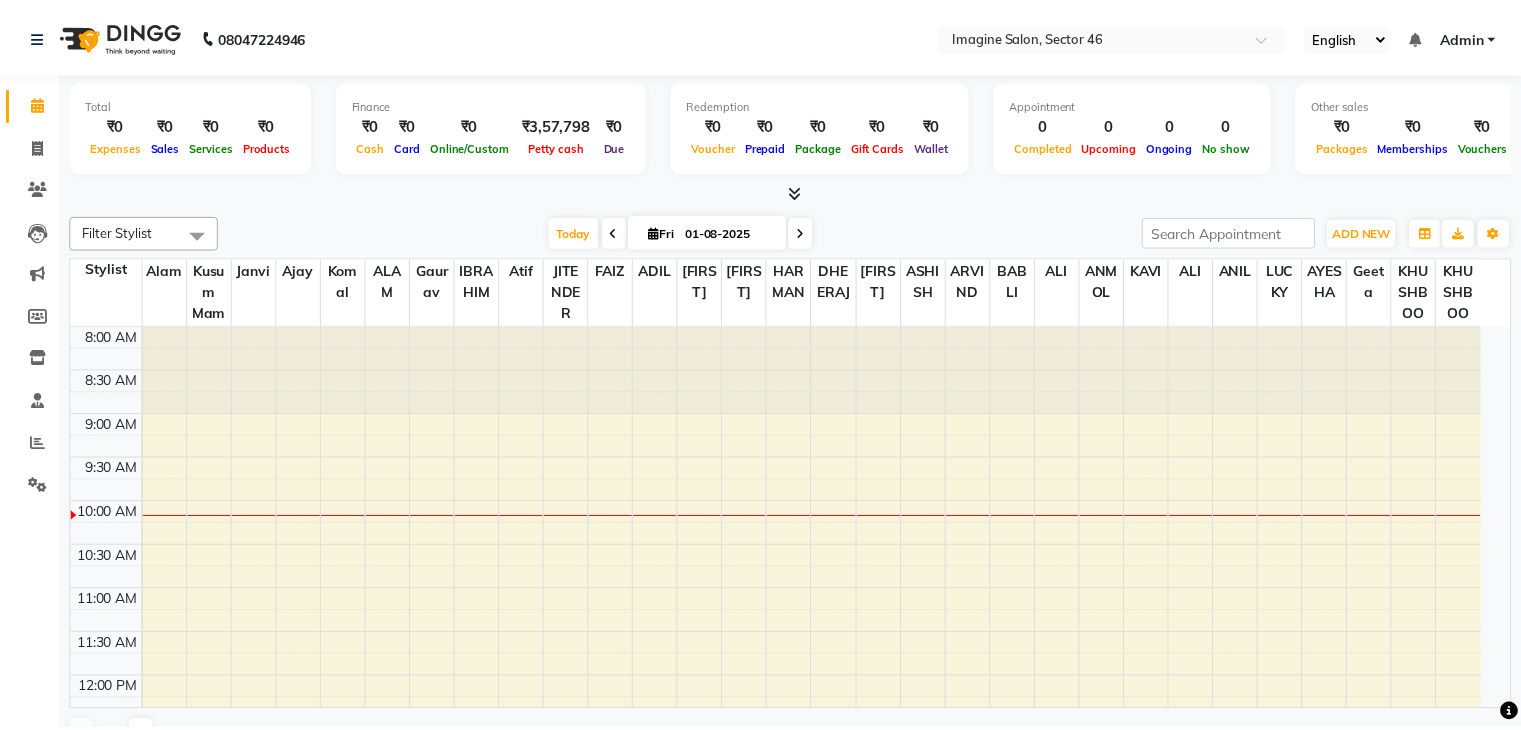 scroll, scrollTop: 0, scrollLeft: 0, axis: both 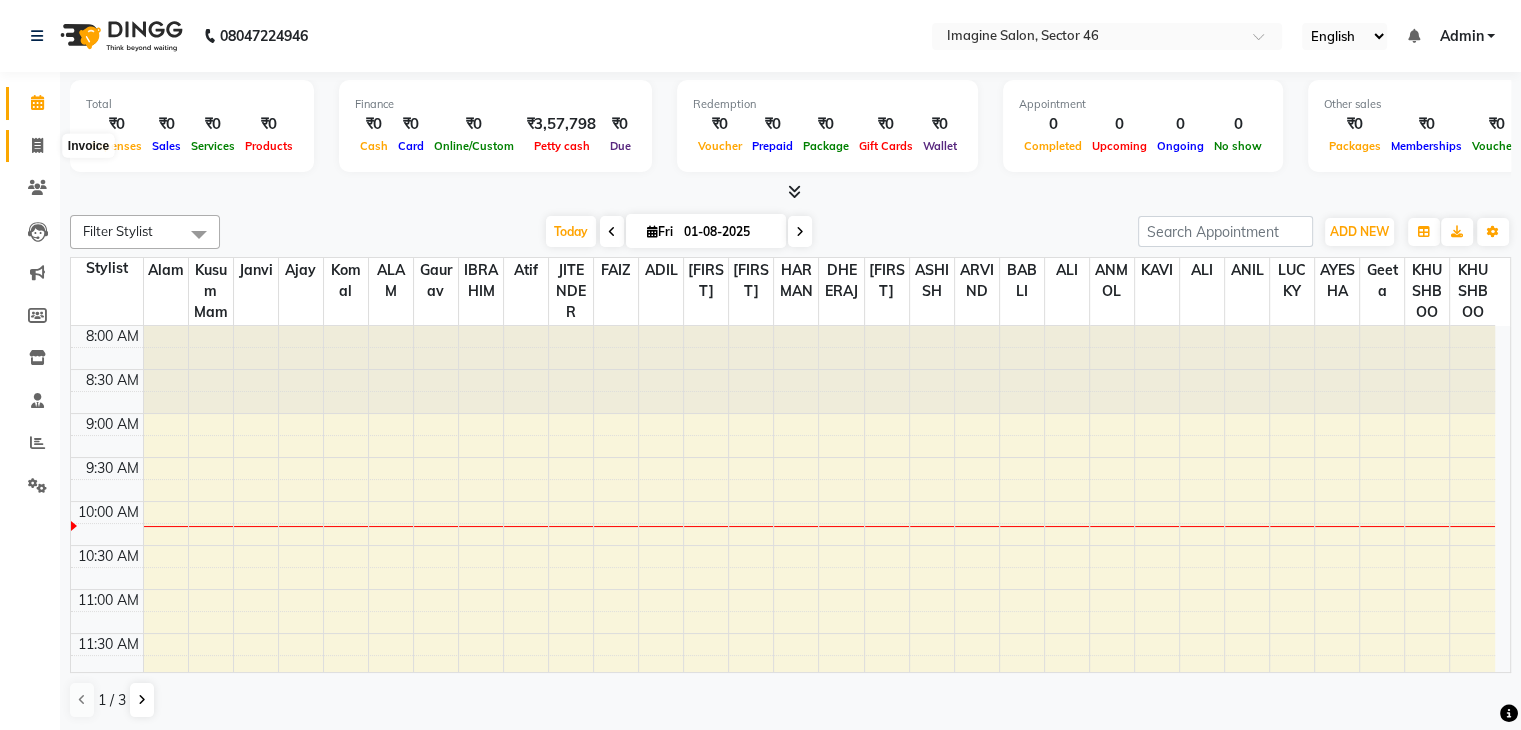 click 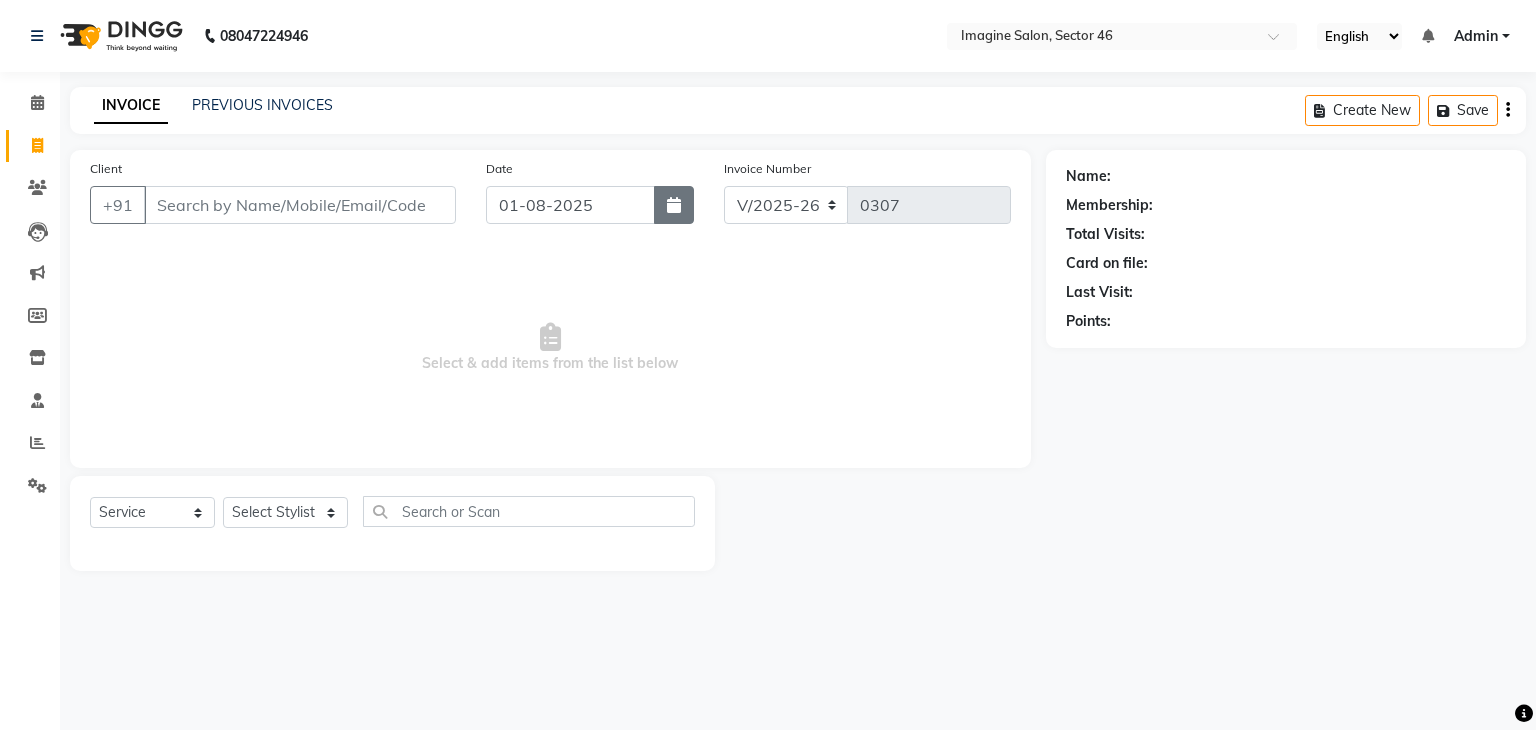 click 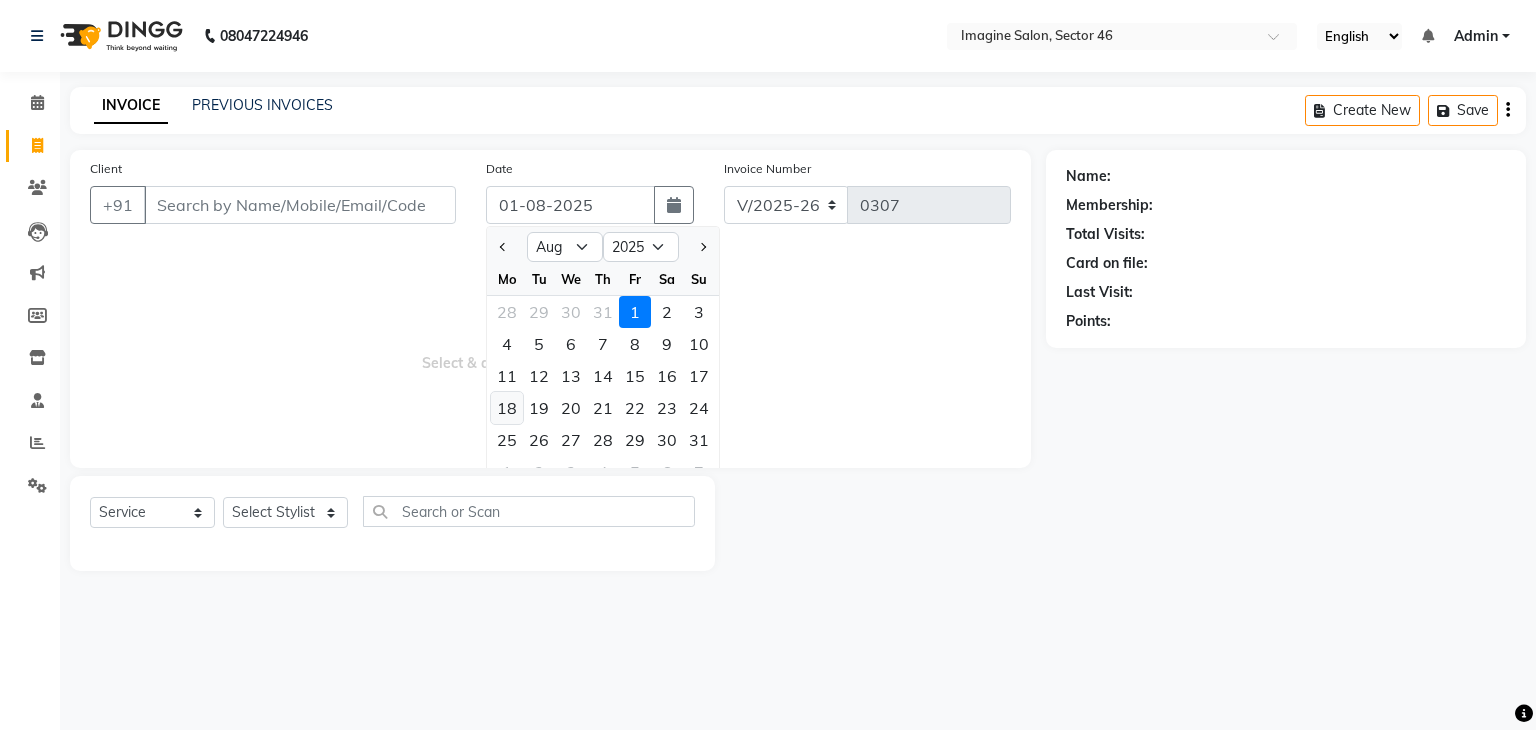 click on "18" 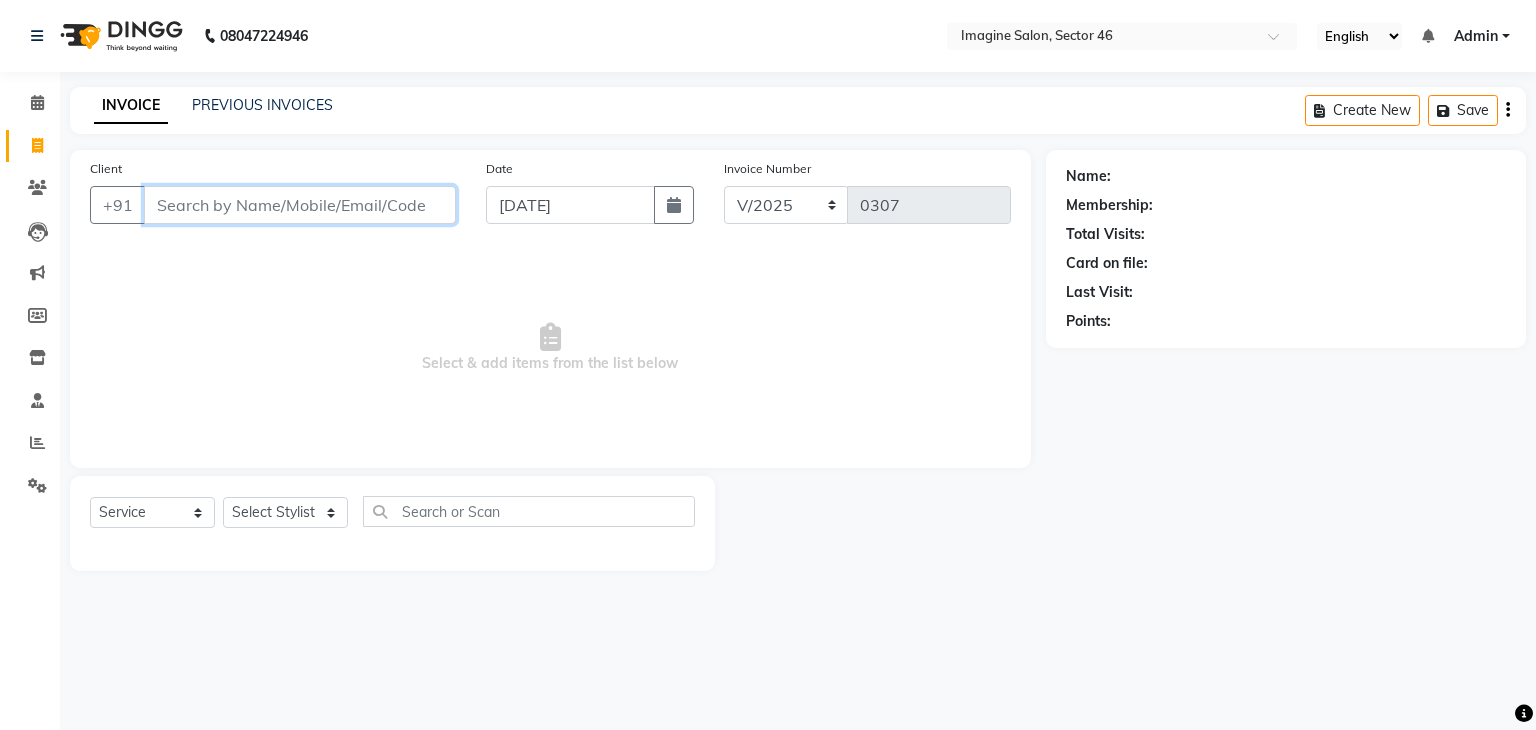 click on "Client" at bounding box center [300, 205] 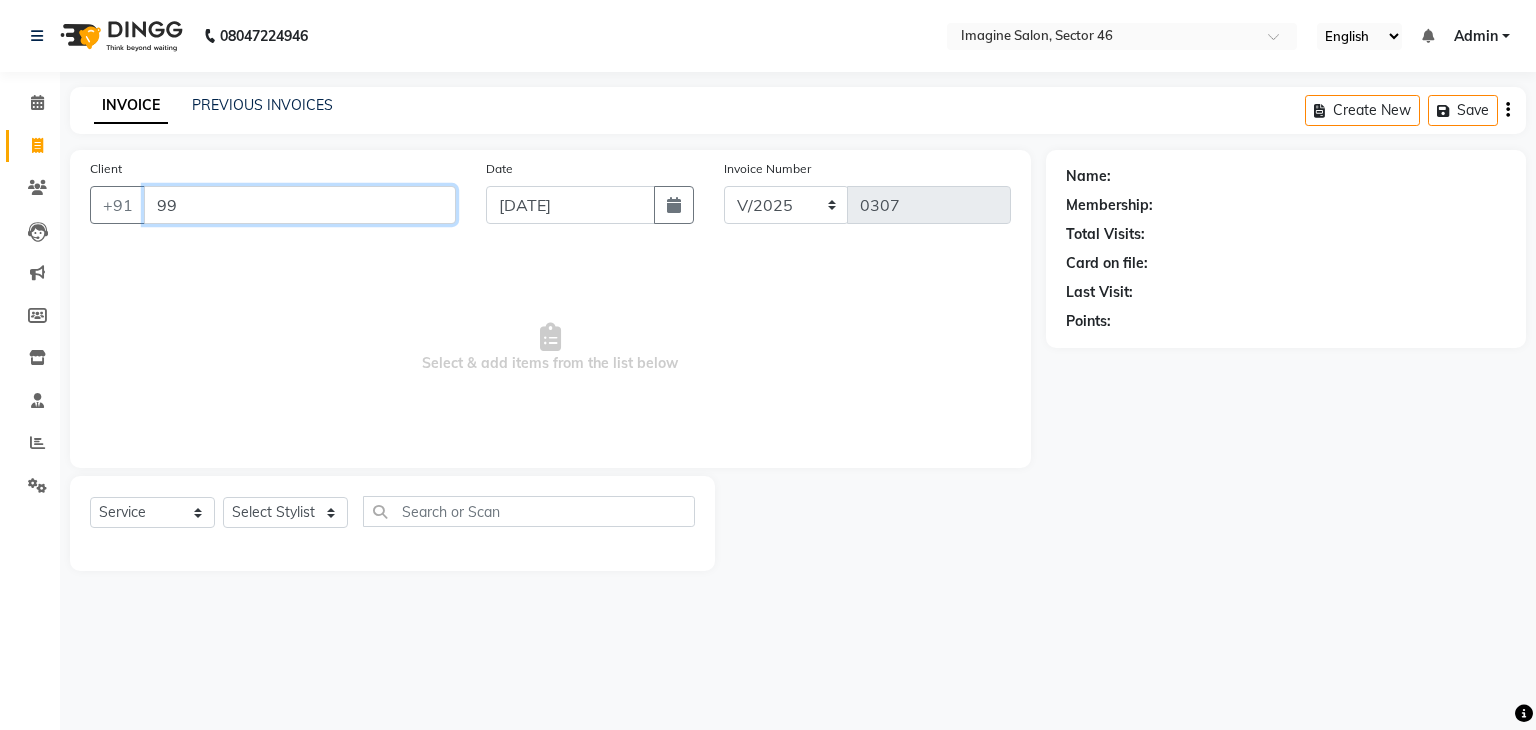 type on "9" 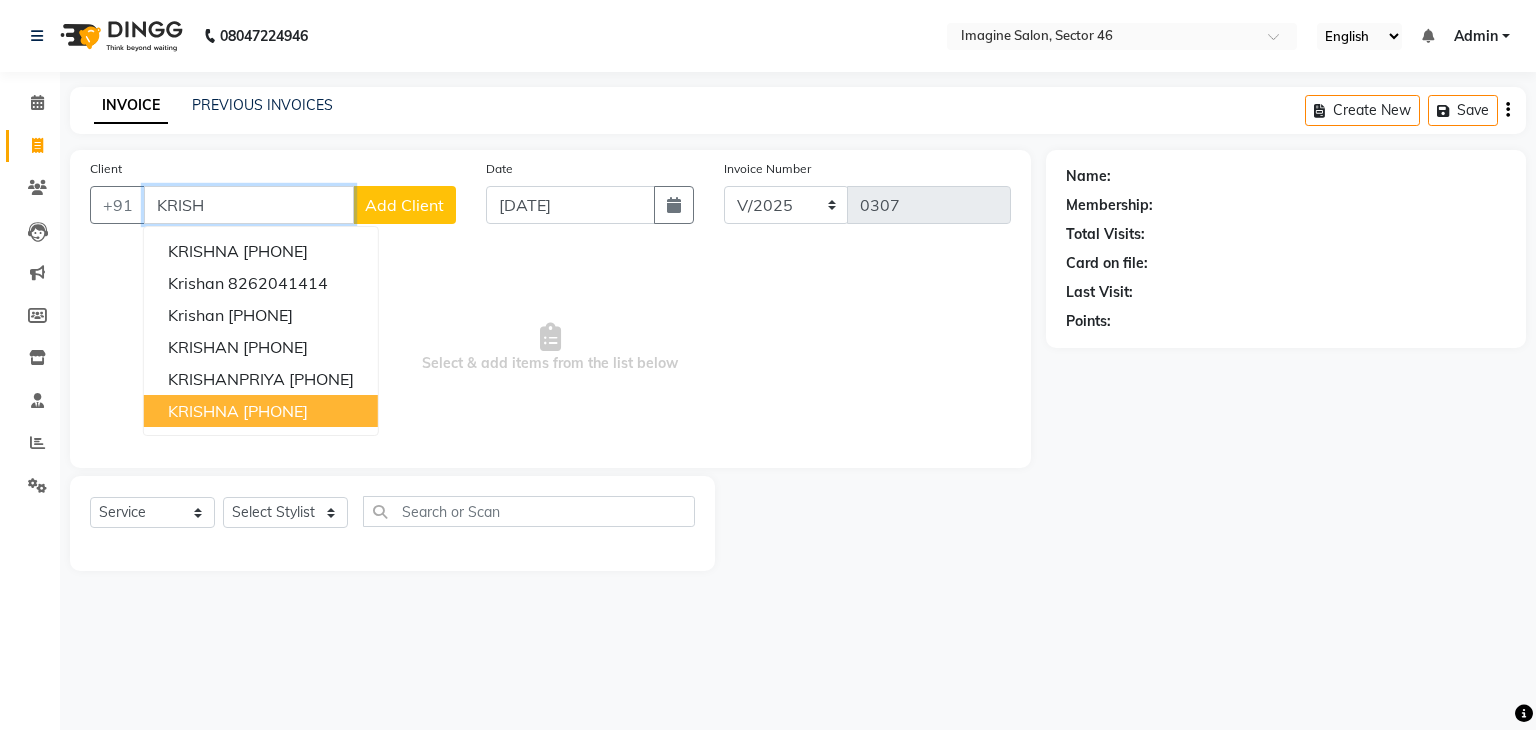 click on "[PHONE]" at bounding box center (275, 411) 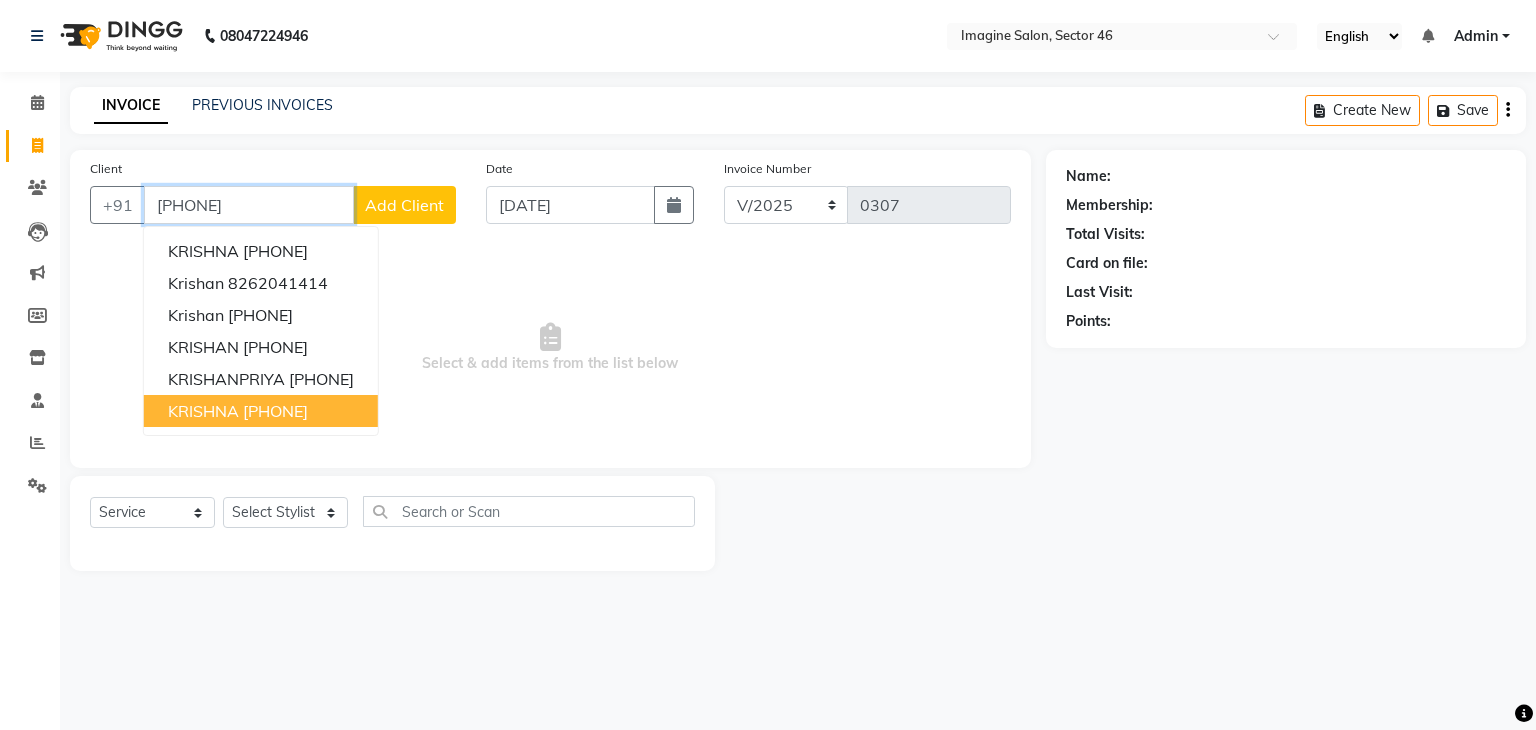 type on "[PHONE]" 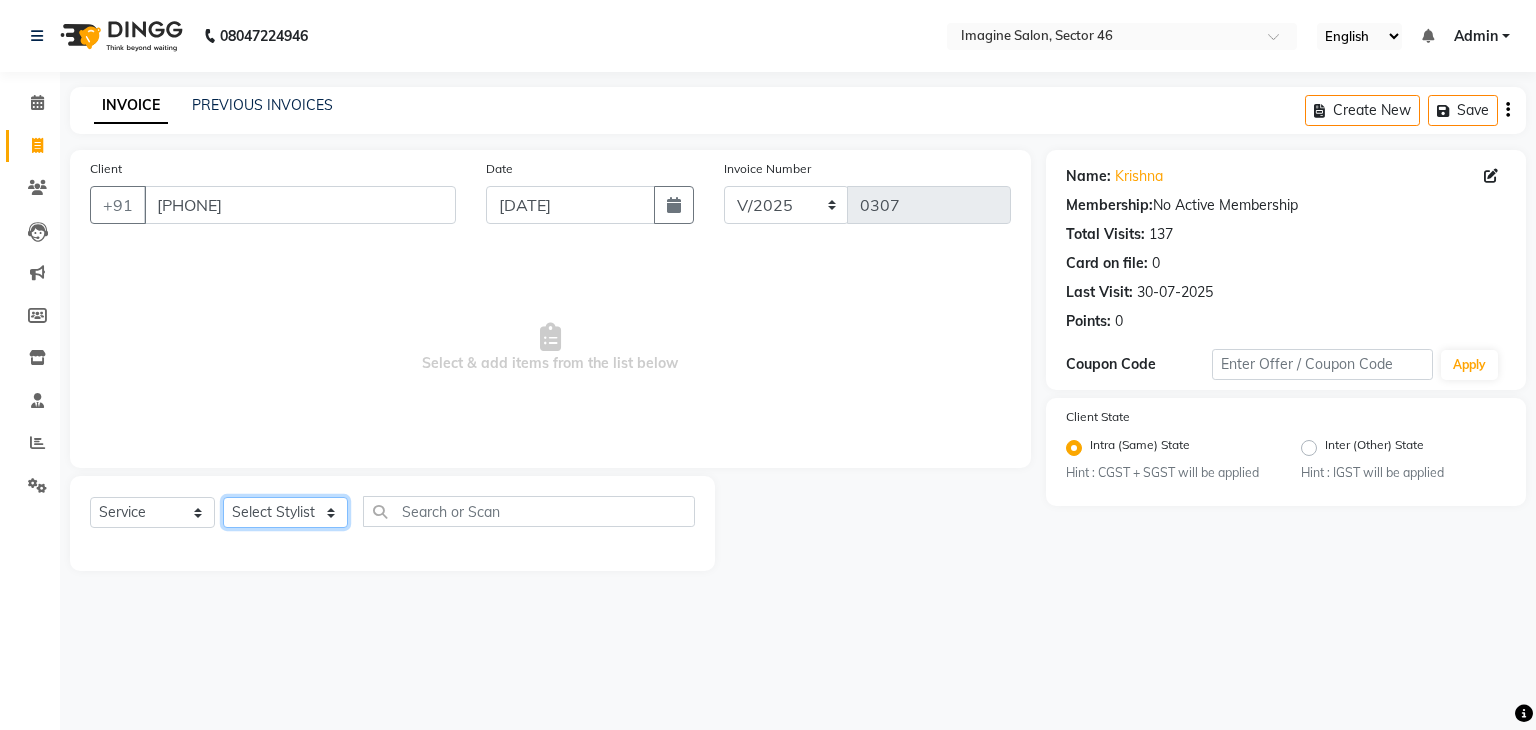click on "Select Stylist AADIL ADIL Ajay Alam ALAM ALI ALI ANIL ANMOL ARVIND Ashif ASHISH Atif AYESHA BABLI DHEERAJ FAIZ Gaurav Geeta GULJAR HARMAN IBRAHIM Janvi JITENDER KAVI KHUSHBOO KHUSHBOO komal kusum mam  LUCKY manager manju manoj Marry Meena MEENTA MEENTA Meenu MERRY MINTA Moin ali MONIKA Naem Naresh NAZIM NEELAM Neeraj Nisha Pankaj Priya PRIYANKA RAGNI Ram RAM RIYA SAHIL SAMEER sangeeta  SAPAN Seema SEEMA SHAAN SHAHRUKH SHIKHA SHILPA SONIA sonu SONU SUNIL Sunita SUNITA UPASANA UPASANA Vanshika Varun VINITA Zafar" 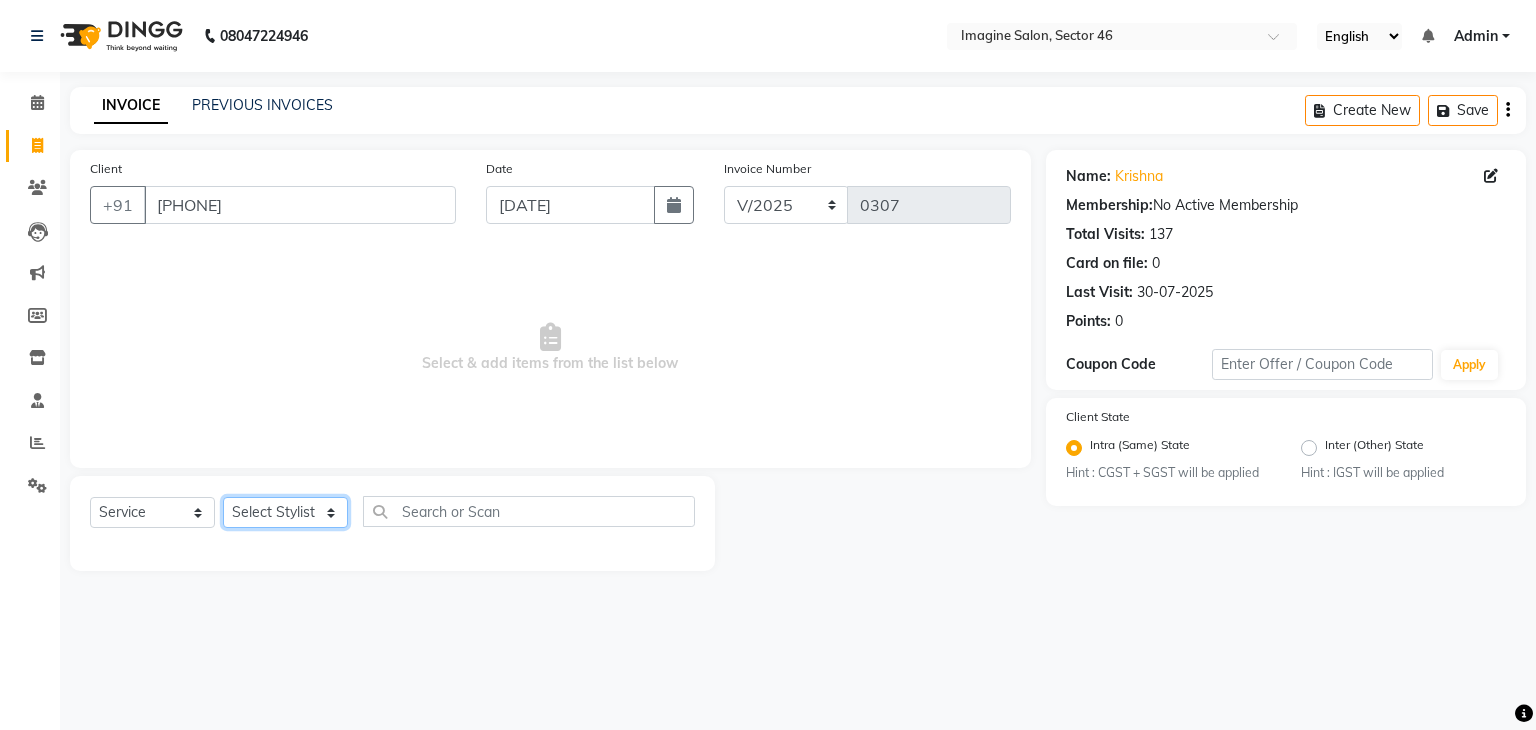 select on "67320" 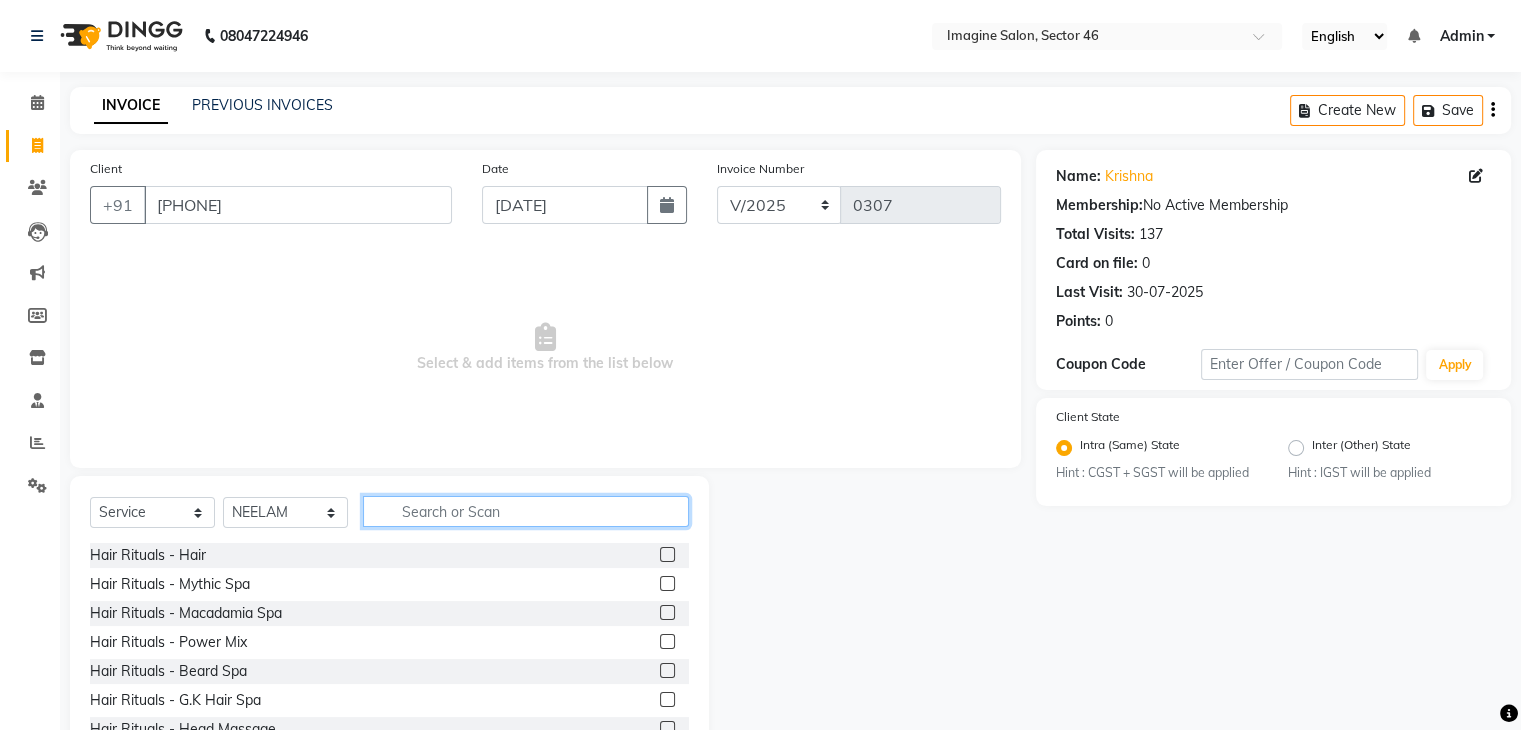 click 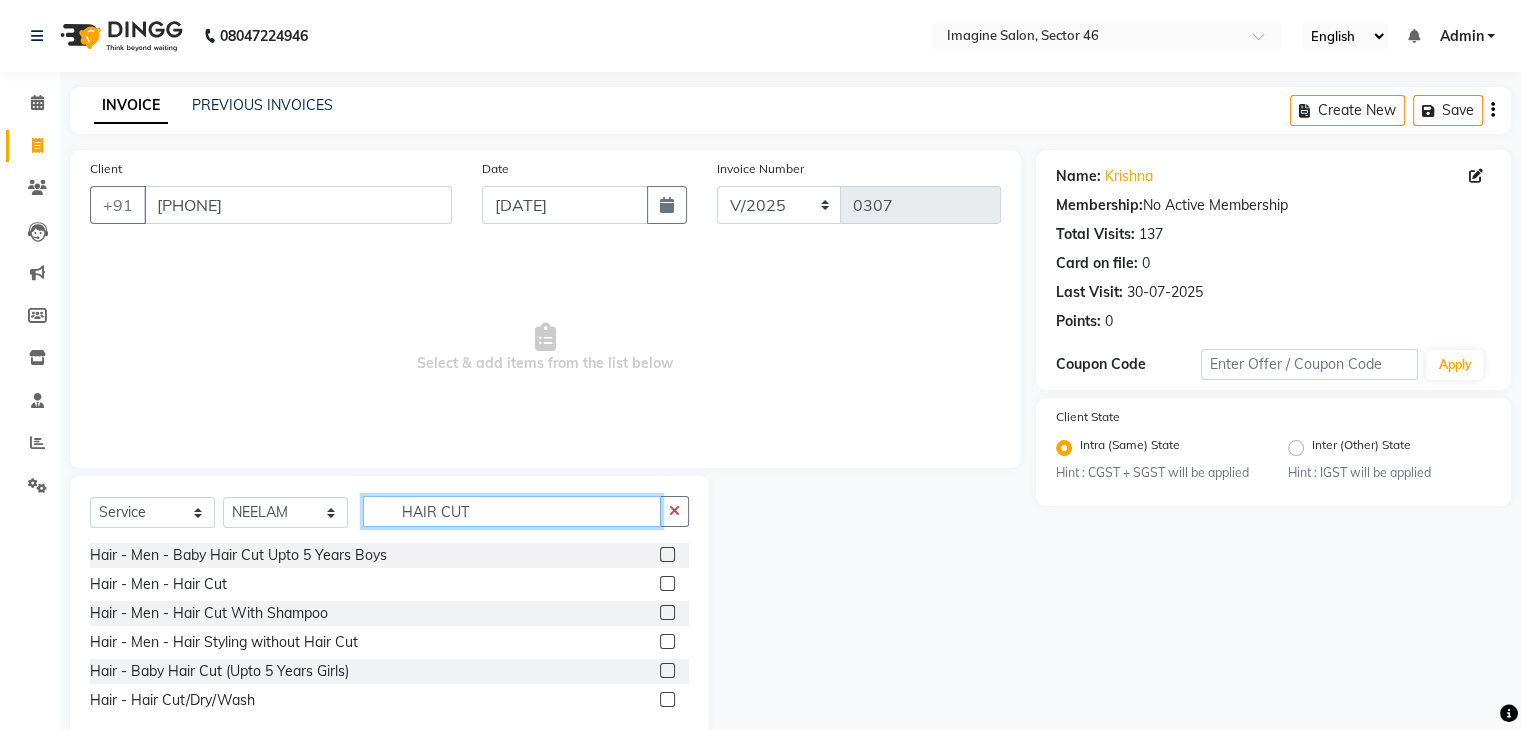 type on "HAIR CUT" 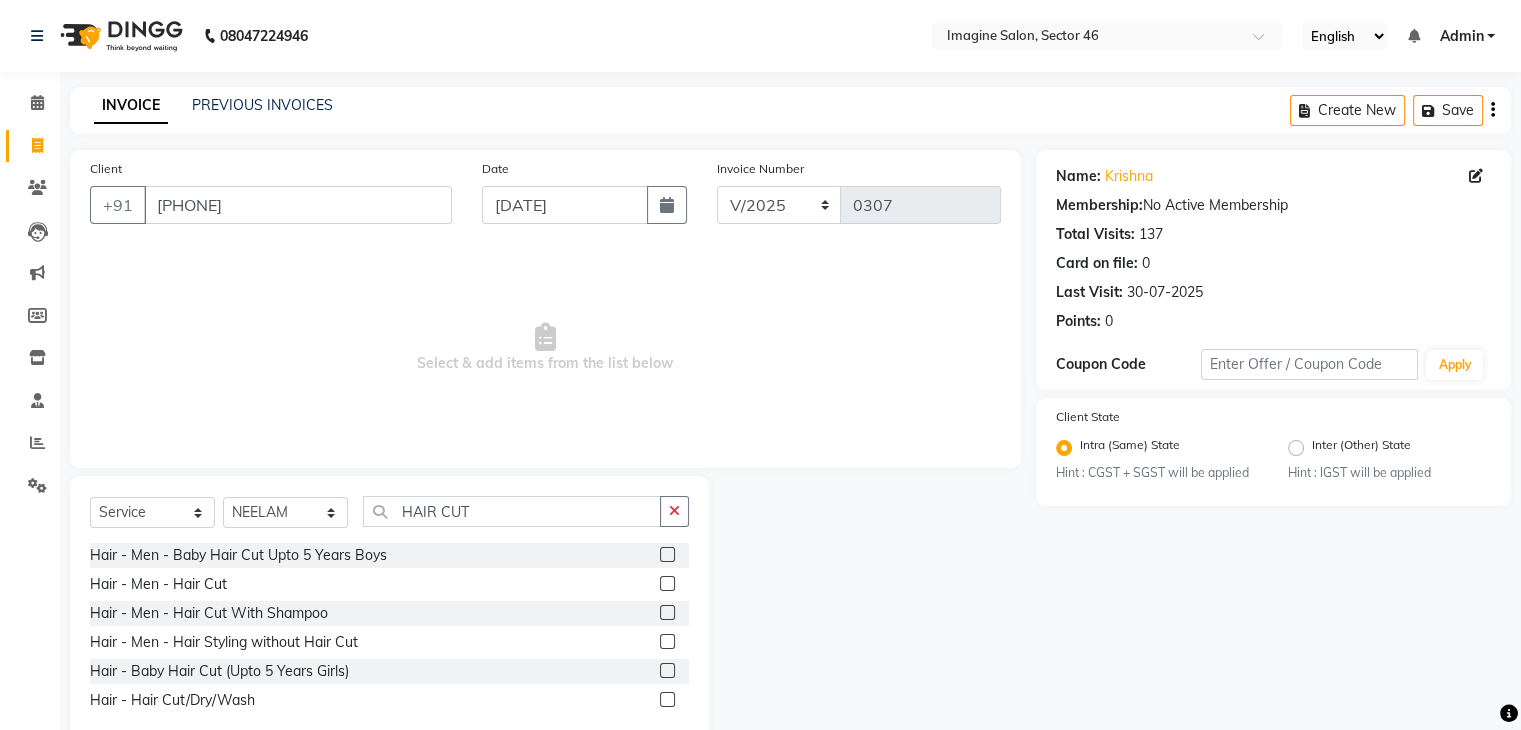 click 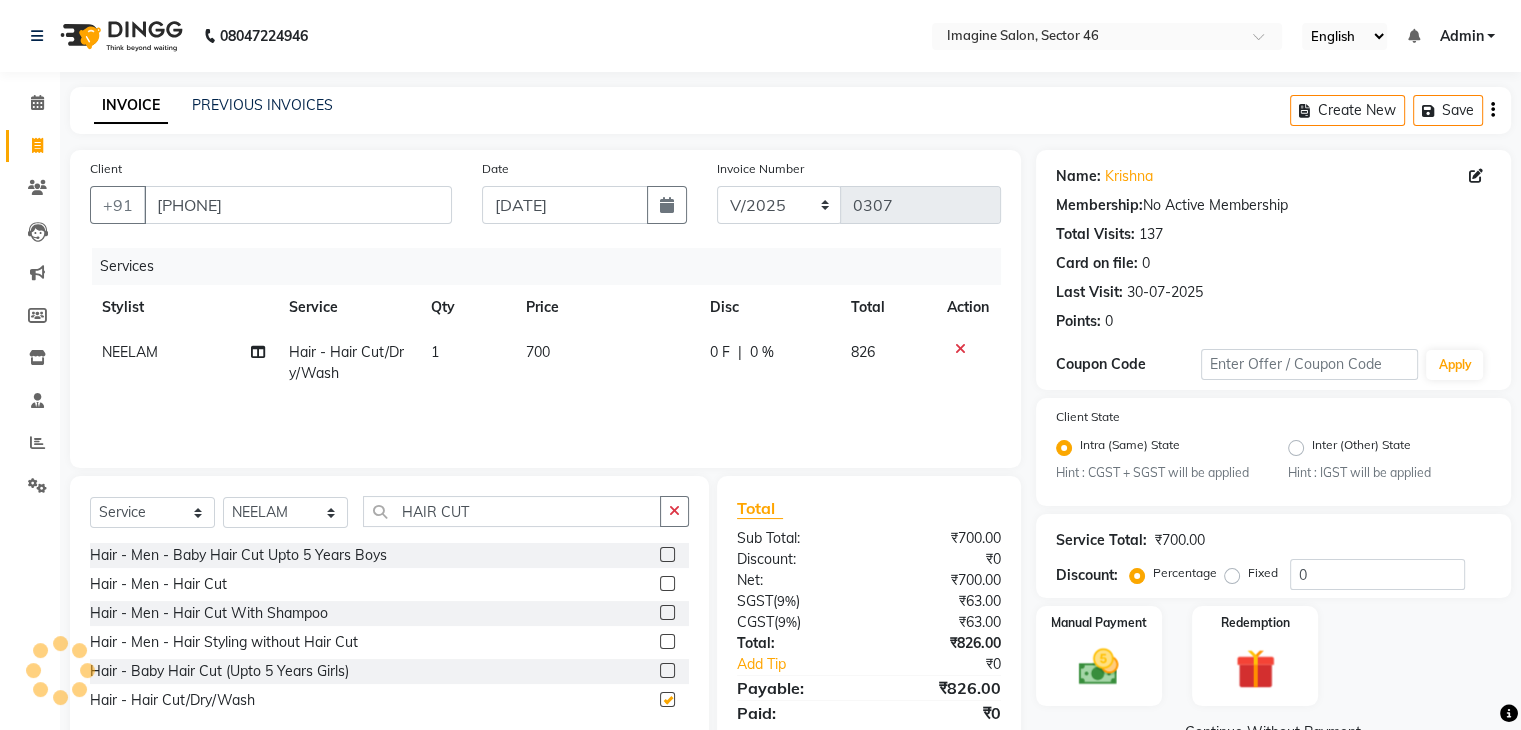 checkbox on "false" 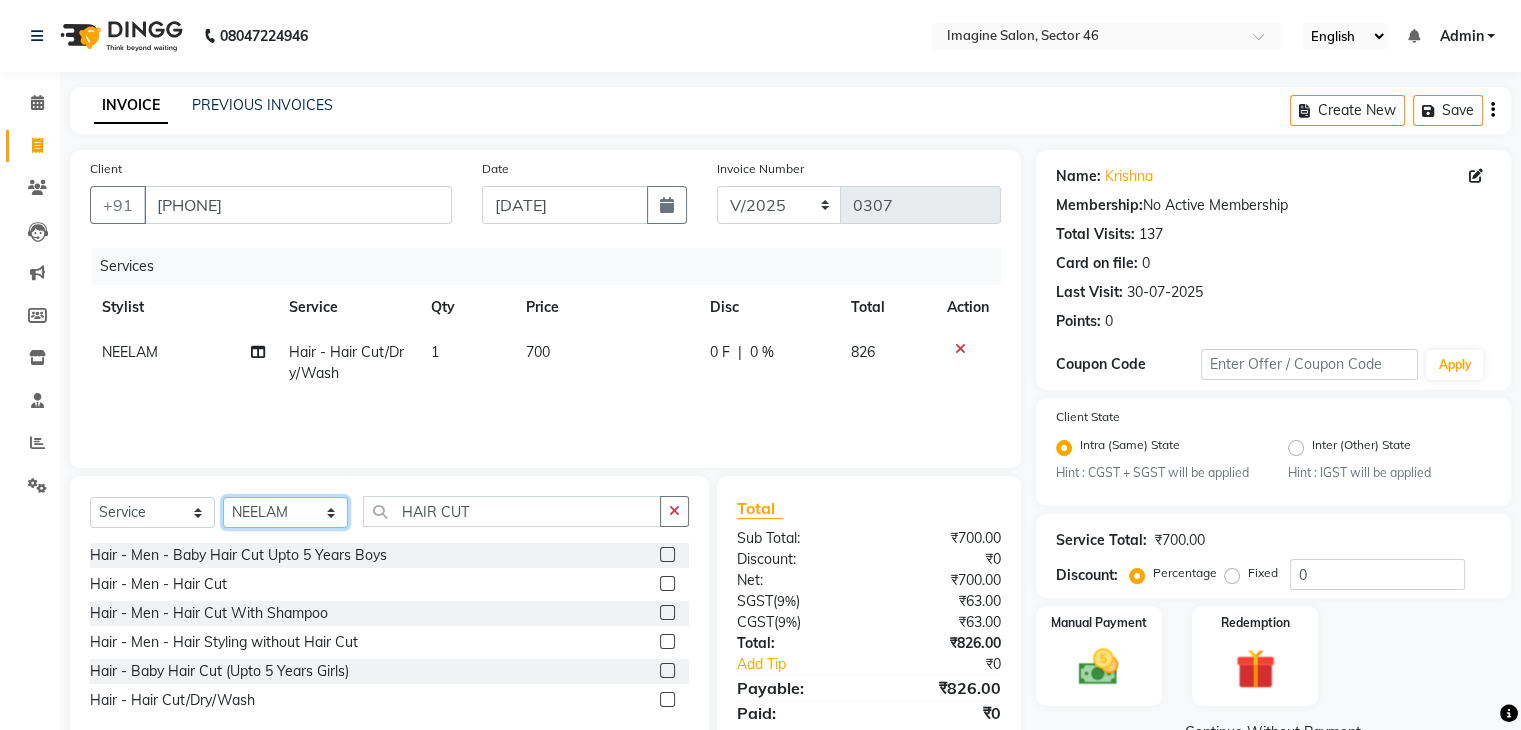 click on "Select Stylist AADIL ADIL Ajay Alam ALAM ALI ALI ANIL ANMOL ARVIND Ashif ASHISH Atif AYESHA BABLI DHEERAJ FAIZ Gaurav Geeta GULJAR HARMAN IBRAHIM Janvi JITENDER KAVI KHUSHBOO KHUSHBOO komal kusum mam  LUCKY manager manju manoj Marry Meena MEENTA MEENTA Meenu MERRY MINTA Moin ali MONIKA Naem Naresh NAZIM NEELAM Neeraj Nisha Pankaj Priya PRIYANKA RAGNI Ram RAM RIYA SAHIL SAMEER sangeeta  SAPAN Seema SEEMA SHAAN SHAHRUKH SHIKHA SHILPA SONIA sonu SONU SUNIL Sunita SUNITA UPASANA UPASANA Vanshika Varun VINITA Zafar" 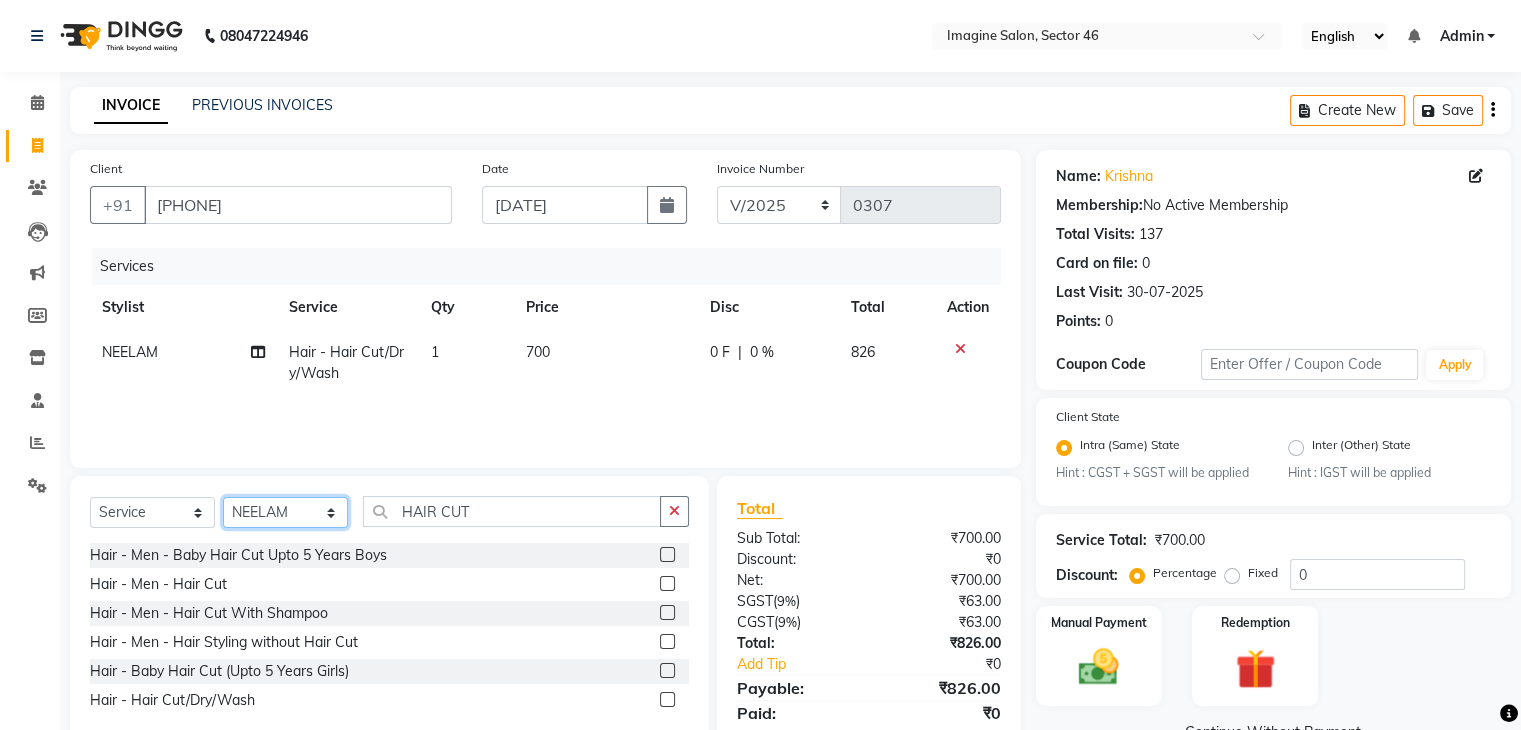 select on "47444" 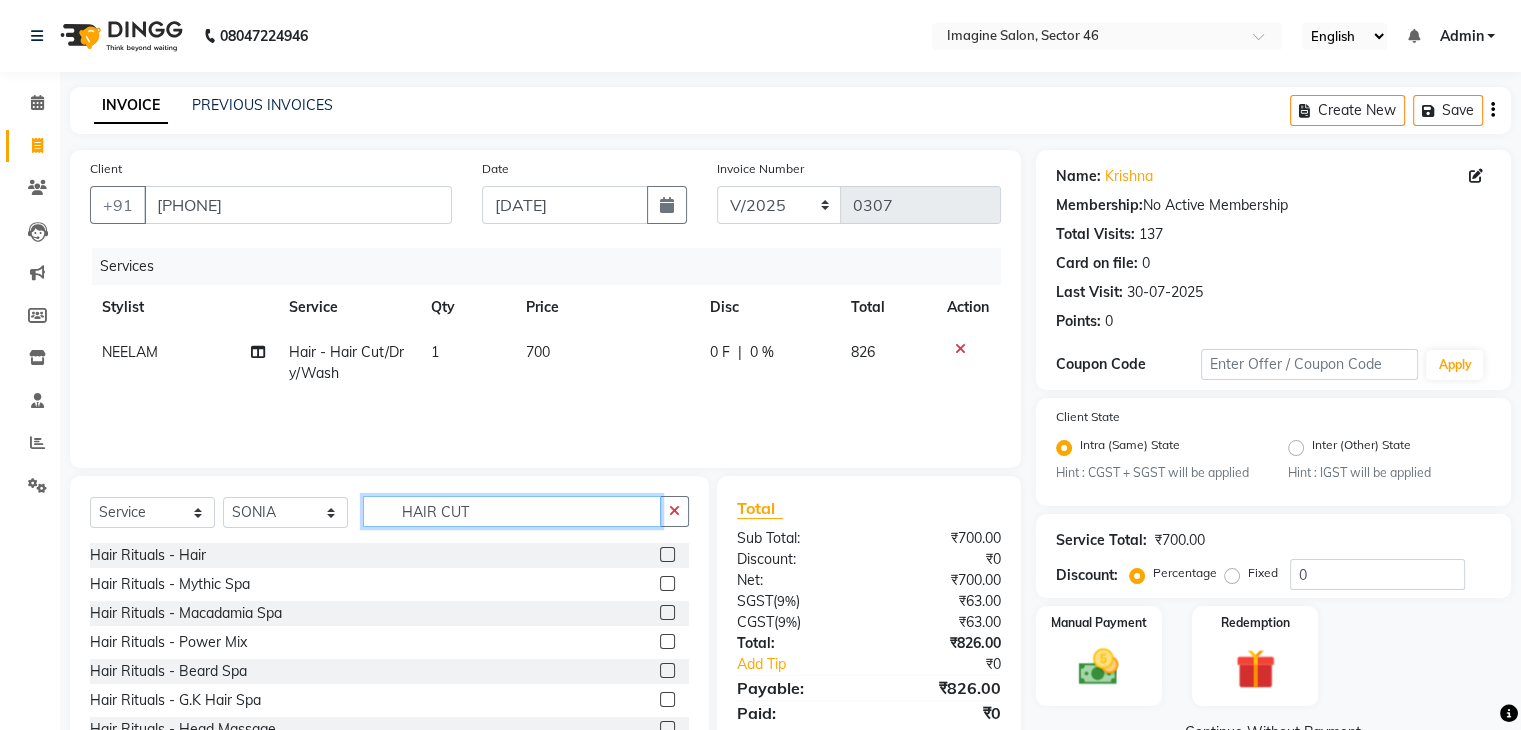 click on "HAIR CUT" 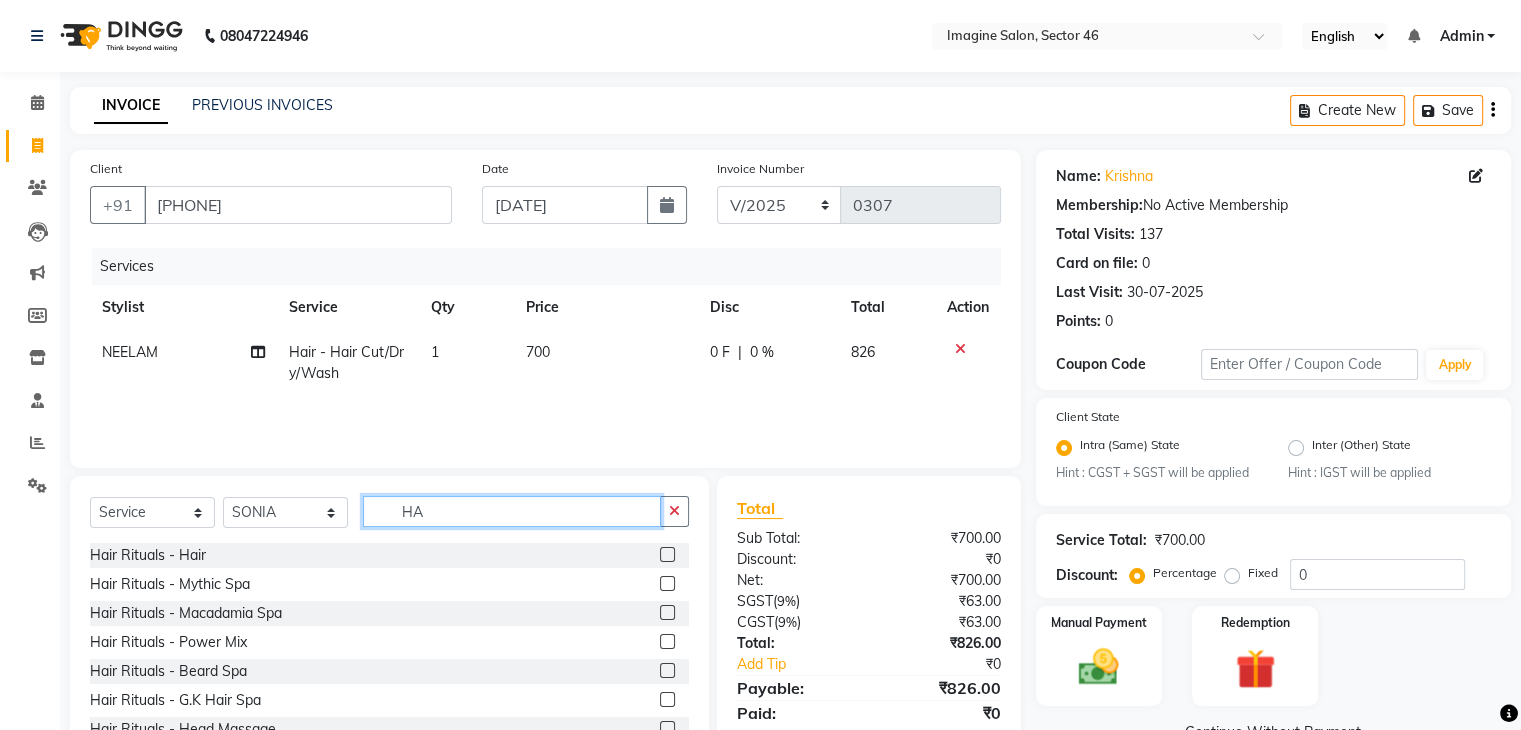 type on "H" 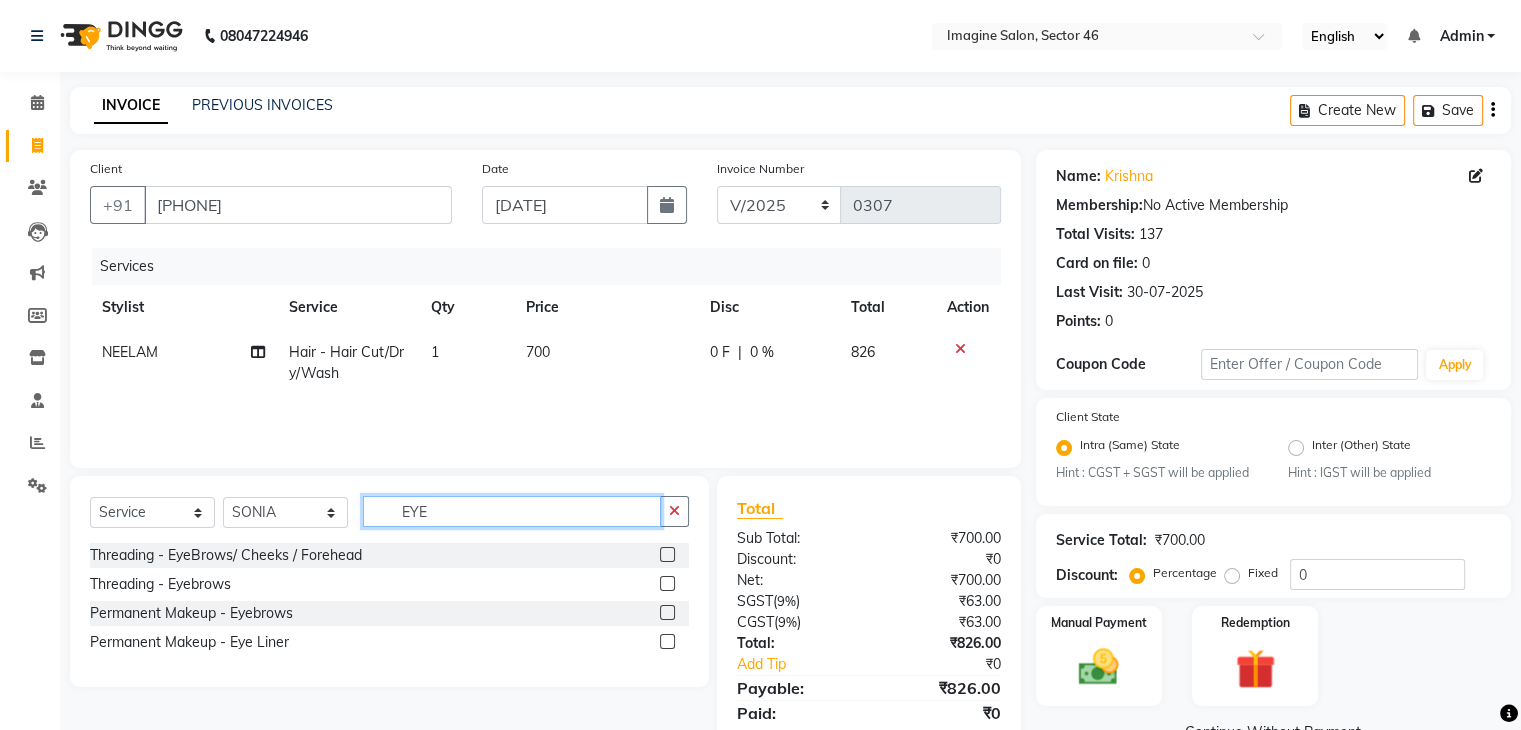 type on "EYE" 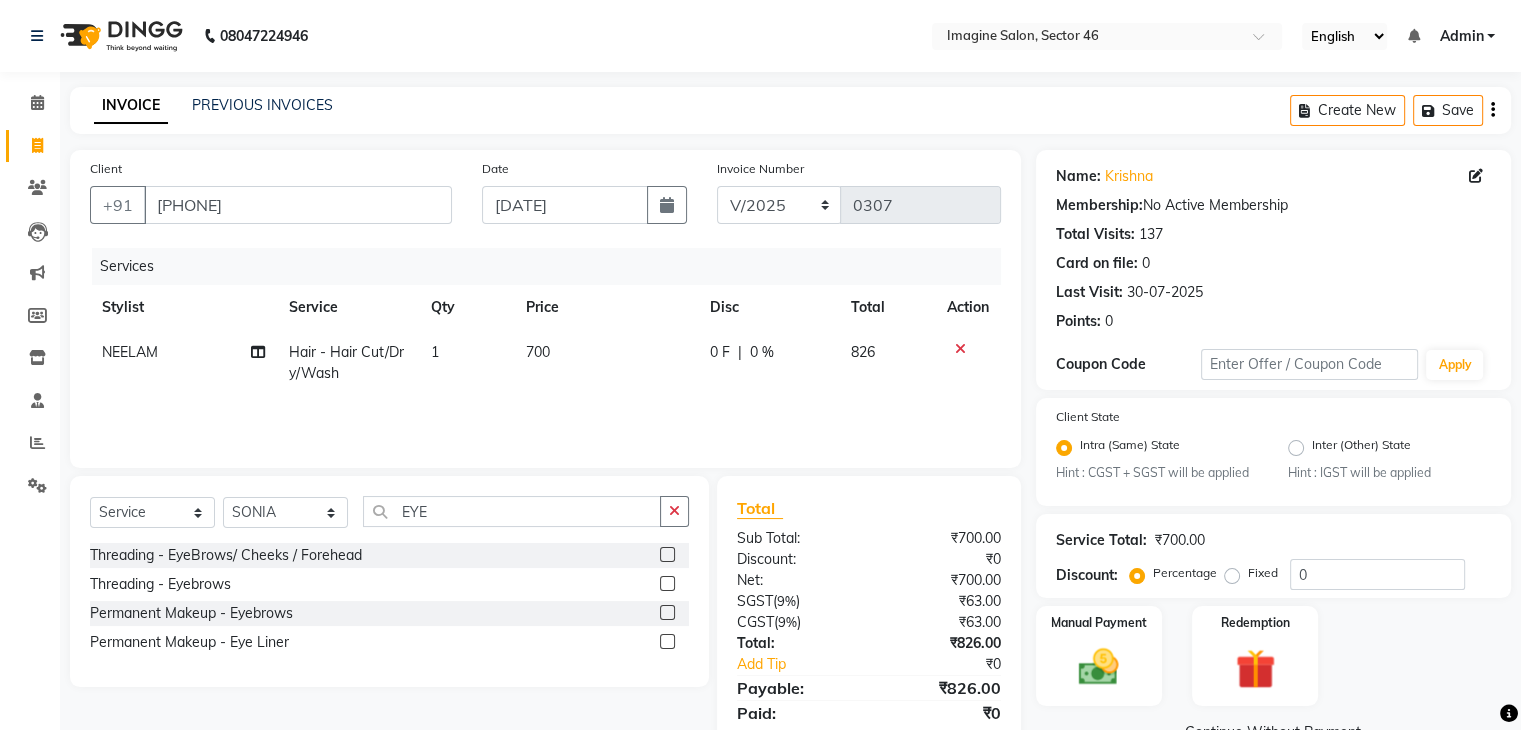 click 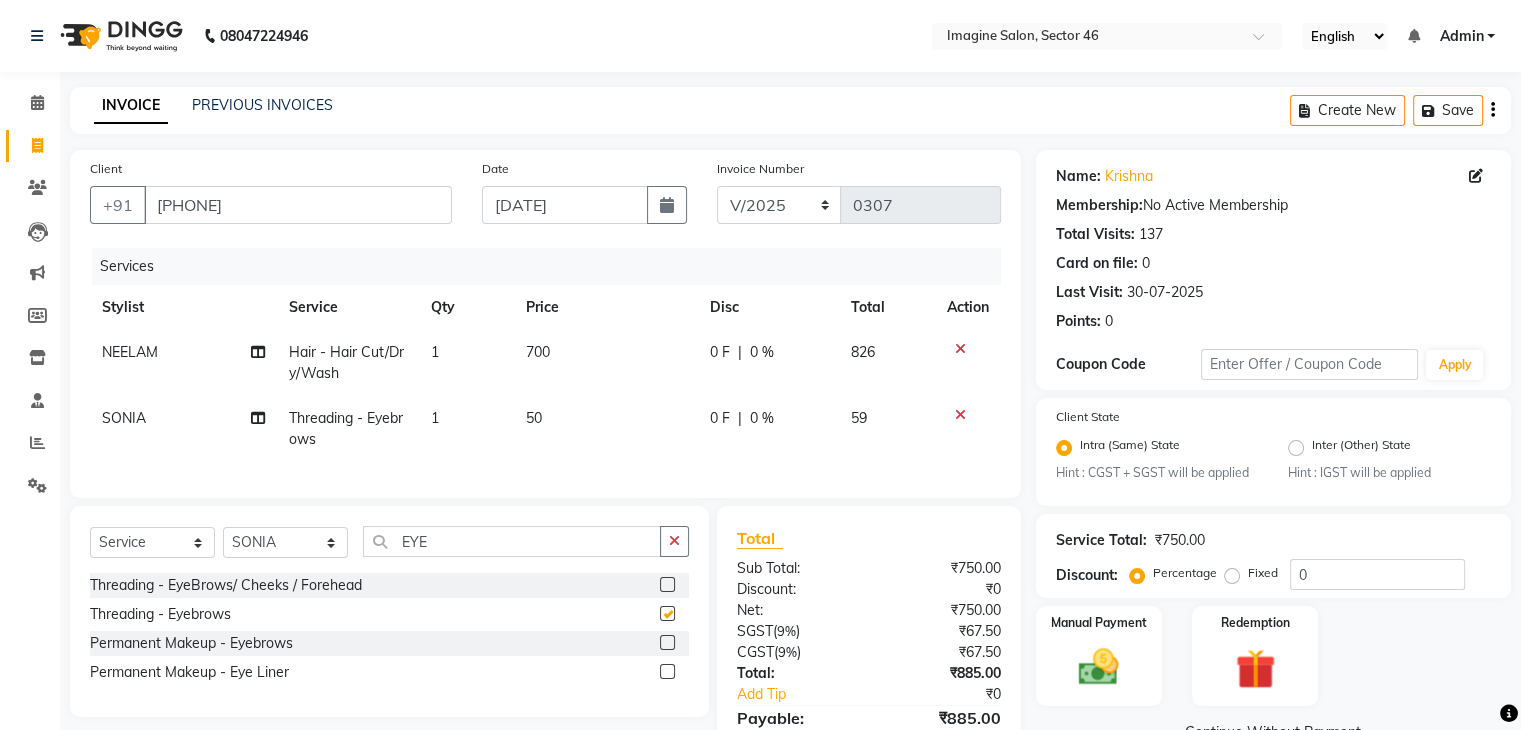 checkbox on "false" 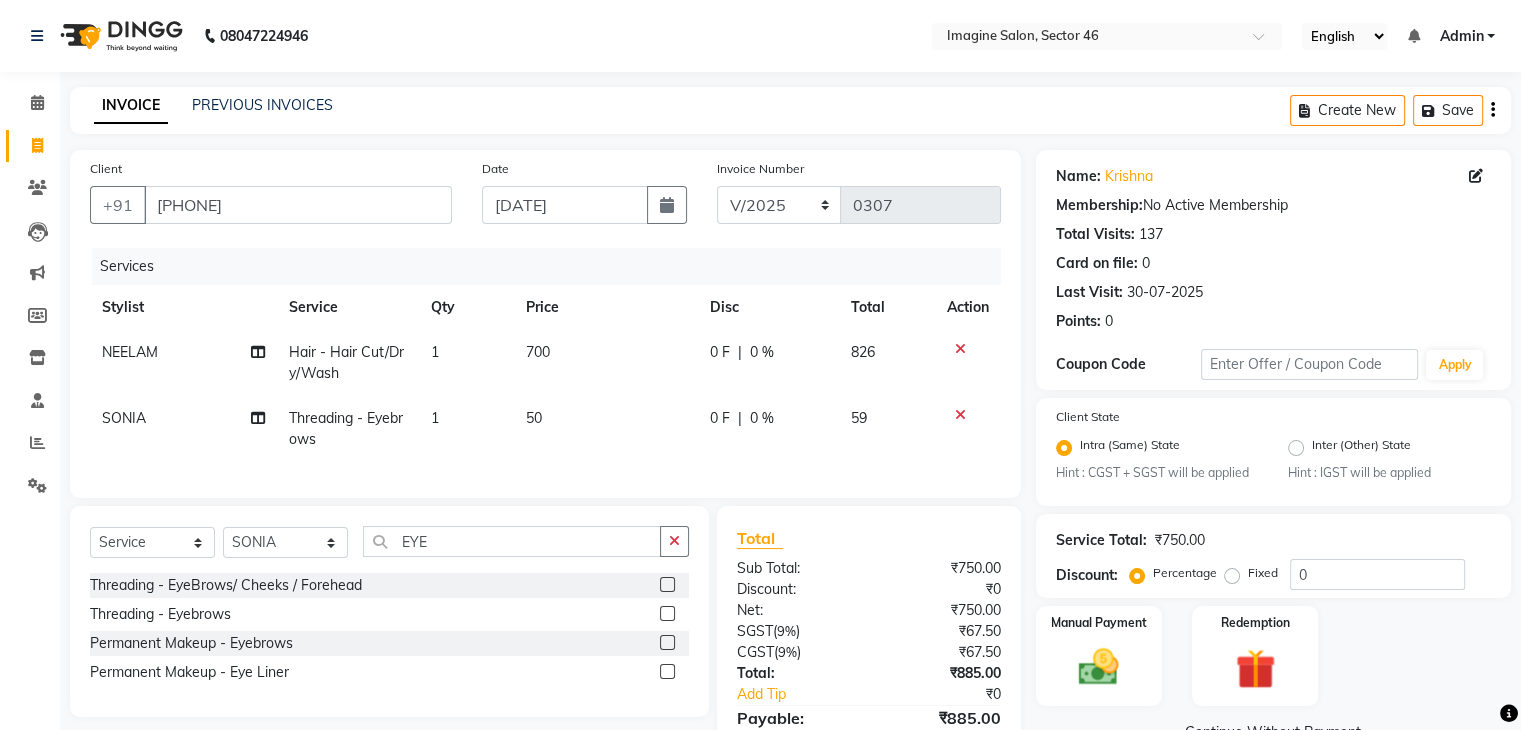 click 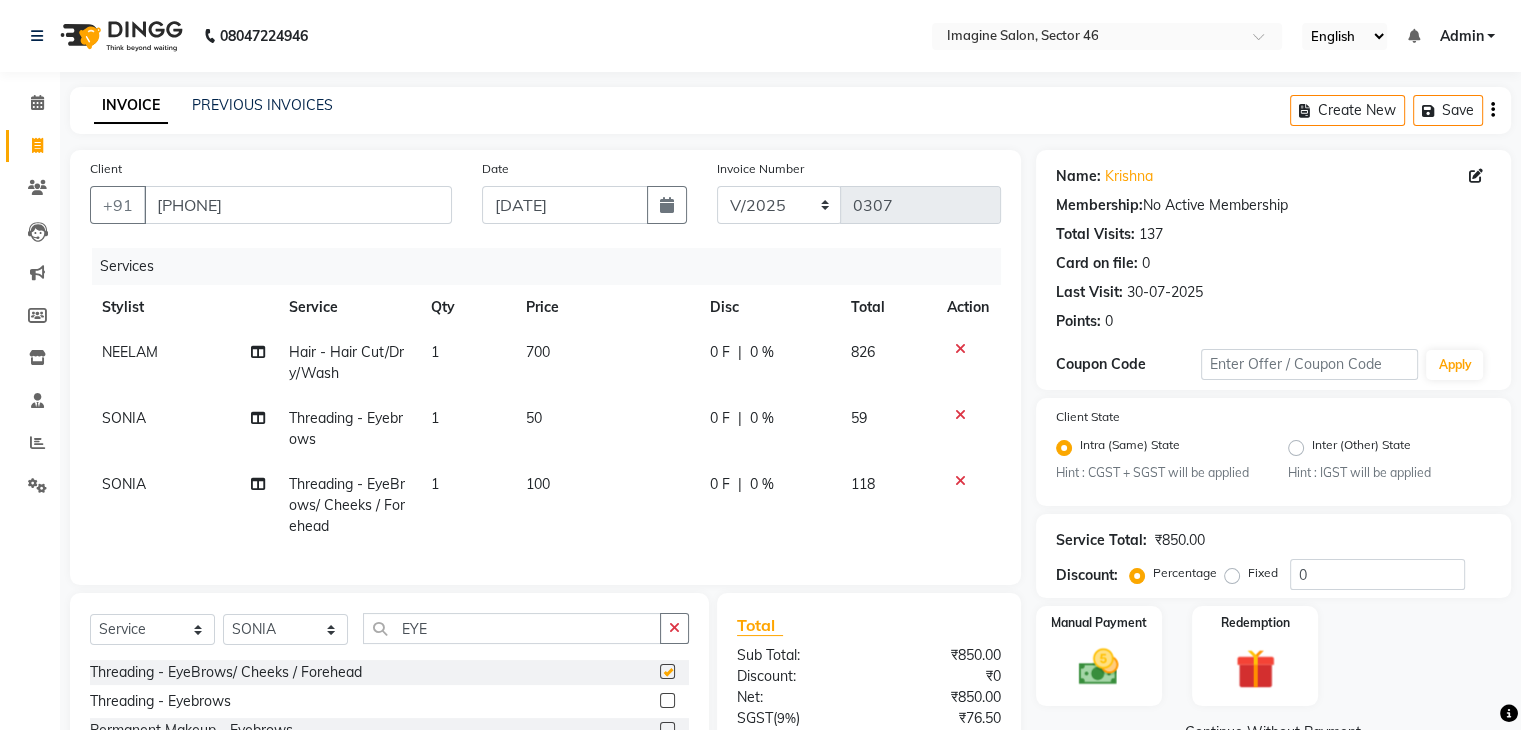 checkbox on "false" 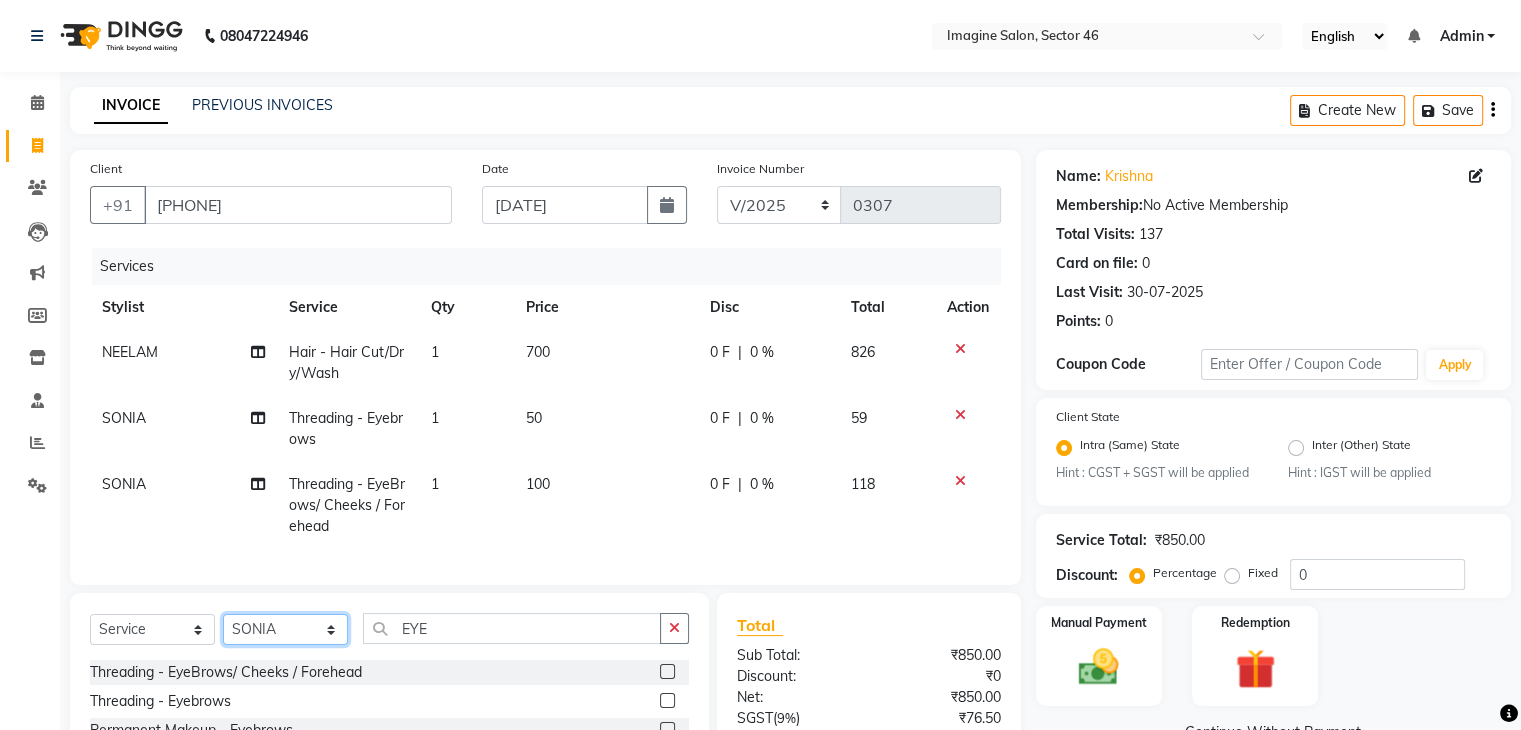click on "Select Stylist AADIL ADIL Ajay Alam ALAM ALI ALI ANIL ANMOL ARVIND Ashif ASHISH Atif AYESHA BABLI DHEERAJ FAIZ Gaurav Geeta GULJAR HARMAN IBRAHIM Janvi JITENDER KAVI KHUSHBOO KHUSHBOO komal kusum mam  LUCKY manager manju manoj Marry Meena MEENTA MEENTA Meenu MERRY MINTA Moin ali MONIKA Naem Naresh NAZIM NEELAM Neeraj Nisha Pankaj Priya PRIYANKA RAGNI Ram RAM RIYA SAHIL SAMEER sangeeta  SAPAN Seema SEEMA SHAAN SHAHRUKH SHIKHA SHILPA SONIA sonu SONU SUNIL Sunita SUNITA UPASANA UPASANA Vanshika Varun VINITA Zafar" 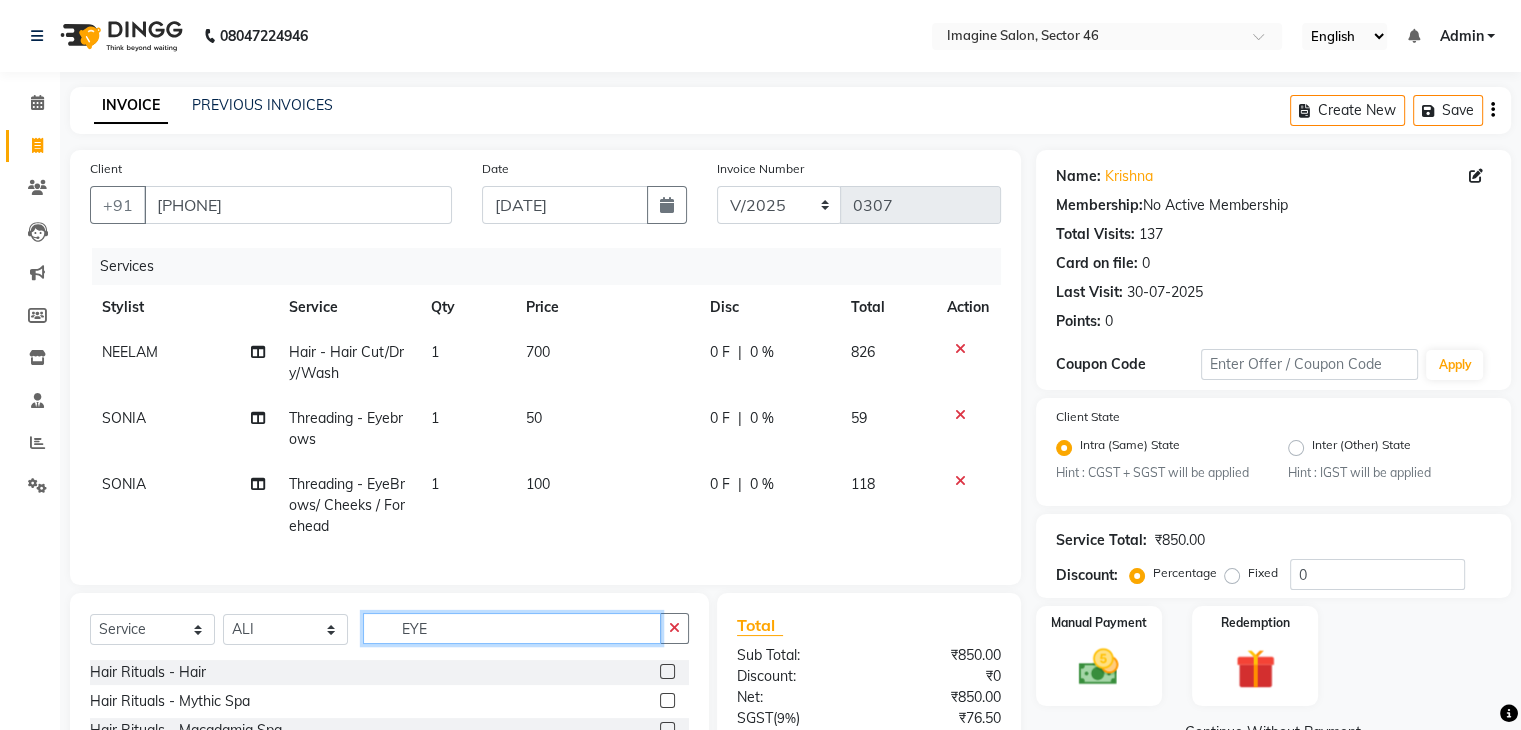 click on "EYE" 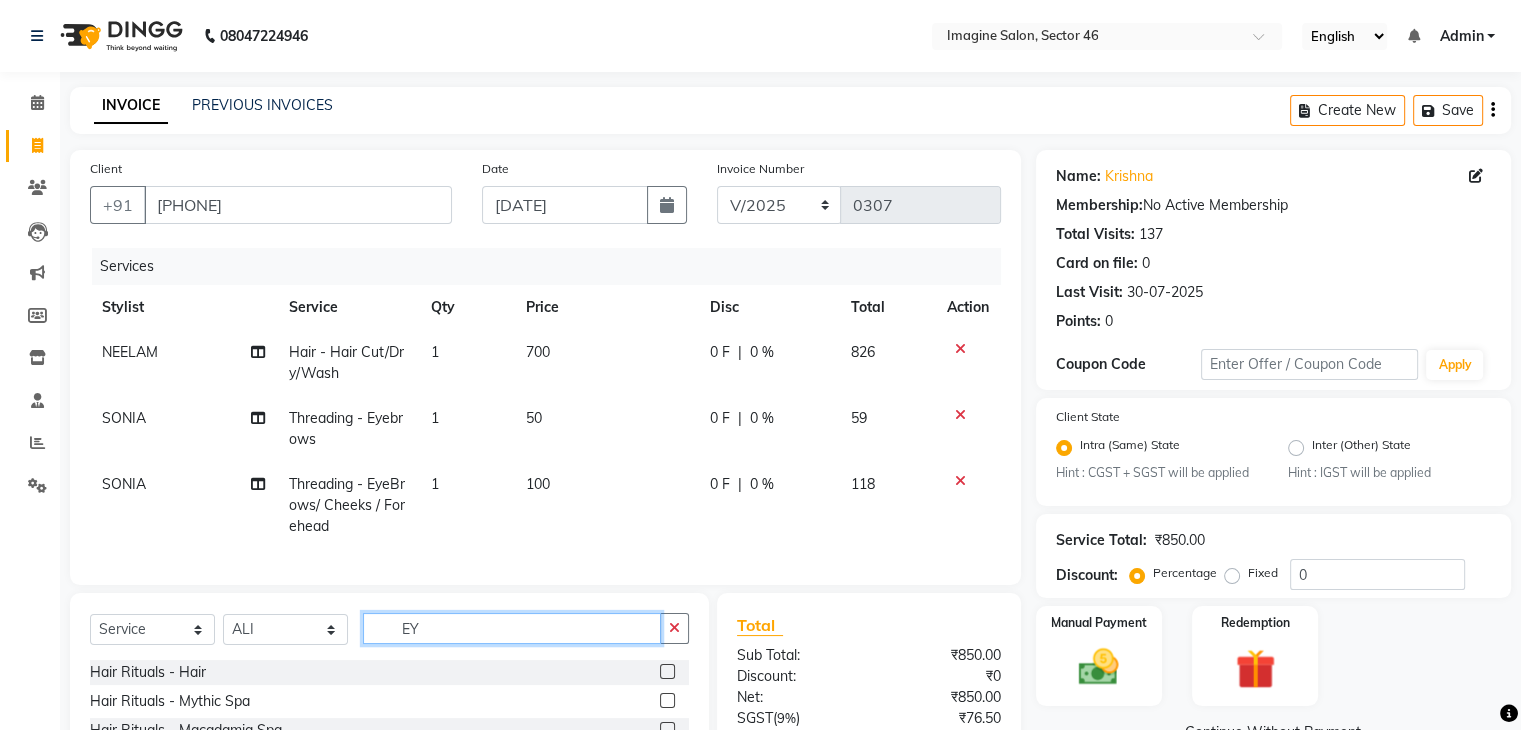type on "E" 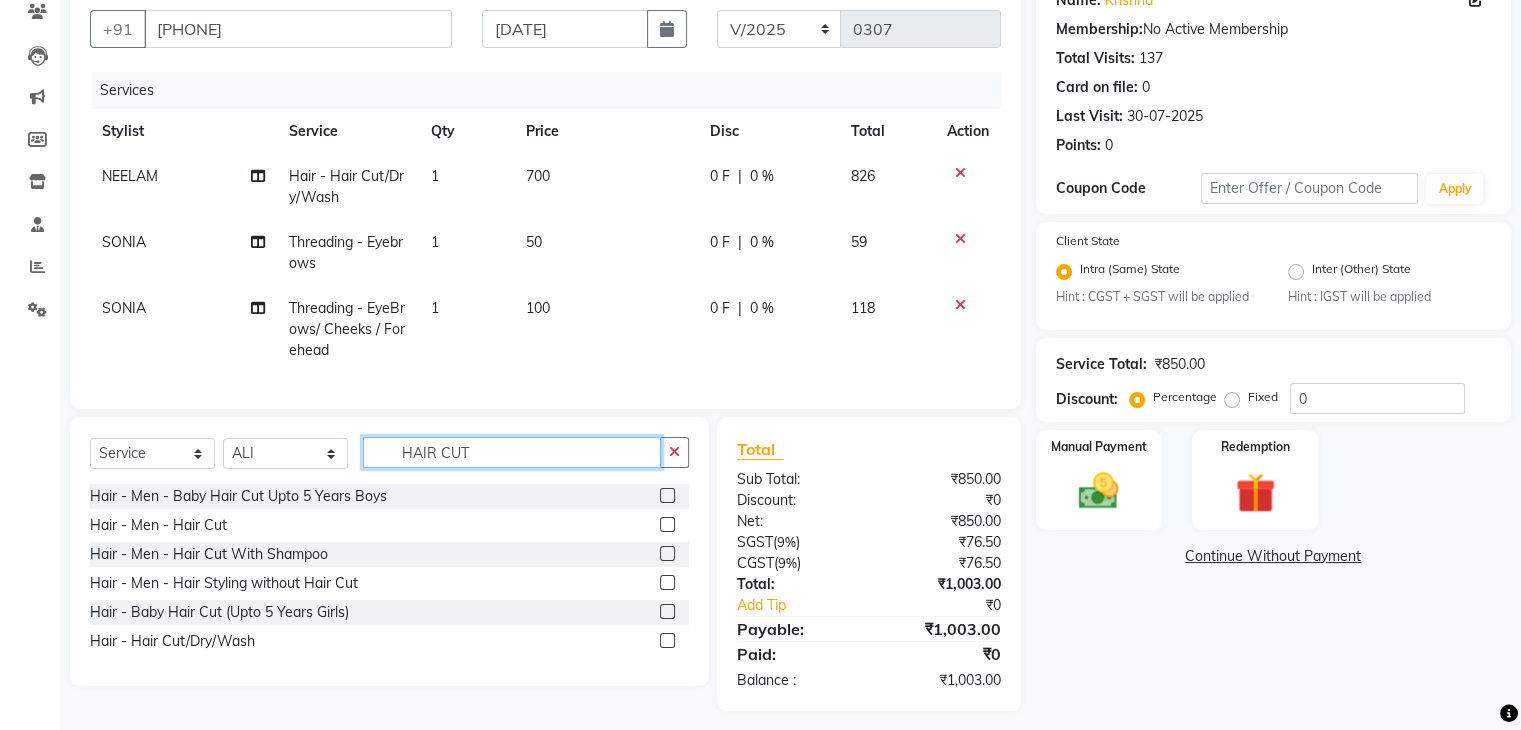 scroll, scrollTop: 203, scrollLeft: 0, axis: vertical 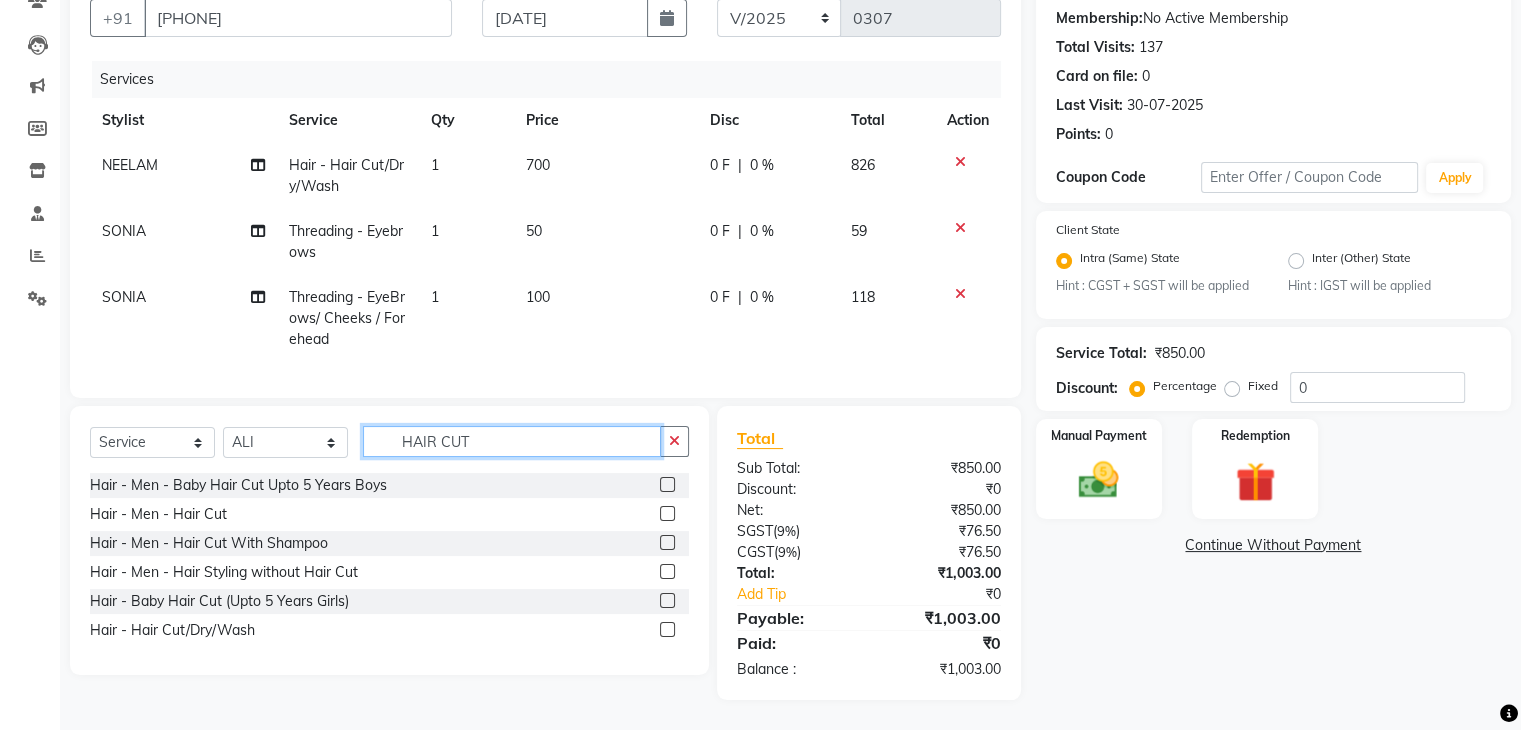 type on "HAIR CUT" 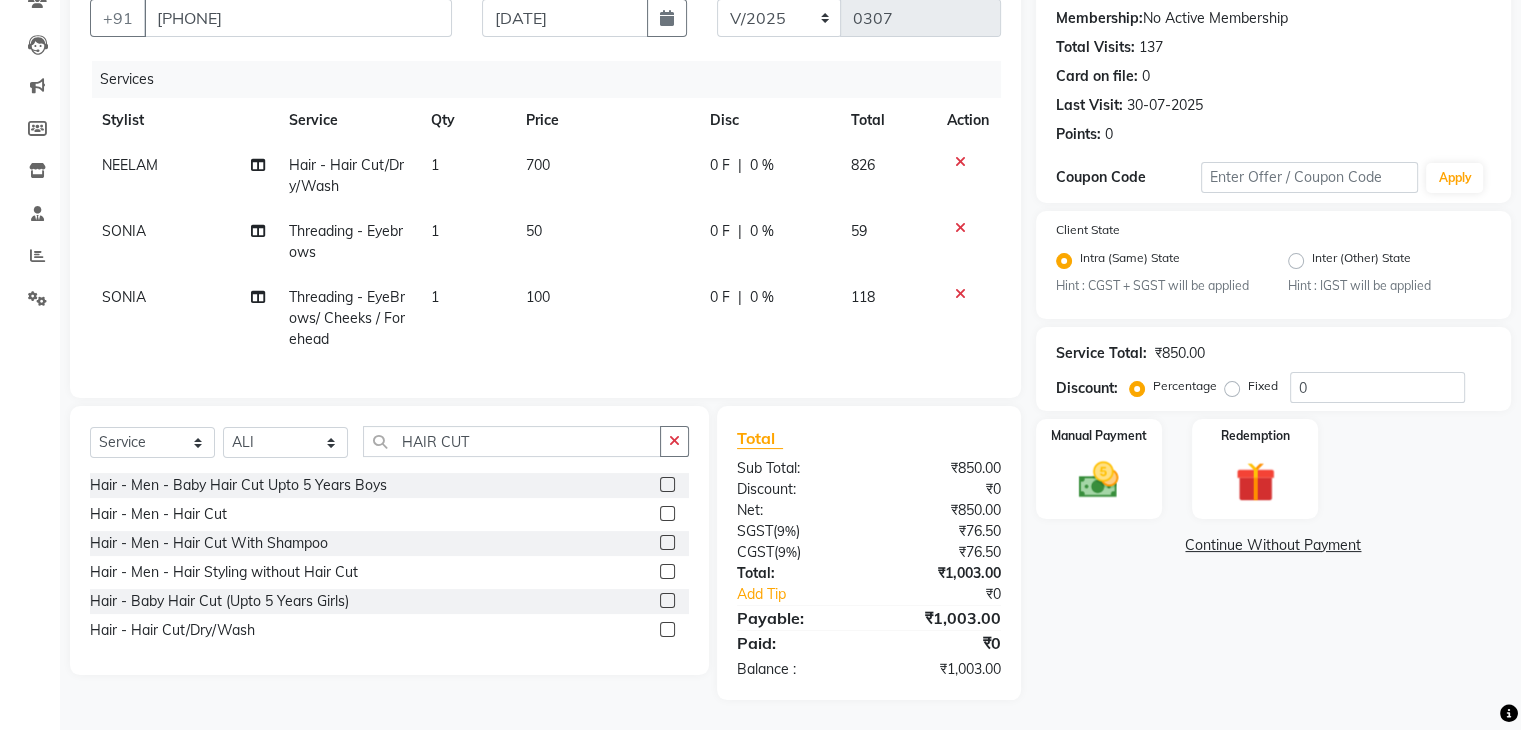 click 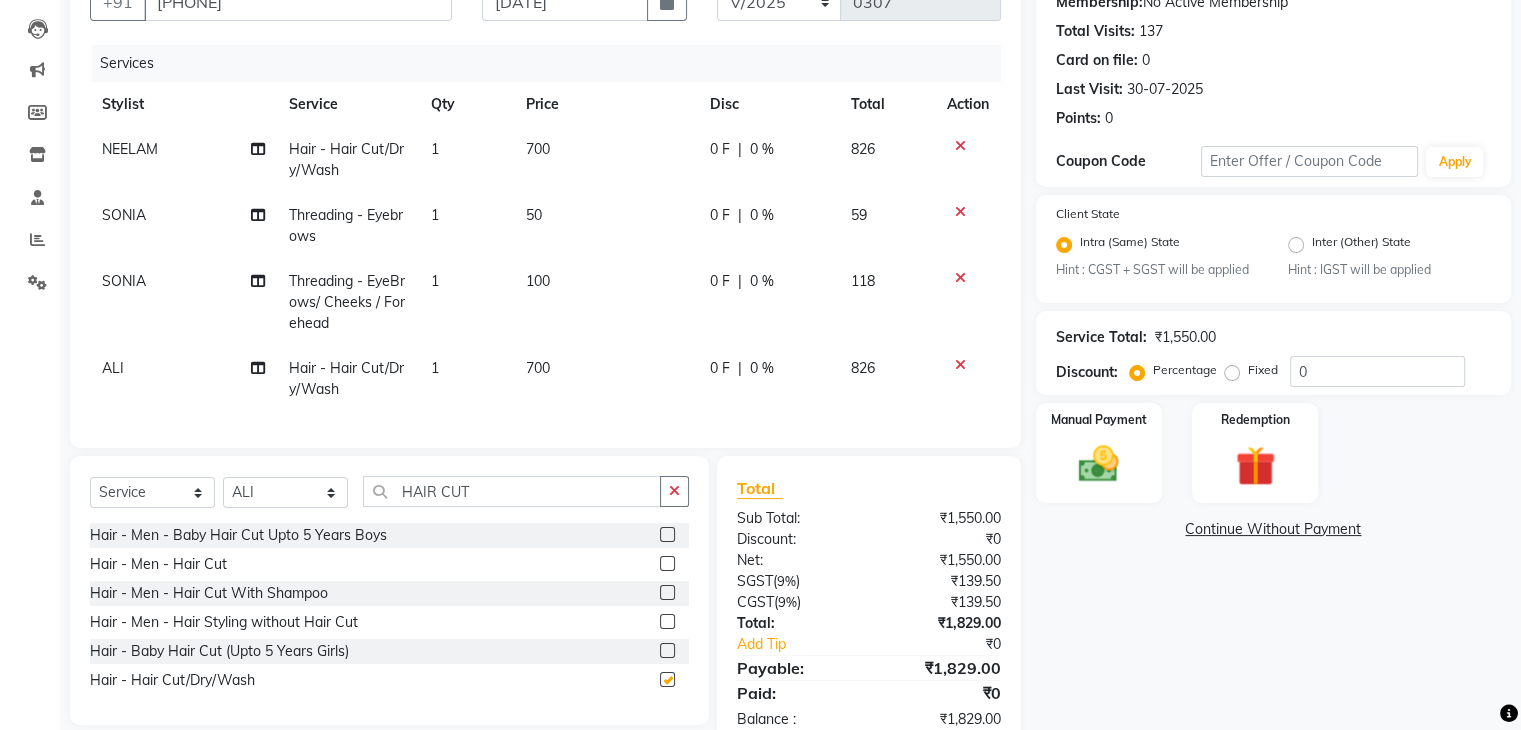 checkbox on "false" 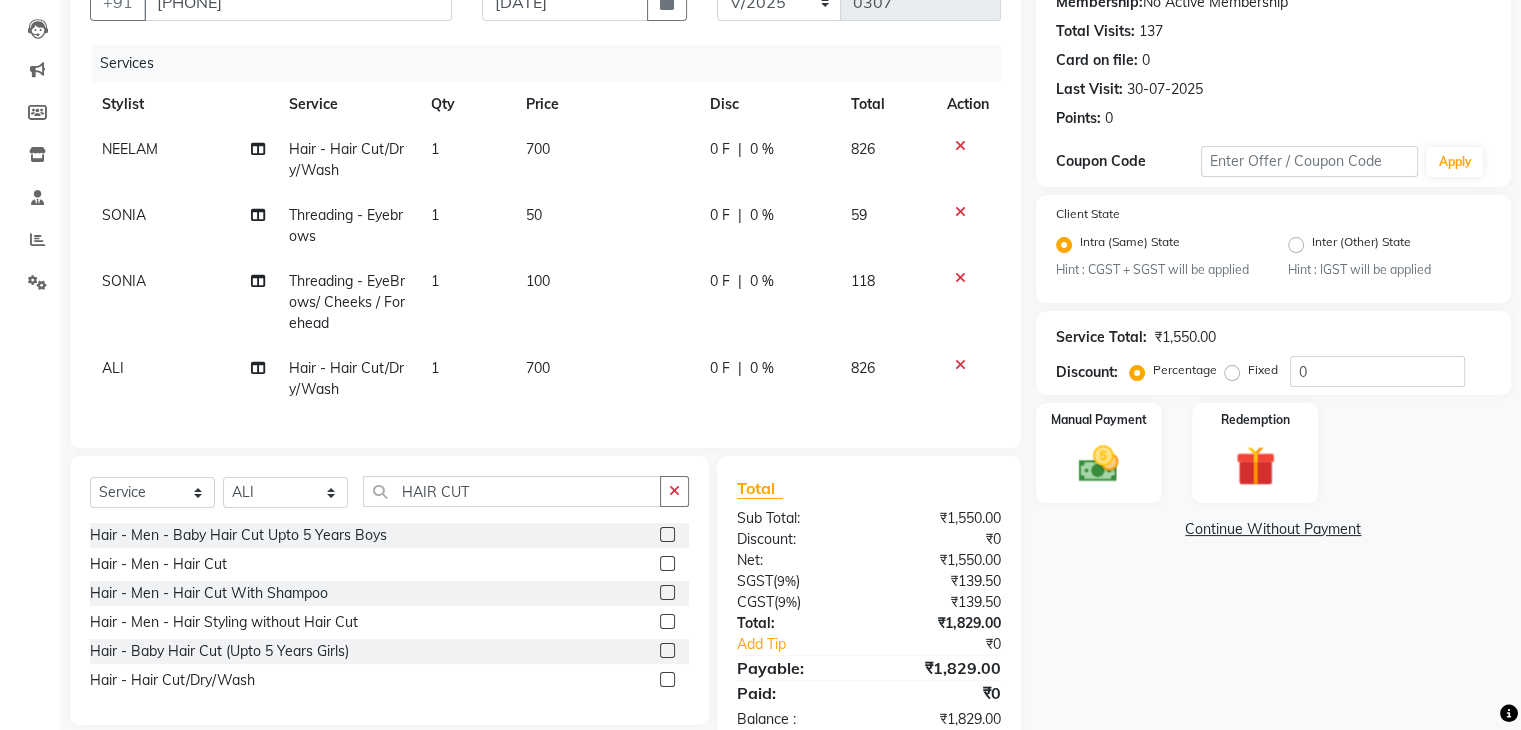 click on "700" 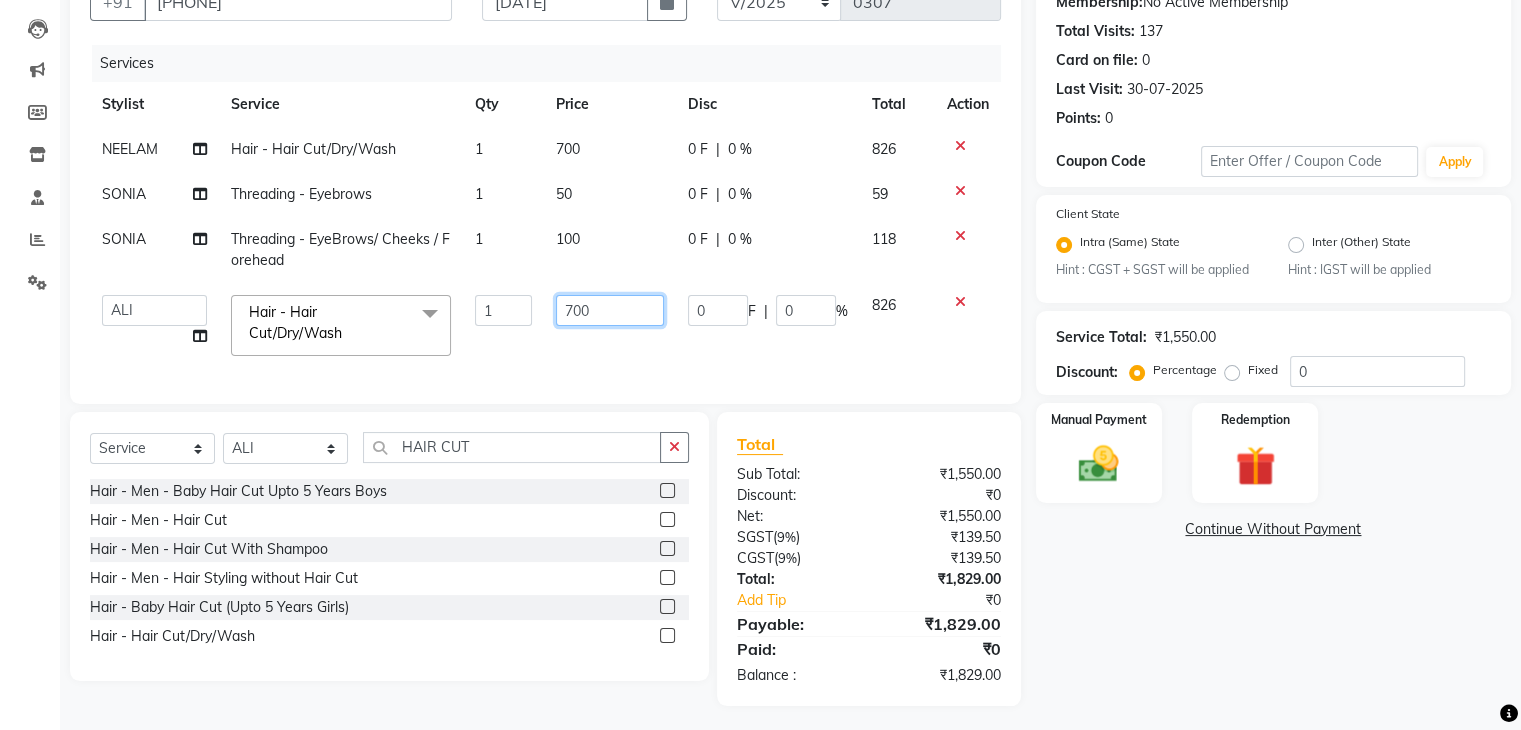 click on "700" 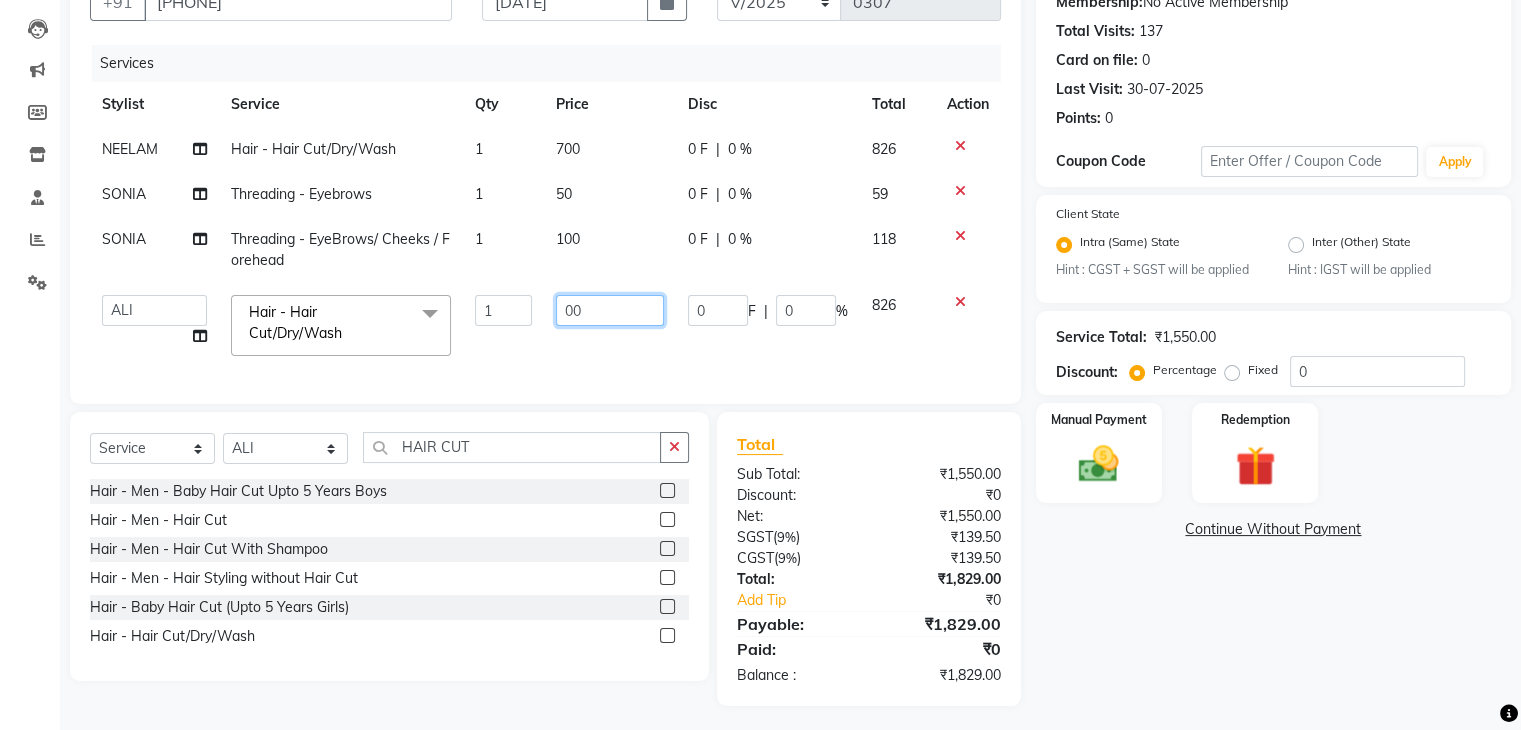 type on "500" 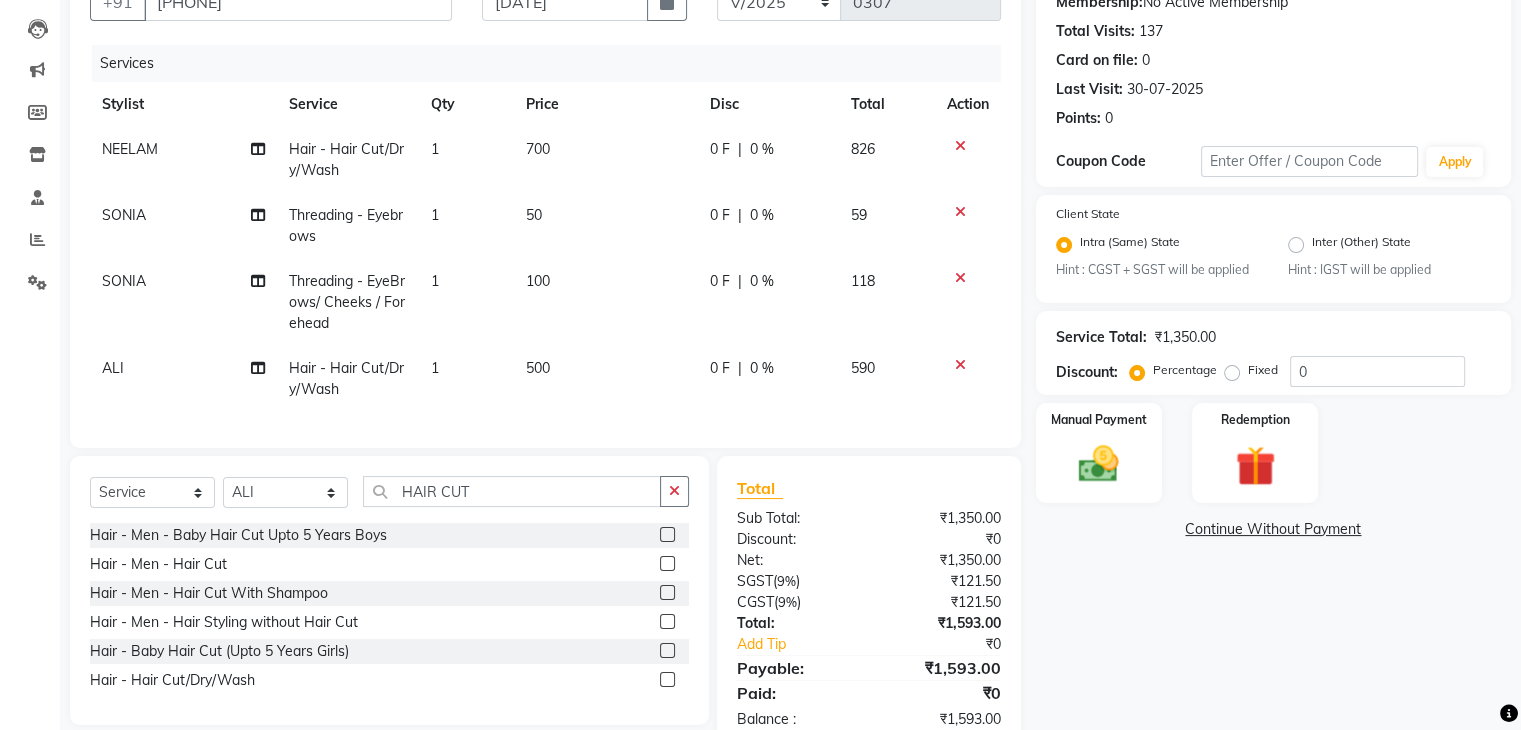 click on "NEELAM Hair  - Hair Cut/Dry/Wash 1 700 0 F | 0 % 826 SONIA Threading  - Eyebrows 1 50 0 F | 0 % 59 SONIA Threading  - EyeBrows/ Cheeks / Forehead 1 100 0 F | 0 % 118 ALI Hair  - Hair Cut/Dry/Wash 1 500 0 F | 0 % 590" 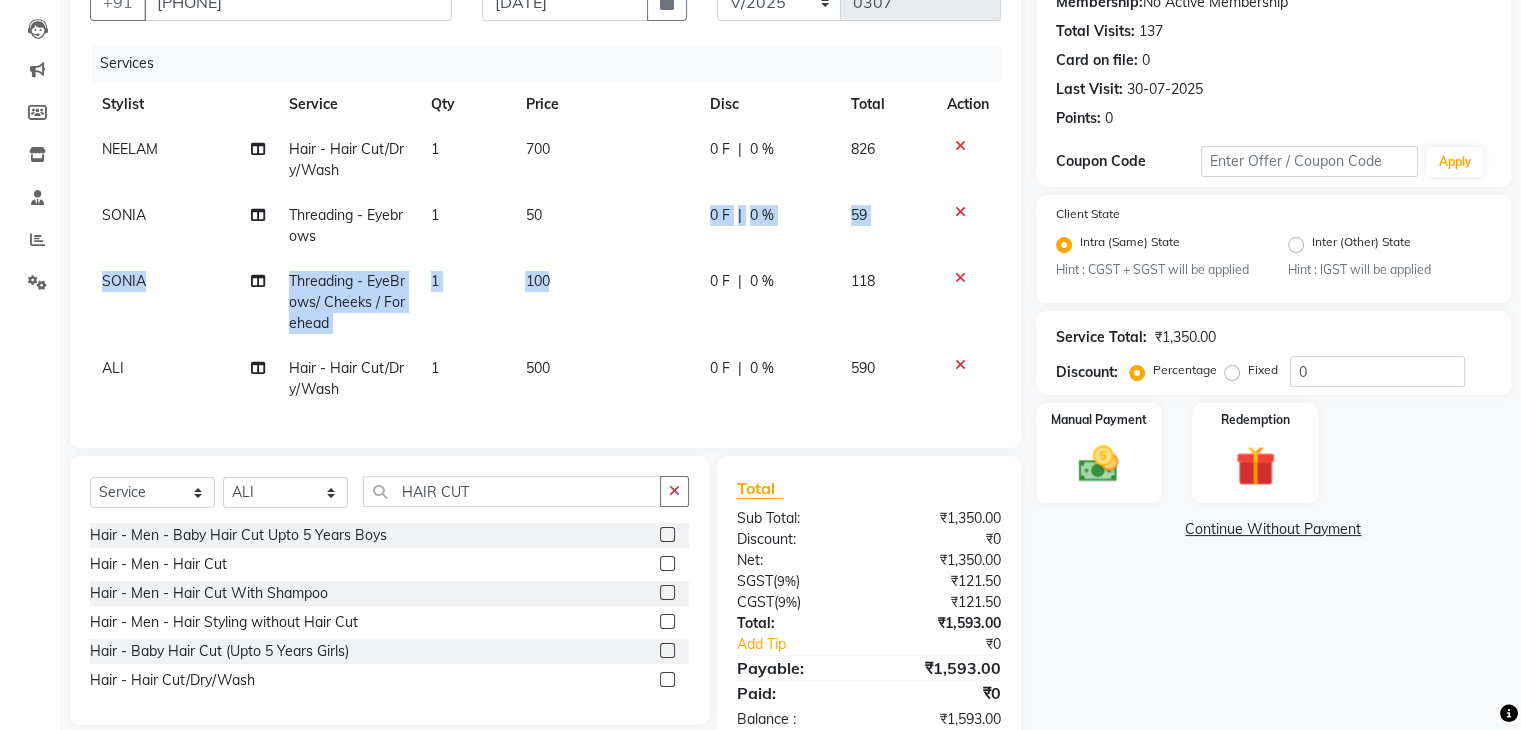 drag, startPoint x: 572, startPoint y: 237, endPoint x: 586, endPoint y: 295, distance: 59.665737 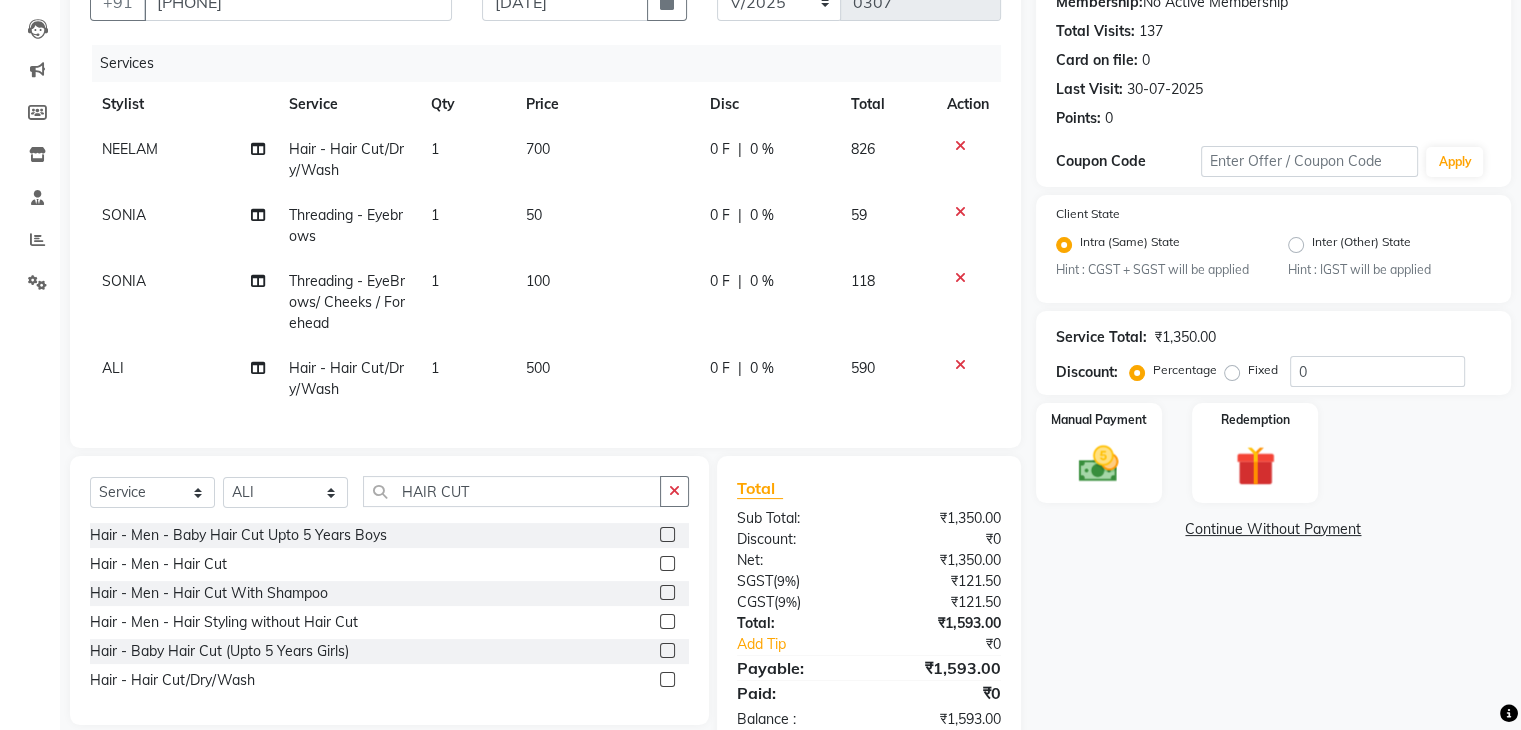 select on "47444" 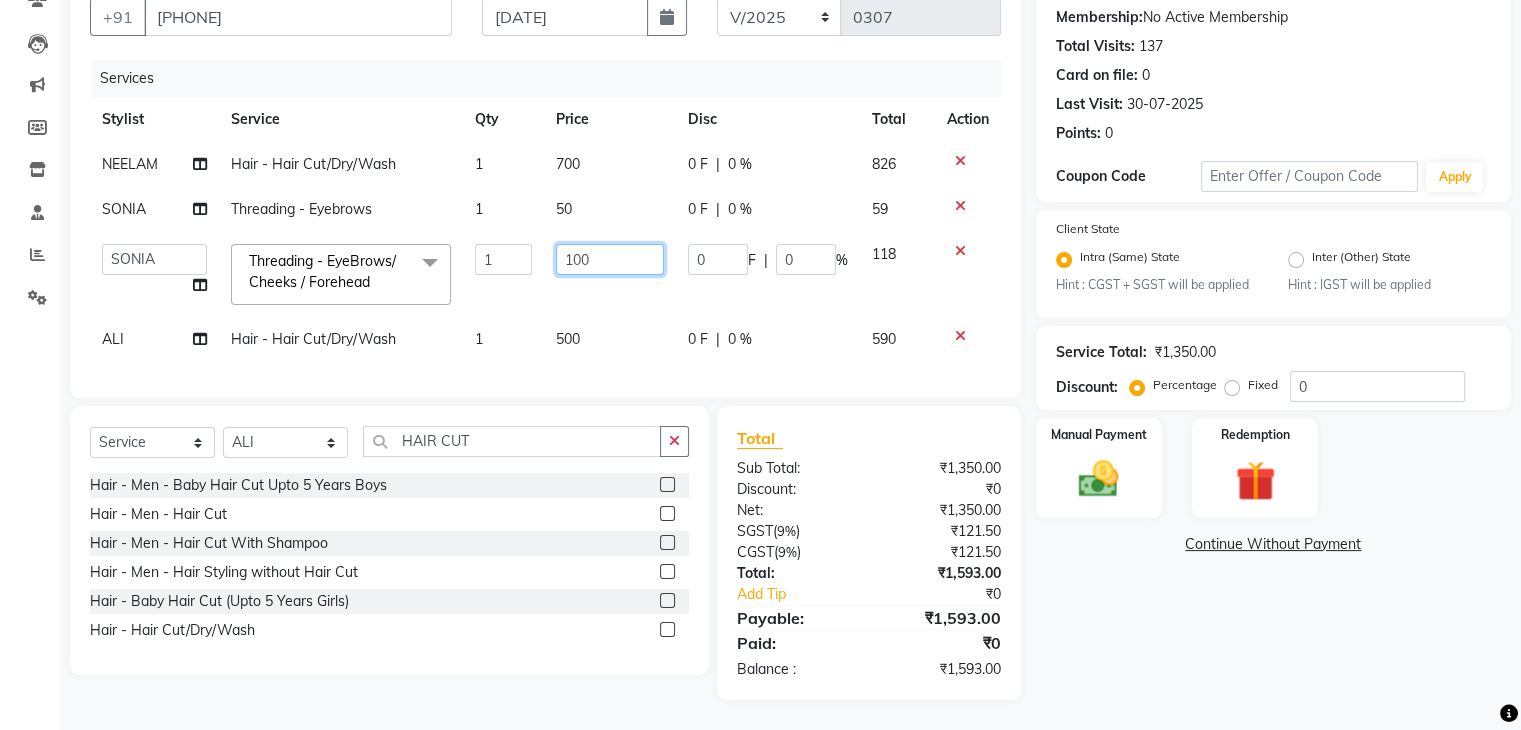 click on "100" 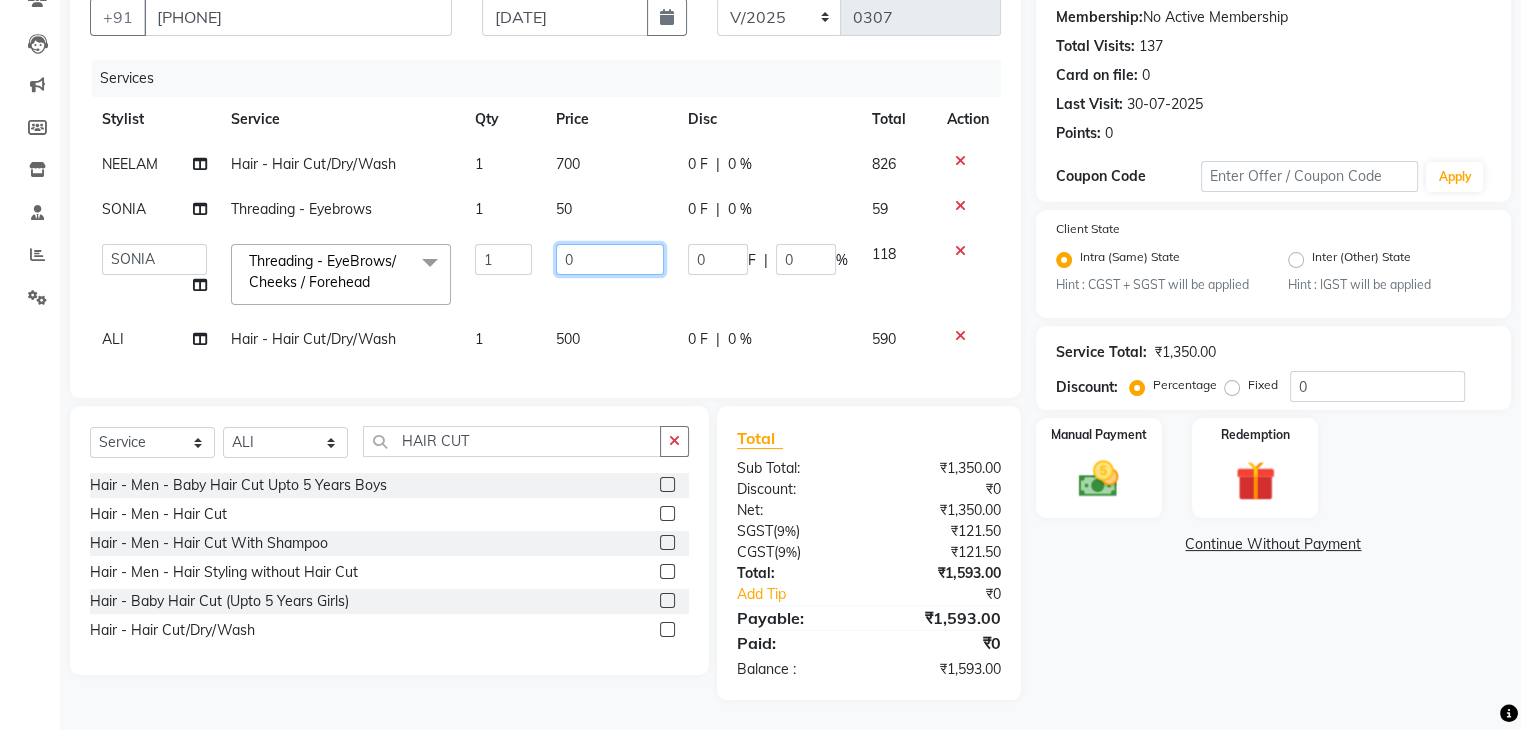 type on "50" 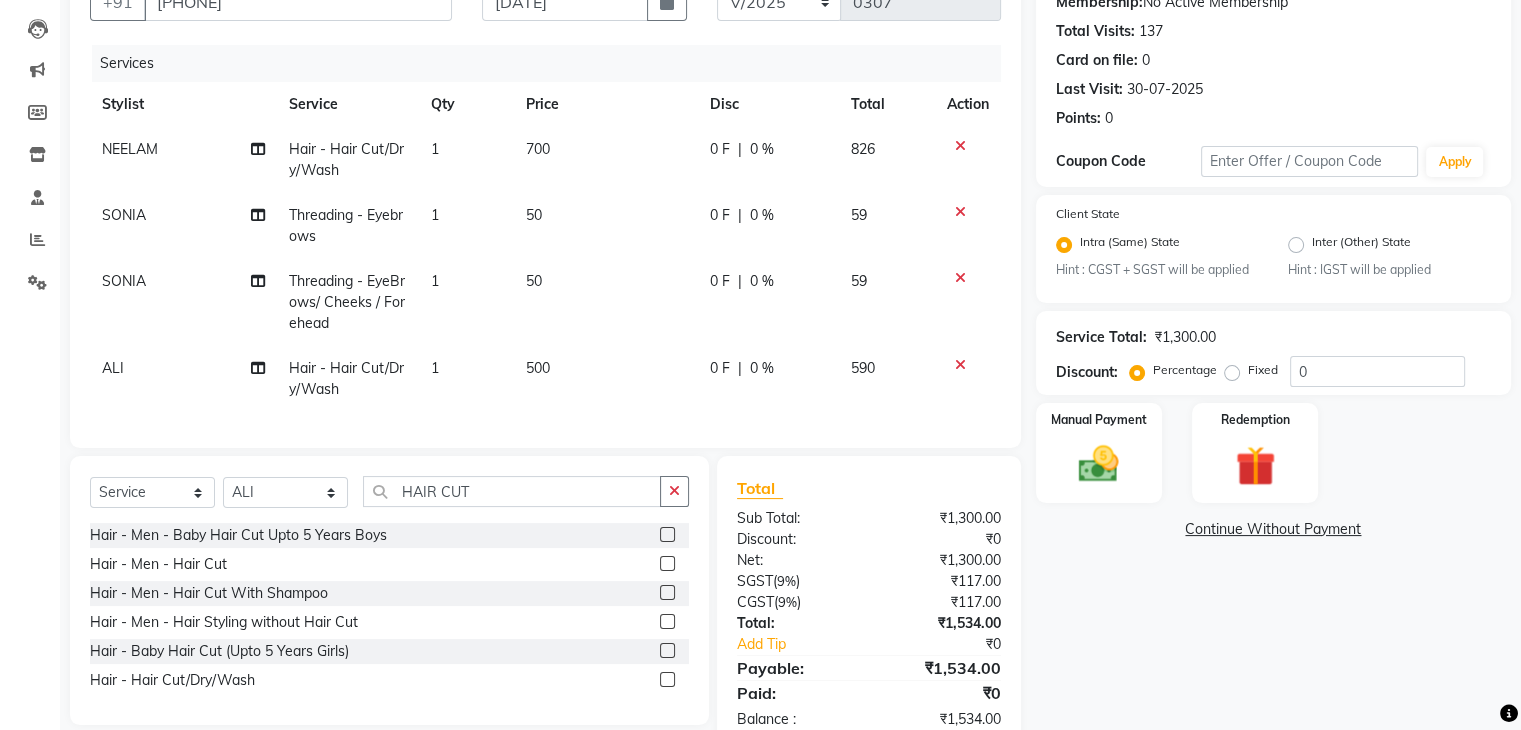 click on "700" 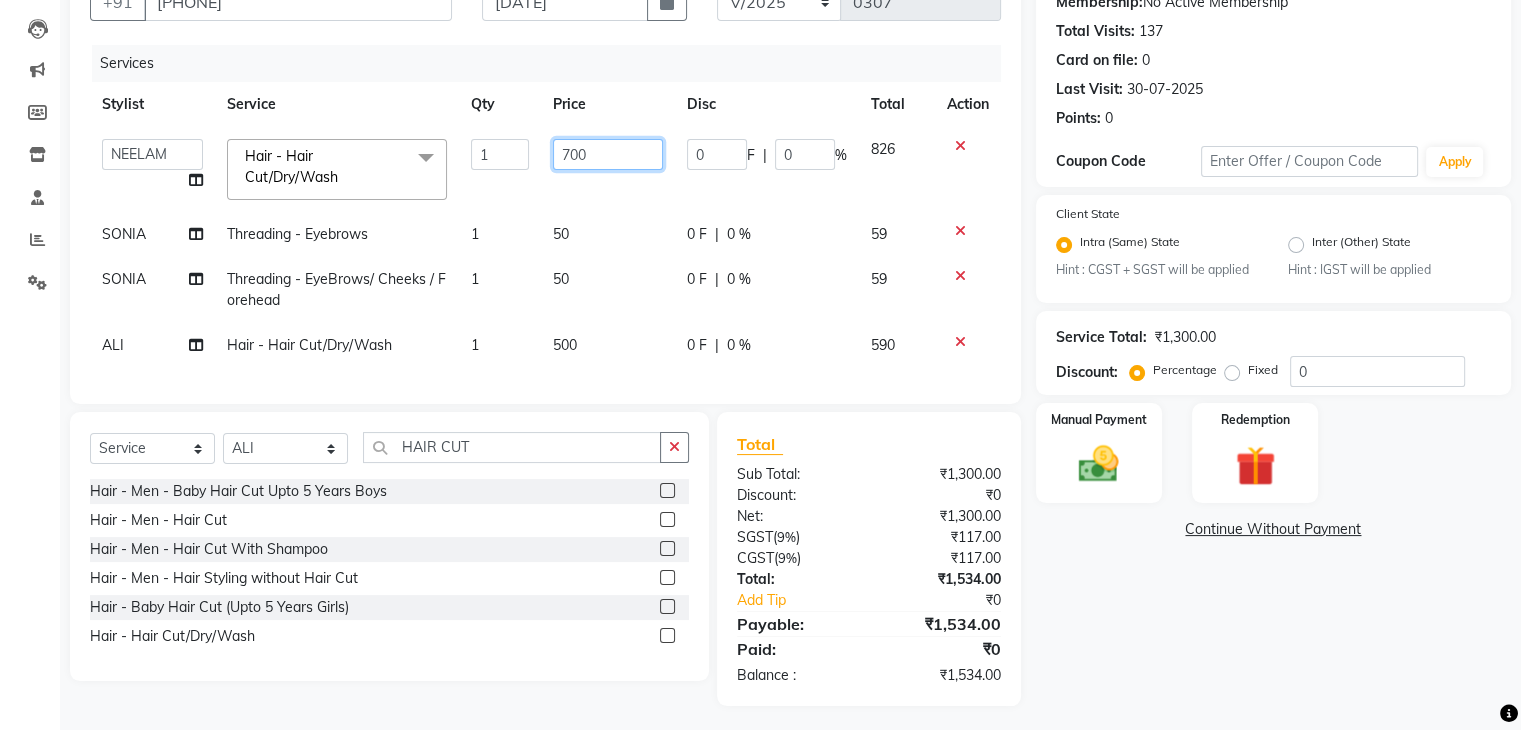 click on "700" 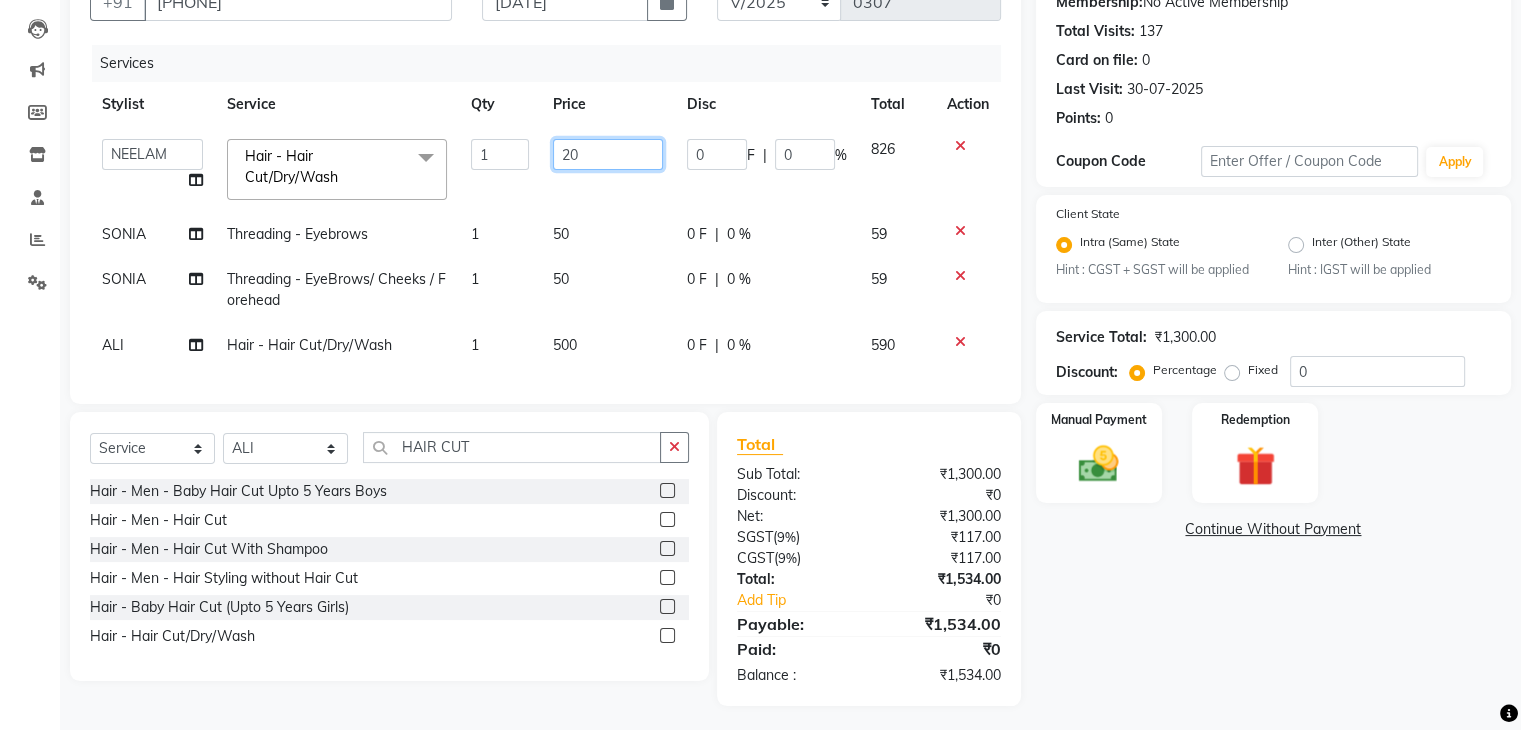 type on "250" 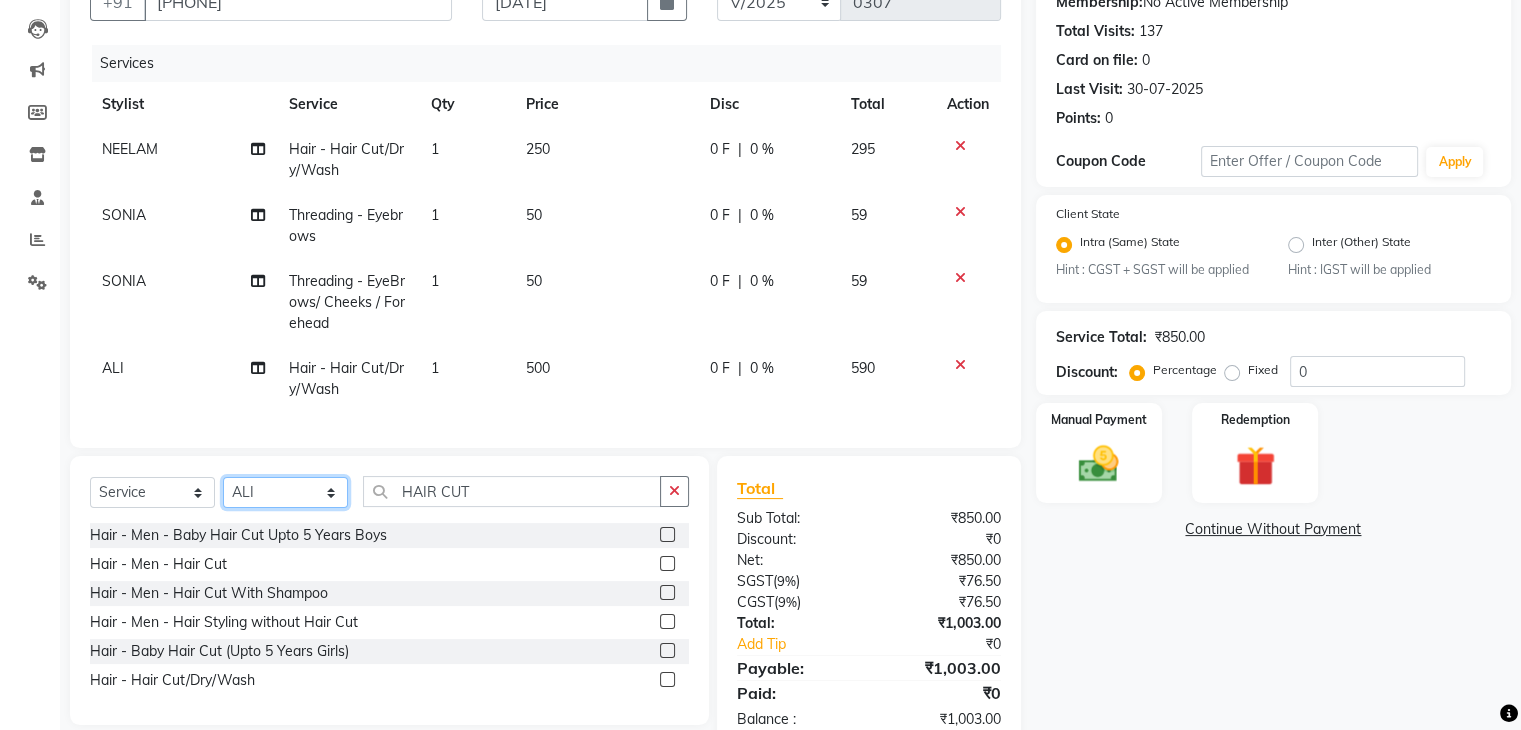 click on "Client +91 [PHONE] Date [DATE] Invoice Number V/2025 V/2025-26 0307 Services Stylist Service Qty Price Disc Total Action NEELAM Hair  - Hair Cut/Dry/Wash 1 250 0 F | 0 % 295 SONIA Threading  - Eyebrows 1 50 0 F | 0 % 59 SONIA Threading  - EyeBrows/ Cheeks / Forehead 1 50 0 F | 0 % 59 ALI Hair  - Hair Cut/Dry/Wash 1 500 0 F | 0 % 590 Select  Service  Product  Membership  Package Voucher Prepaid Gift Card  Select Stylist AADIL ADIL Ajay Alam ALAM ALI ALI ANIL ANMOL ARVIND Ashif ASHISH Atif AYESHA BABLI DHEERAJ FAIZ Gaurav Geeta GULJAR HARMAN IBRAHIM Janvi JITENDER KAVI KHUSHBOO KHUSHBOO komal kusum mam  LUCKY manager manju manoj Marry Meena MEENTA MEENTA Meenu MERRY MINTA Moin ali MONIKA Naem Naresh NAZIM NEELAM Neeraj Nisha Pankaj Priya PRIYANKA RAGNI Ram RAM RIYA SAHIL SAMEER sangeeta  SAPAN Seema SEEMA SHAAN SHAHRUKH SHIKHA SHILPA SONIA sonu SONU SUNIL Sunita SUNITA UPASANA UPASANA Vanshika Varun VINITA Zafar HAIR CUT Hair - Men  - Baby Hair Cut Upto 5 Years Boys  Hair - Men  - Hair Cut  Total ₹0  (" 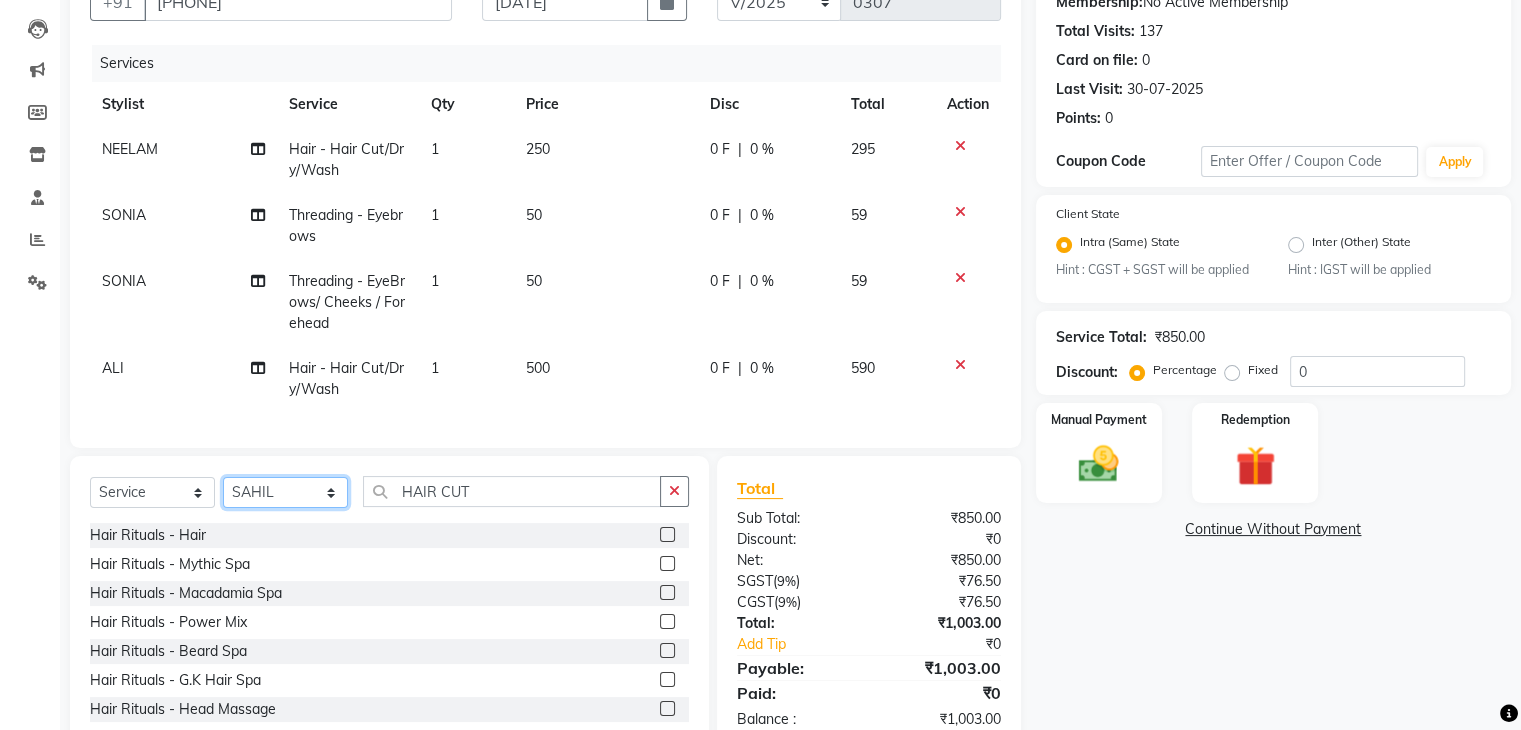 select on "19946" 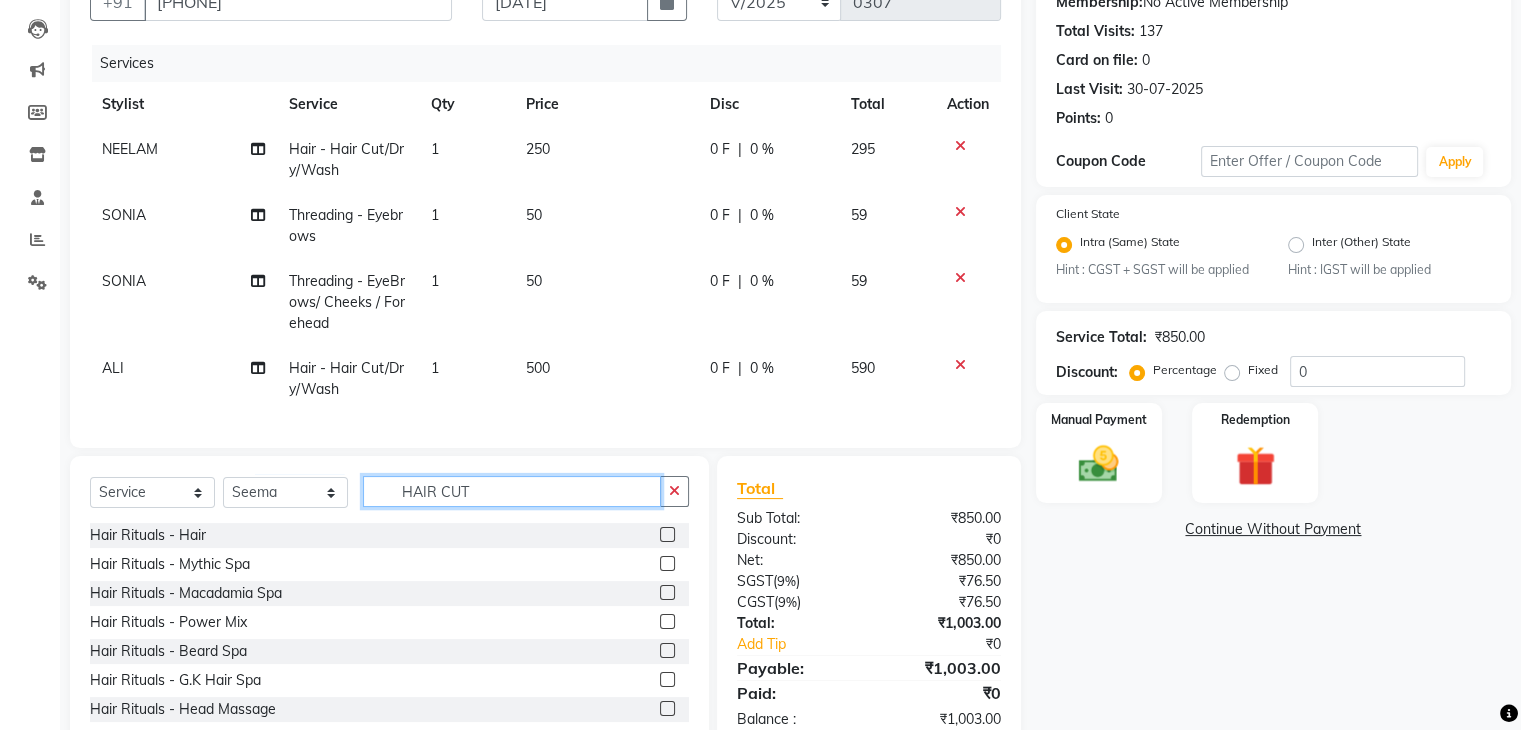 click on "HAIR CUT" 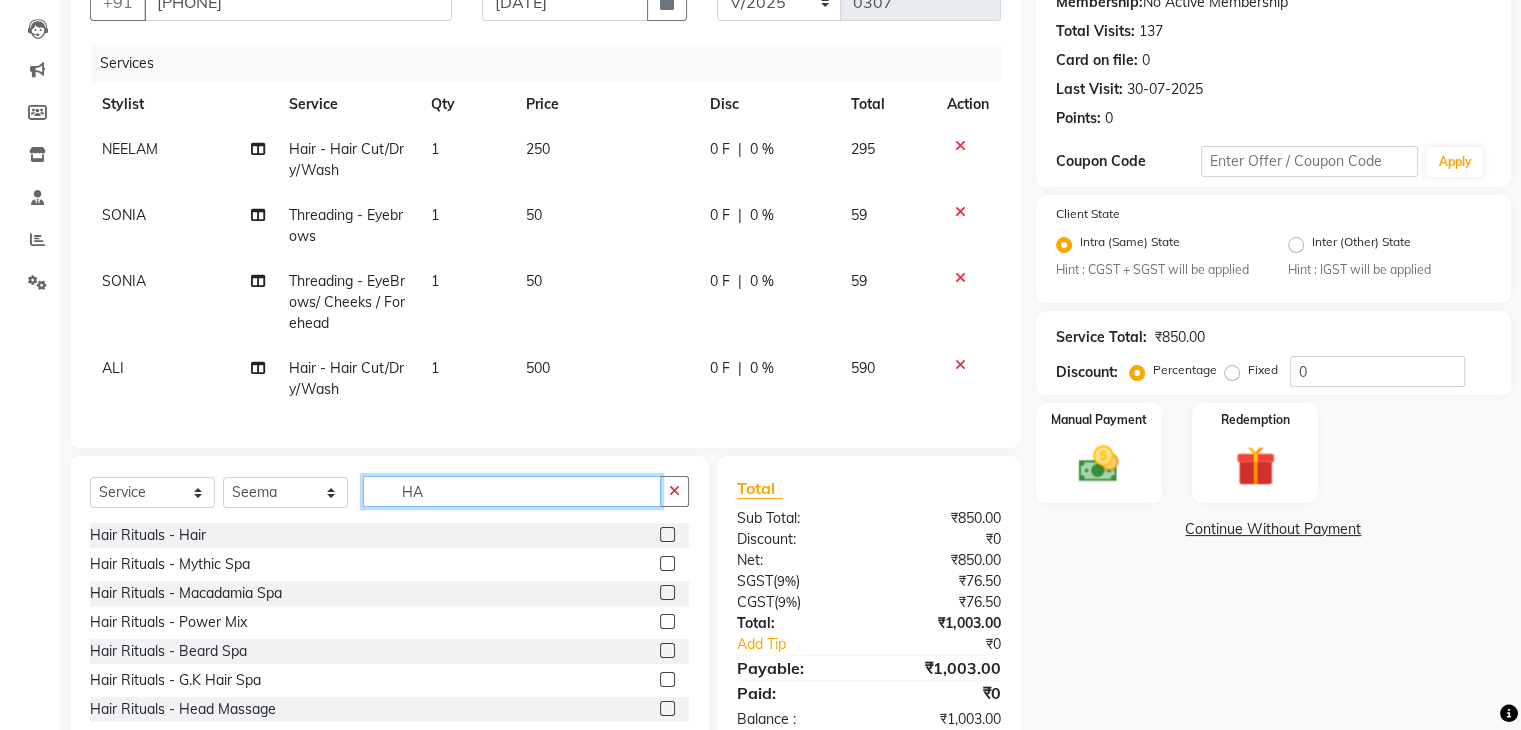 type on "H" 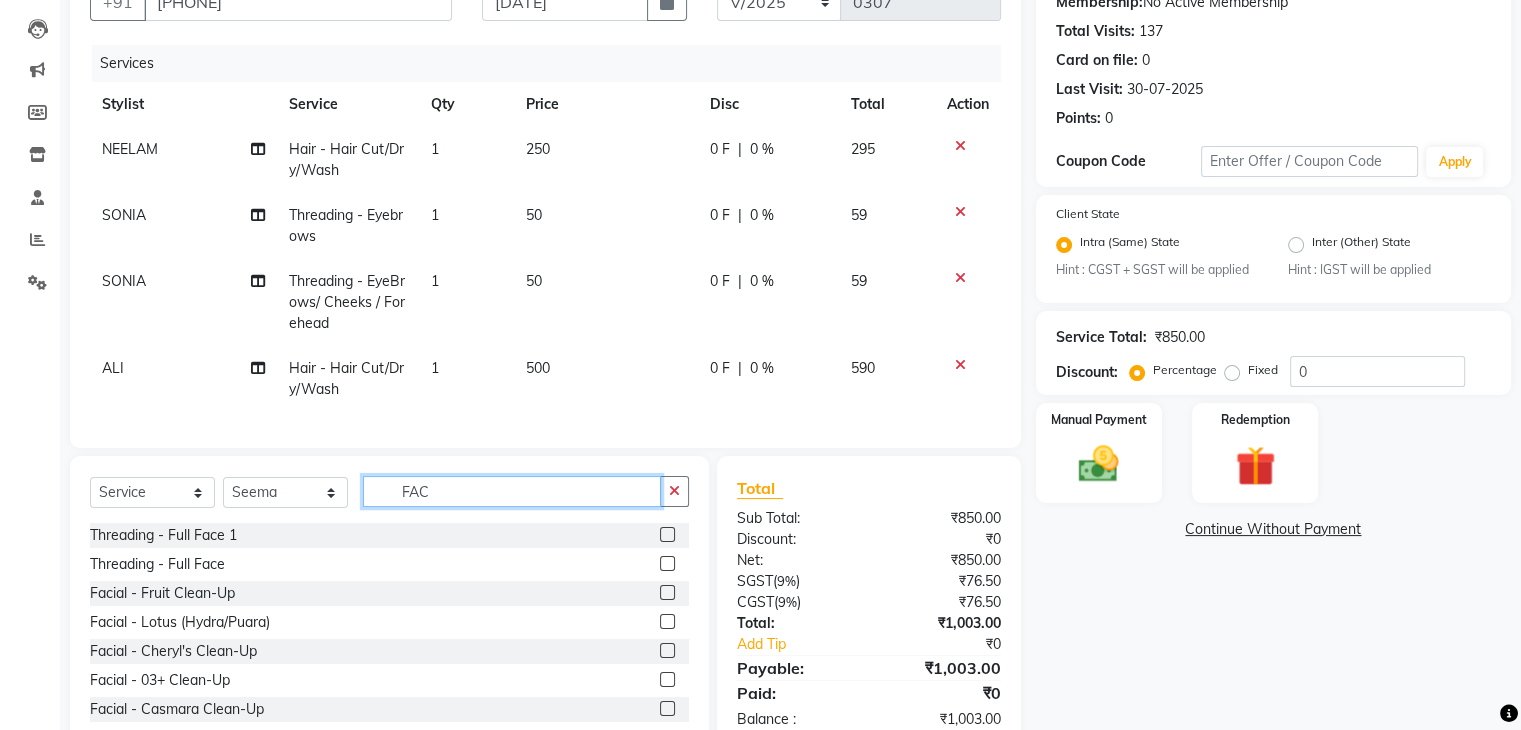 type on "FAC" 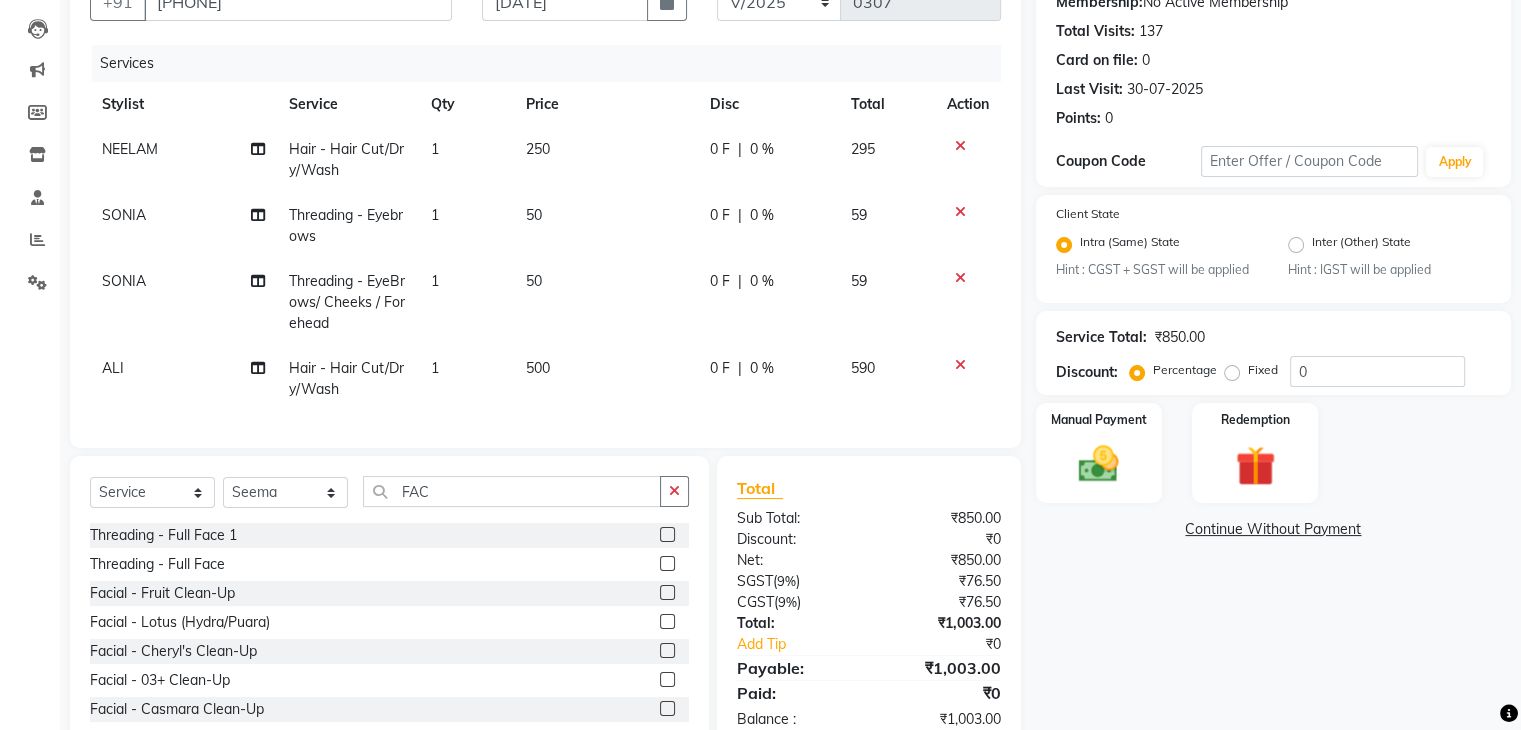 click 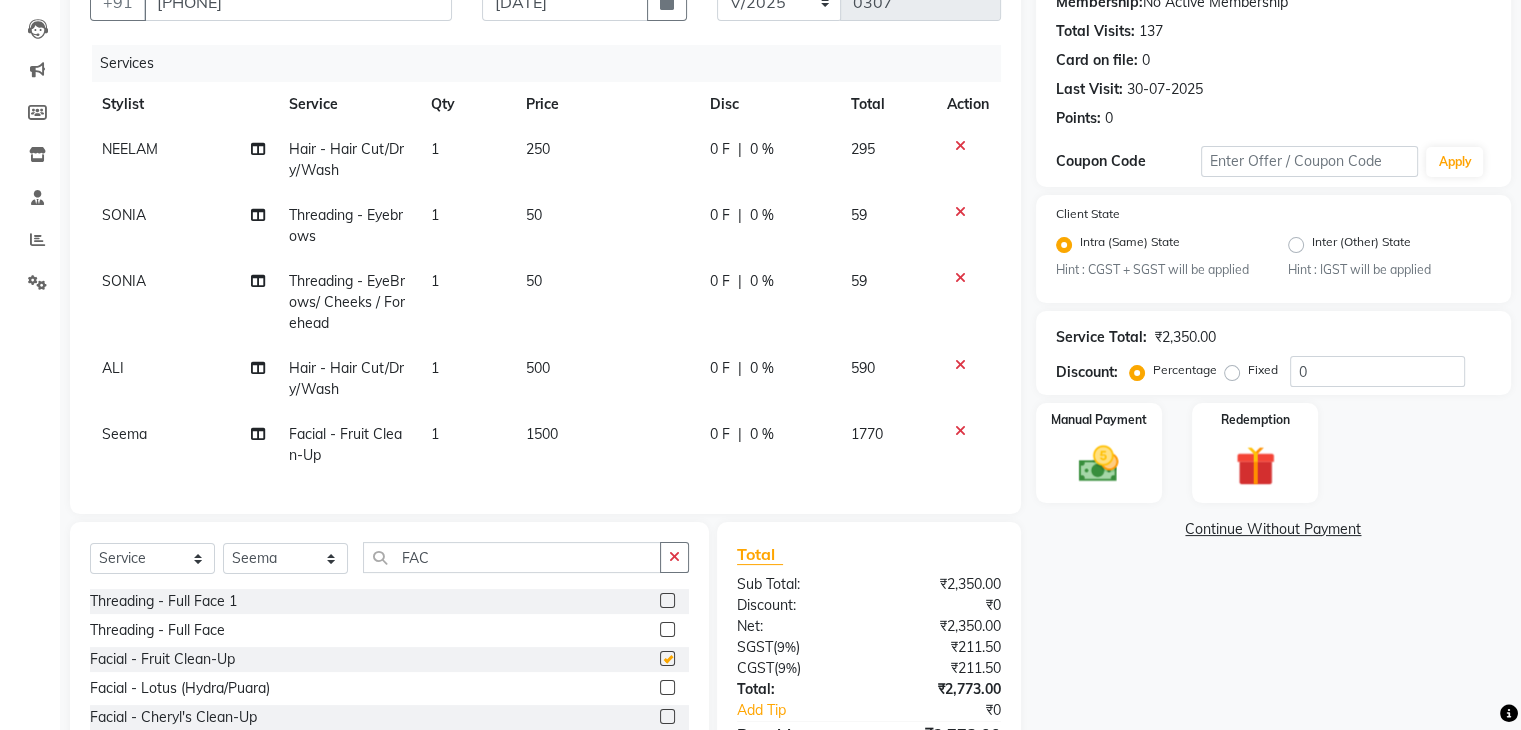 checkbox on "false" 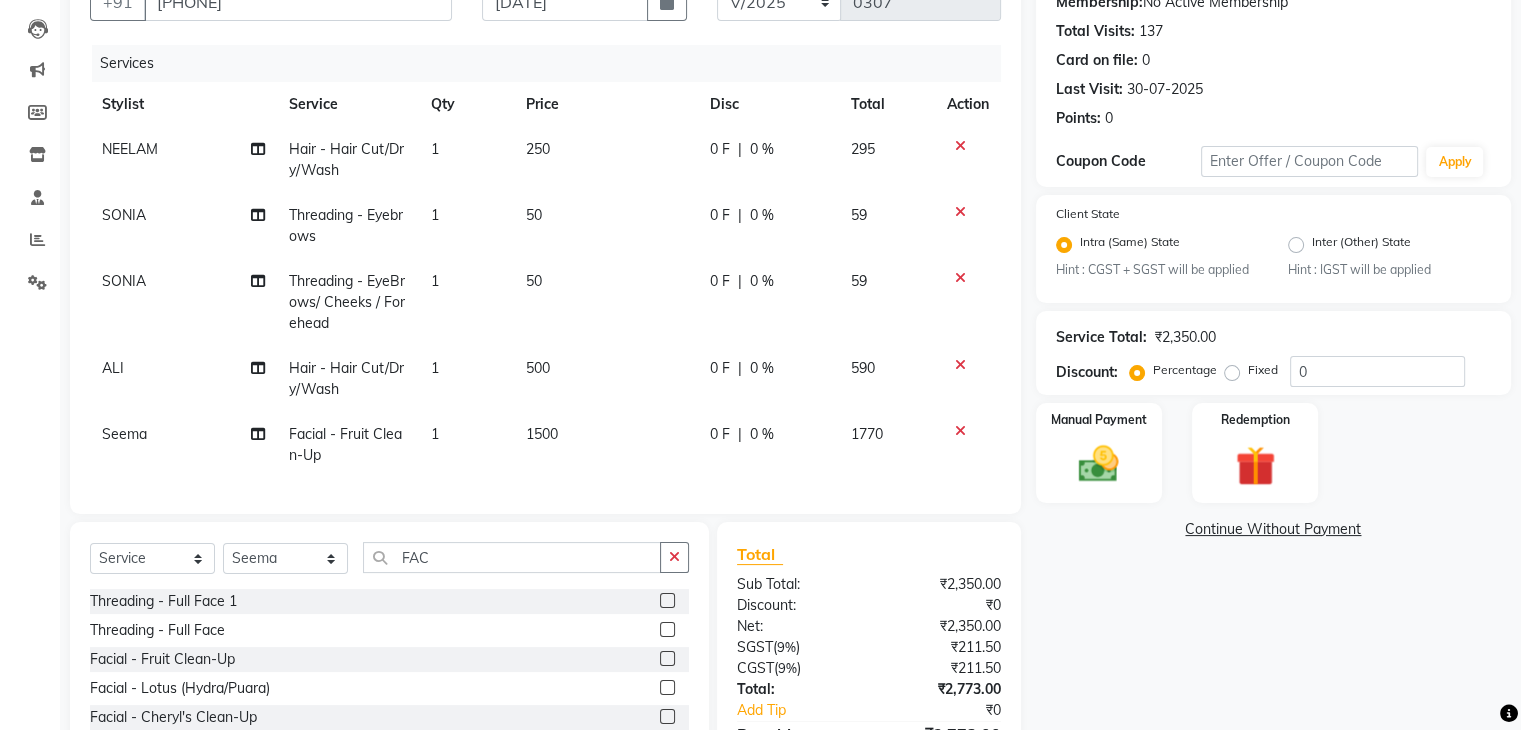 click on "1500" 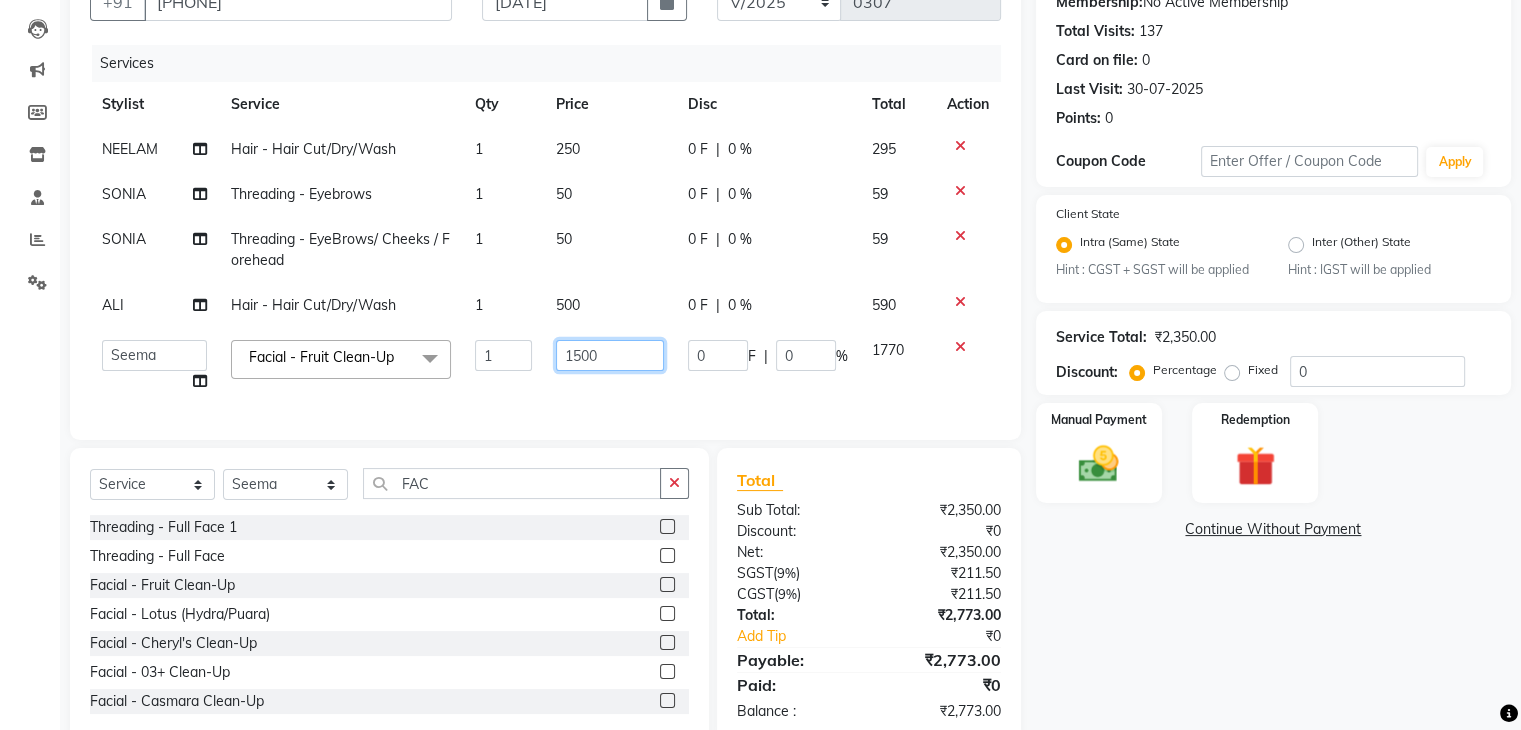 click on "1500" 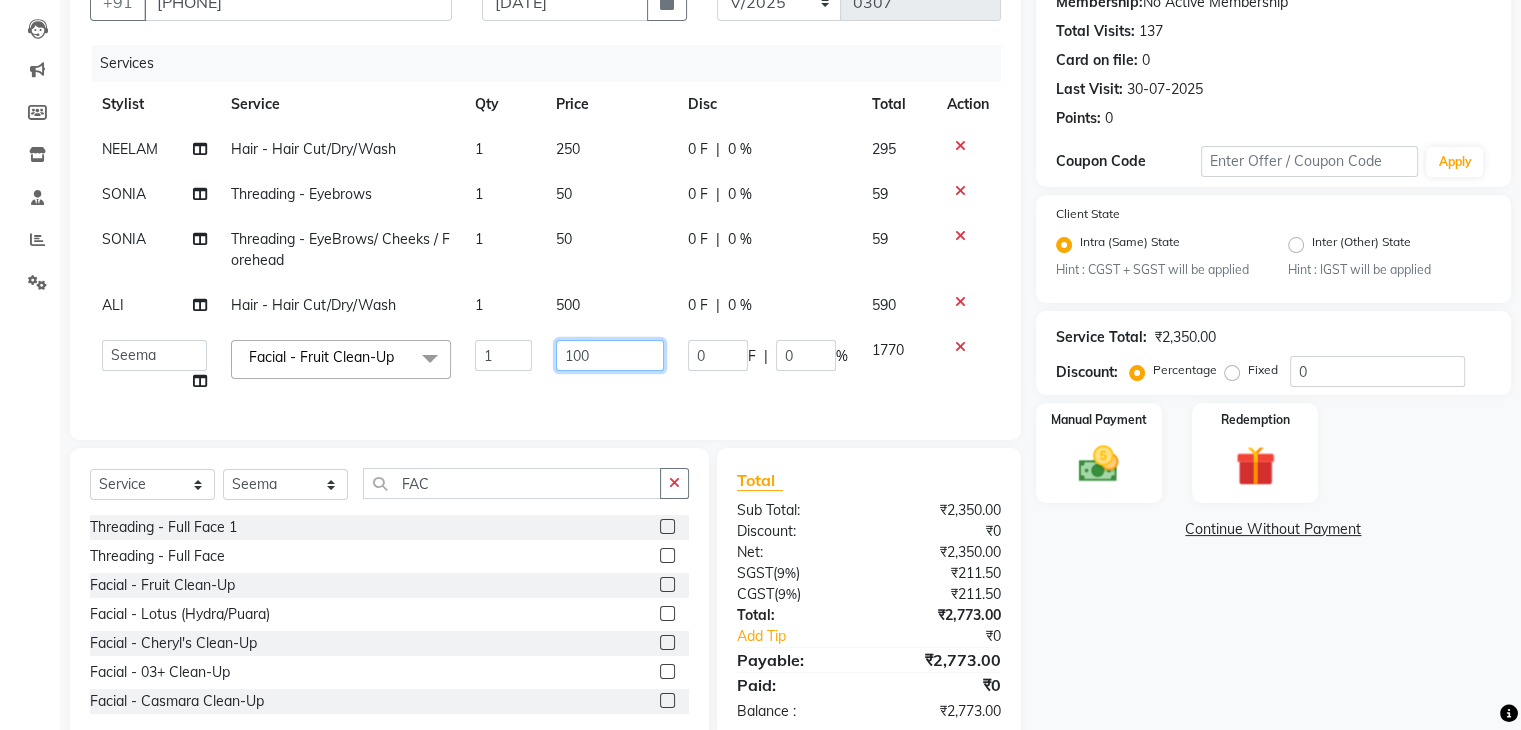 type on "1400" 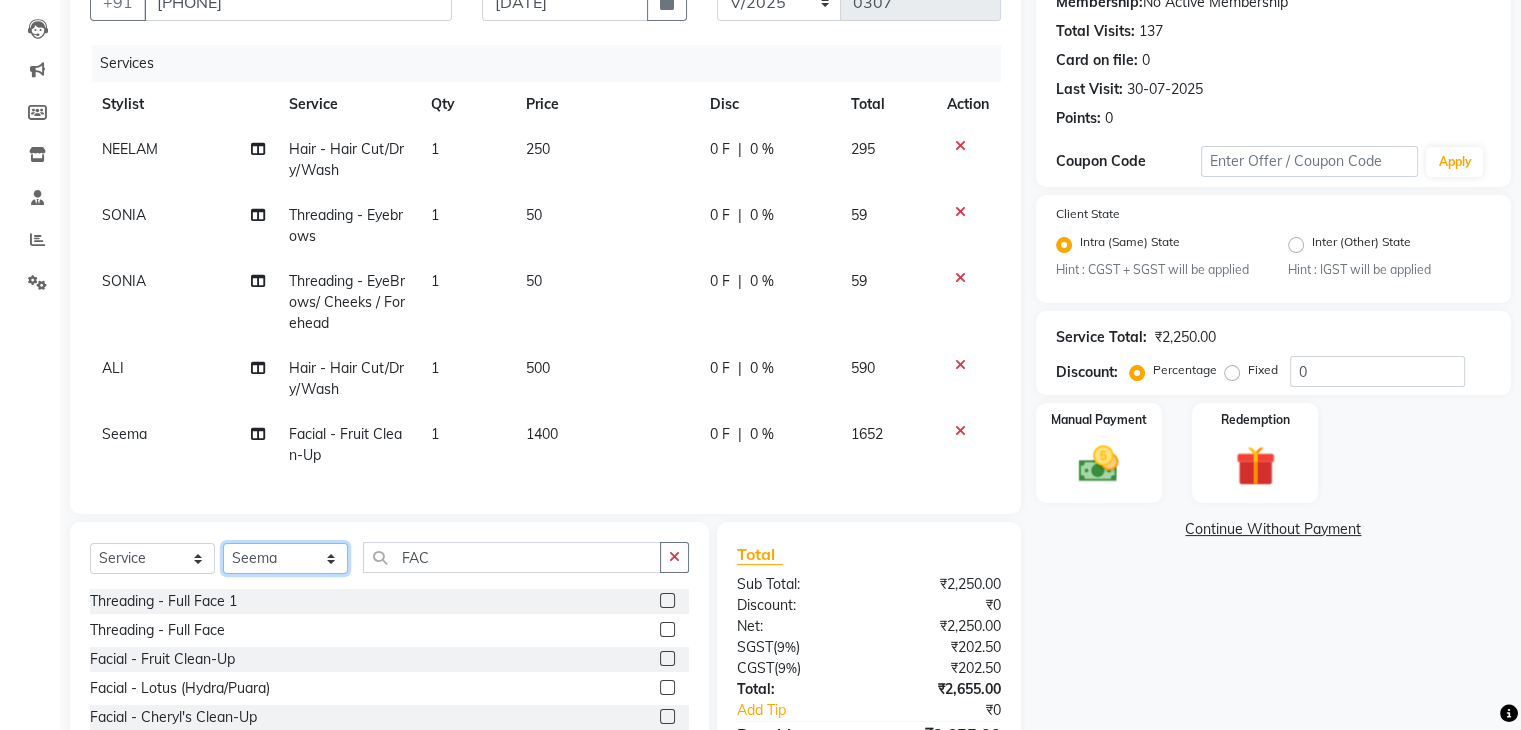 click on "Client +91 [PHONE] Date [DATE] Invoice Number V/2025 V/2025-26 0307 Services Stylist Service Qty Price Disc Total Action NEELAM Hair  - Hair Cut/Dry/Wash 1 250 0 F | 0 % 295 SONIA Threading  - Eyebrows 1 50 0 F | 0 % 59 SONIA Threading  - EyeBrows/ Cheeks / Forehead 1 50 0 F | 0 % 59 ALI Hair  - Hair Cut/Dry/Wash 1 500 0 F | 0 % 590 Seema Facial  - Fruit Clean-Up 1 1400 0 F | 0 % 1652 Select  Service  Product  Membership  Package Voucher Prepaid Gift Card  Select Stylist AADIL ADIL Ajay Alam ALAM ALI ALI ANIL ANMOL ARVIND Ashif ASHISH Atif AYESHA BABLI DHEERAJ FAIZ Gaurav Geeta GULJAR HARMAN IBRAHIM Janvi JITENDER KAVI KHUSHBOO KHUSHBOO komal kusum mam  LUCKY manager manju manoj Marry Meena MEENTA MEENTA Meenu MERRY MINTA Moin ali MONIKA Naem Naresh NAZIM NEELAM Neeraj Nisha Pankaj Priya PRIYANKA RAGNI Ram RAM RIYA SAHIL SAMEER sangeeta  SAPAN Seema SEEMA SHAAN SHAHRUKH SHIKHA SHILPA SONIA sonu SONU SUNIL Sunita SUNITA UPASANA UPASANA Vanshika Varun VINITA Zafar FAC Threading  - Full Face 1  Total ₹0" 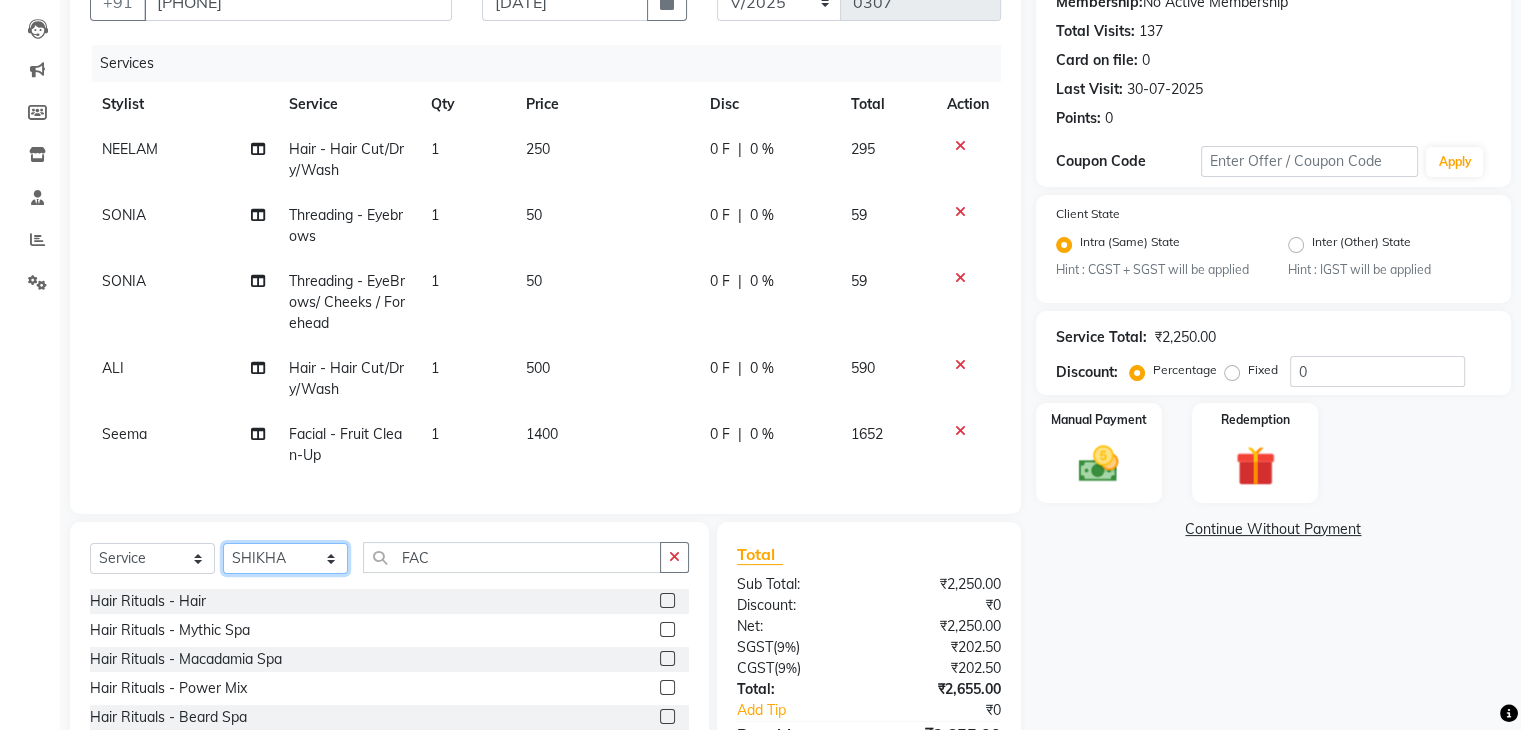 select on "52865" 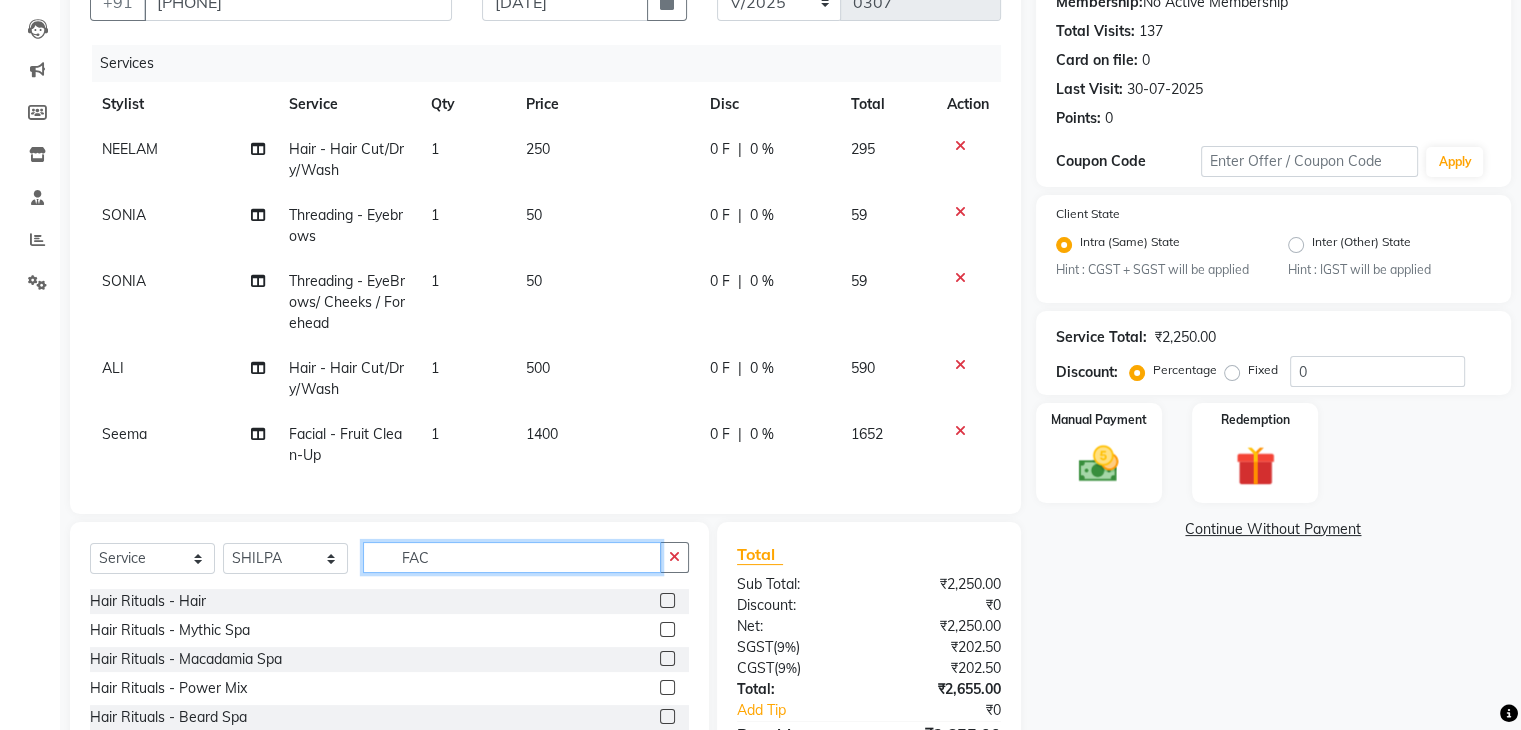 click on "FAC" 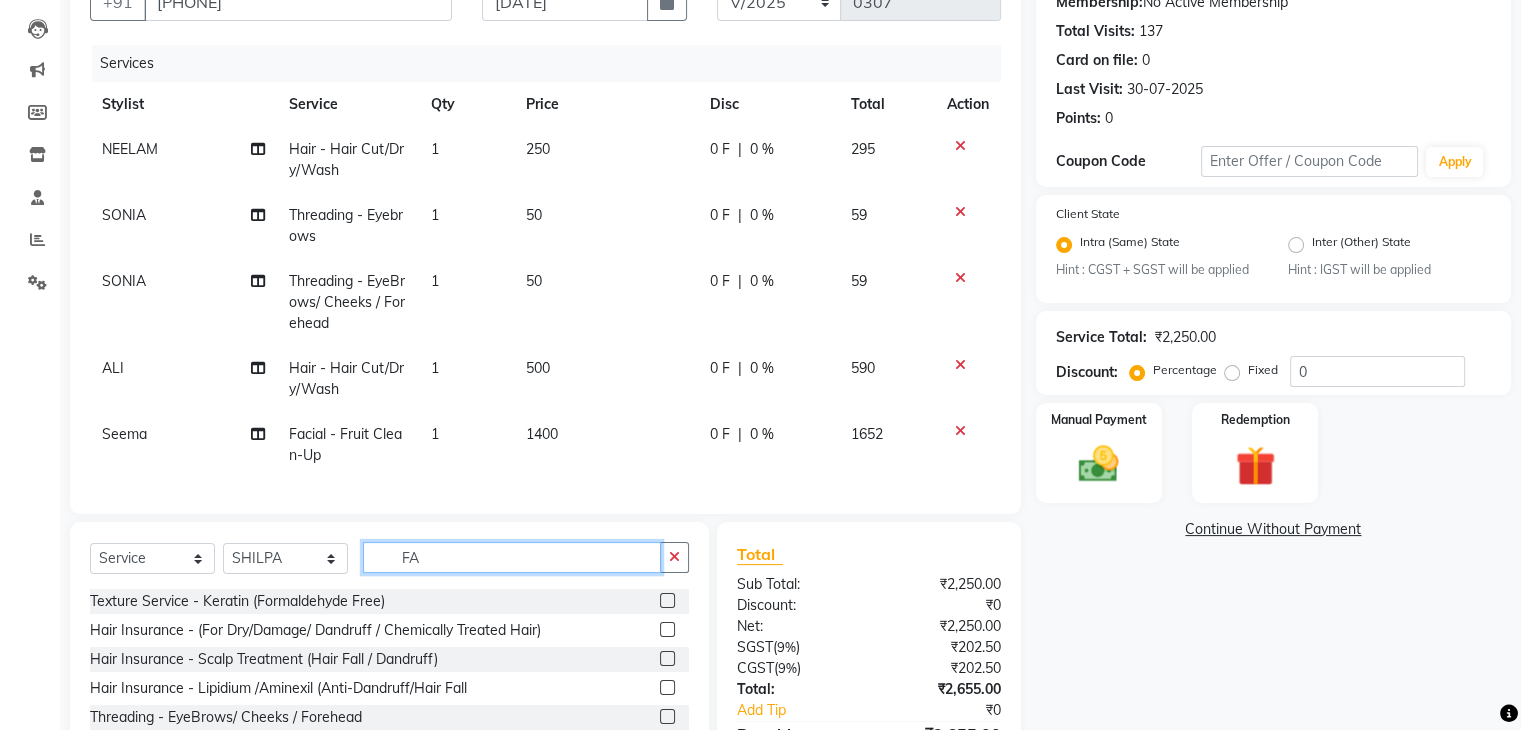 type on "FAC" 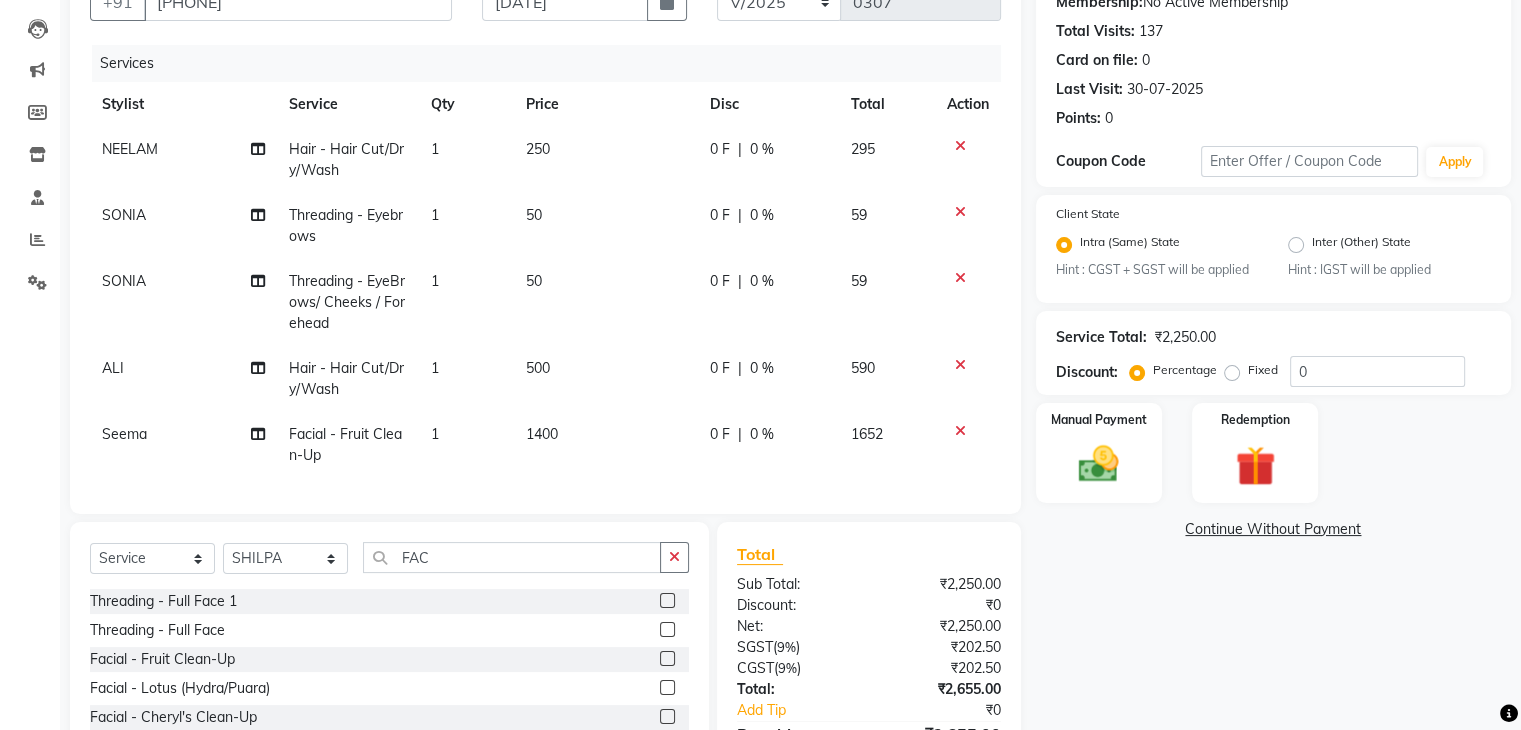 click 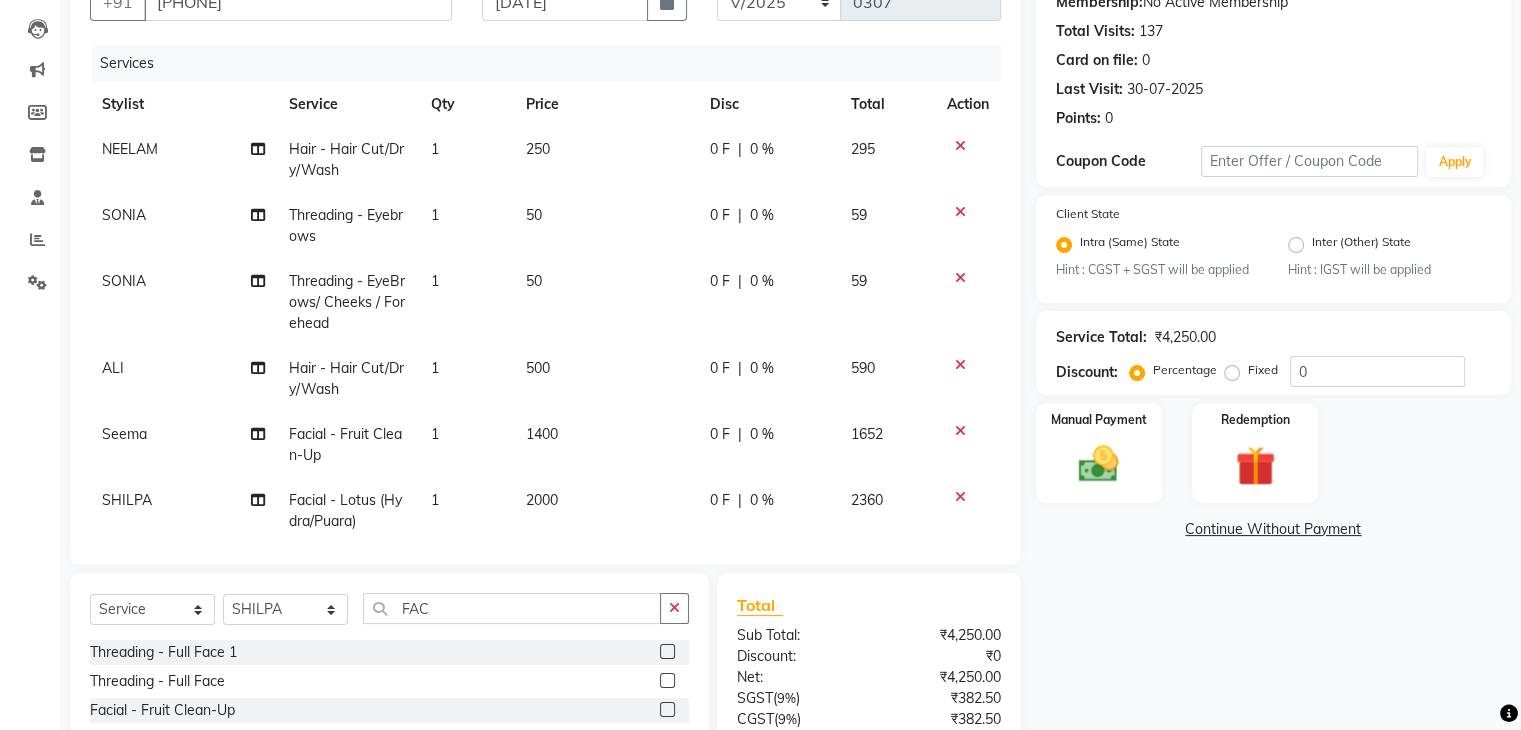 checkbox on "false" 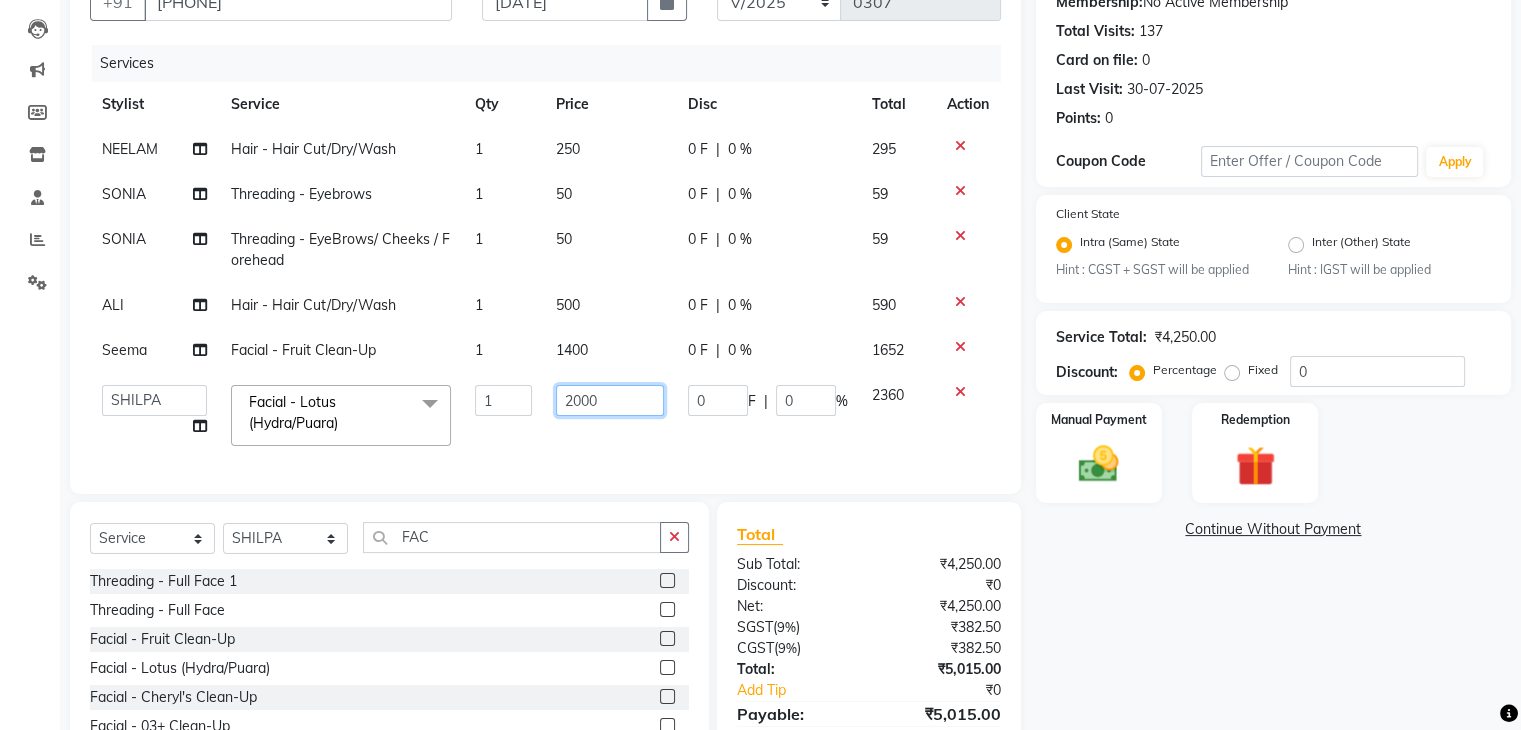 click on "2000" 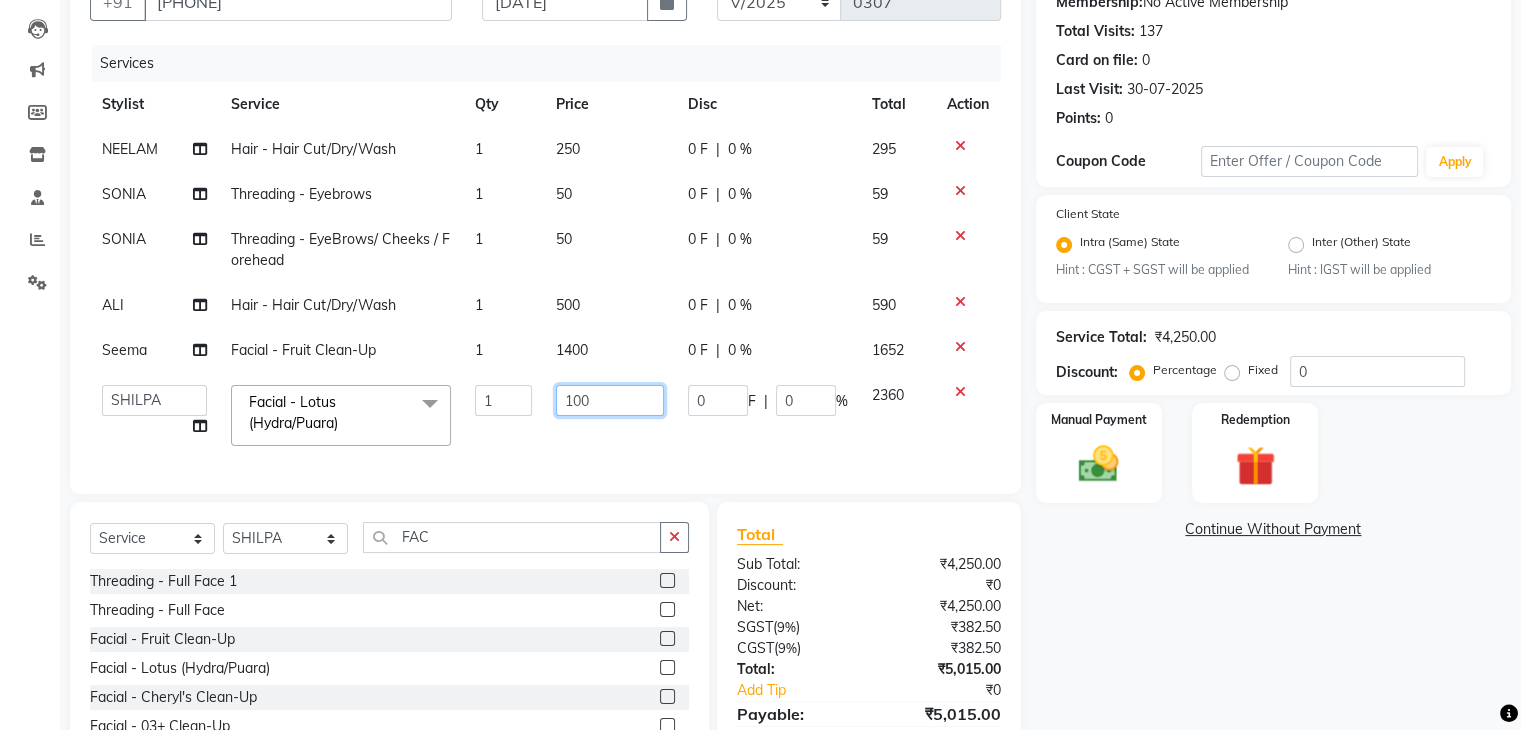 type on "1000" 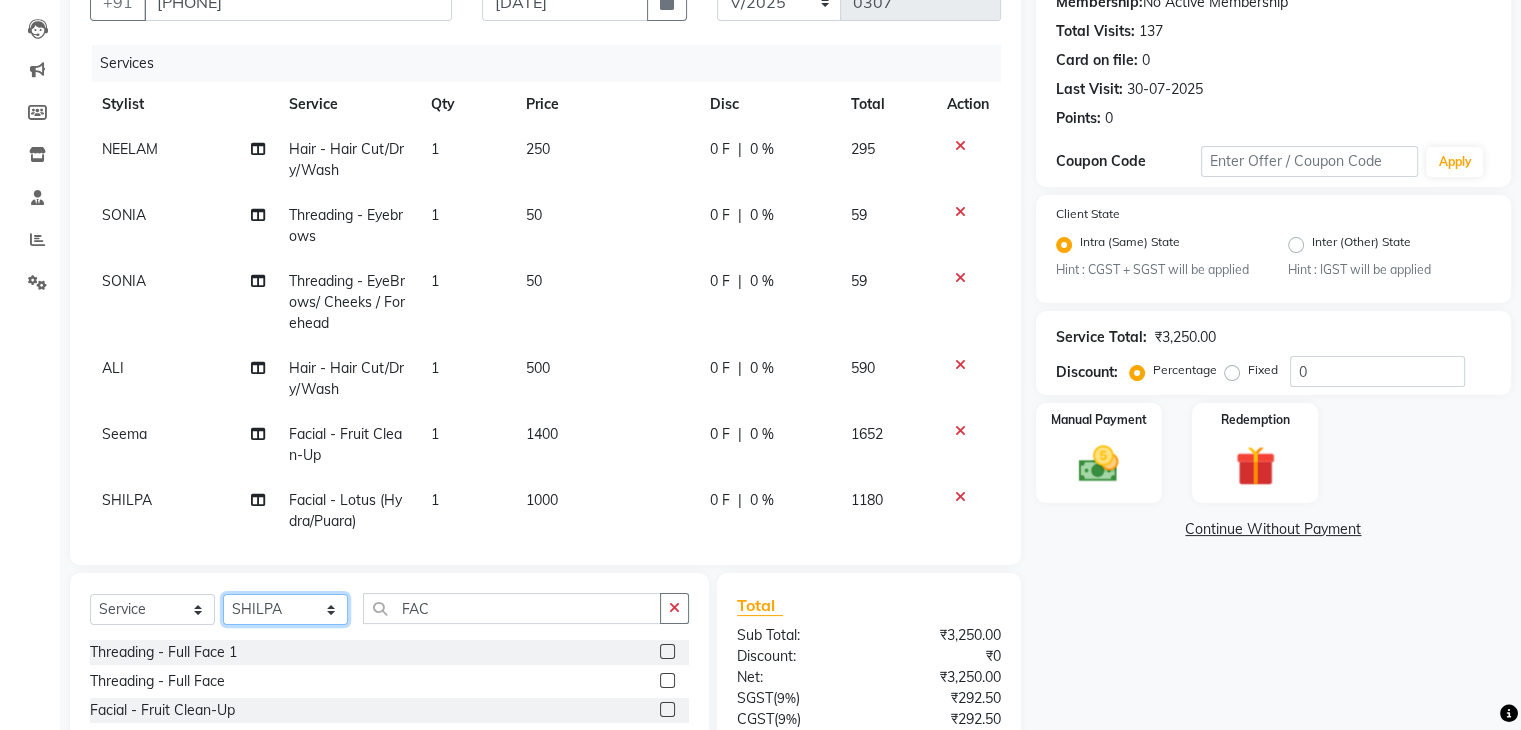 click on "Client +[PHONE] Date [DATE] Invoice Number V/2025 V/2025-26 0307 Services Stylist Service Qty Price Disc Total Action NEELAM Hair  - Hair Cut/Dry/Wash 1 250 0 F | 0 % 295 SONIA Threading  - Eyebrows 1 50 0 F | 0 % 59 SONIA Threading  - EyeBrows/ Cheeks / Forehead 1 50 0 F | 0 % 59 ALI Hair  - Hair Cut/Dry/Wash 1 500 0 F | 0 % 590 Seema Facial  - Fruit Clean-Up 1 1400 0 F | 0 % 1652 SHILPA Facial  - Lotus (Hydra/Puara) 1 1000 0 F | 0 % 1180 Select  Service  Product  Membership  Package Voucher Prepaid Gift Card  Select Stylist AADIL ADIL Ajay Alam ALAM ALI ALI ANIL ANMOL ARVIND Ashif ASHISH Atif AYESHA BABLI DHEERAJ FAIZ Gaurav Geeta GULJAR HARMAN IBRAHIM Janvi JITENDER KAVI KHUSHBOO KHUSHBOO komal kusum mam  LUCKY manager manju manoj Marry Meena MEENTA MEENTA Meenu MERRY MINTA Moin ali MONIKA Naem Naresh NAZIM NEELAM Neeraj Nisha Pankaj Priya PRIYANKA RAGNI Ram RAM RIYA SAHIL SAMEER sangeeta  SAPAN Seema SEEMA SHAAN SHAHRUKH SHIKHA SHILPA SONIA sonu SONU SUNIL Sunita SUNITA UPASANA UPASANA Vanshika" 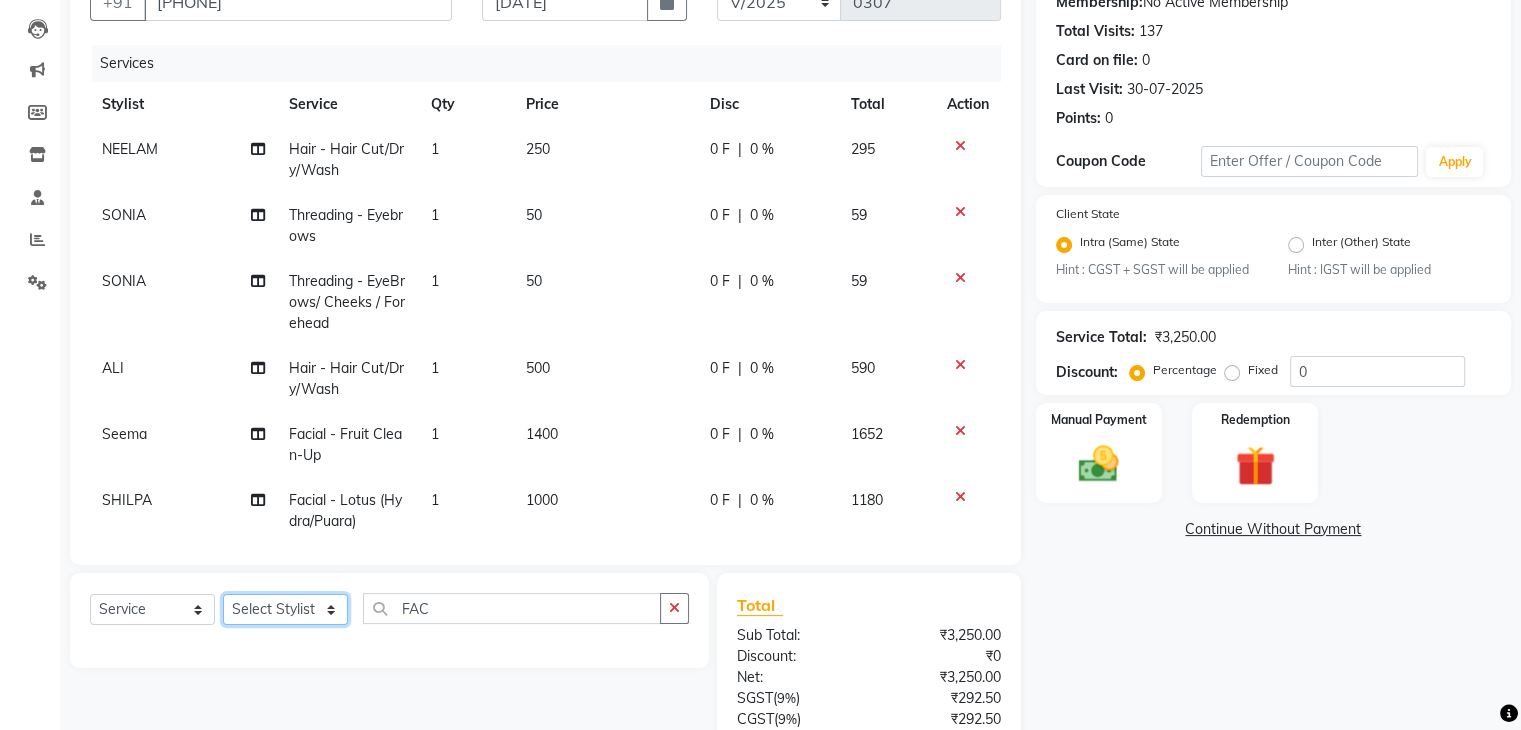 select on "19946" 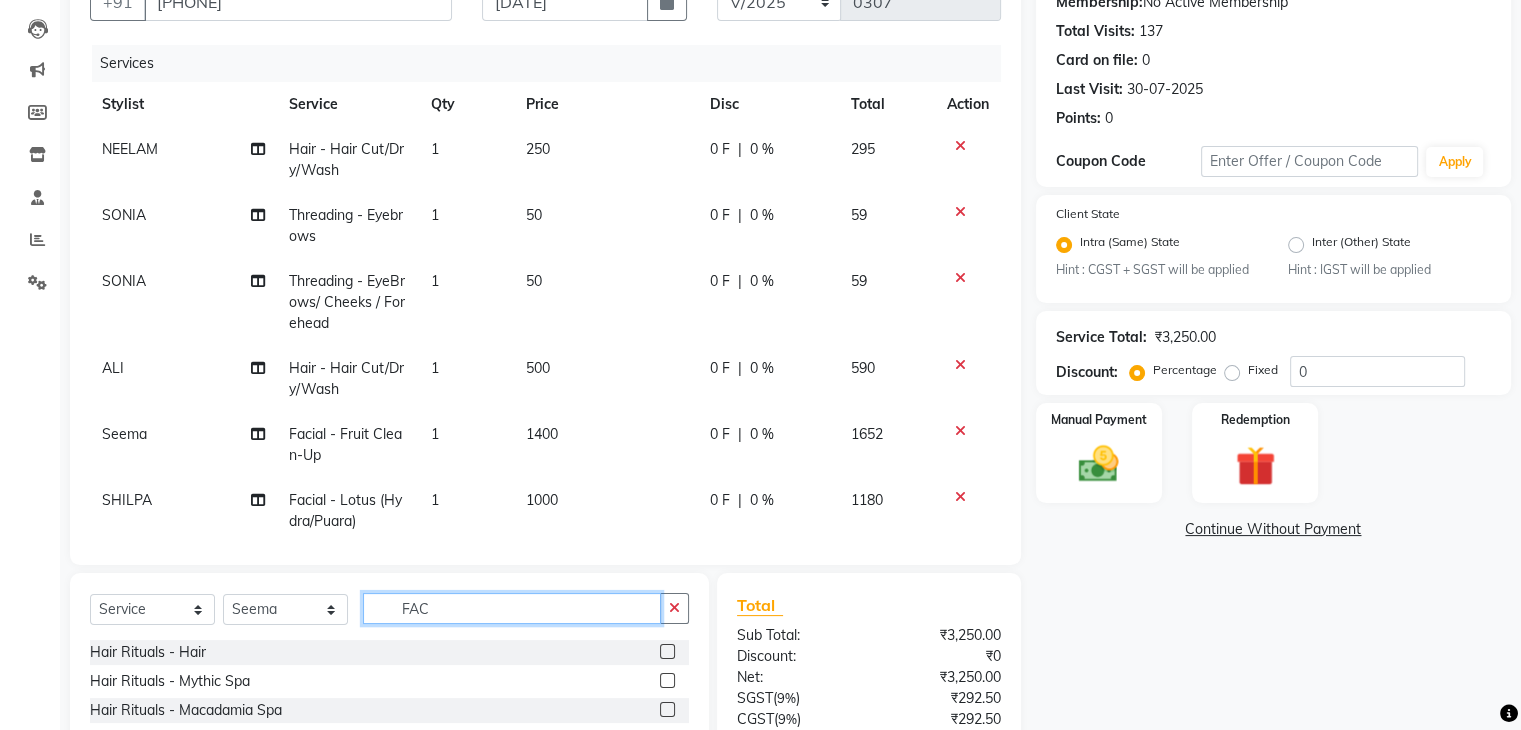 click on "FAC" 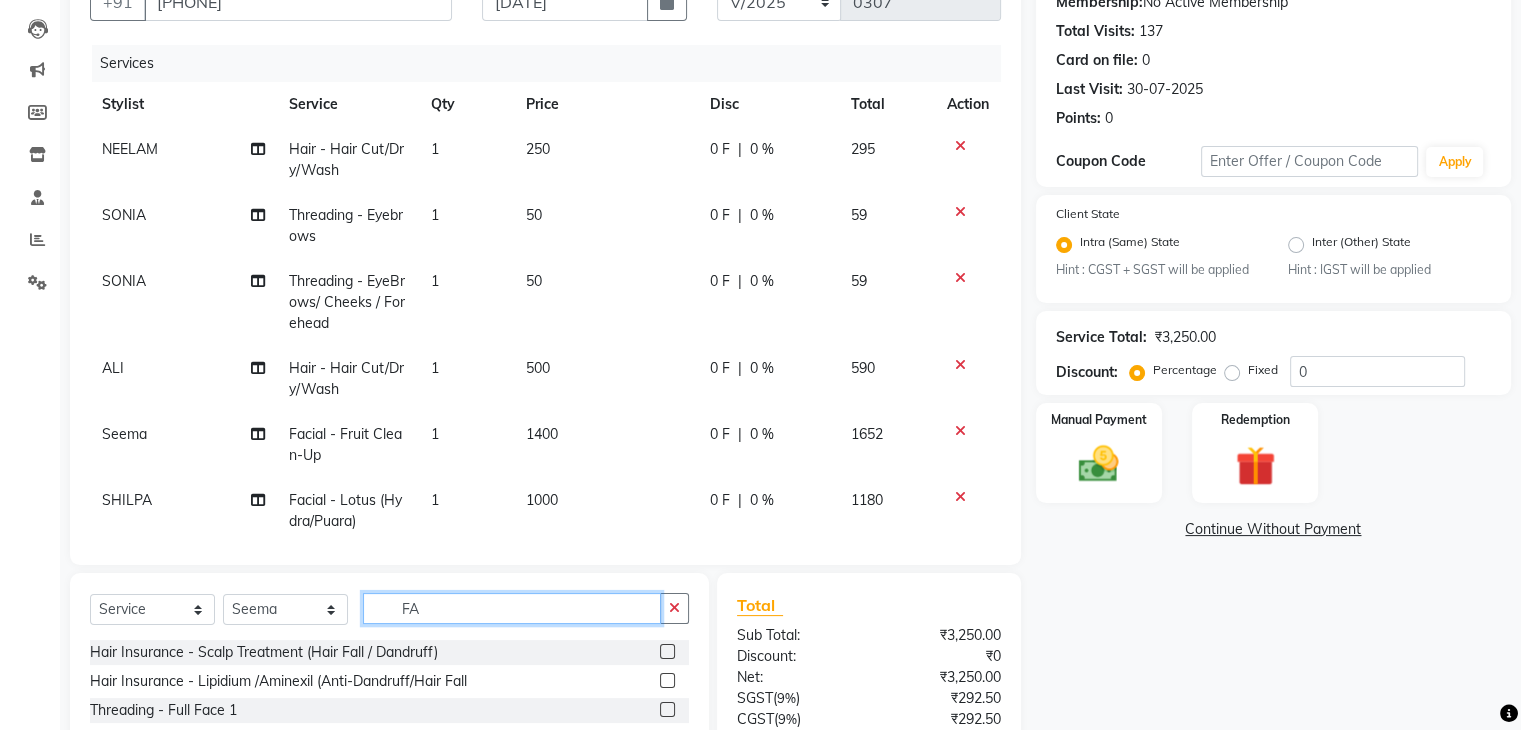 type on "F" 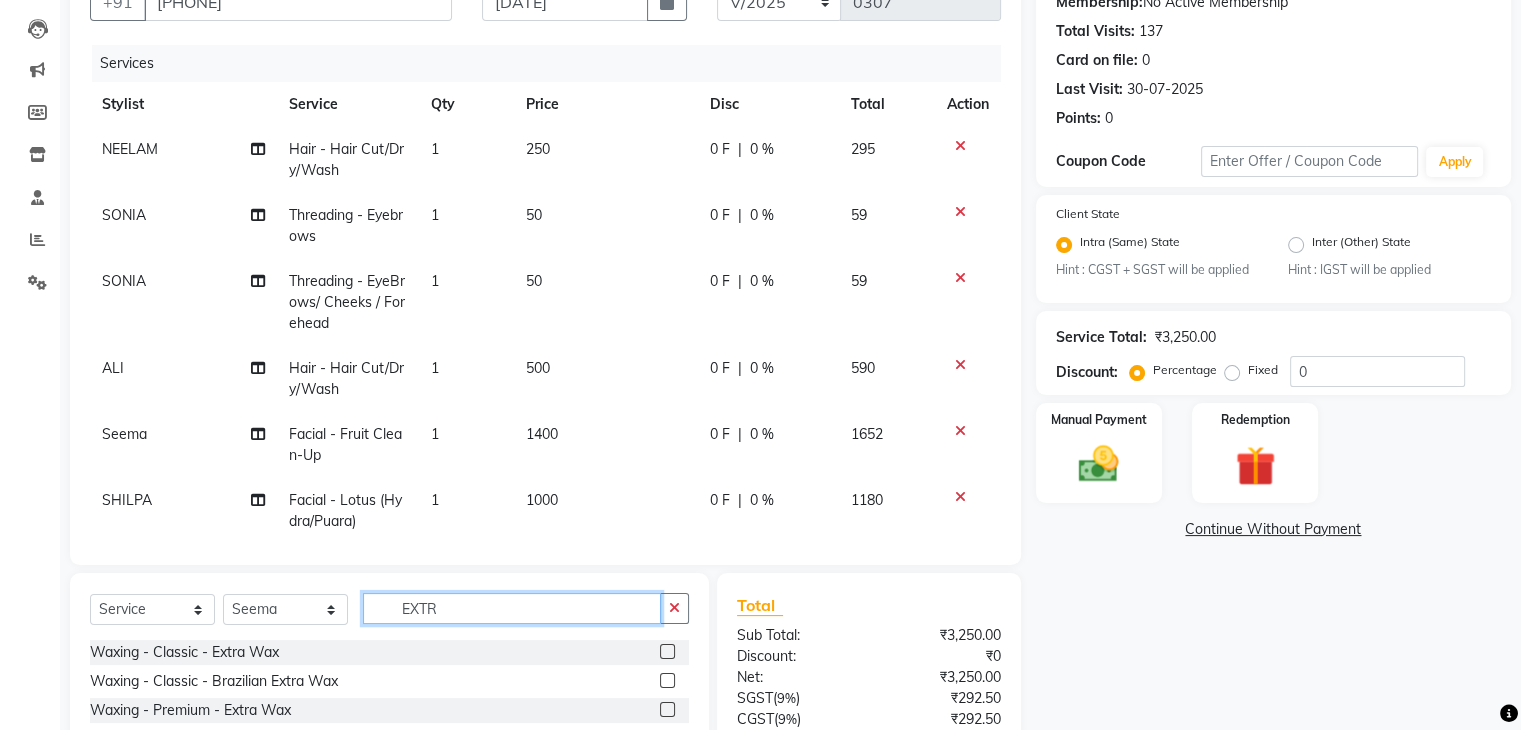 type on "EXTR" 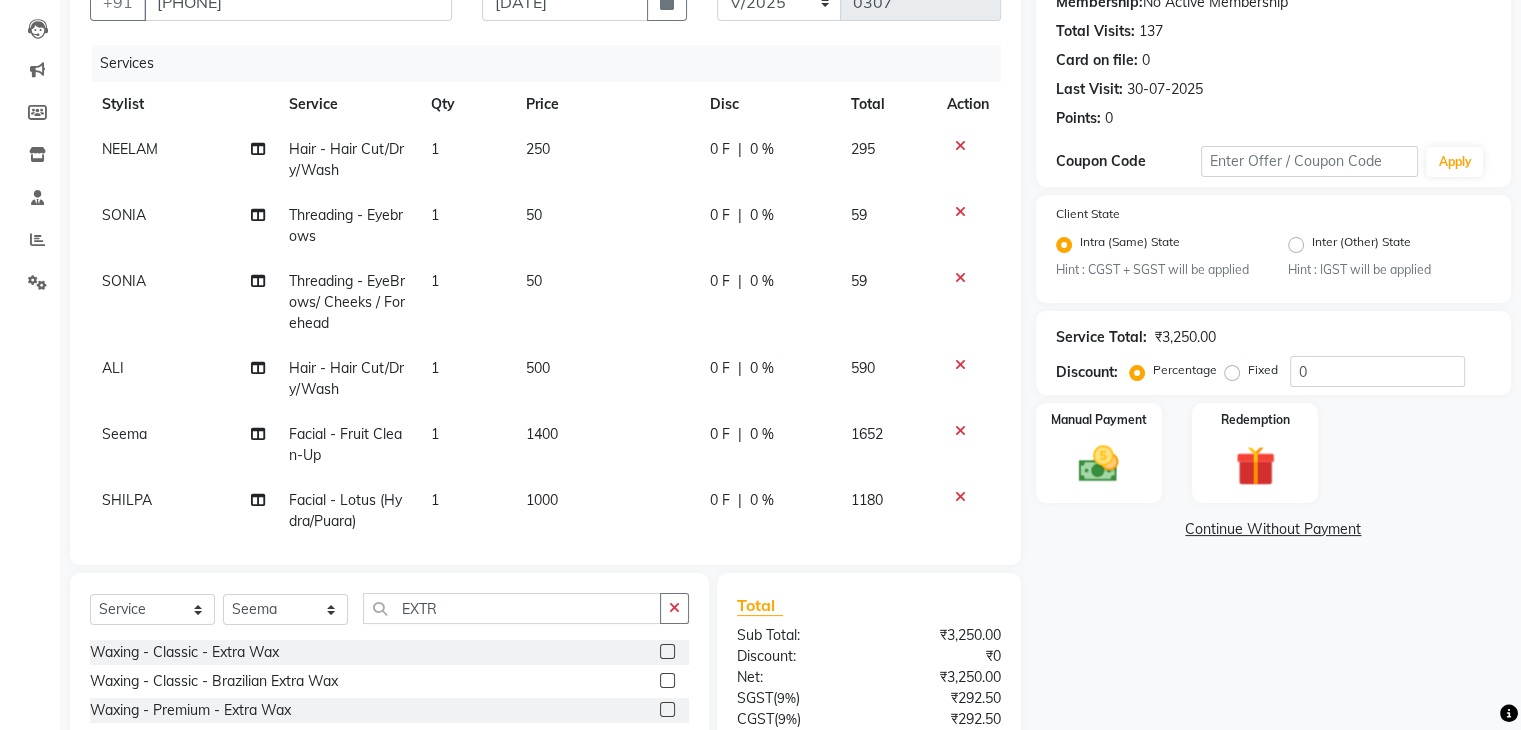 click 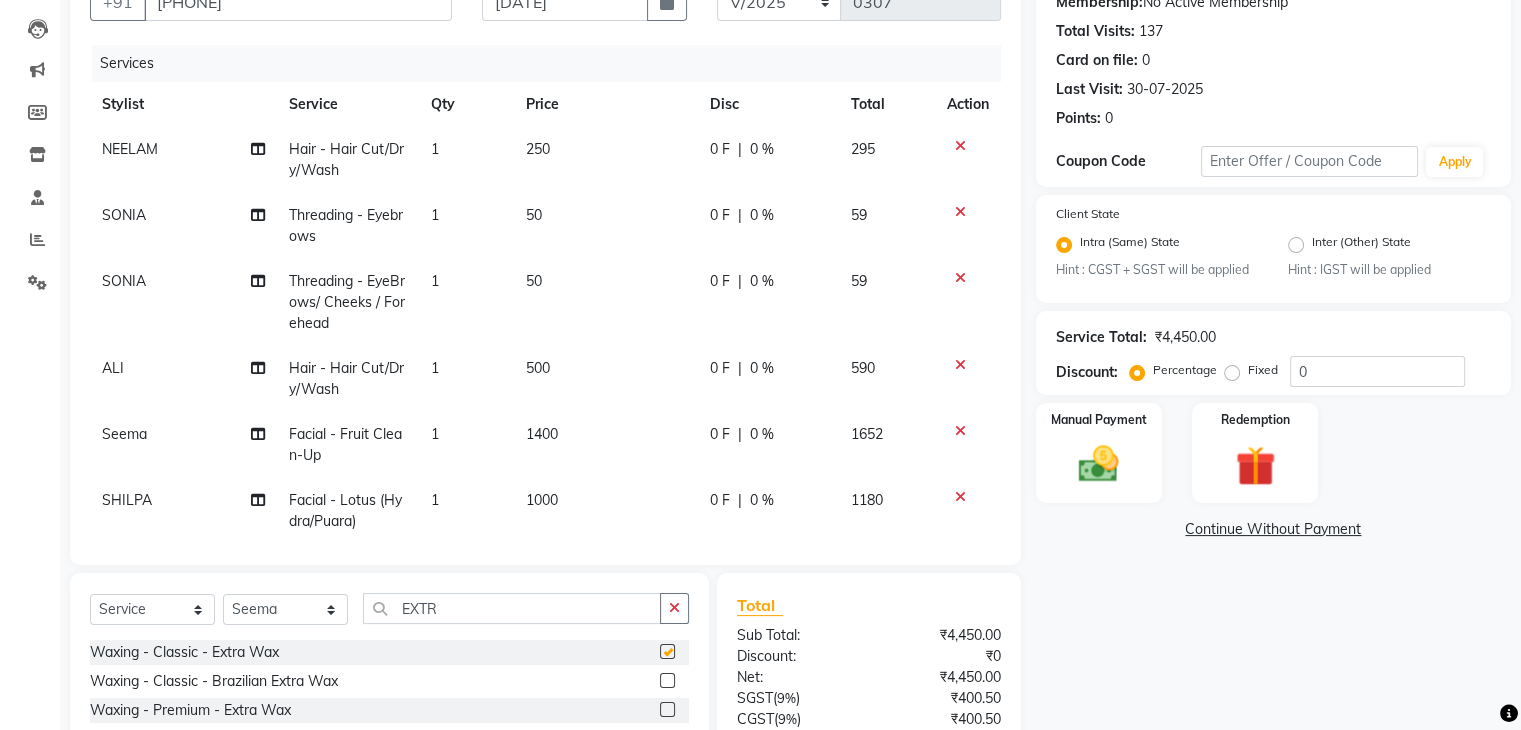 checkbox on "false" 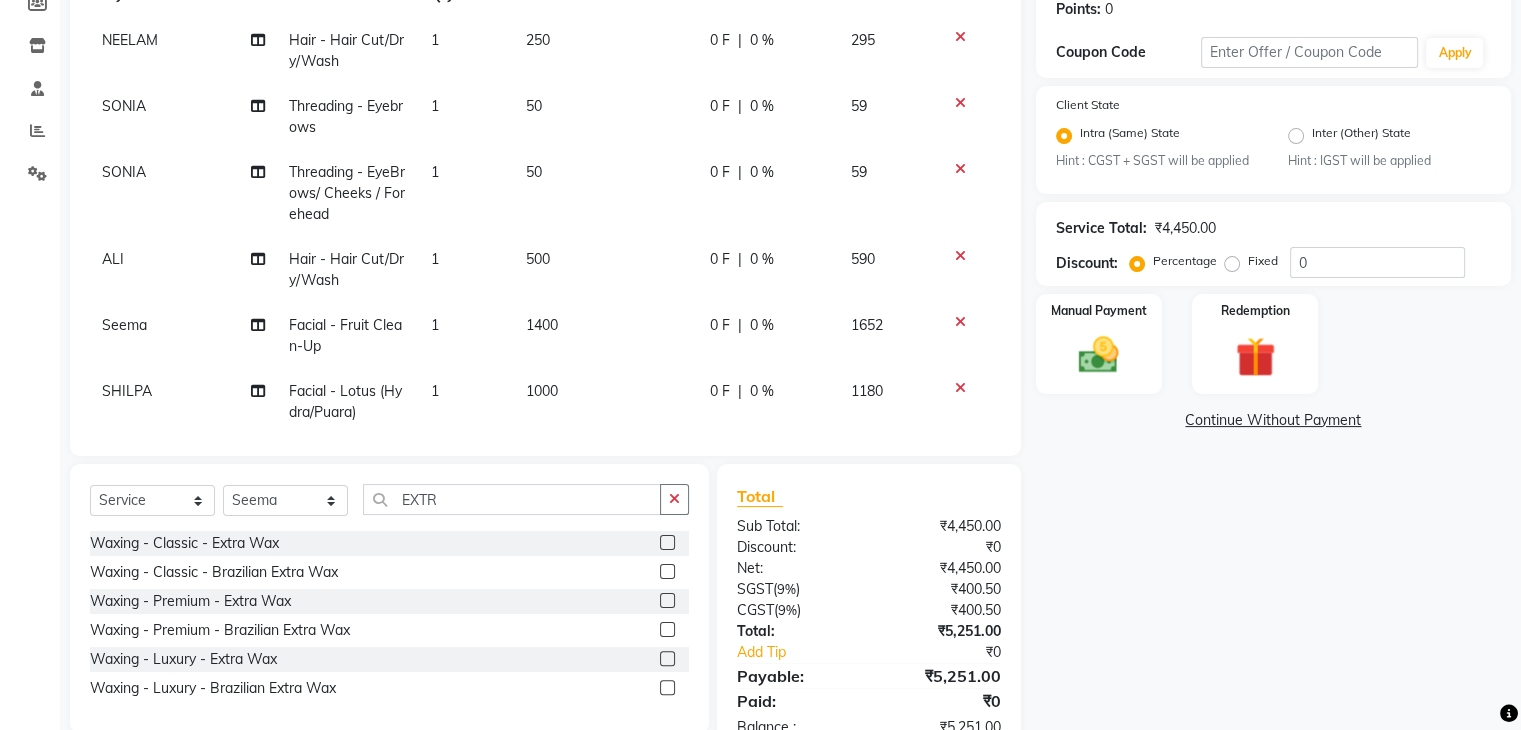 scroll, scrollTop: 371, scrollLeft: 0, axis: vertical 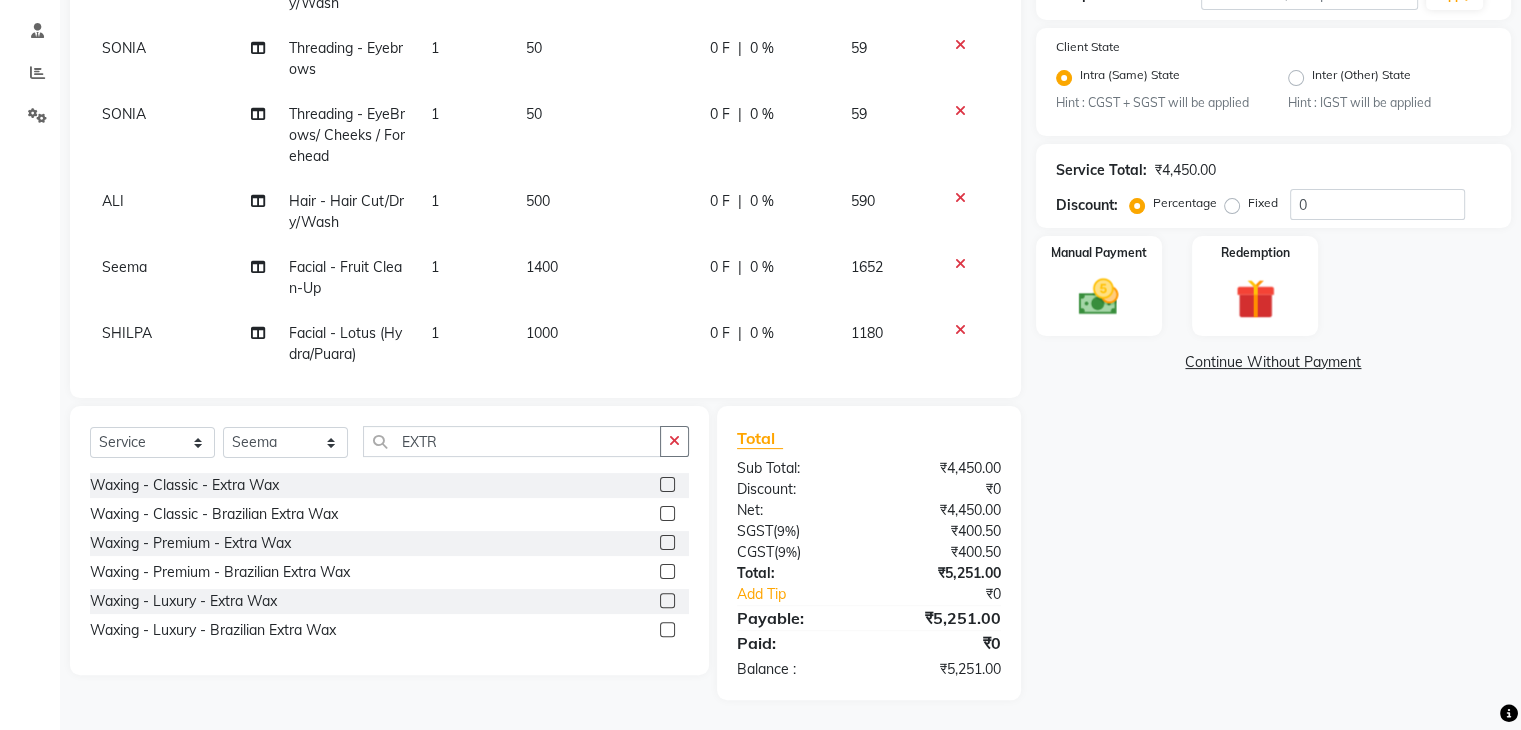 click 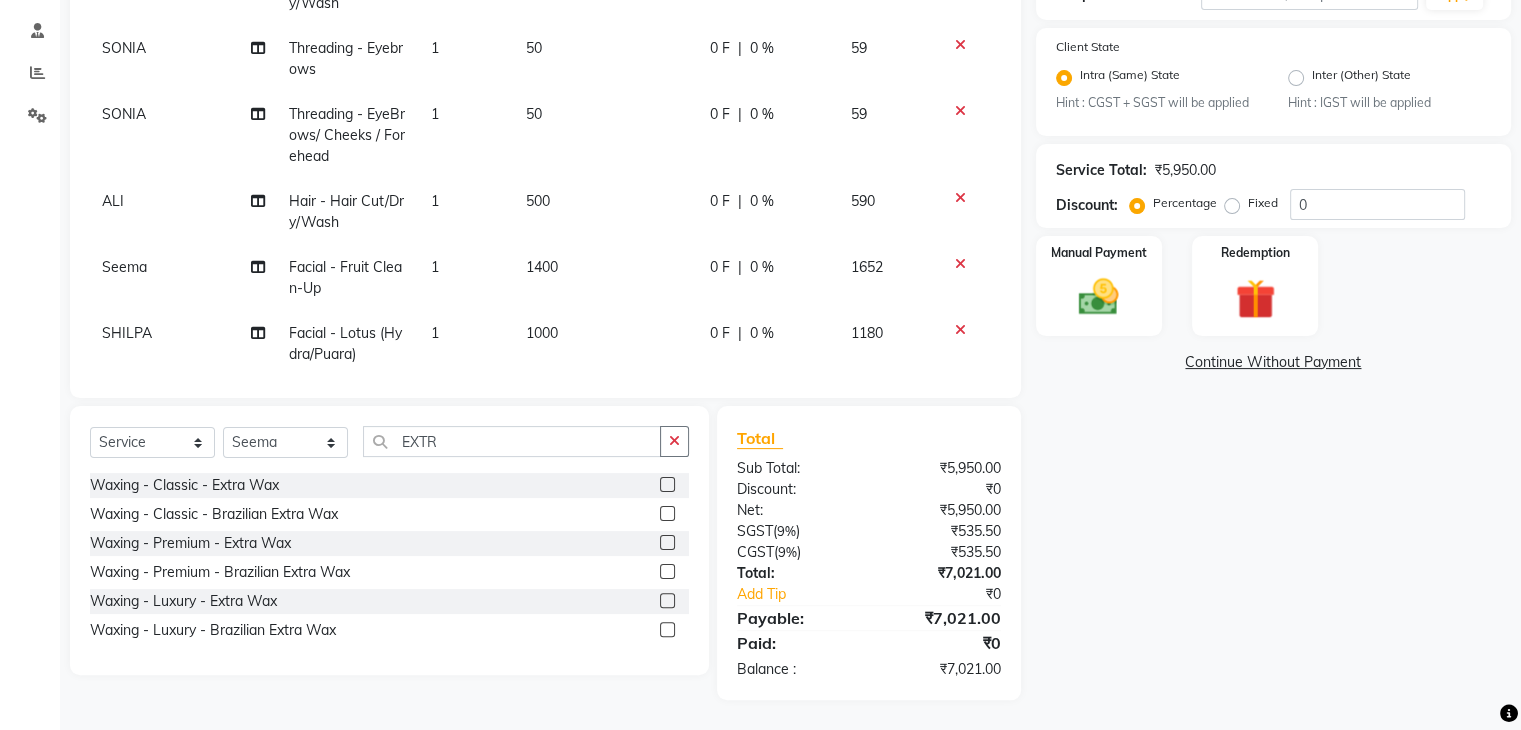click 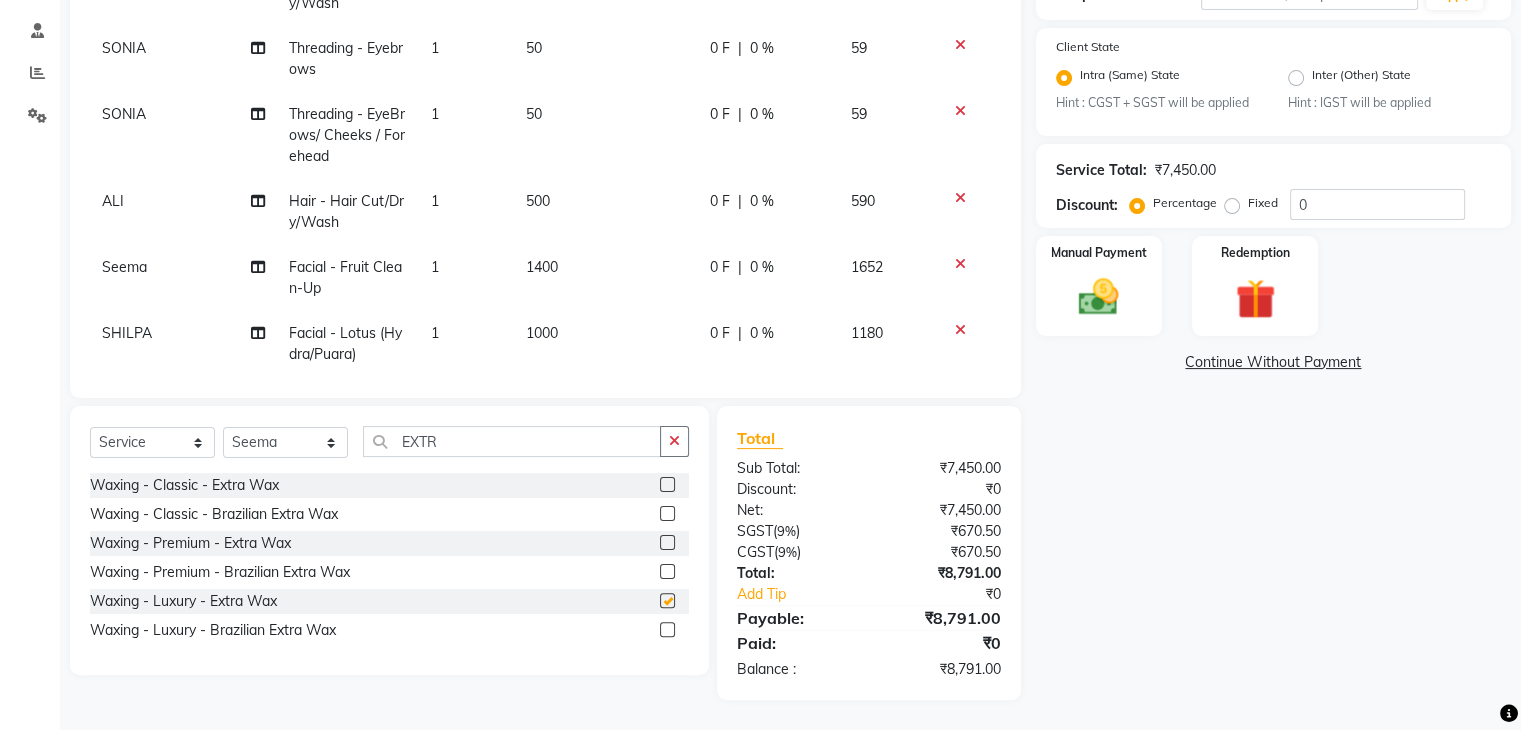 checkbox on "false" 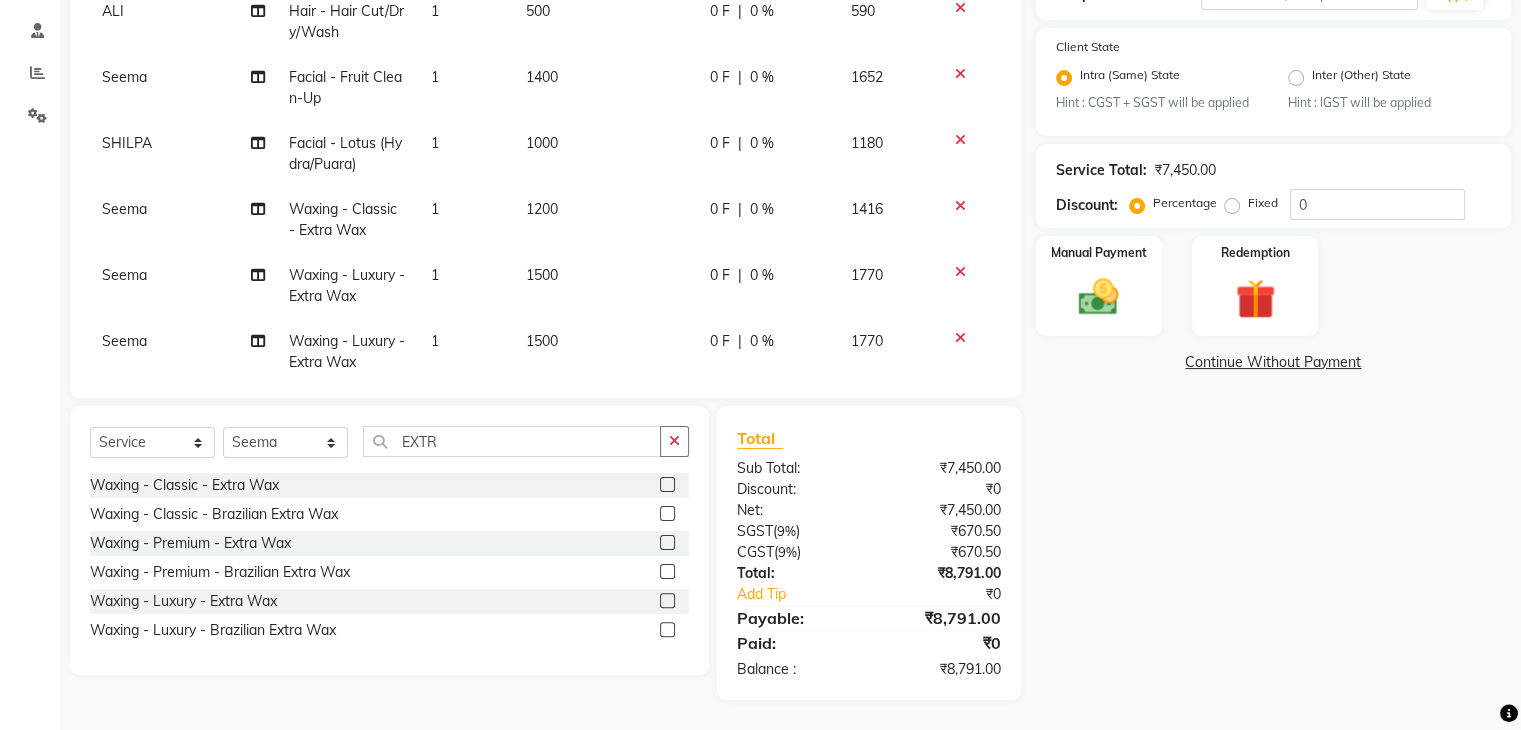 scroll, scrollTop: 228, scrollLeft: 0, axis: vertical 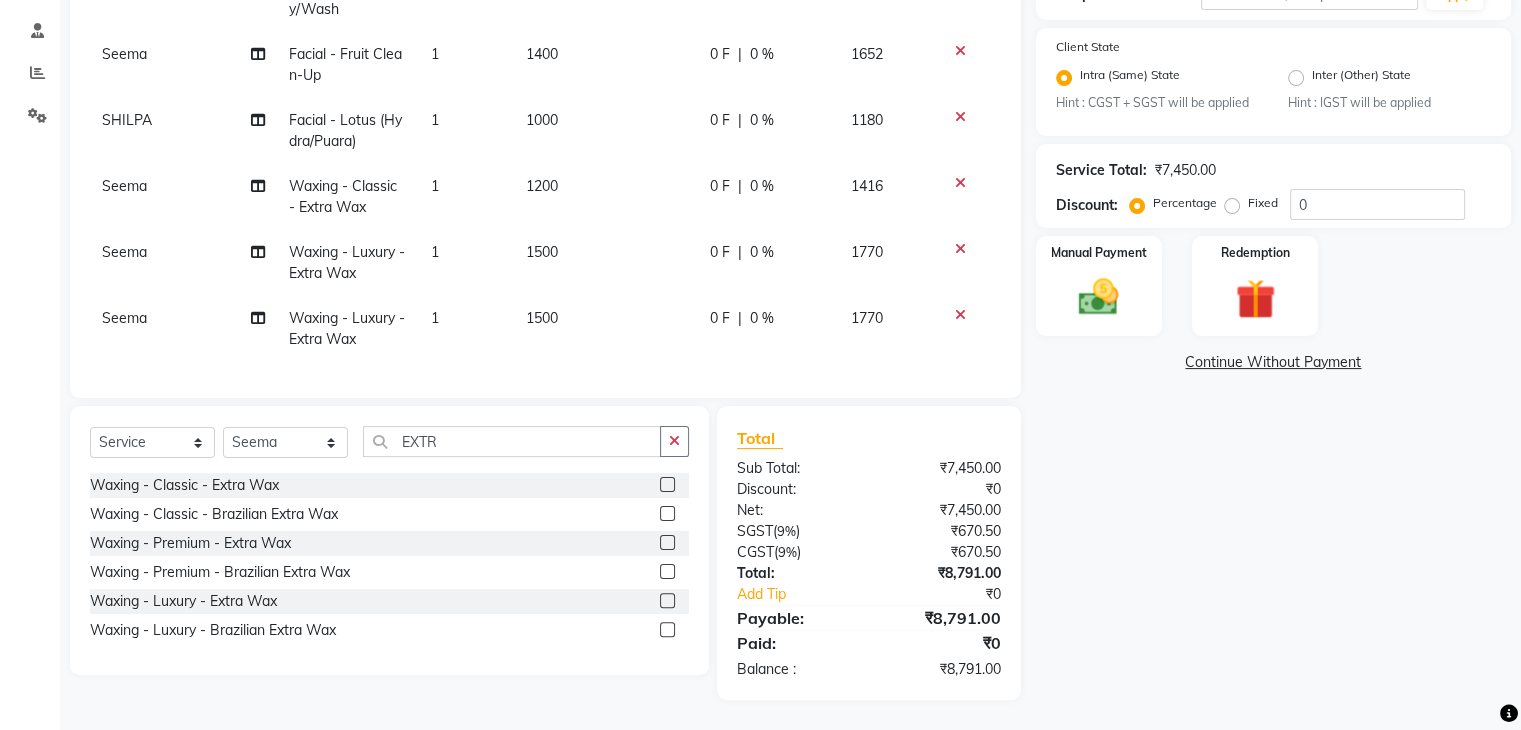 click 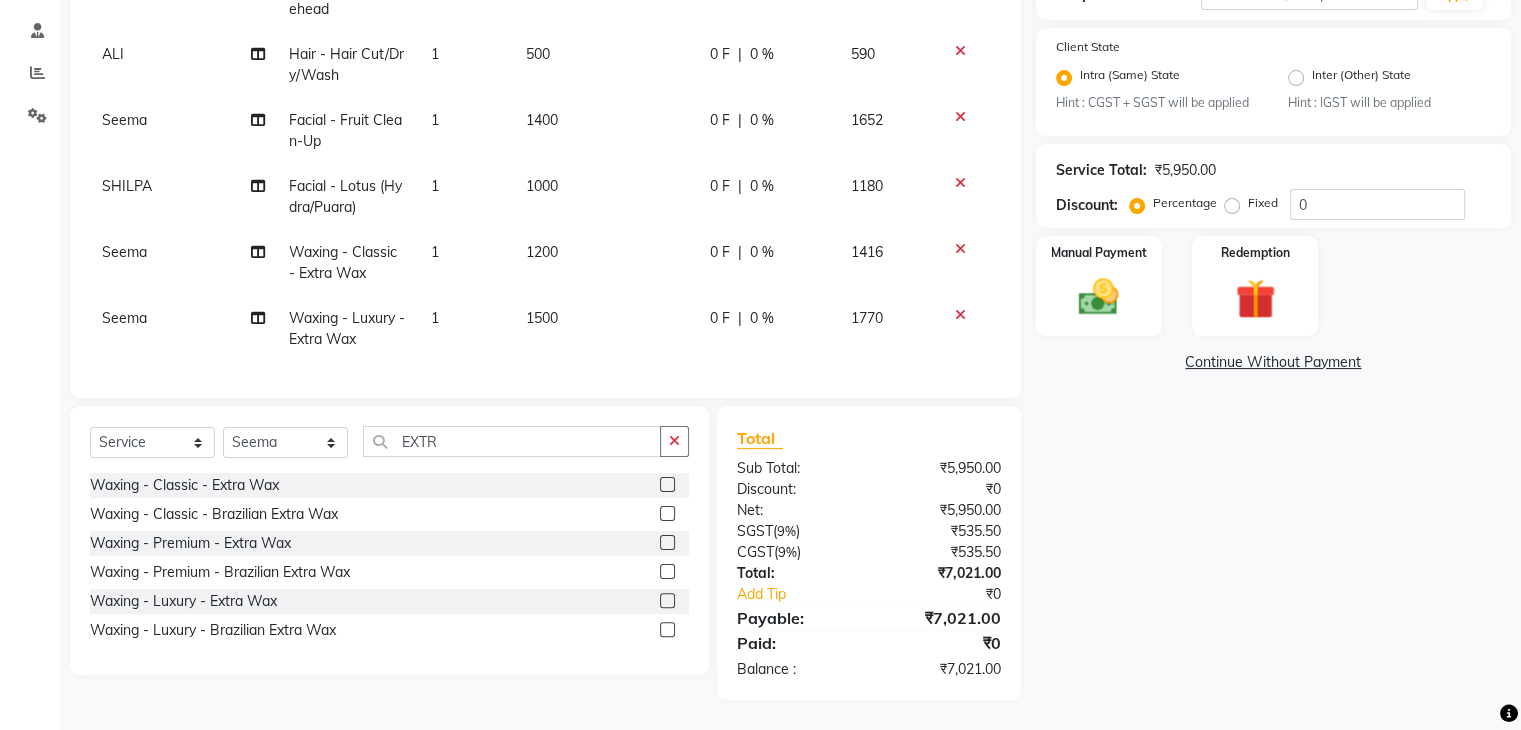click 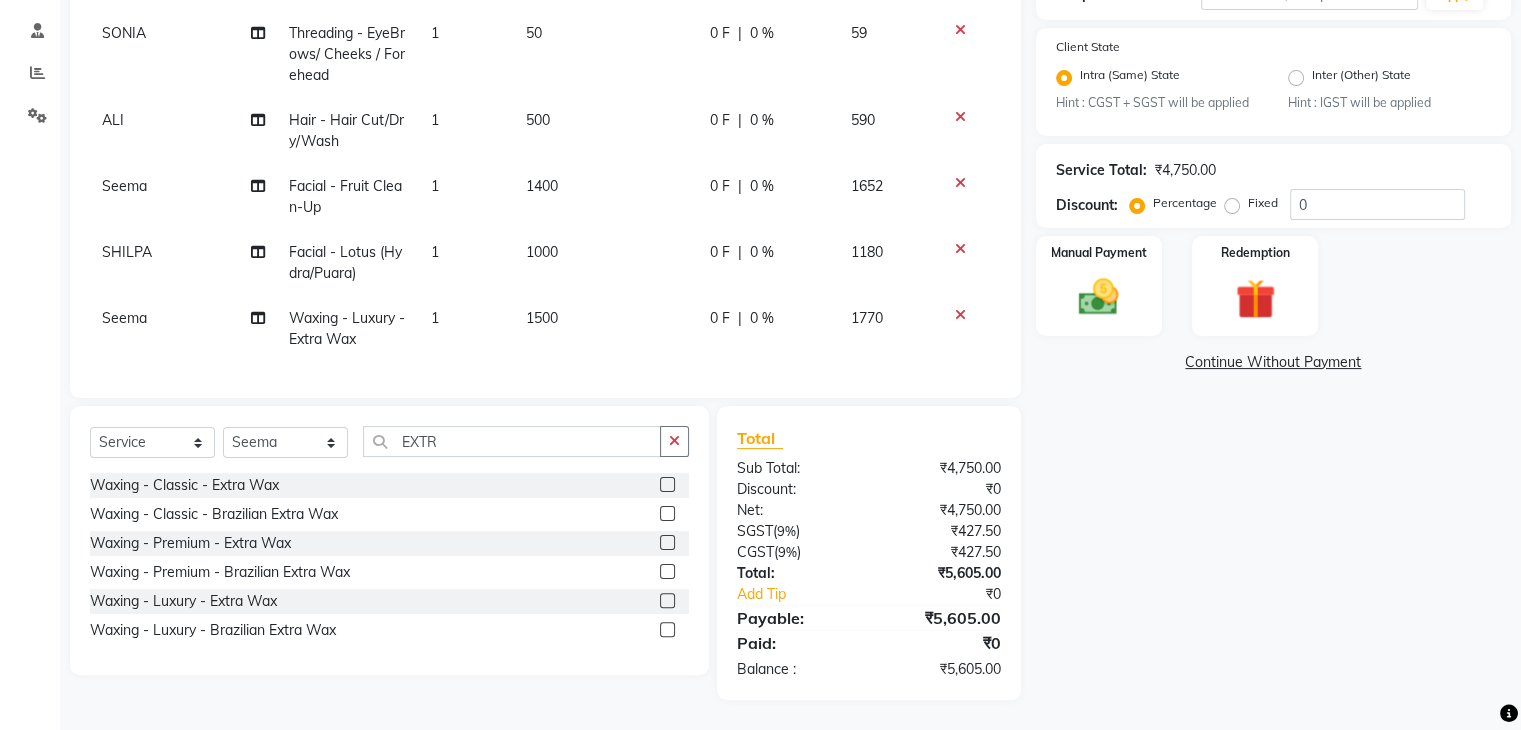 click on "1500" 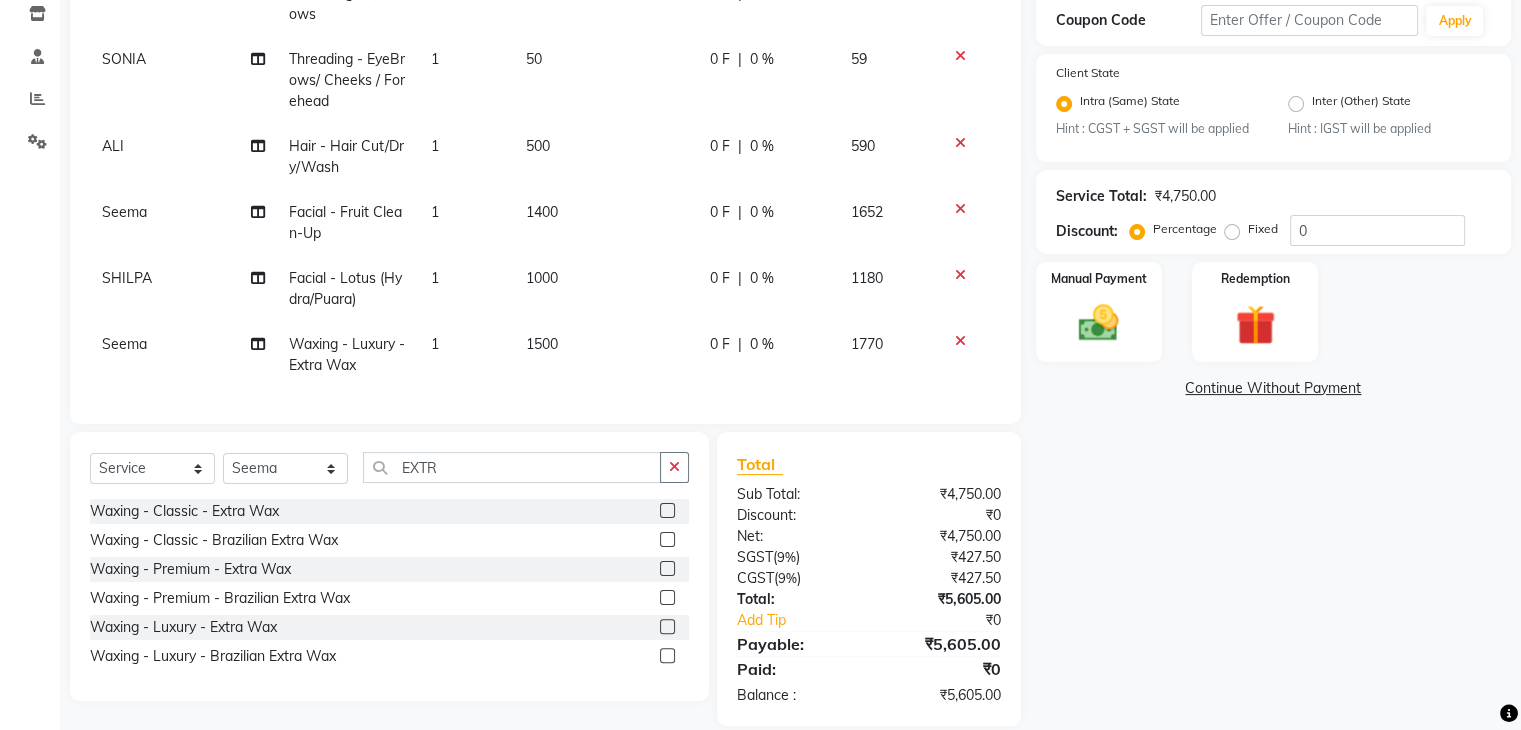 scroll, scrollTop: 0, scrollLeft: 0, axis: both 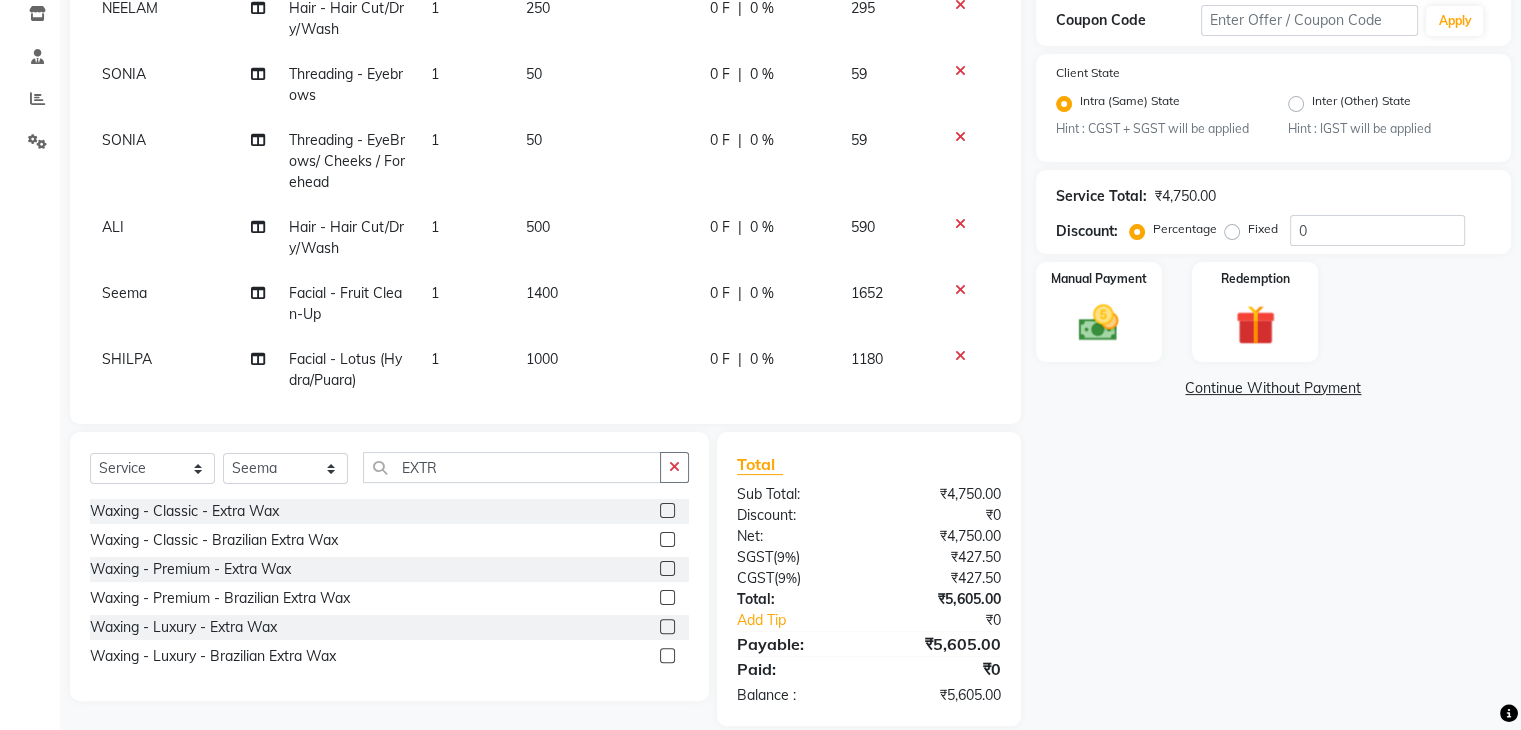 select on "19946" 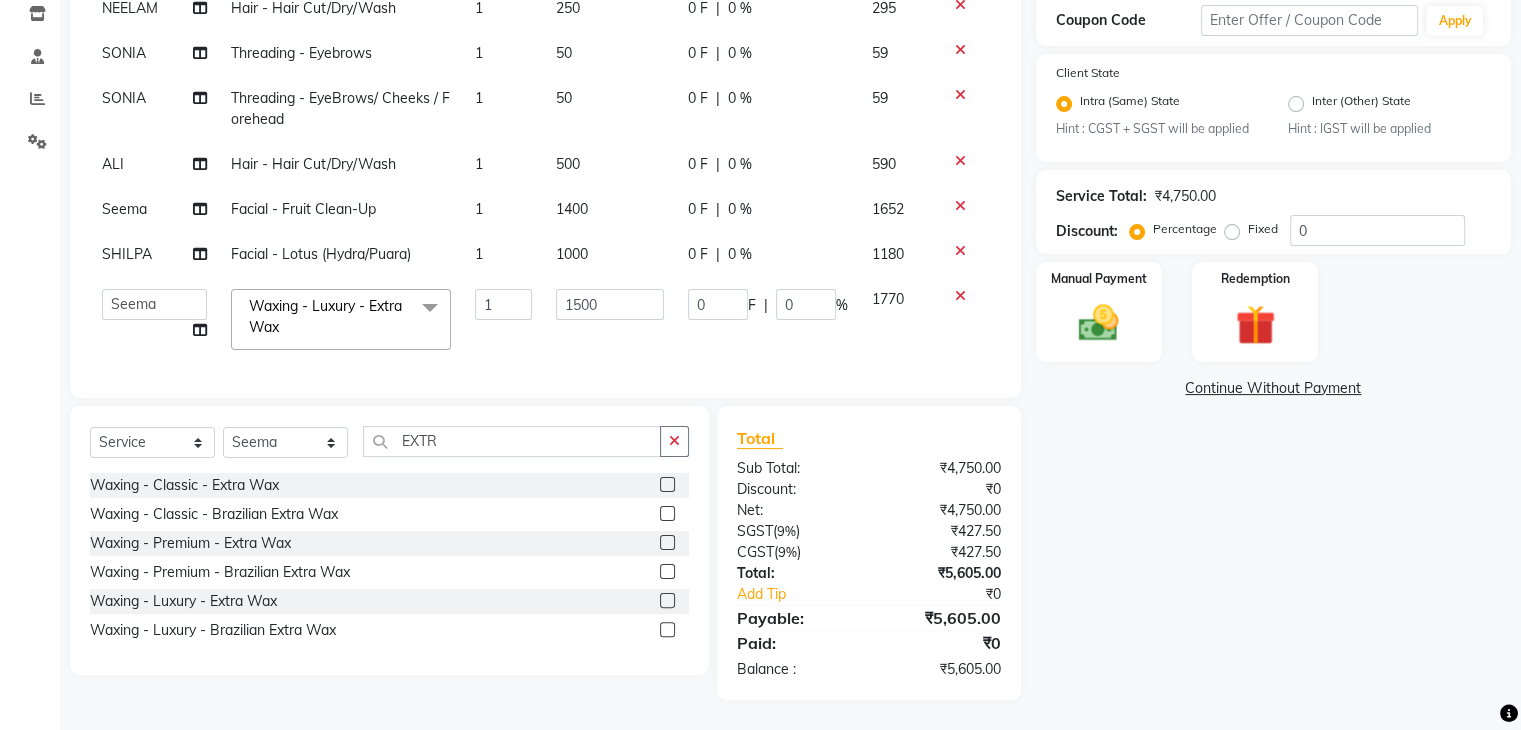 scroll, scrollTop: 360, scrollLeft: 0, axis: vertical 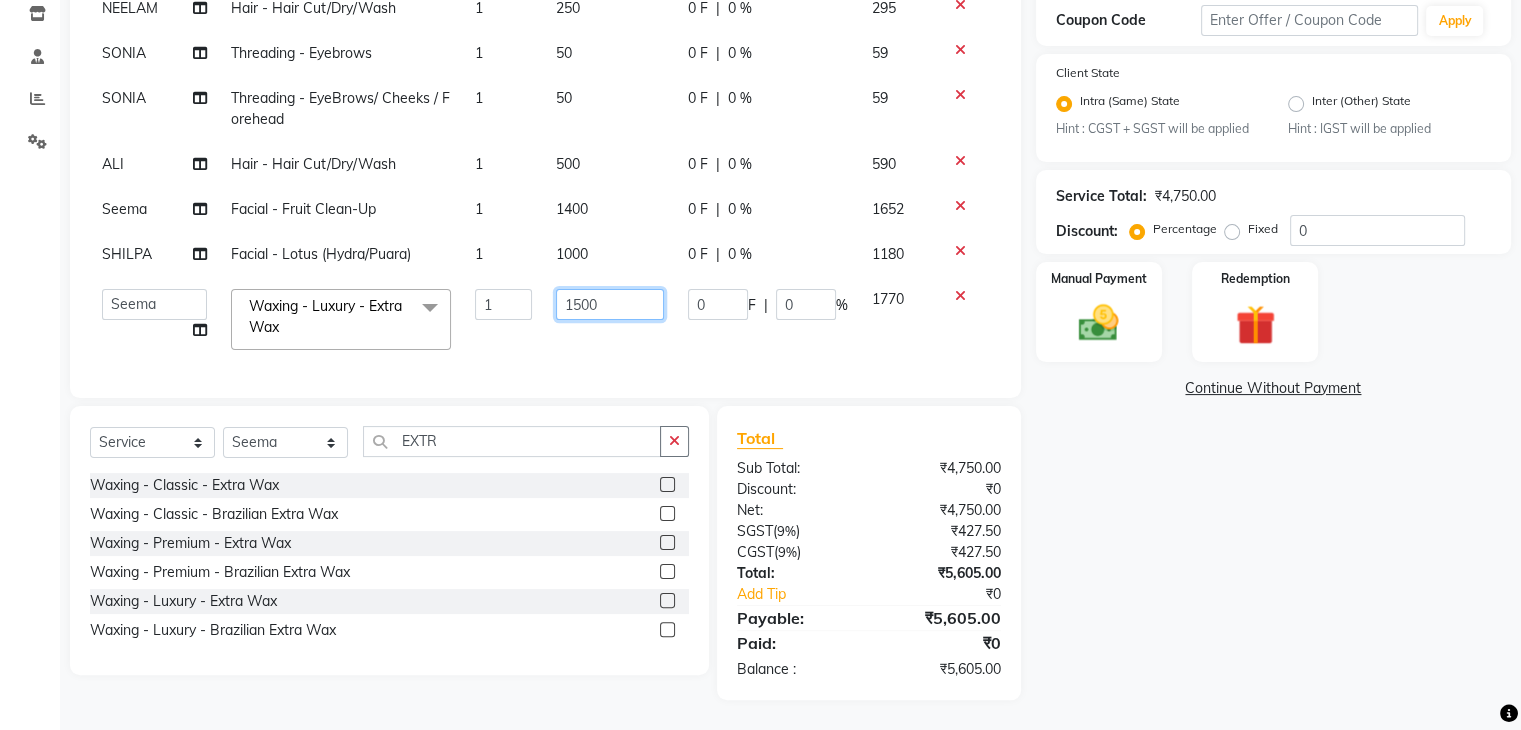 click on "1500" 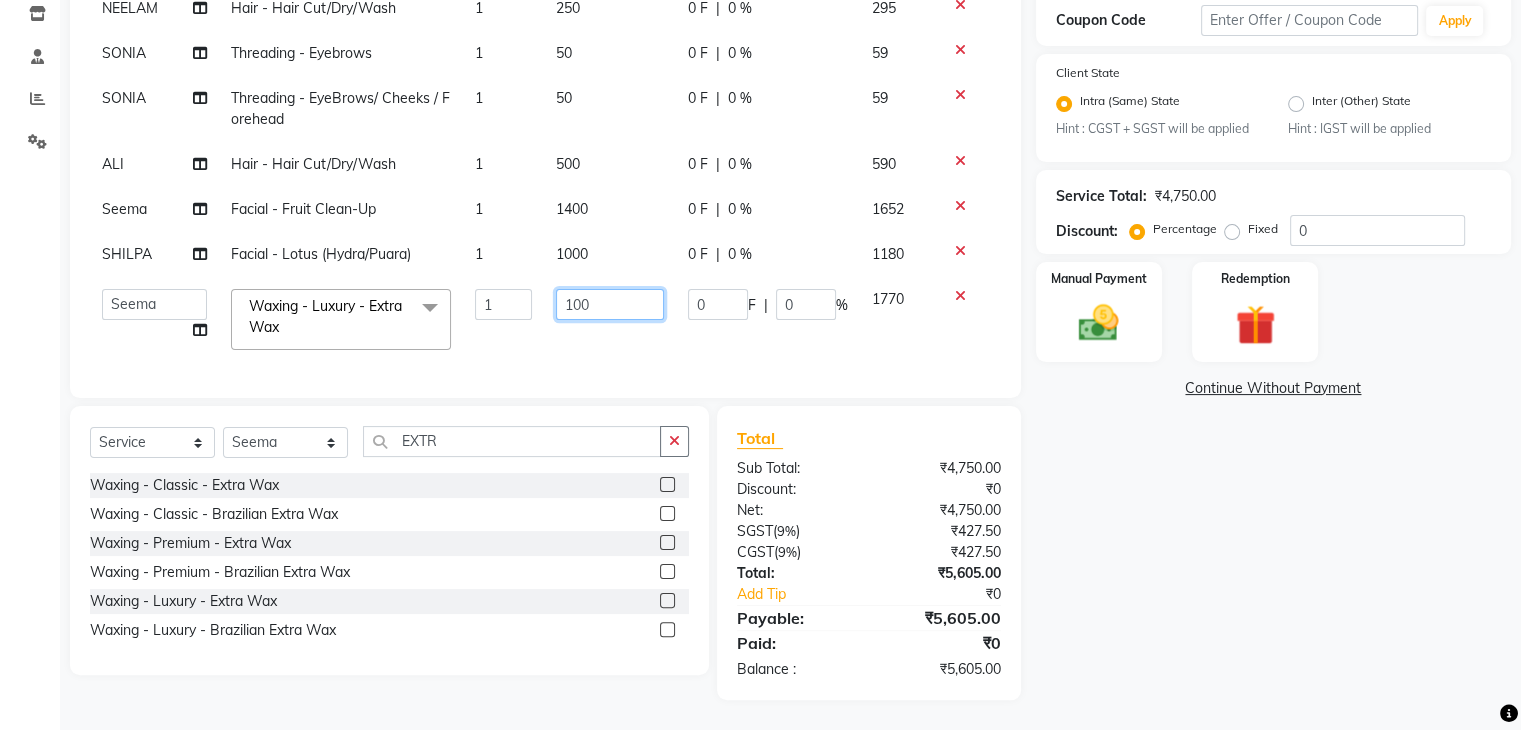 type on "1200" 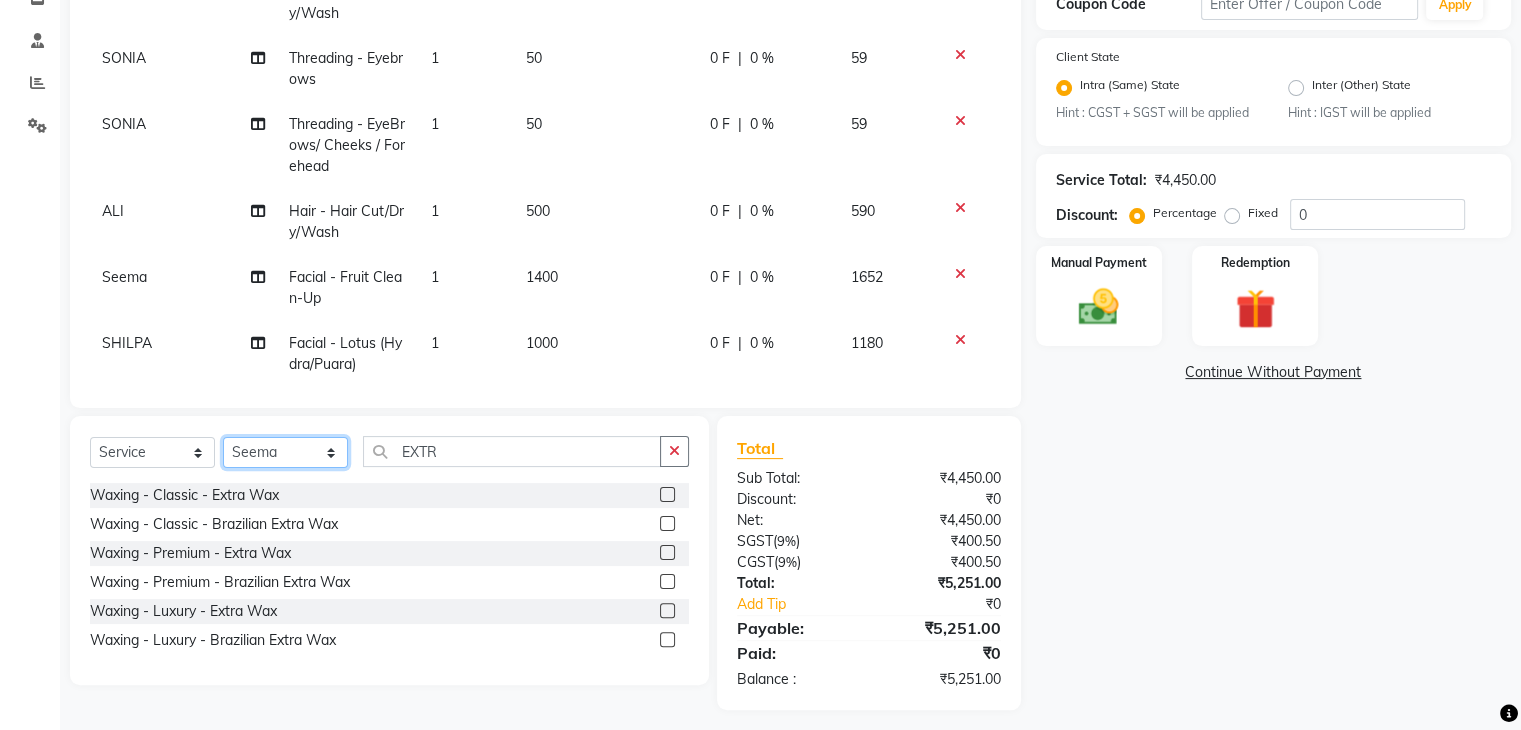 click on "Select Stylist AADIL ADIL Ajay Alam ALAM ALI ALI ANIL ANMOL ARVIND Ashif ASHISH Atif AYESHA BABLI DHEERAJ FAIZ Gaurav Geeta GULJAR HARMAN IBRAHIM Janvi JITENDER KAVI KHUSHBOO KHUSHBOO komal kusum mam  LUCKY manager manju manoj Marry Meena MEENTA MEENTA Meenu MERRY MINTA Moin ali MONIKA Naem Naresh NAZIM NEELAM Neeraj Nisha Pankaj Priya PRIYANKA RAGNI Ram RAM RIYA SAHIL SAMEER sangeeta  SAPAN Seema SEEMA SHAAN SHAHRUKH SHIKHA SHILPA SONIA sonu SONU SUNIL Sunita SUNITA UPASANA UPASANA Vanshika Varun VINITA Zafar" 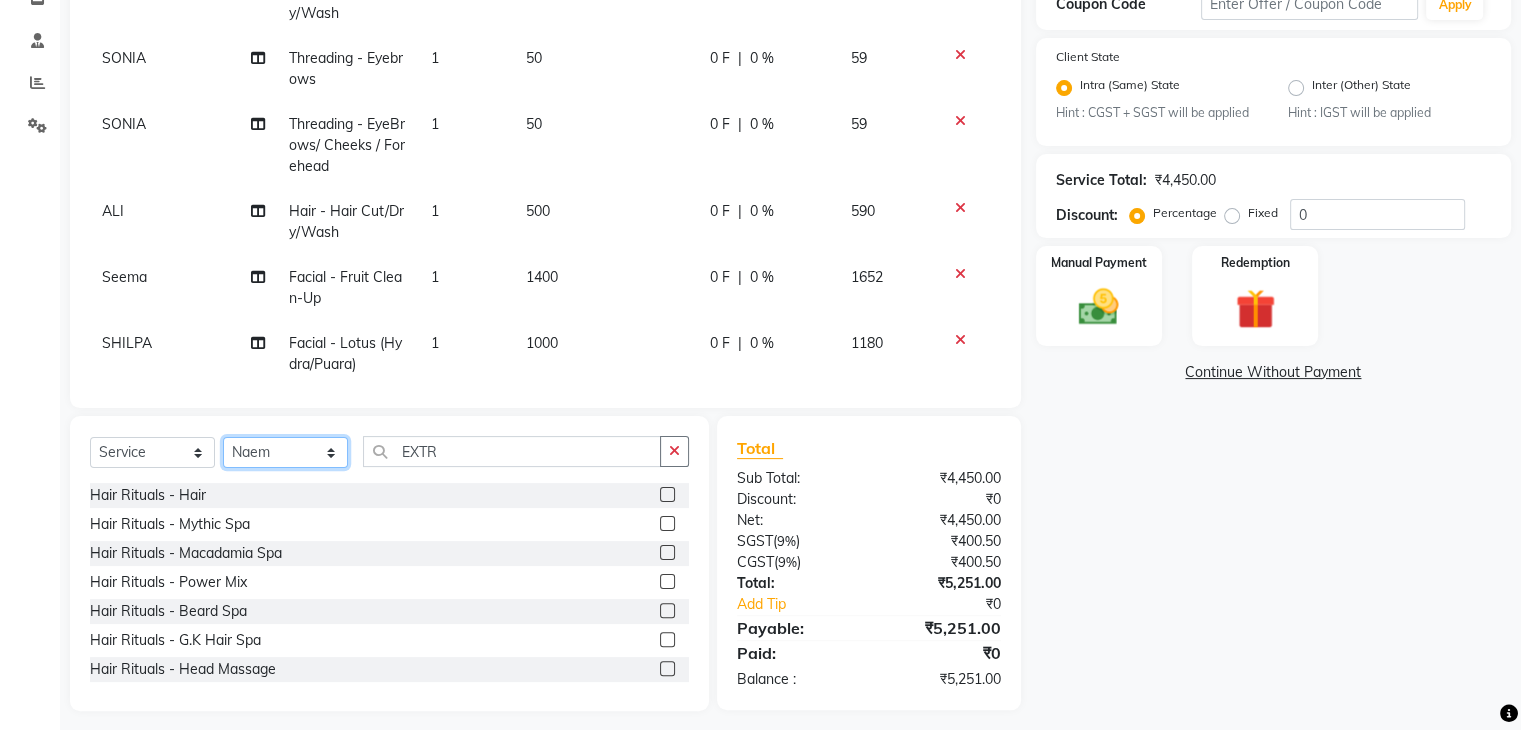 select on "67320" 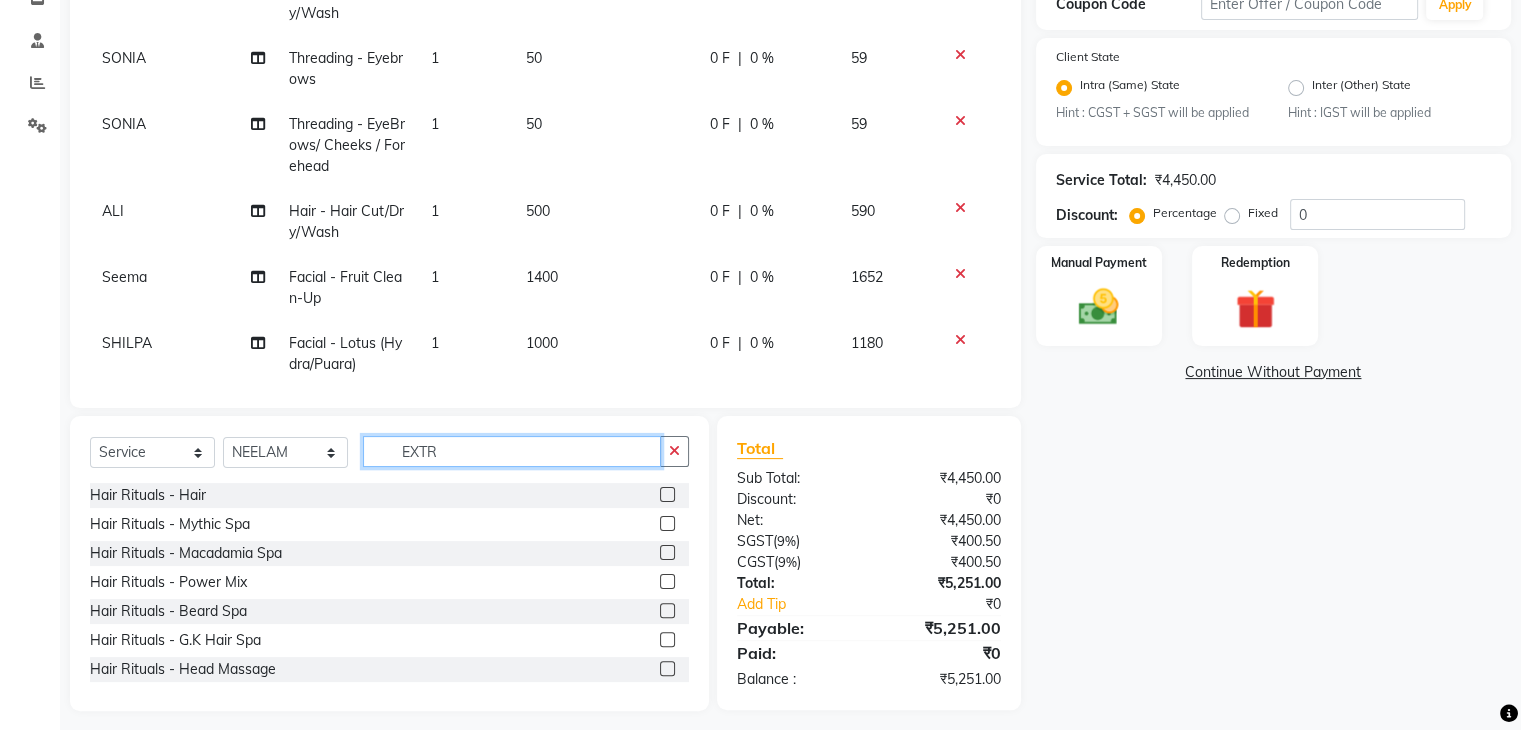 click on "EXTR" 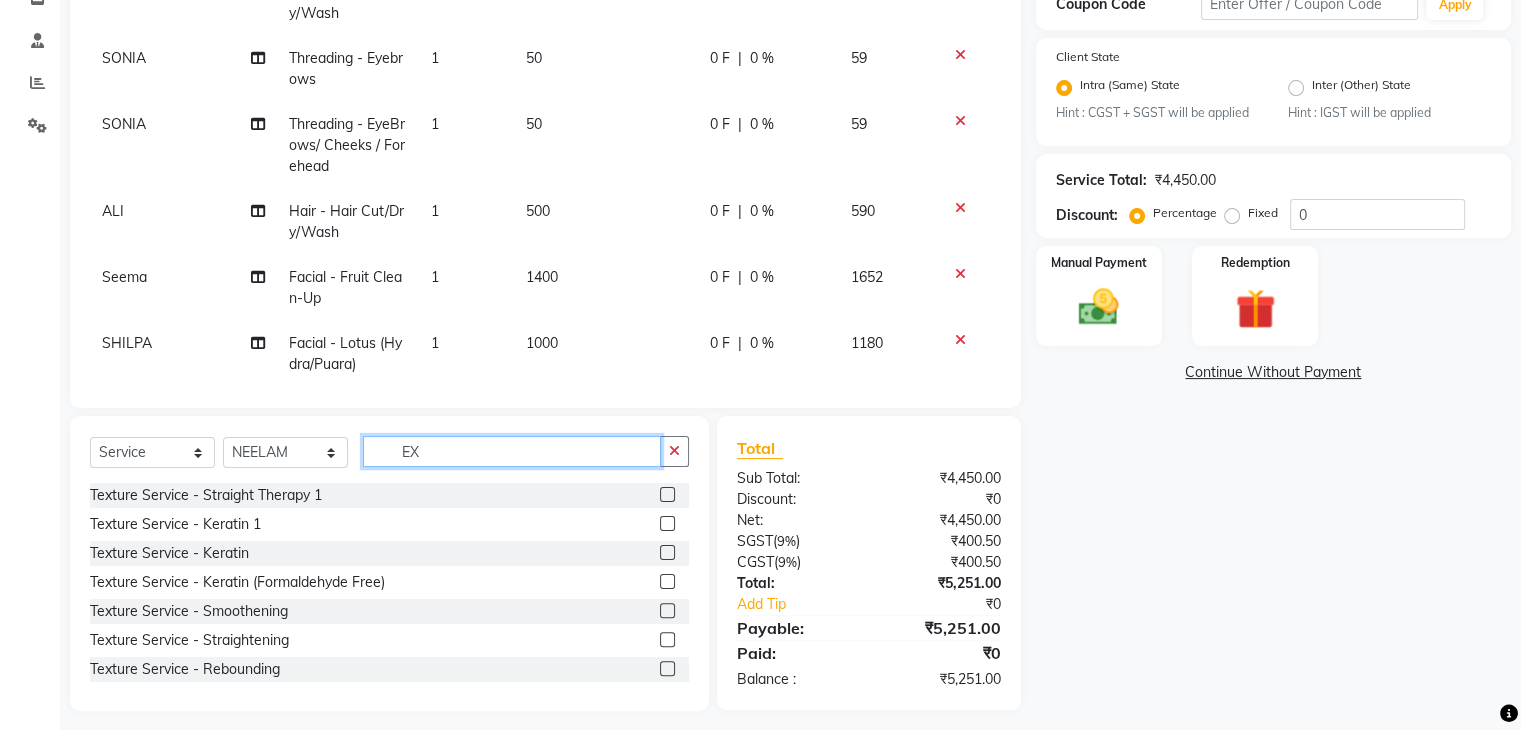 type on "E" 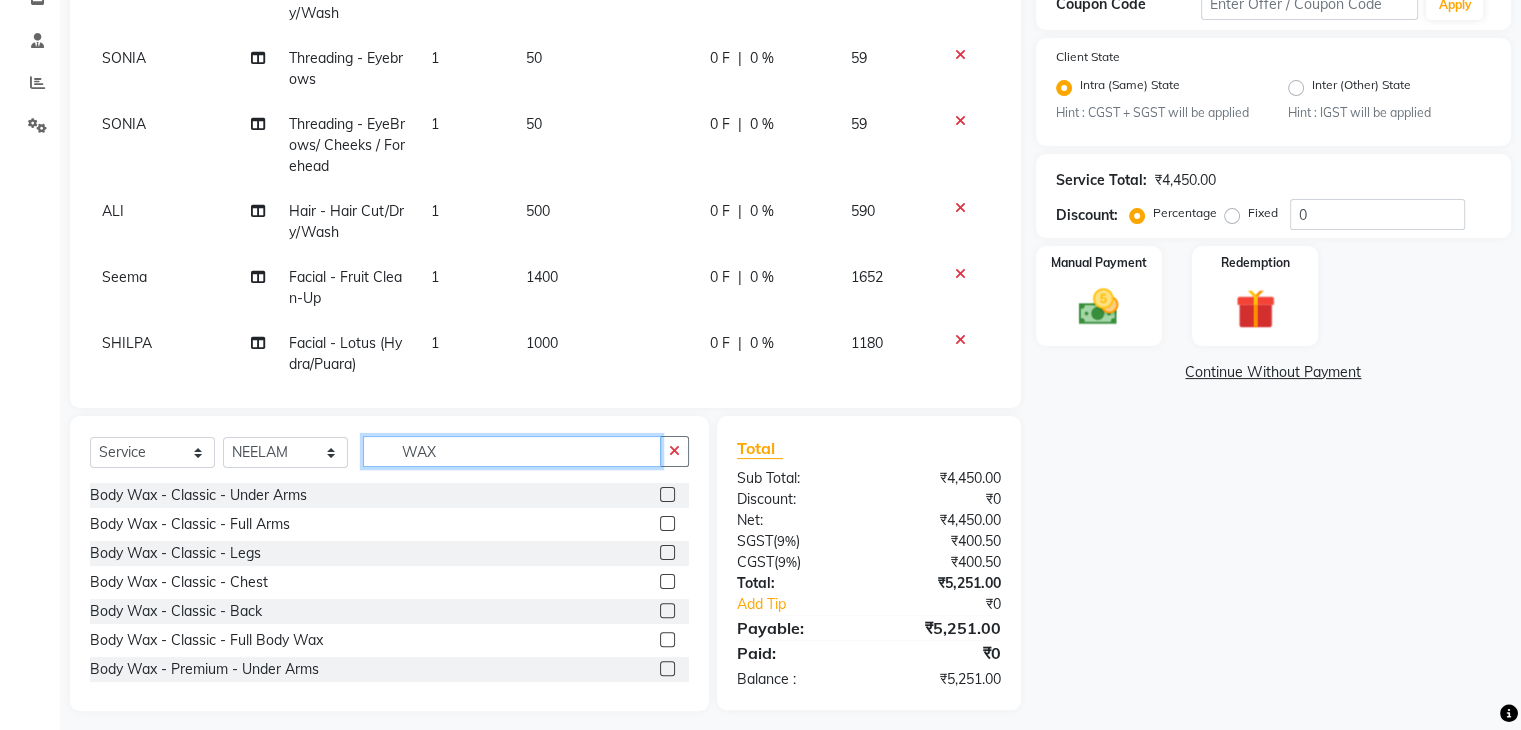 scroll, scrollTop: 40, scrollLeft: 0, axis: vertical 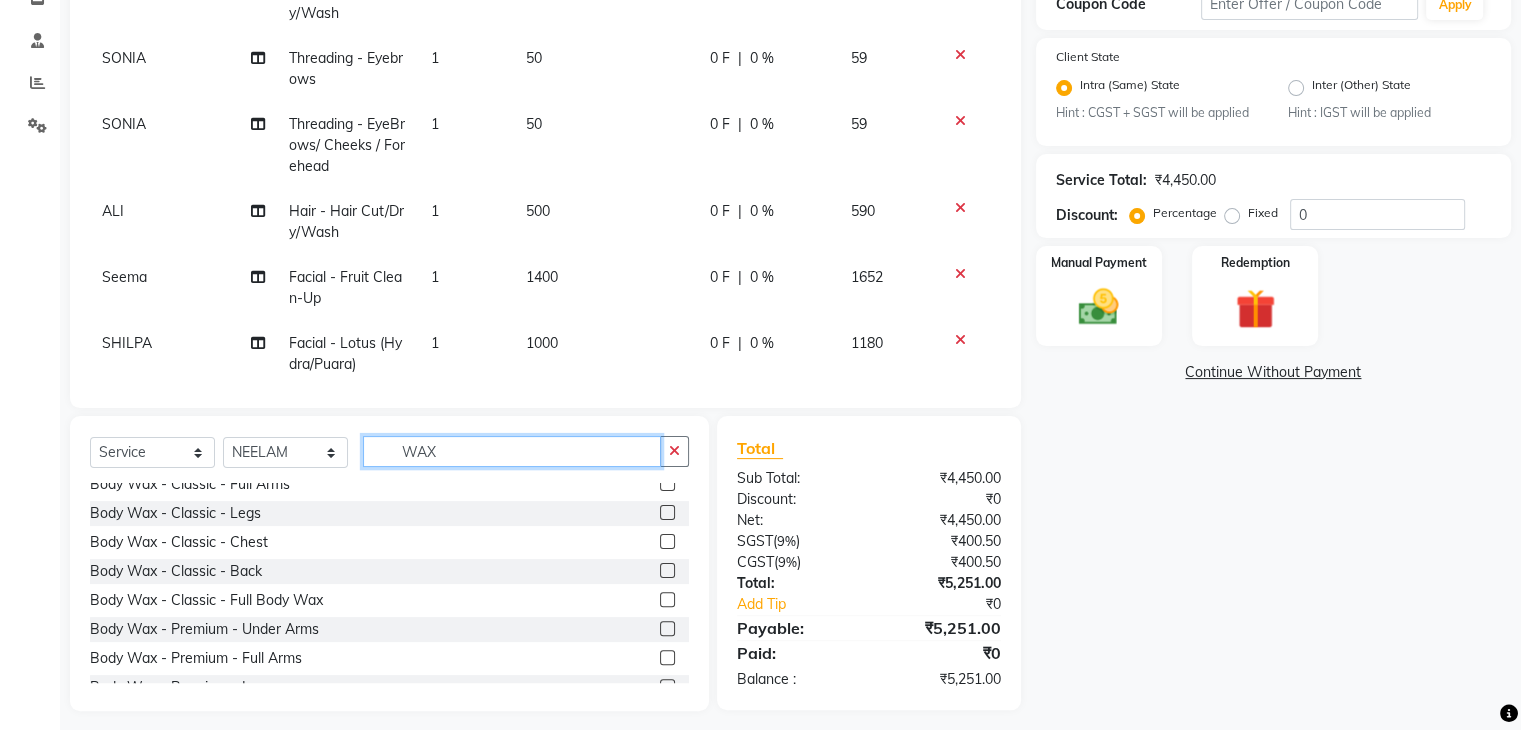 type on "WAX" 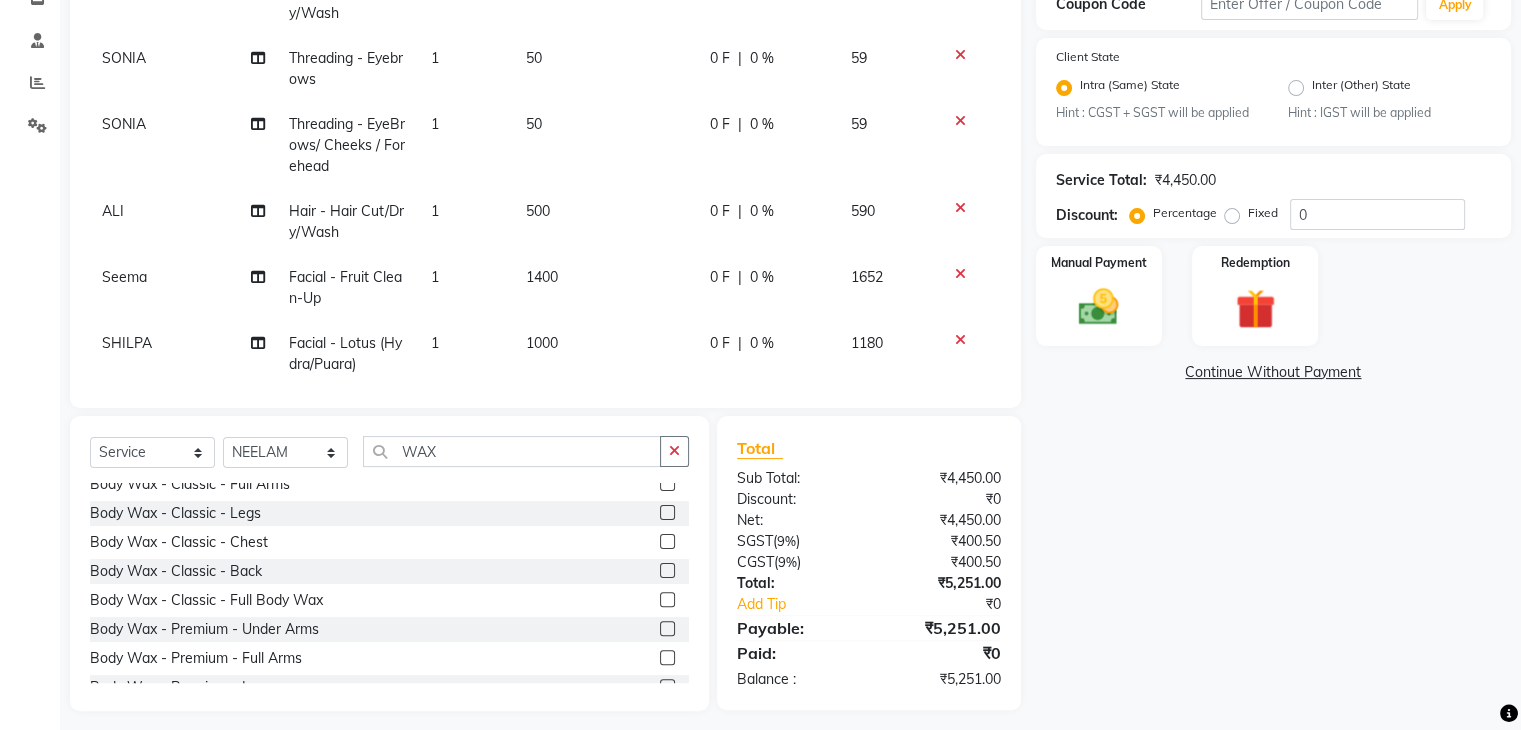 click 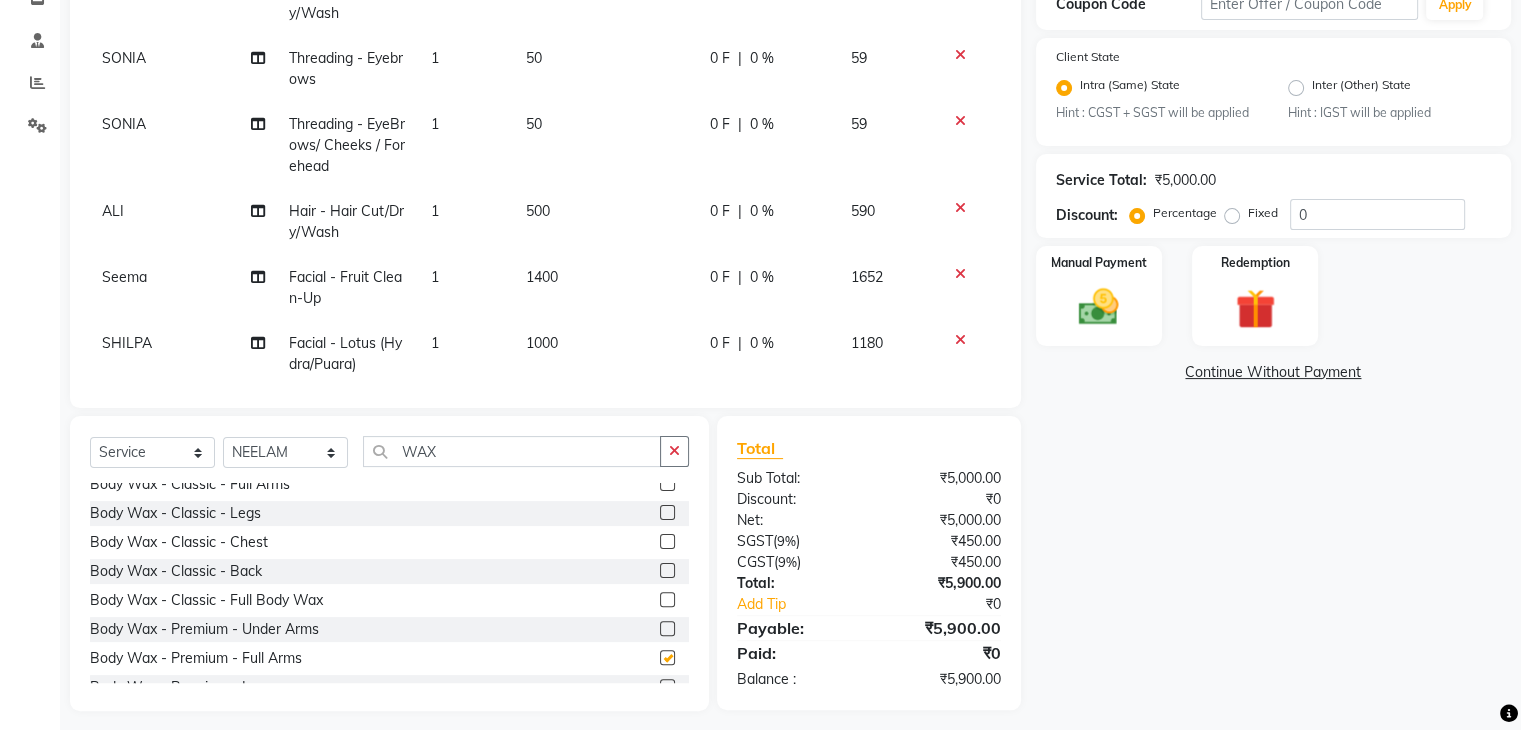 checkbox on "false" 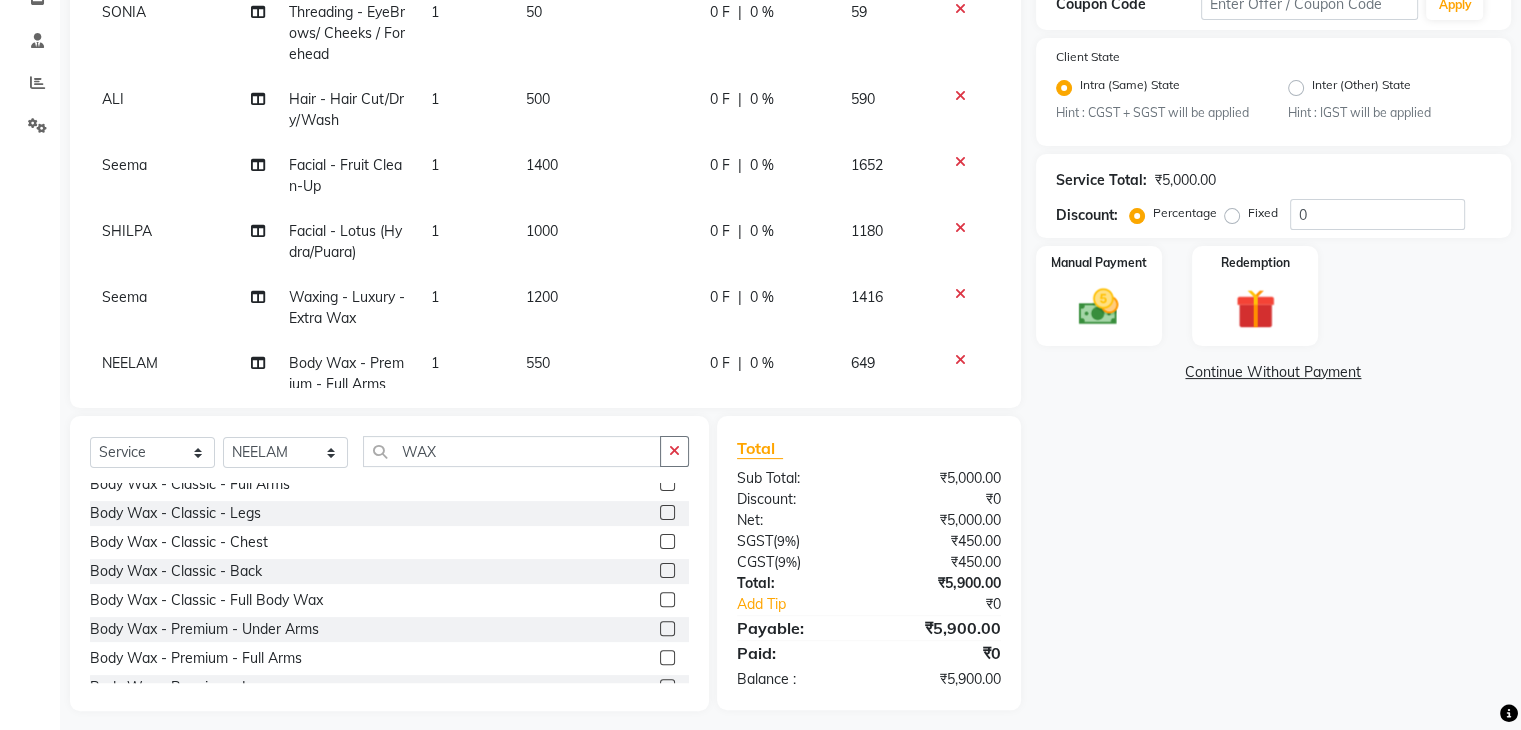 scroll, scrollTop: 162, scrollLeft: 0, axis: vertical 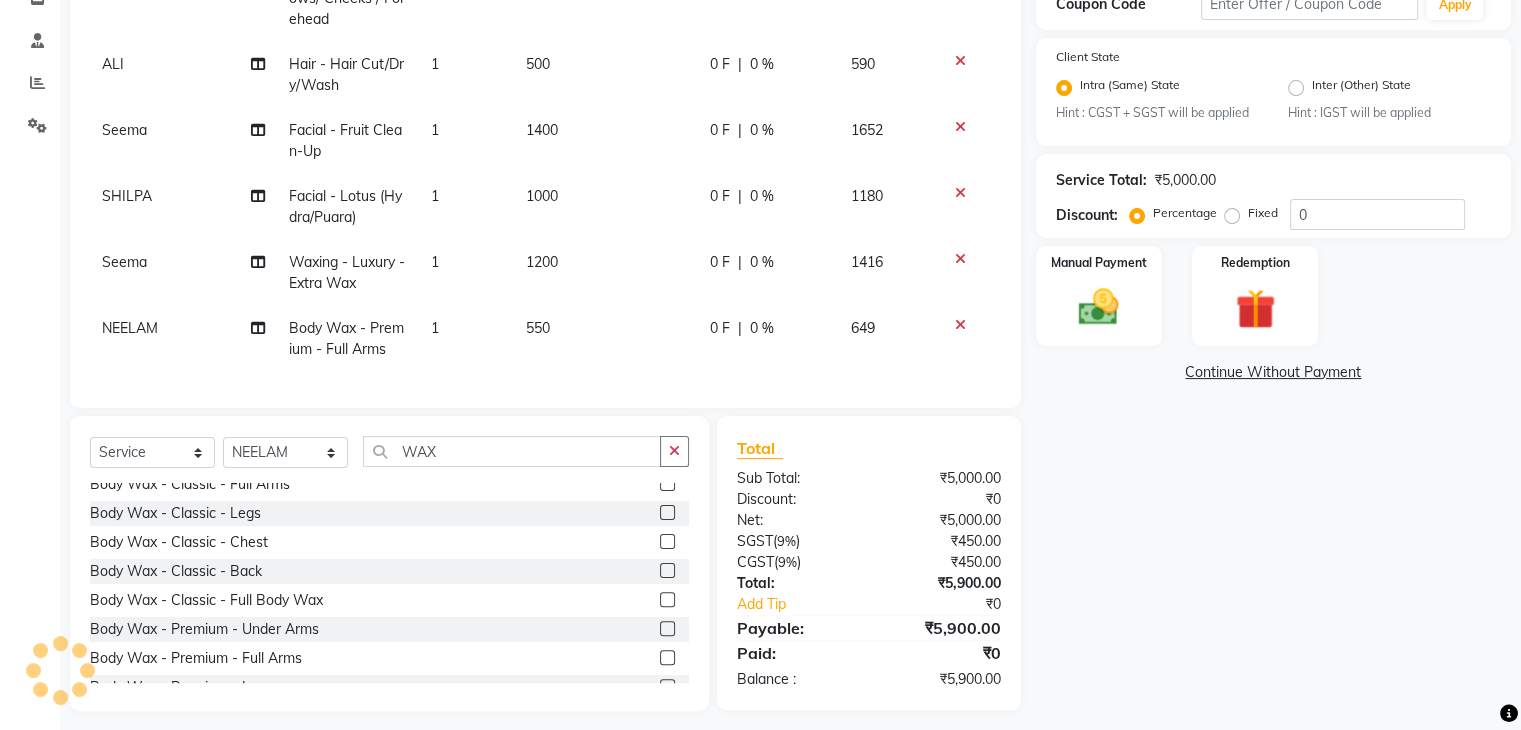 click on "550" 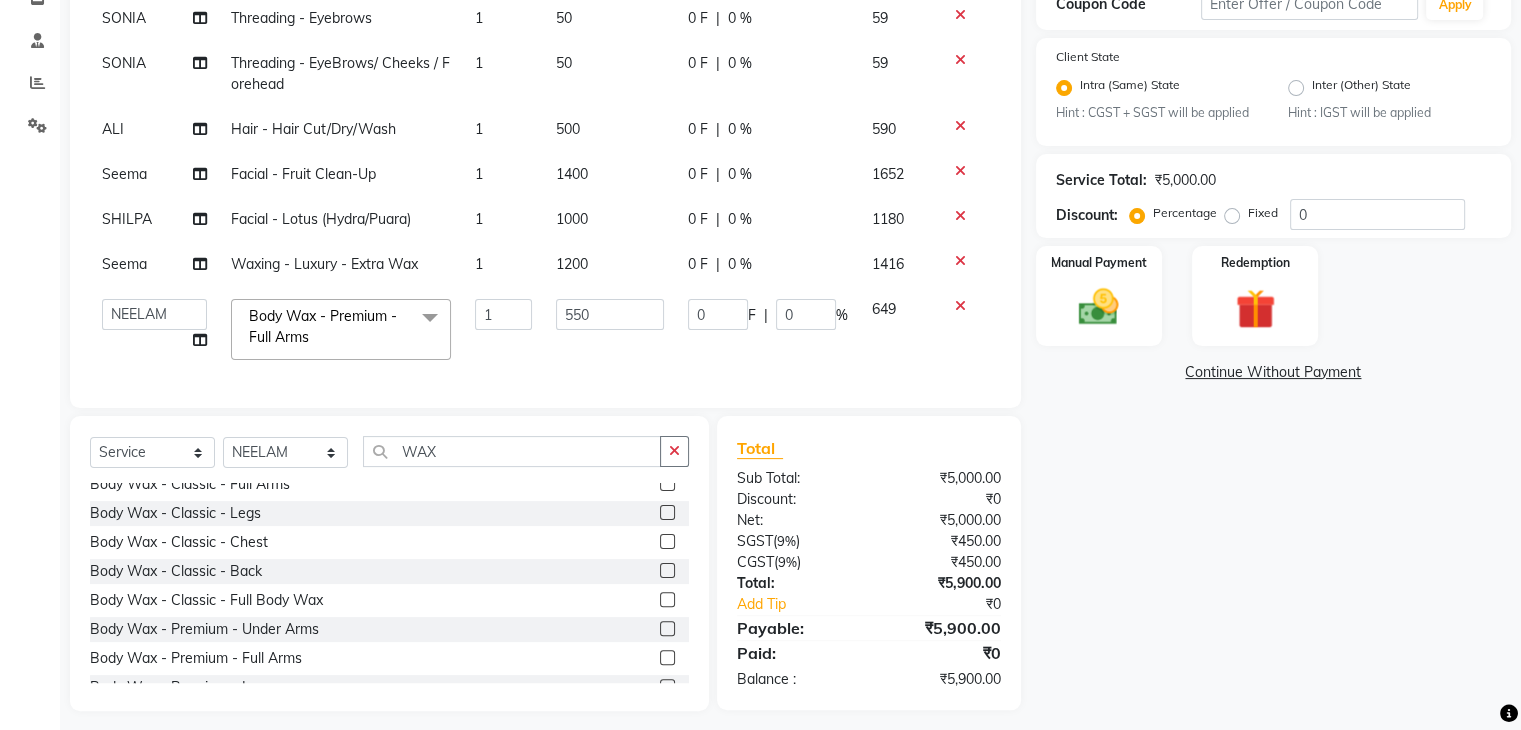 scroll, scrollTop: 33, scrollLeft: 0, axis: vertical 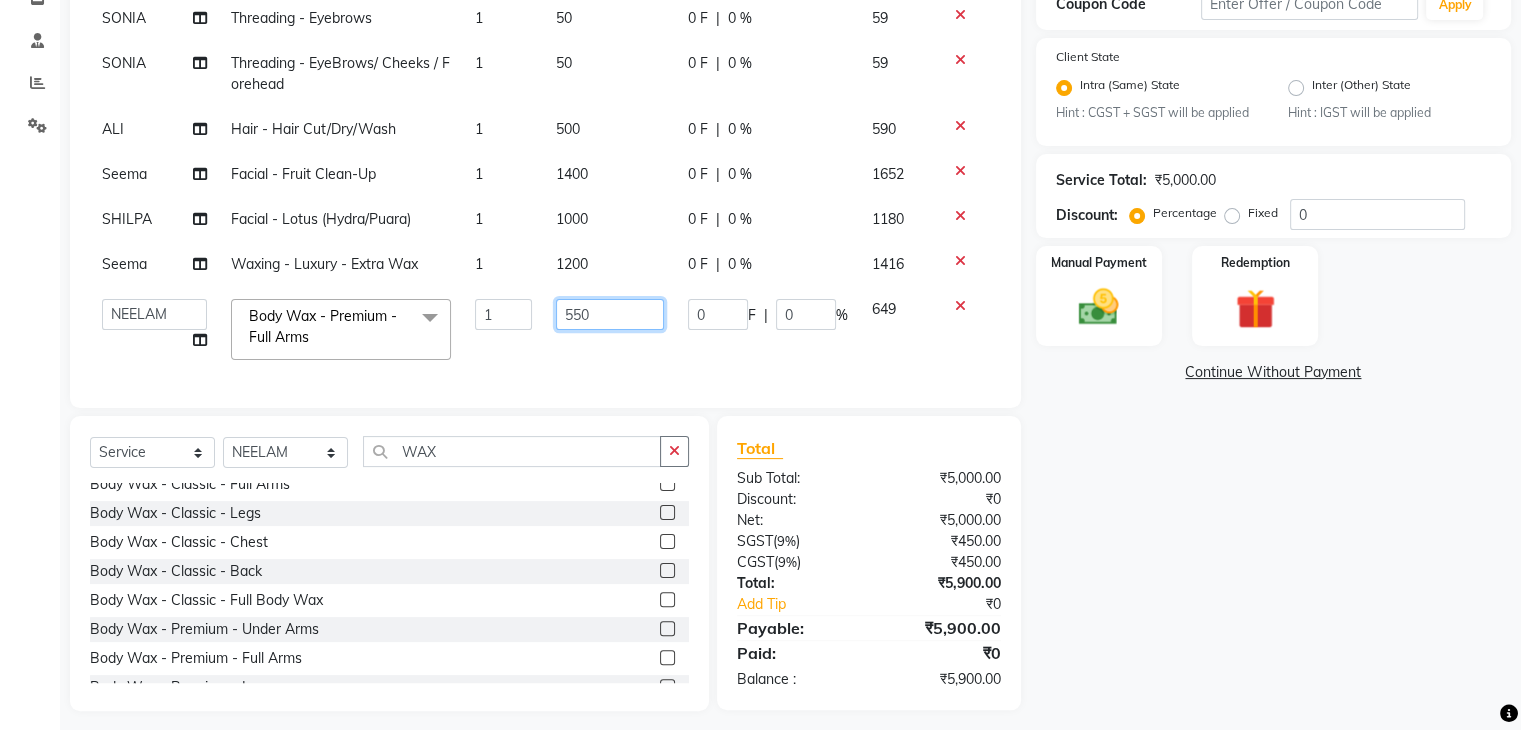 click on "550" 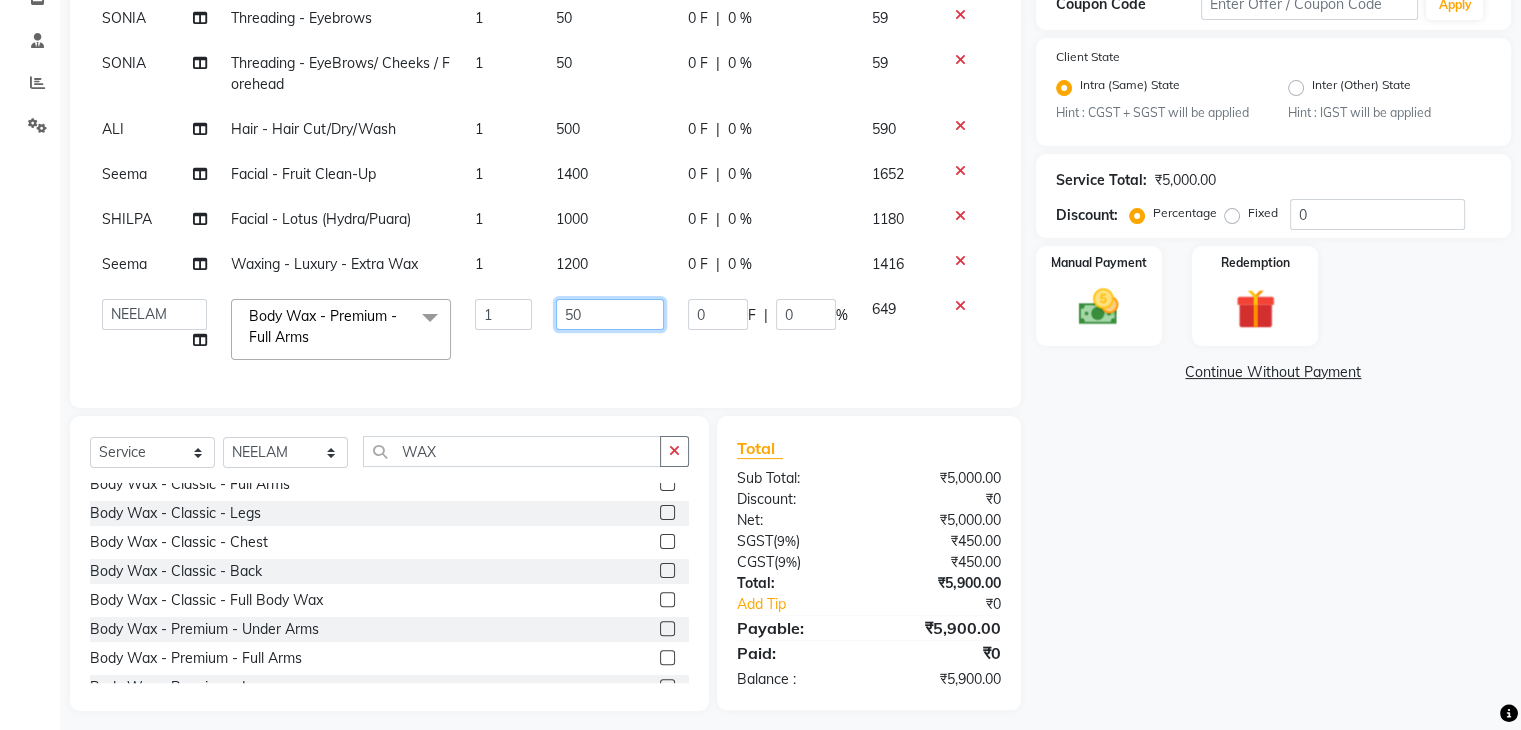 type on "500" 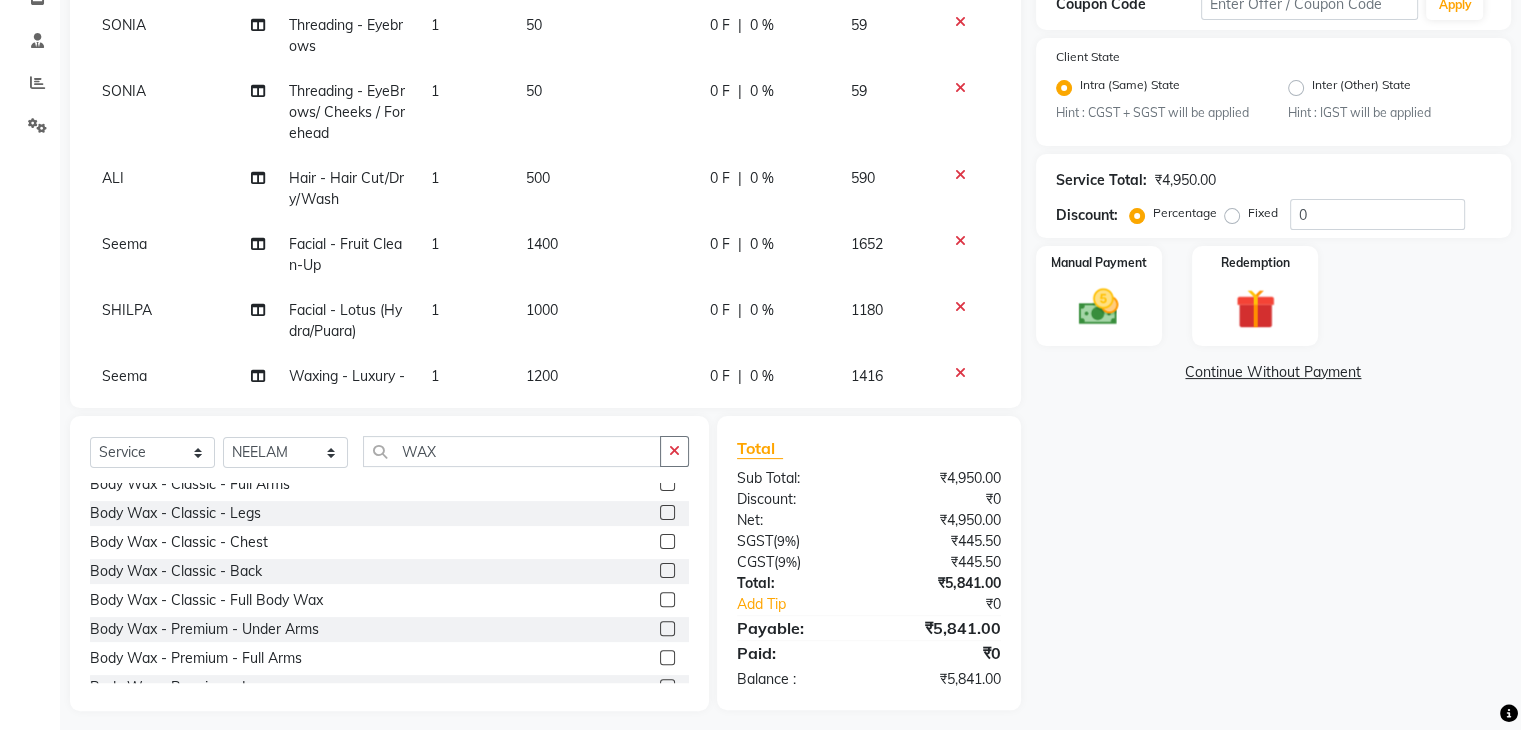 click on "Service Total:  [AMOUNT]  Discount:  Percentage   Fixed  0" 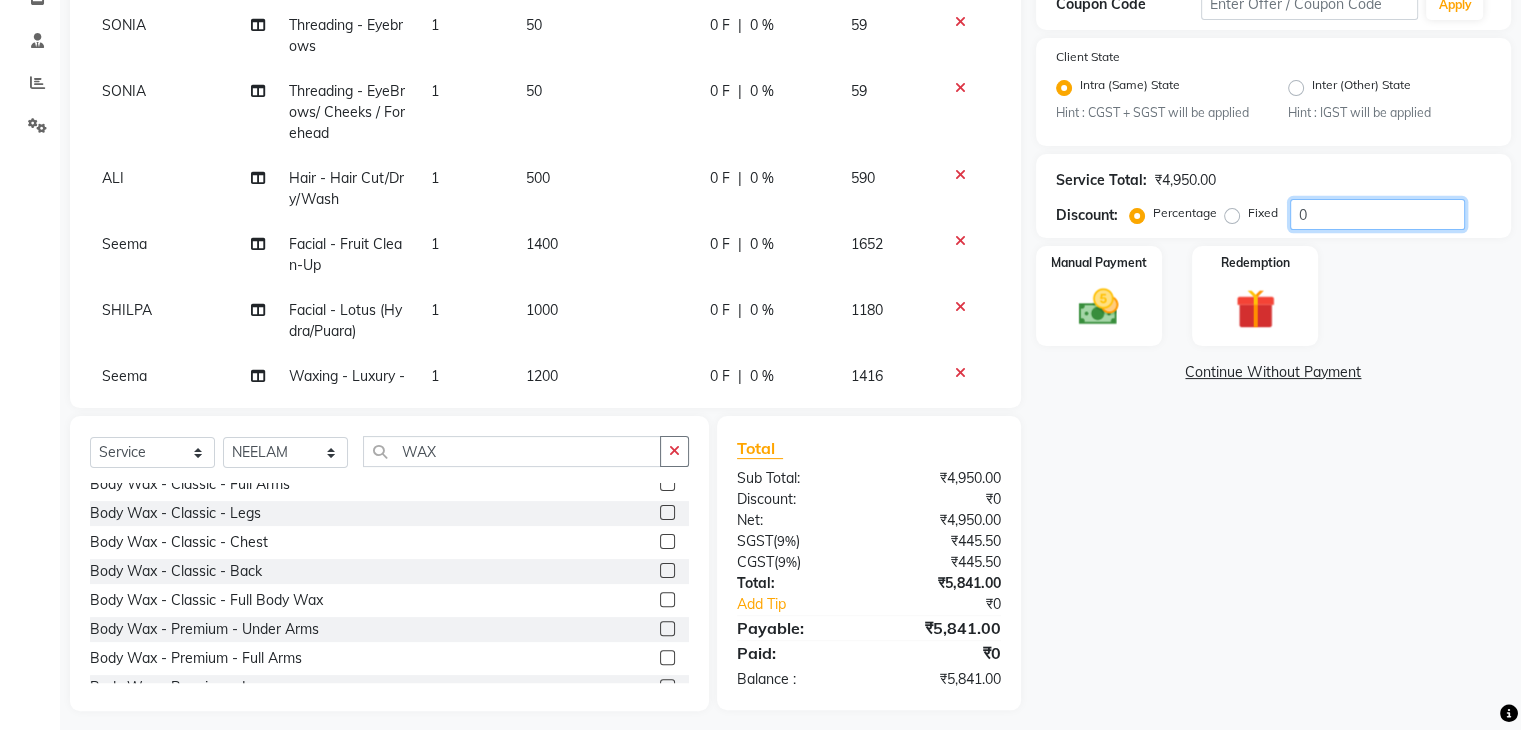 click on "0" 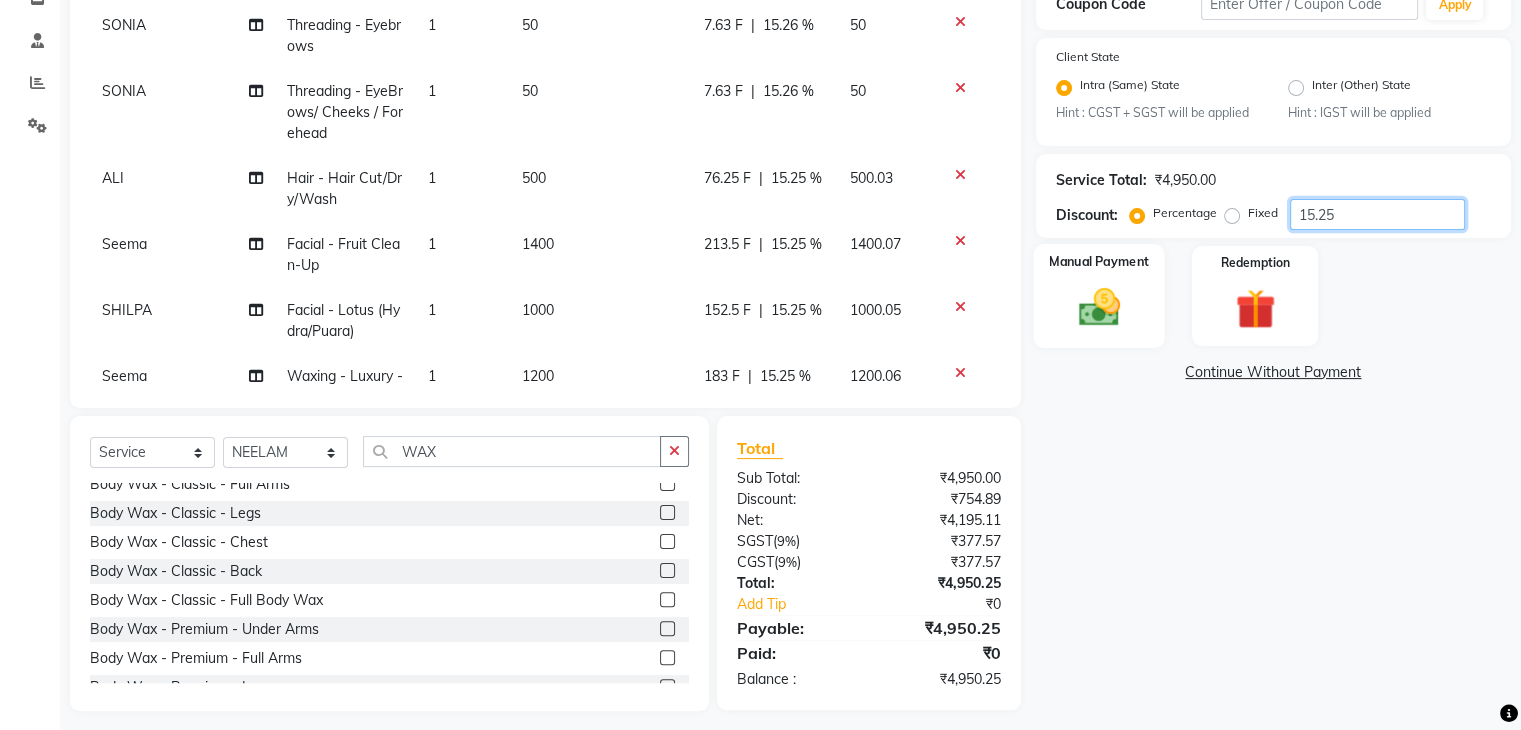 type on "15.25" 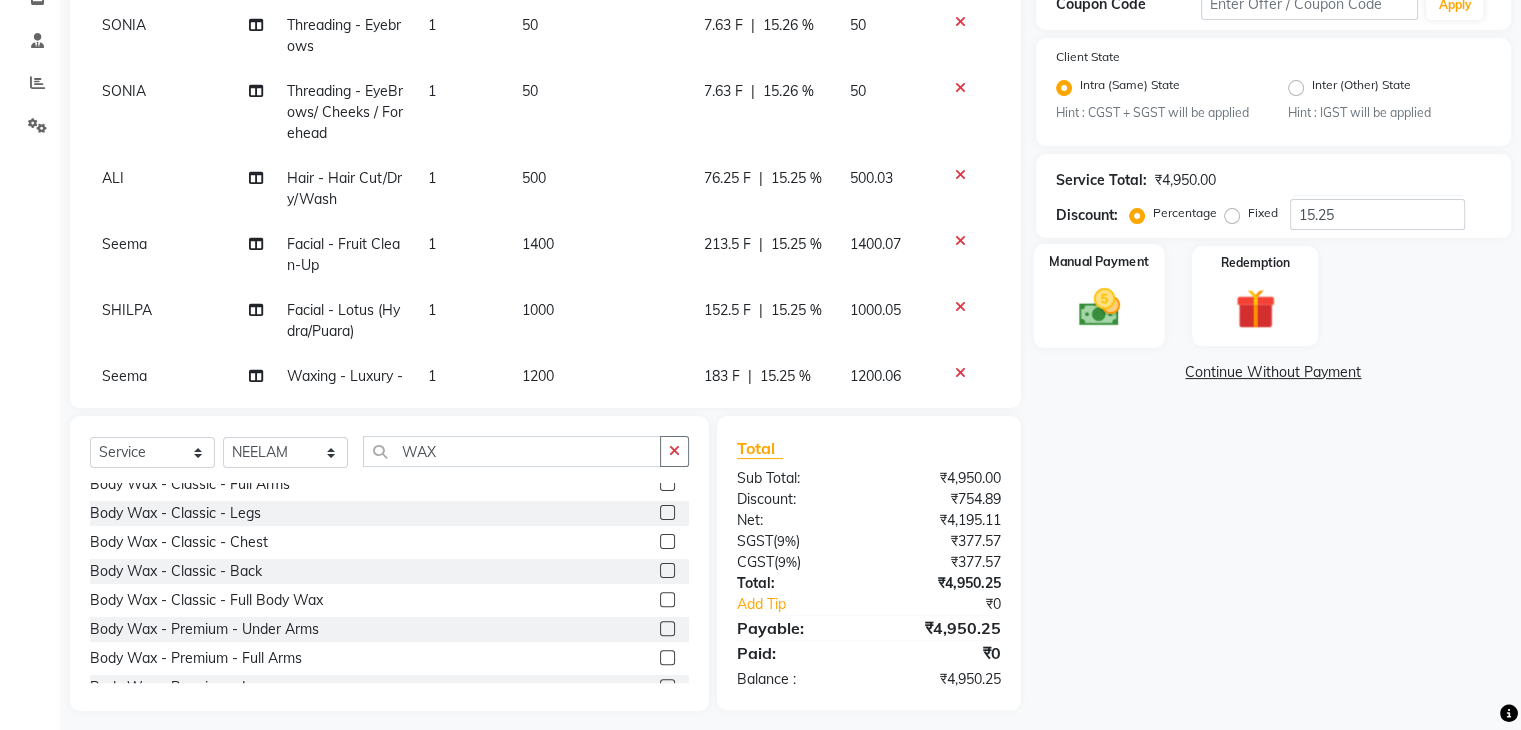 click 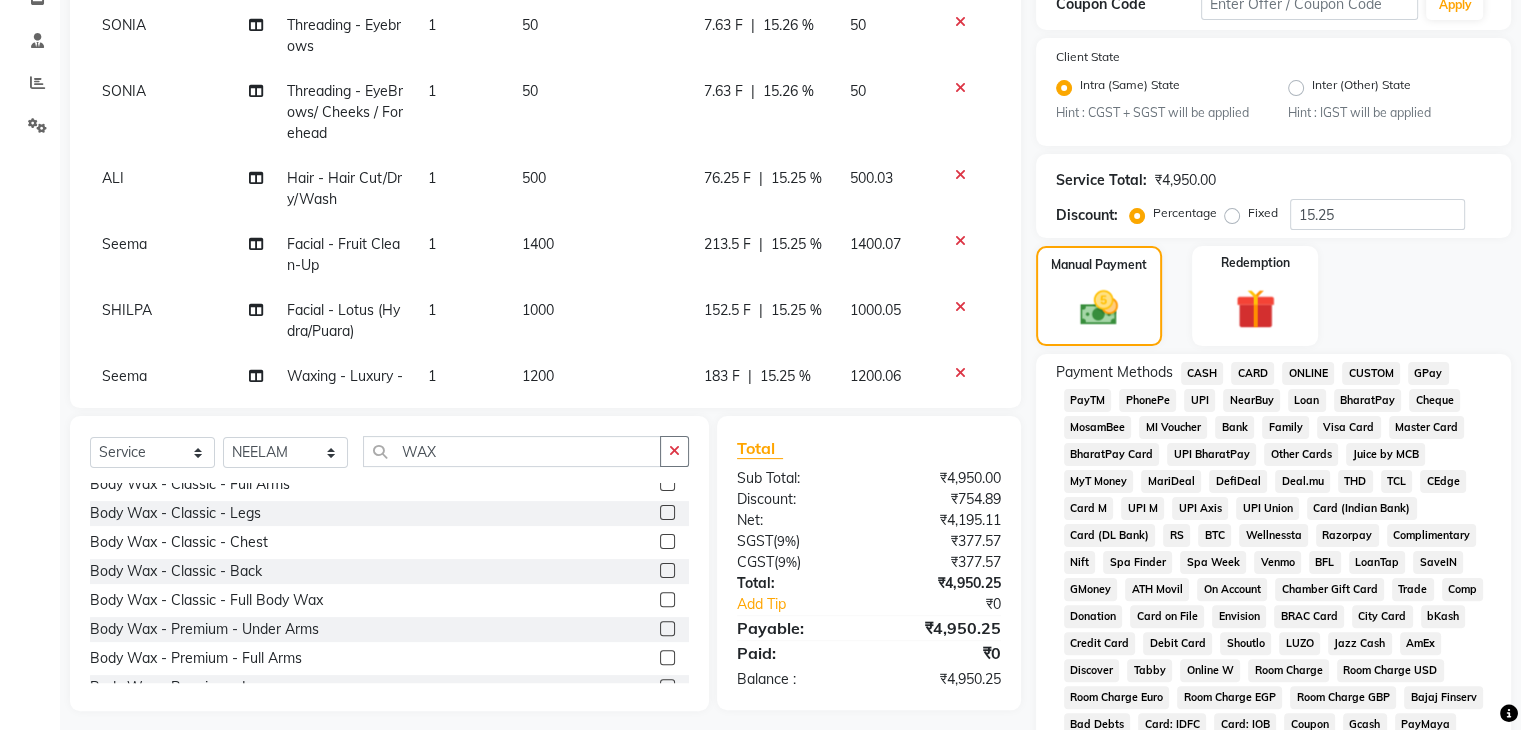 click on "ONLINE" 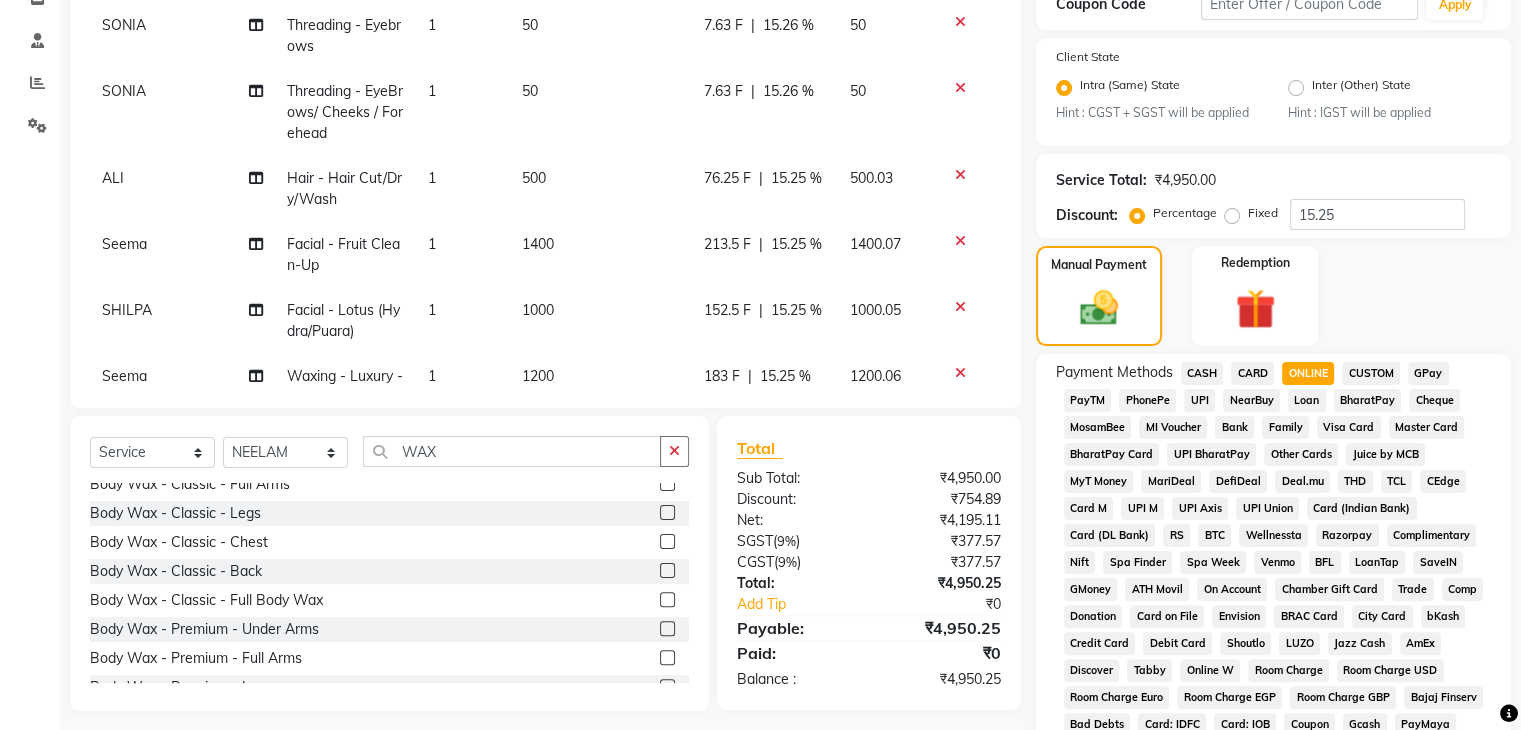 scroll, scrollTop: 812, scrollLeft: 0, axis: vertical 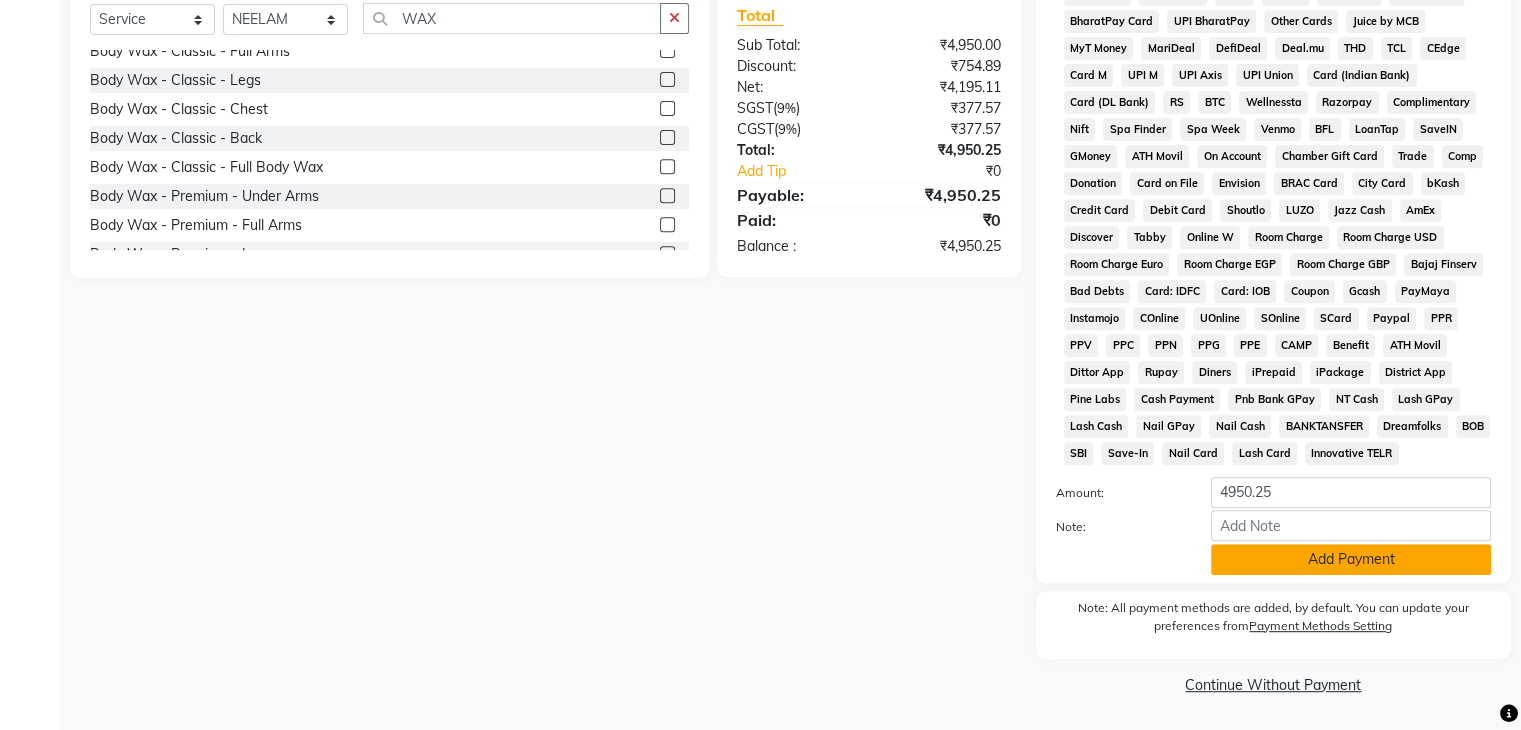 click on "Add Payment" 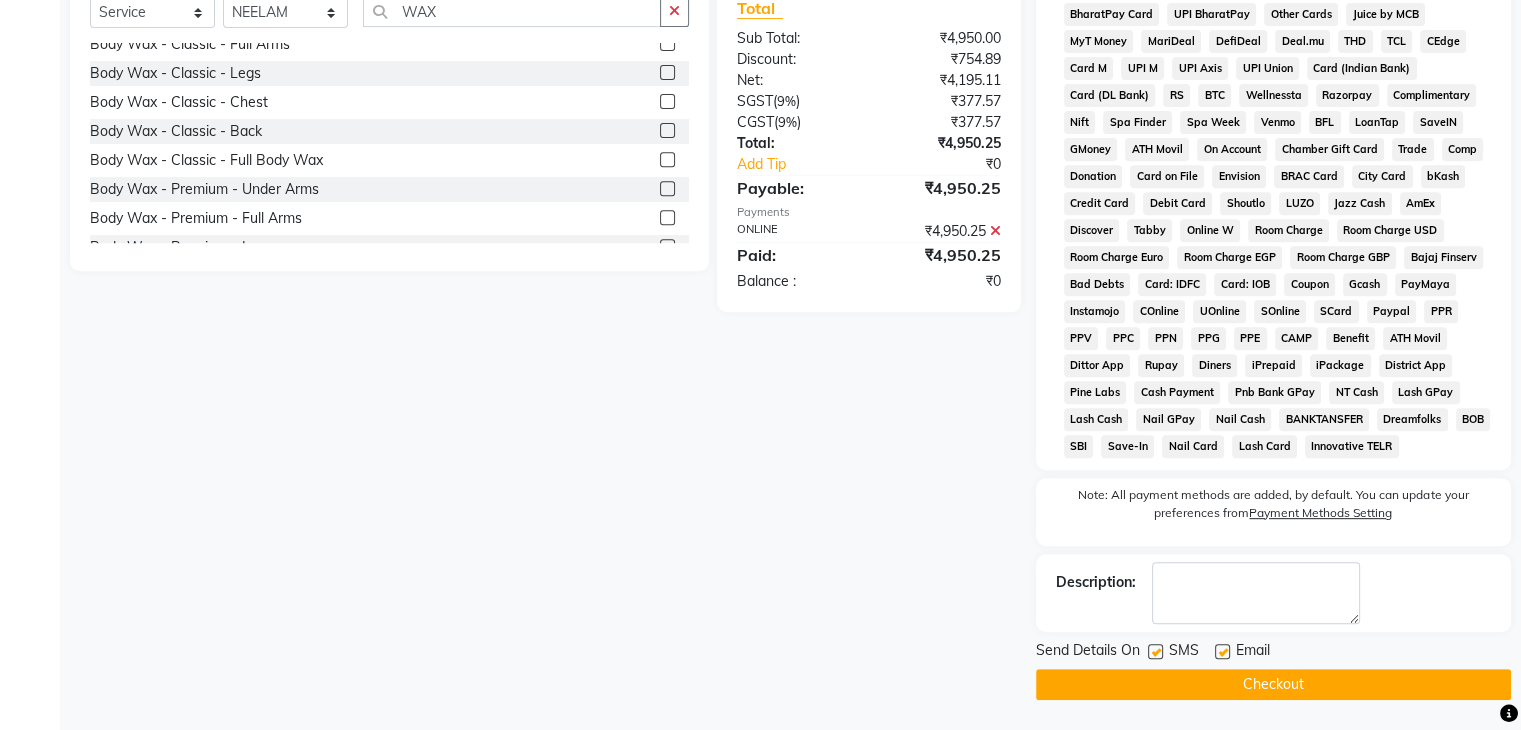 click on "Checkout" 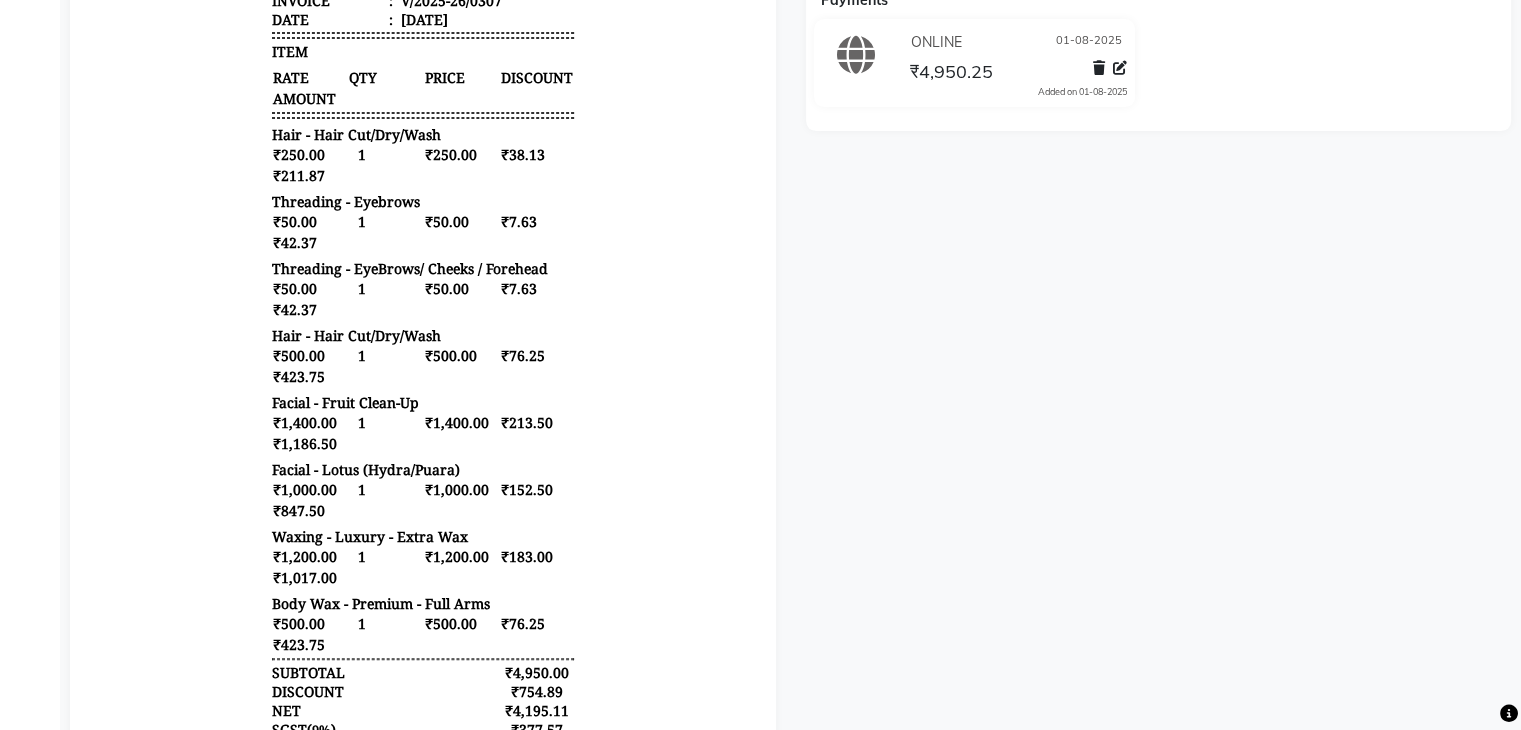 scroll, scrollTop: 0, scrollLeft: 0, axis: both 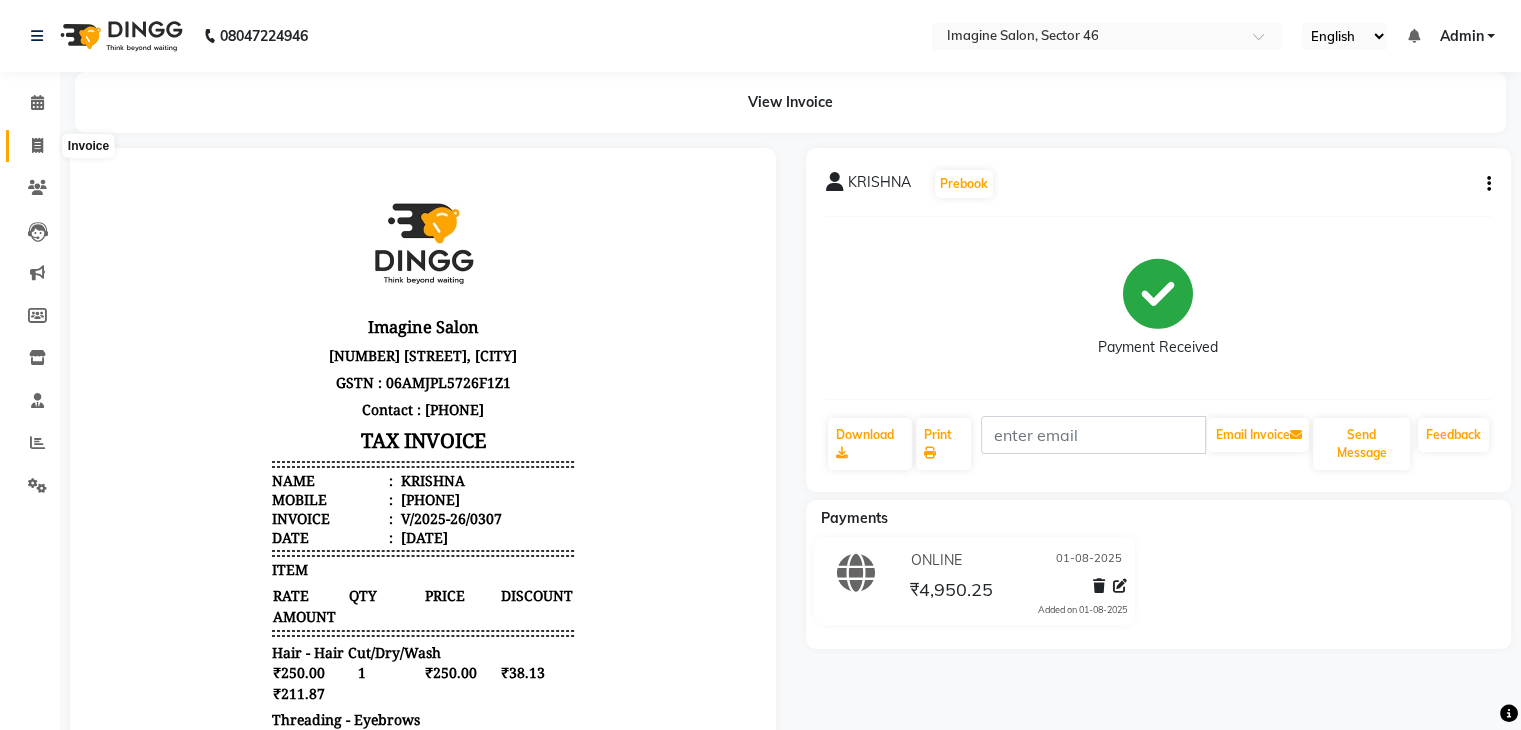 click 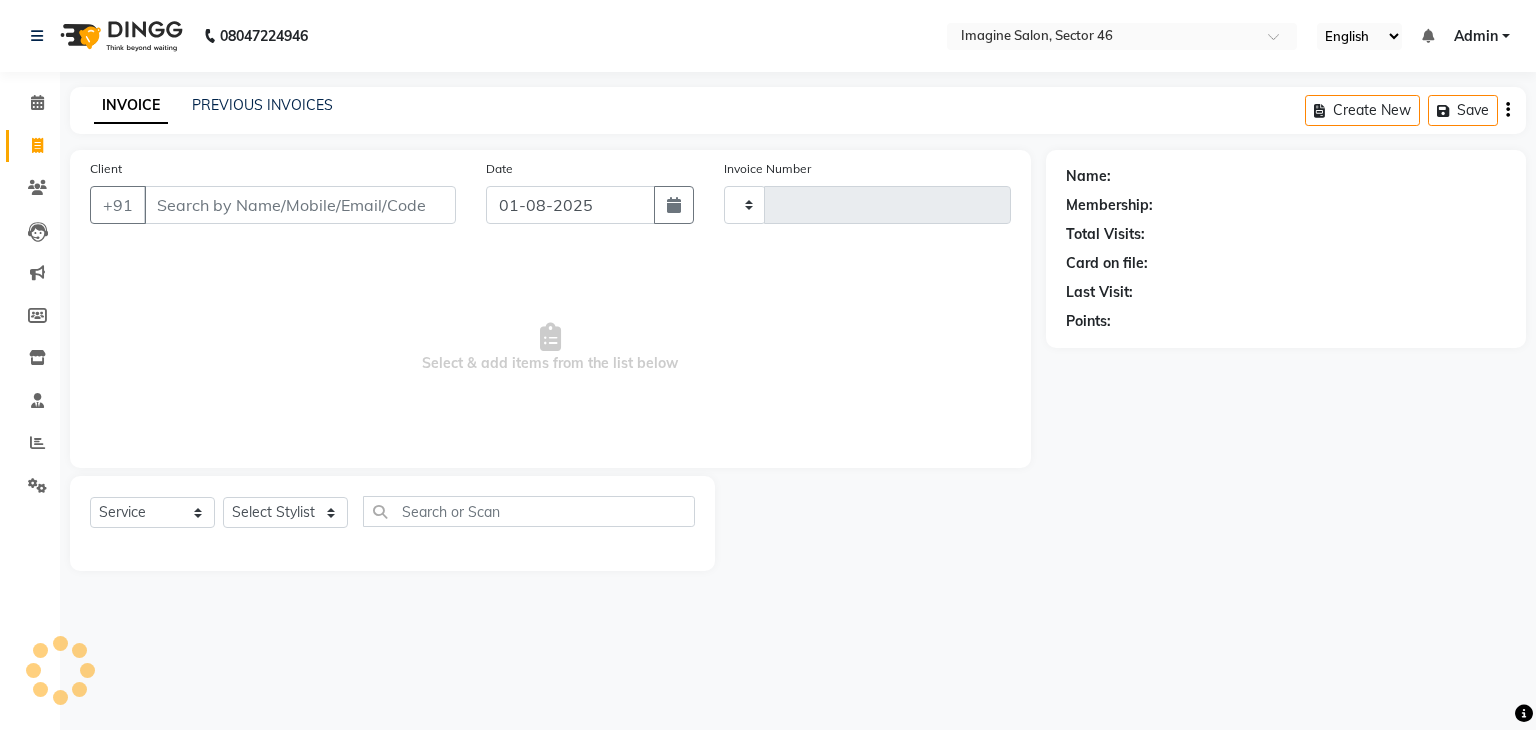 type on "0308" 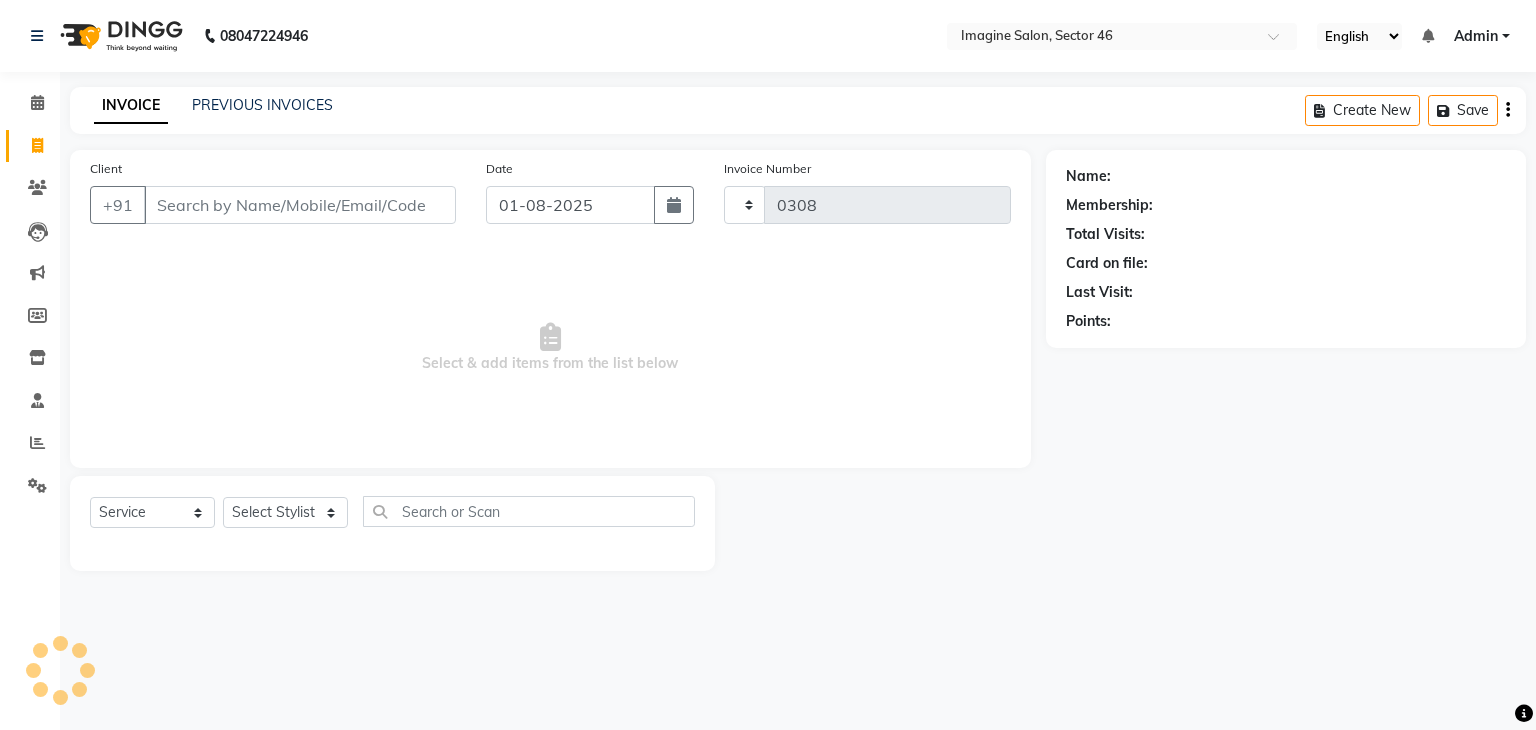 select on "3894" 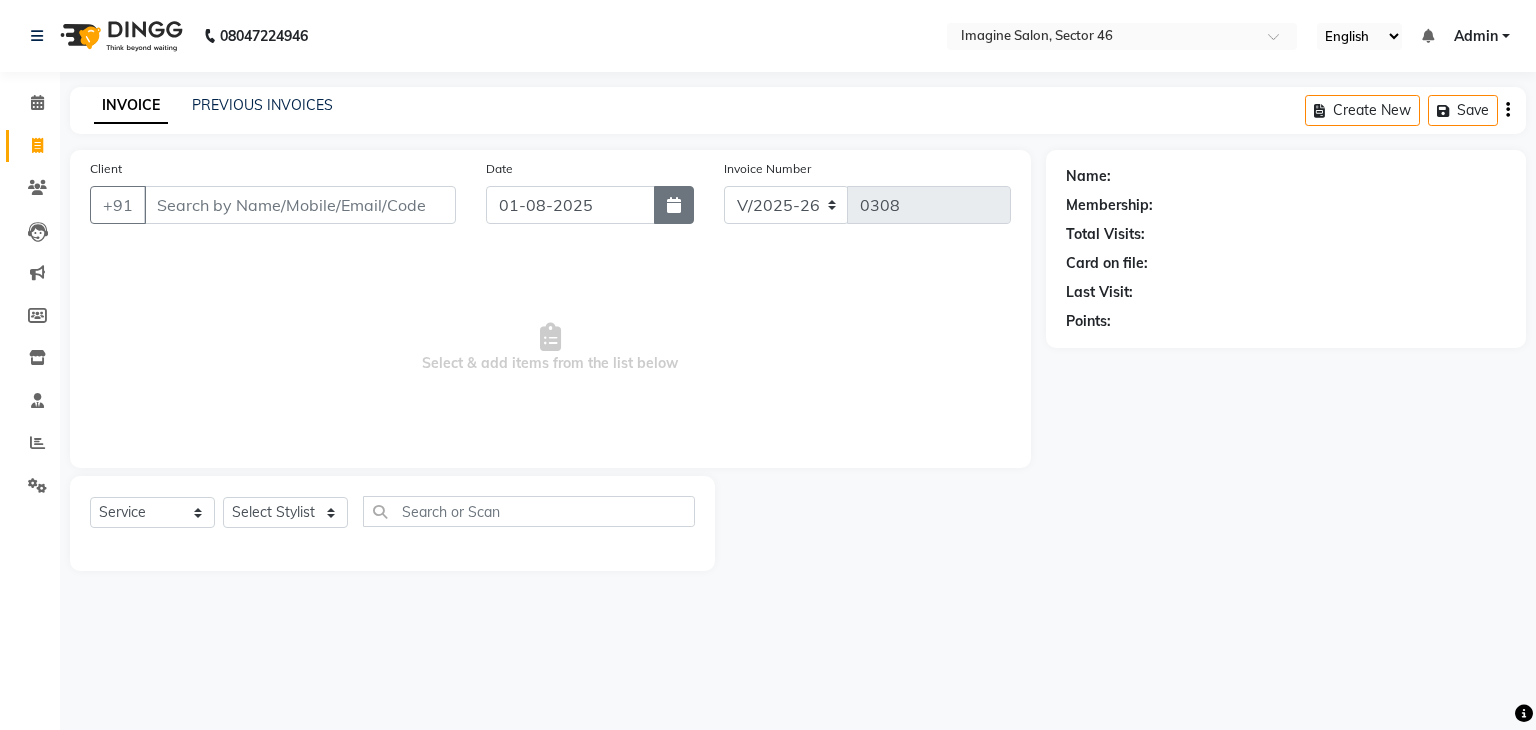 click 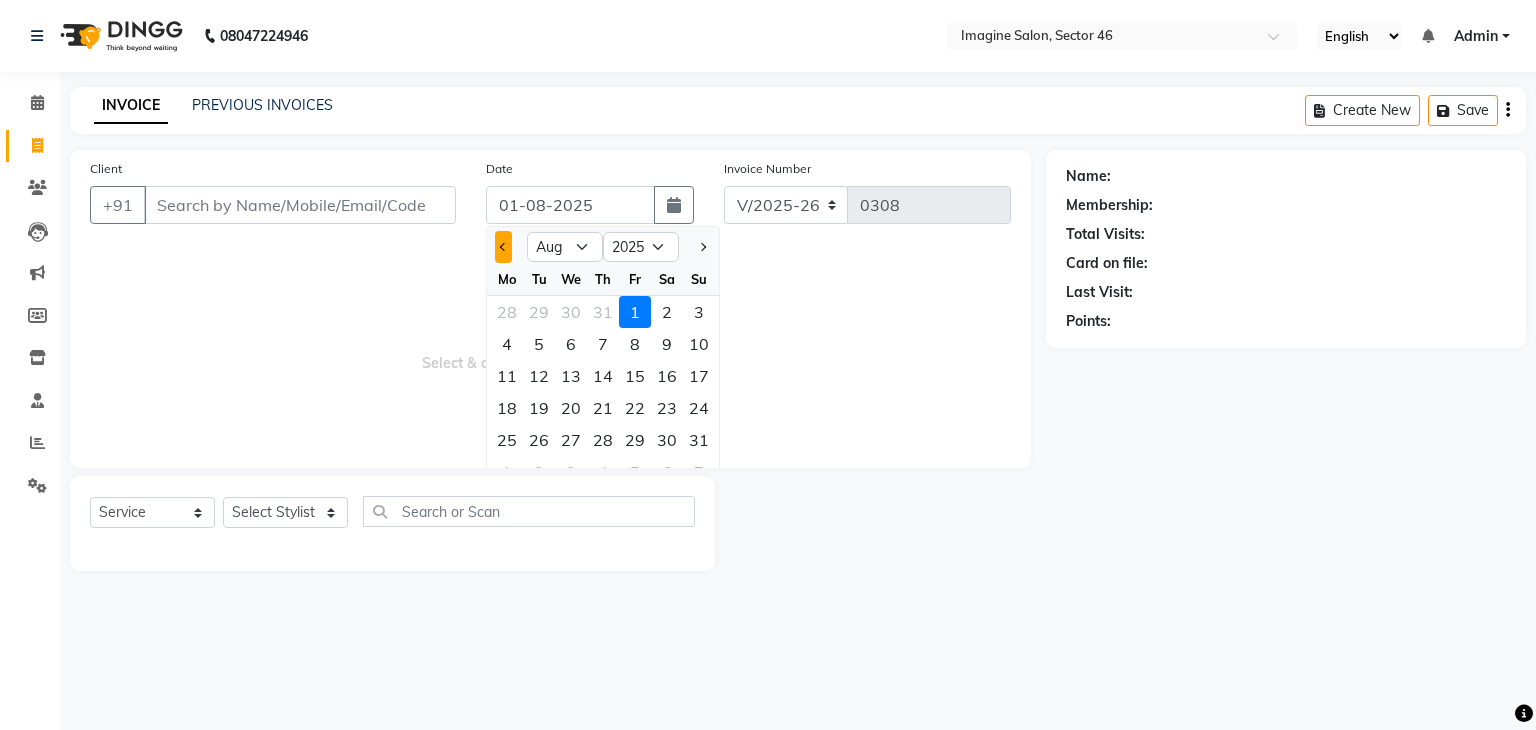click 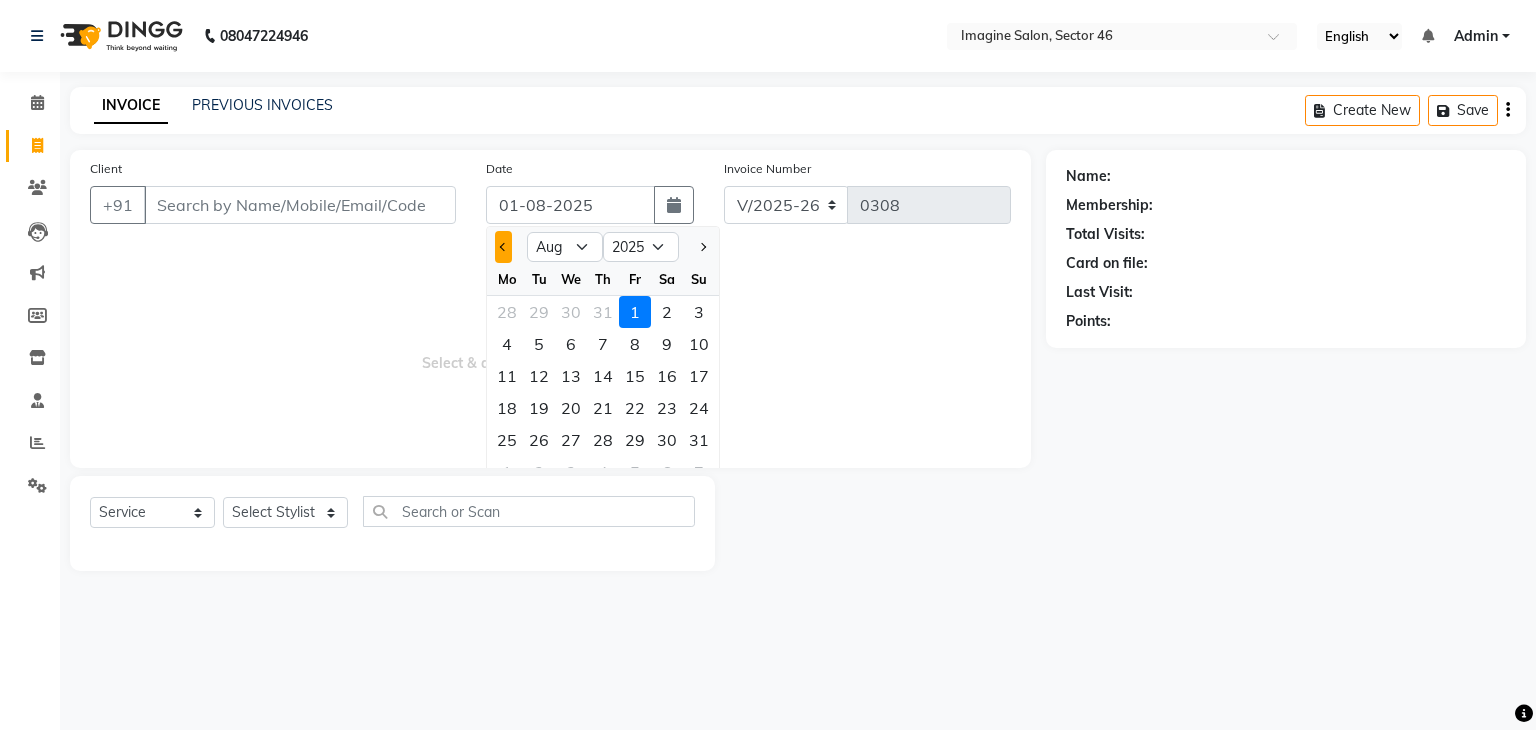 select on "7" 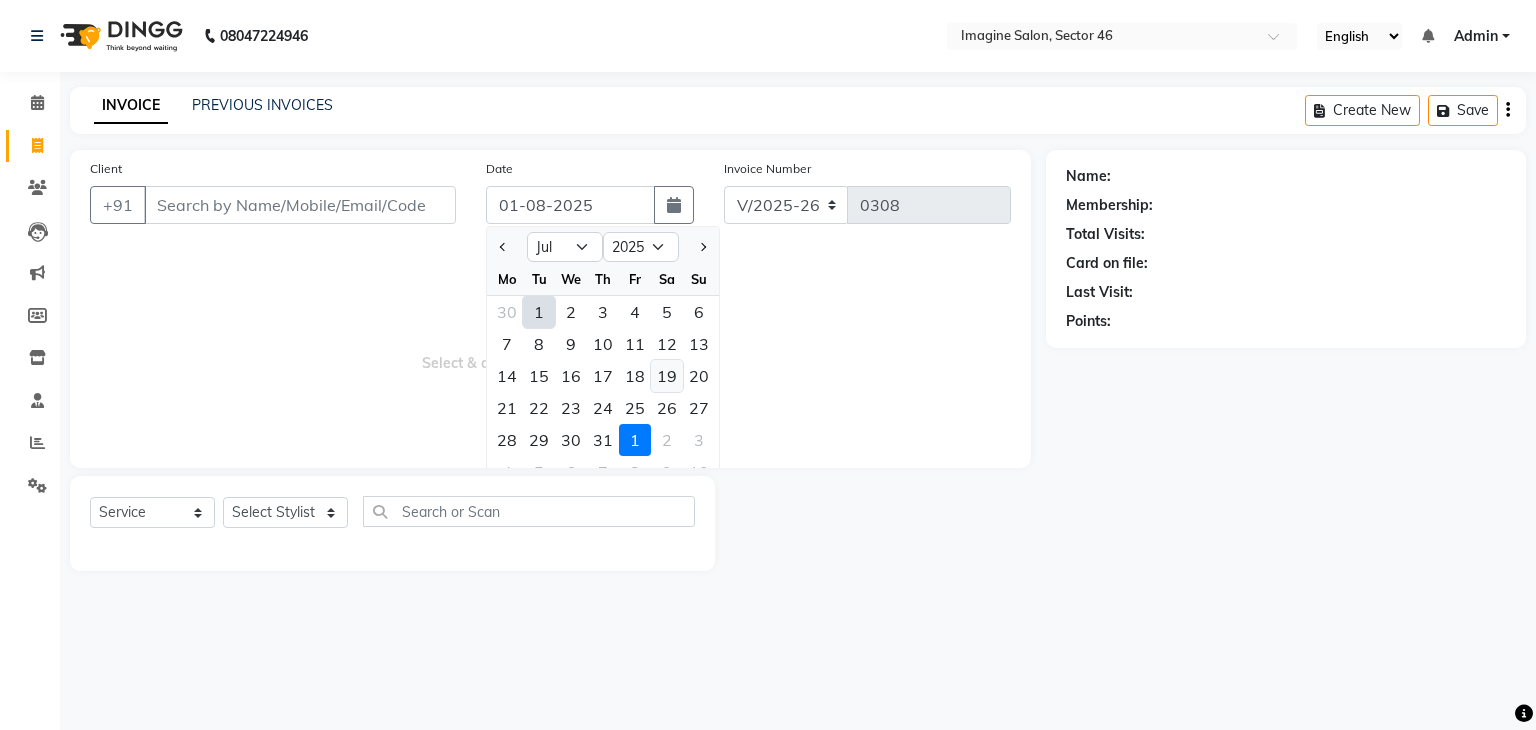 click on "19" 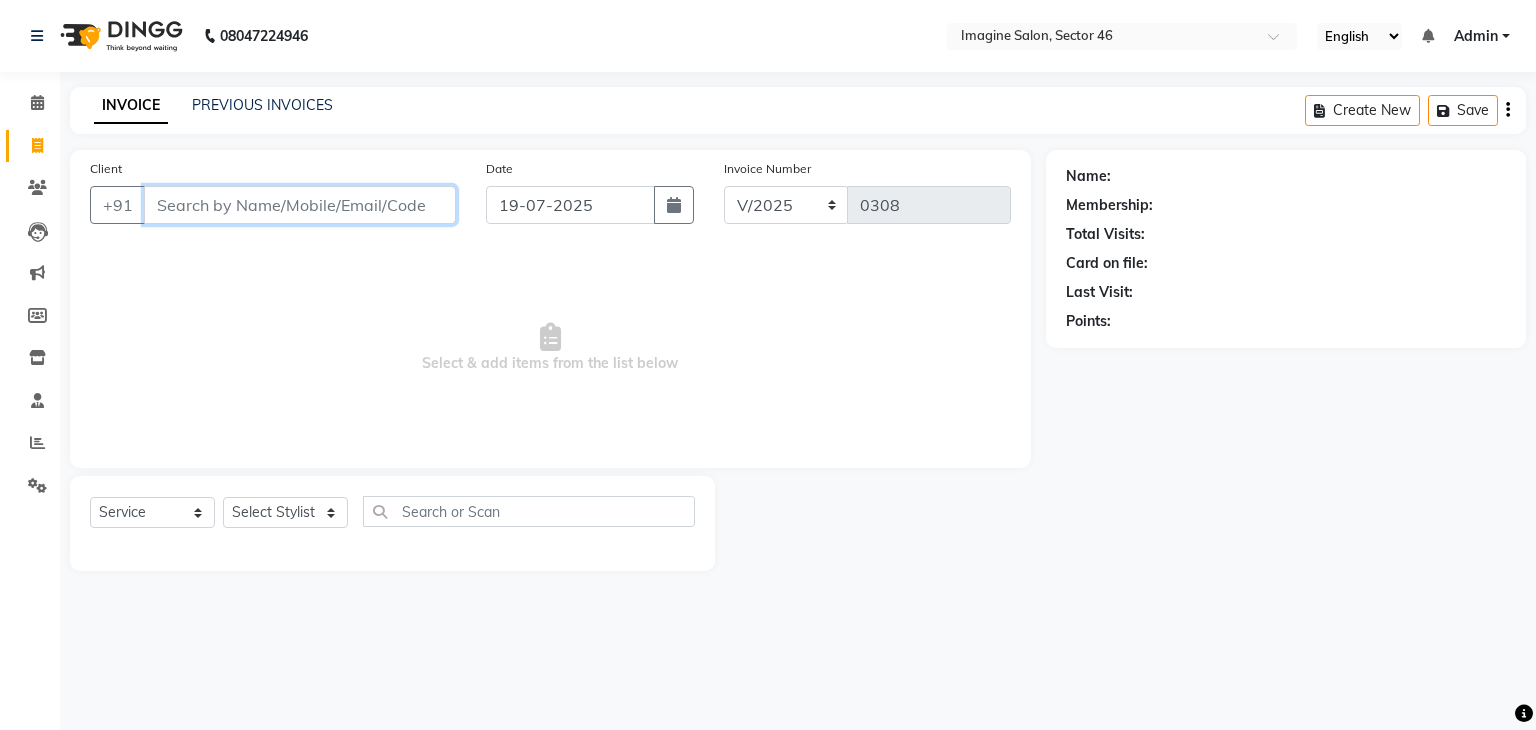 click on "Client" at bounding box center [300, 205] 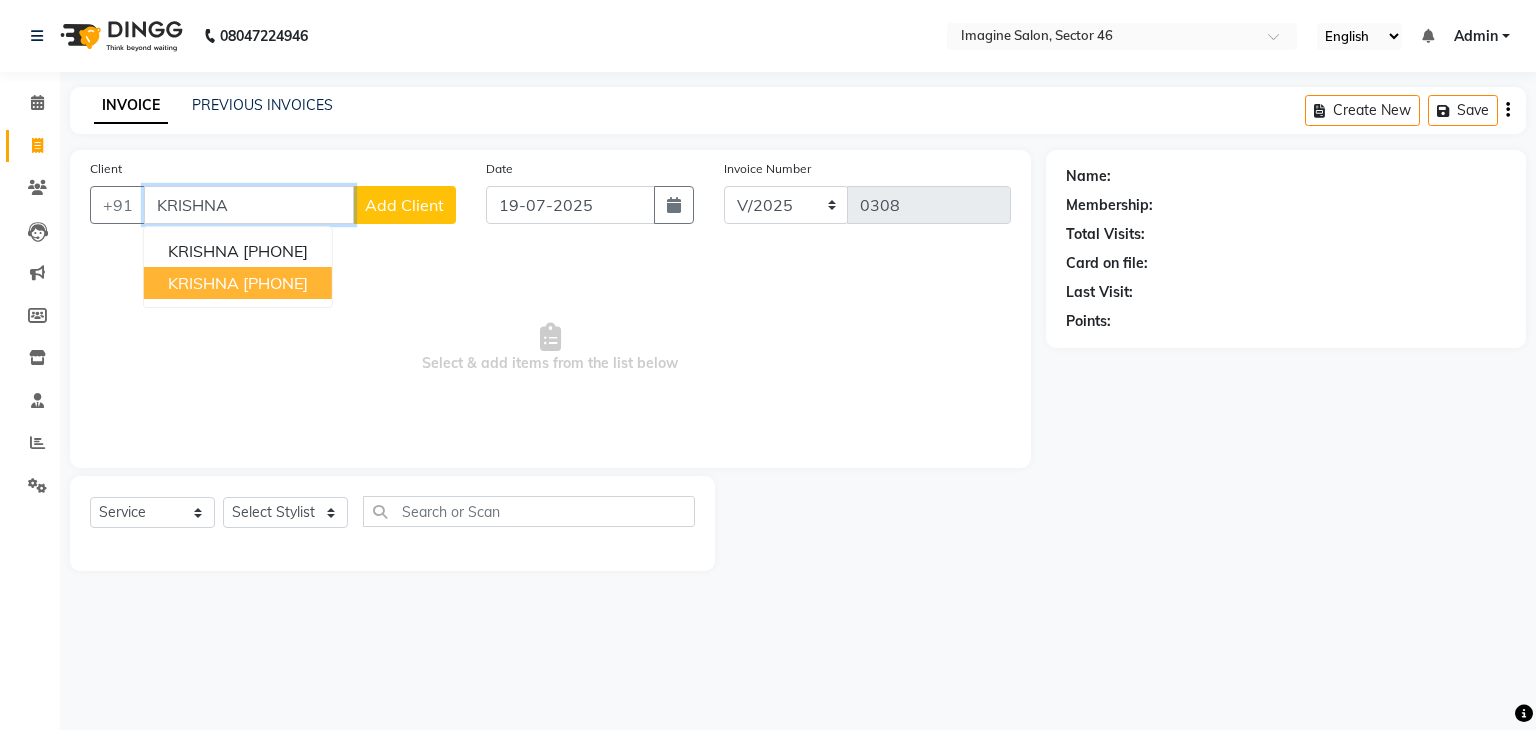 click on "[PHONE]" at bounding box center [275, 283] 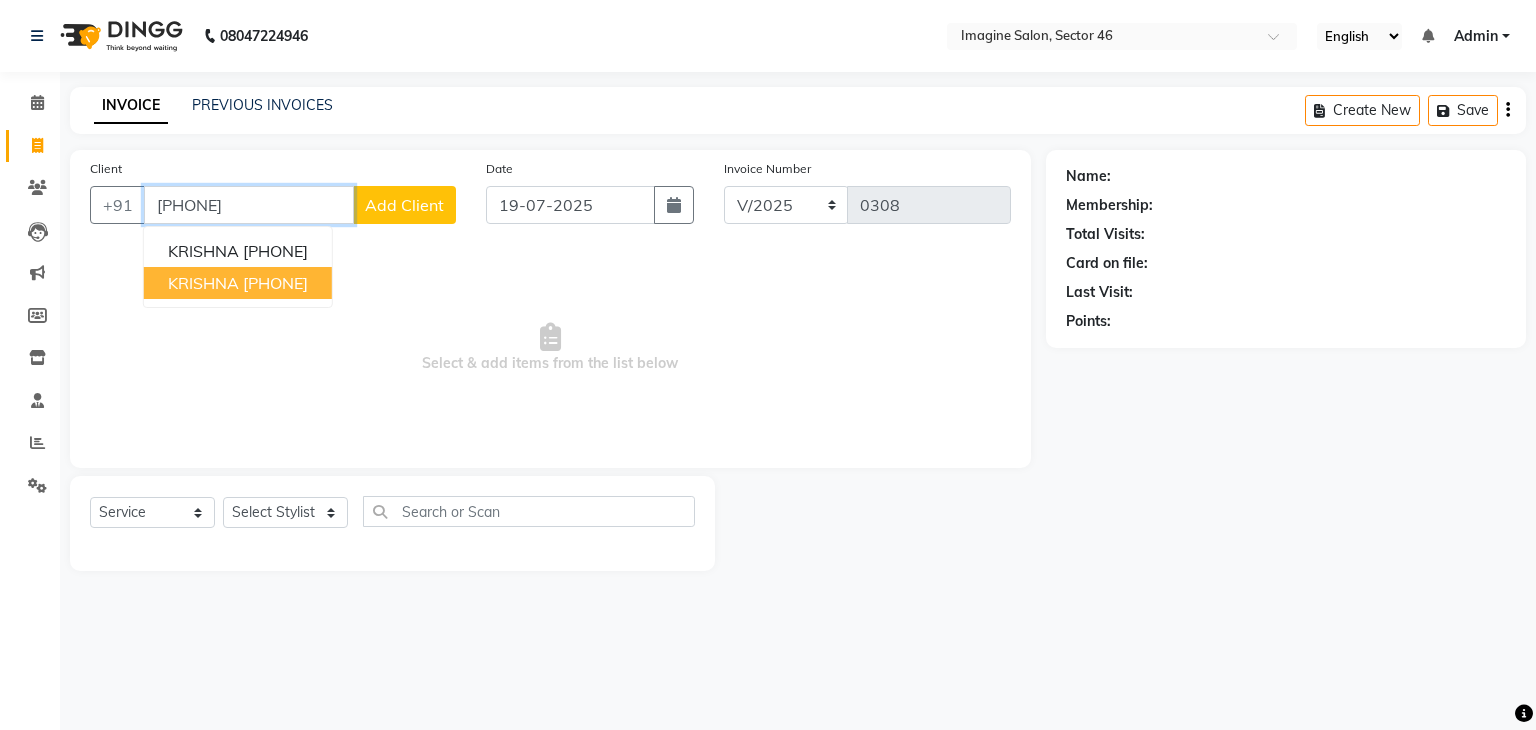 type on "[PHONE]" 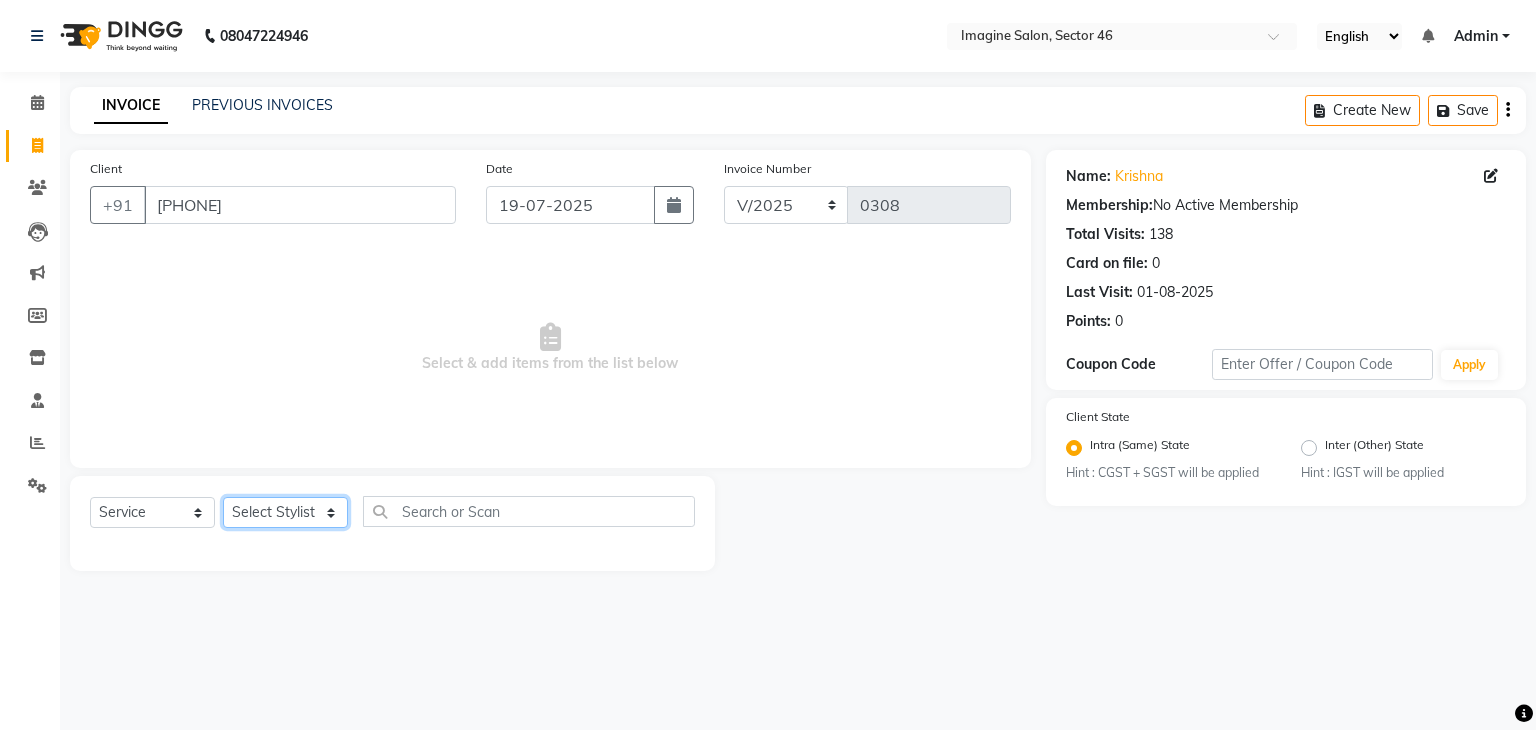 click on "Select Stylist AADIL ADIL Ajay Alam ALAM ALI ALI ANIL ANMOL ARVIND Ashif ASHISH Atif AYESHA BABLI DHEERAJ FAIZ Gaurav Geeta GULJAR HARMAN IBRAHIM Janvi JITENDER KAVI KHUSHBOO KHUSHBOO komal kusum mam  LUCKY manager manju manoj Marry Meena MEENTA MEENTA Meenu MERRY MINTA Moin ali MONIKA Naem Naresh NAZIM NEELAM Neeraj Nisha Pankaj Priya PRIYANKA RAGNI Ram RAM RIYA SAHIL SAMEER sangeeta  SAPAN Seema SEEMA SHAAN SHAHRUKH SHIKHA SHILPA SONIA sonu SONU SUNIL Sunita SUNITA UPASANA UPASANA Vanshika Varun VINITA Zafar" 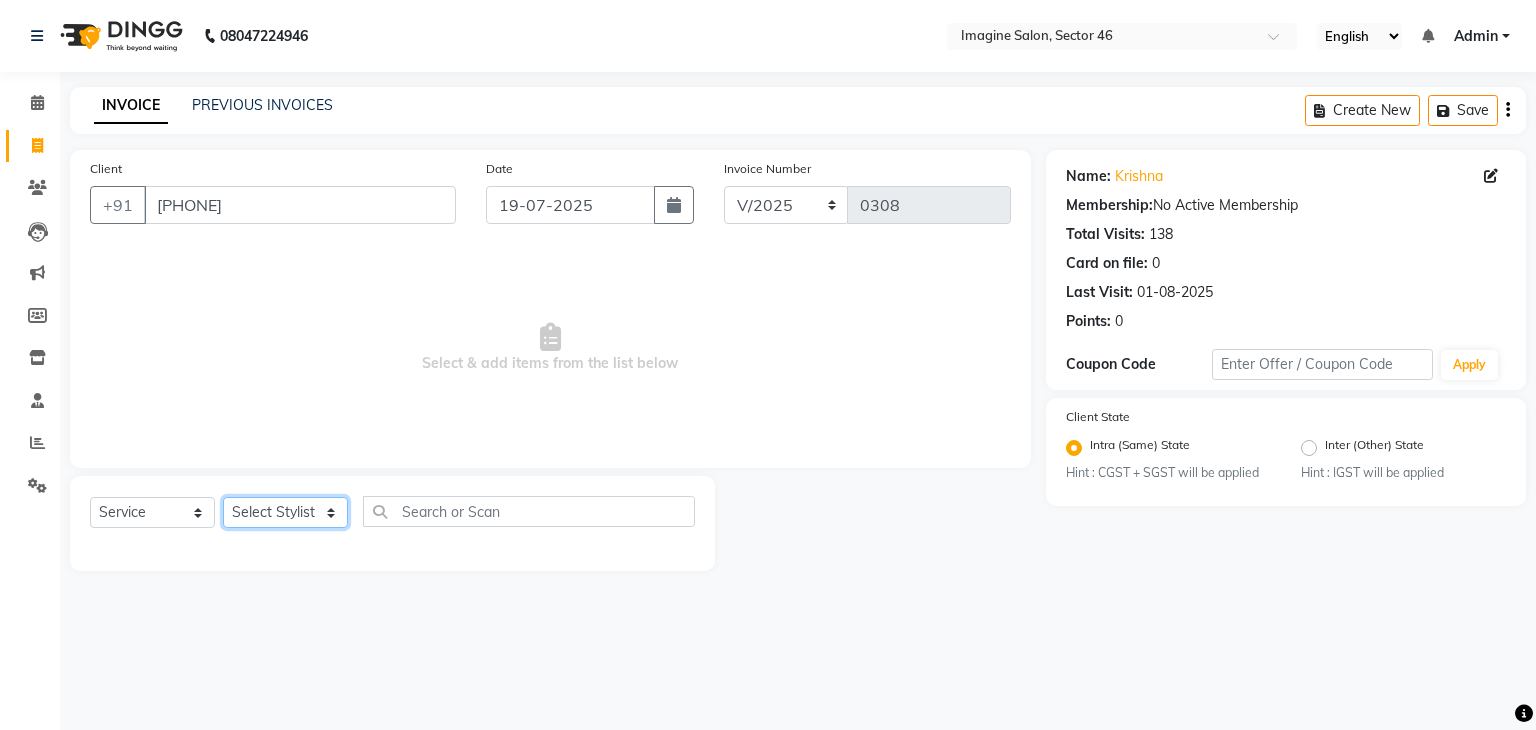select on "67320" 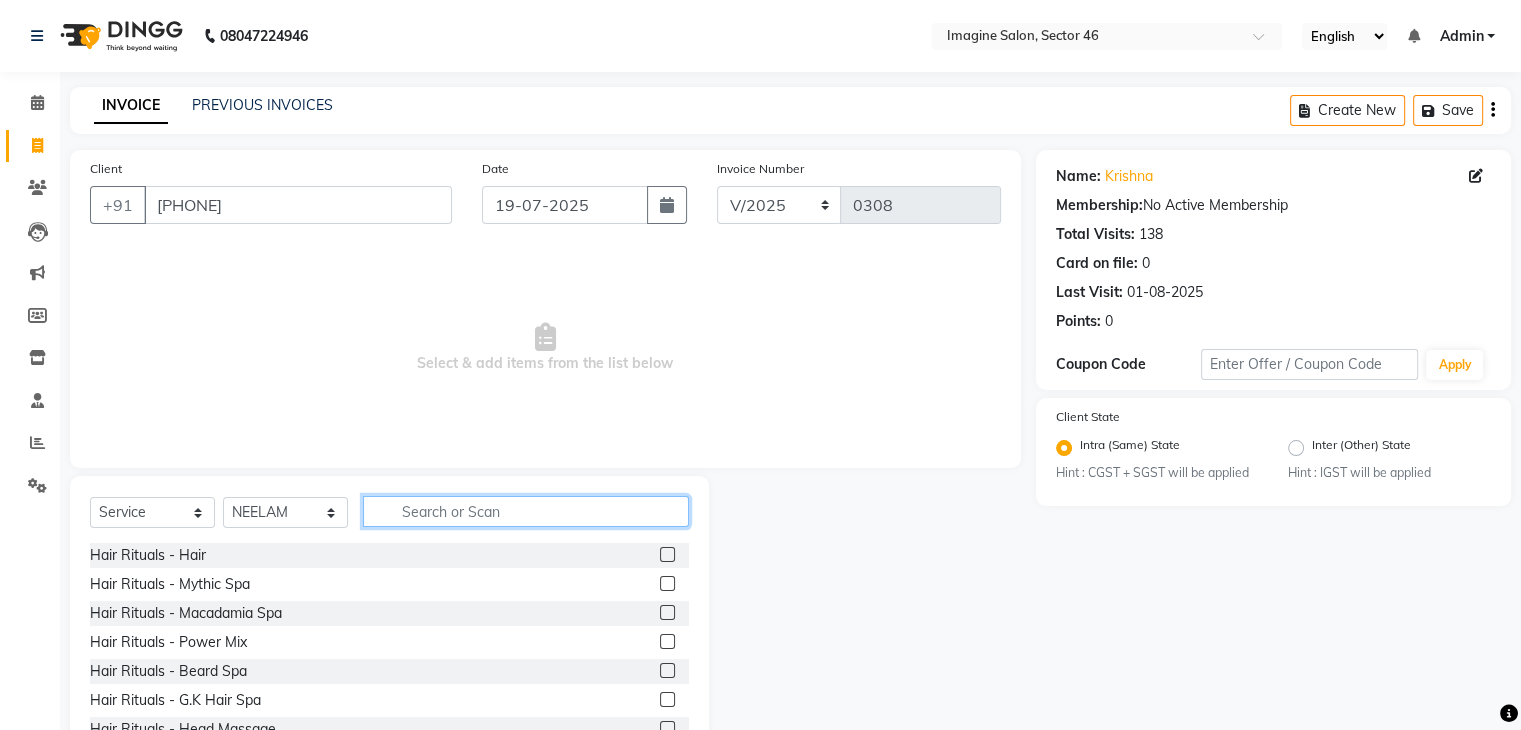 click 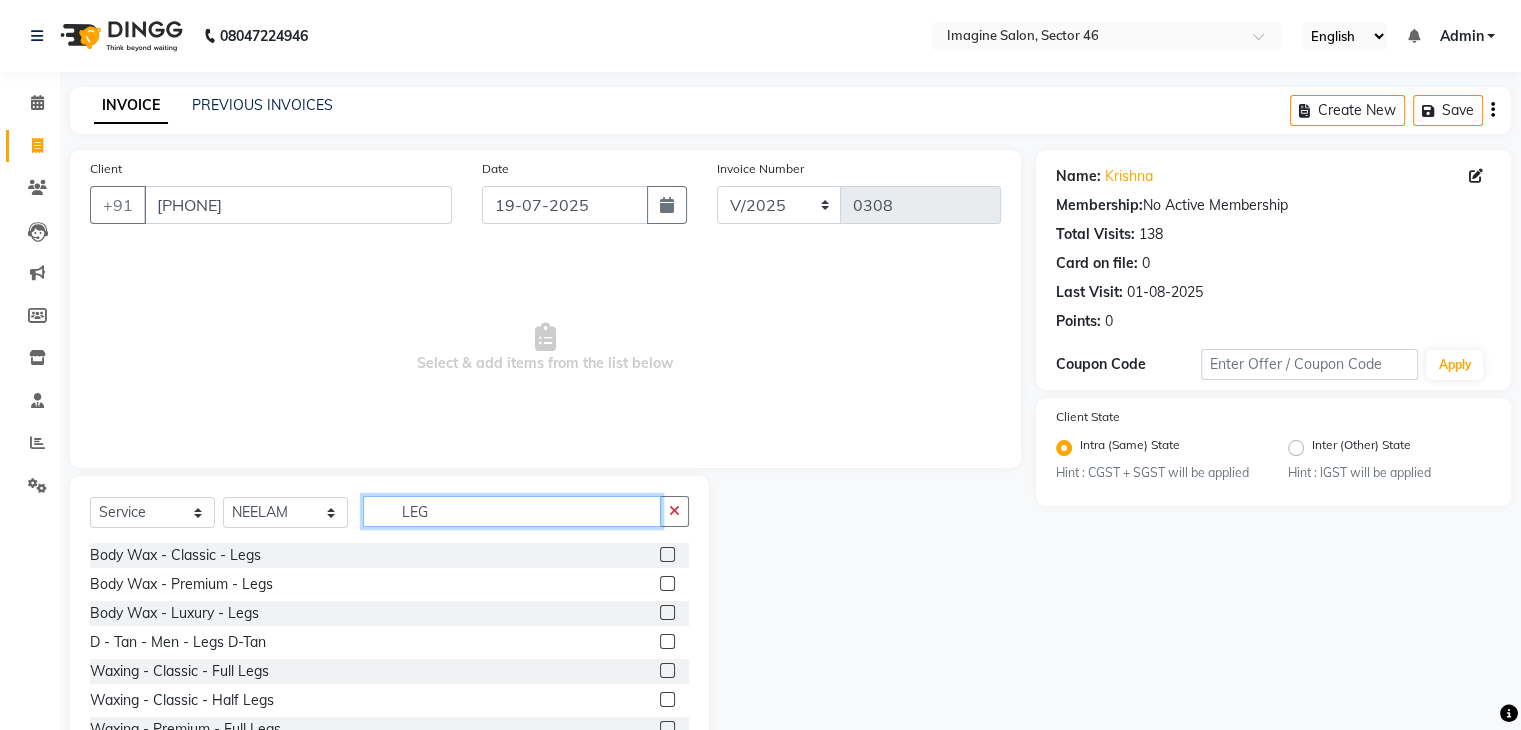 type on "LEG" 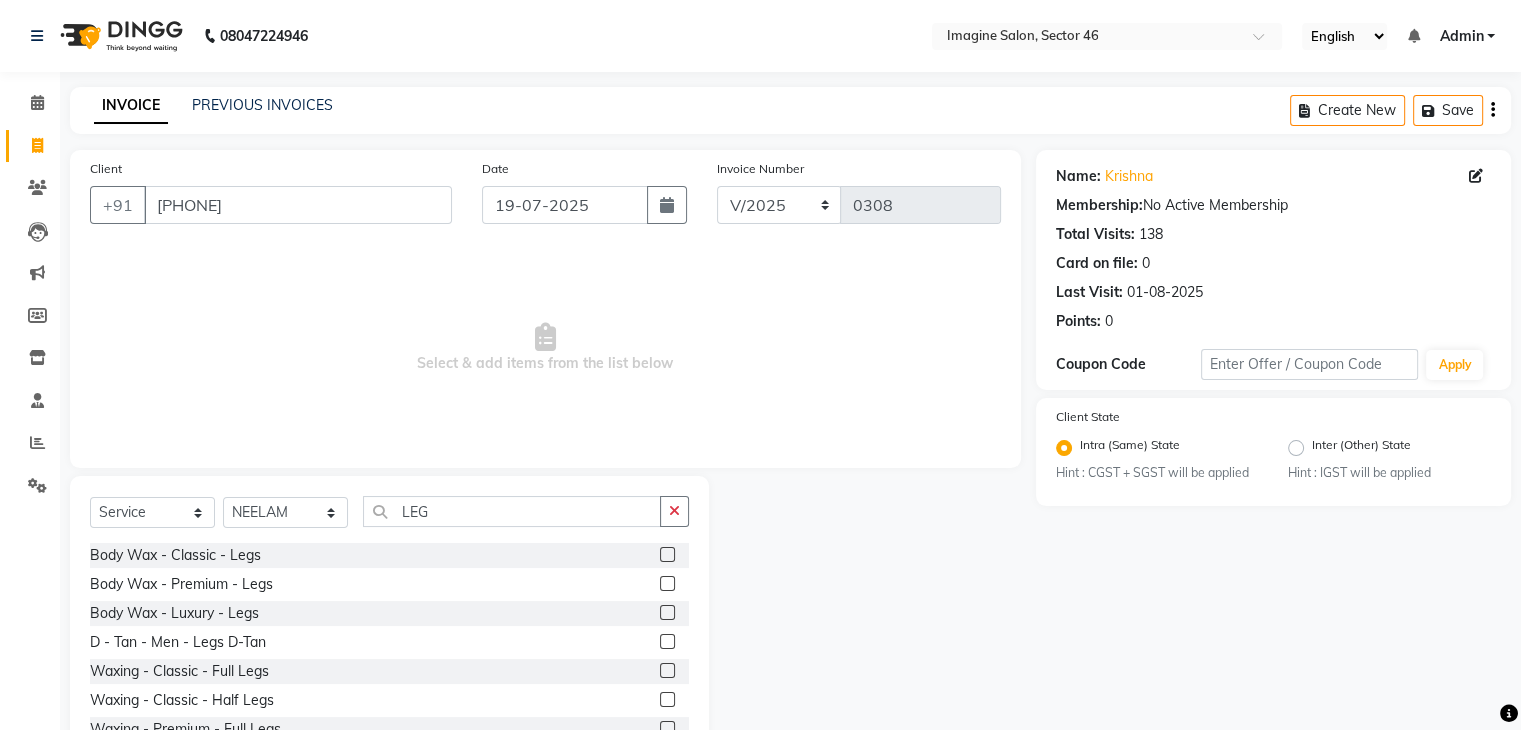 click 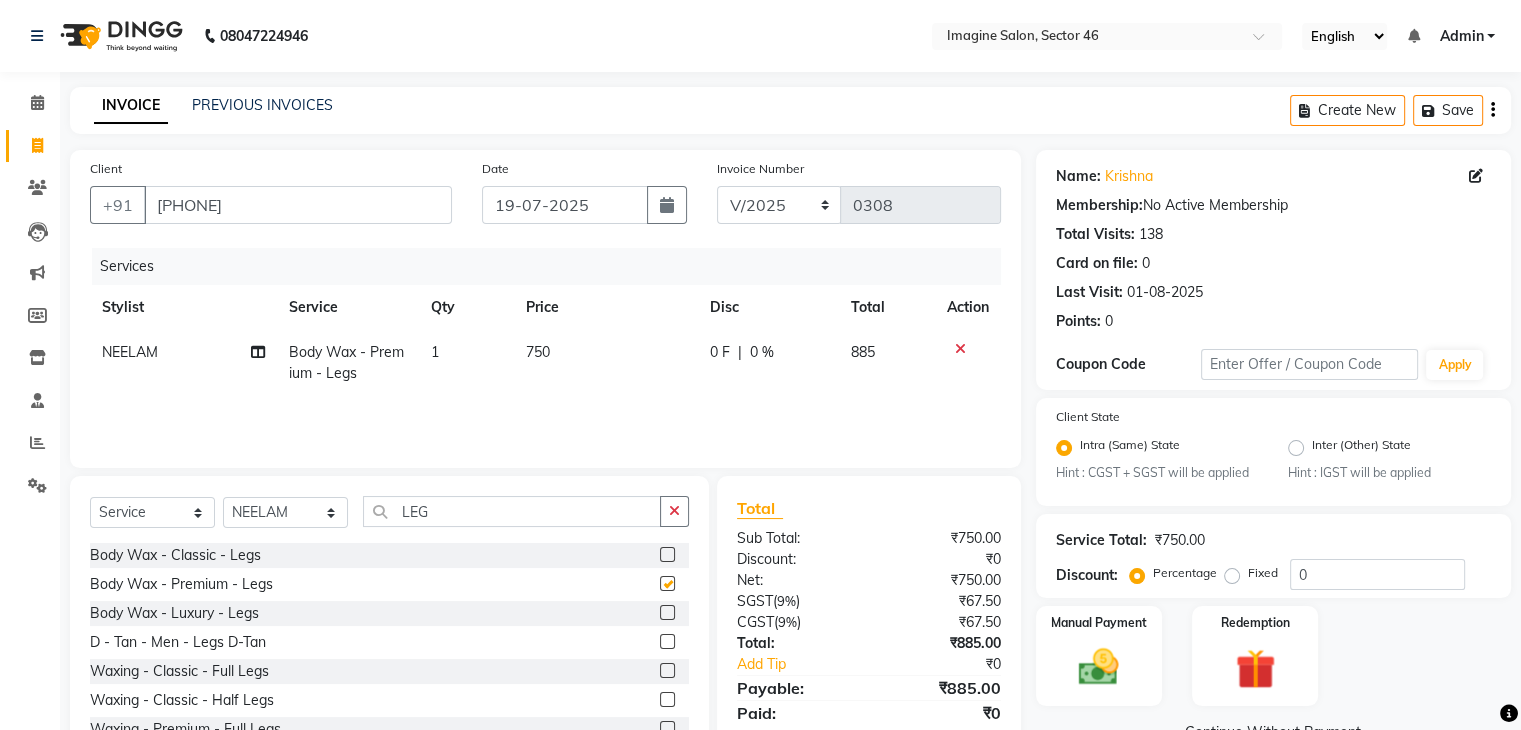 checkbox on "false" 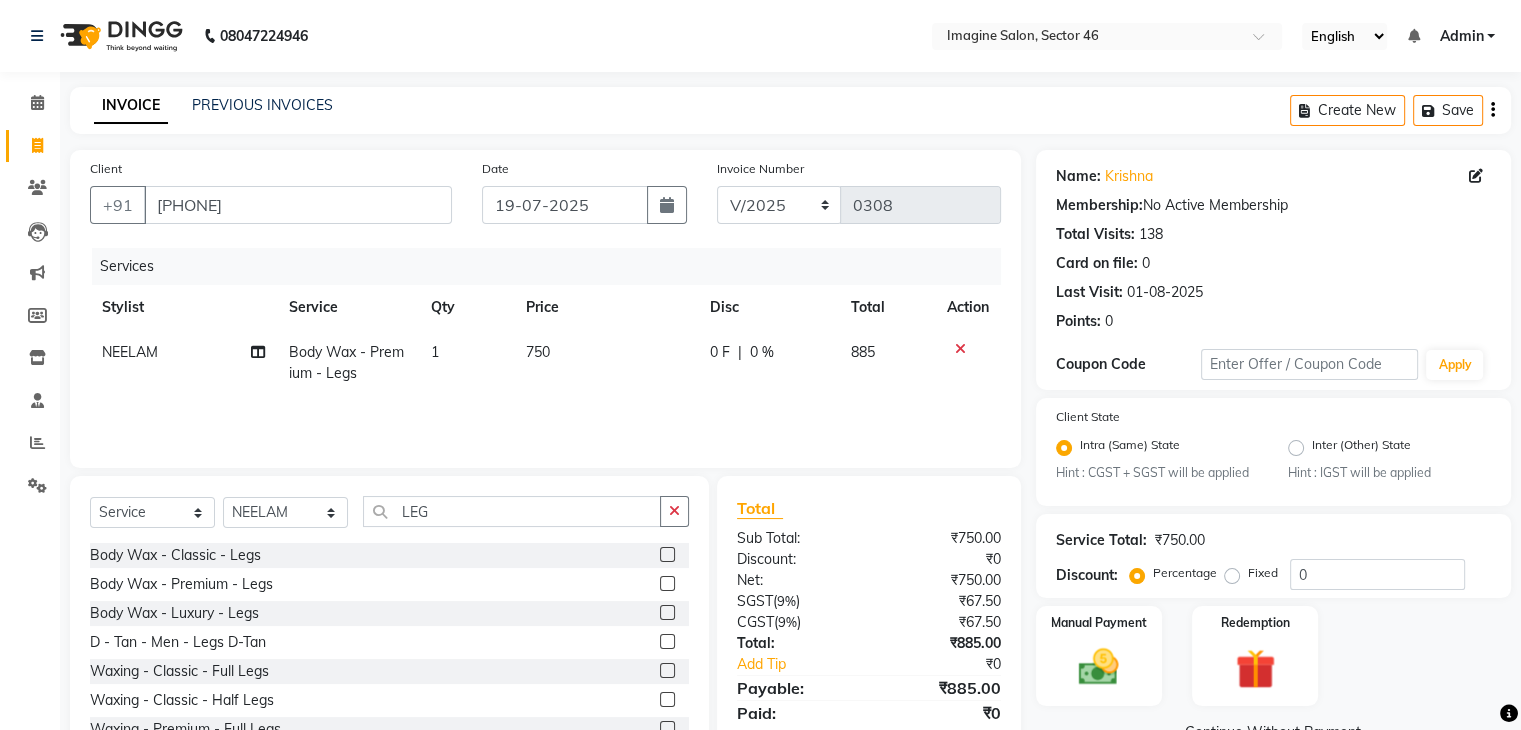 click on "750" 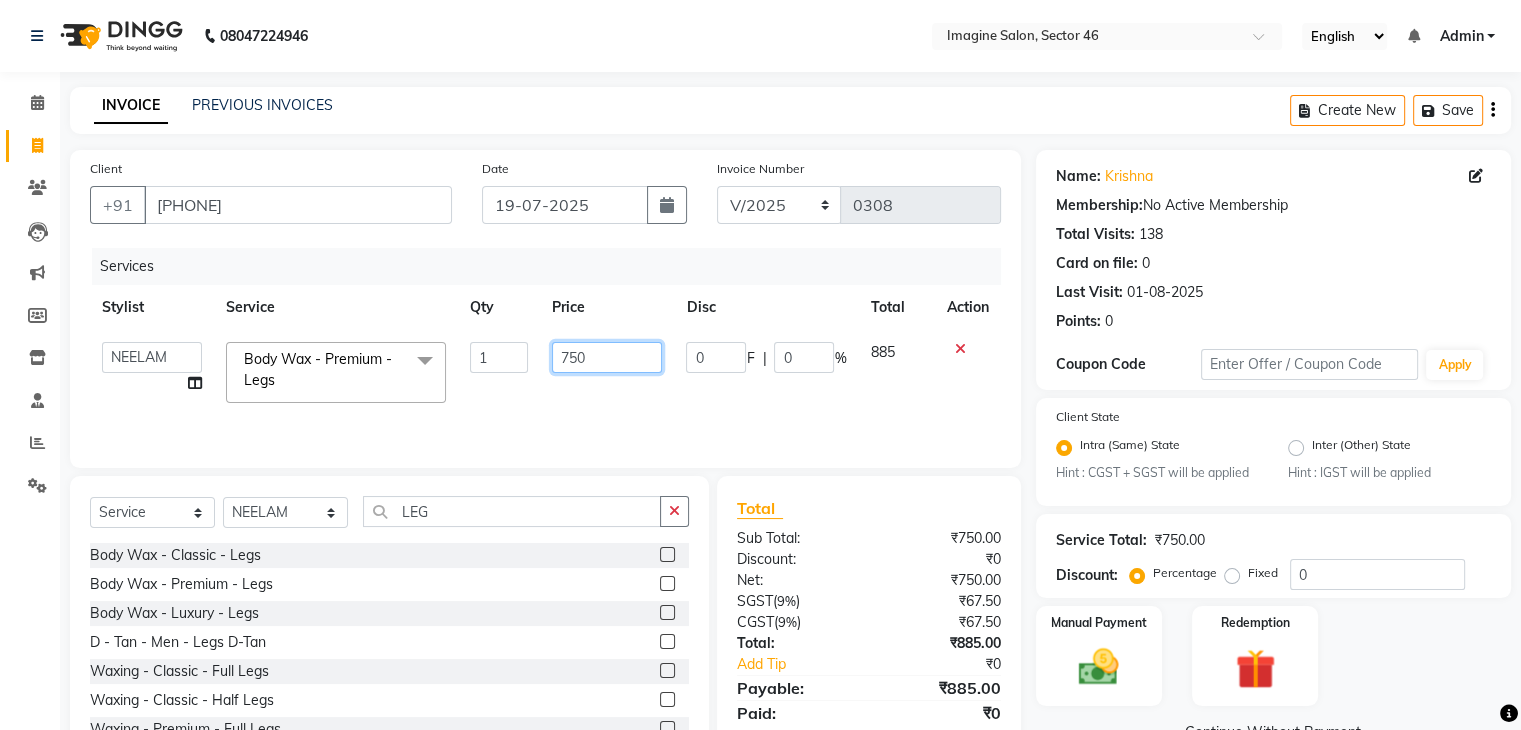 click on "750" 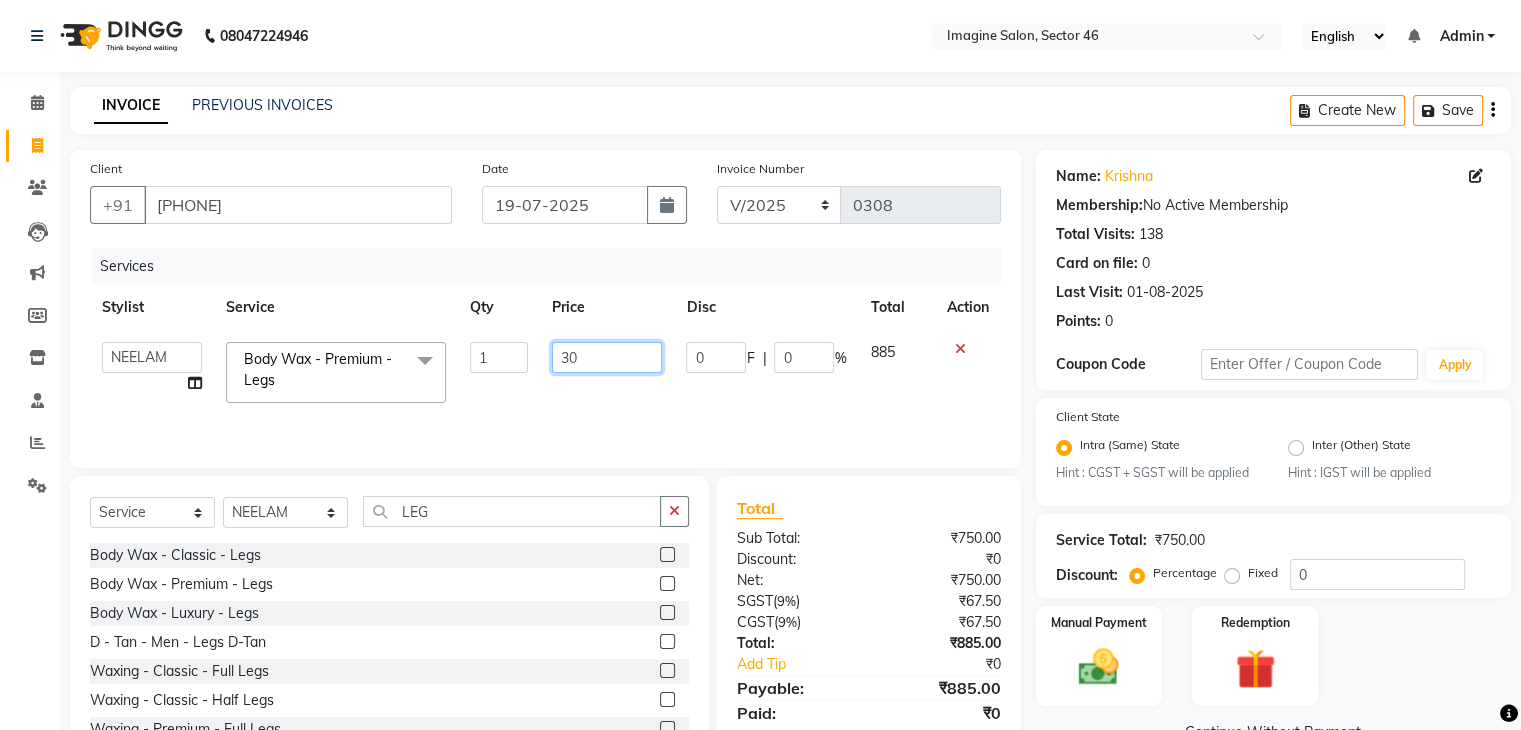type on "300" 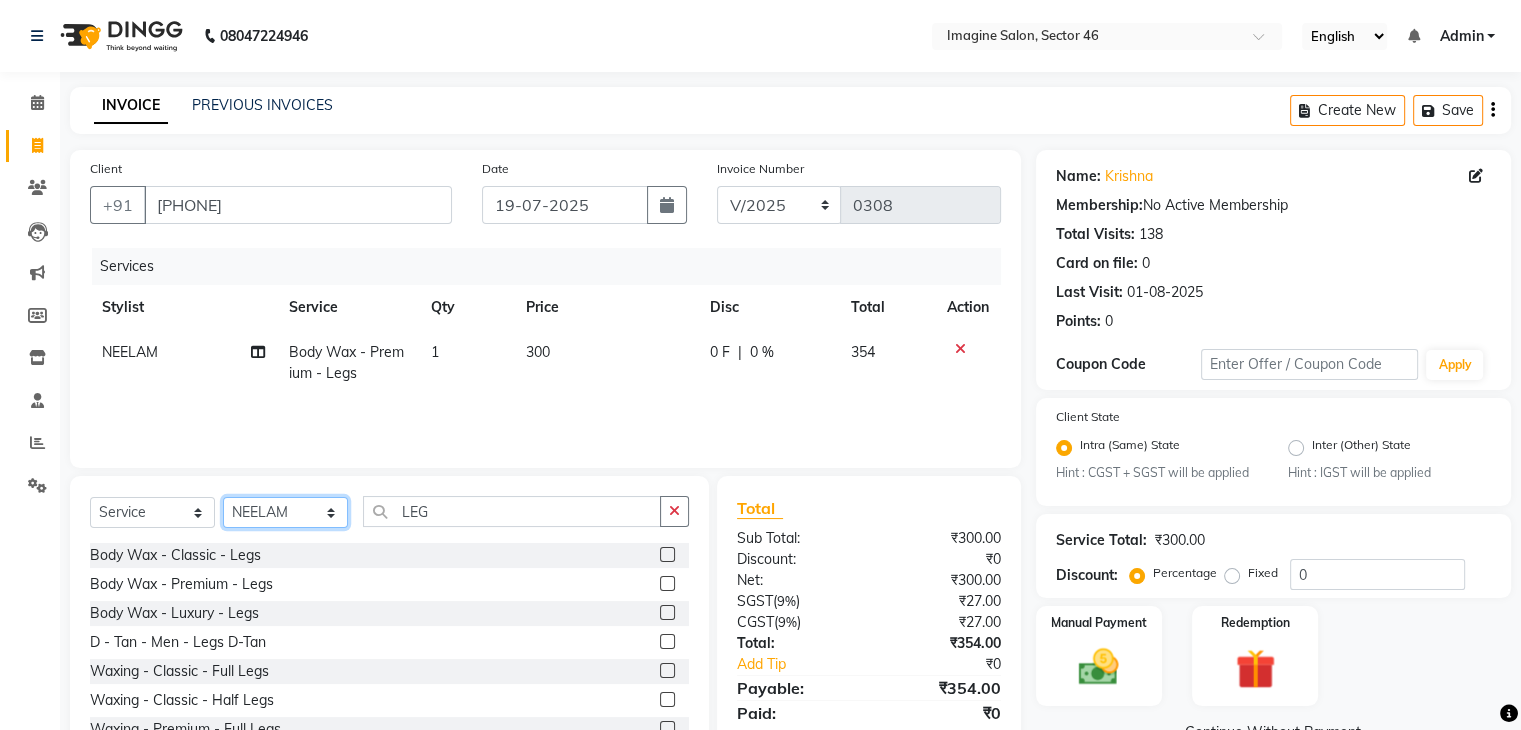 click on "Select Stylist AADIL ADIL Ajay Alam ALAM ALI ALI ANIL ANMOL ARVIND Ashif ASHISH Atif AYESHA BABLI DHEERAJ FAIZ Gaurav Geeta GULJAR HARMAN IBRAHIM Janvi JITENDER KAVI KHUSHBOO KHUSHBOO komal kusum mam  LUCKY manager manju manoj Marry Meena MEENTA MEENTA Meenu MERRY MINTA Moin ali MONIKA Naem Naresh NAZIM NEELAM Neeraj Nisha Pankaj Priya PRIYANKA RAGNI Ram RAM RIYA SAHIL SAMEER sangeeta  SAPAN Seema SEEMA SHAAN SHAHRUKH SHIKHA SHILPA SONIA sonu SONU SUNIL Sunita SUNITA UPASANA UPASANA Vanshika Varun VINITA Zafar" 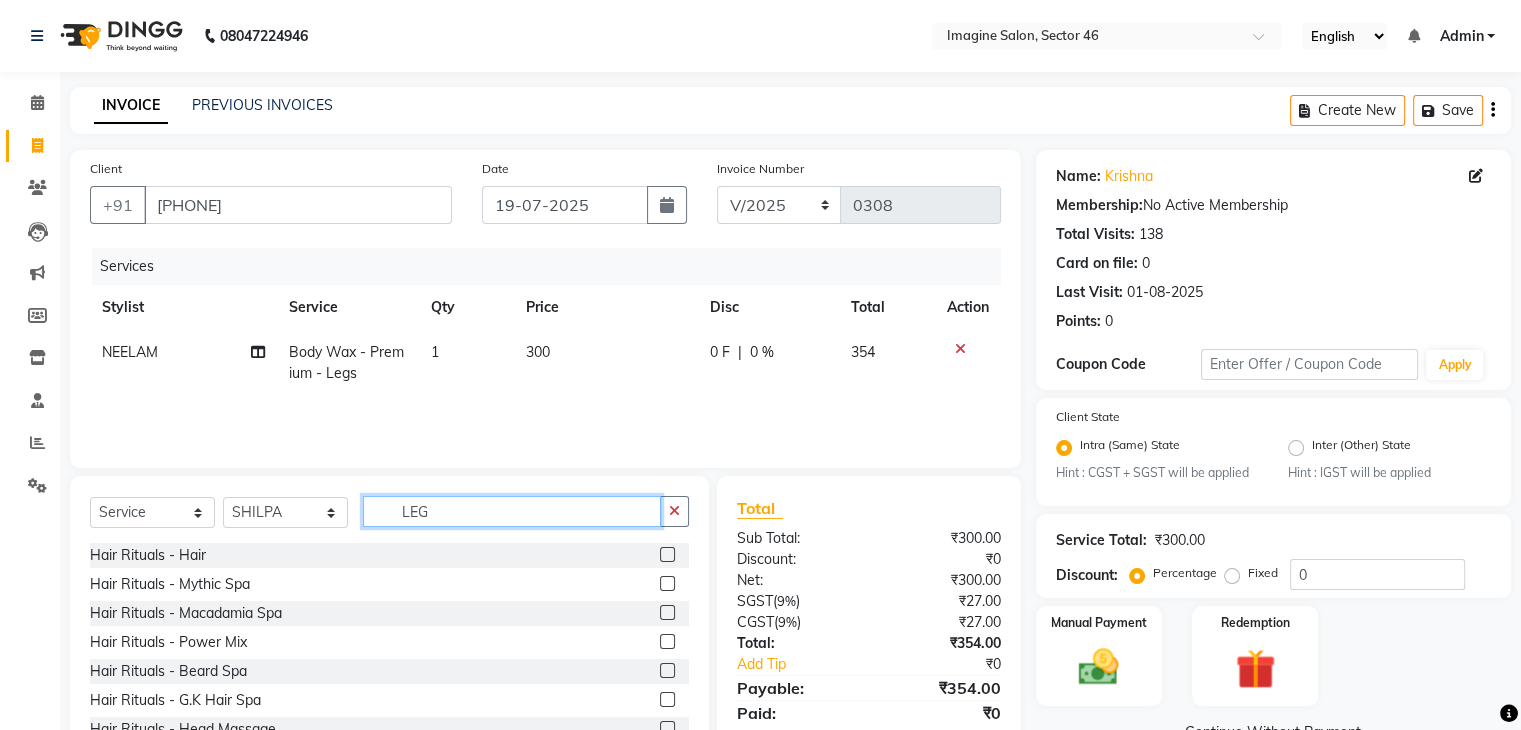 click on "LEG" 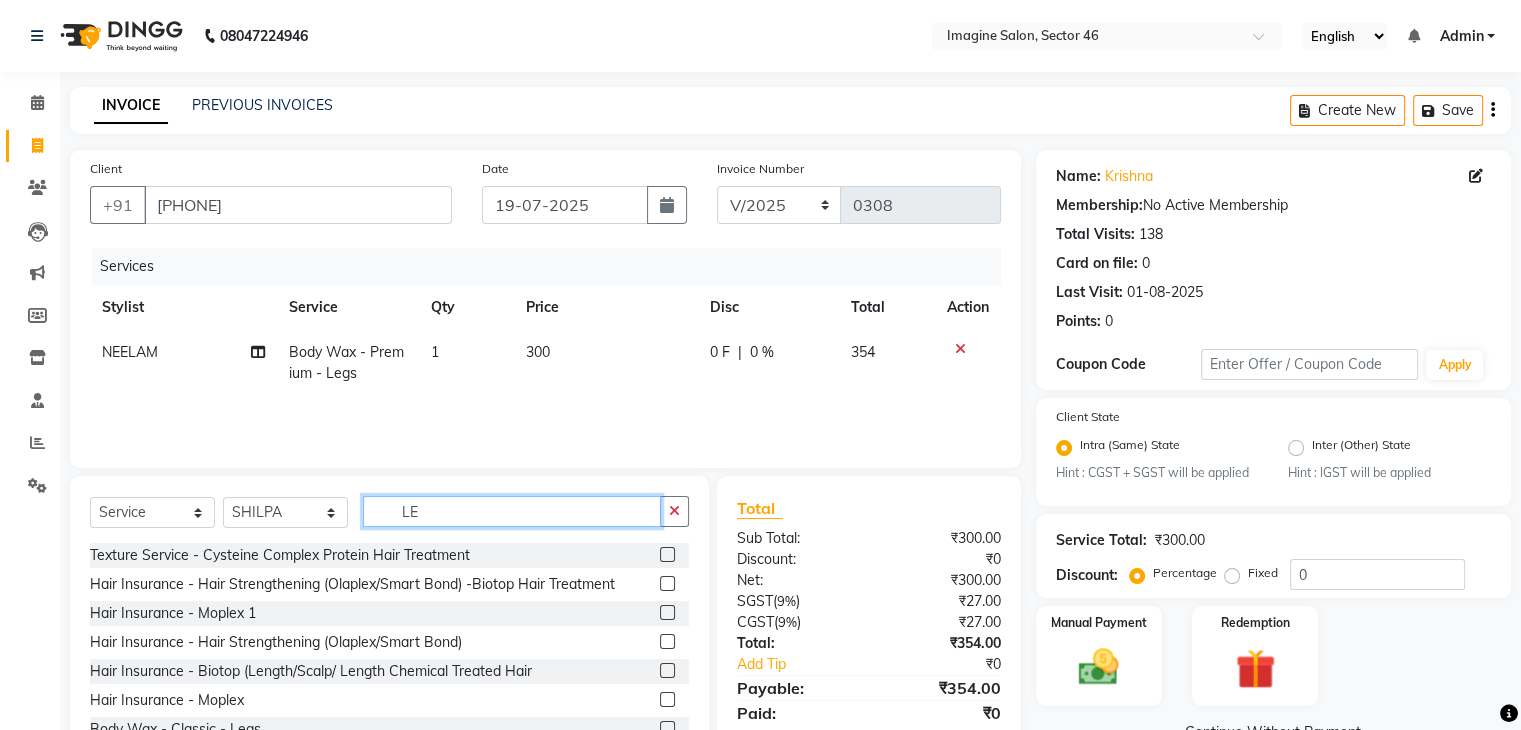 type on "L" 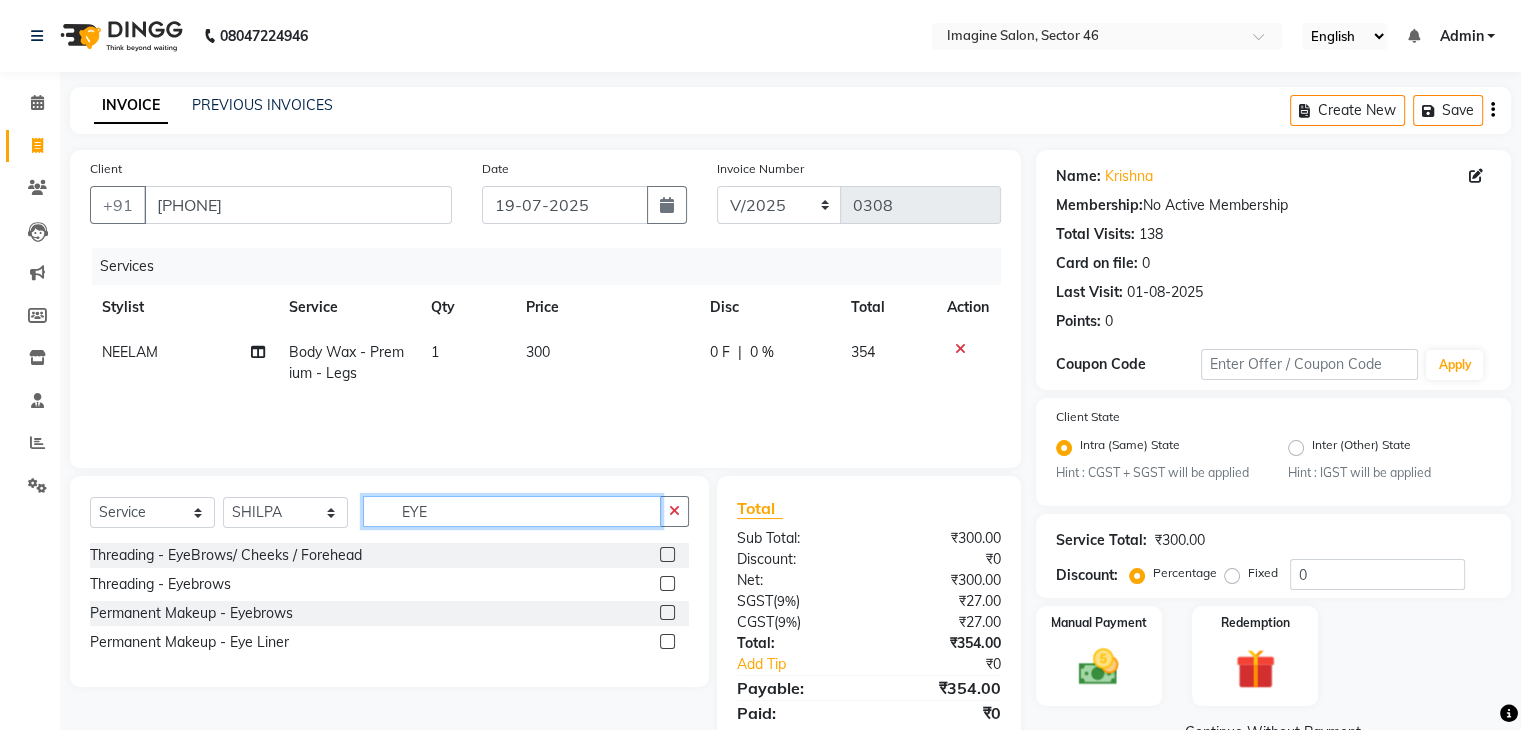 type on "EYE" 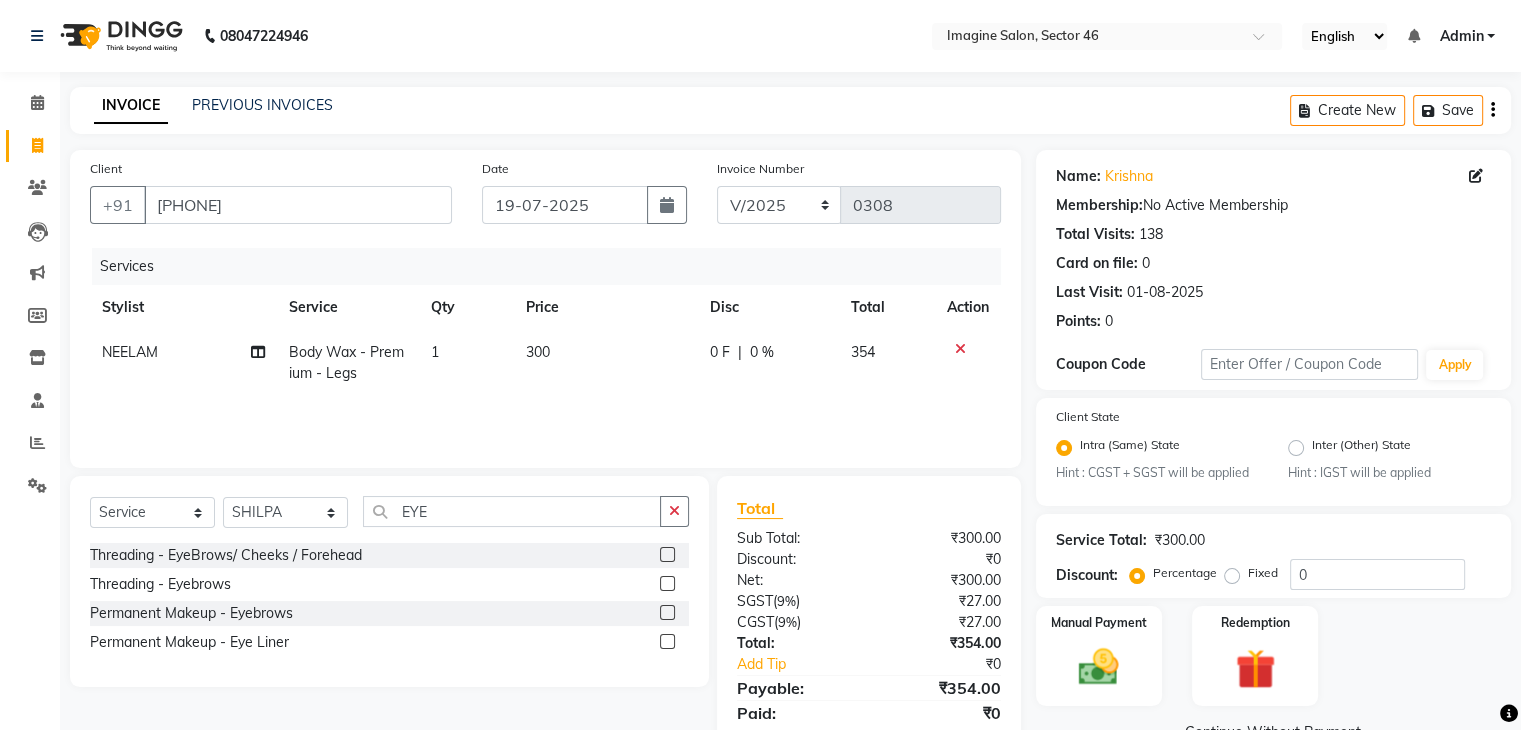 click 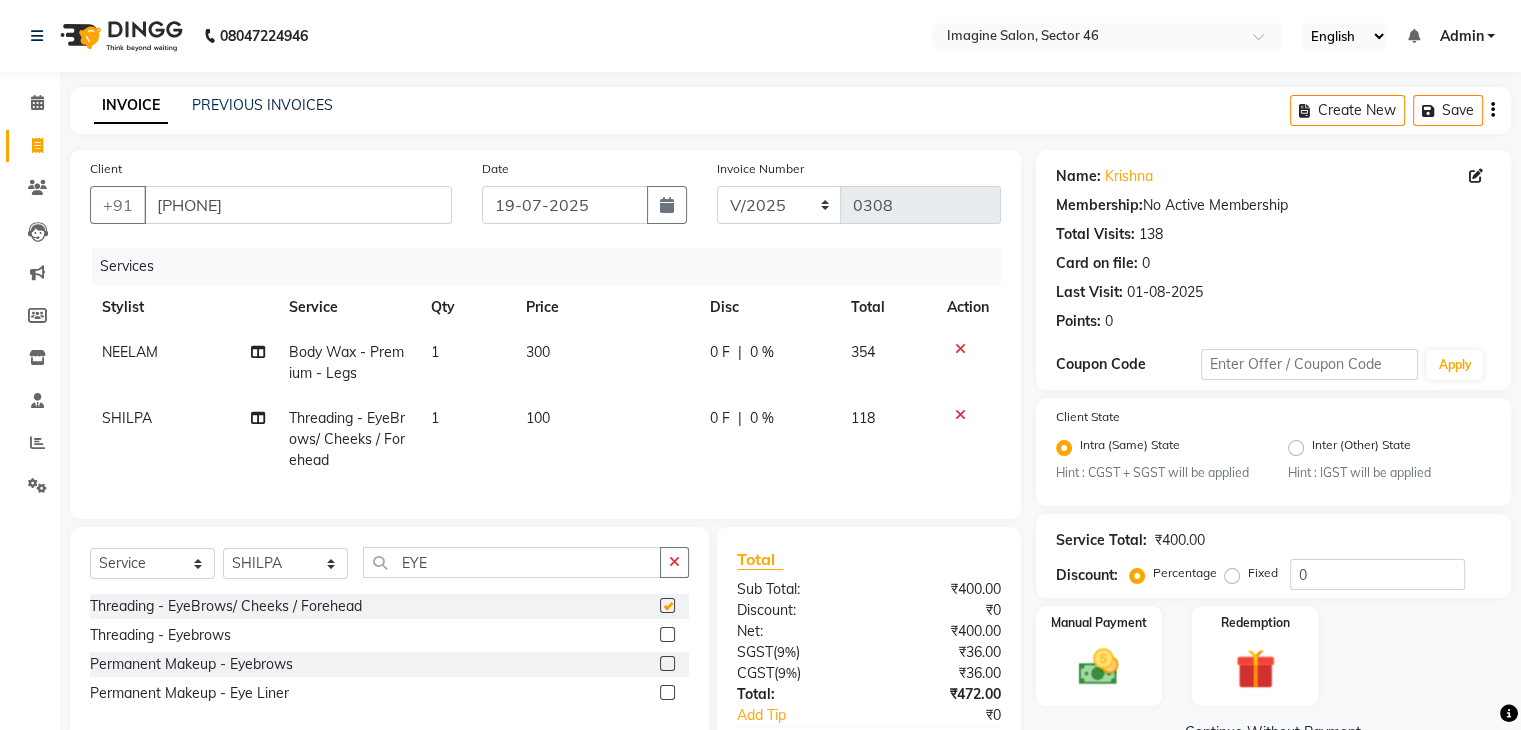 checkbox on "false" 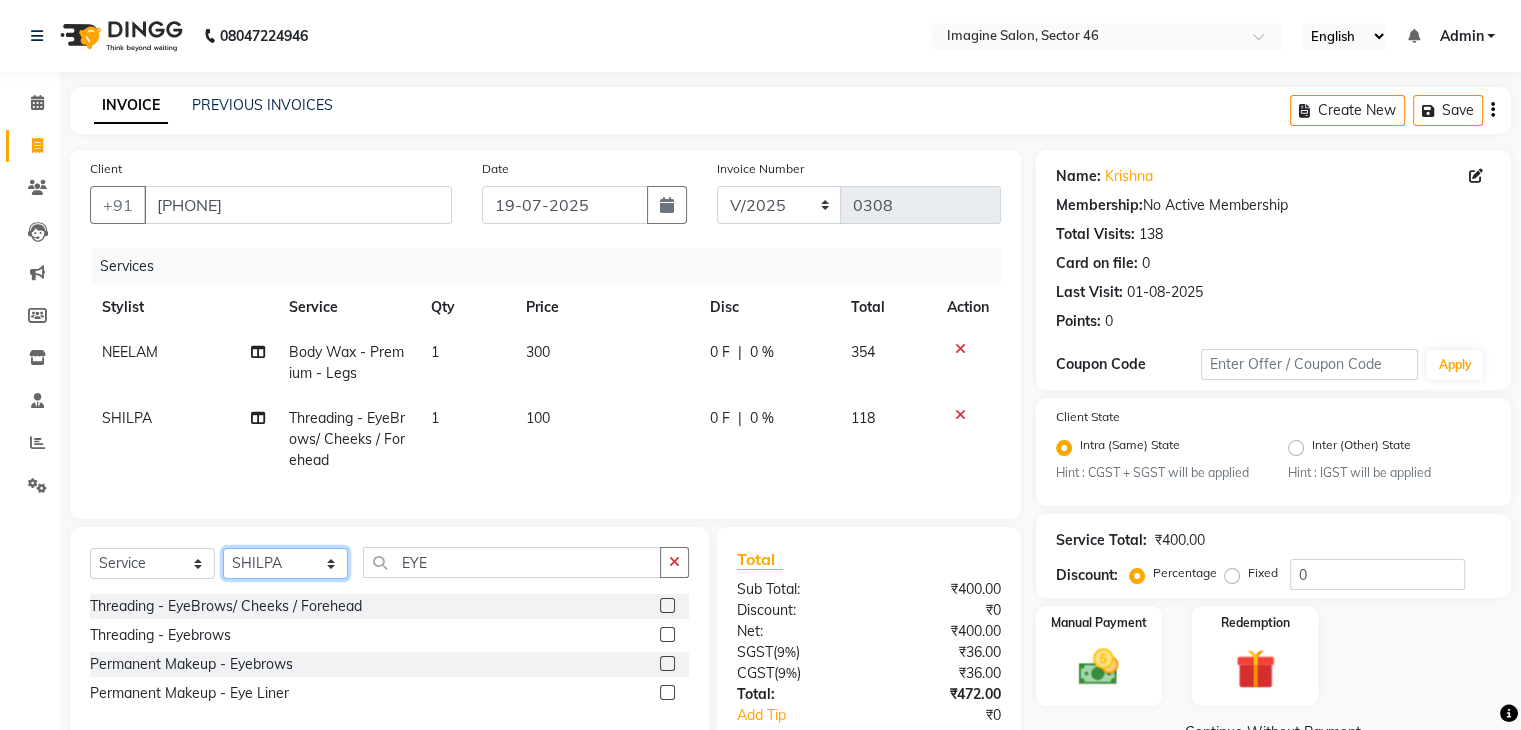 click on "Select Stylist AADIL ADIL Ajay Alam ALAM ALI ALI ANIL ANMOL ARVIND Ashif ASHISH Atif AYESHA BABLI DHEERAJ FAIZ Gaurav Geeta GULJAR HARMAN IBRAHIM Janvi JITENDER KAVI KHUSHBOO KHUSHBOO komal kusum mam  LUCKY manager manju manoj Marry Meena MEENTA MEENTA Meenu MERRY MINTA Moin ali MONIKA Naem Naresh NAZIM NEELAM Neeraj Nisha Pankaj Priya PRIYANKA RAGNI Ram RAM RIYA SAHIL SAMEER sangeeta  SAPAN Seema SEEMA SHAAN SHAHRUKH SHIKHA SHILPA SONIA sonu SONU SUNIL Sunita SUNITA UPASANA UPASANA Vanshika Varun VINITA Zafar" 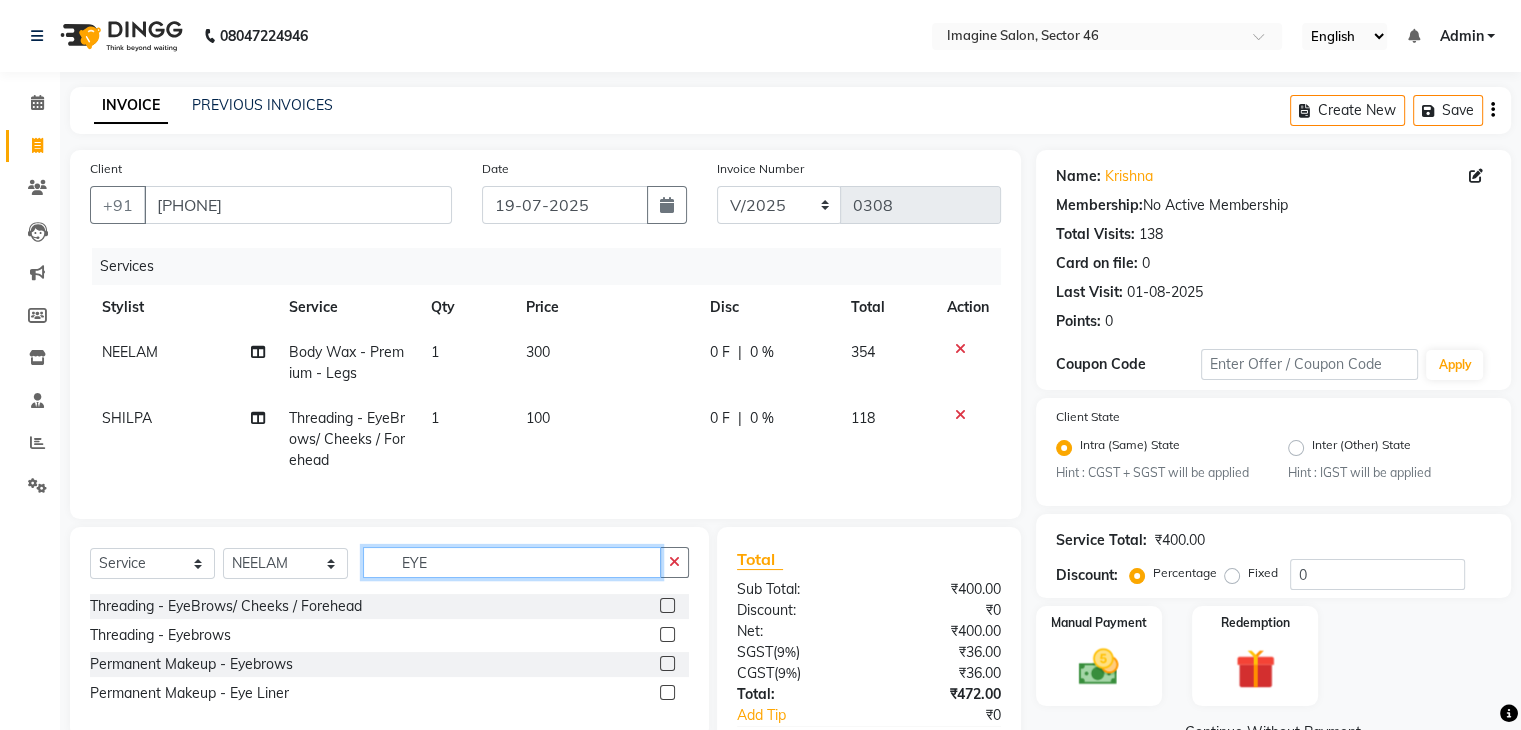 click on "EYE" 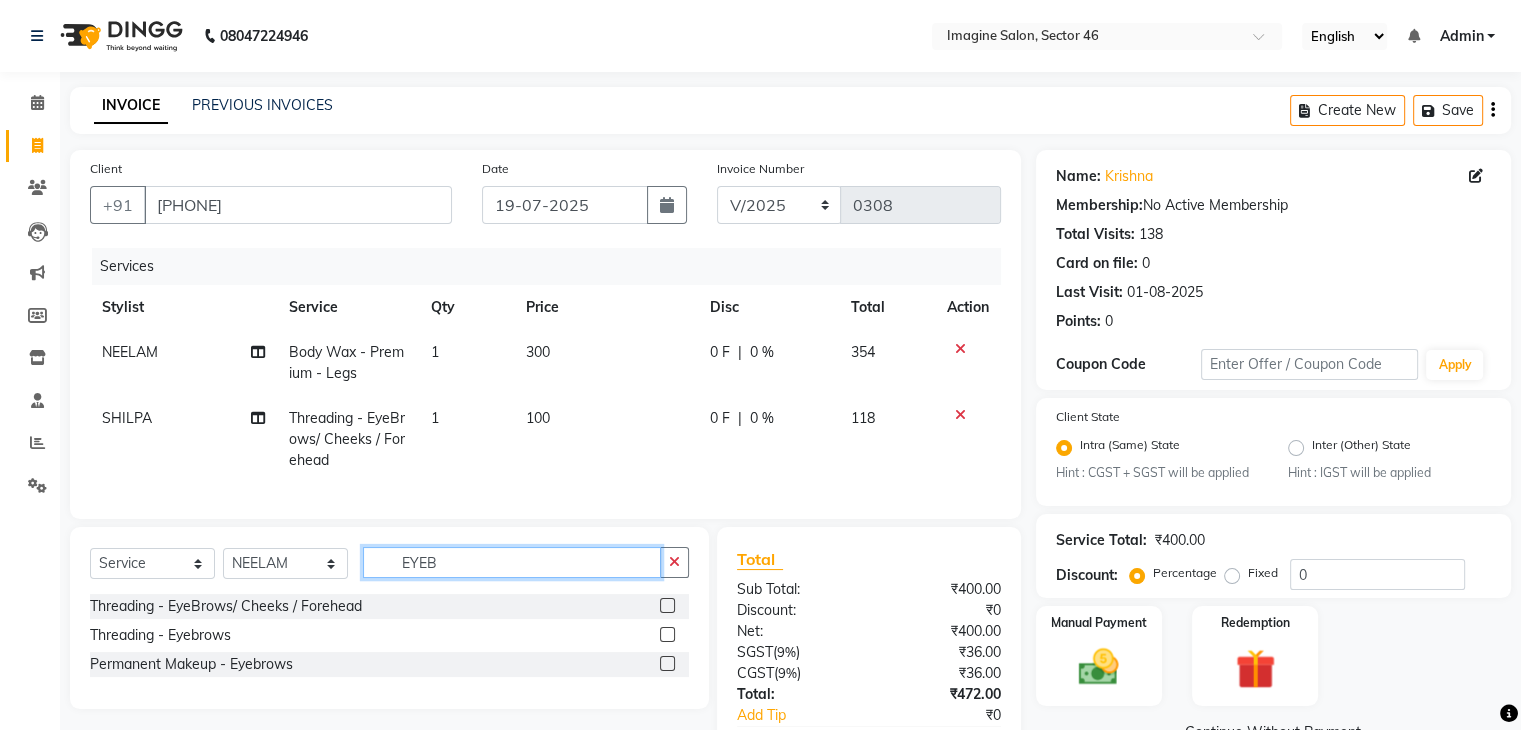 type on "EYEB" 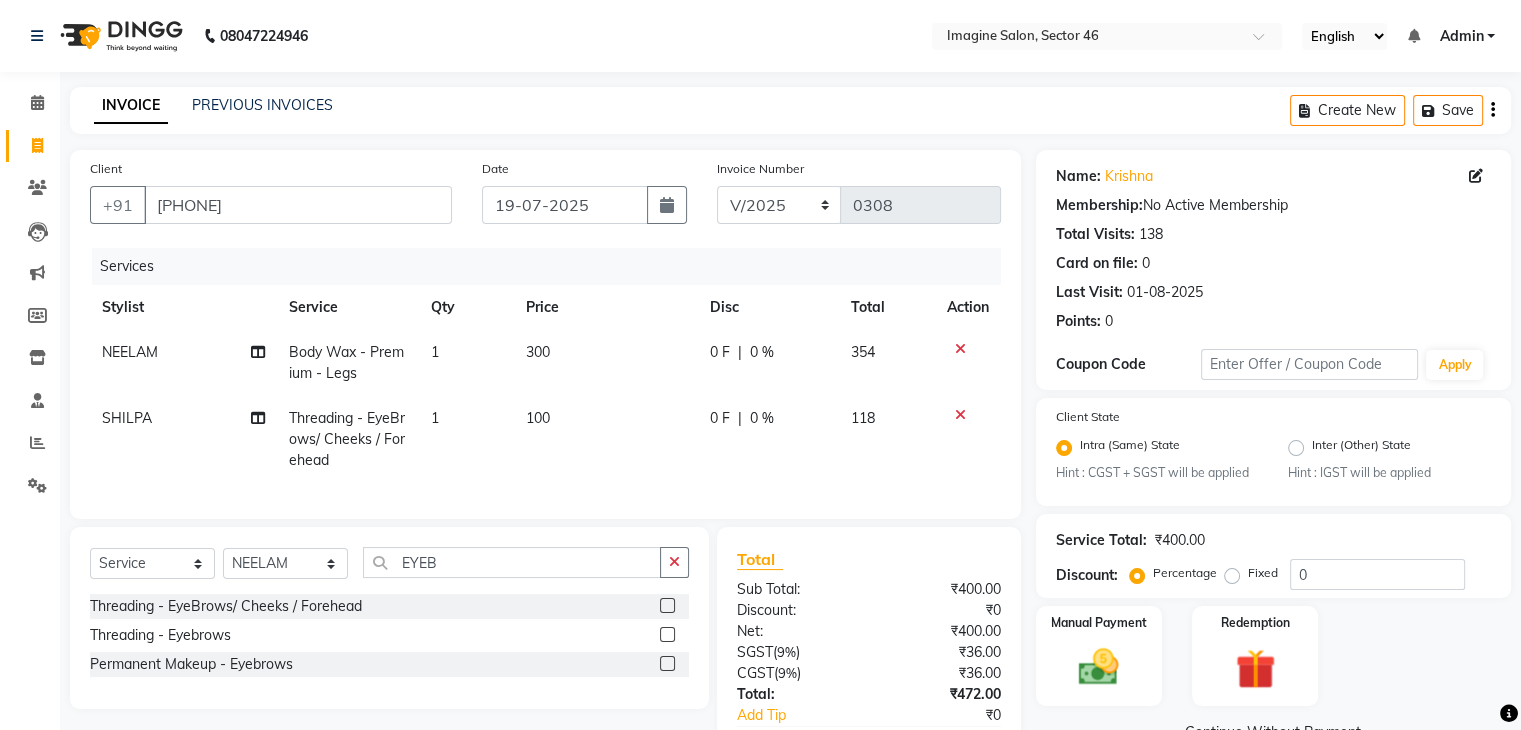 click 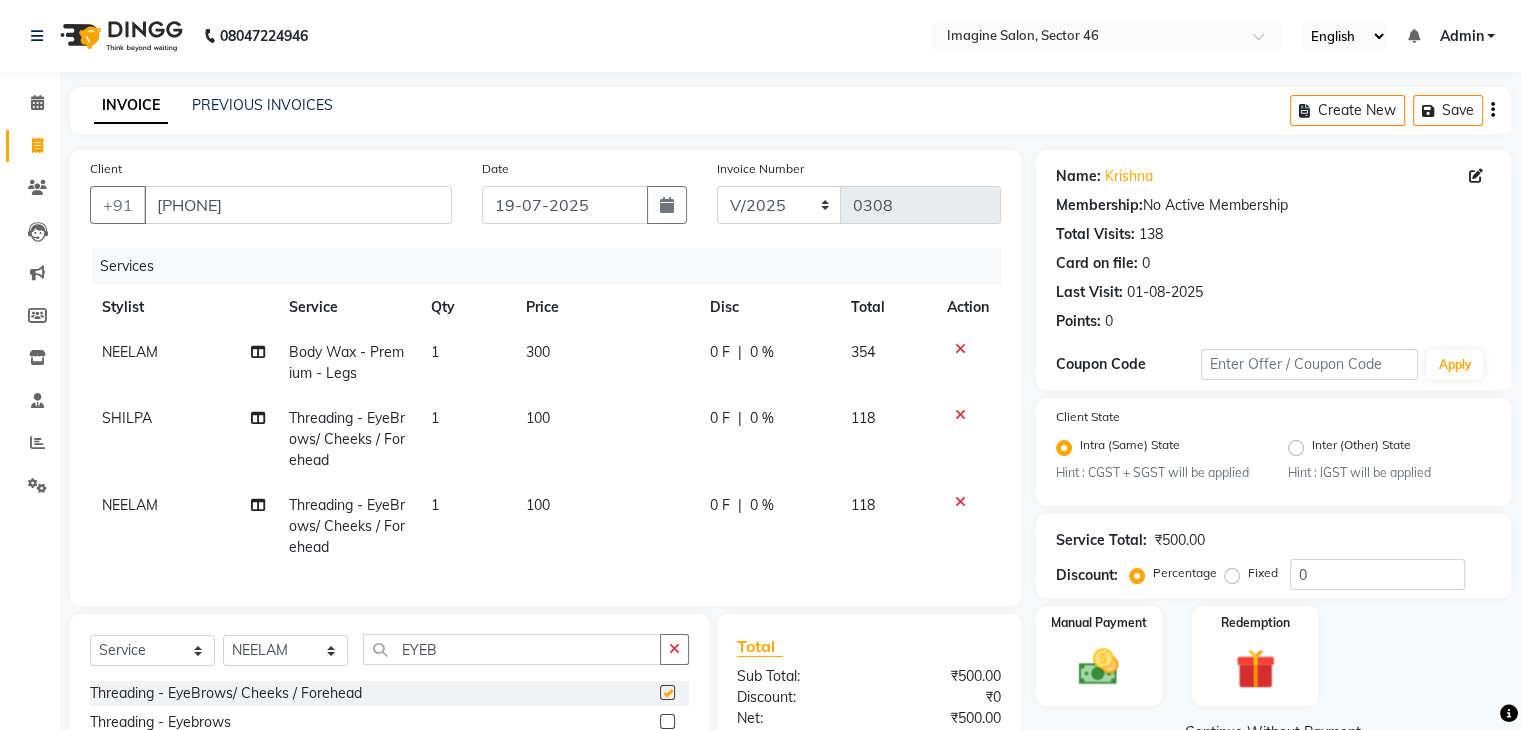 checkbox on "false" 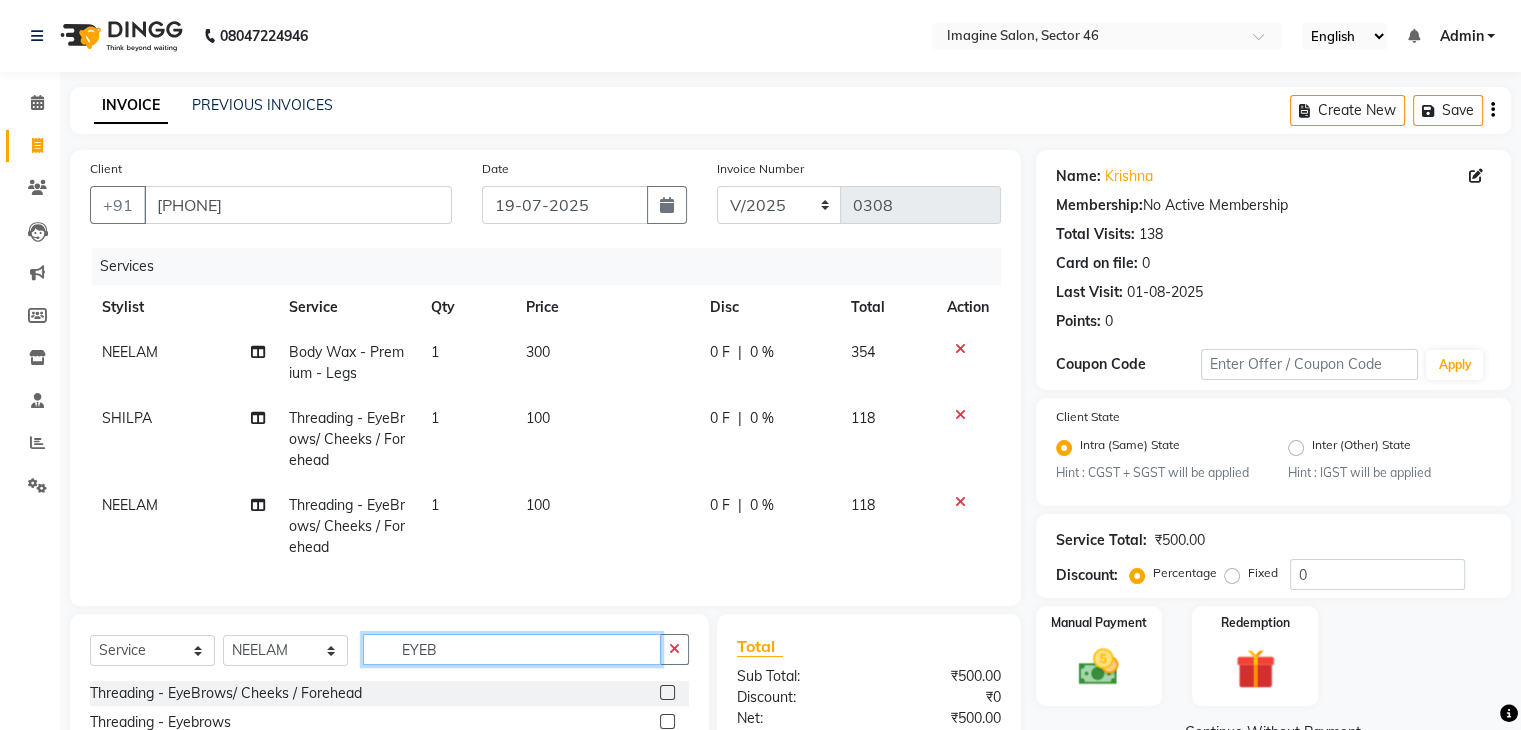 click on "EYEB" 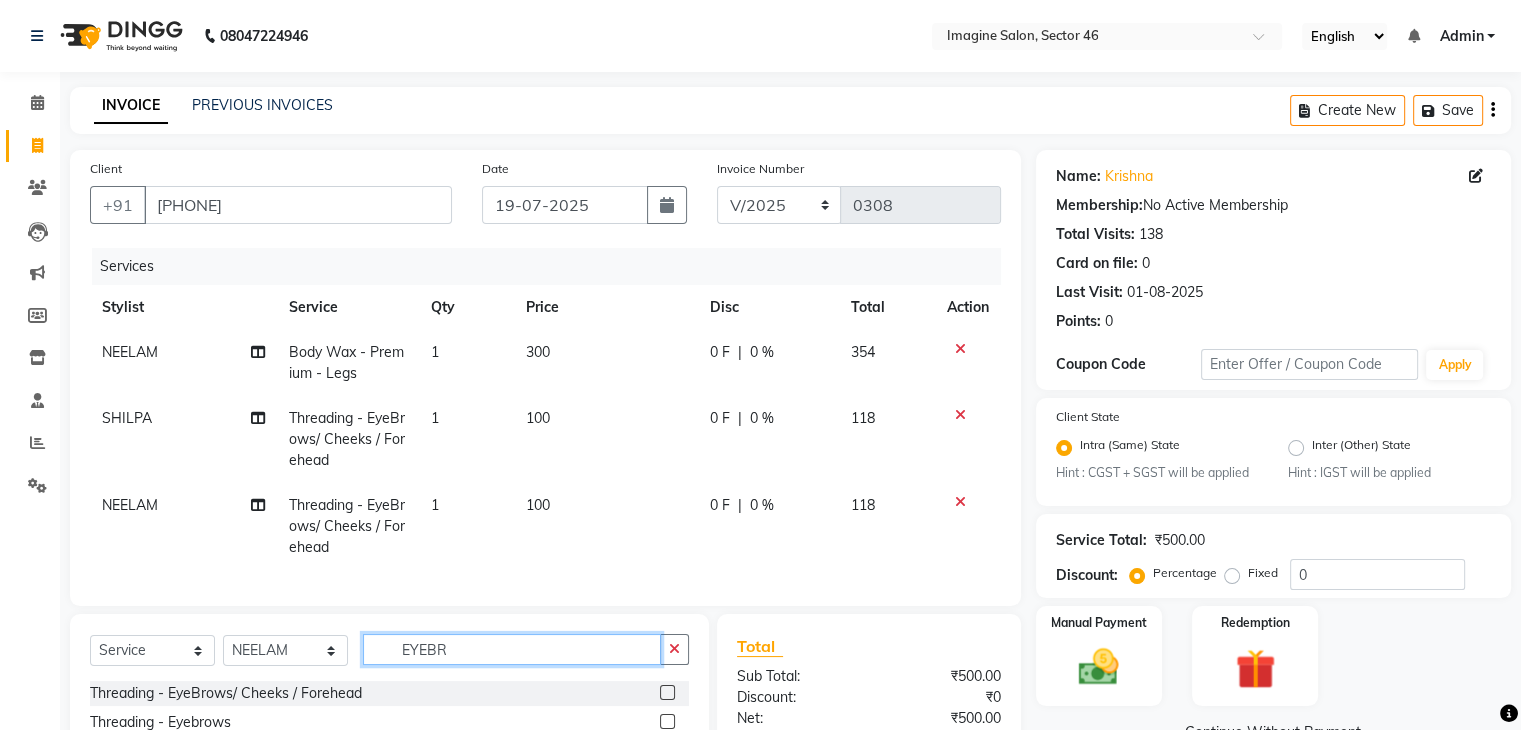 type on "EYEBR" 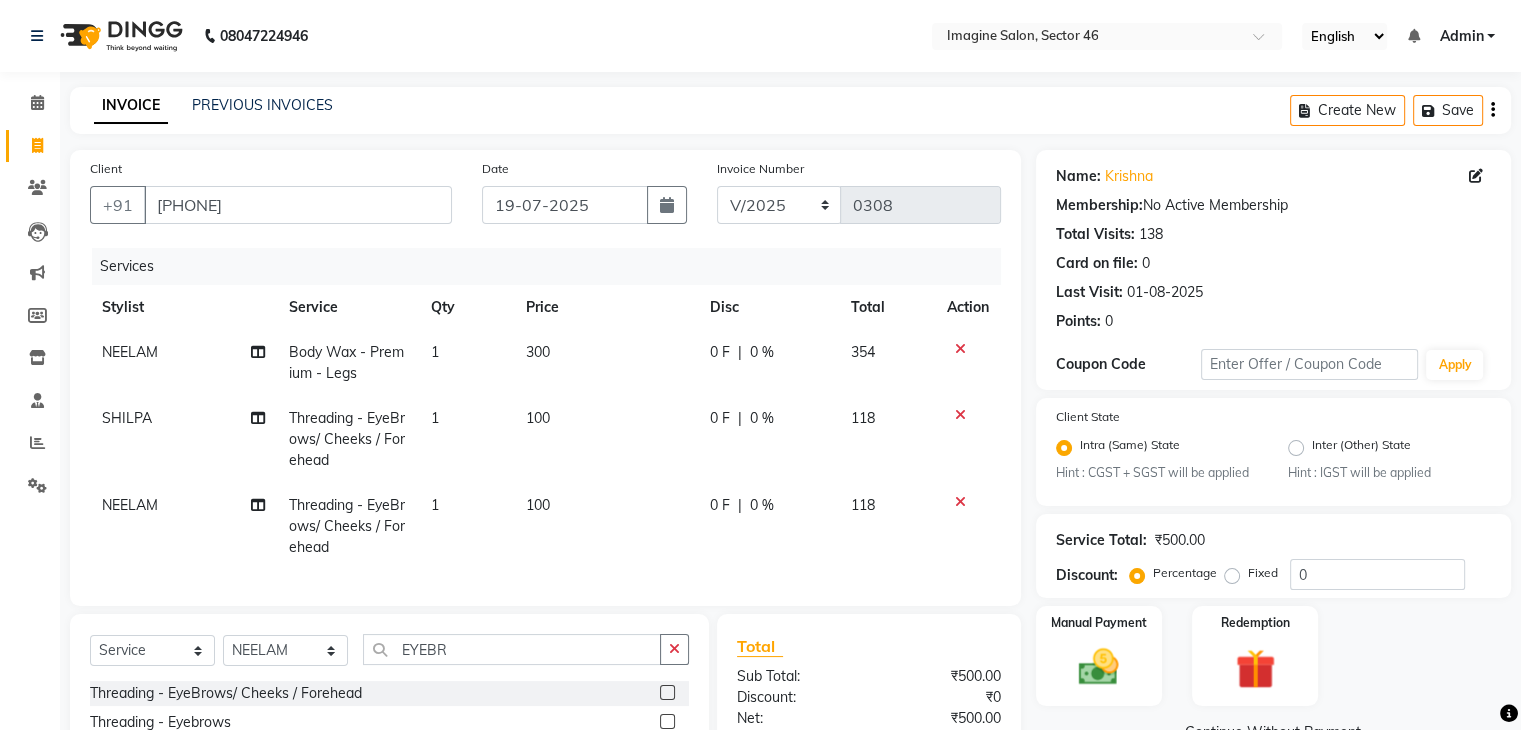 click 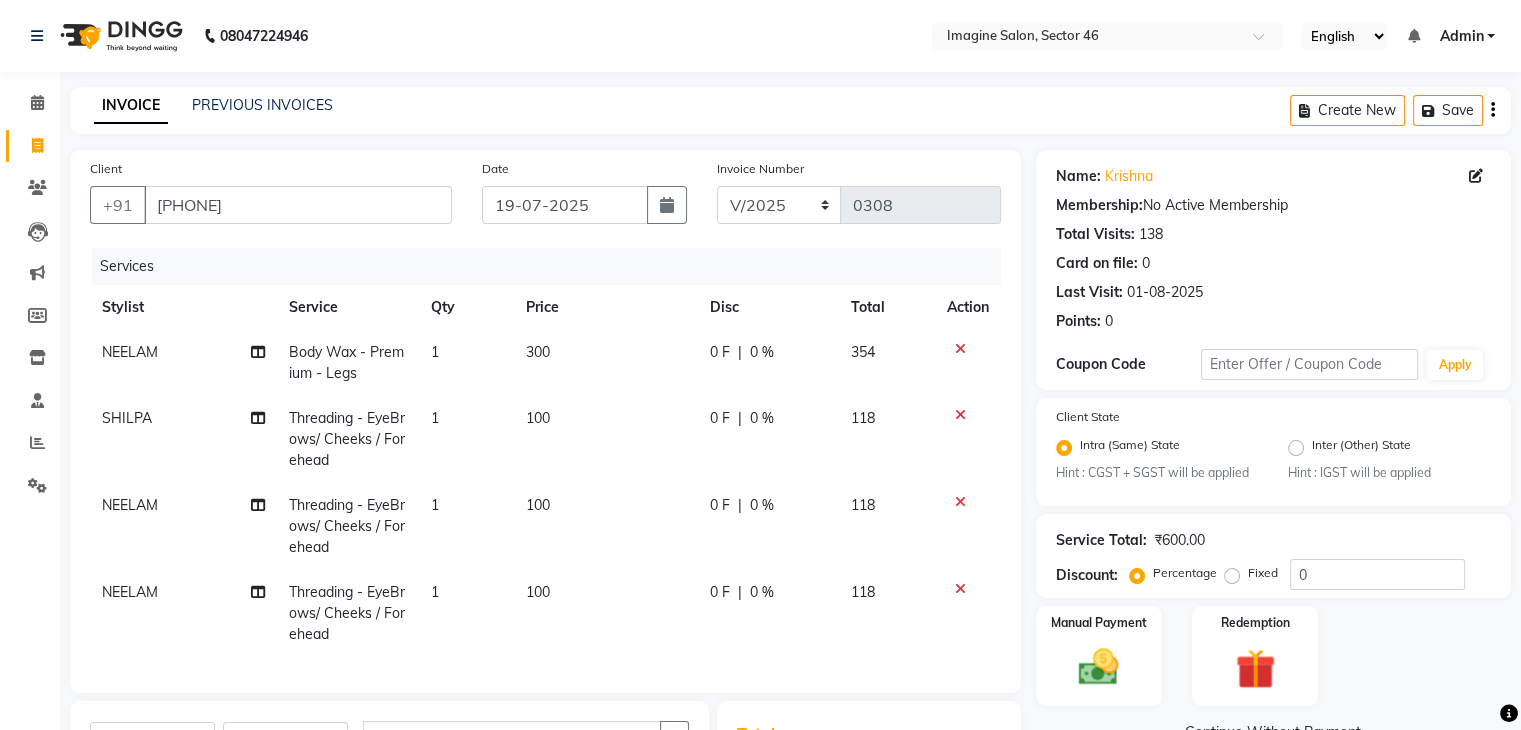 checkbox on "false" 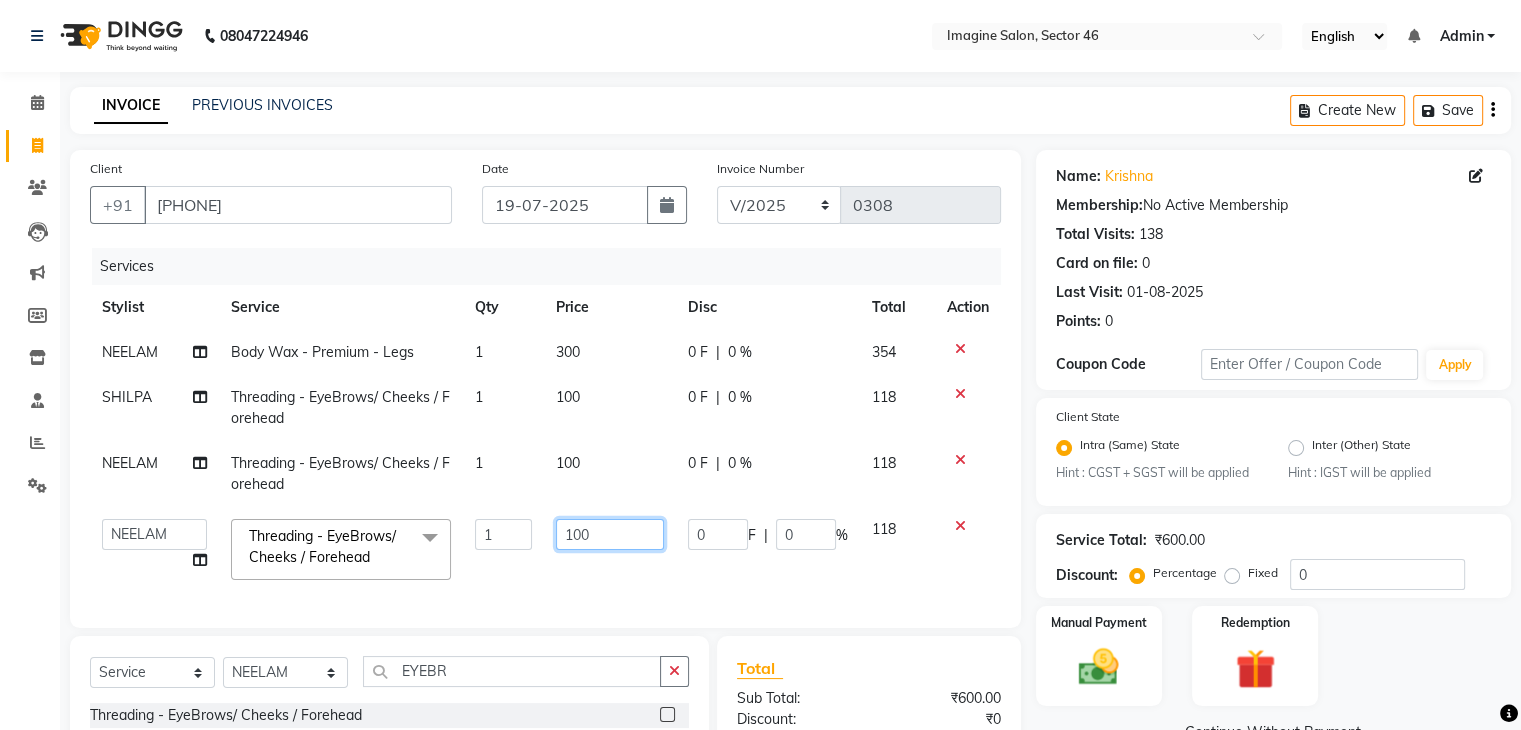 click on "100" 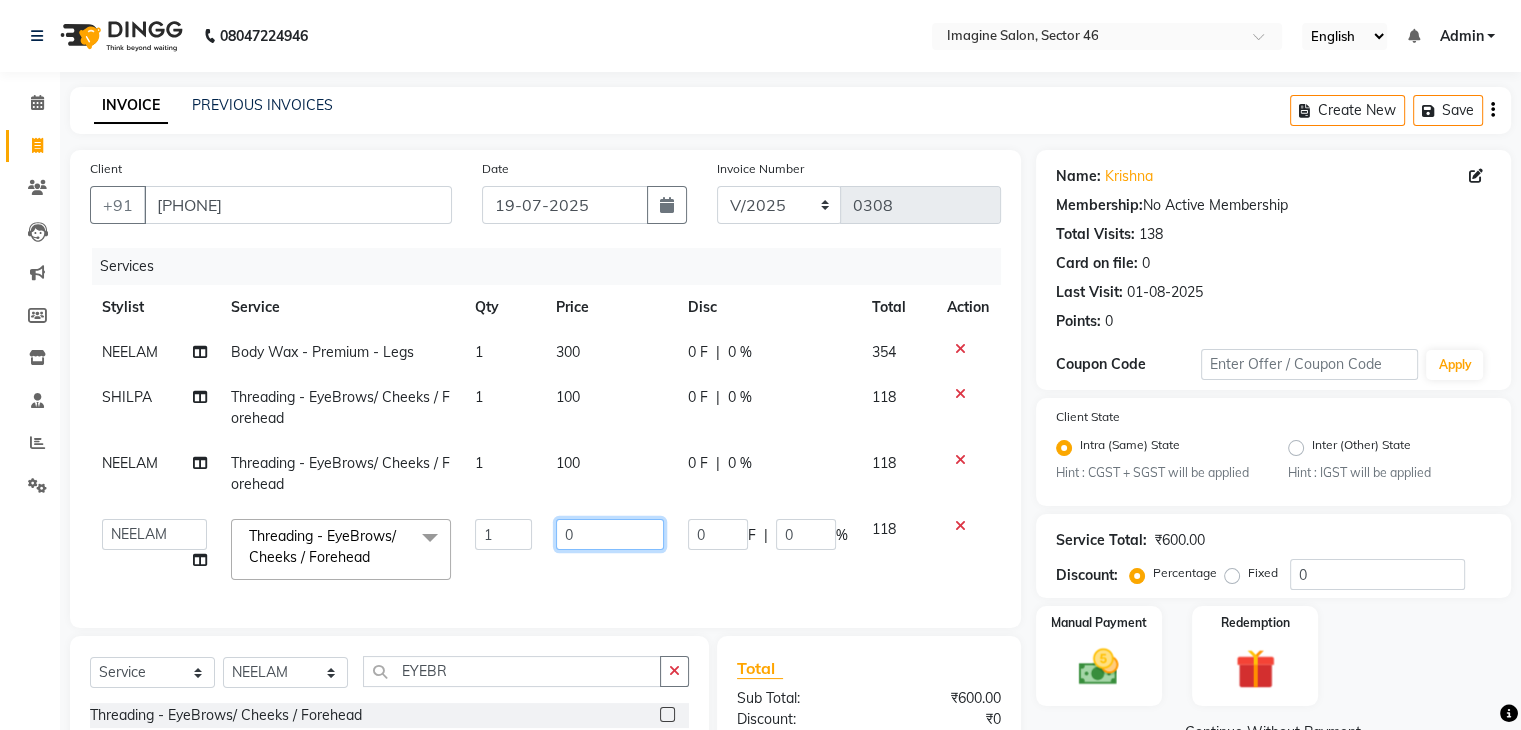 type on "80" 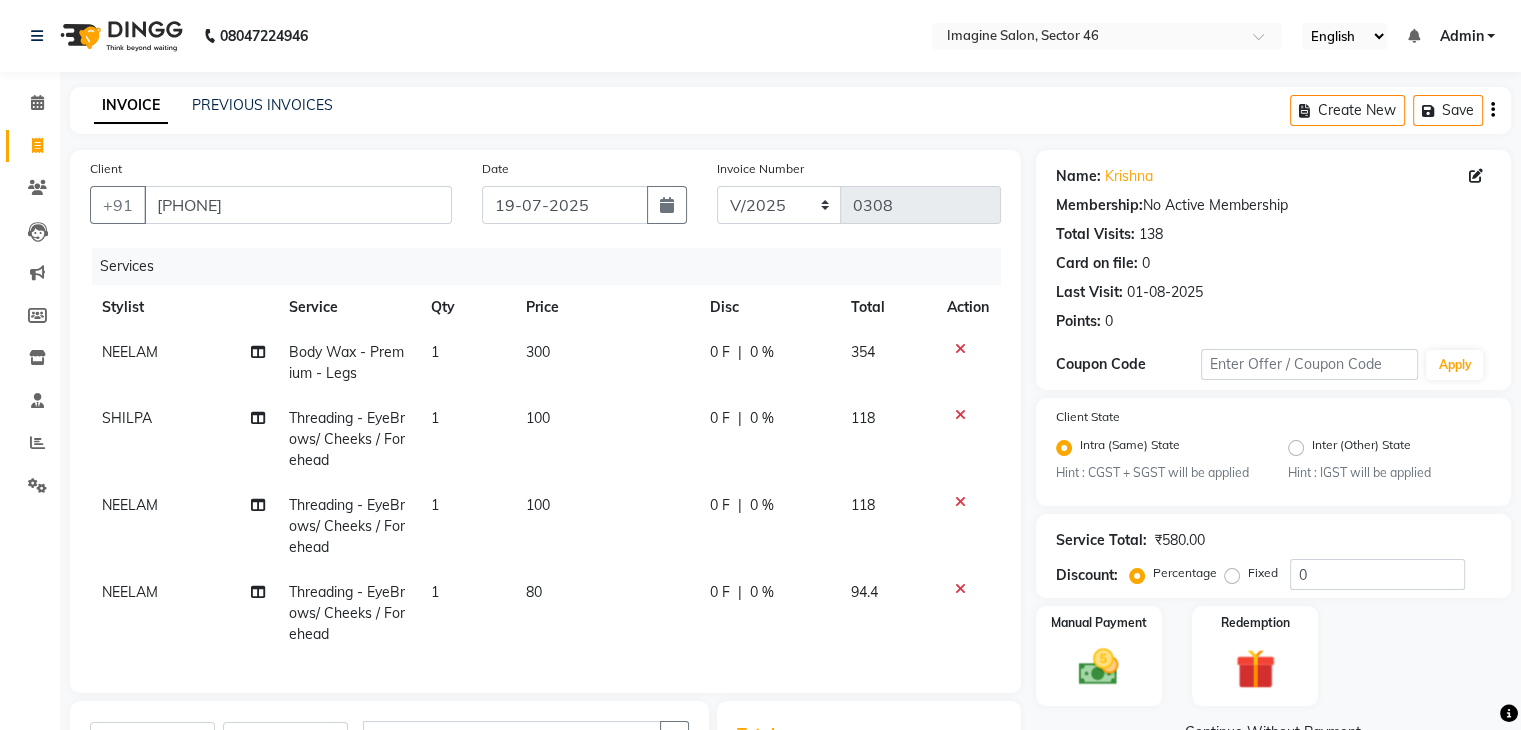 click on "NEELAM Body Wax - Premium  - Legs 1 300 0 F | 0 % 354 SHILPA Threading  - EyeBrows/ Cheeks / Forehead 1 100 0 F | 0 % 118 NEELAM Threading  - EyeBrows/ Cheeks / Forehead 1 100 0 F | 0 % 118 NEELAM Threading  - EyeBrows/ Cheeks / Forehead 1 80 0 F | 0 % 94.4" 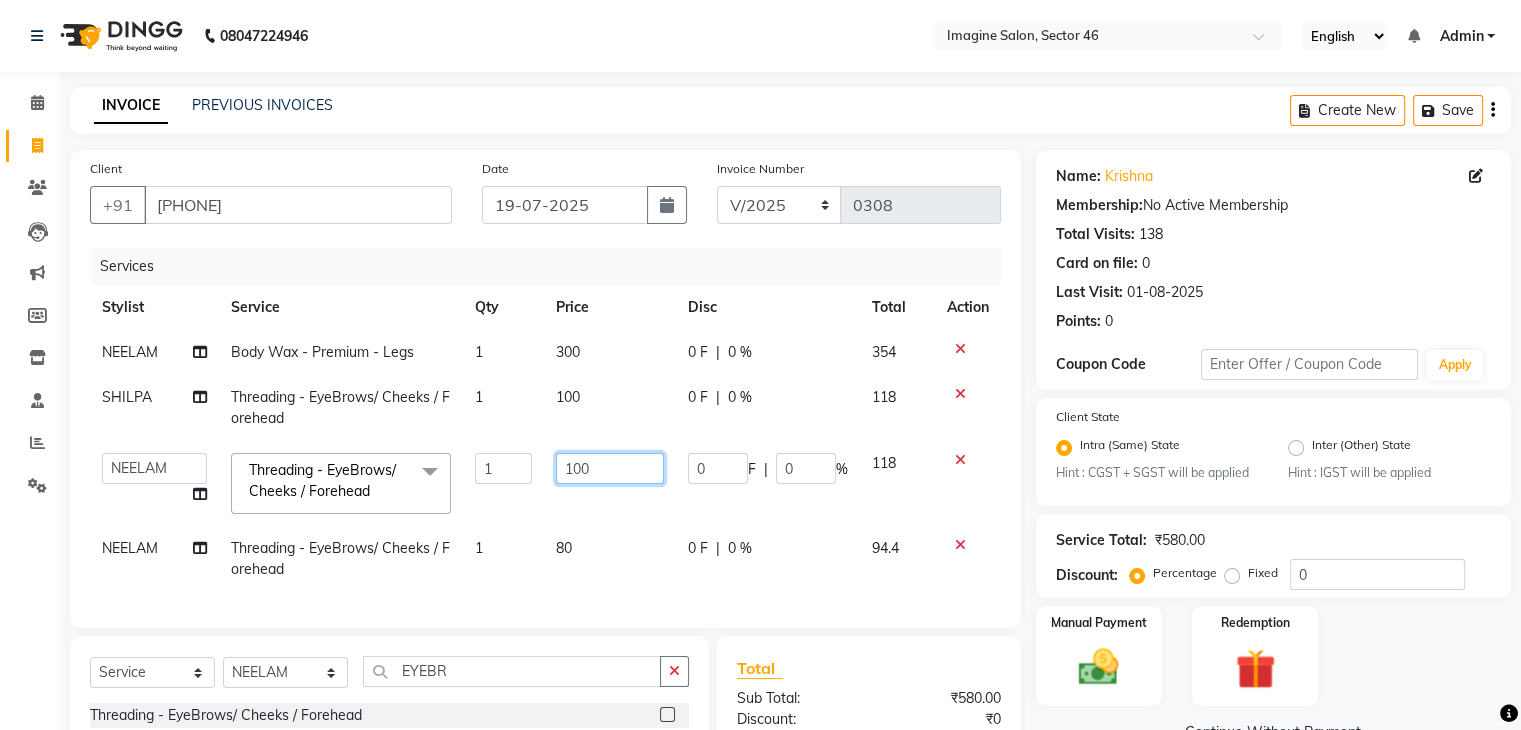 click on "100" 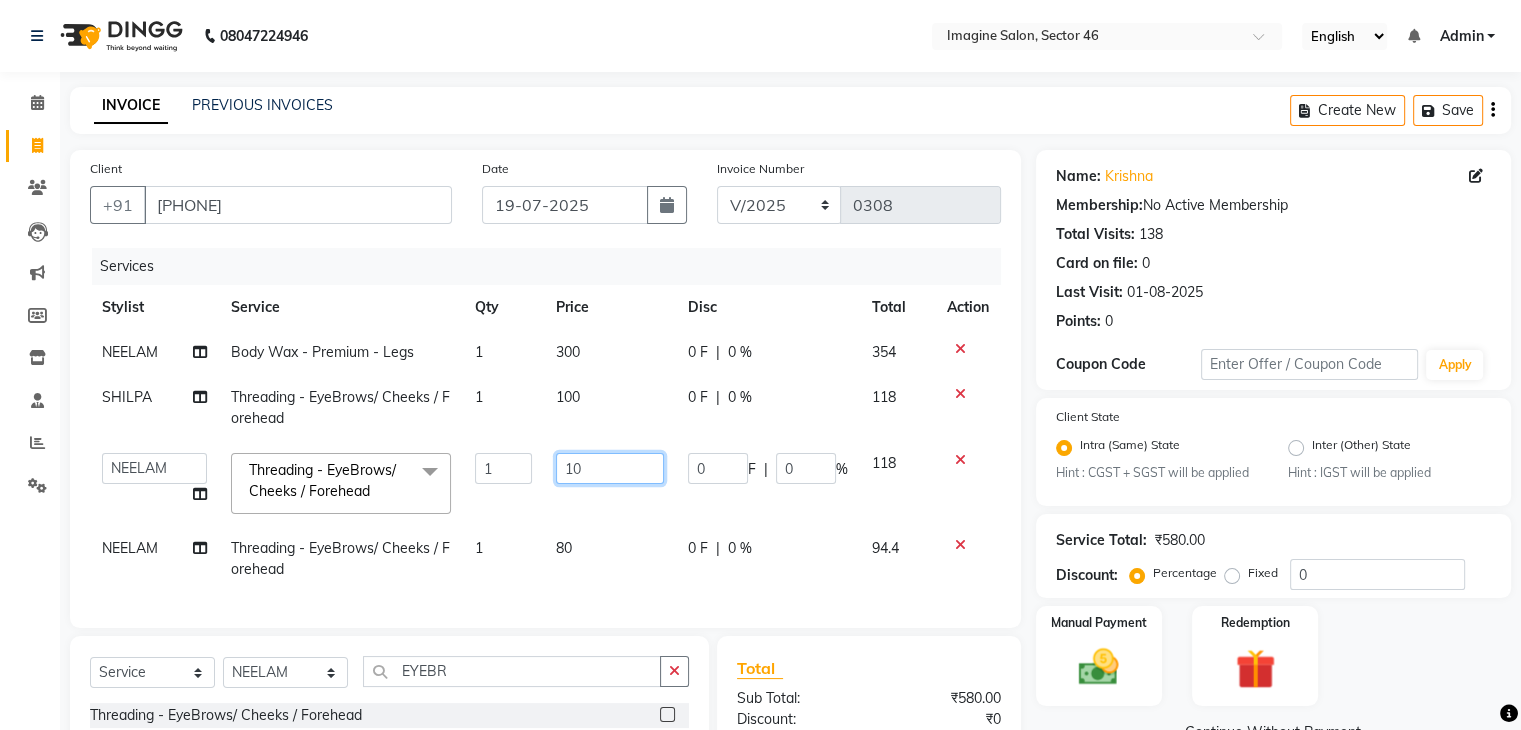 type on "120" 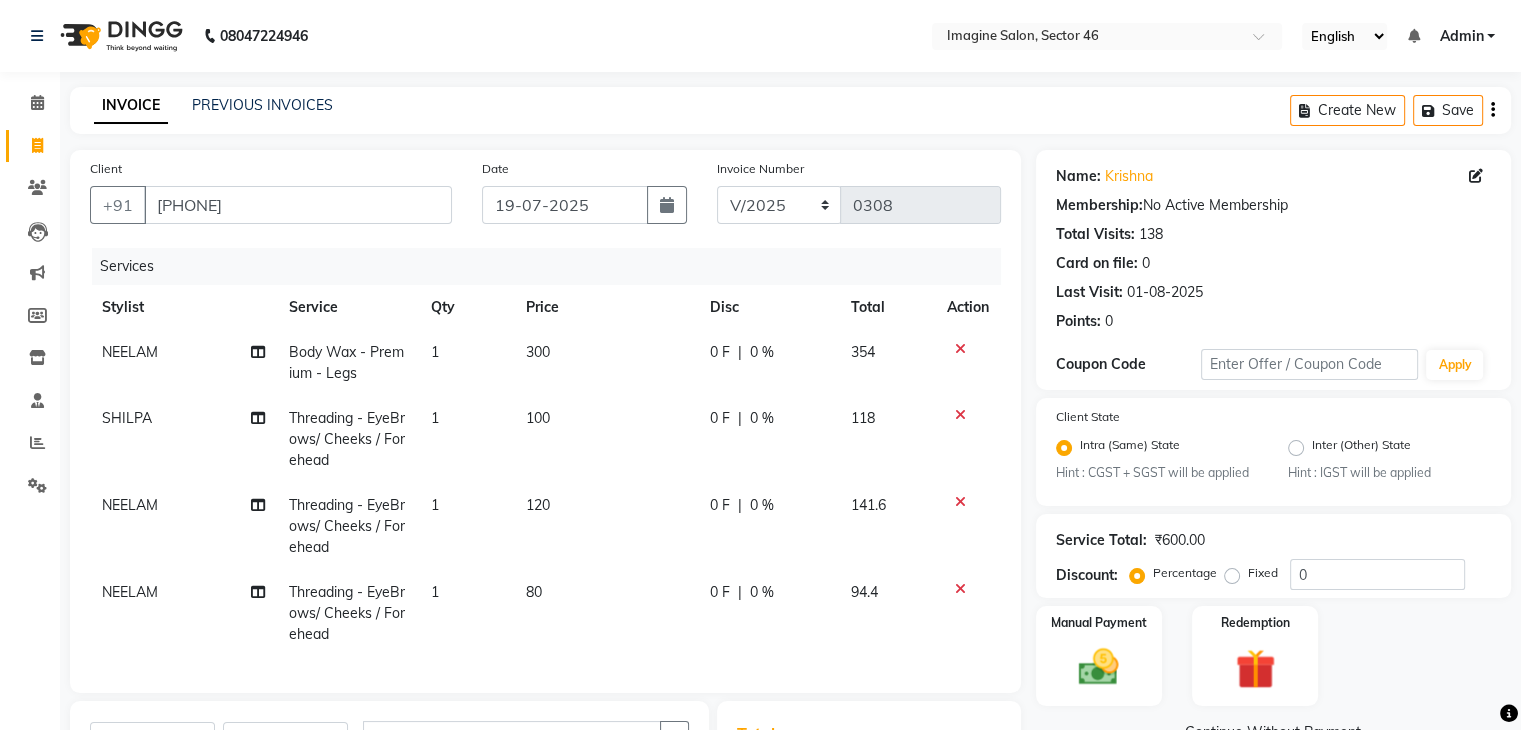 click on "NEELAM Body Wax - Premium  - Legs 1 300 0 F | 0 % 354 SHILPA Threading  - EyeBrows/ Cheeks / Forehead 1 100 0 F | 0 % 118 NEELAM Threading  - EyeBrows/ Cheeks / Forehead 1 120 0 F | 0 % 141.6 NEELAM Threading  - EyeBrows/ Cheeks / Forehead 1 80 0 F | 0 % 94.4" 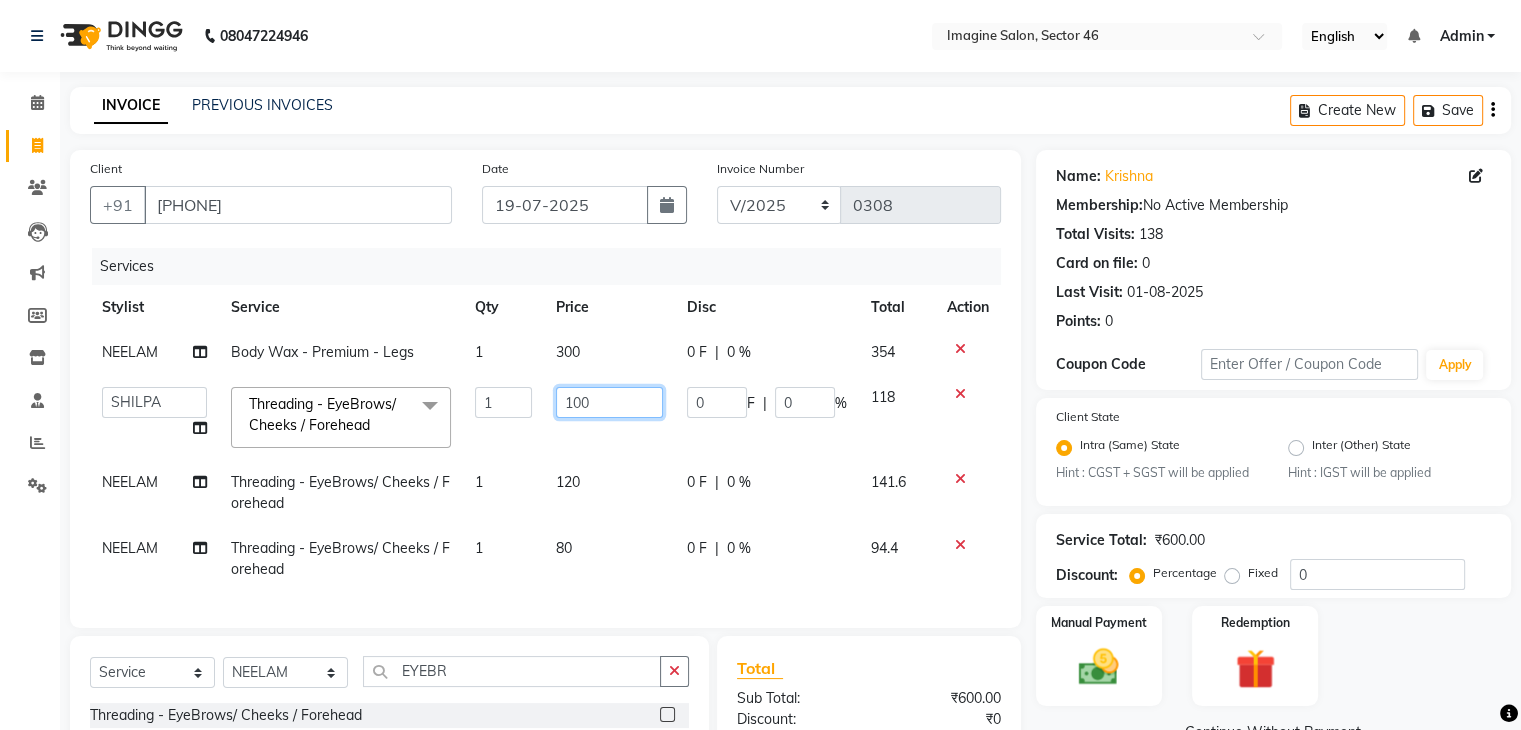 click on "100" 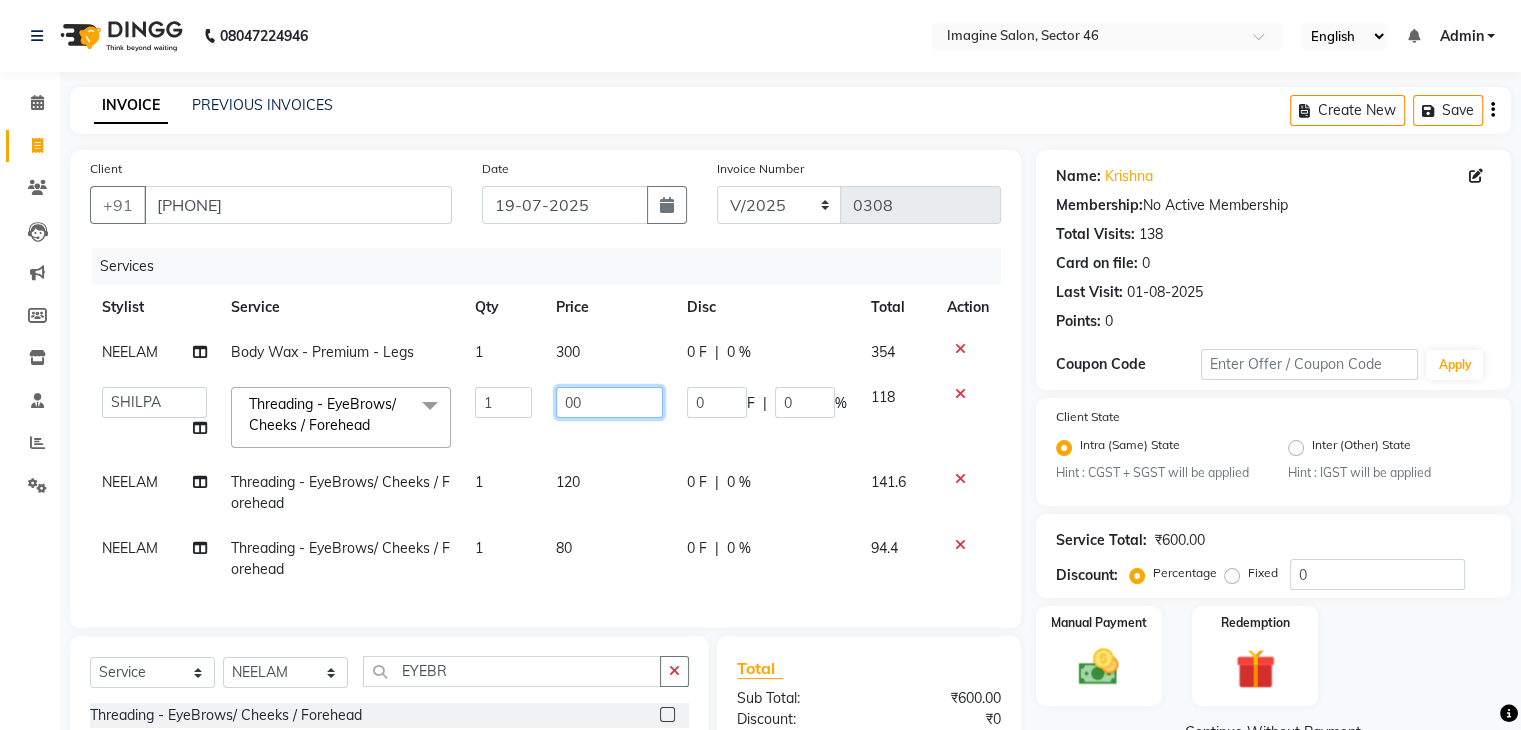 type on "200" 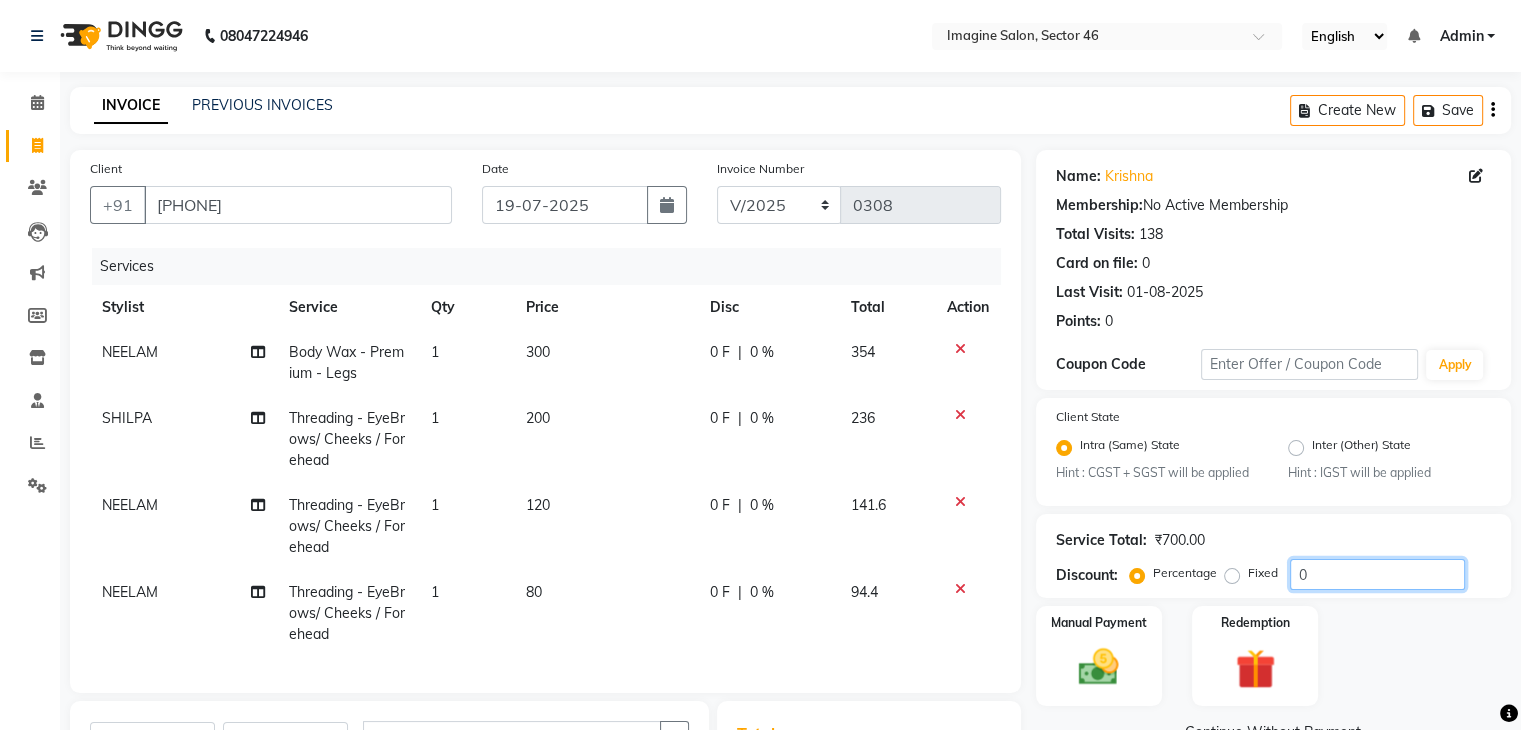 click on "0" 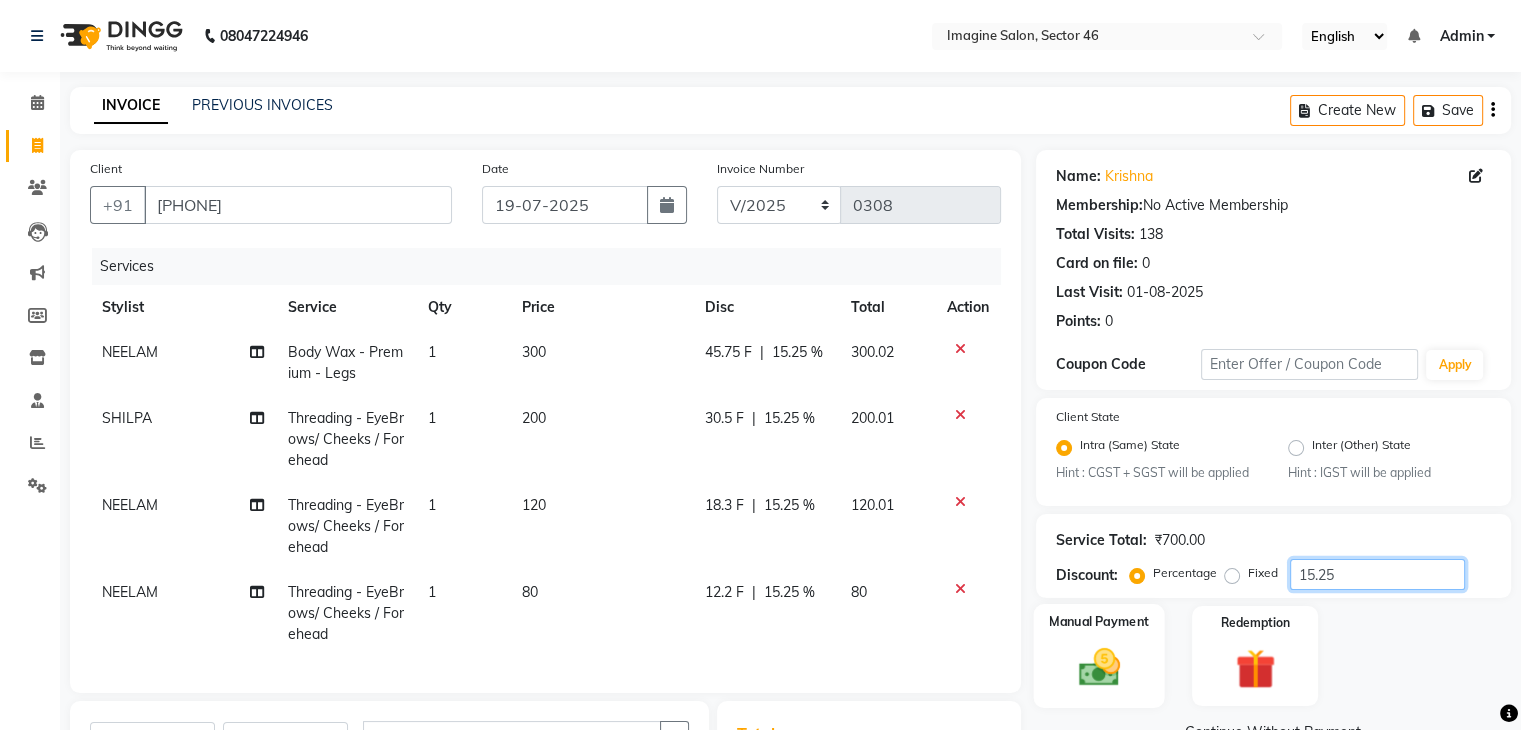 type on "15.25" 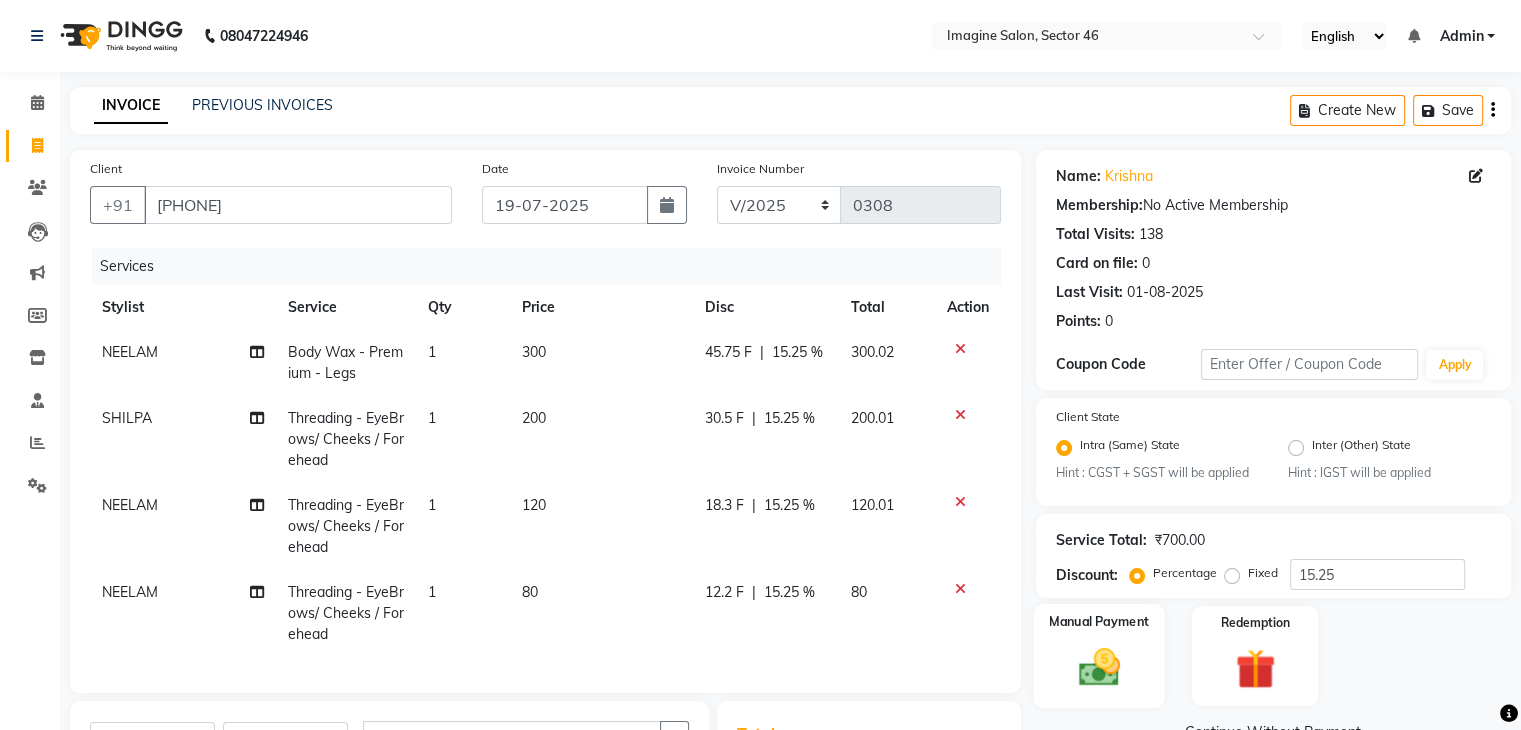 click on "Manual Payment" 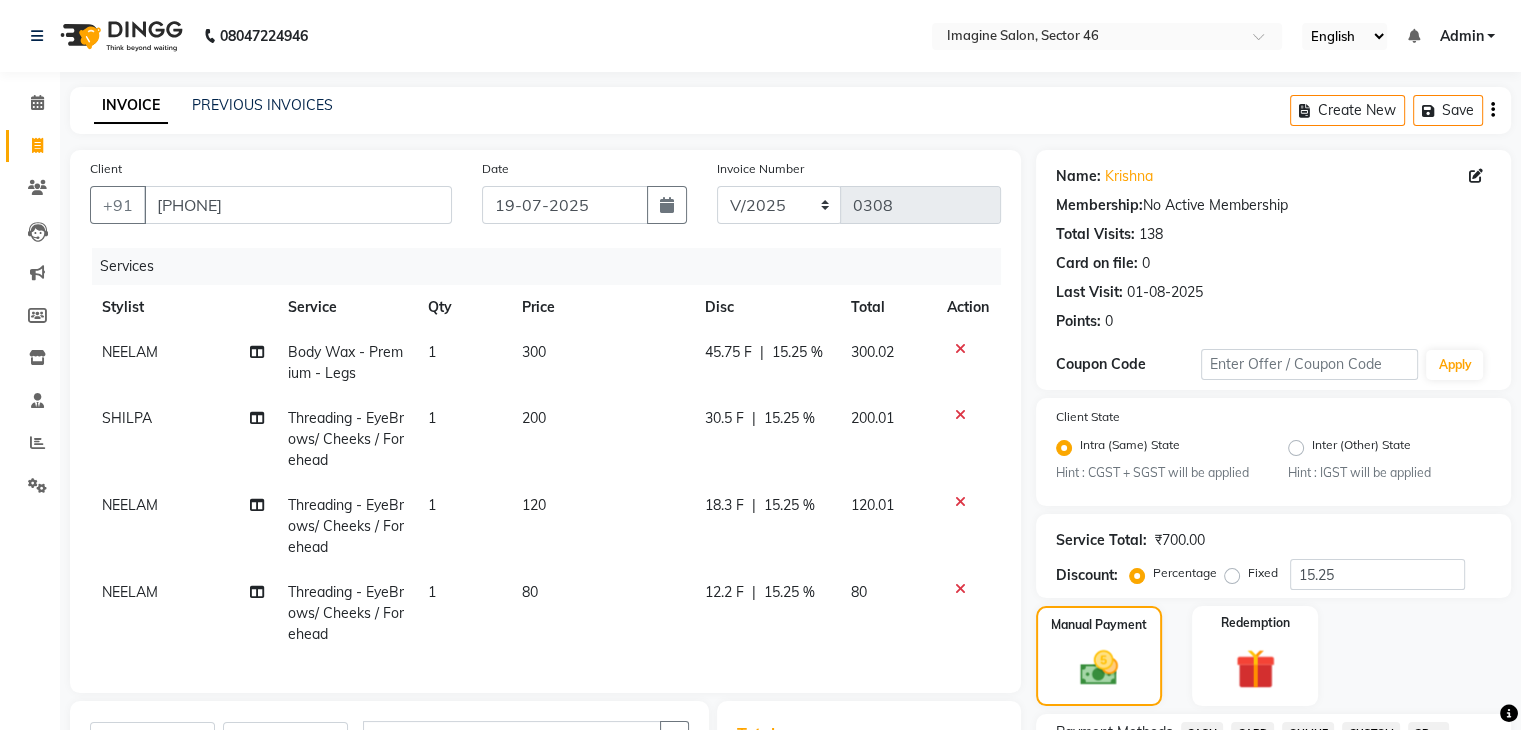 scroll, scrollTop: 638, scrollLeft: 0, axis: vertical 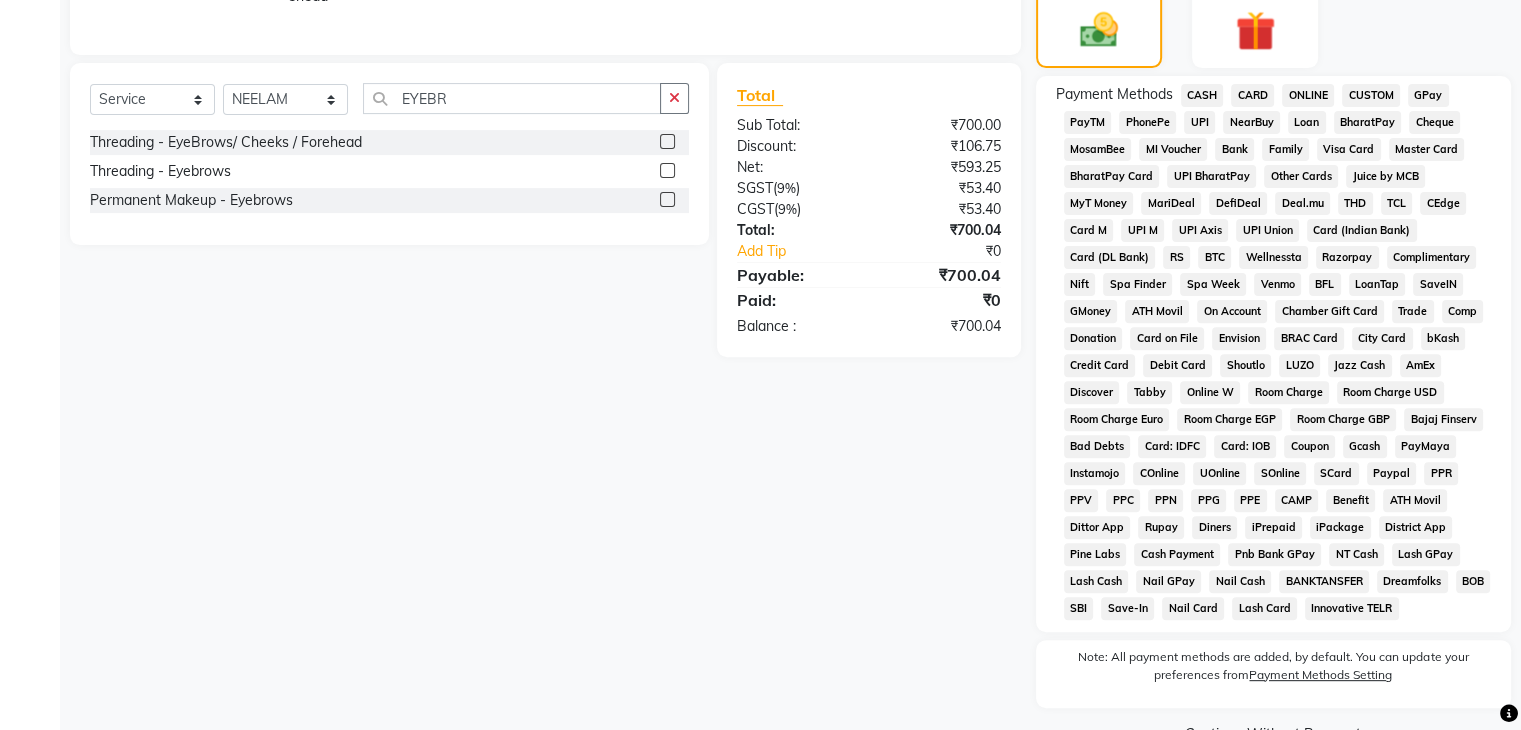 click on "ONLINE" 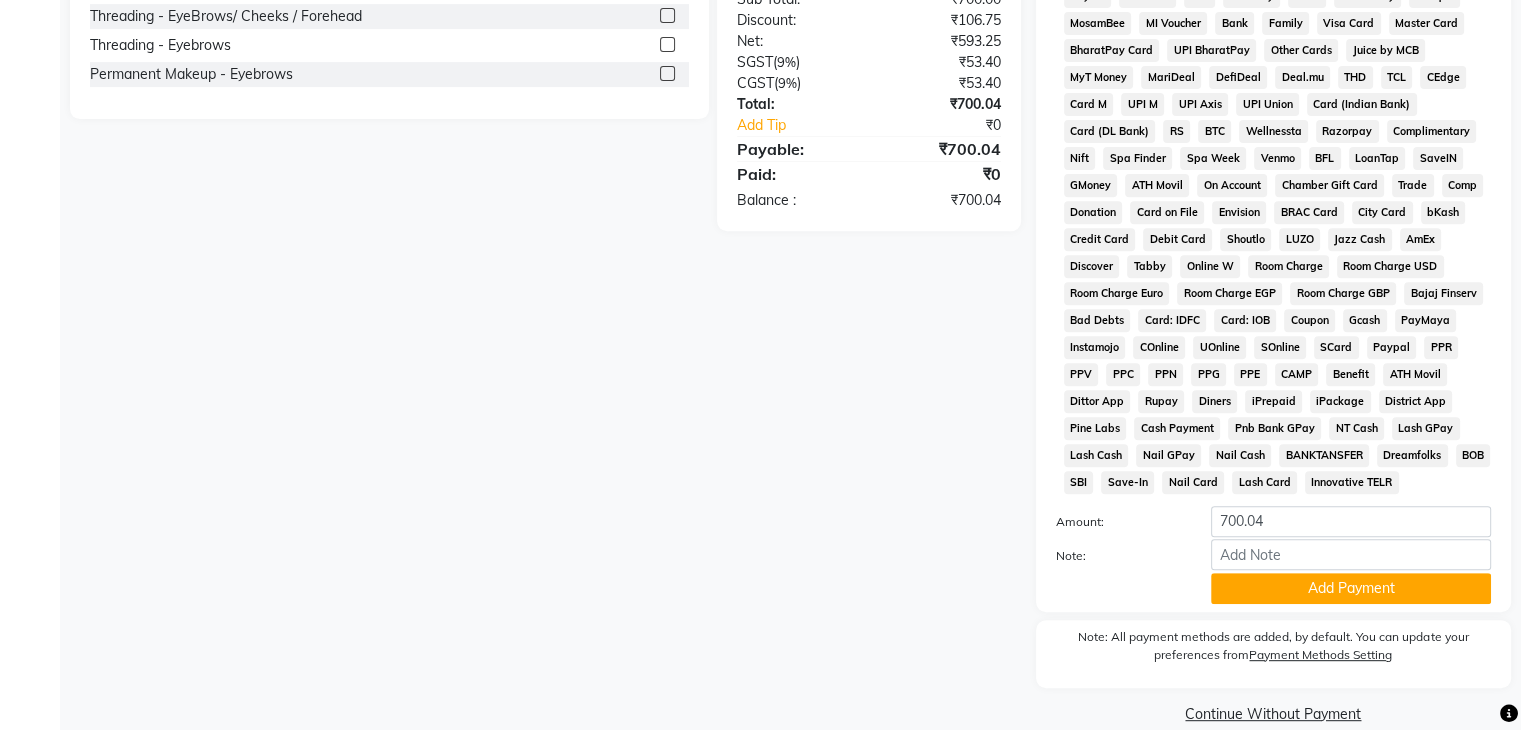 scroll, scrollTop: 812, scrollLeft: 0, axis: vertical 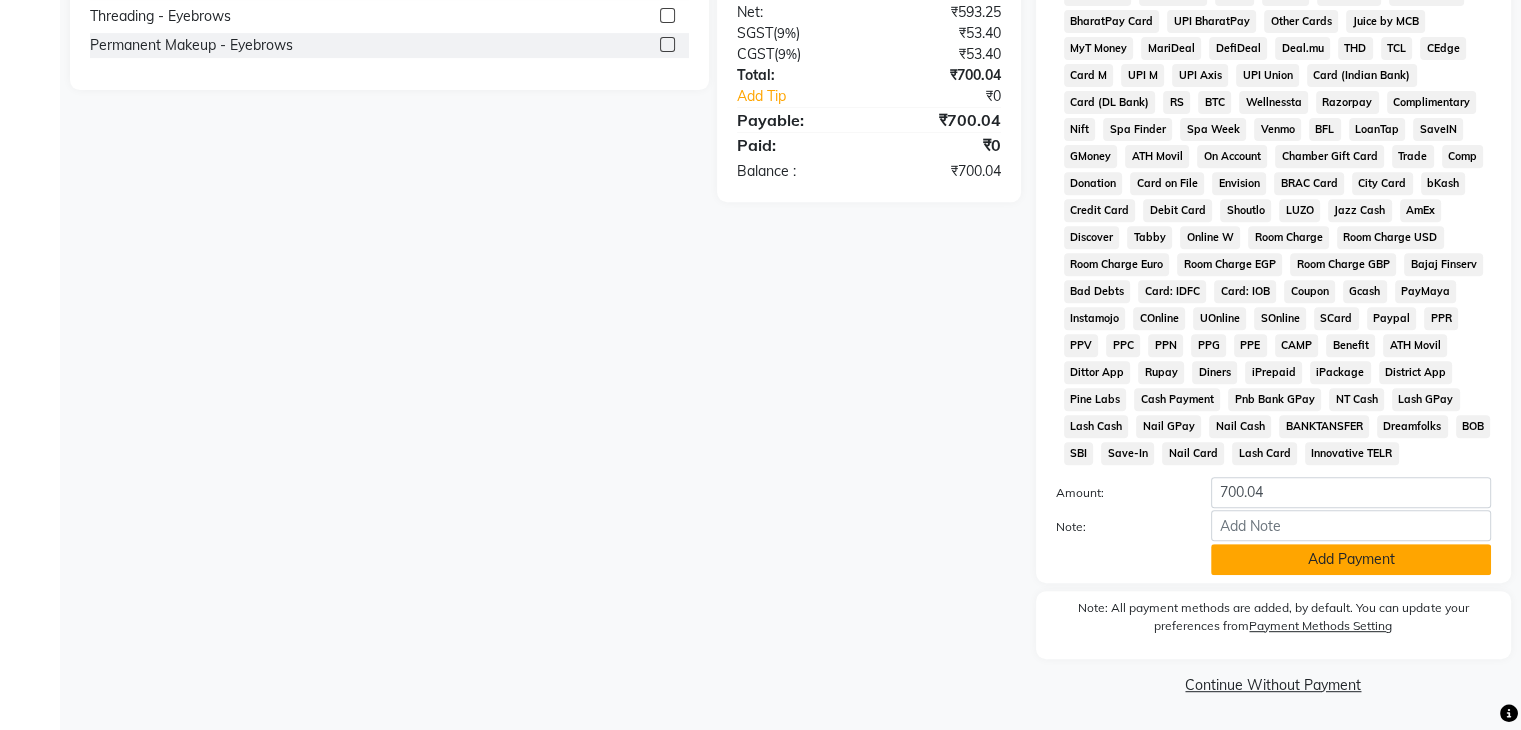 click on "Add Payment" 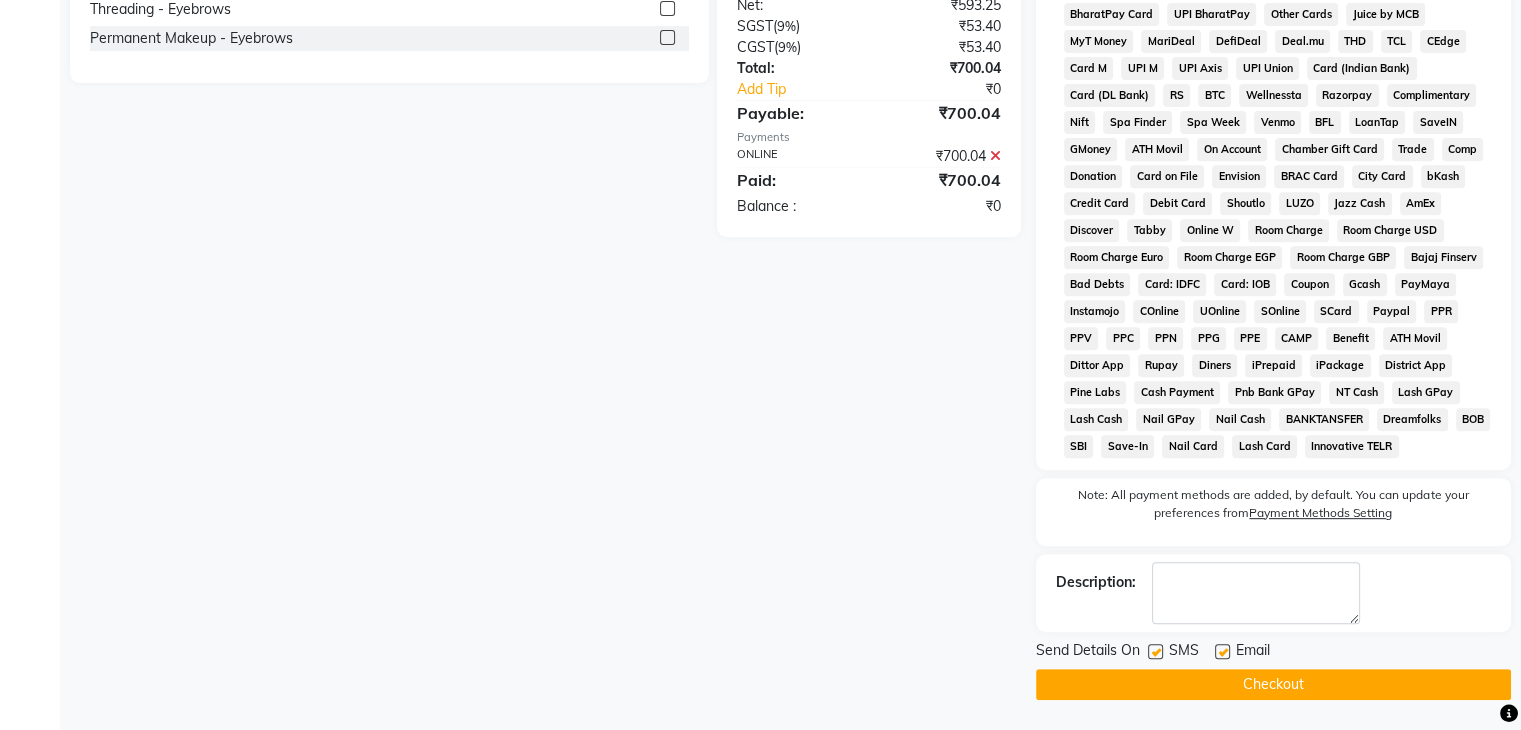 click on "Checkout" 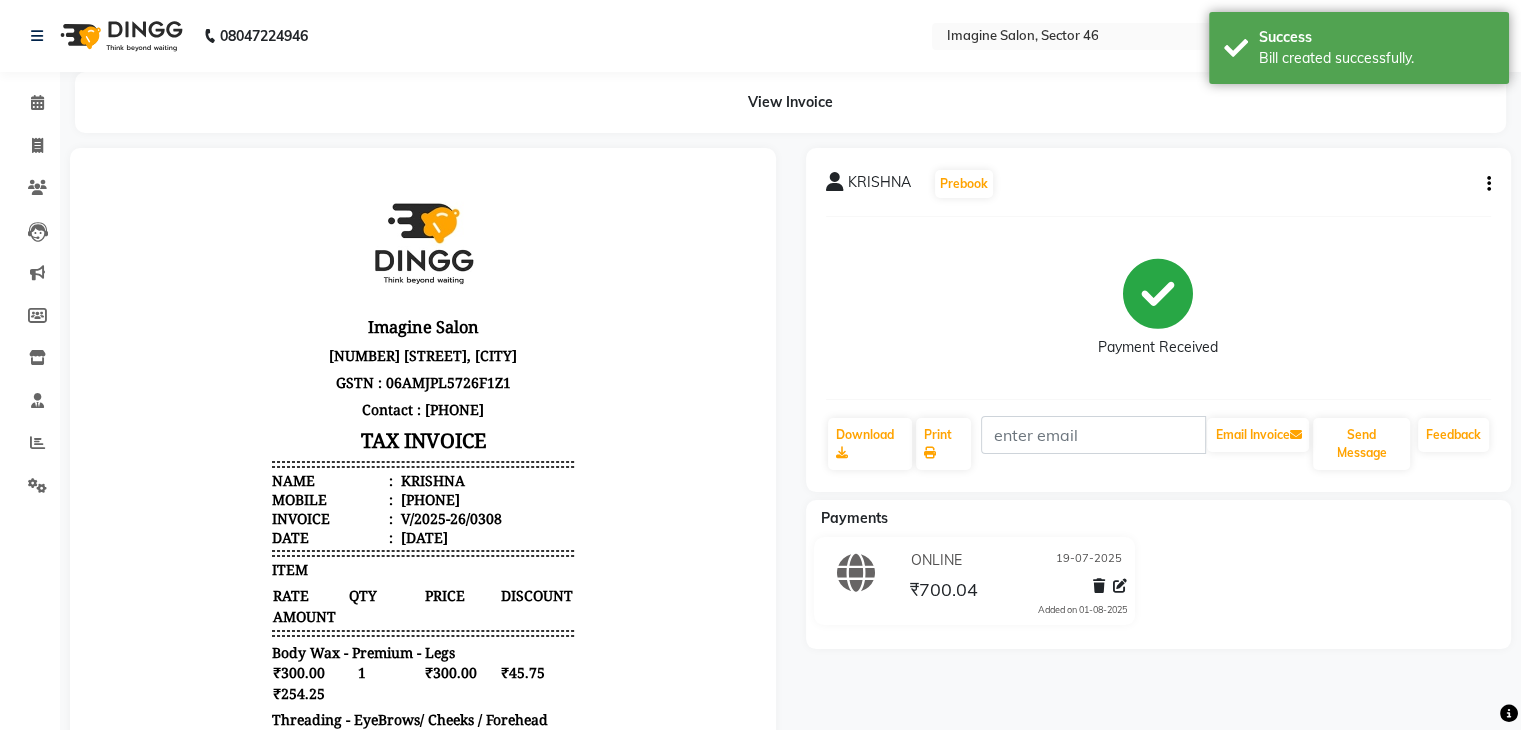scroll, scrollTop: 0, scrollLeft: 0, axis: both 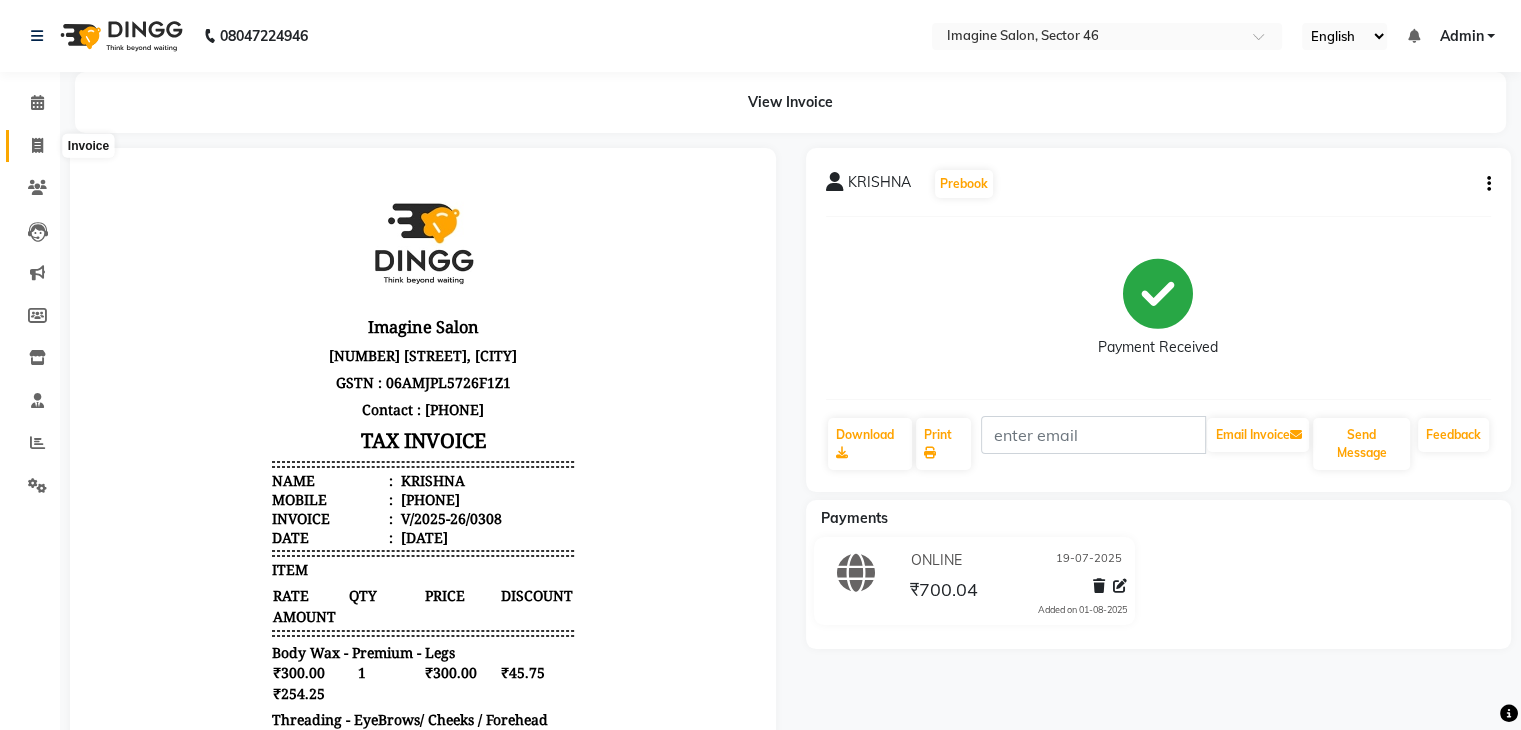 click 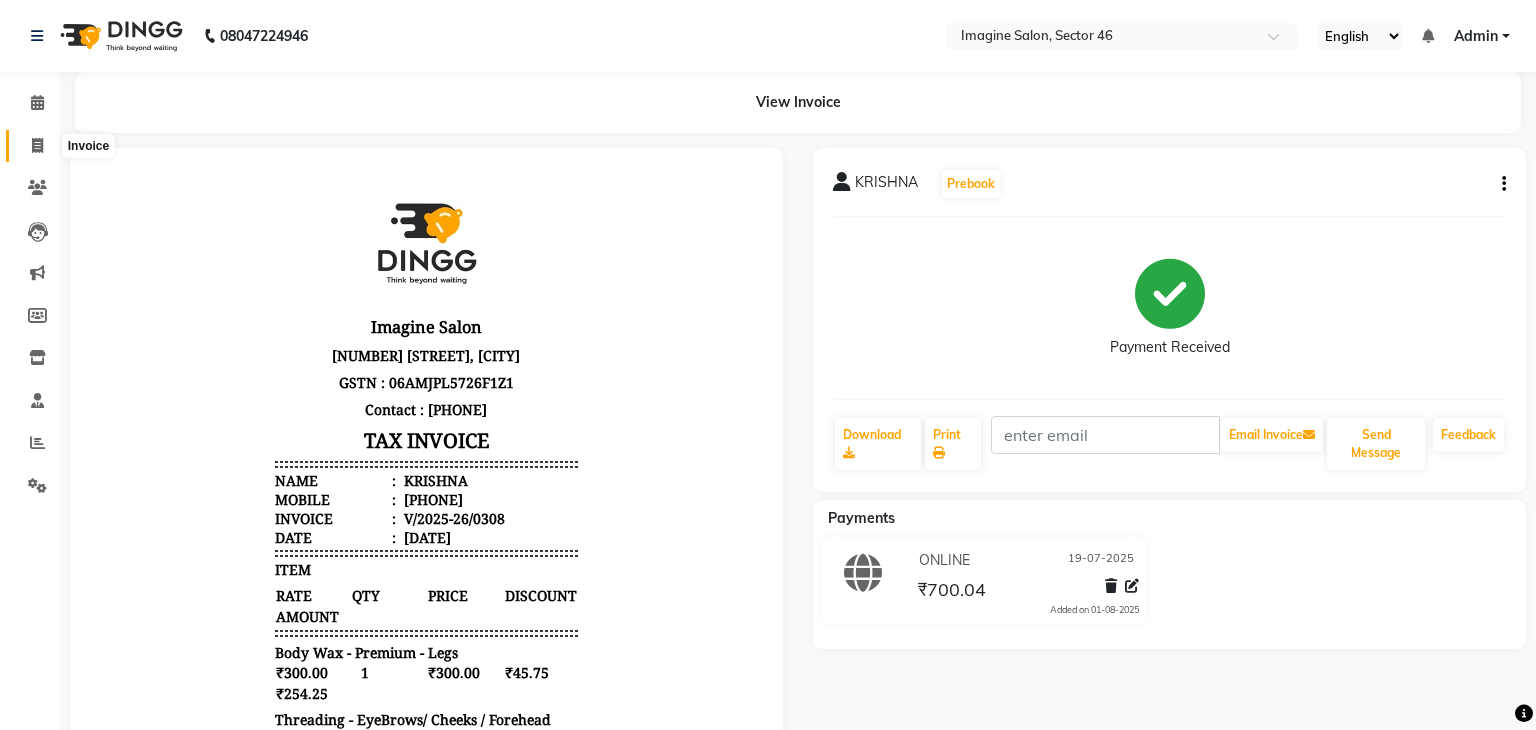 select on "3894" 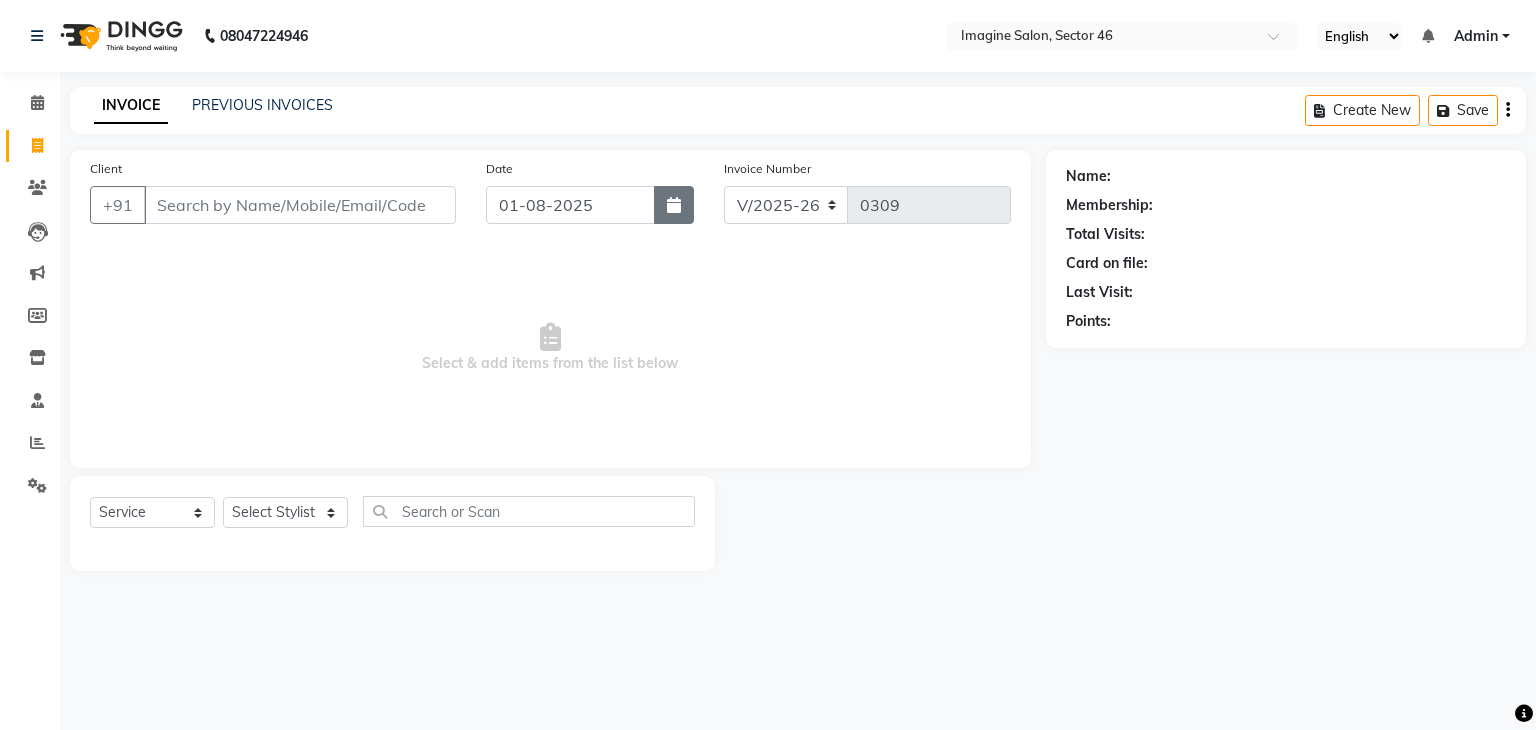 click 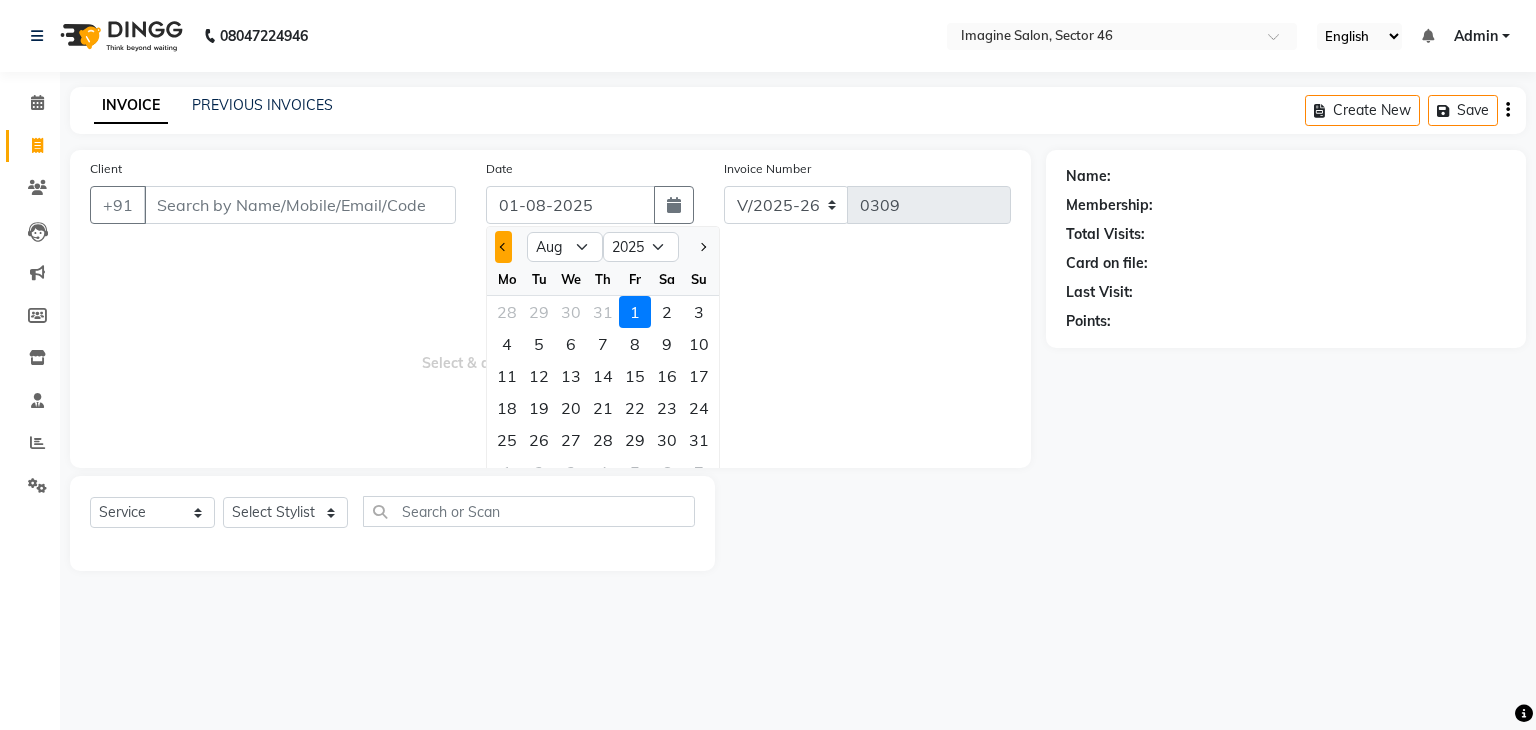 click 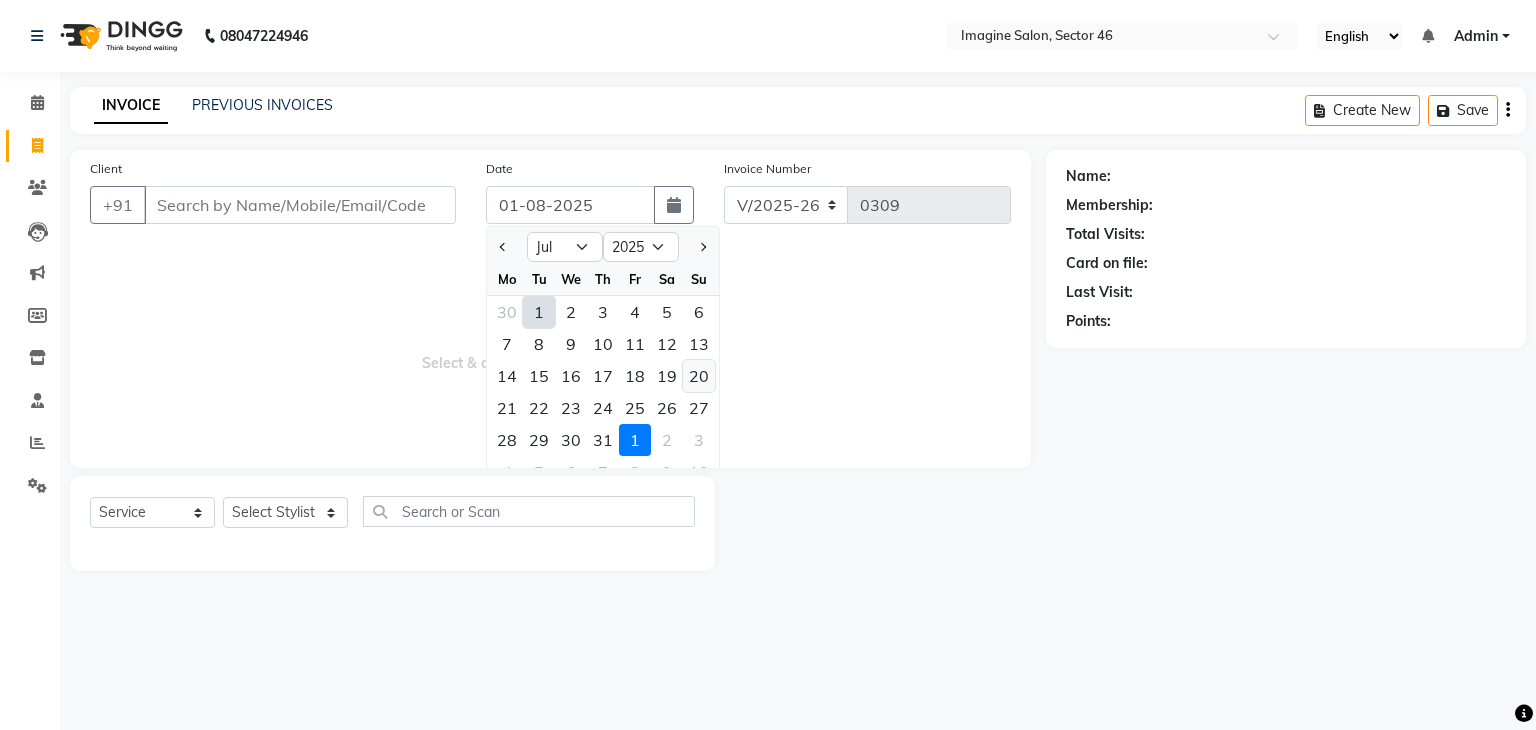 click on "20" 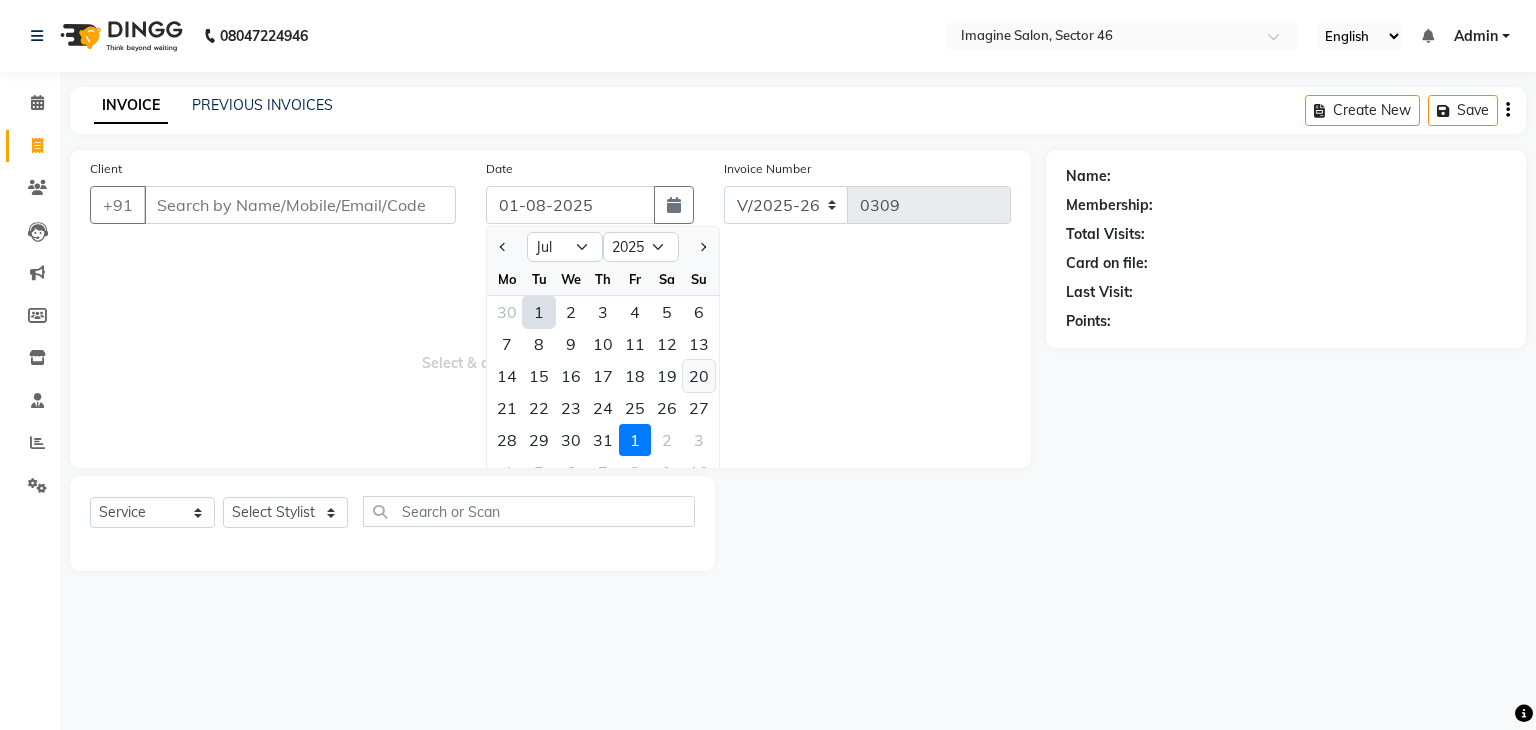 type on "20-07-2025" 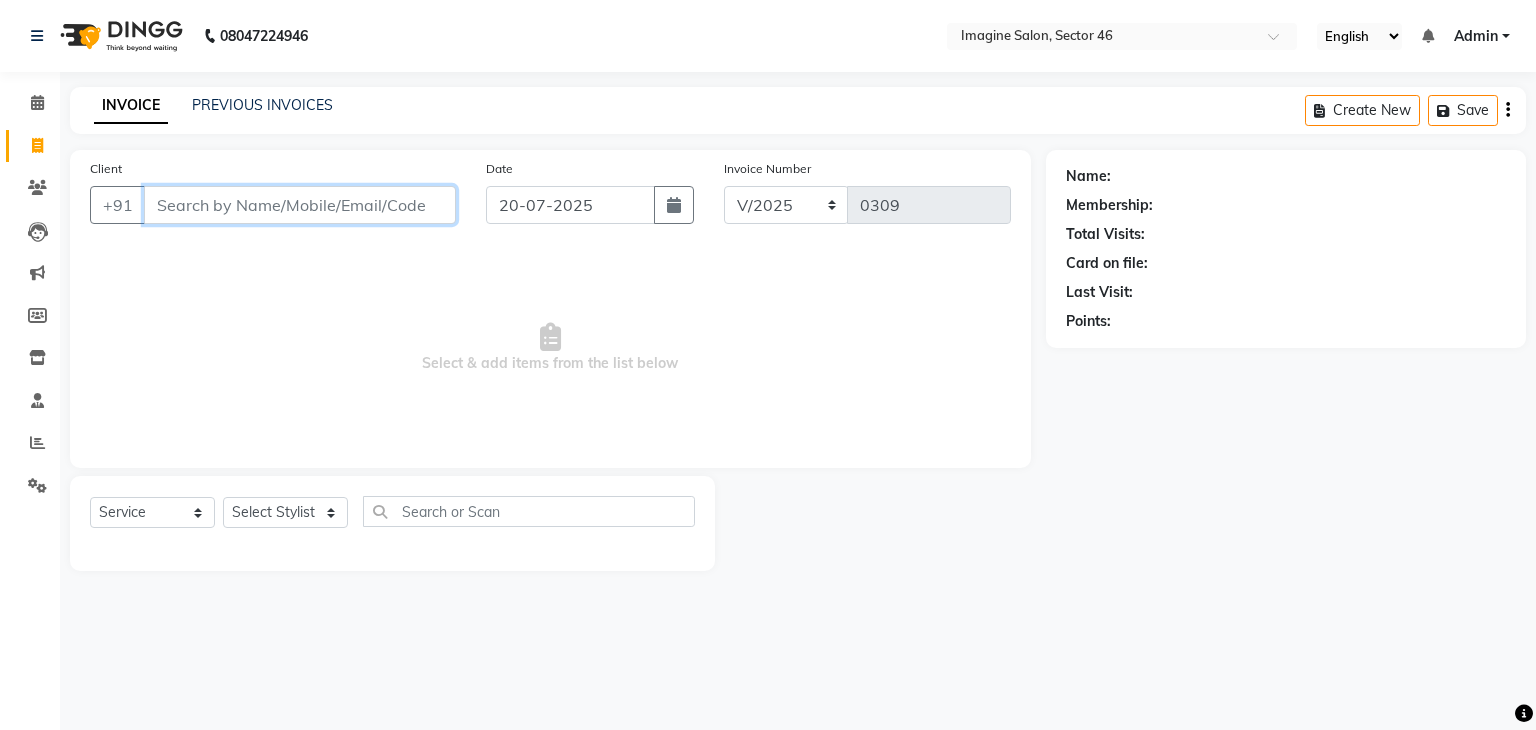 click on "Client" at bounding box center (300, 205) 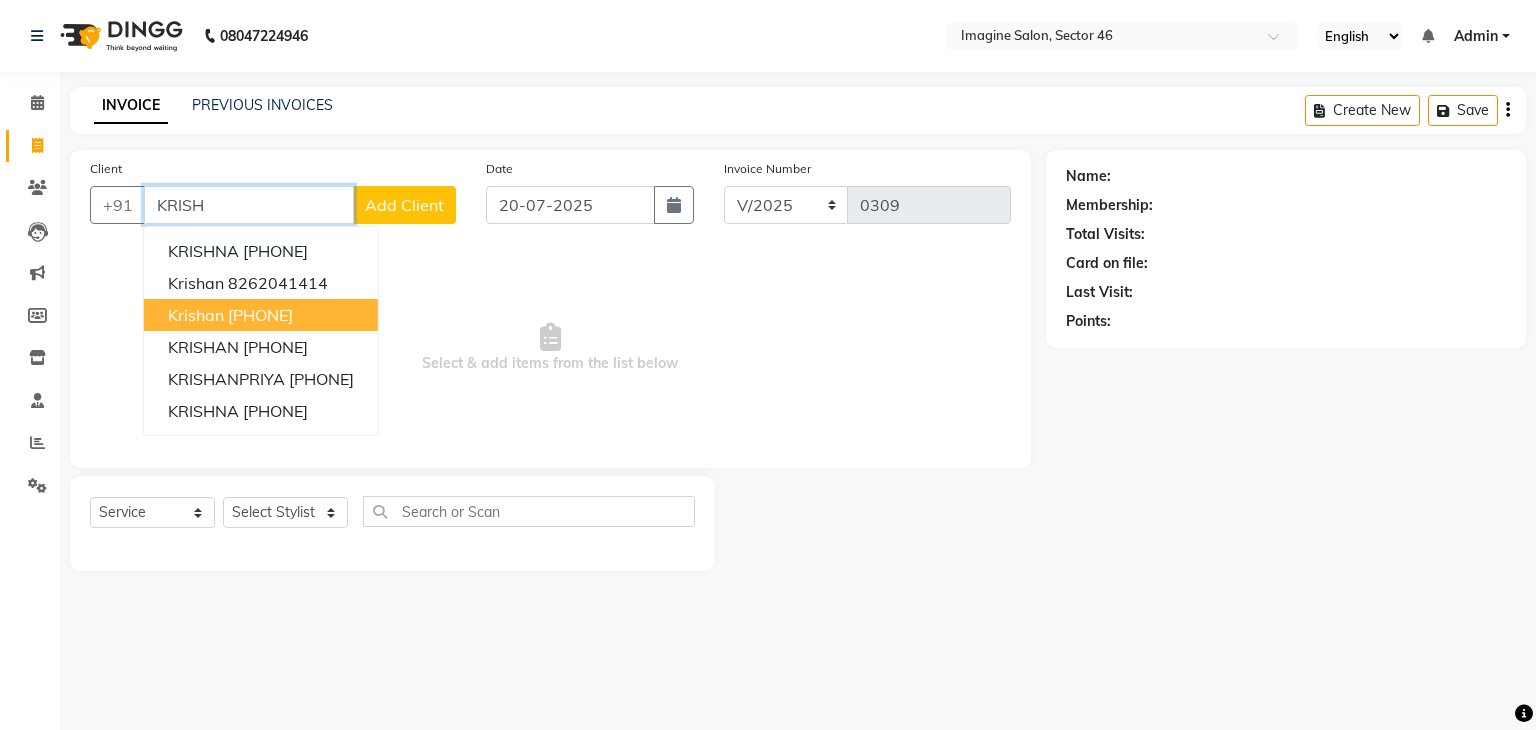 type on "KRISH" 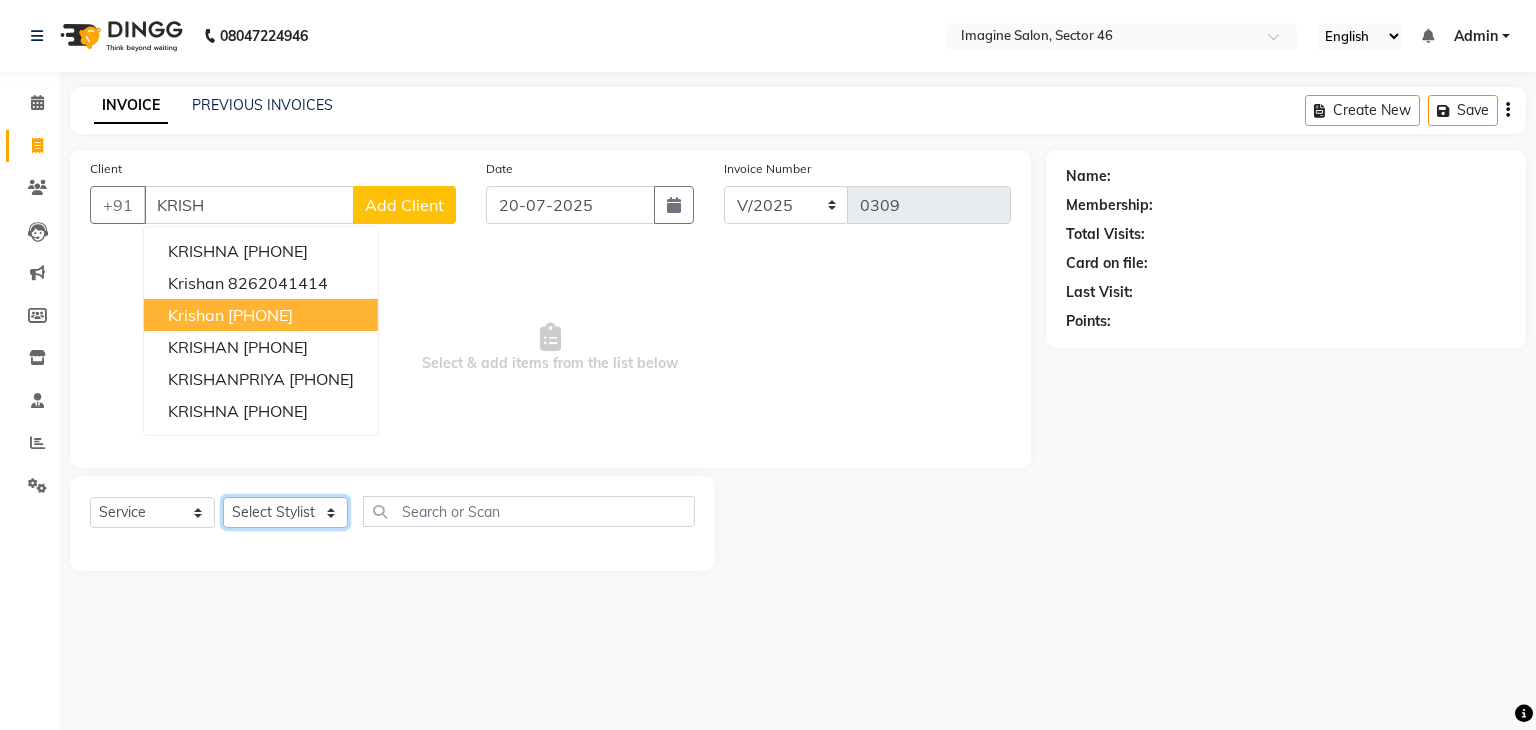 click on "Select Stylist AADIL ADIL Ajay Alam ALAM ALI ALI ANIL ANMOL ARVIND Ashif ASHISH Atif AYESHA BABLI DHEERAJ FAIZ Gaurav Geeta GULJAR HARMAN IBRAHIM Janvi JITENDER KAVI KHUSHBOO KHUSHBOO komal kusum mam  LUCKY manager manju manoj Marry Meena MEENTA MEENTA Meenu MERRY MINTA Moin ali MONIKA Naem Naresh NAZIM NEELAM Neeraj Nisha Pankaj Priya PRIYANKA RAGNI Ram RAM RIYA SAHIL SAMEER sangeeta  SAPAN Seema SEEMA SHAAN SHAHRUKH SHIKHA SHILPA SONIA sonu SONU SUNIL Sunita SUNITA UPASANA UPASANA Vanshika Varun VINITA Zafar" 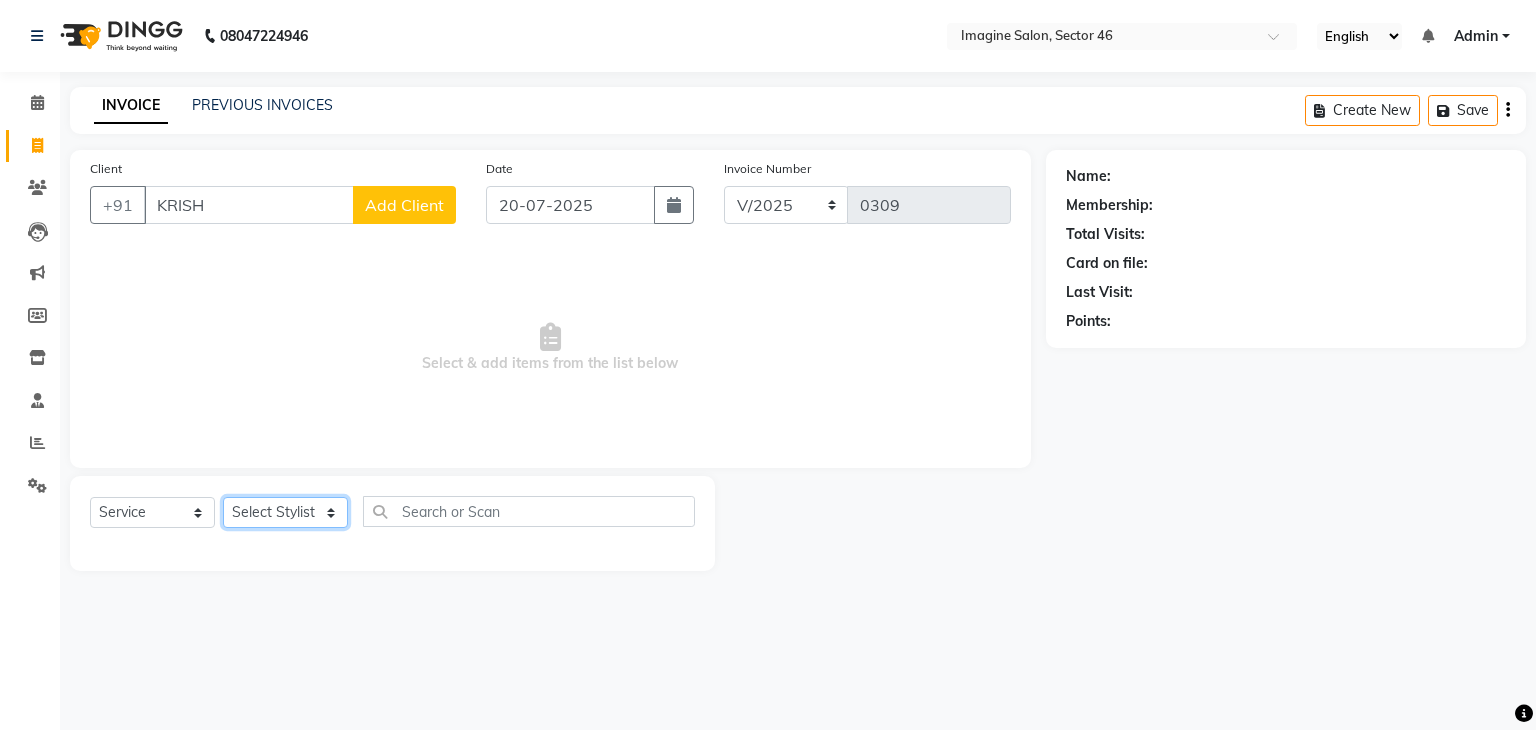 select on "47444" 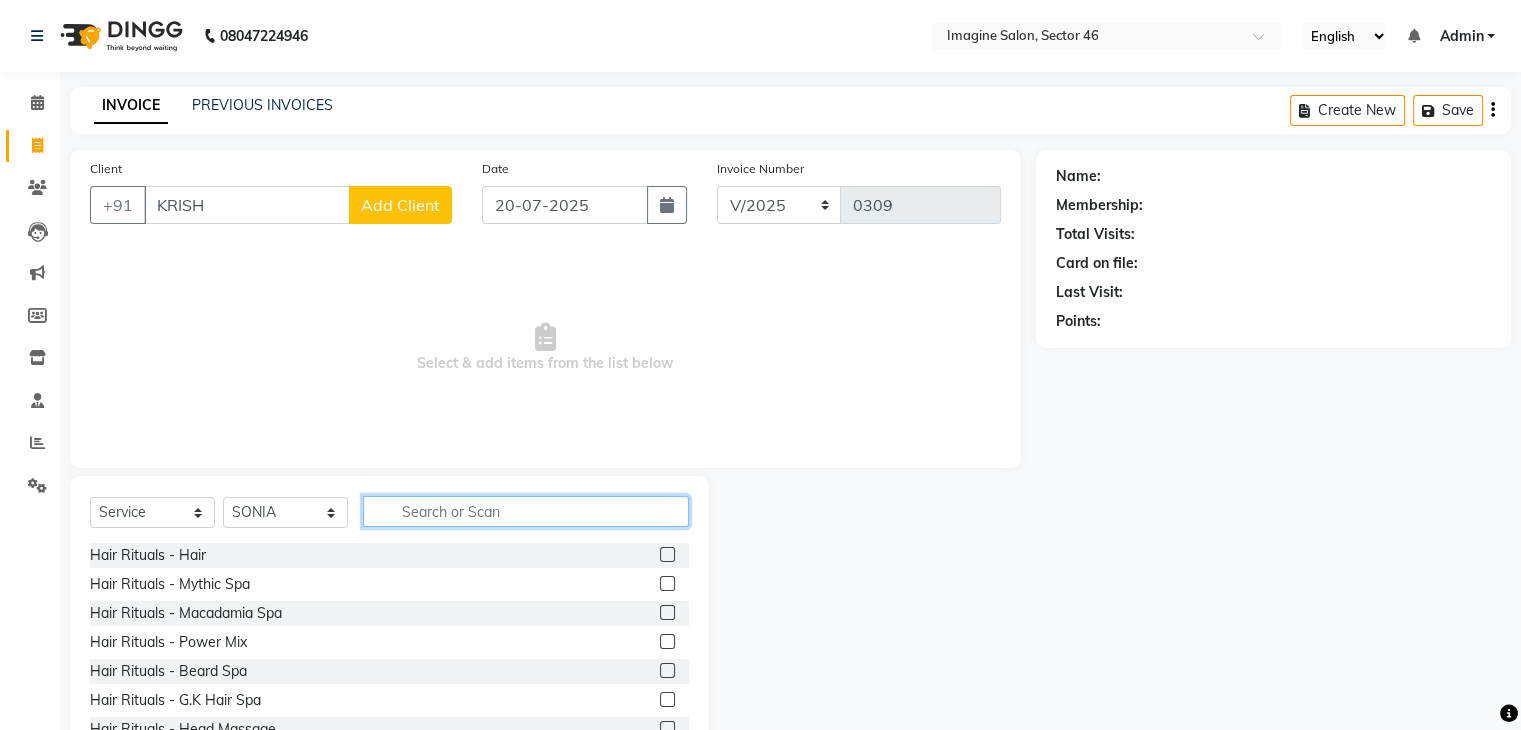 click 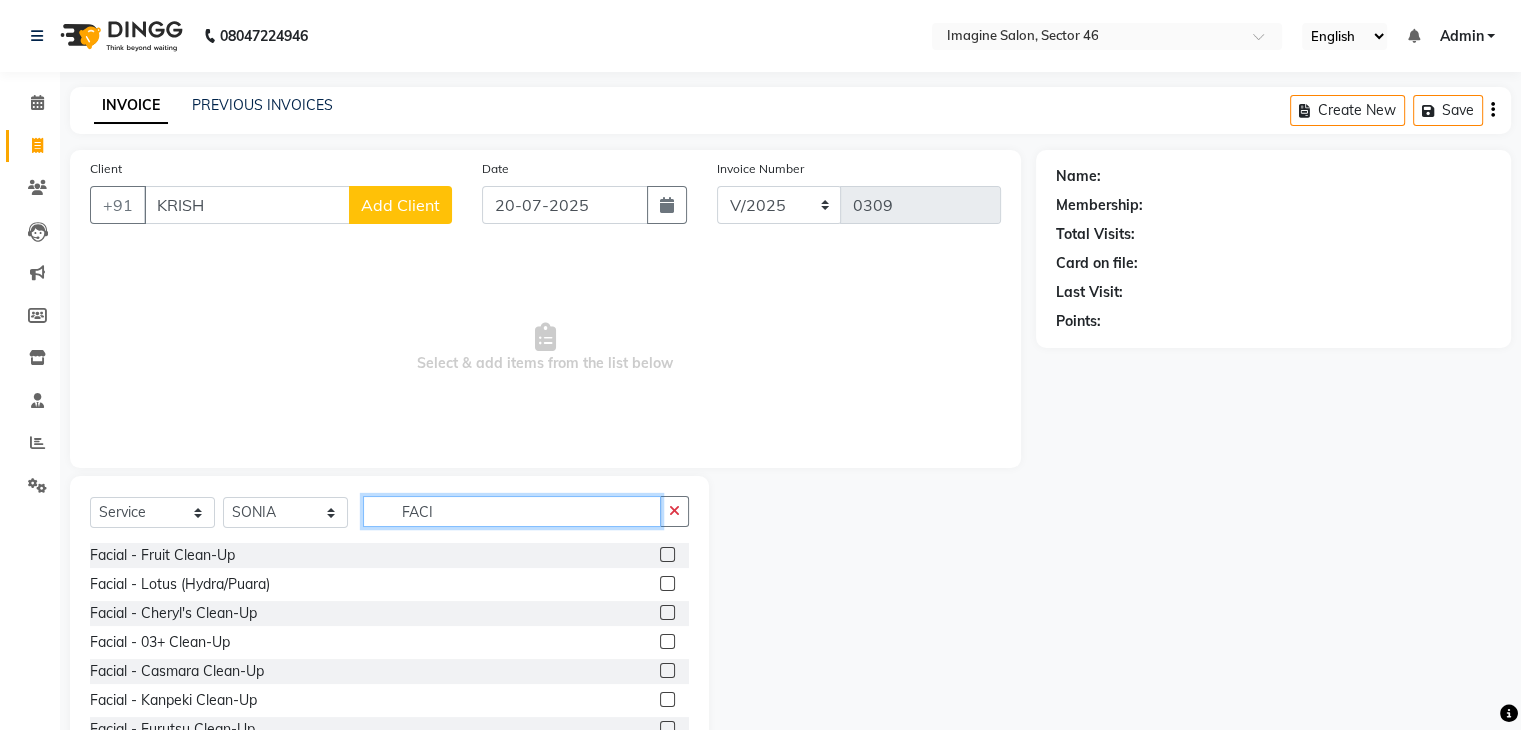 type on "FACI" 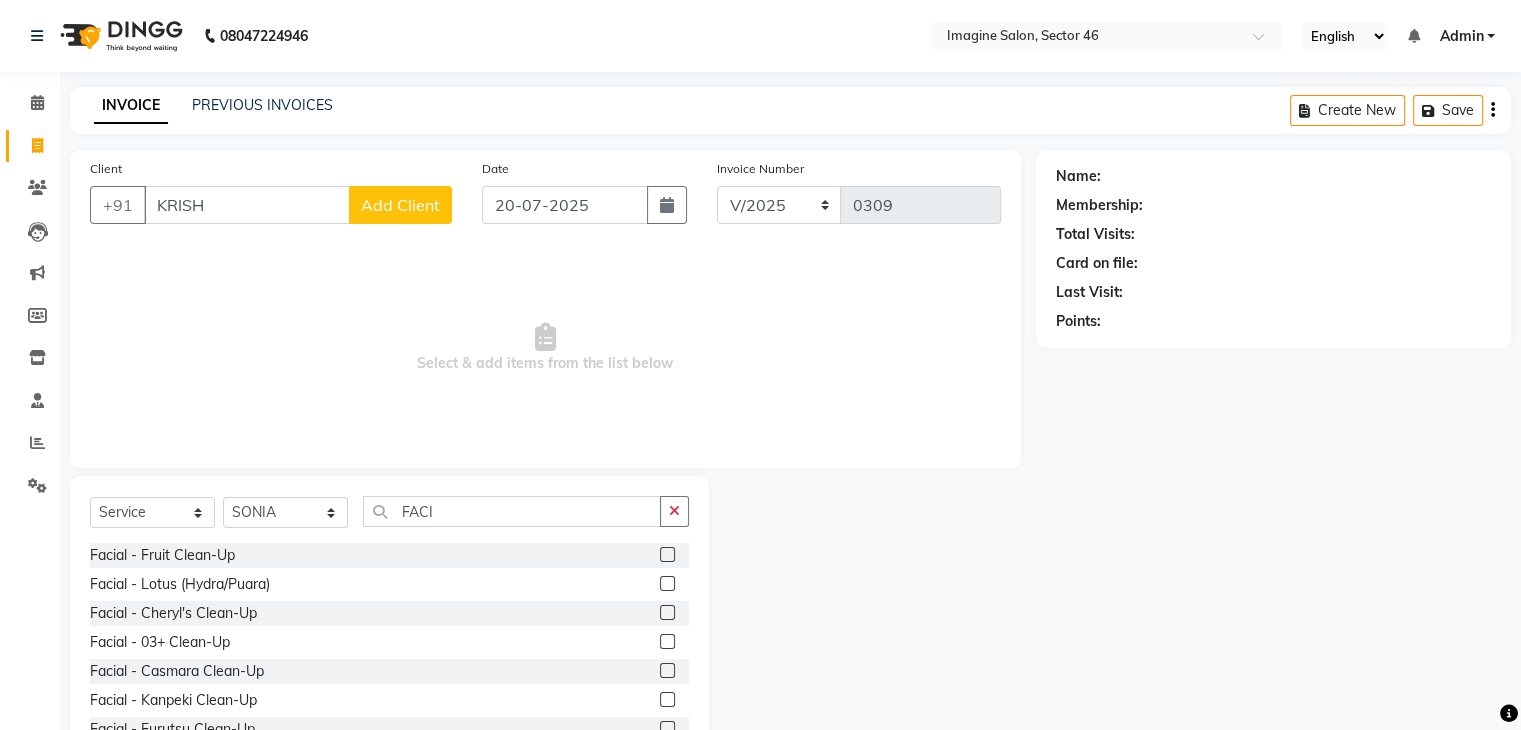 click 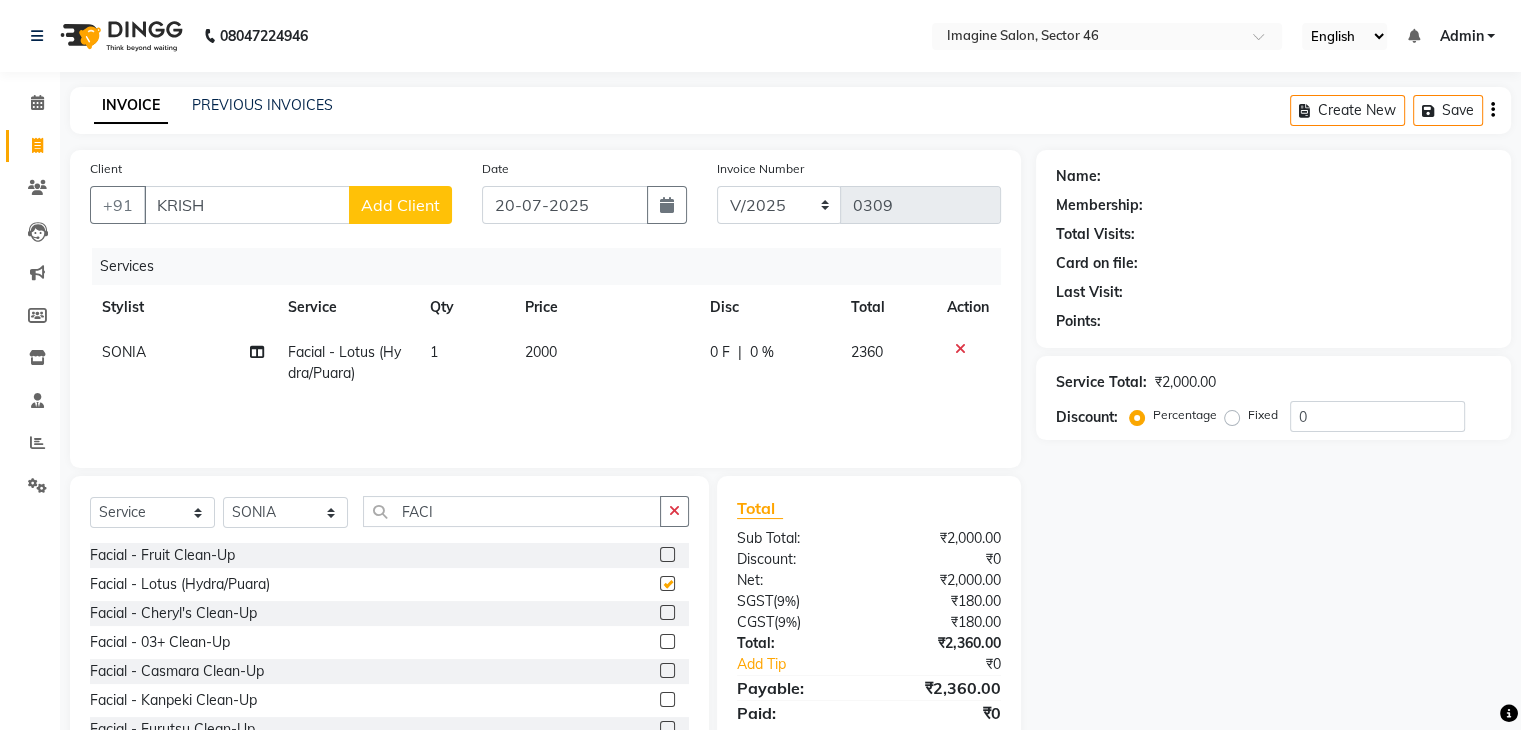 checkbox on "false" 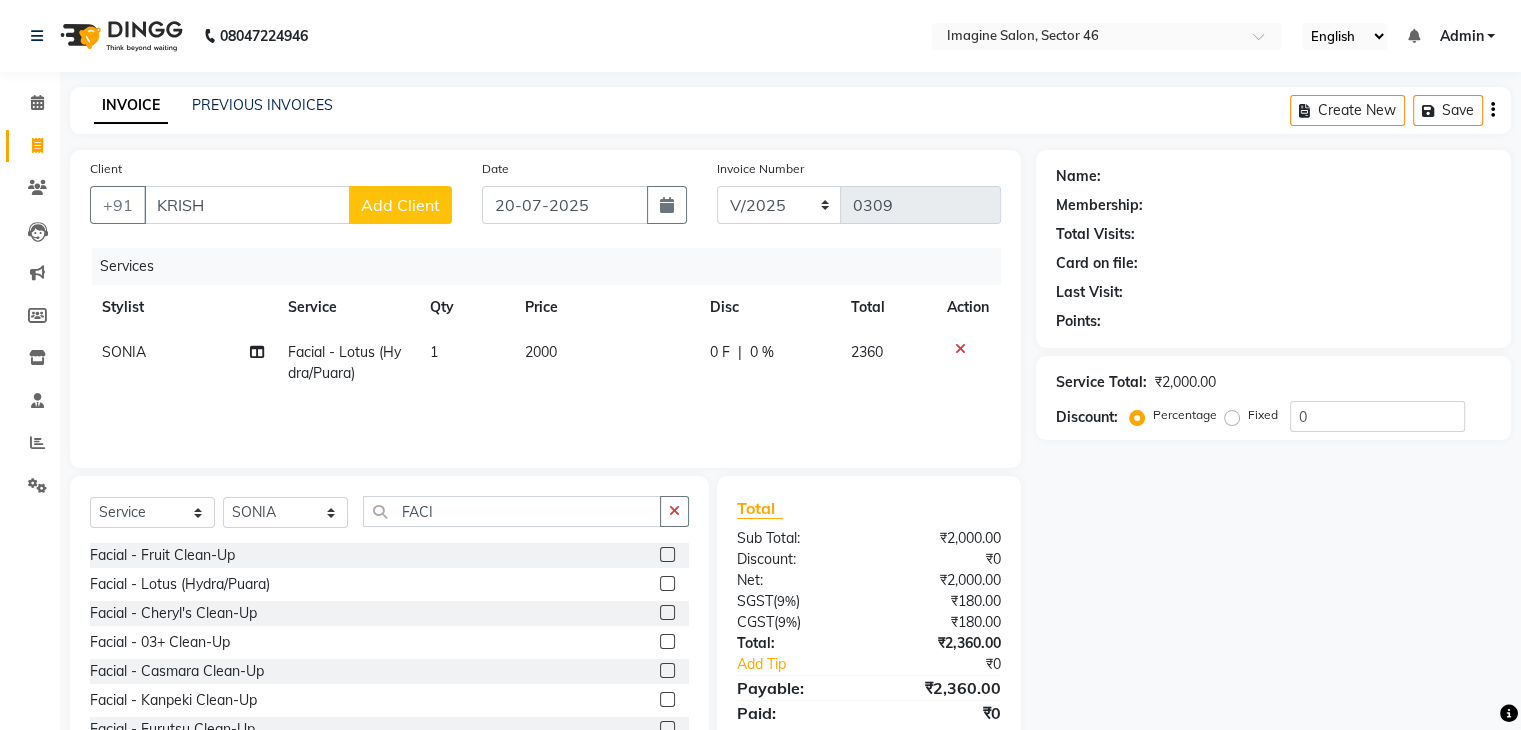 click on "2000" 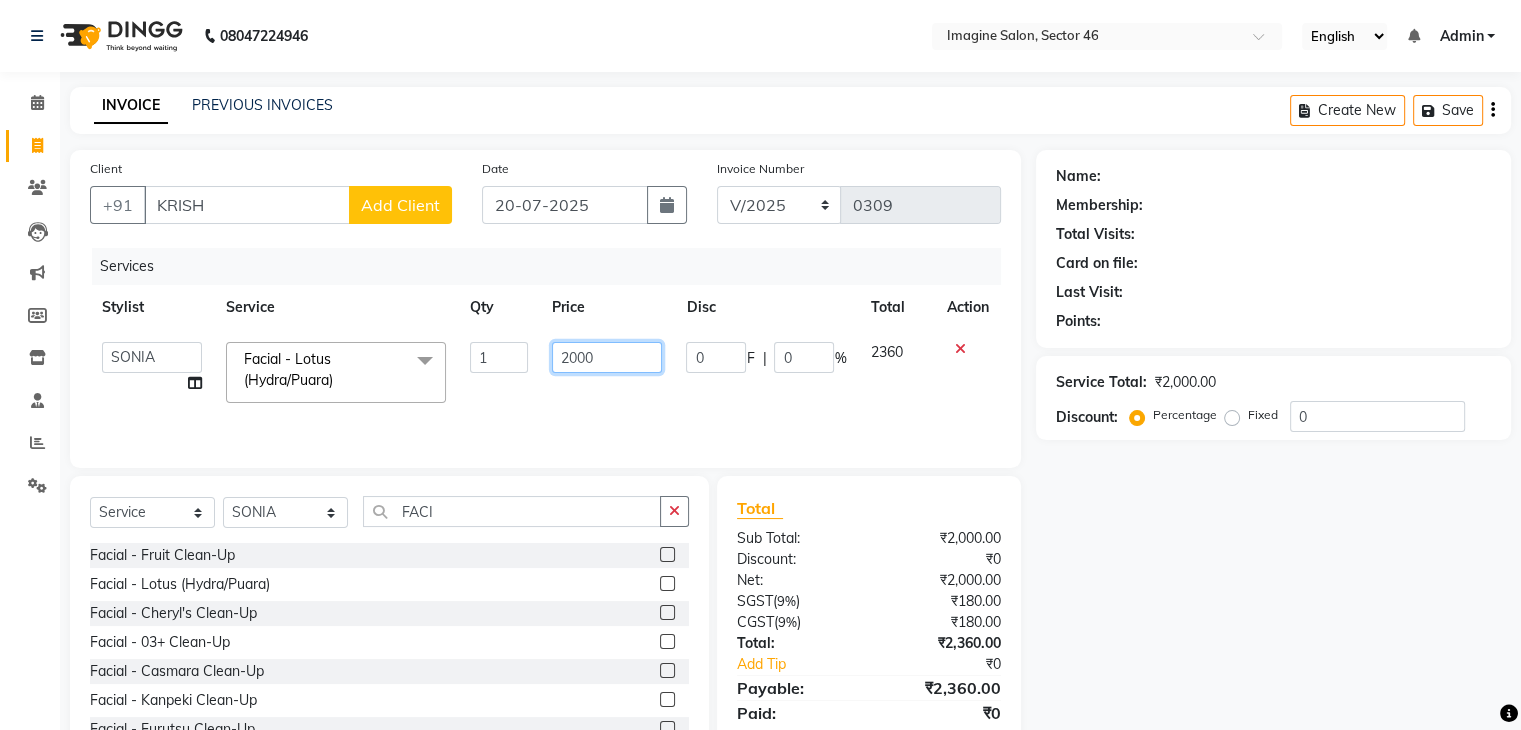 click on "2000" 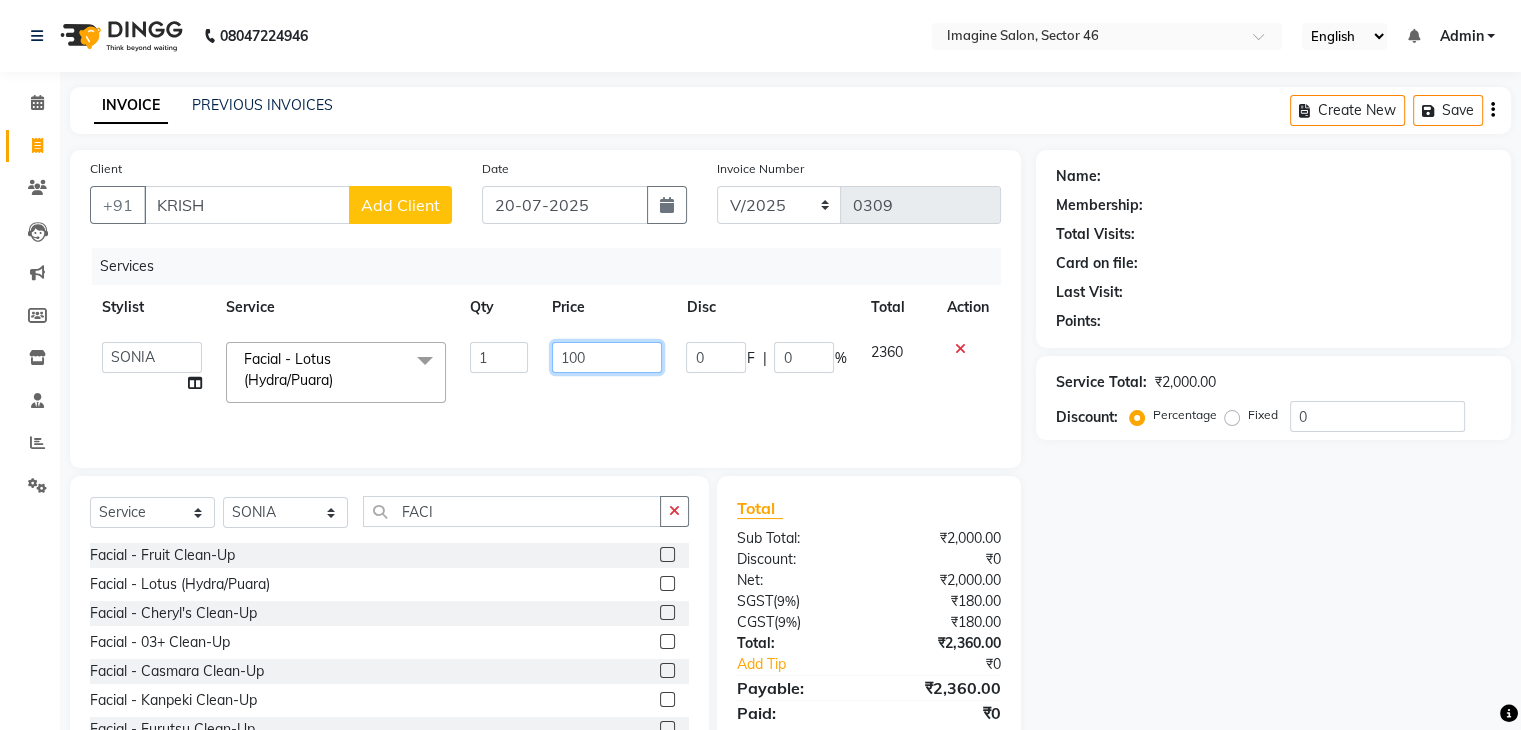 type on "1500" 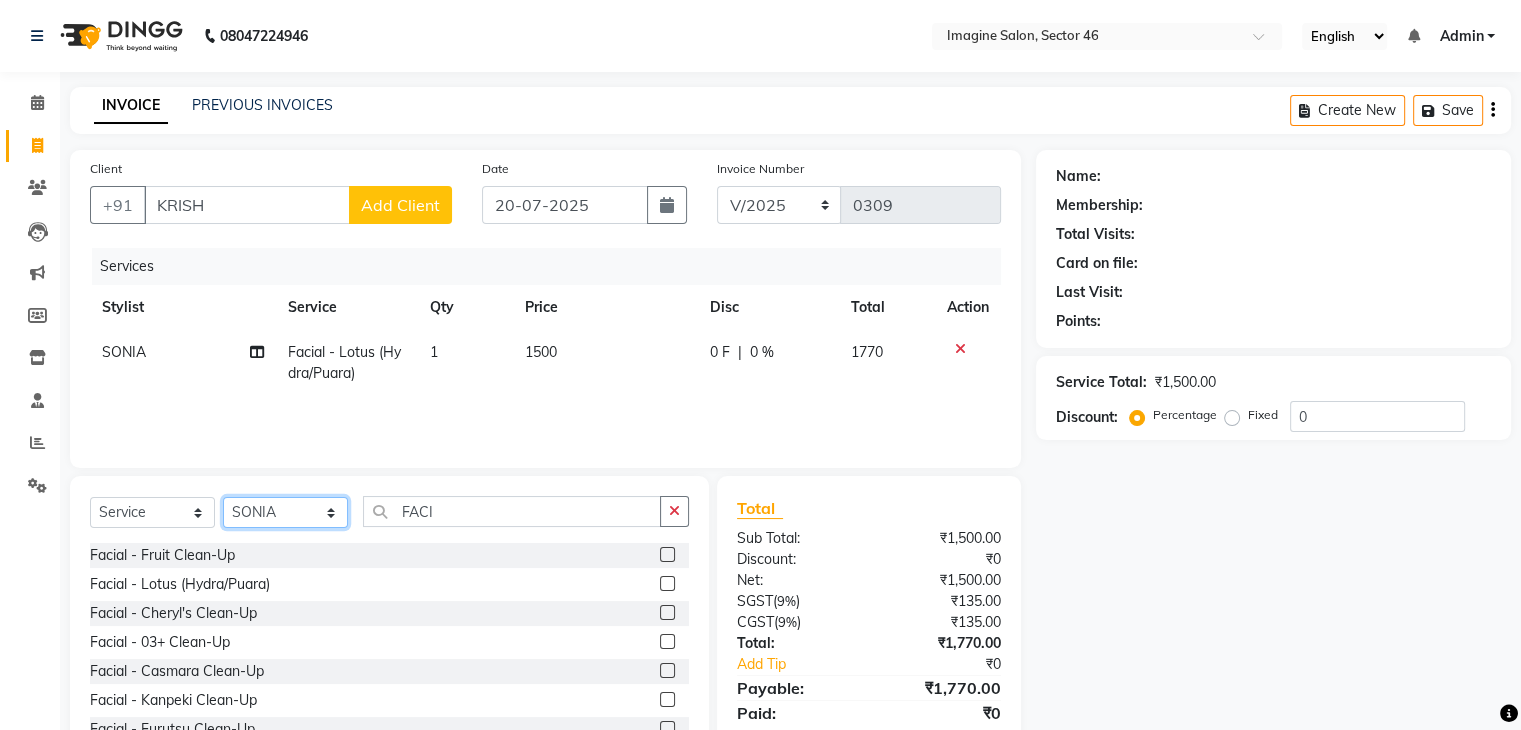 click on "Select Stylist AADIL ADIL Ajay Alam ALAM ALI ALI ANIL ANMOL ARVIND Ashif ASHISH Atif AYESHA BABLI DHEERAJ FAIZ Gaurav Geeta GULJAR HARMAN IBRAHIM Janvi JITENDER KAVI KHUSHBOO KHUSHBOO komal kusum mam  LUCKY manager manju manoj Marry Meena MEENTA MEENTA Meenu MERRY MINTA Moin ali MONIKA Naem Naresh NAZIM NEELAM Neeraj Nisha Pankaj Priya PRIYANKA RAGNI Ram RAM RIYA SAHIL SAMEER sangeeta  SAPAN Seema SEEMA SHAAN SHAHRUKH SHIKHA SHILPA SONIA sonu SONU SUNIL Sunita SUNITA UPASANA UPASANA Vanshika Varun VINITA Zafar" 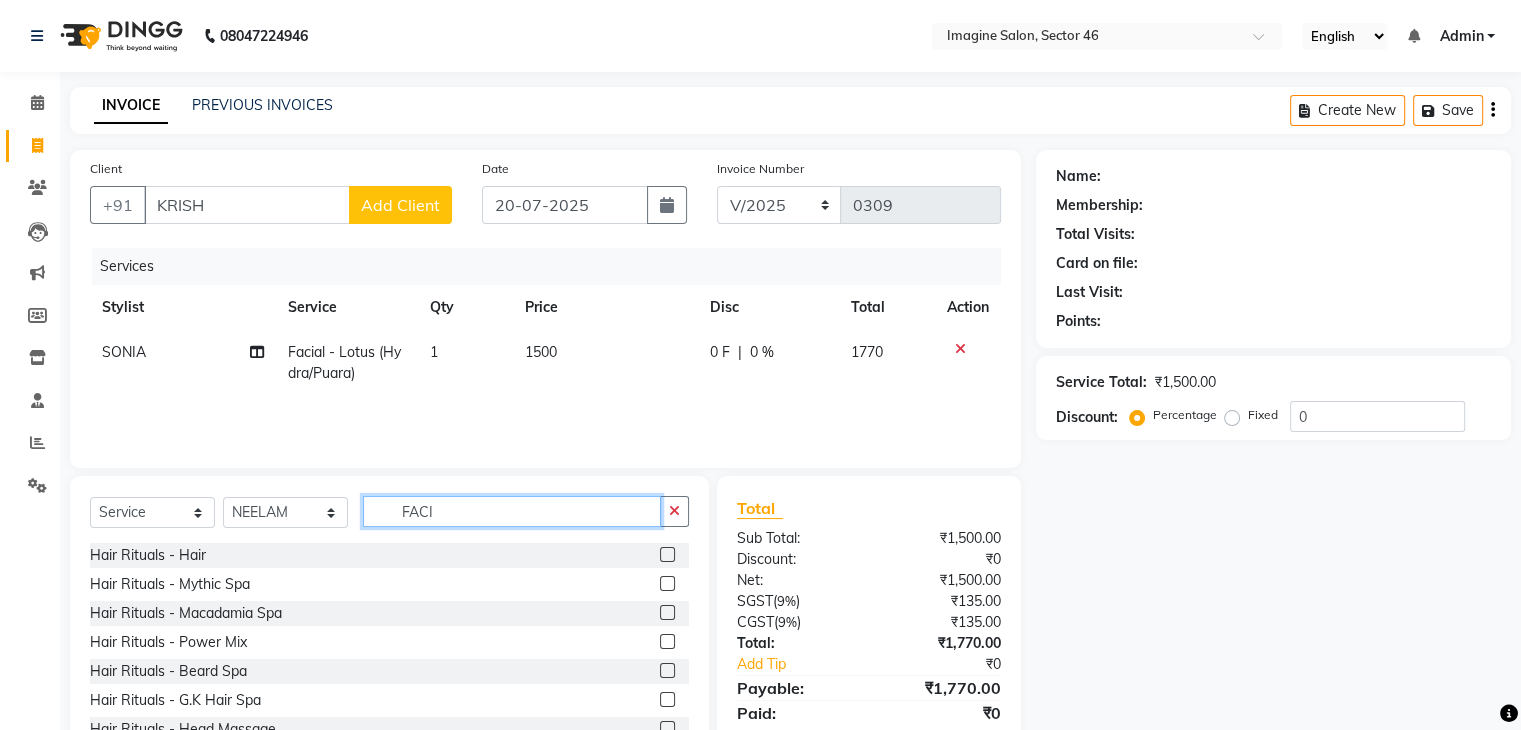 click on "FACI" 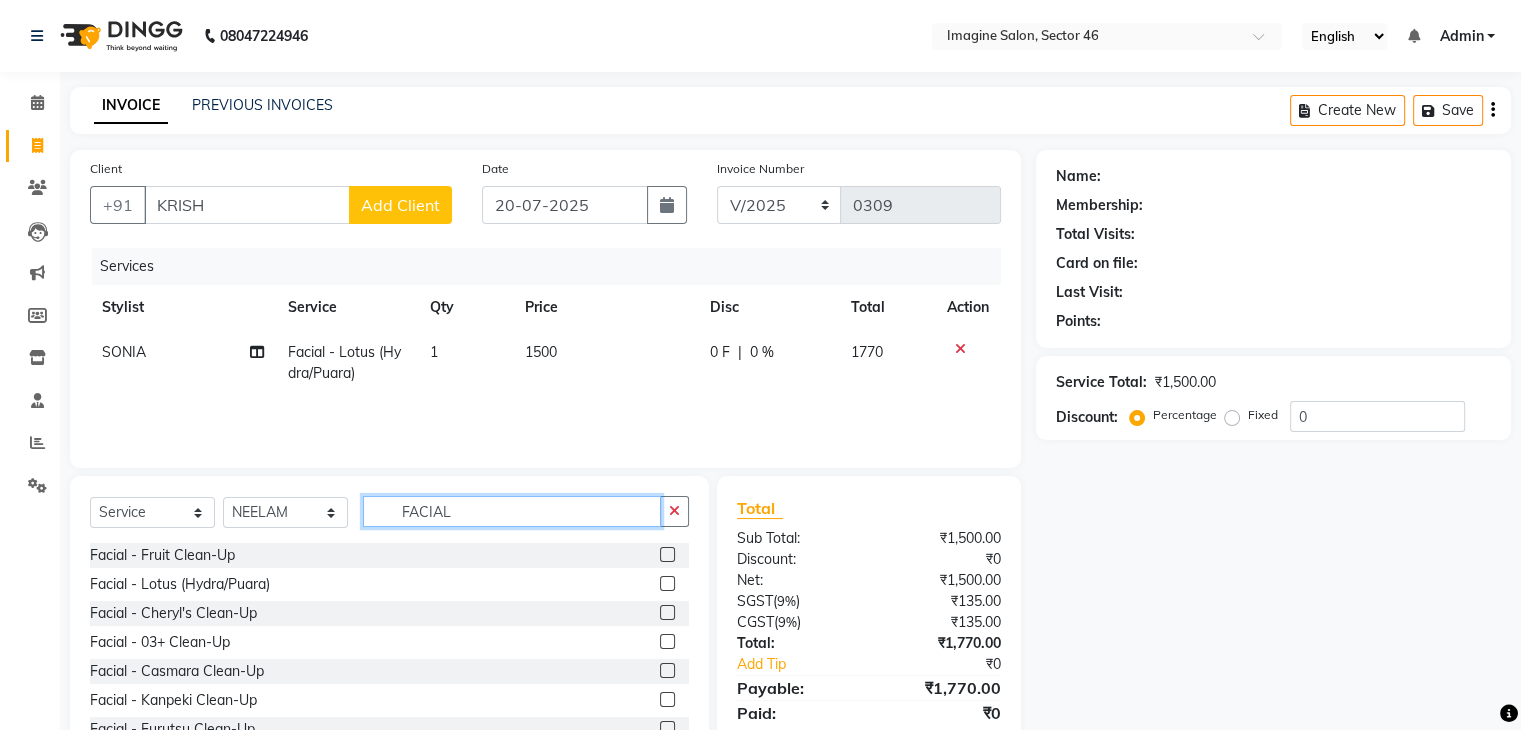 type on "FACIAL" 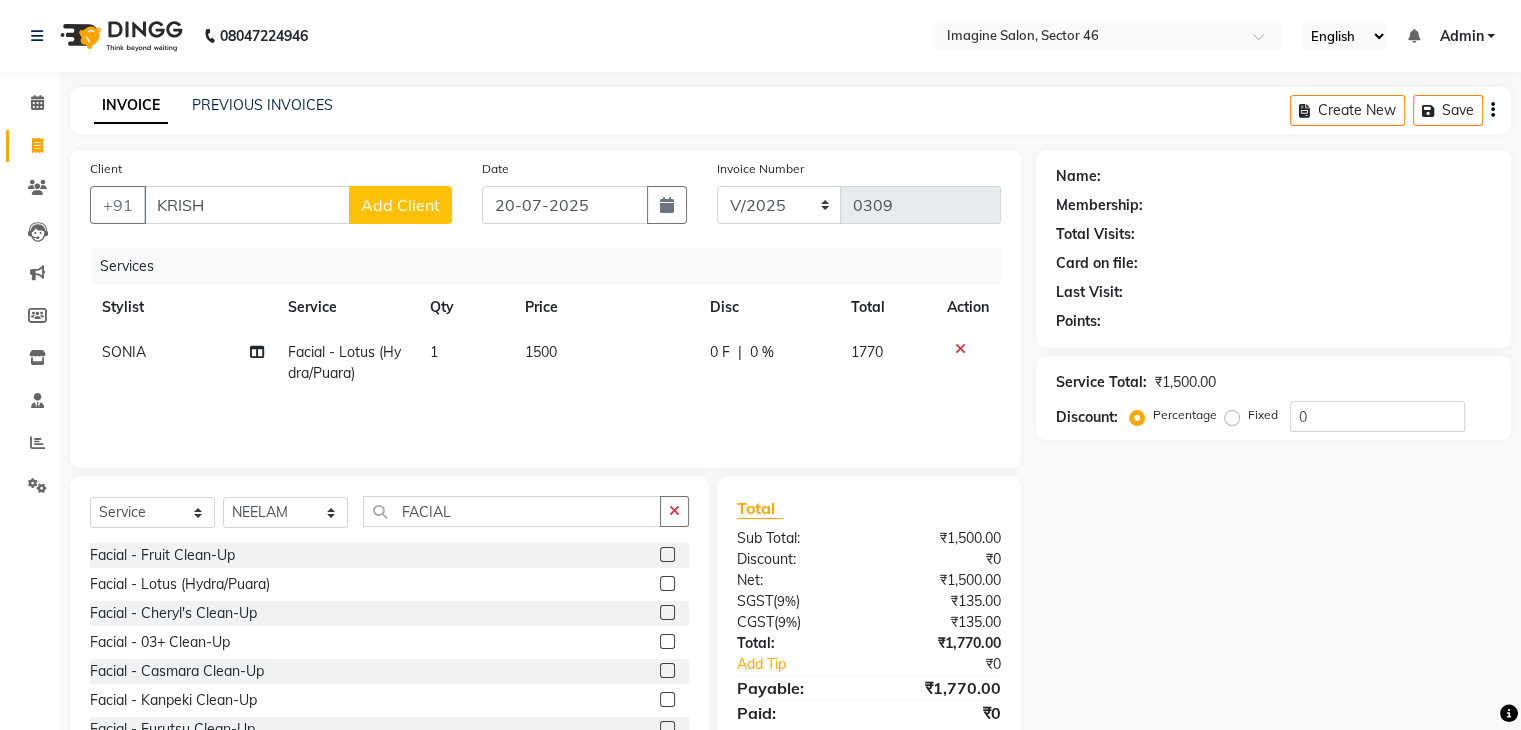 click 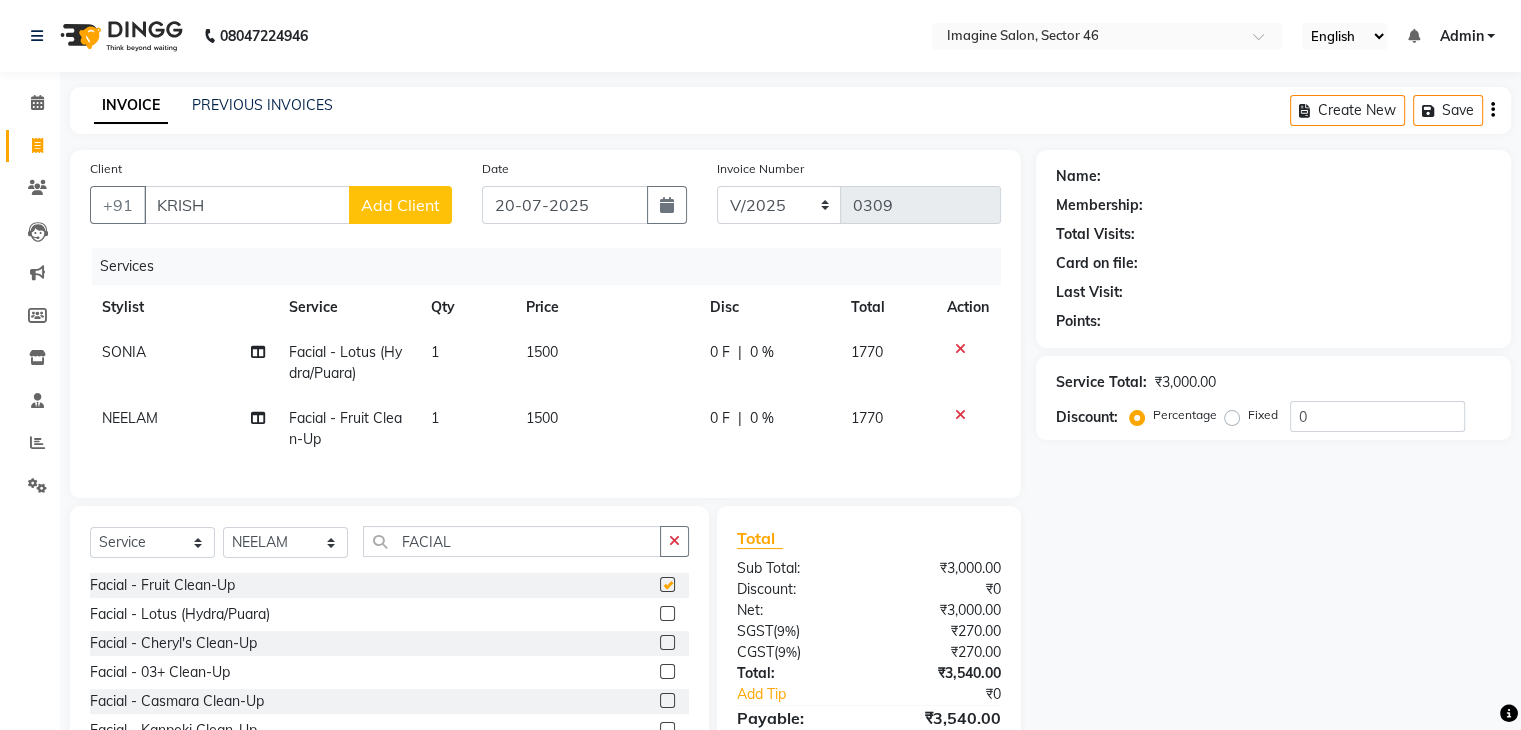 checkbox on "false" 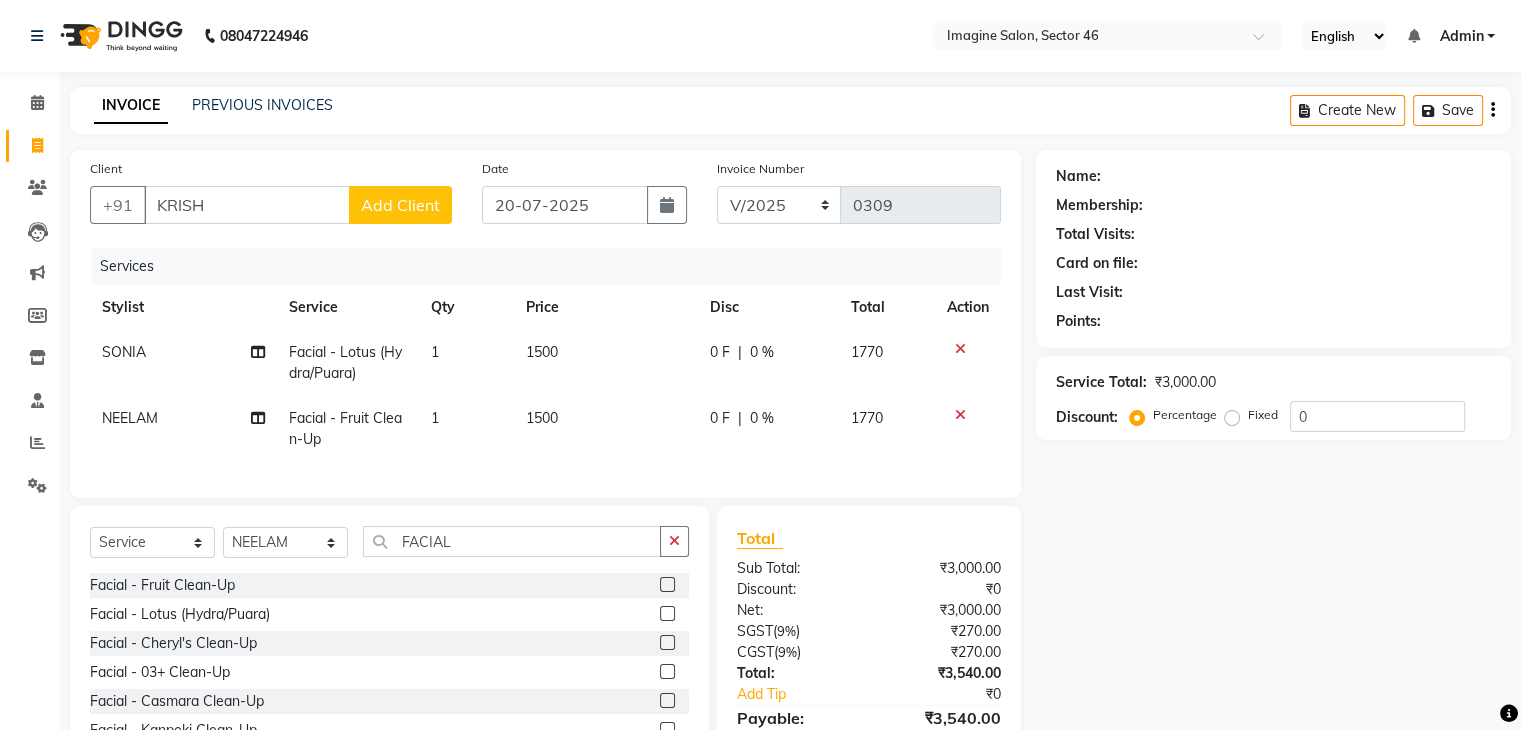 click on "1500" 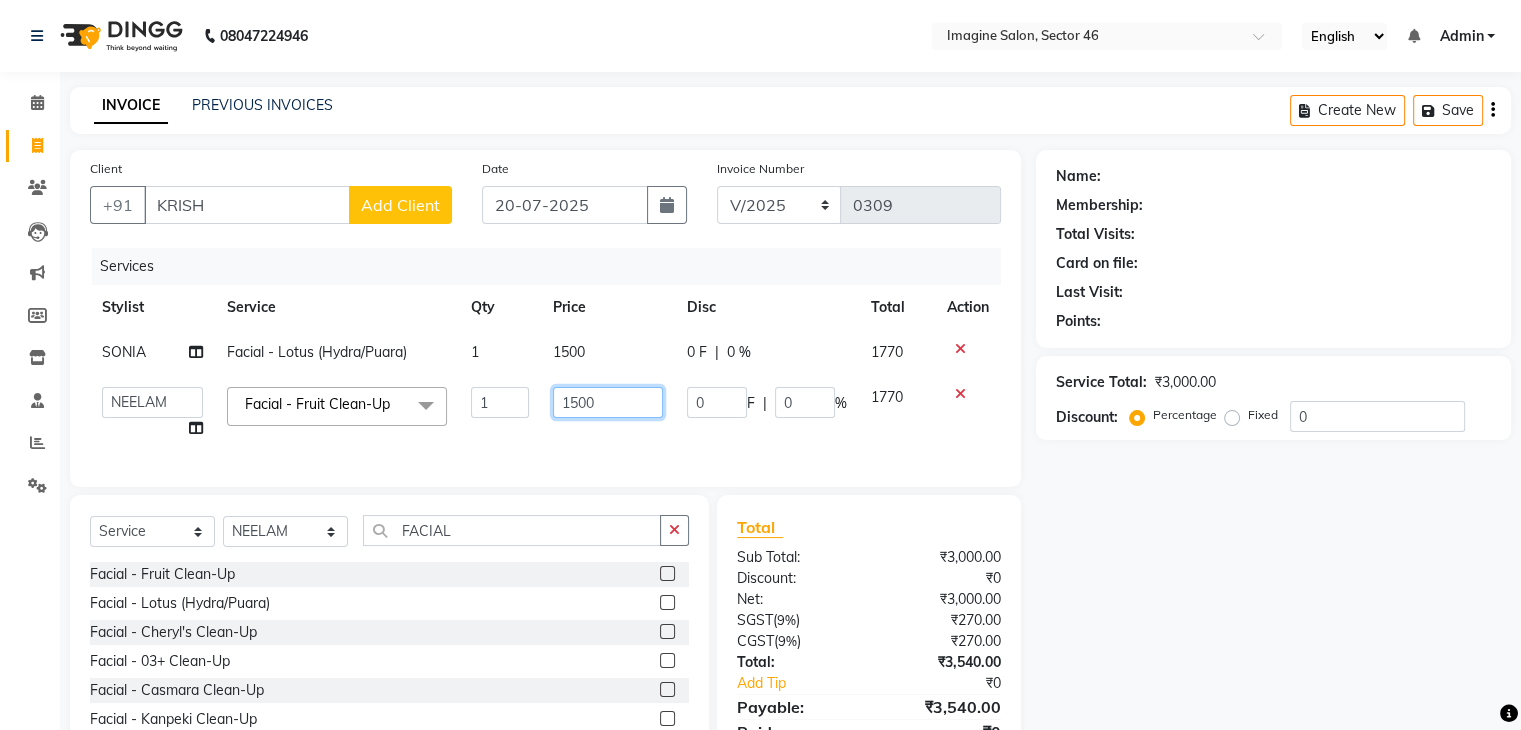 click on "1500" 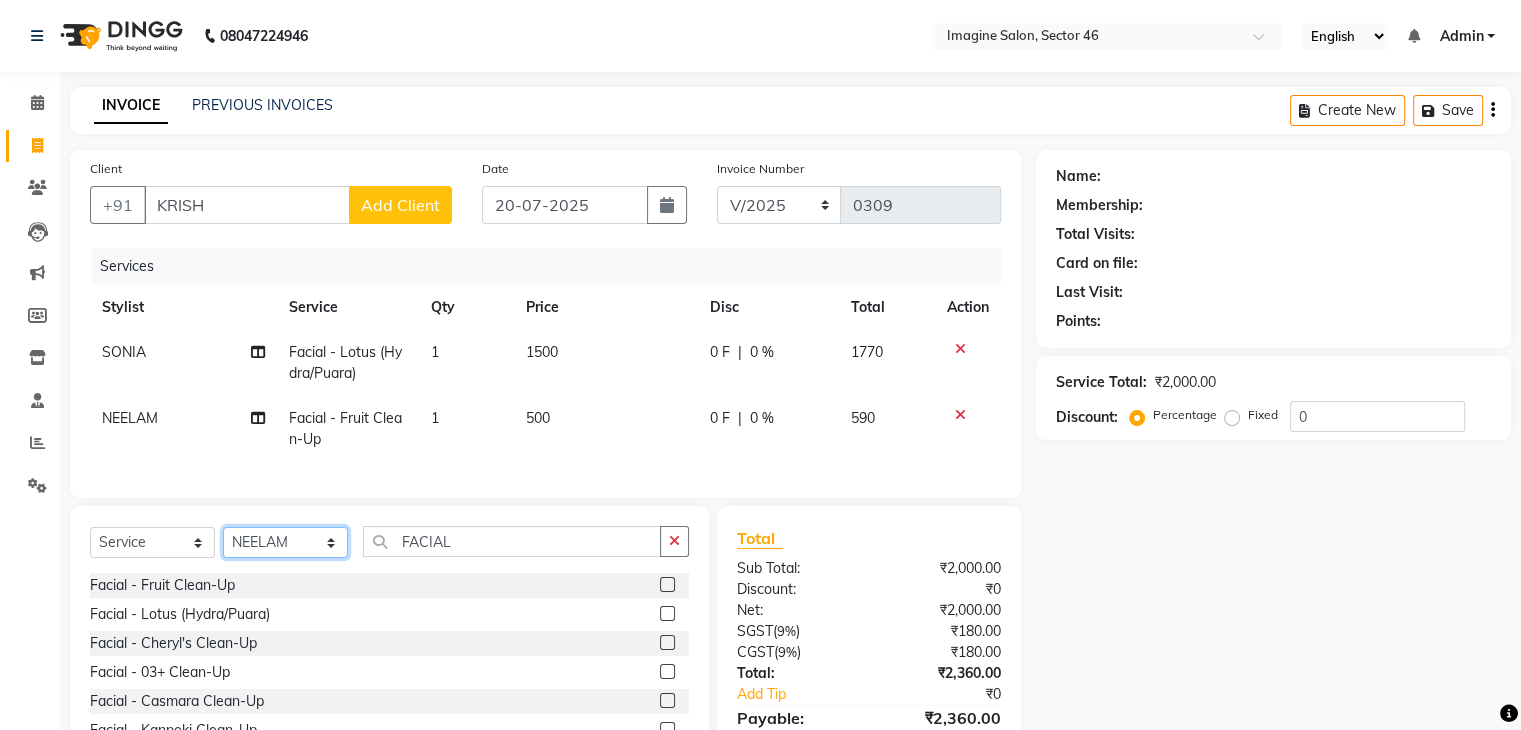 click on "Select Stylist AADIL ADIL Ajay Alam ALAM ALI ALI ANIL ANMOL ARVIND Ashif ASHISH Atif AYESHA BABLI DHEERAJ FAIZ Gaurav Geeta GULJAR HARMAN IBRAHIM Janvi JITENDER KAVI KHUSHBOO KHUSHBOO komal kusum mam  LUCKY manager manju manoj Marry Meena MEENTA MEENTA Meenu MERRY MINTA Moin ali MONIKA Naem Naresh NAZIM NEELAM Neeraj Nisha Pankaj Priya PRIYANKA RAGNI Ram RAM RIYA SAHIL SAMEER sangeeta  SAPAN Seema SEEMA SHAAN SHAHRUKH SHIKHA SHILPA SONIA sonu SONU SUNIL Sunita SUNITA UPASANA UPASANA Vanshika Varun VINITA Zafar" 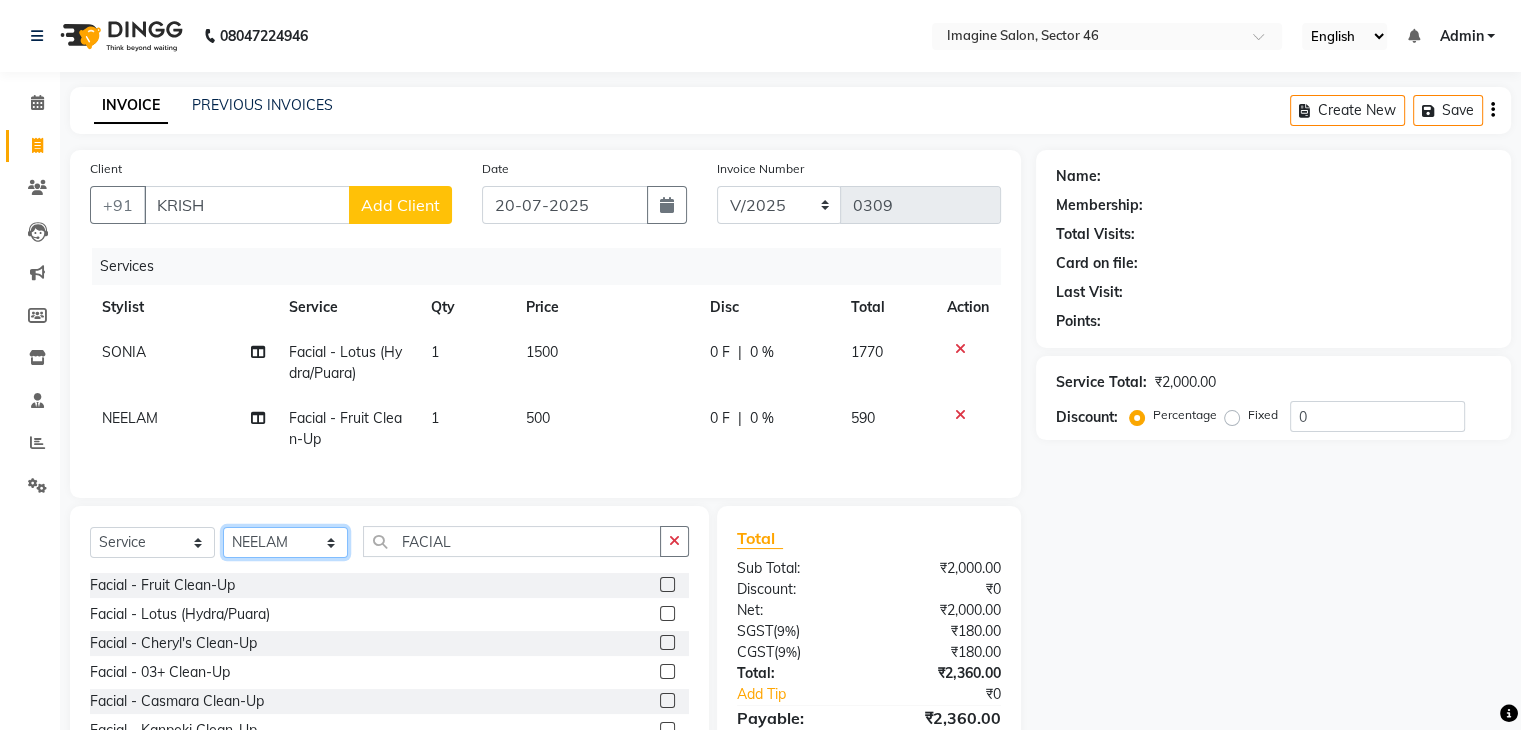 select on "47444" 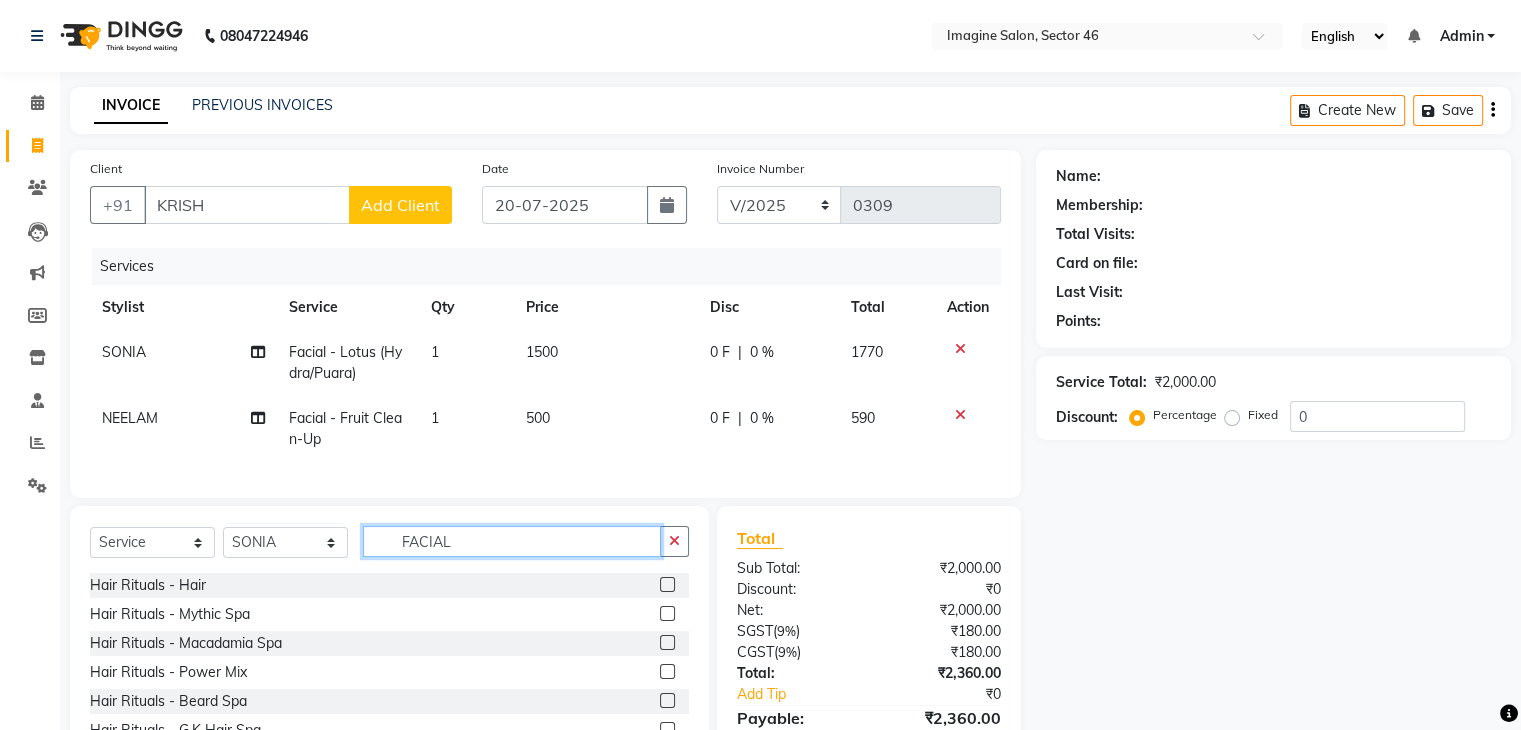 click on "FACIAL" 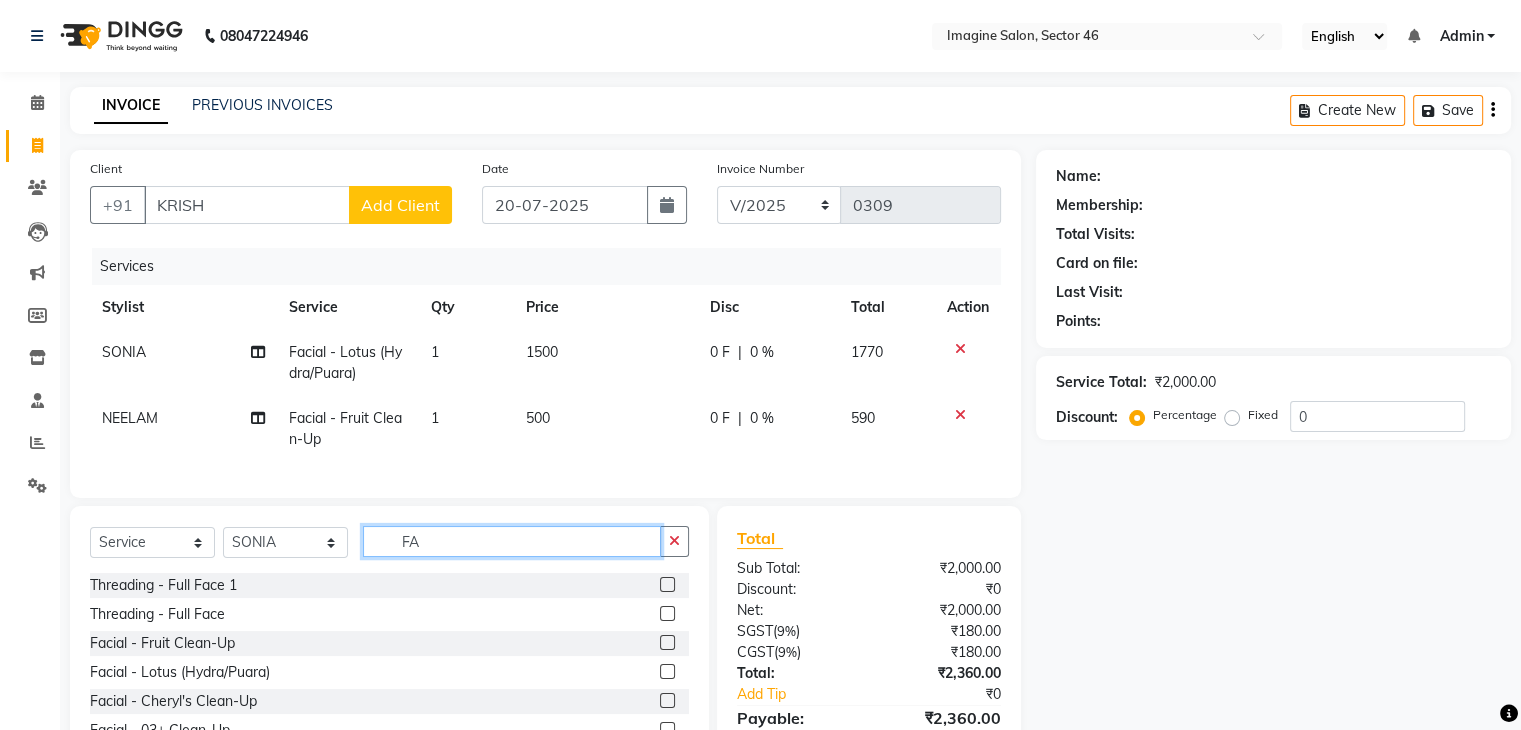 type on "F" 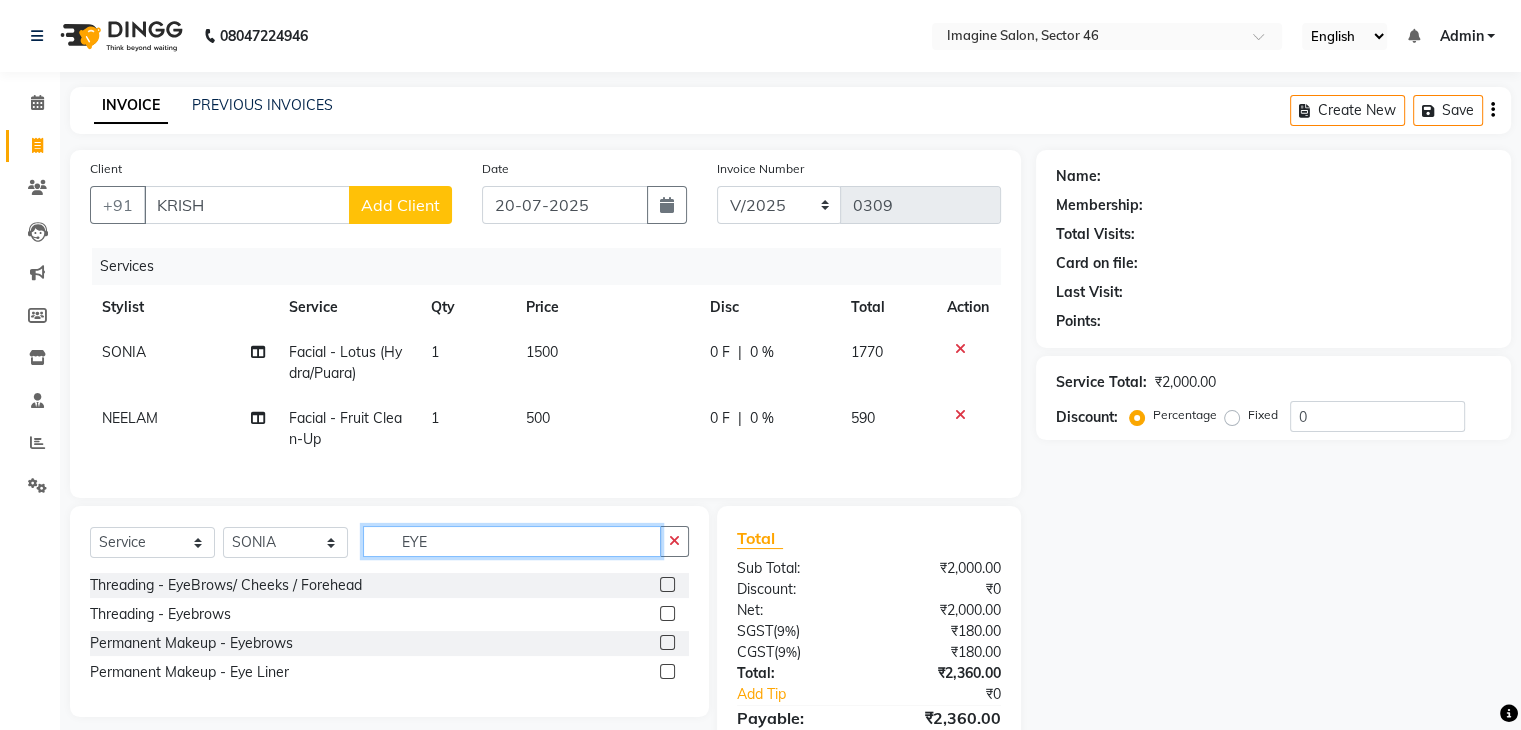 type on "EYE" 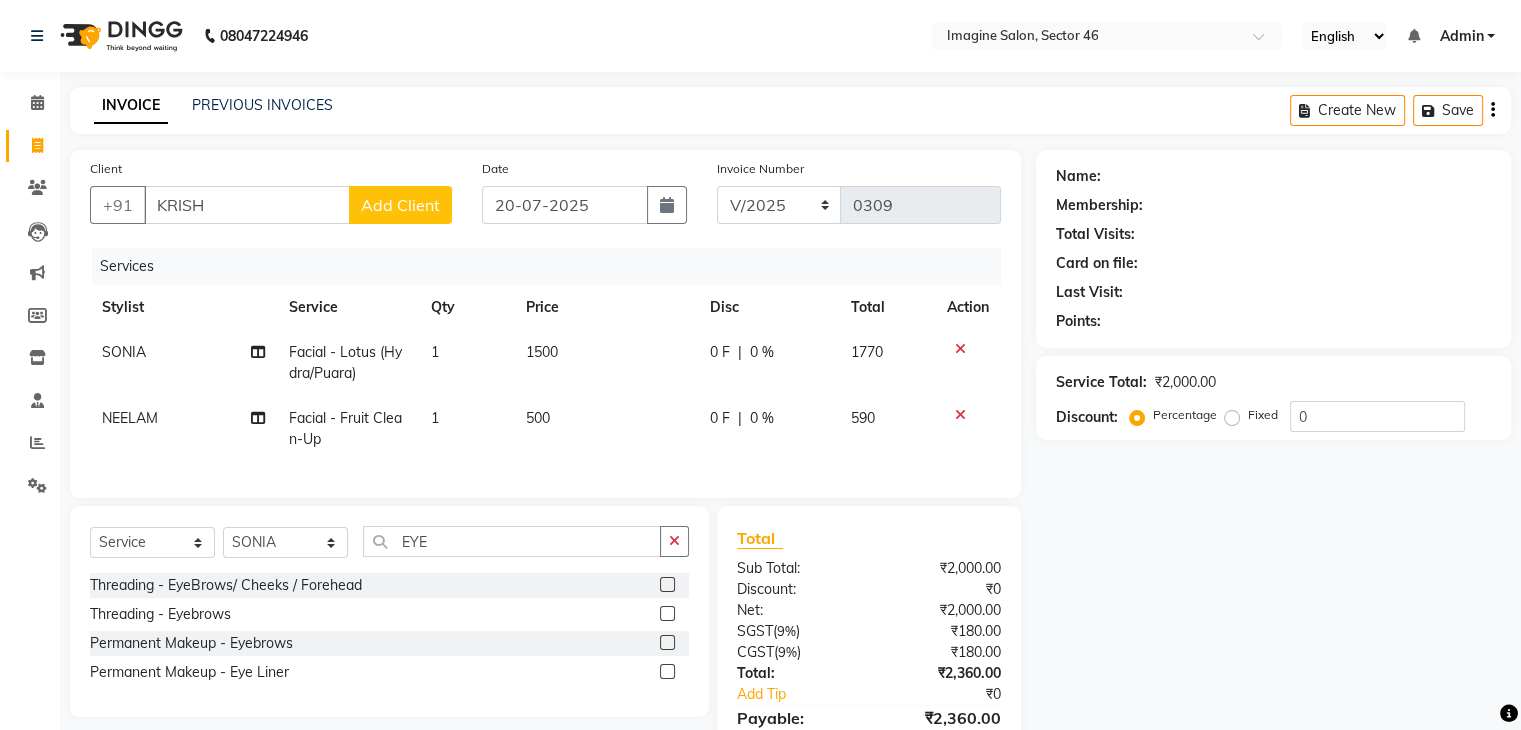 click 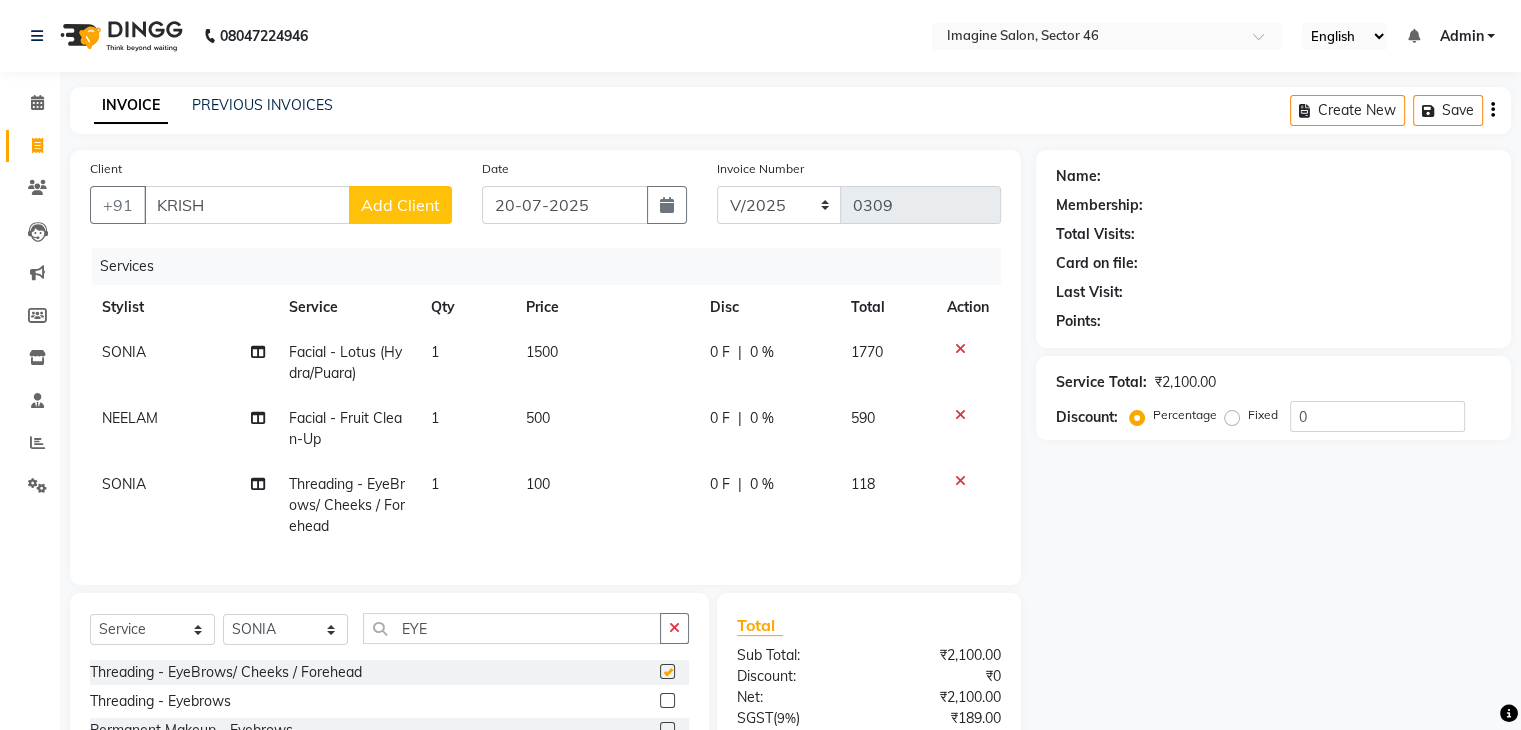 checkbox on "false" 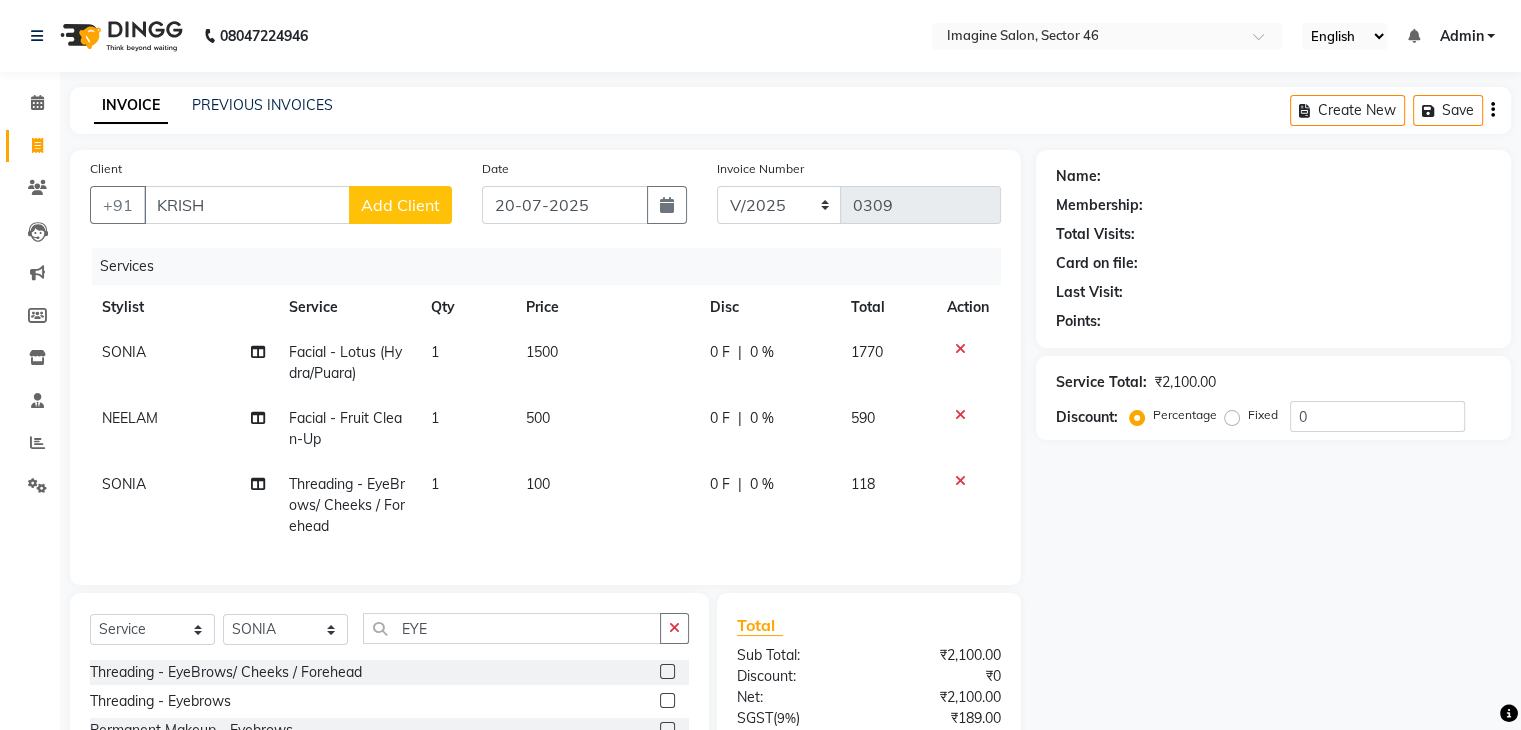 click on "100" 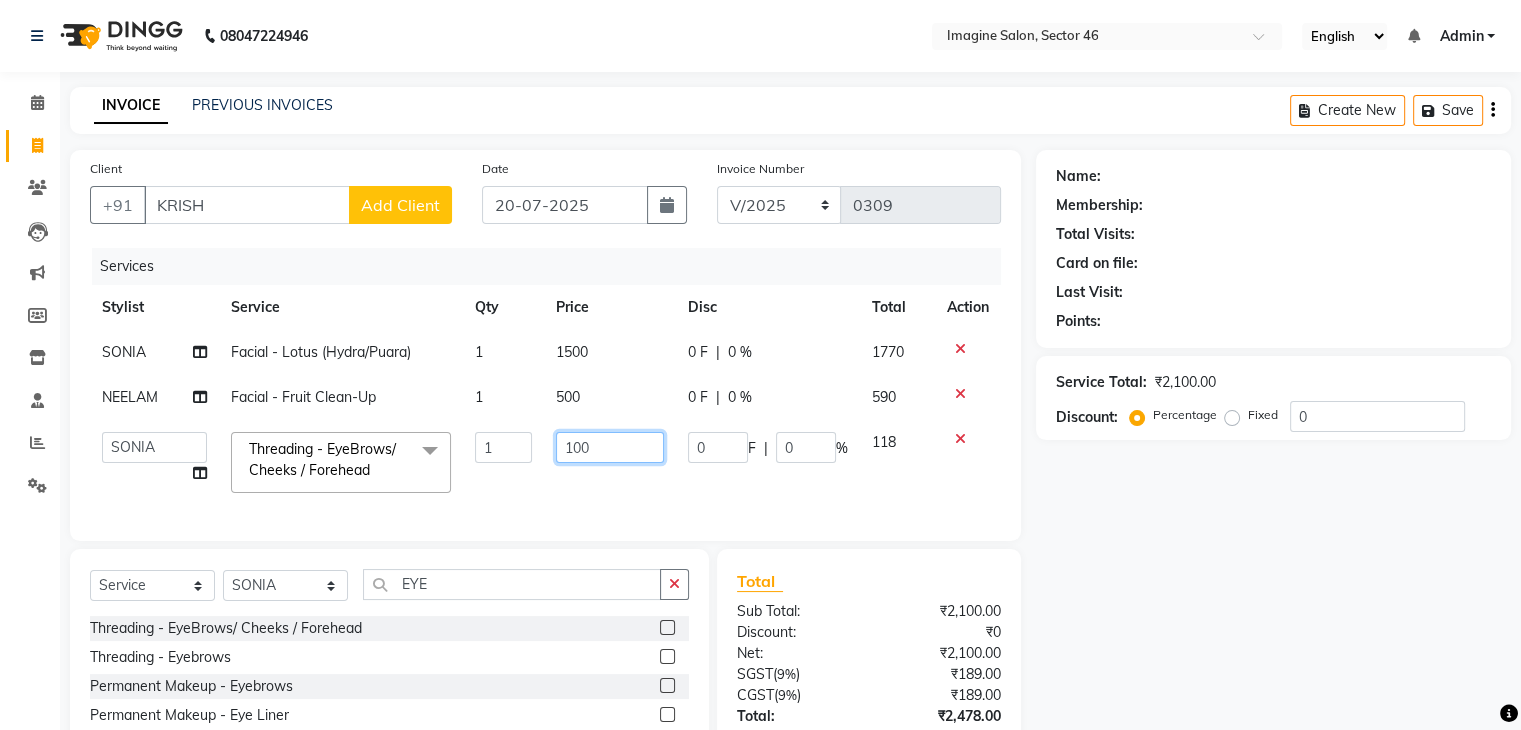 click on "100" 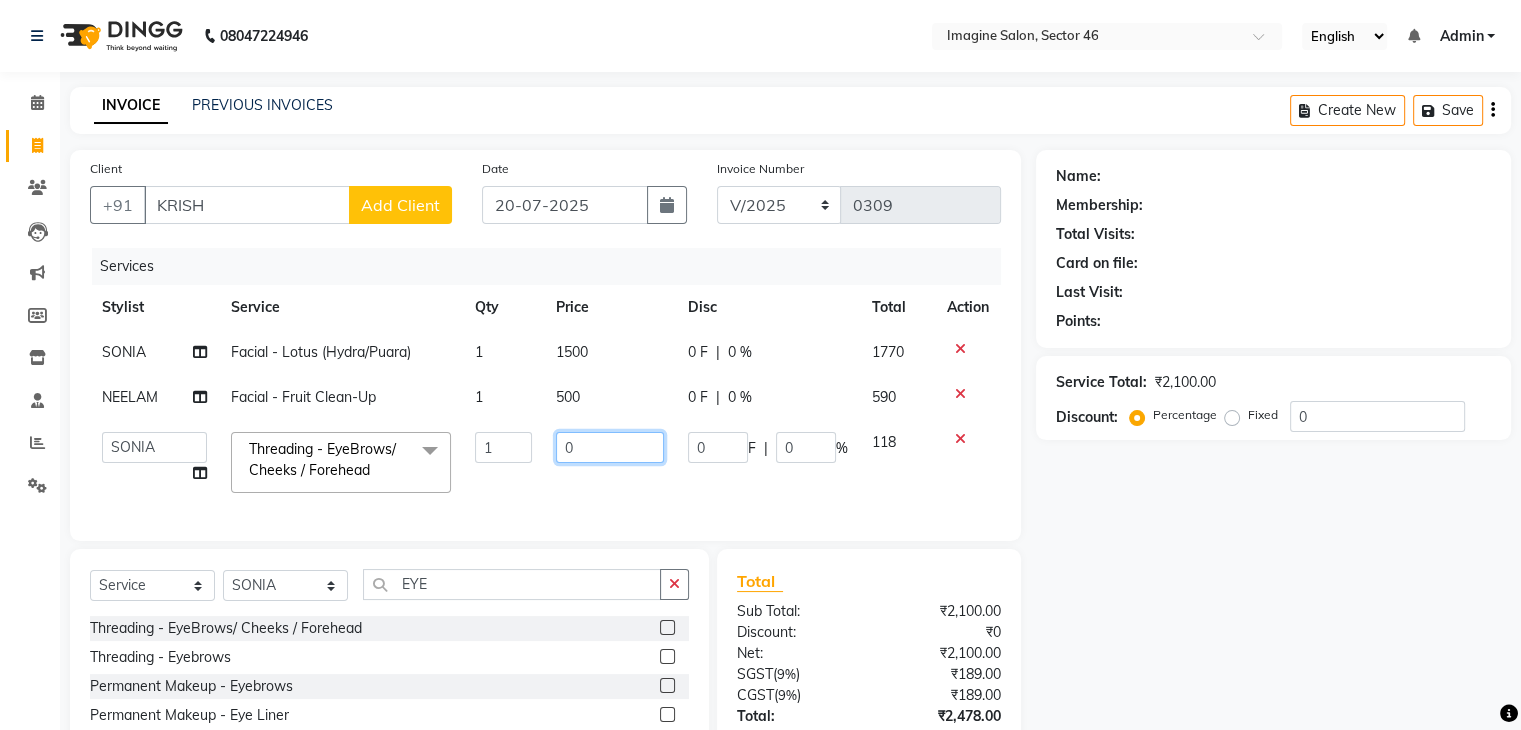 type on "80" 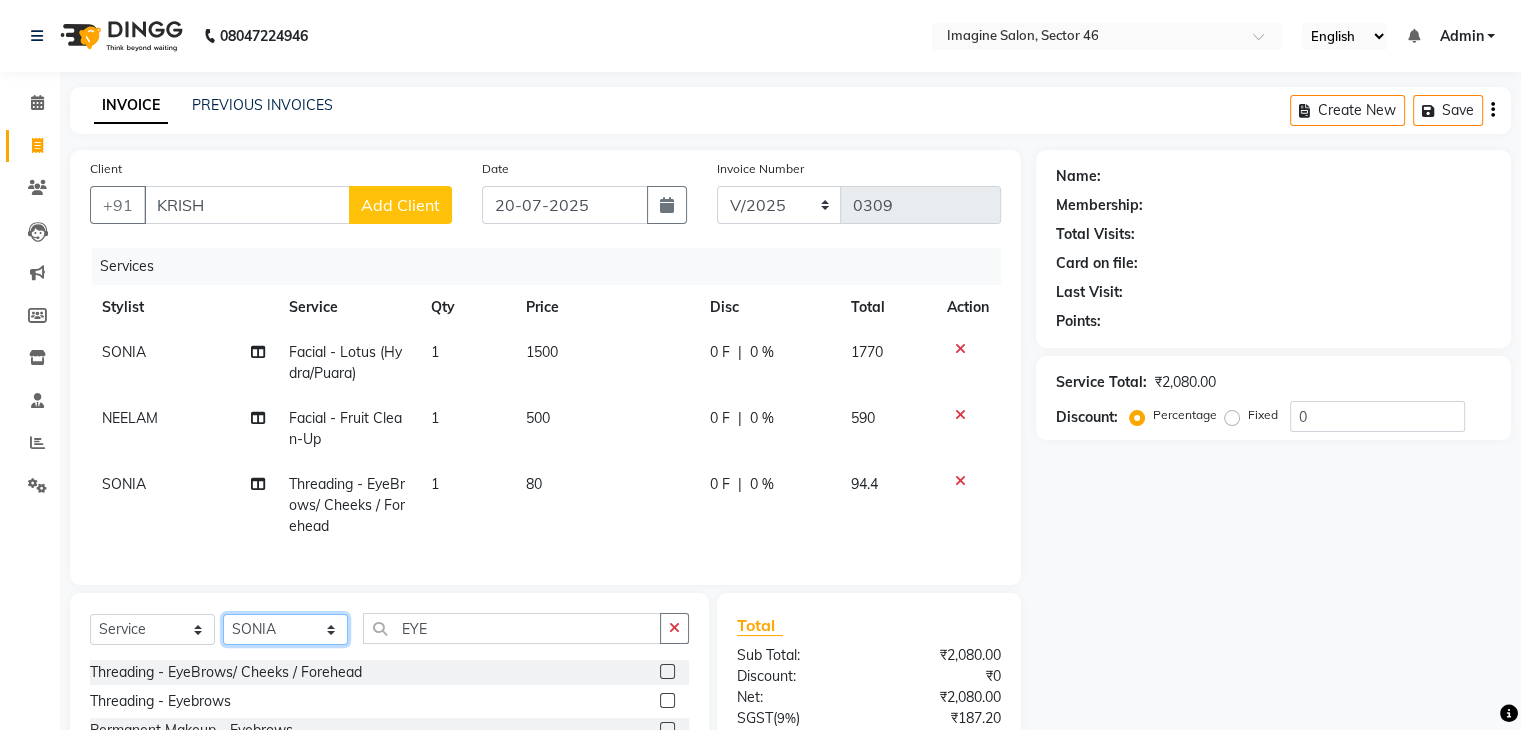 click on "Client +[PHONE] KRISH Add Client Date [DATE] Invoice Number V/2025 V/2025-26 0309 Services Stylist Service Qty Price Disc Total Action SONIA Facial  - Lotus (Hydra/Puara) 1 1500 0 F | 0 % 1770 NEELAM Facial  - Fruit Clean-Up 1 500 0 F | 0 % 590 SONIA Threading  - EyeBrows/ Cheeks / Forehead 1 80 0 F | 0 % 94.4 Select  Service  Product  Membership  Package Voucher Prepaid Gift Card  Select Stylist AADIL ADIL Ajay Alam ALAM ALI ALI ANIL ANMOL ARVIND Ashif ASHISH Atif AYESHA BABLI DHEERAJ FAIZ Gaurav Geeta GULJAR HARMAN IBRAHIM Janvi JITENDER KAVI KHUSHBOO KHUSHBOO komal kusum mam  LUCKY manager manju manoj Marry Meena MEENTA MEENTA Meenu MERRY MINTA Moin ali MONIKA Naem Naresh NAZIM NEELAM Neeraj Nisha Pankaj Priya PRIYANKA RAGNI Ram RAM RIYA SAHIL SAMEER sangeeta  SAPAN Seema SEEMA SHAAN SHAHRUKH SHIKHA SHILPA SONIA sonu SONU SUNIL Sunita SUNITA UPASANA UPASANA Vanshika Varun VINITA Zafar EYE Threading  - EyeBrows/ Cheeks / Forehead  Threading  - Eyebrows  Permanent Makeup - Eyebrows  Total Sub Total: Discount:" 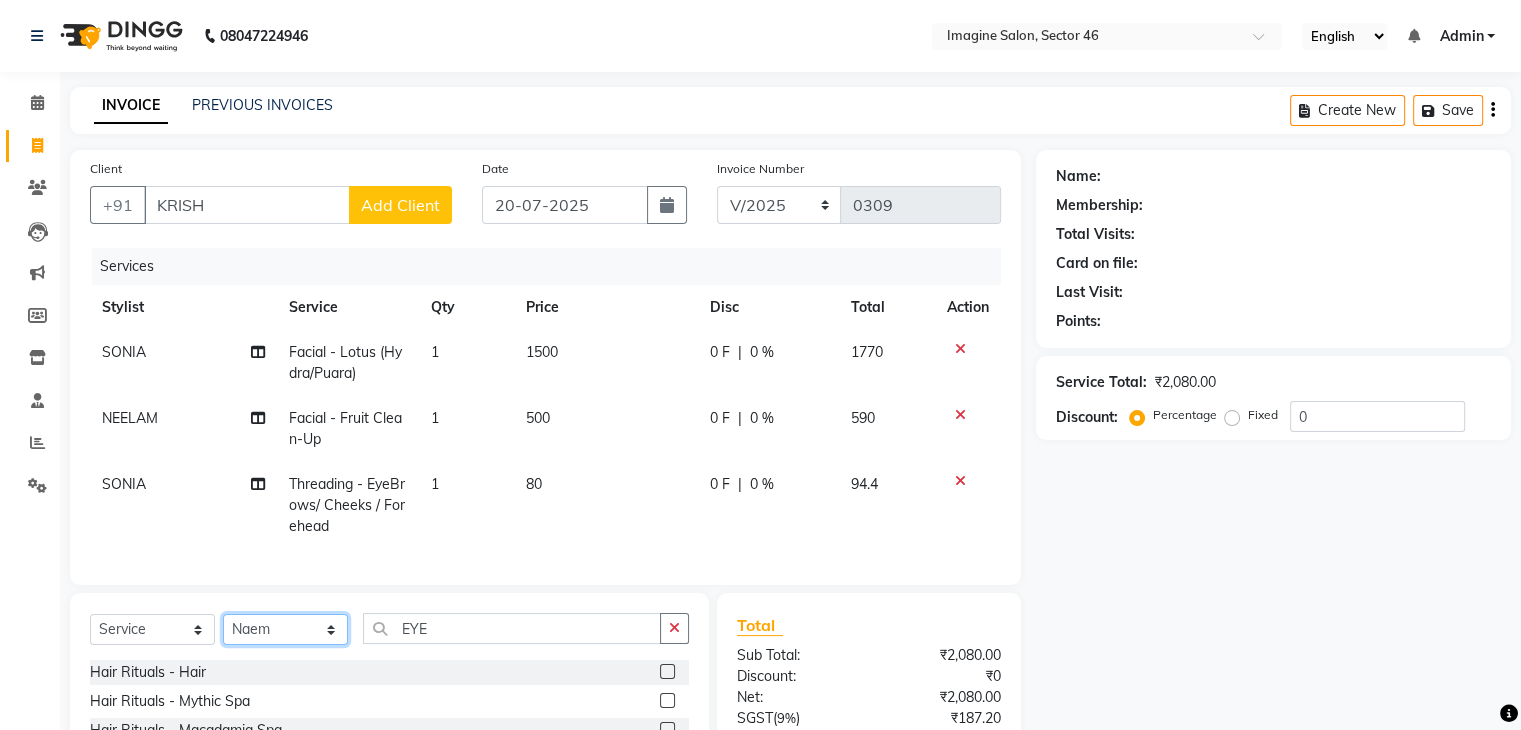 select on "67320" 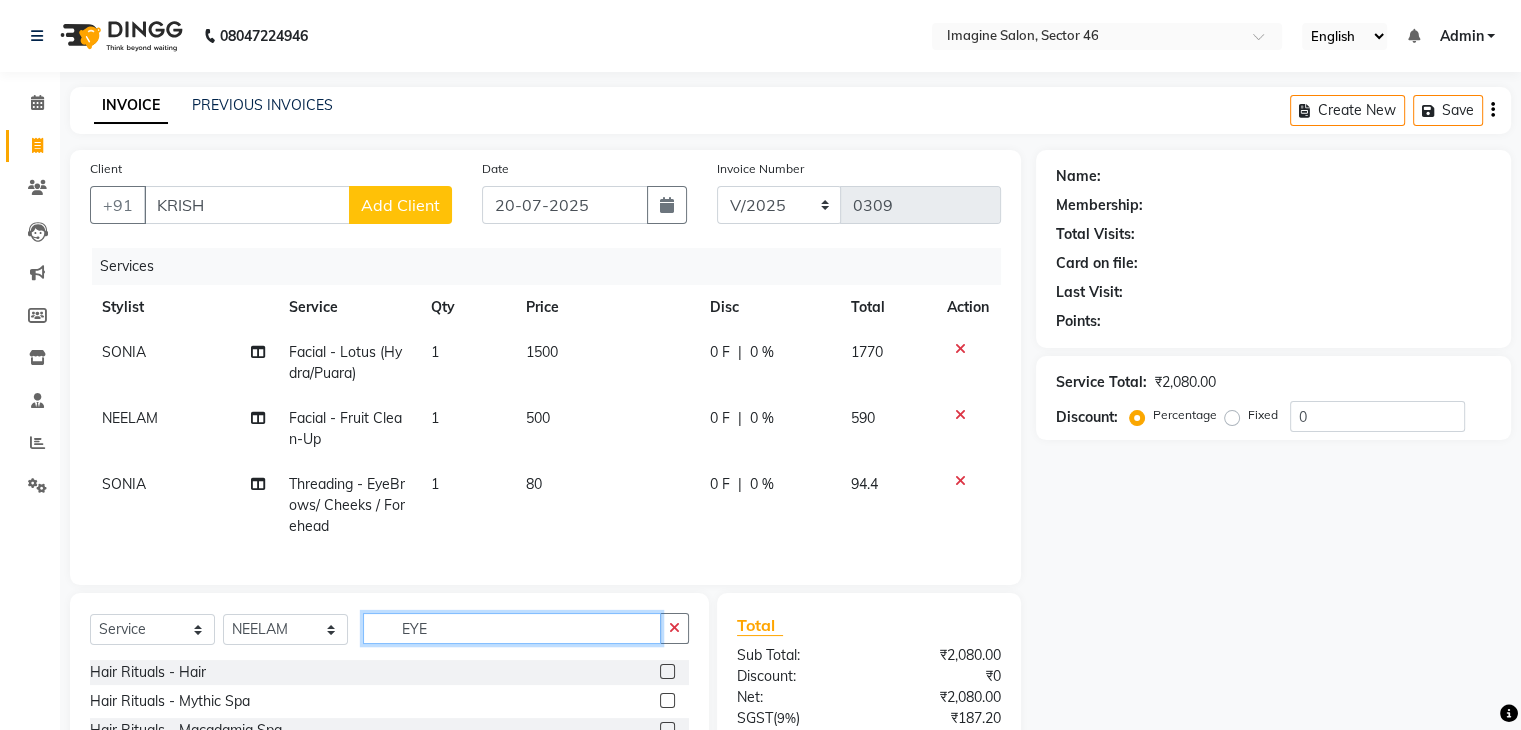 click on "EYE" 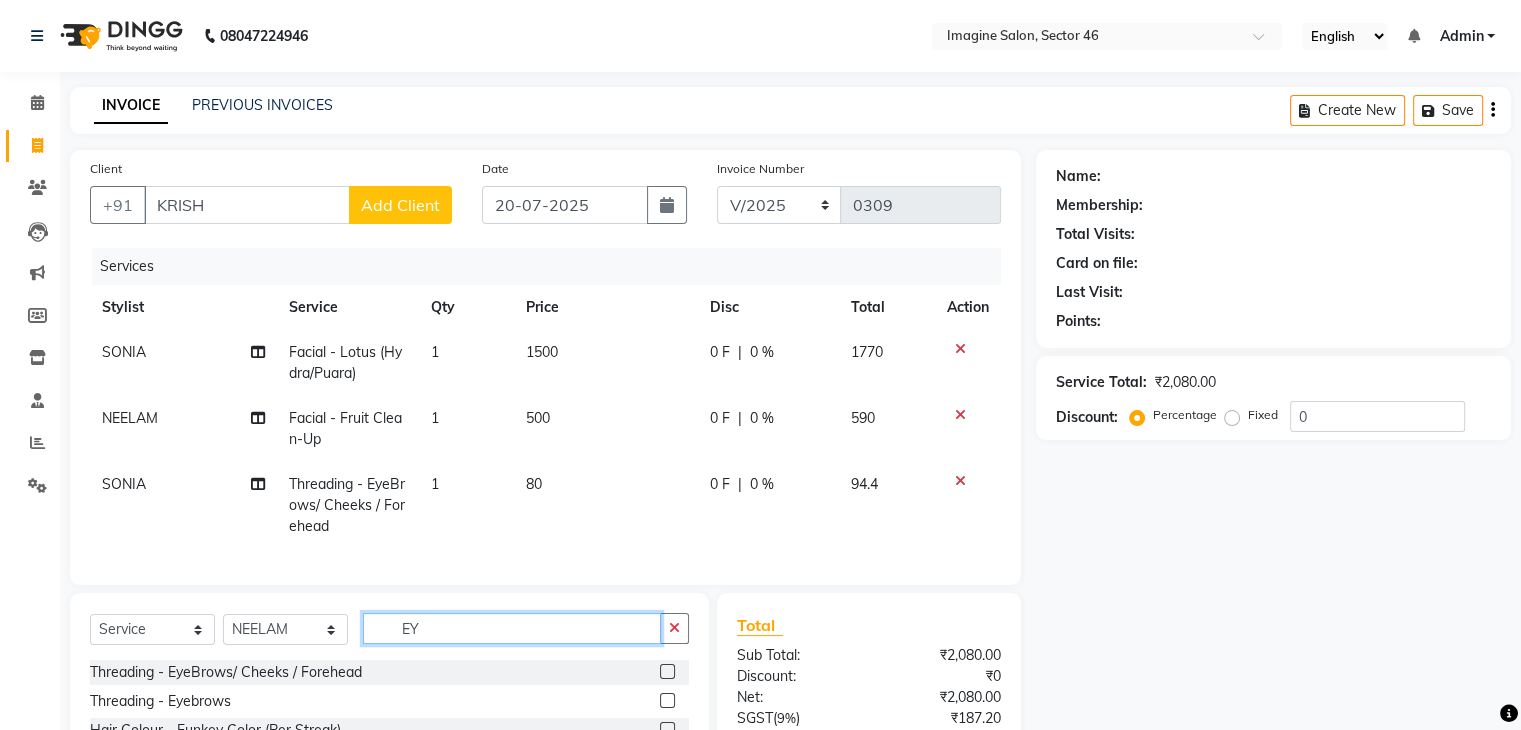 type on "E" 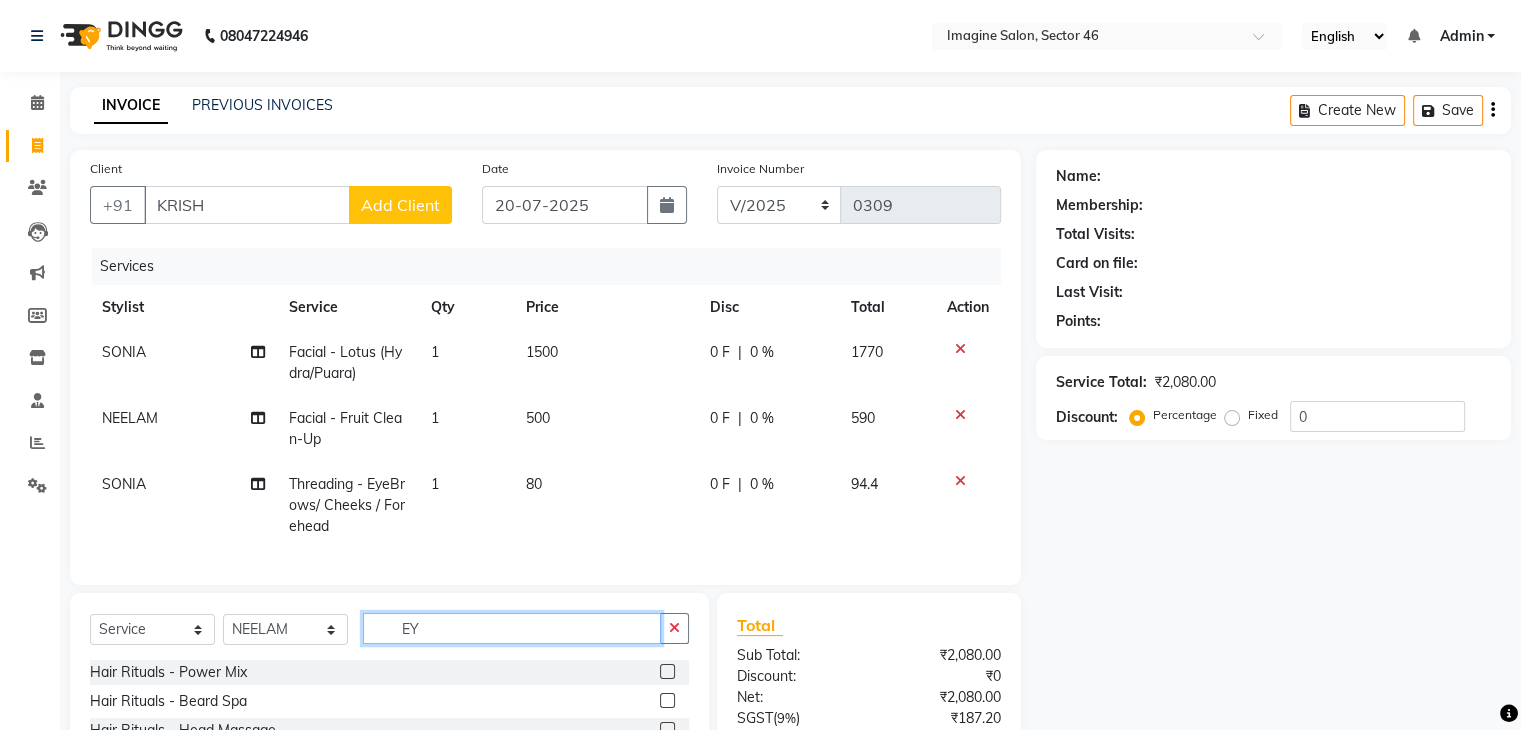 type on "EYE" 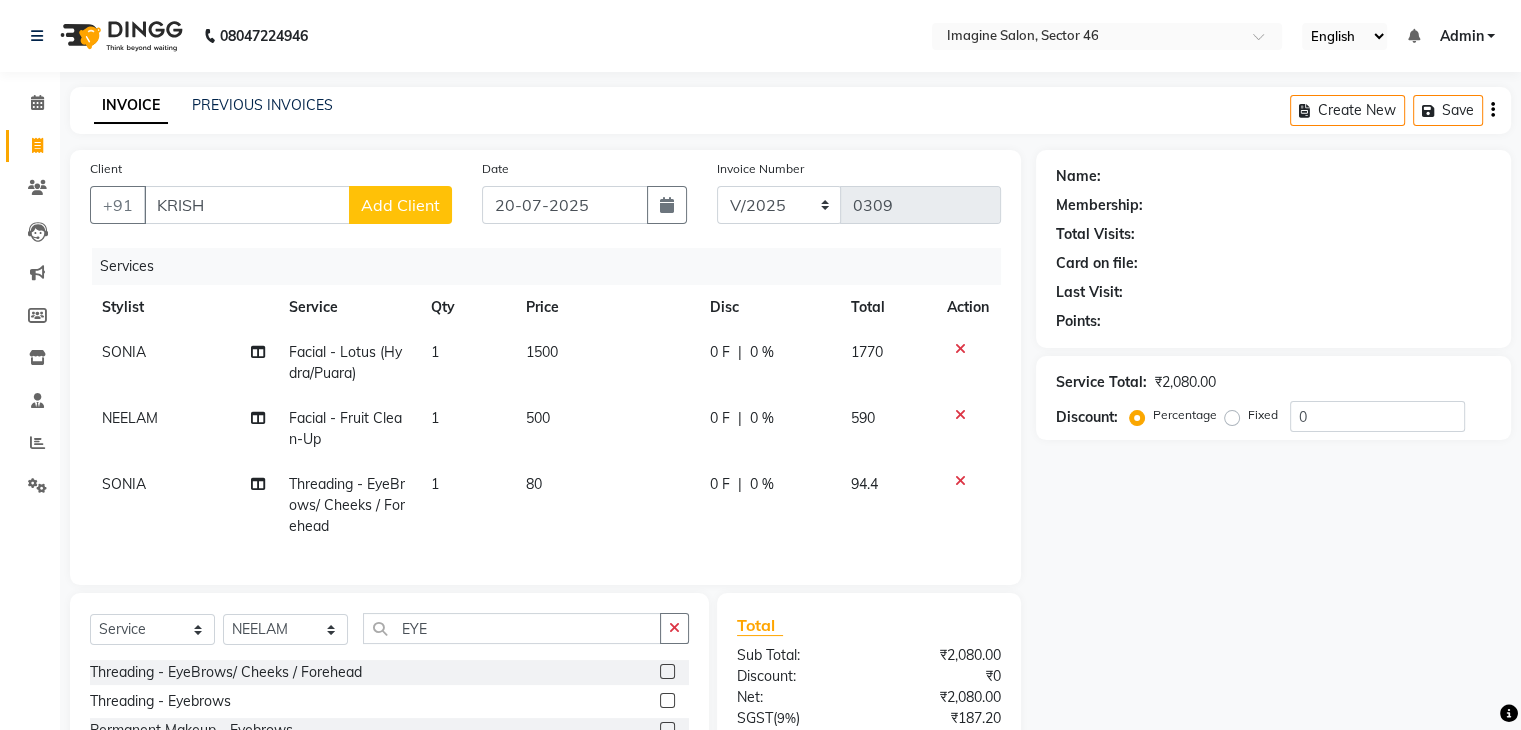 click 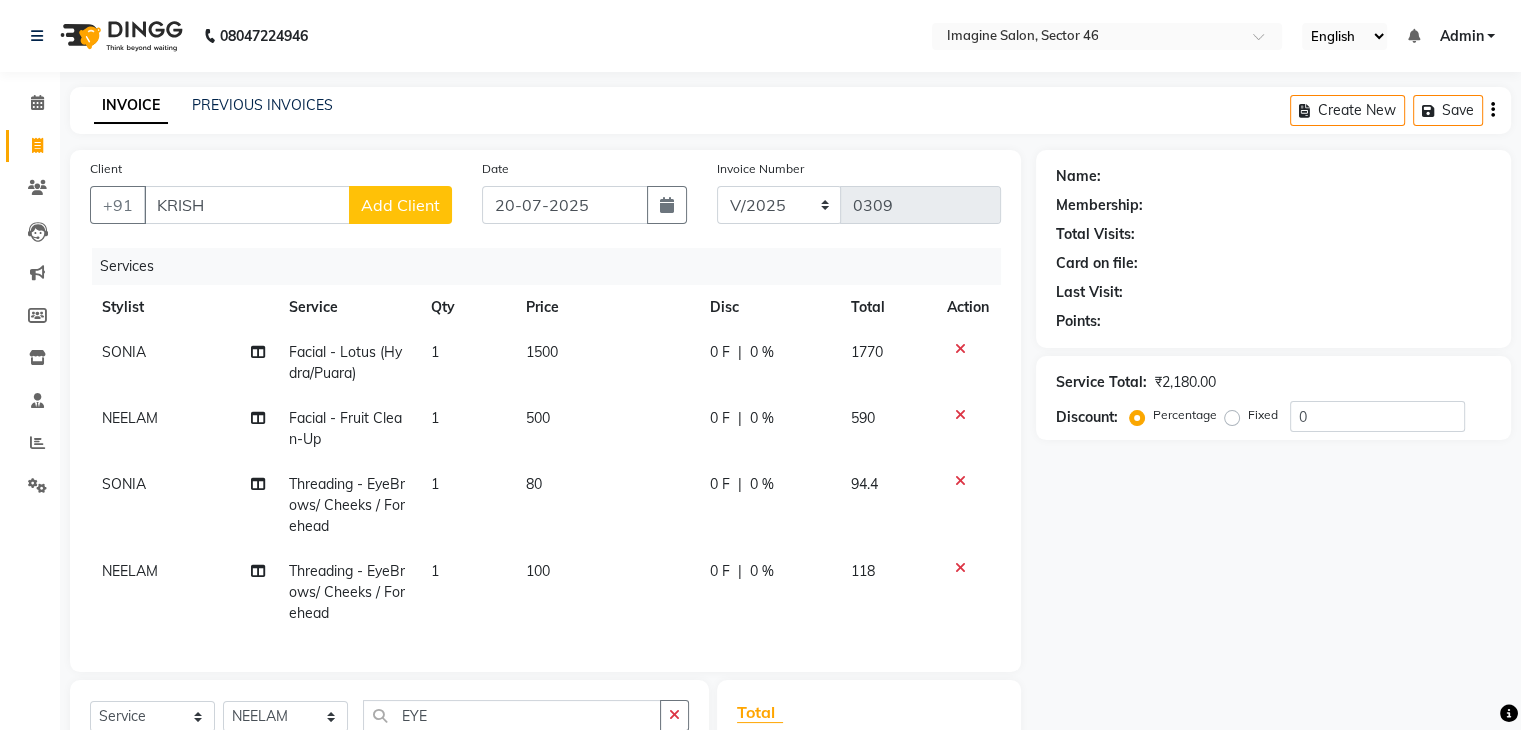 checkbox on "false" 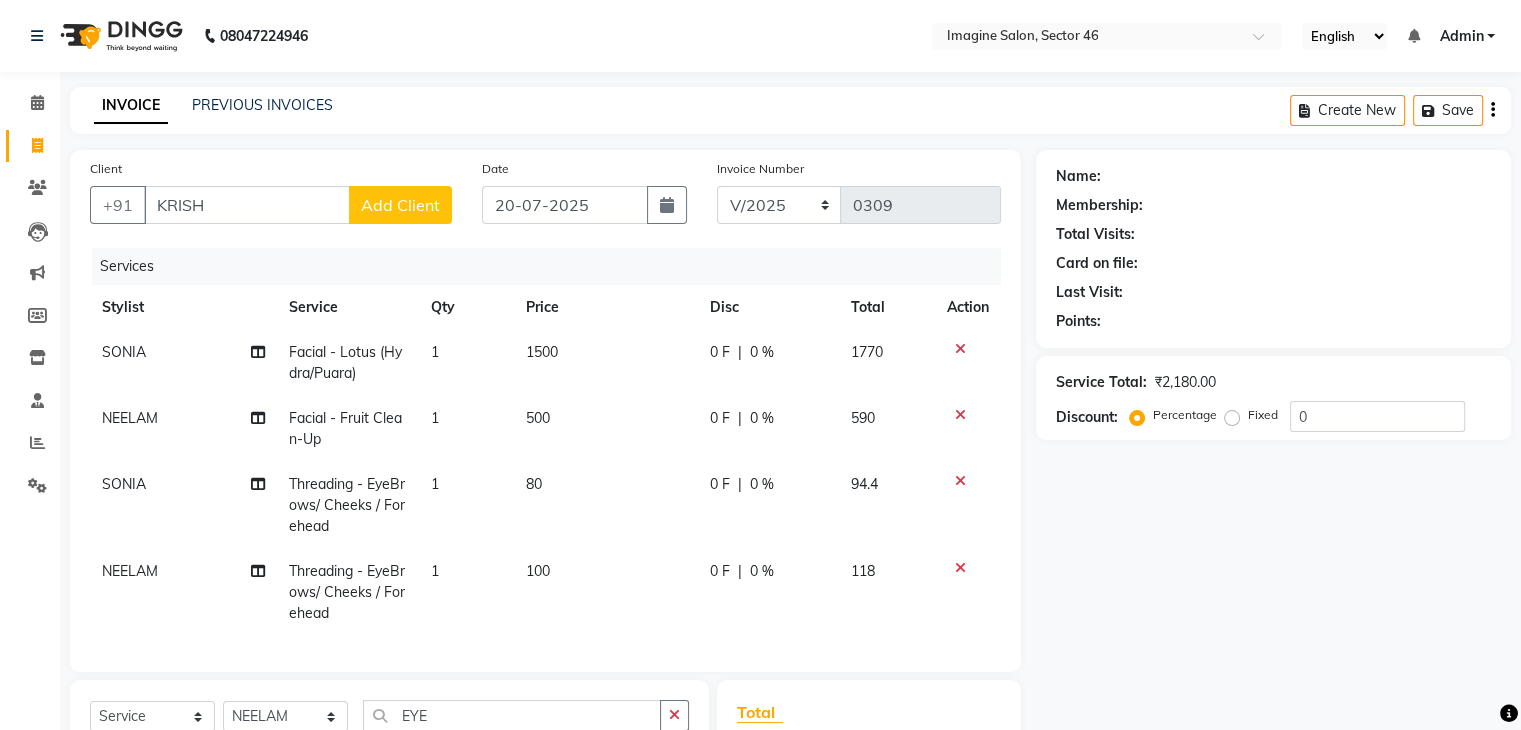 click on "100" 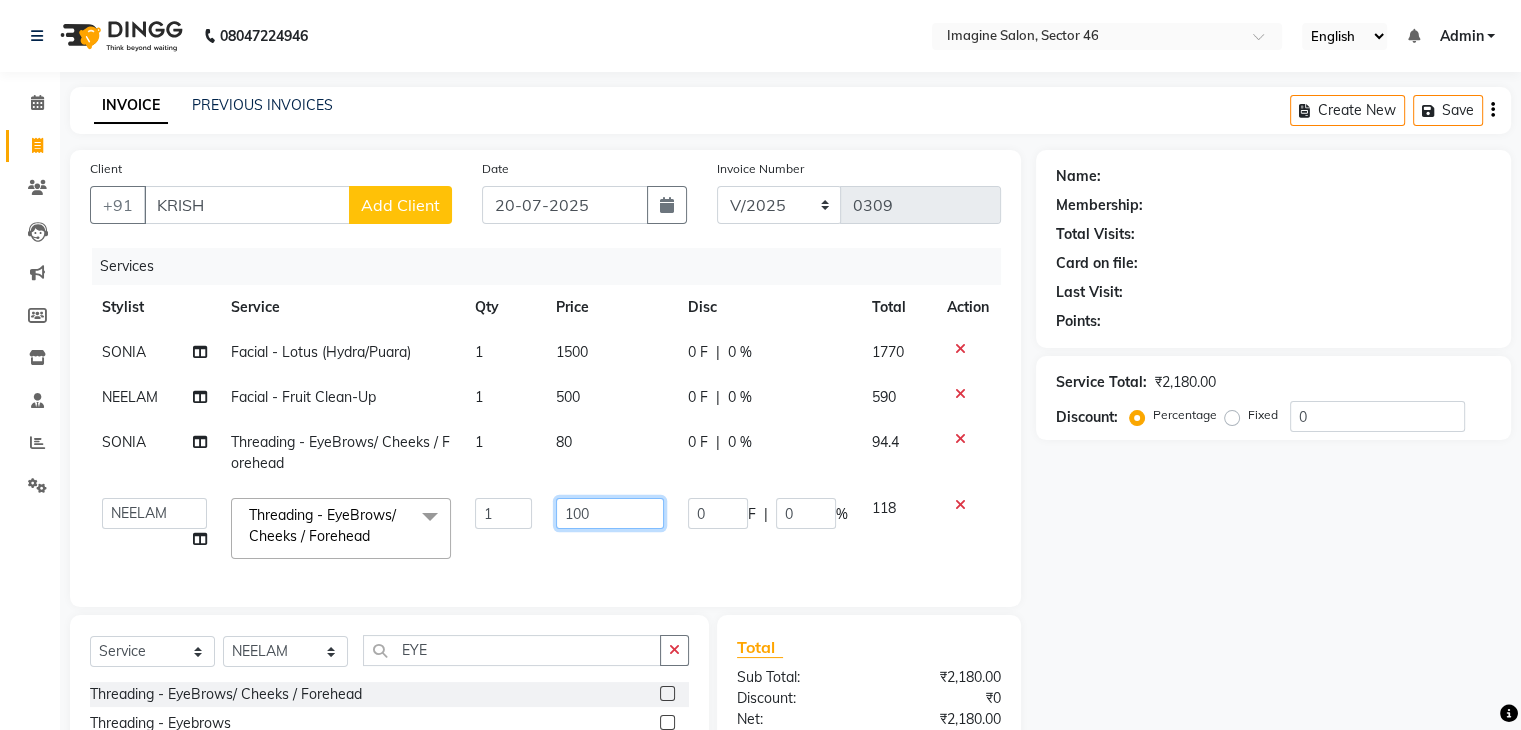 click on "100" 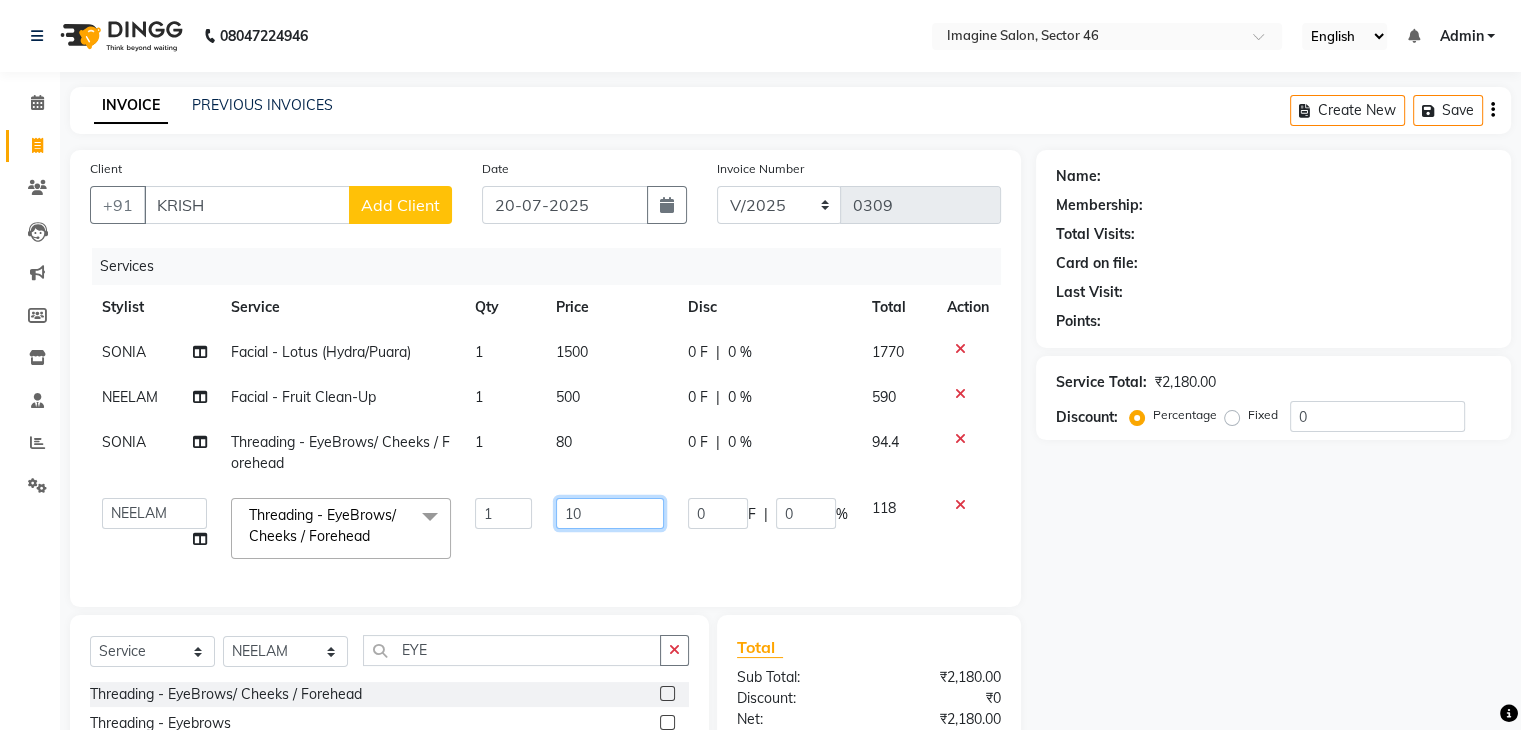 type on "130" 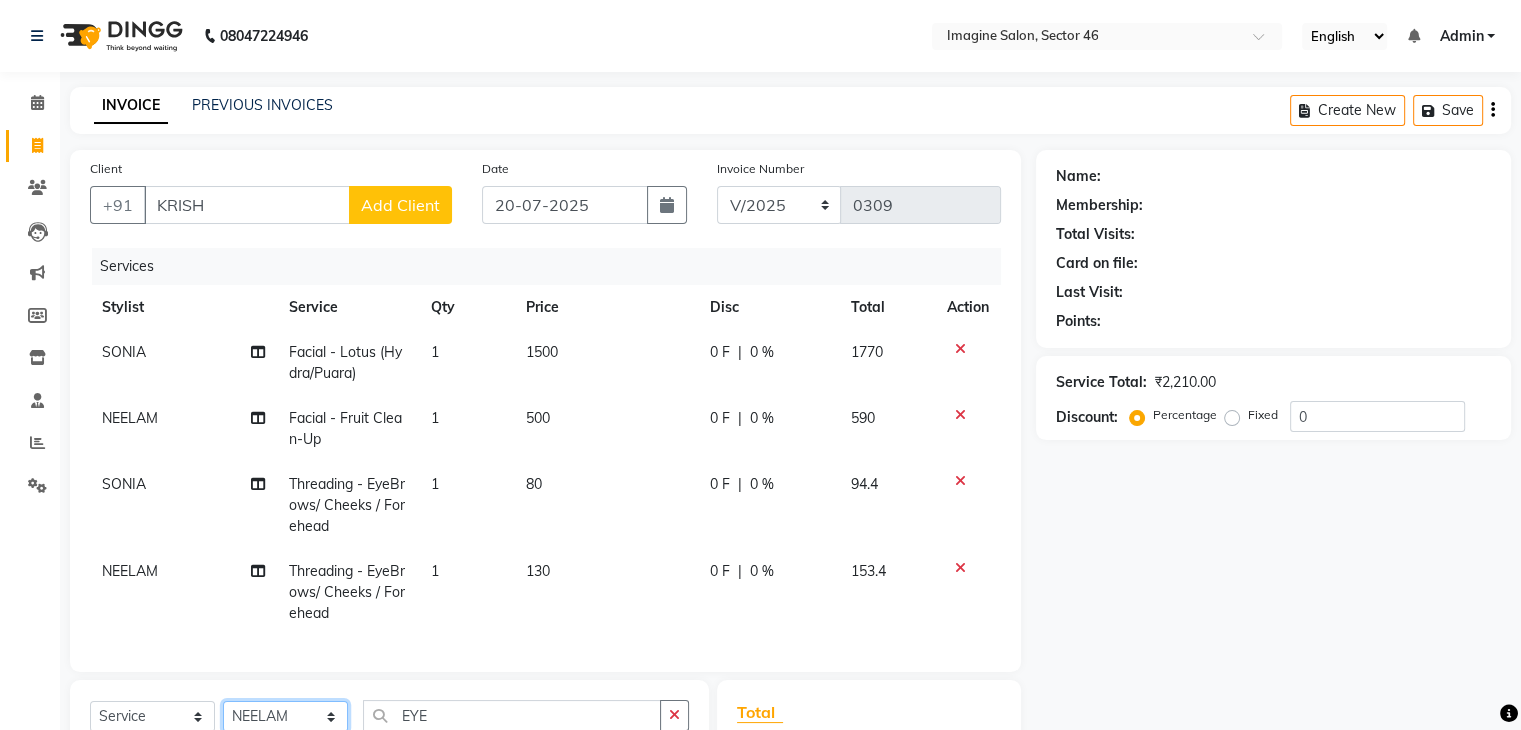 scroll, scrollTop: 19, scrollLeft: 0, axis: vertical 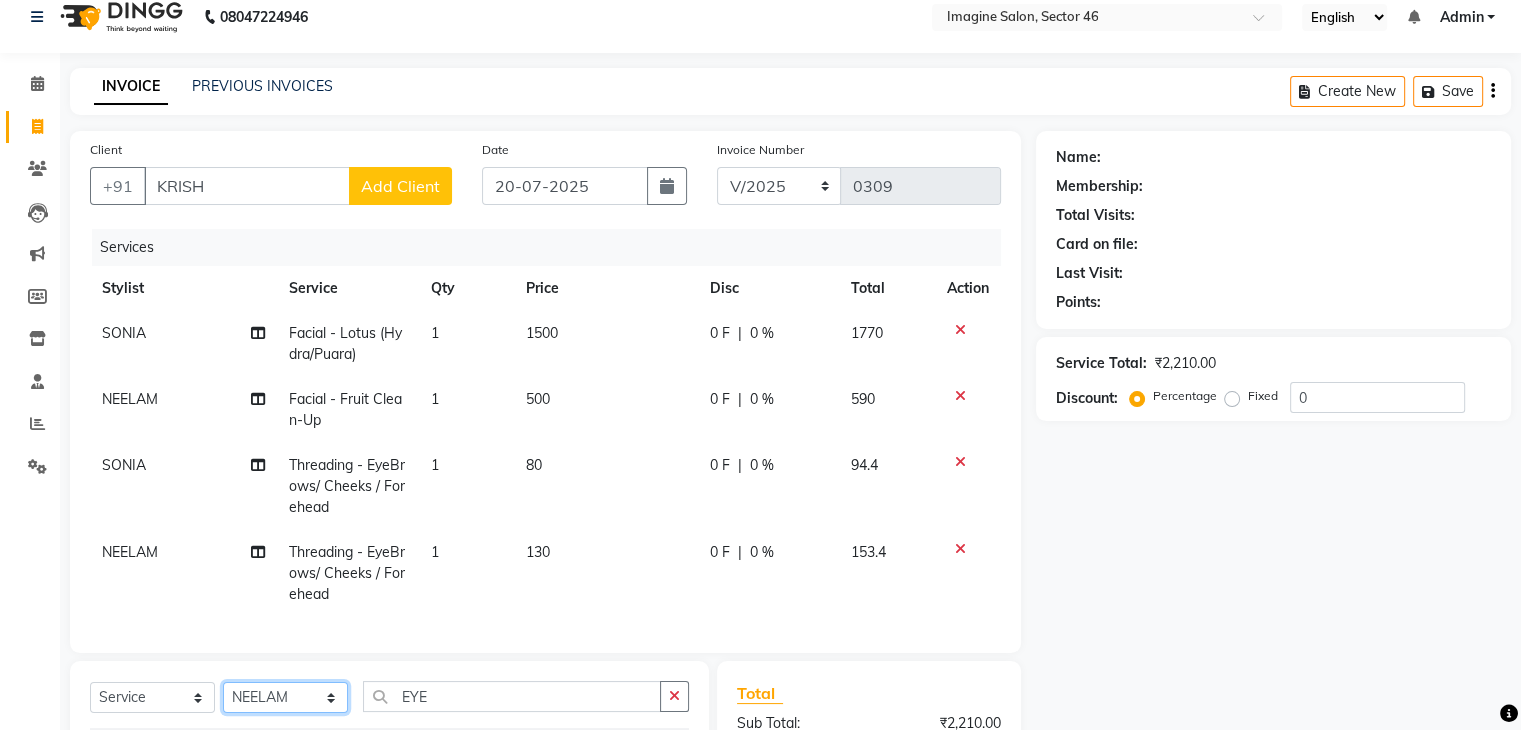 click on "Client +91 [PHONE] Add Client Date [DATE] Invoice Number V/2025 V/2025-26 0309 Services Stylist Service Qty Price Disc Total Action SONIA Facial  - Lotus (Hydra/Puara) 1 1500 0 F | 0 % 1770 NEELAM Facial  - Fruit Clean-Up 1 500 0 F | 0 % 590 SONIA Threading  - EyeBrows/ Cheeks / Forehead 1 80 0 F | 0 % 94.4 NEELAM Threading  - EyeBrows/ Cheeks / Forehead 1 130 0 F | 0 % 153.4 Select  Service  Product  Membership  Package Voucher Prepaid Gift Card  Select Stylist AADIL ADIL Ajay Alam ALAM ALI ALI ANIL ANMOL ARVIND Ashif ASHISH Atif AYESHA BABLI DHEERAJ FAIZ Gaurav Geeta GULJAR HARMAN IBRAHIM Janvi JITENDER KAVI KHUSHBOO KHUSHBOO komal kusum mam  LUCKY manager manju manoj Marry Meena MEENTA MEENTA Meenu MERRY MINTA Moin ali MONIKA Naem Naresh NAZIM NEELAM Neeraj Nisha Pankaj Priya PRIYANKA RAGNI Ram RAM RIYA SAHIL SAMEER sangeeta  SAPAN Seema SEEMA SHAAN SHAHRUKH SHIKHA SHILPA SONIA sonu SONU SUNIL Sunita SUNITA UPASANA UPASANA Vanshika Varun VINITA Zafar EYE Threading  - EyeBrows/ Cheeks / Forehead  Total  (" 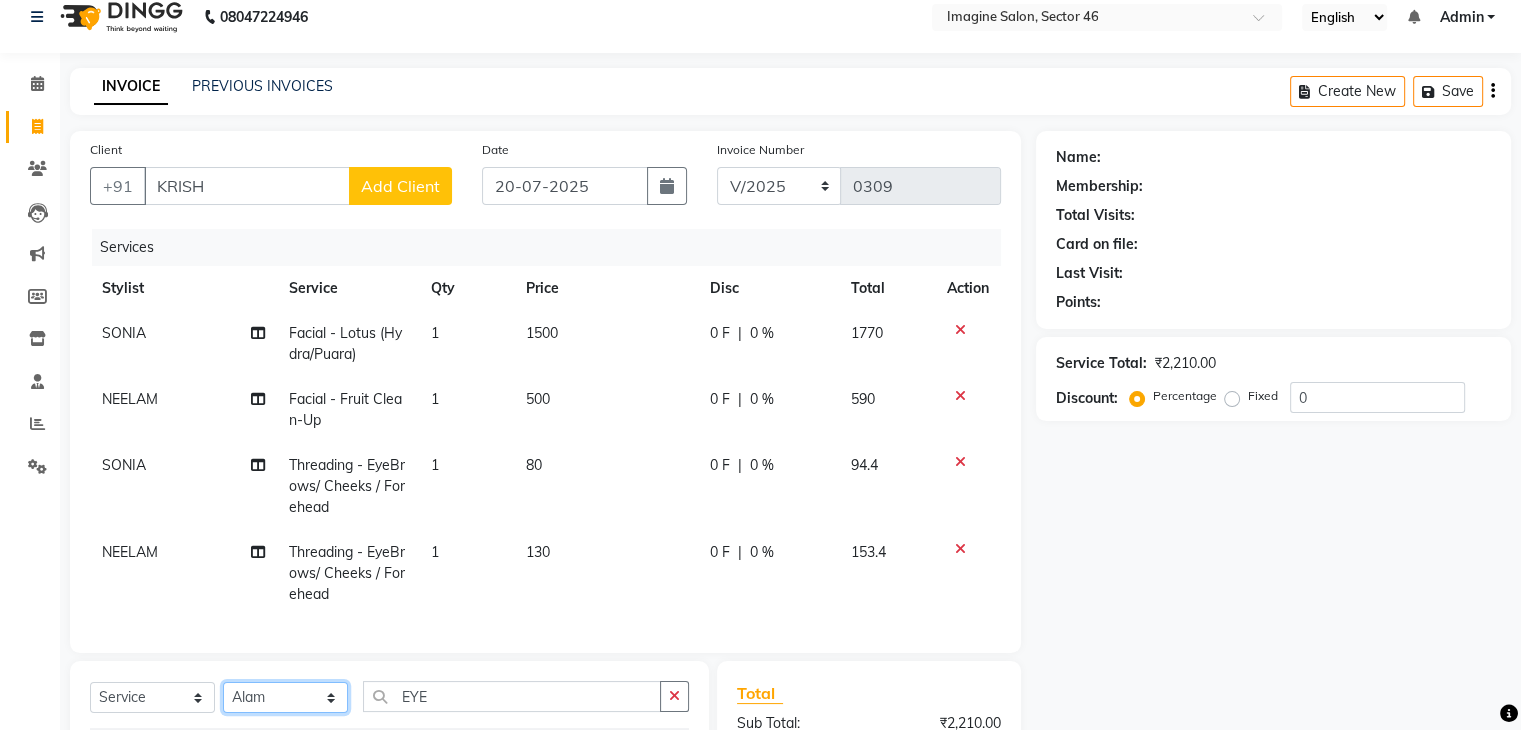 select on "61135" 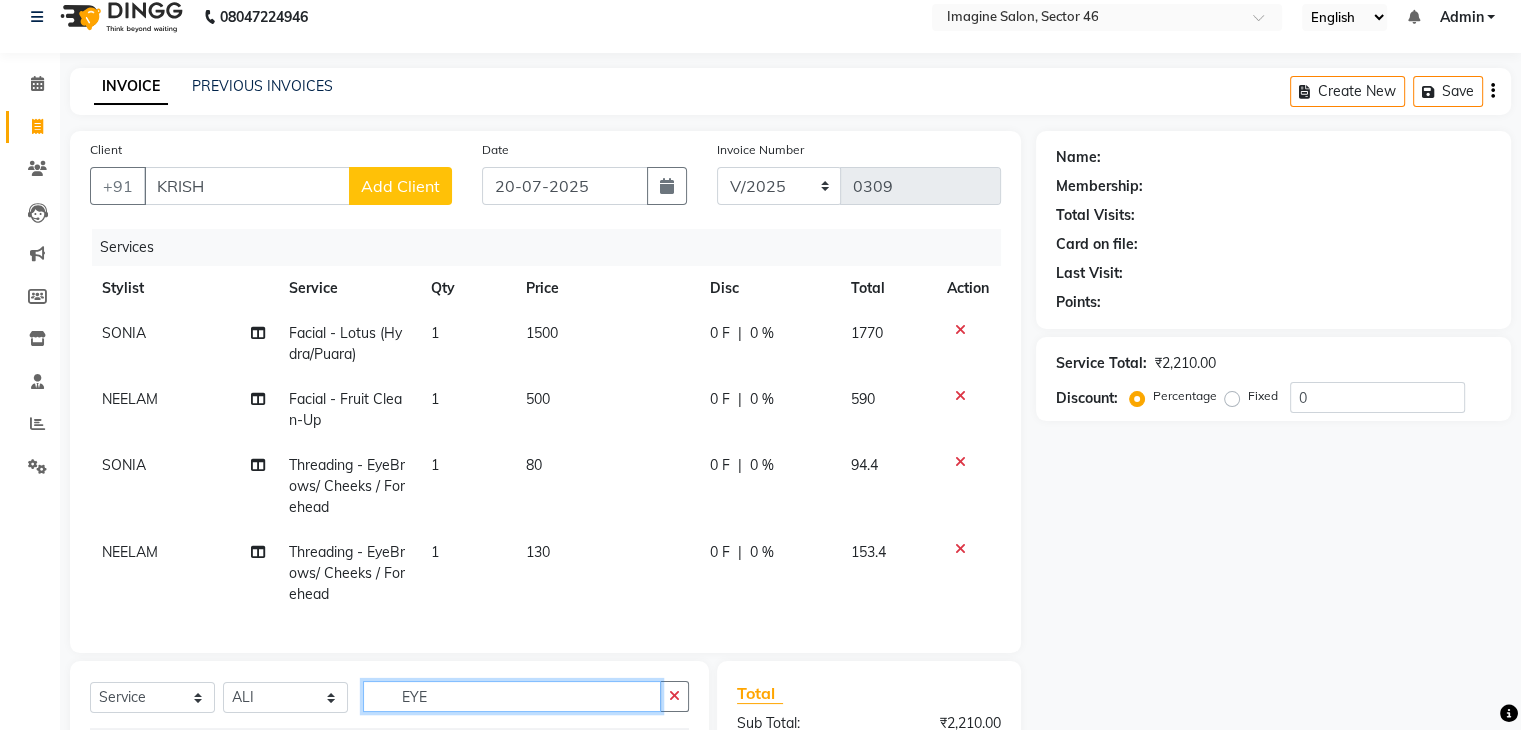 click on "EYE" 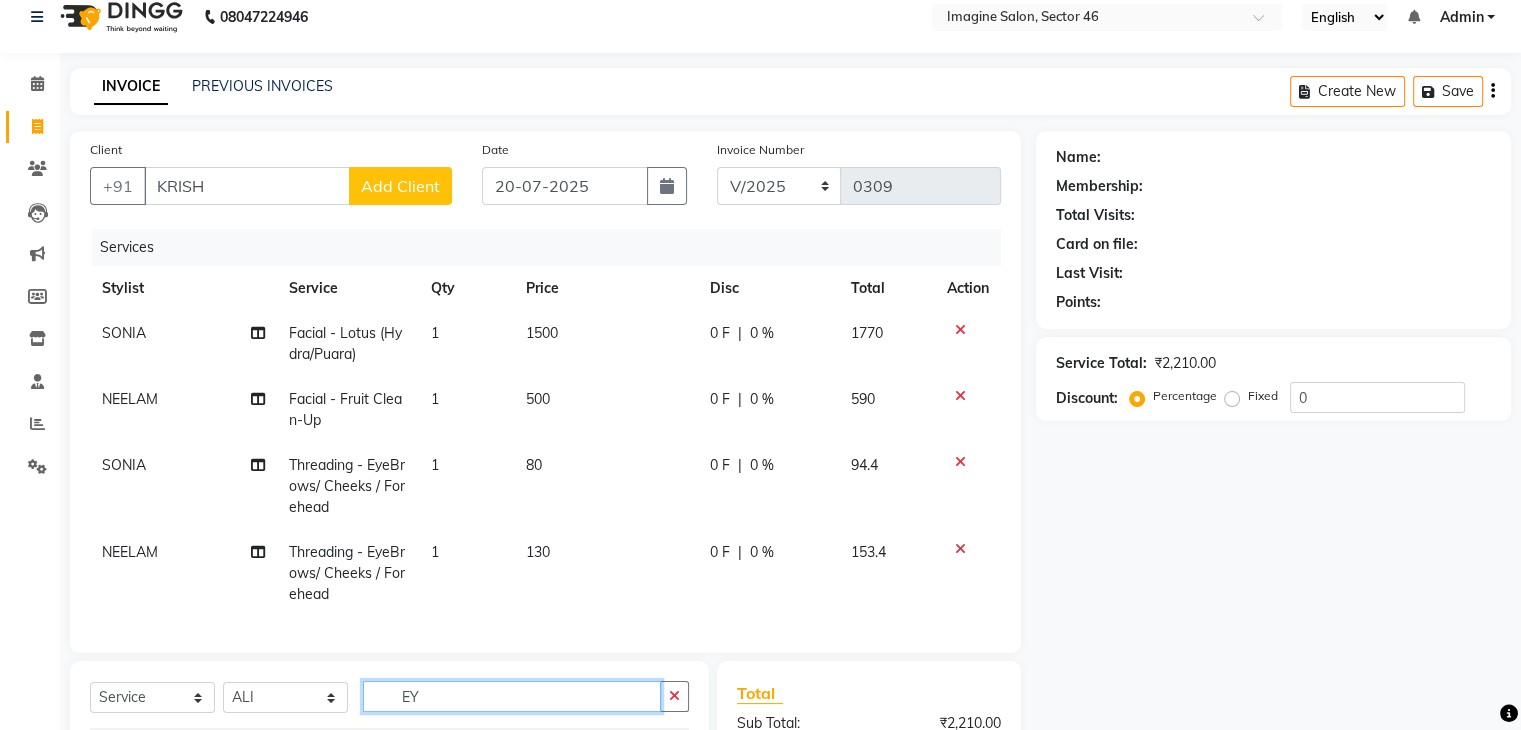 type on "E" 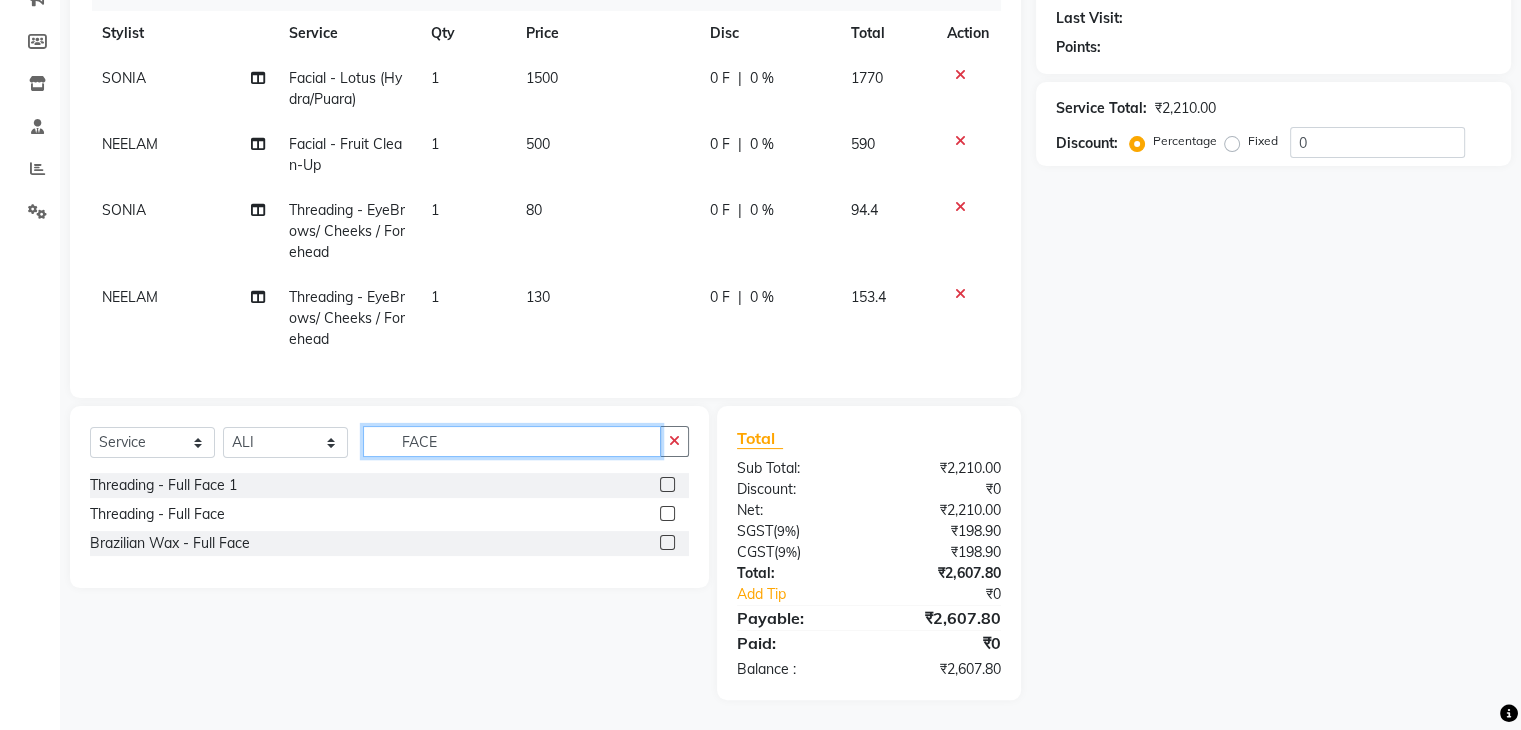 scroll, scrollTop: 290, scrollLeft: 0, axis: vertical 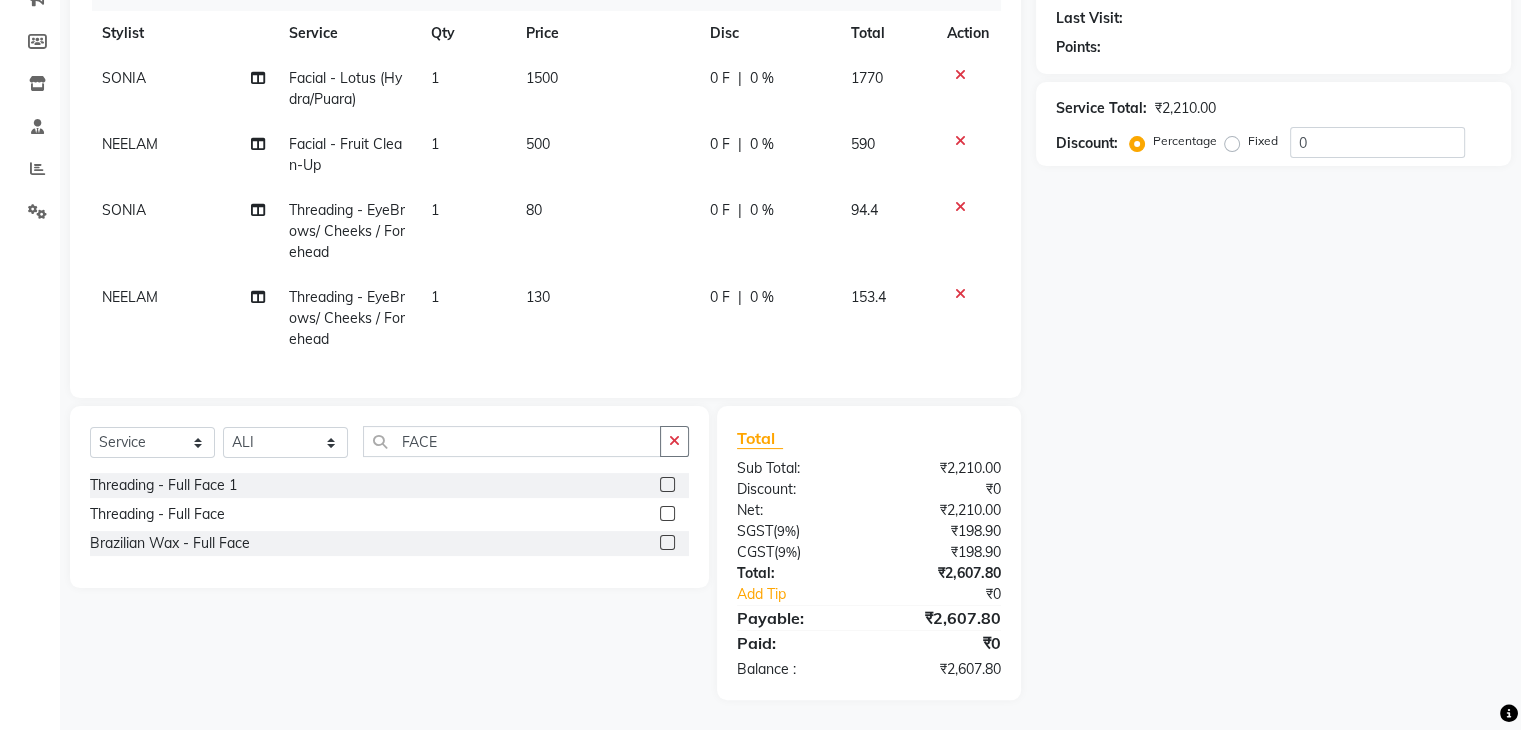 click 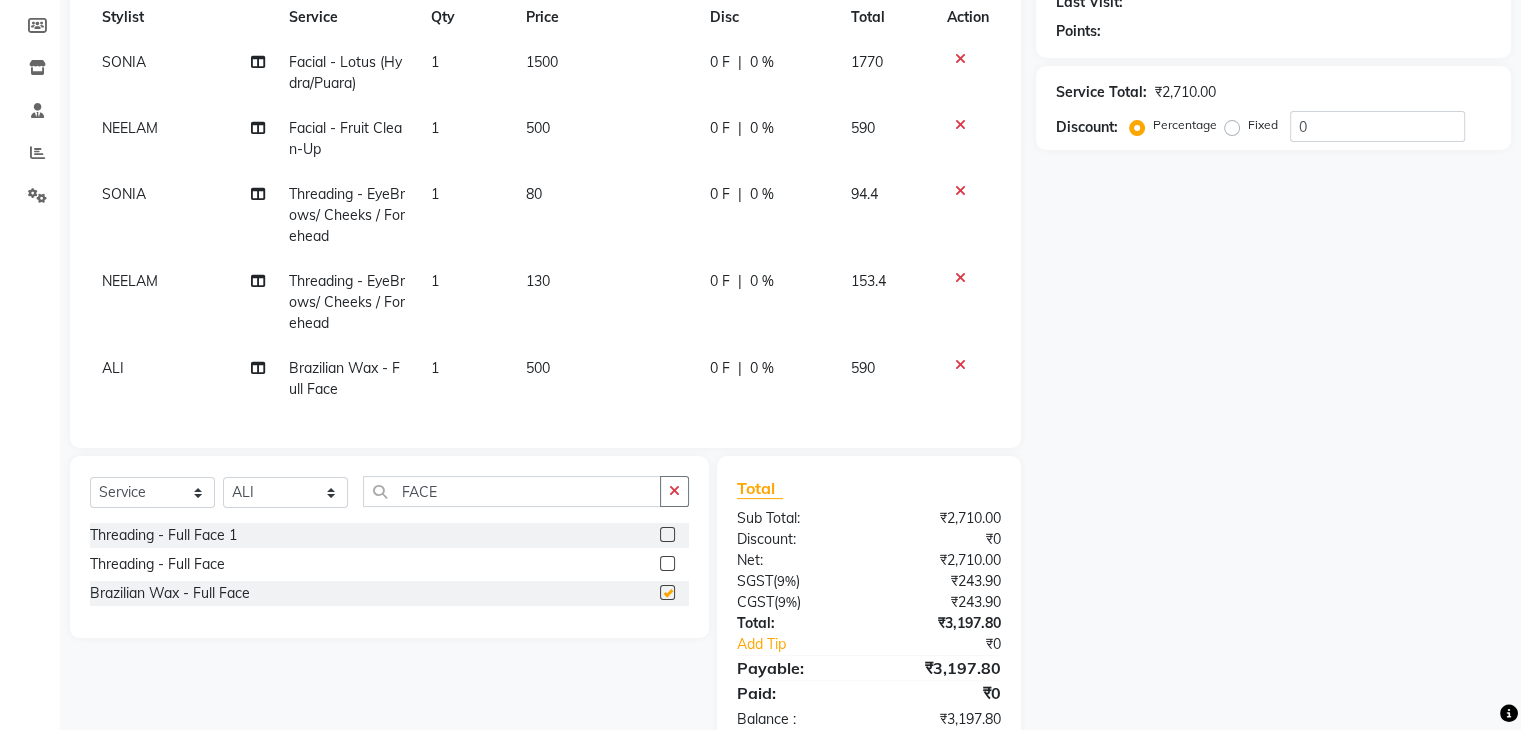 checkbox on "false" 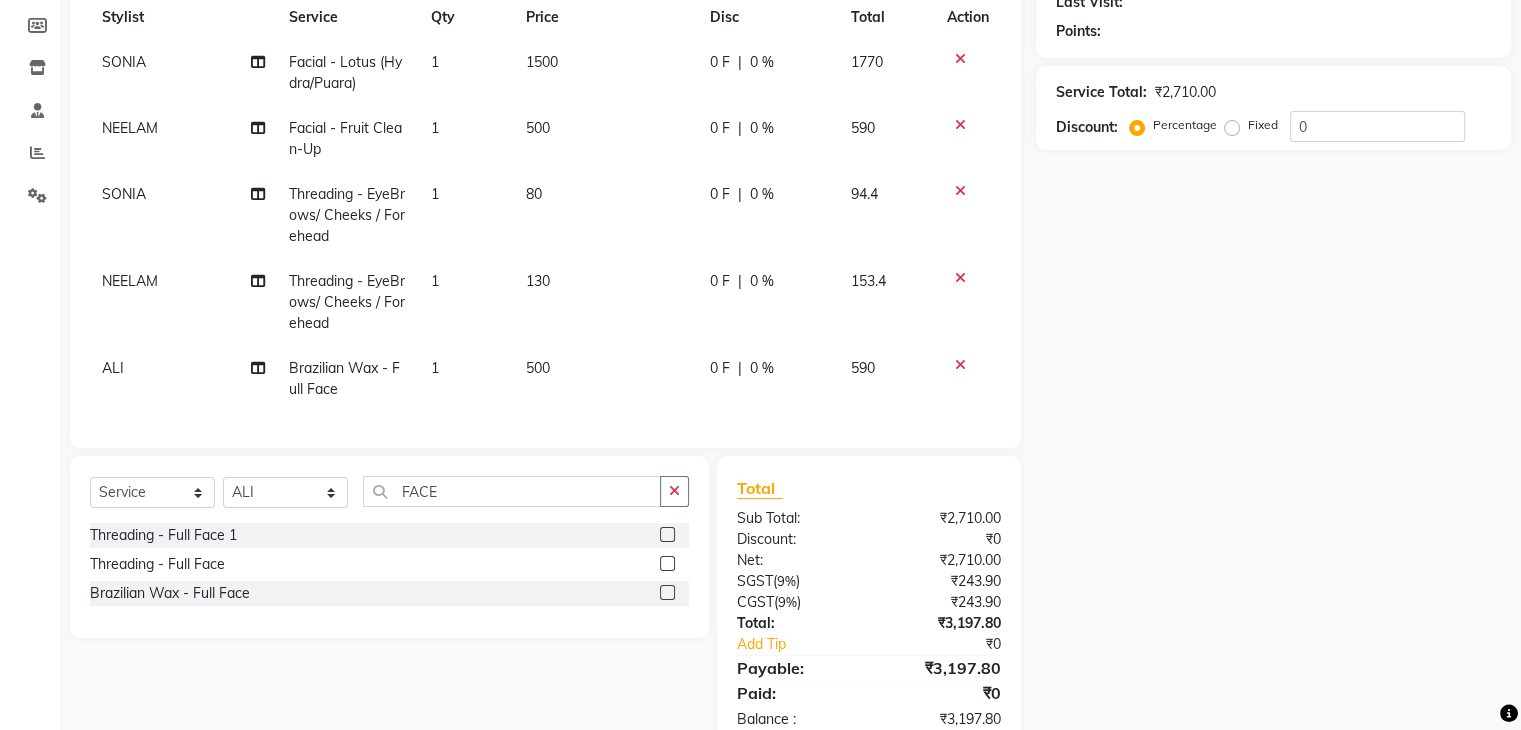 click on "500" 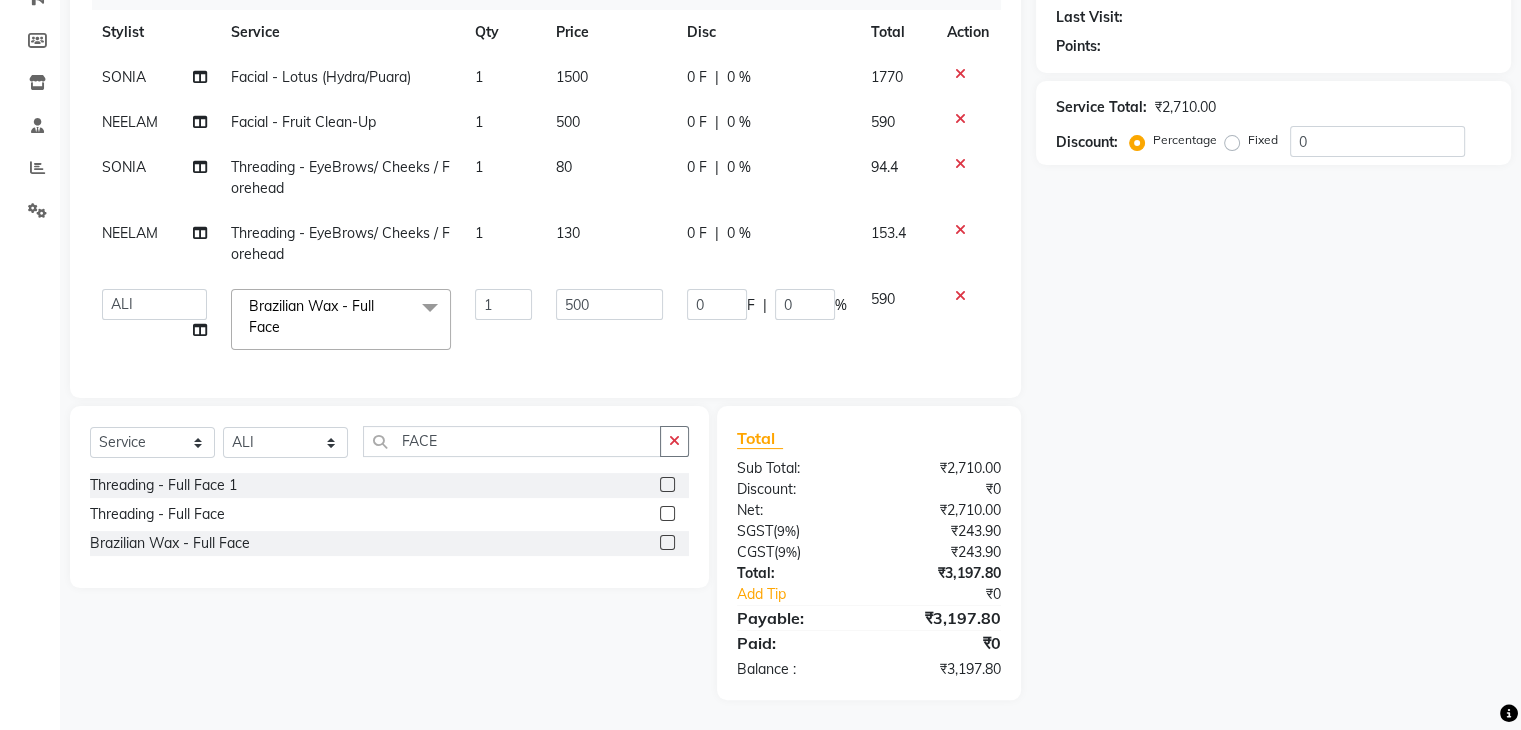 click 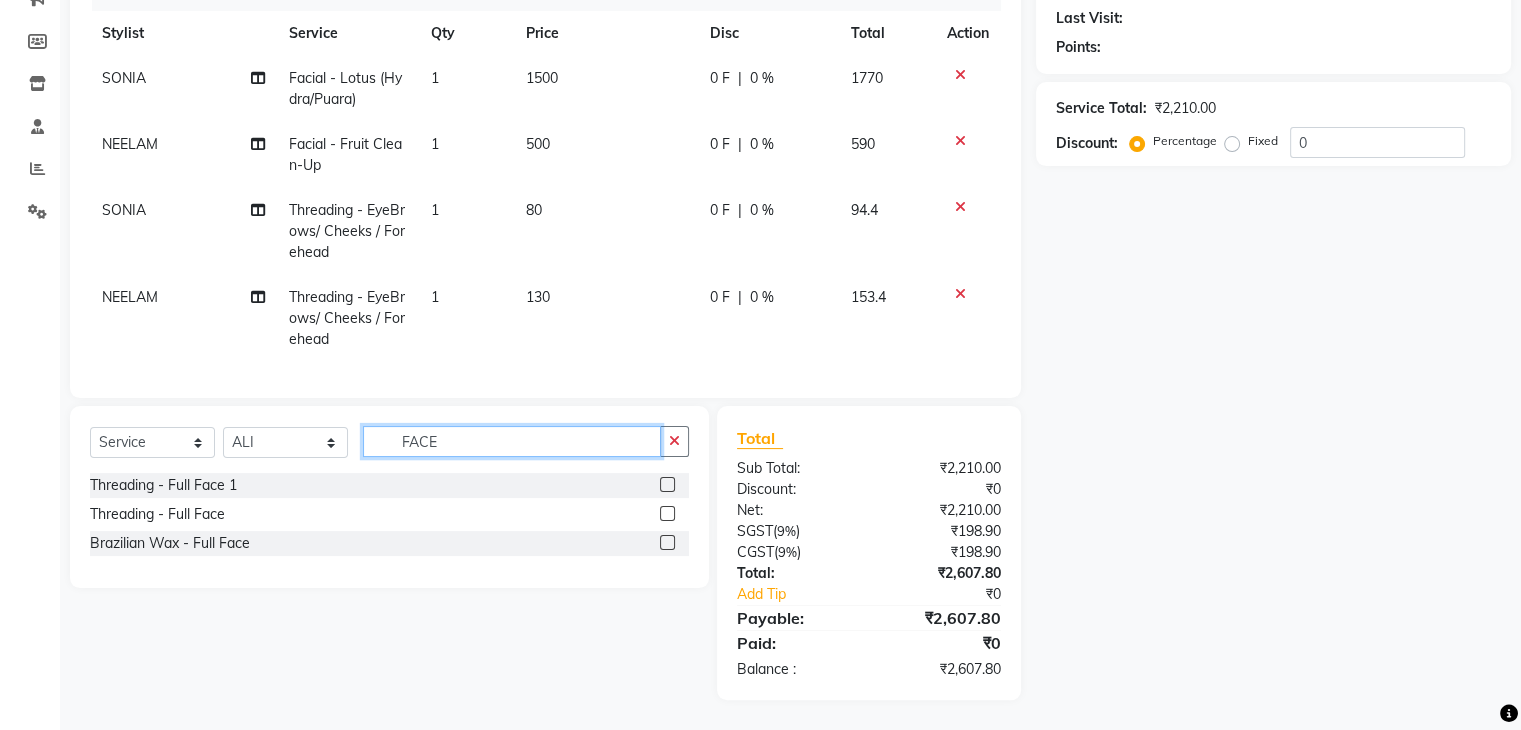 click on "FACE" 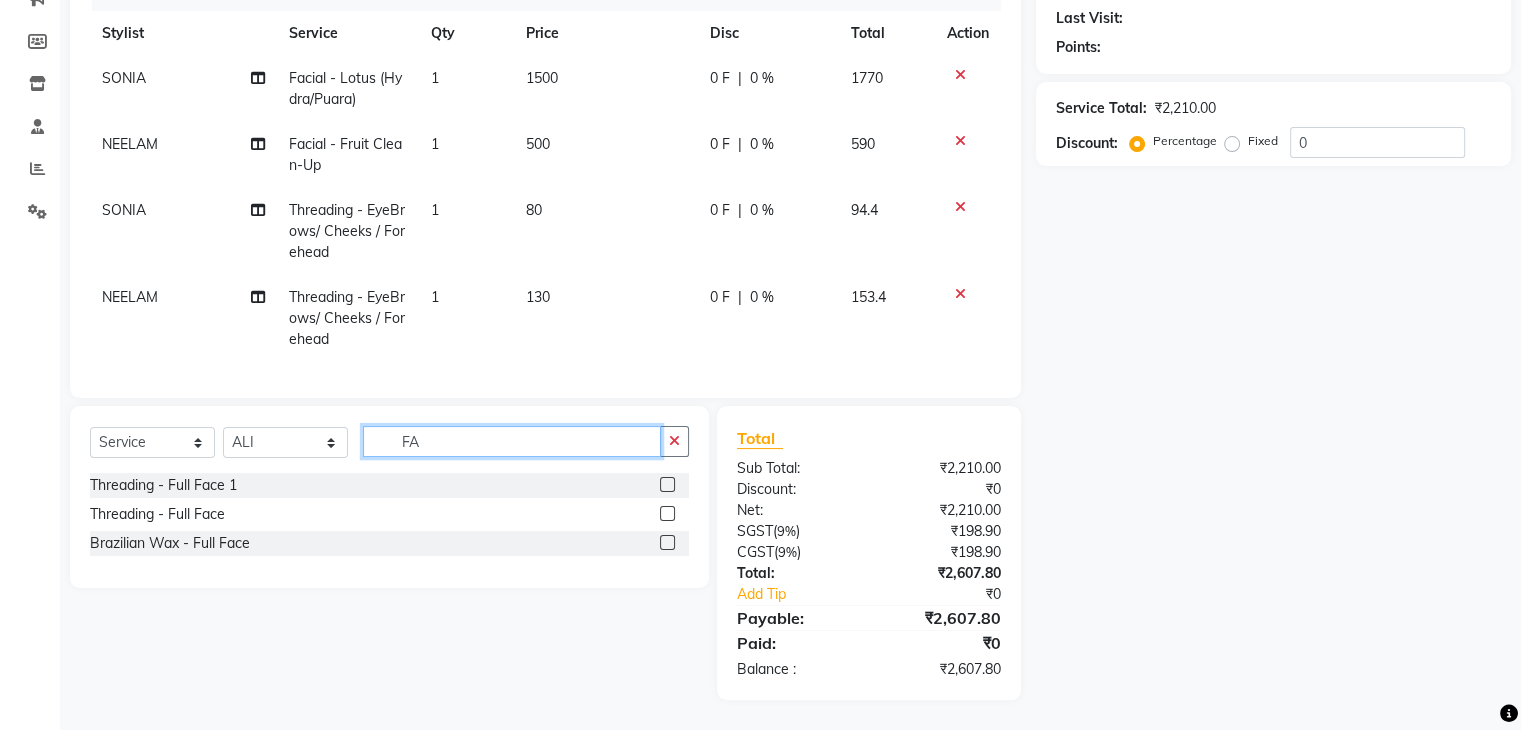 type on "F" 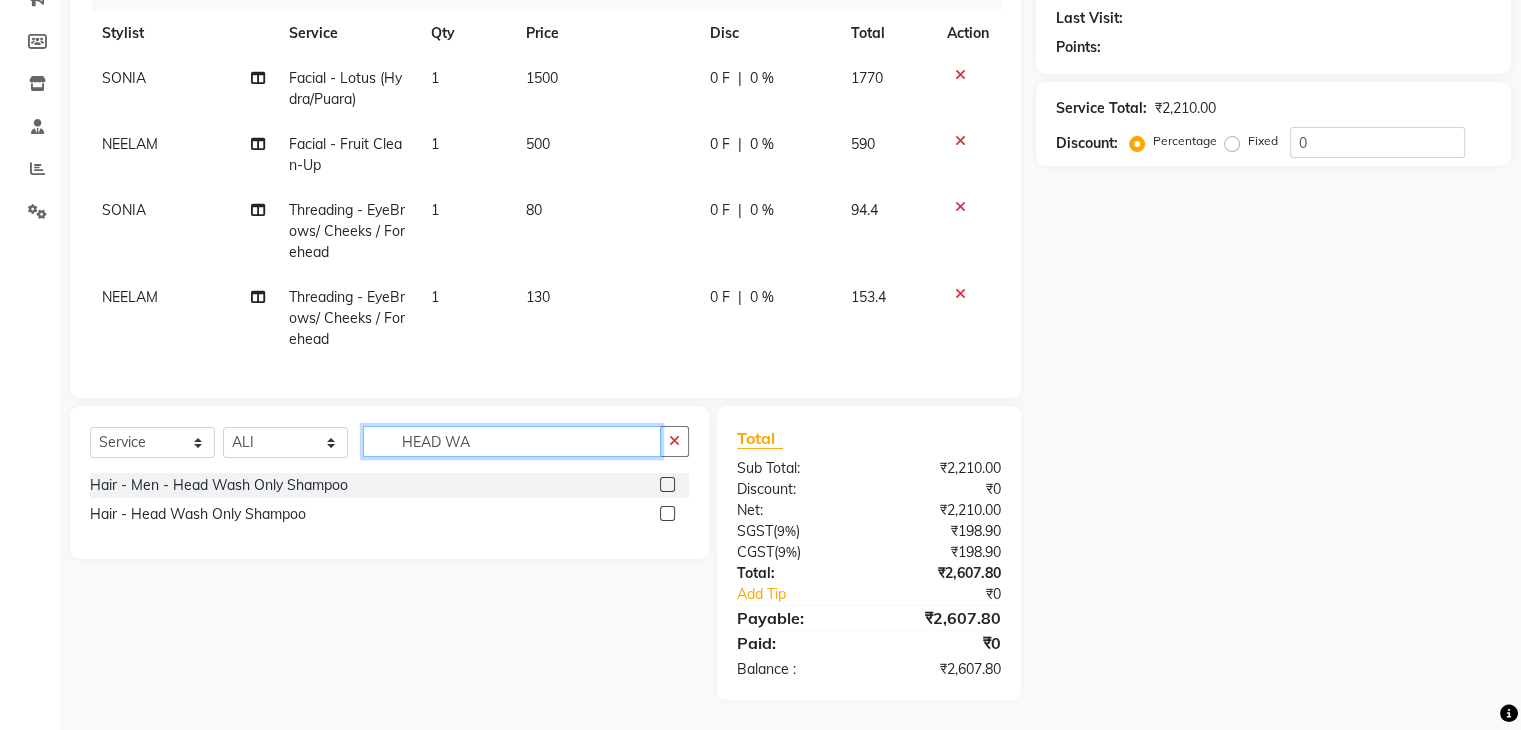 type on "HEAD WA" 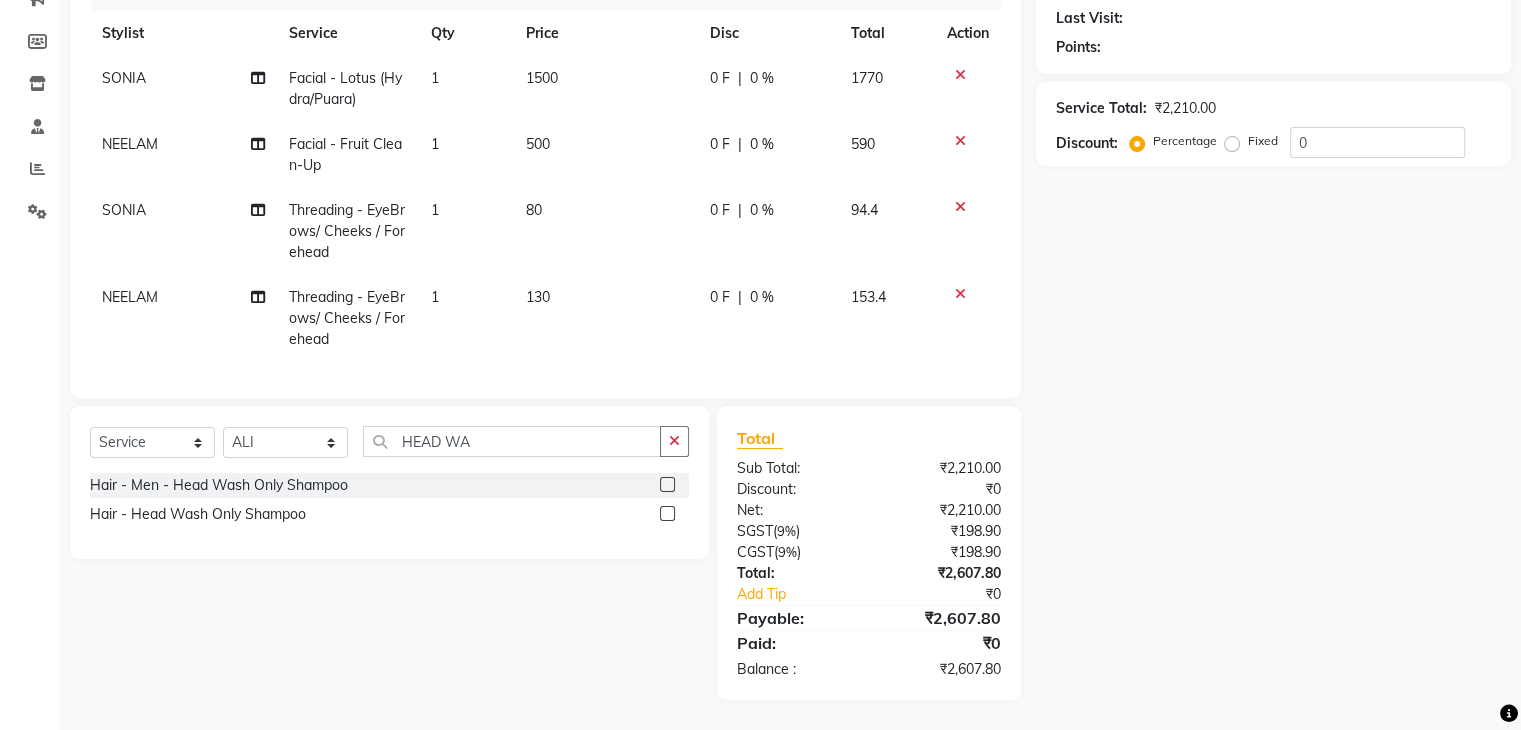 click 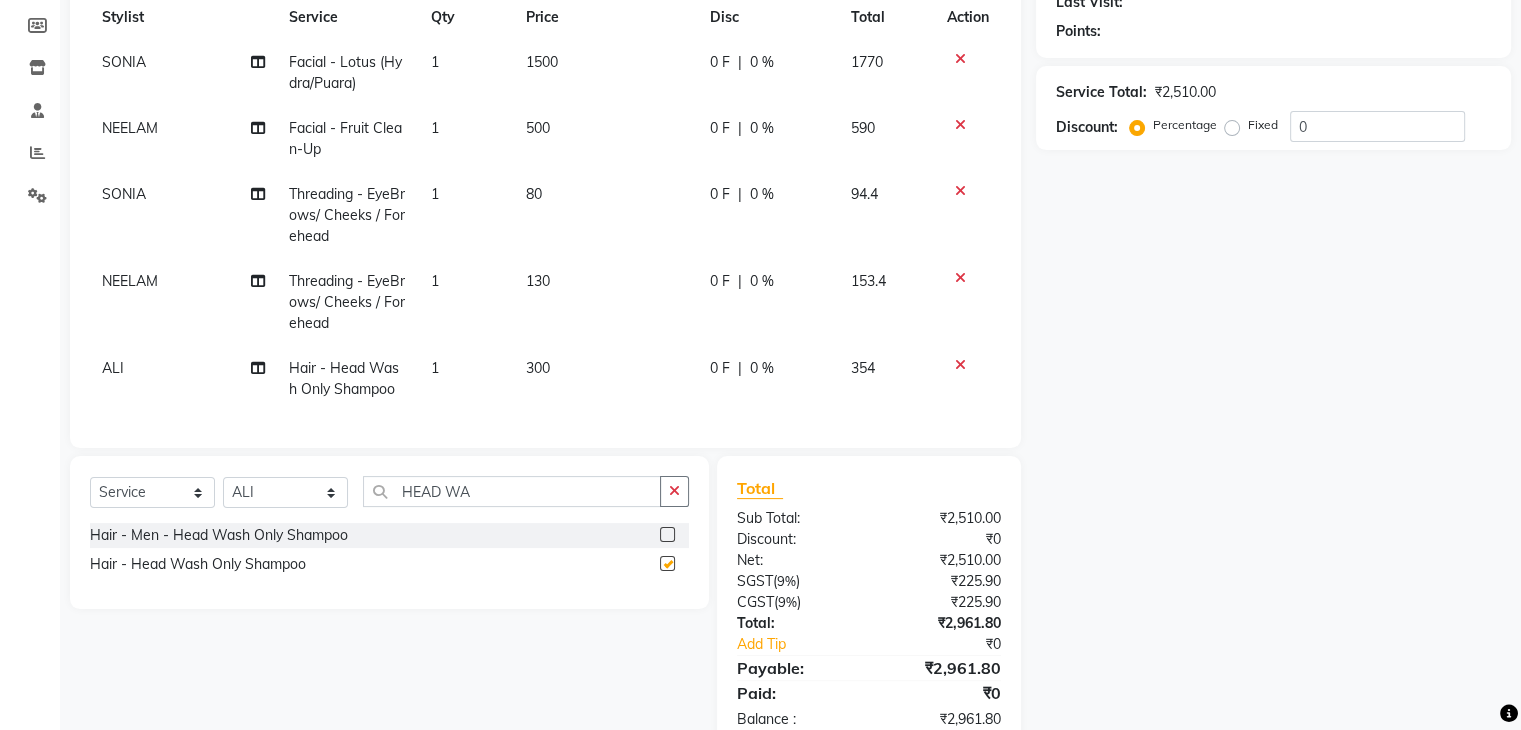 checkbox on "false" 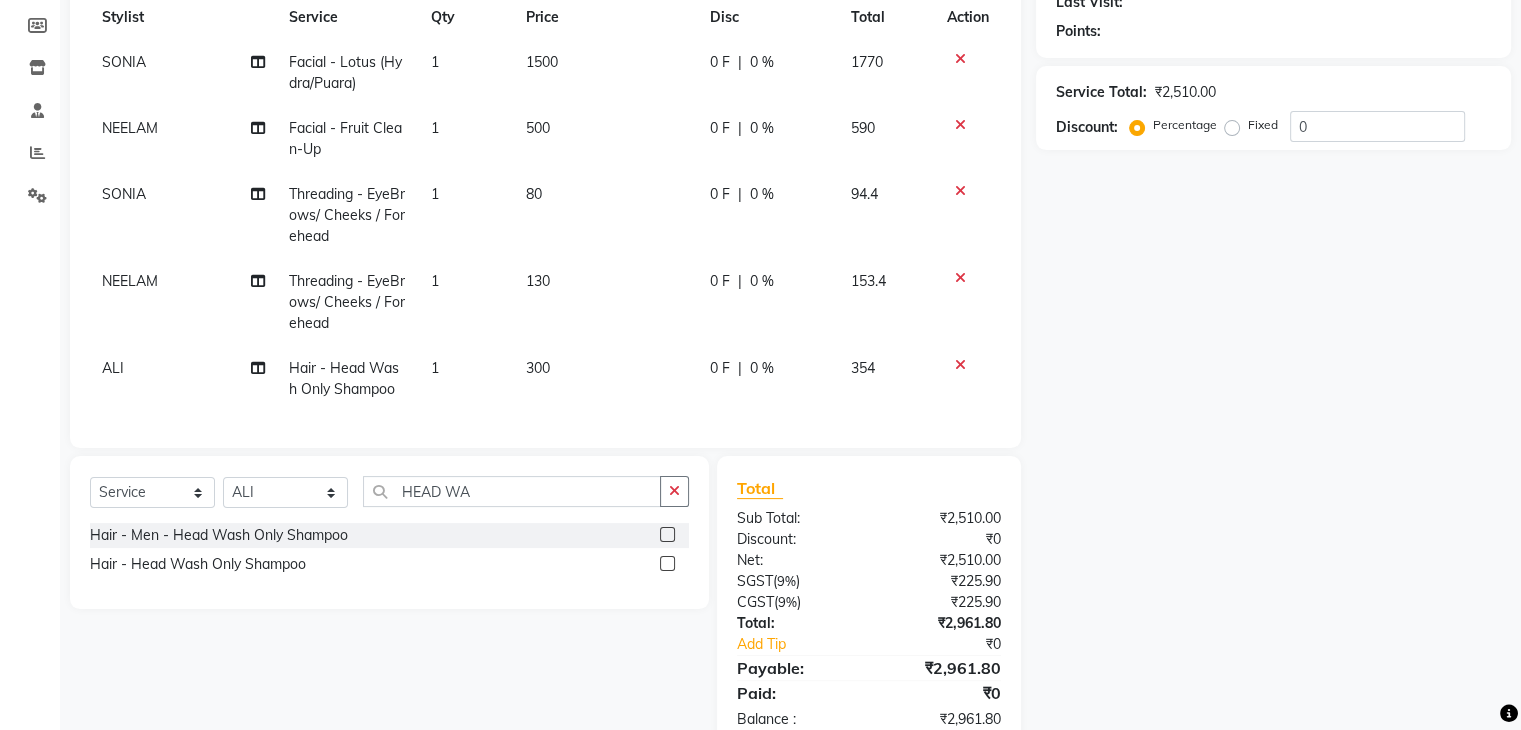 click on "300" 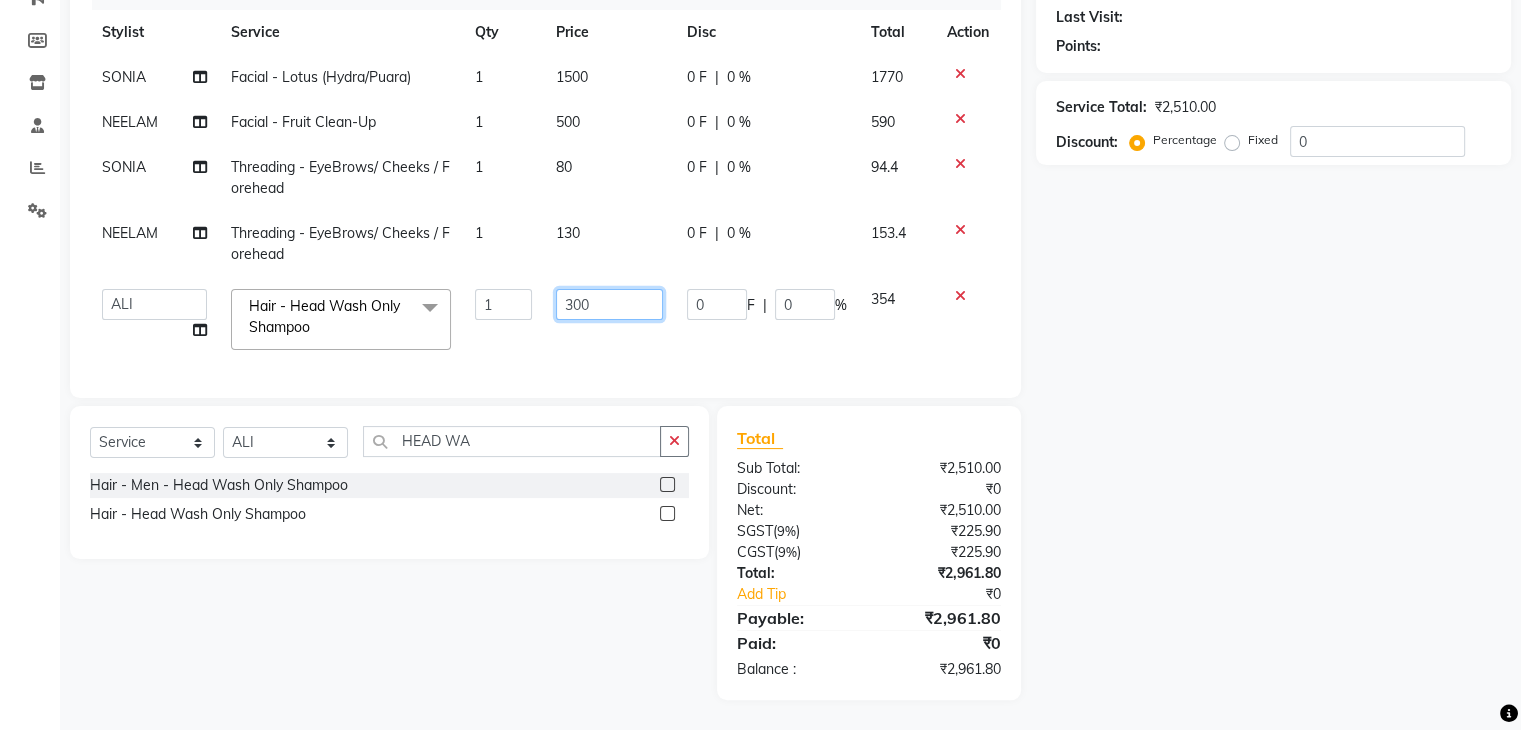 click on "300" 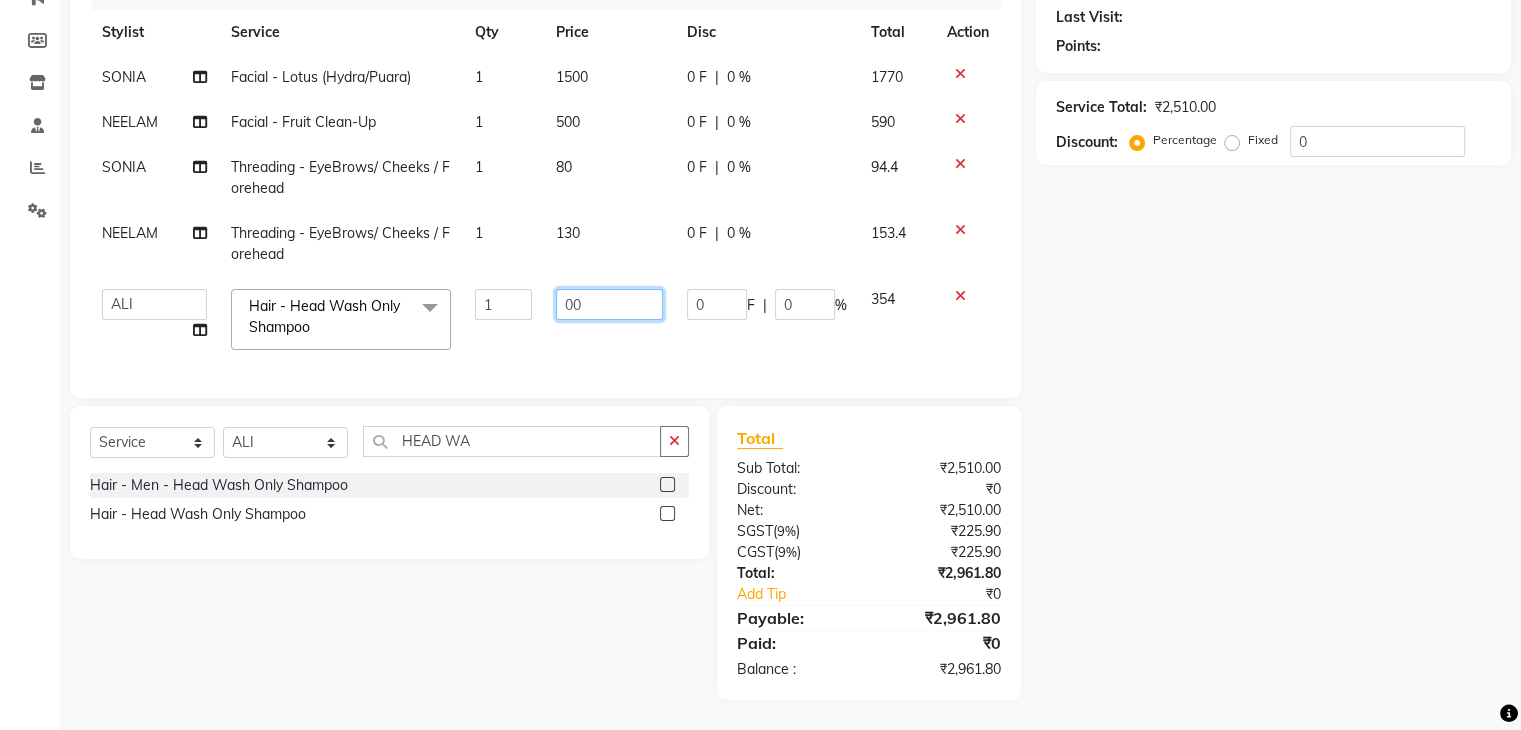 type on "400" 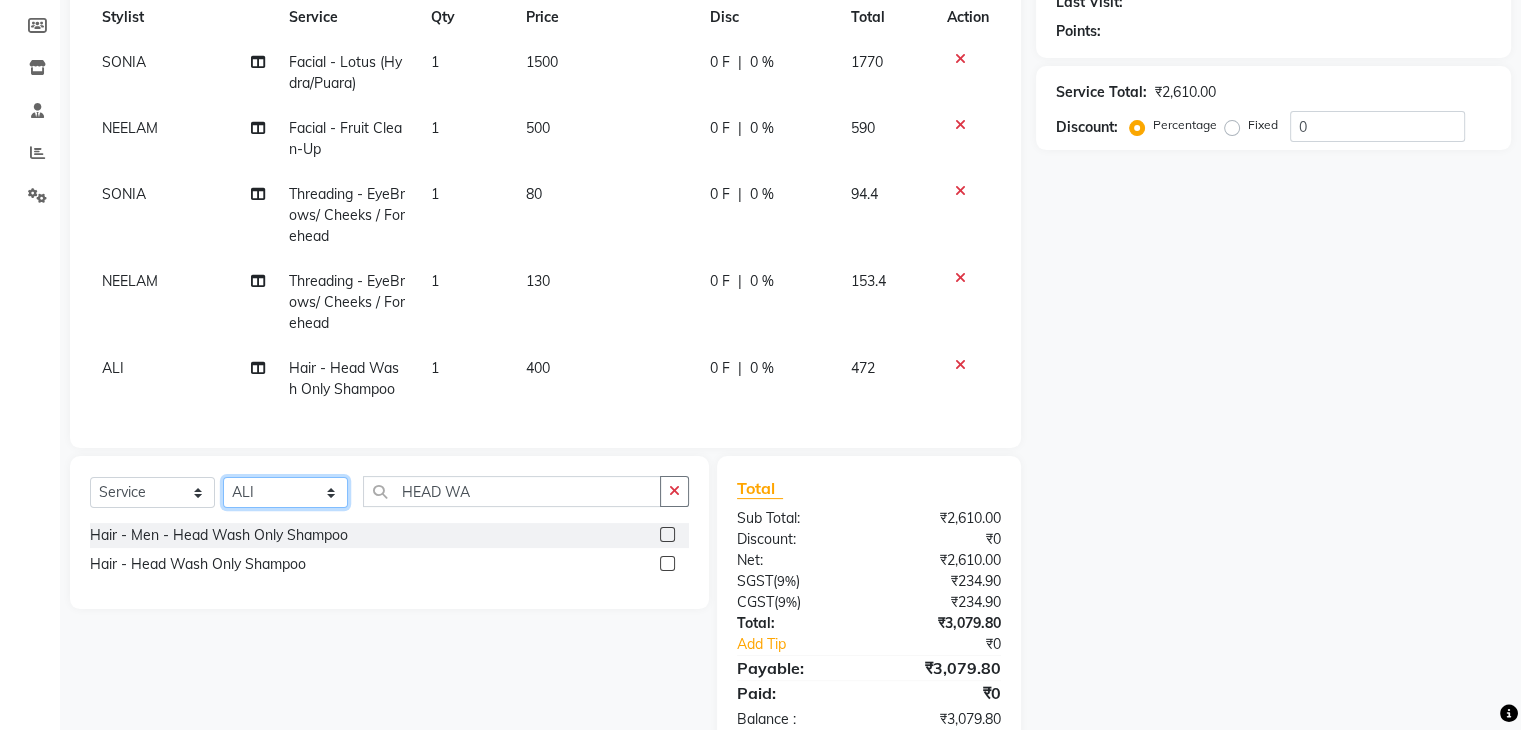 click on "Client +91 [PHONE] Add Client Date [DATE] Invoice Number V/2025 V/2025-26 0309 Services Stylist Service Qty Price Disc Total Action SONIA Facial  - Lotus (Hydra/Puara) 1 1500 0 F | 0 % 1770 NEELAM Facial  - Fruit Clean-Up 1 500 0 F | 0 % 590 SONIA Threading  - EyeBrows/ Cheeks / Forehead 1 80 0 F | 0 % 94.4 NEELAM Threading  - EyeBrows/ Cheeks / Forehead 1 130 0 F | 0 % 153.4 ALI Hair  - Head Wash Only Shampoo 1 400 0 F | 0 % 472 Select  Service  Product  Membership  Package Voucher Prepaid Gift Card  Select Stylist AADIL ADIL Ajay Alam ALAM ALI ALI ANIL ANMOL ARVIND Ashif ASHISH Atif AYESHA BABLI DHEERAJ FAIZ Gaurav Geeta GULJAR HARMAN IBRAHIM Janvi JITENDER KAVI KHUSHBOO KHUSHBOO komal kusum mam  LUCKY manager manju manoj Marry Meena MEENTA MEENTA Meenu MERRY MINTA Moin ali MONIKA Naem Naresh NAZIM NEELAM Neeraj Nisha Pankaj Priya PRIYANKA RAGNI Ram RAM RIYA SAHIL SAMEER sangeeta  SAPAN Seema SEEMA SHAAN SHAHRUKH SHIKHA SHILPA SONIA sonu SONU SUNIL Sunita SUNITA UPASANA UPASANA Vanshika Varun VINITA Zafar" 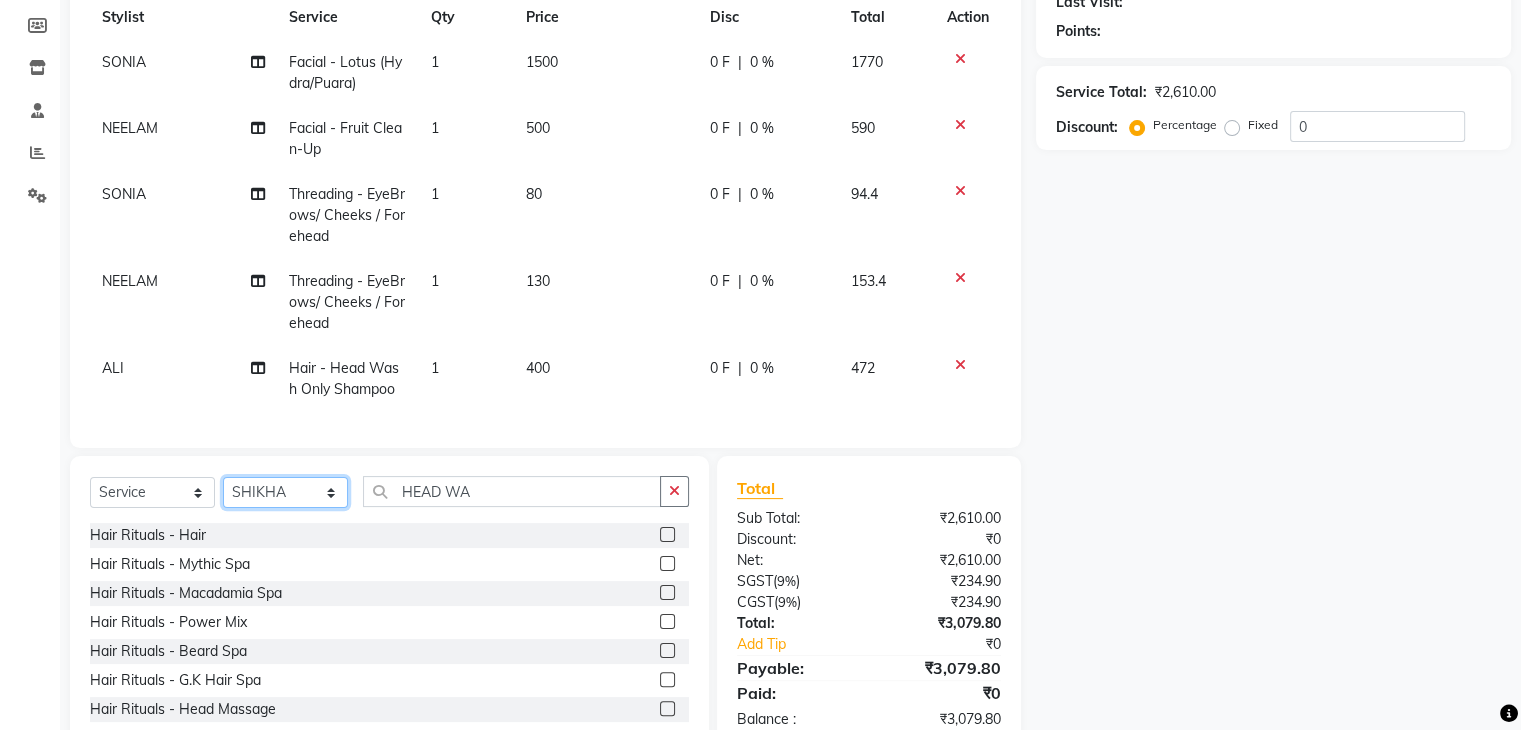 select on "52865" 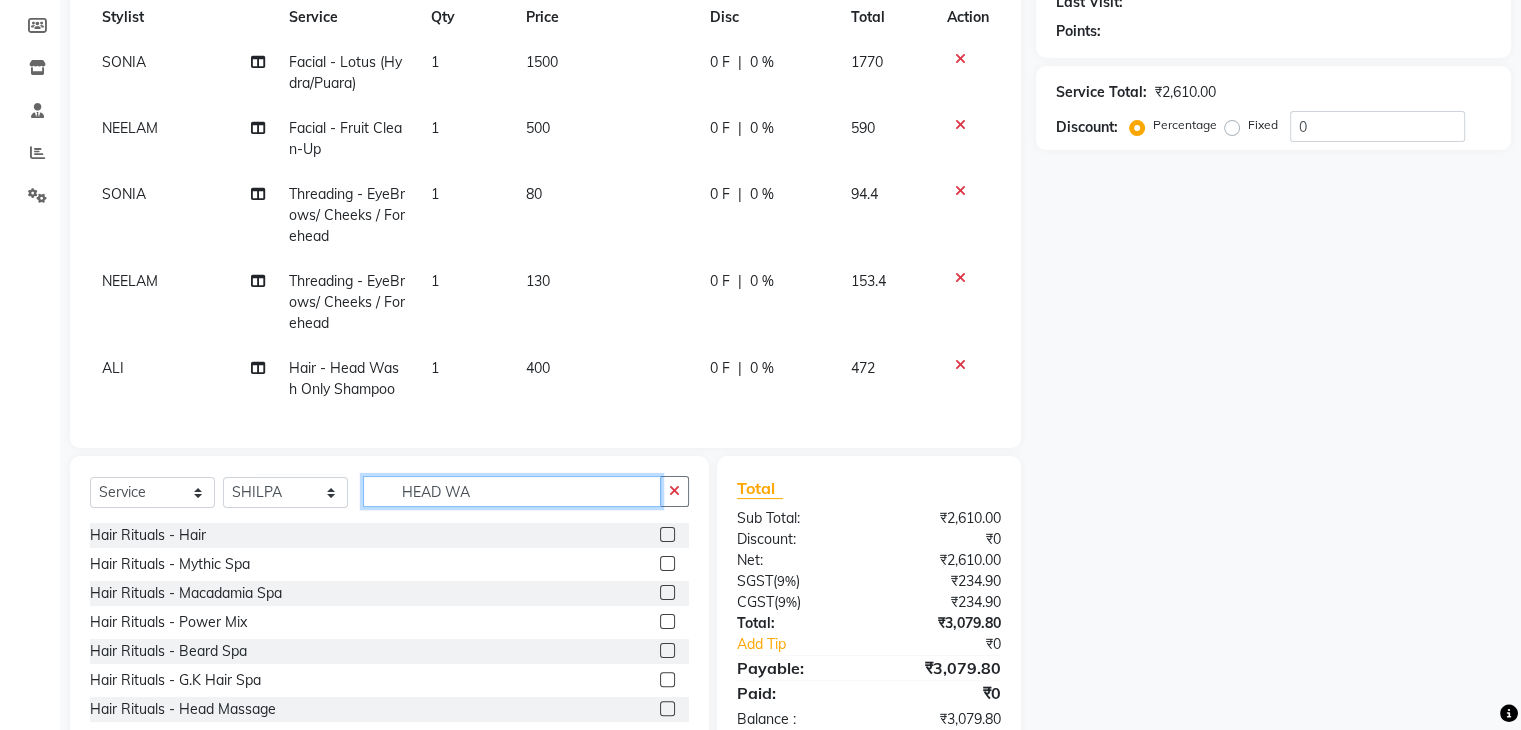 click on "HEAD WA" 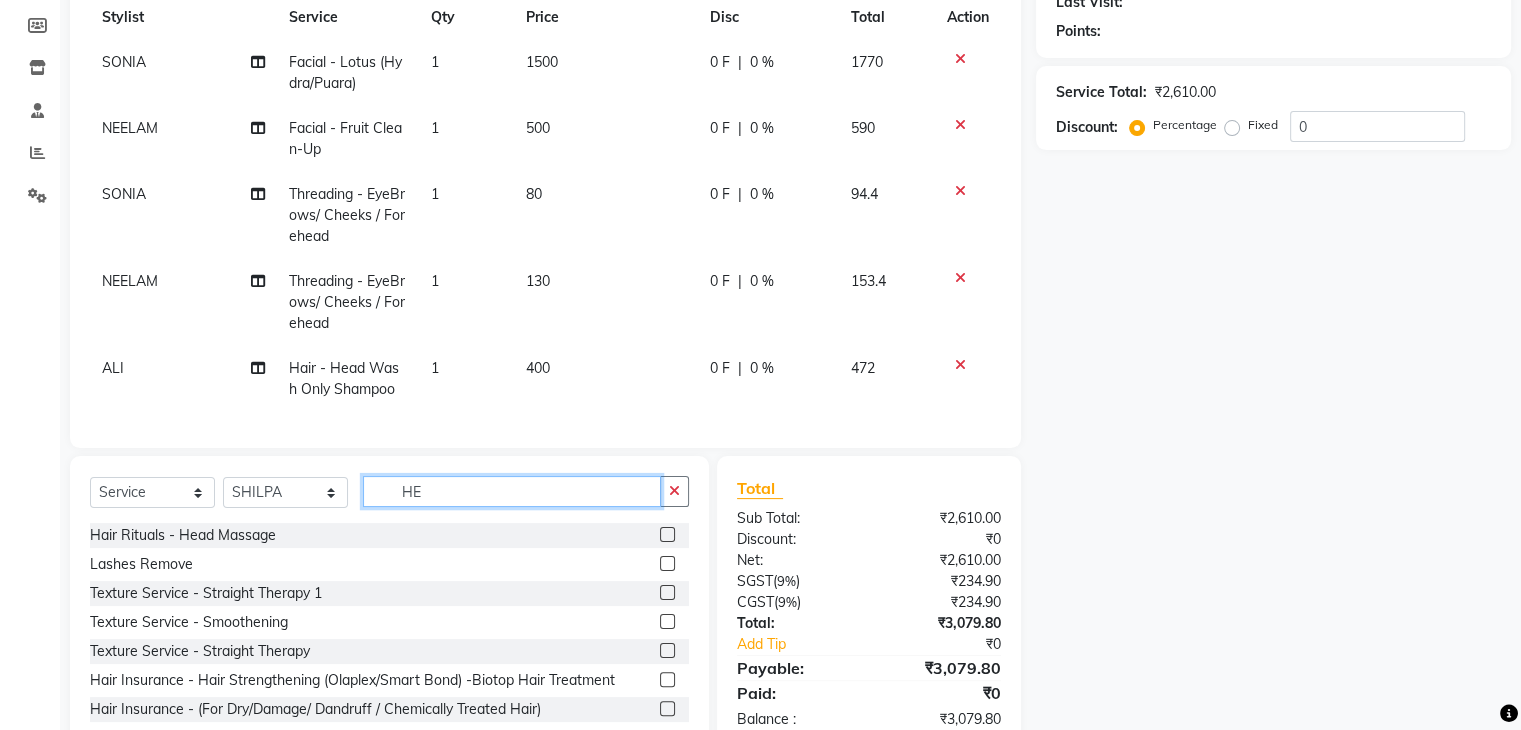 type on "H" 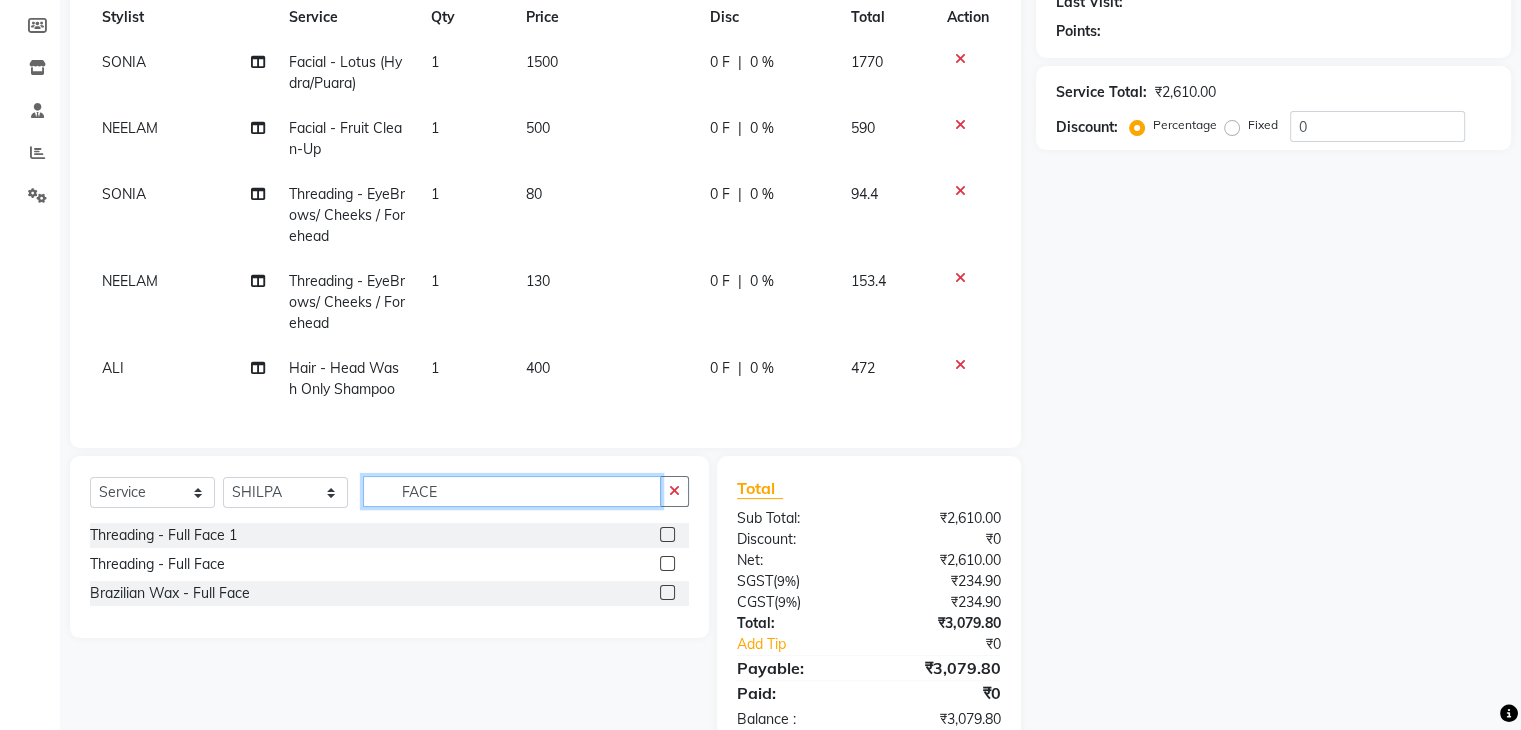 type on "FACE" 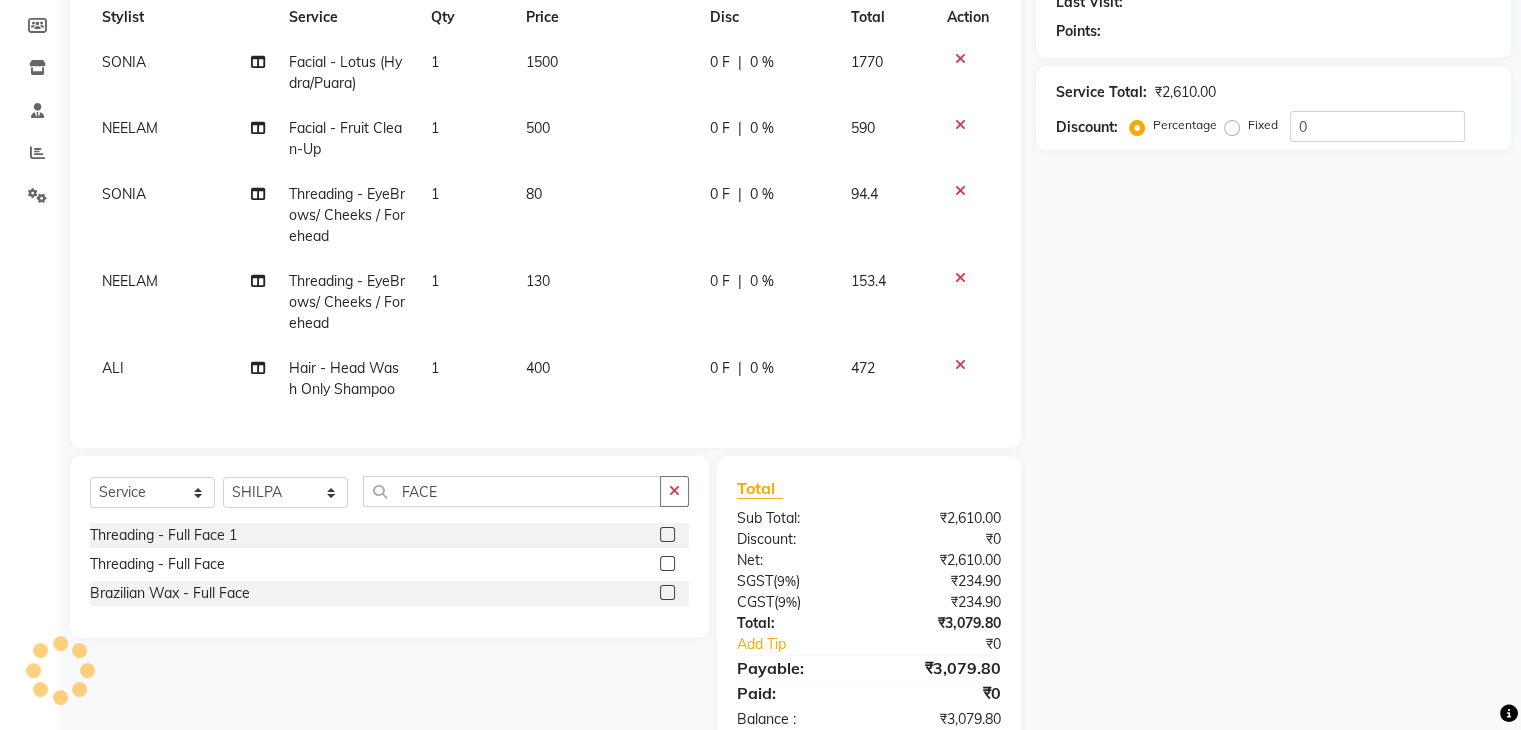click 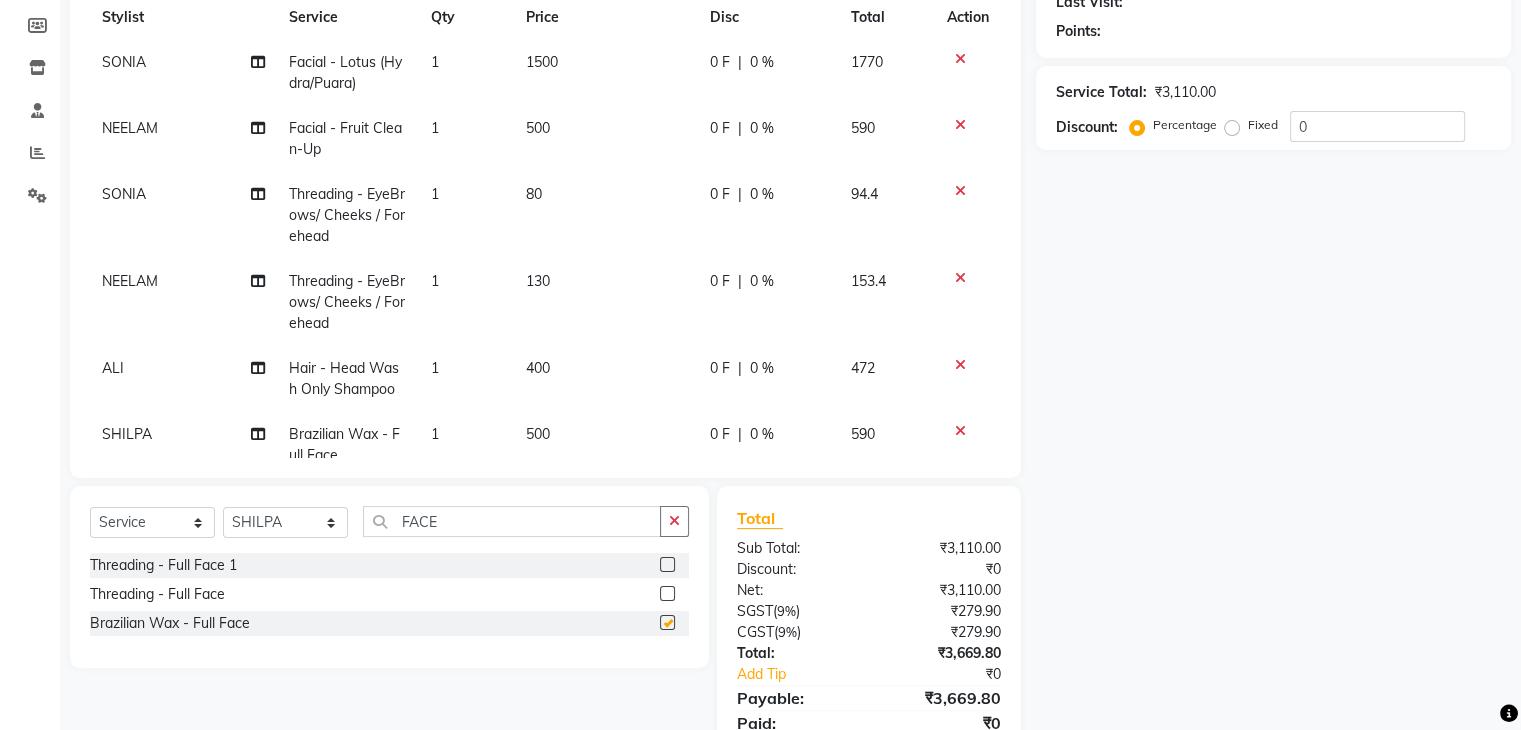 checkbox on "false" 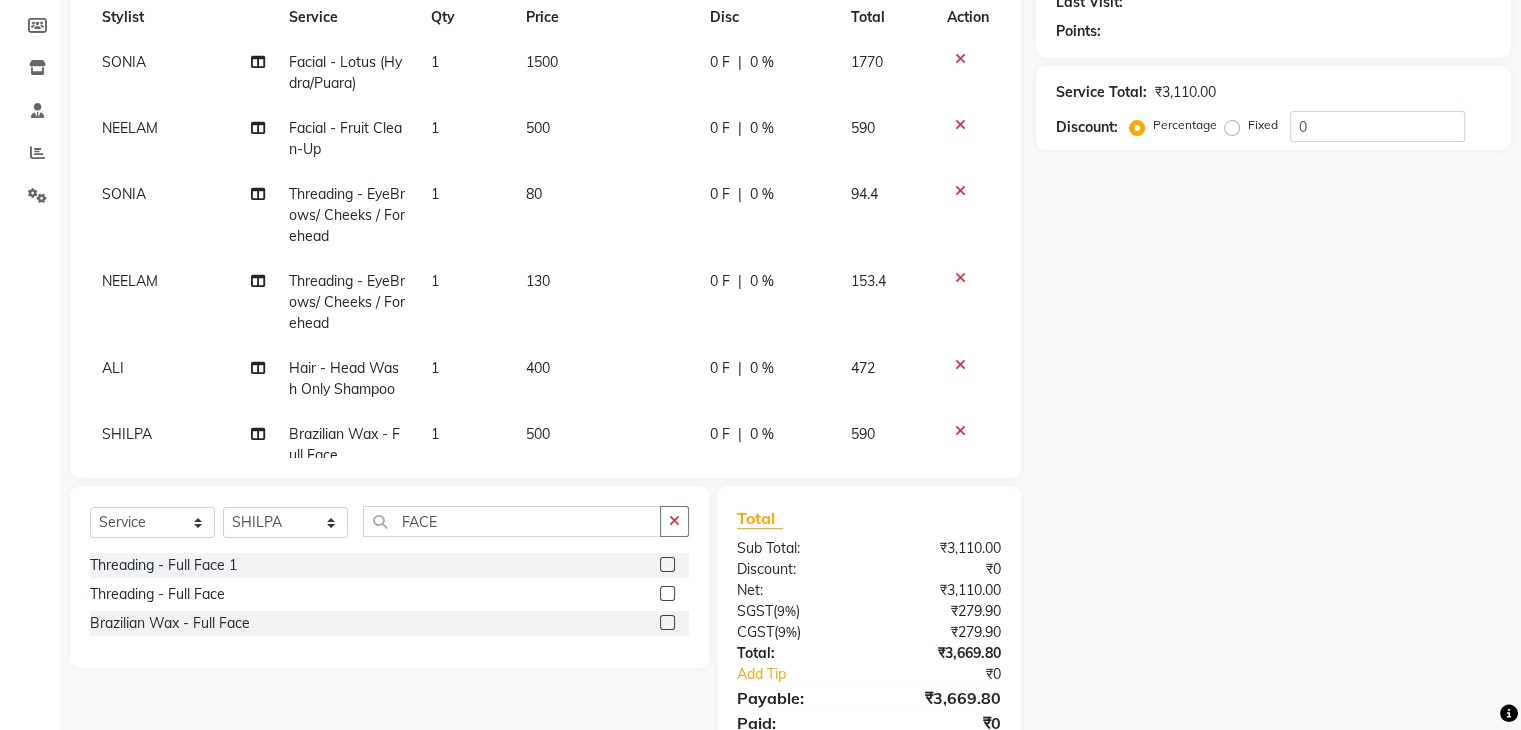 click on "500" 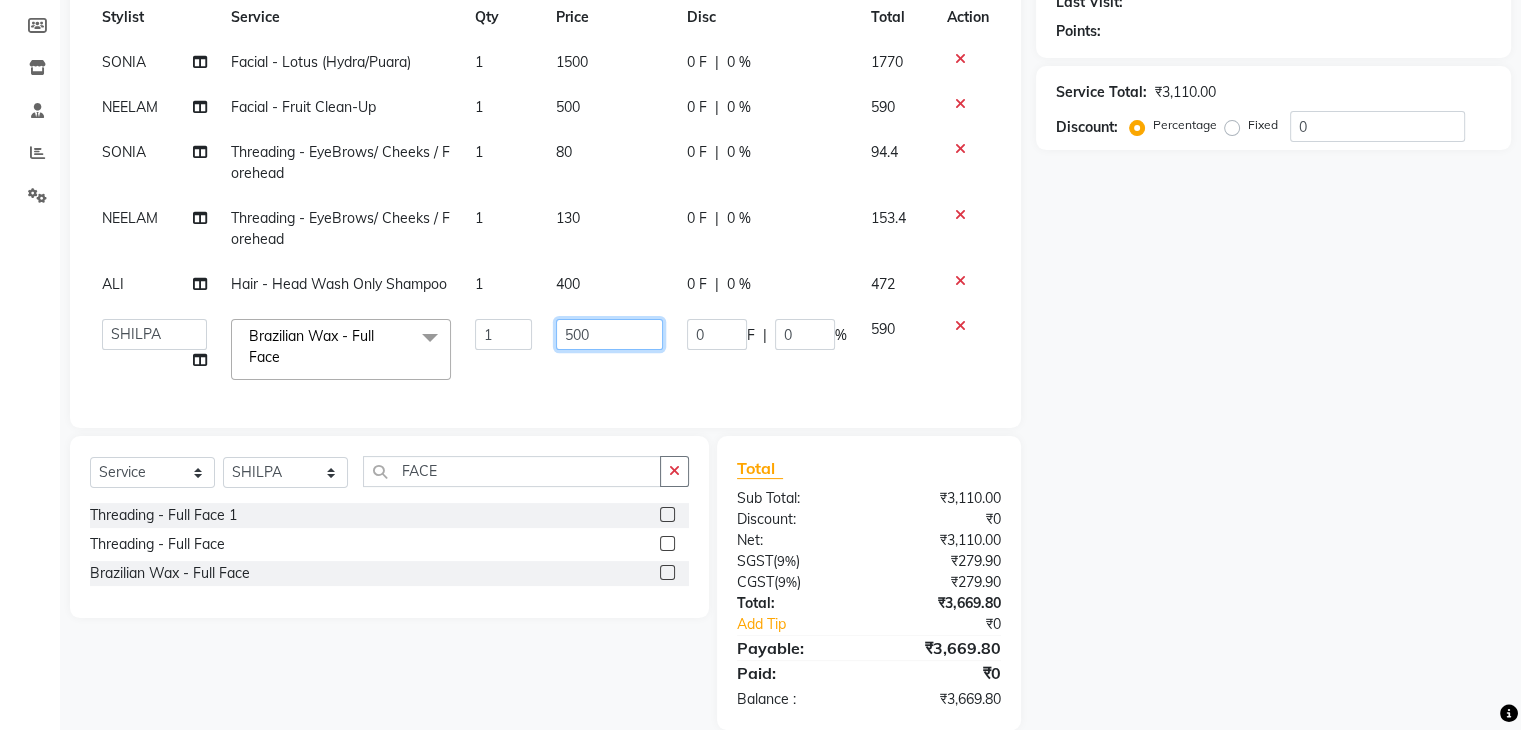 click on "500" 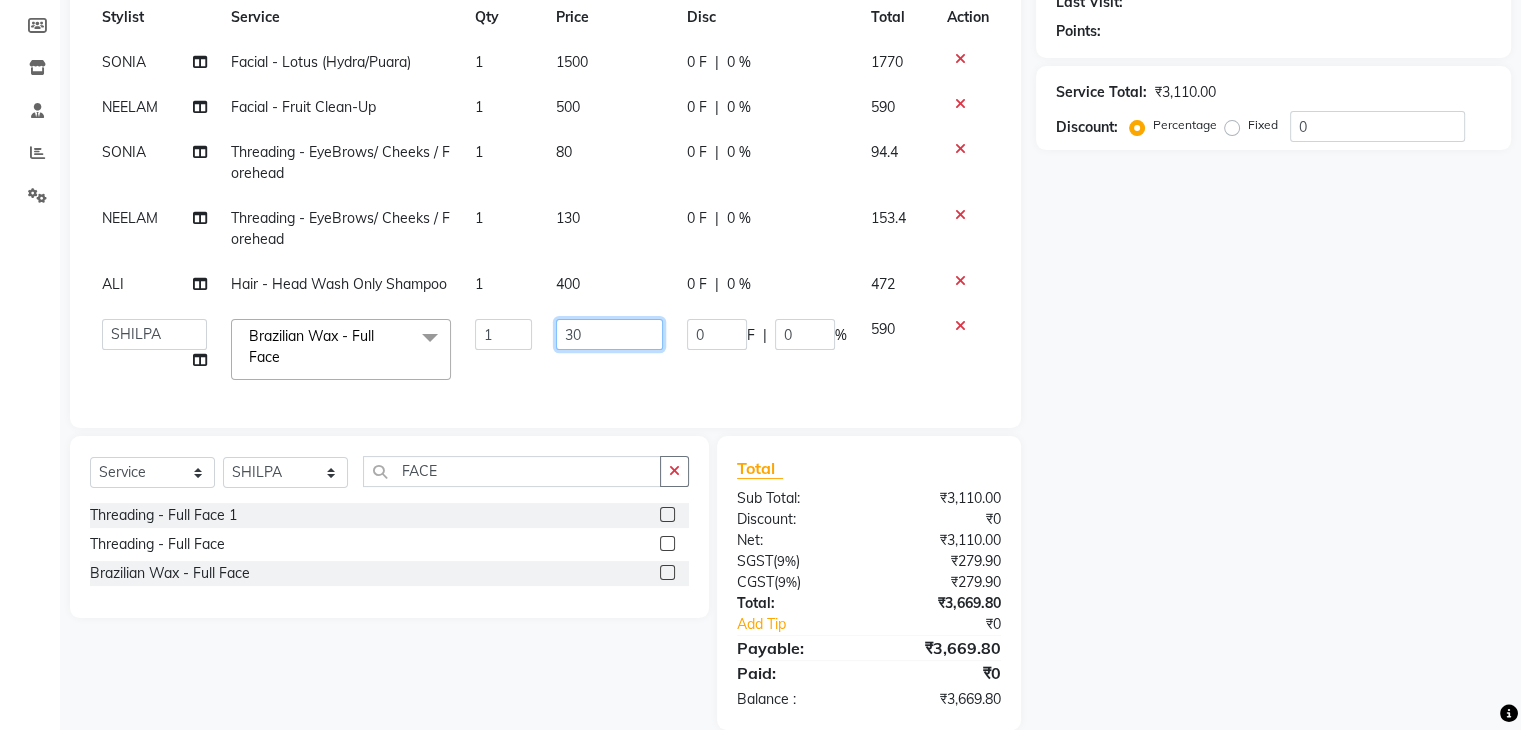 type on "350" 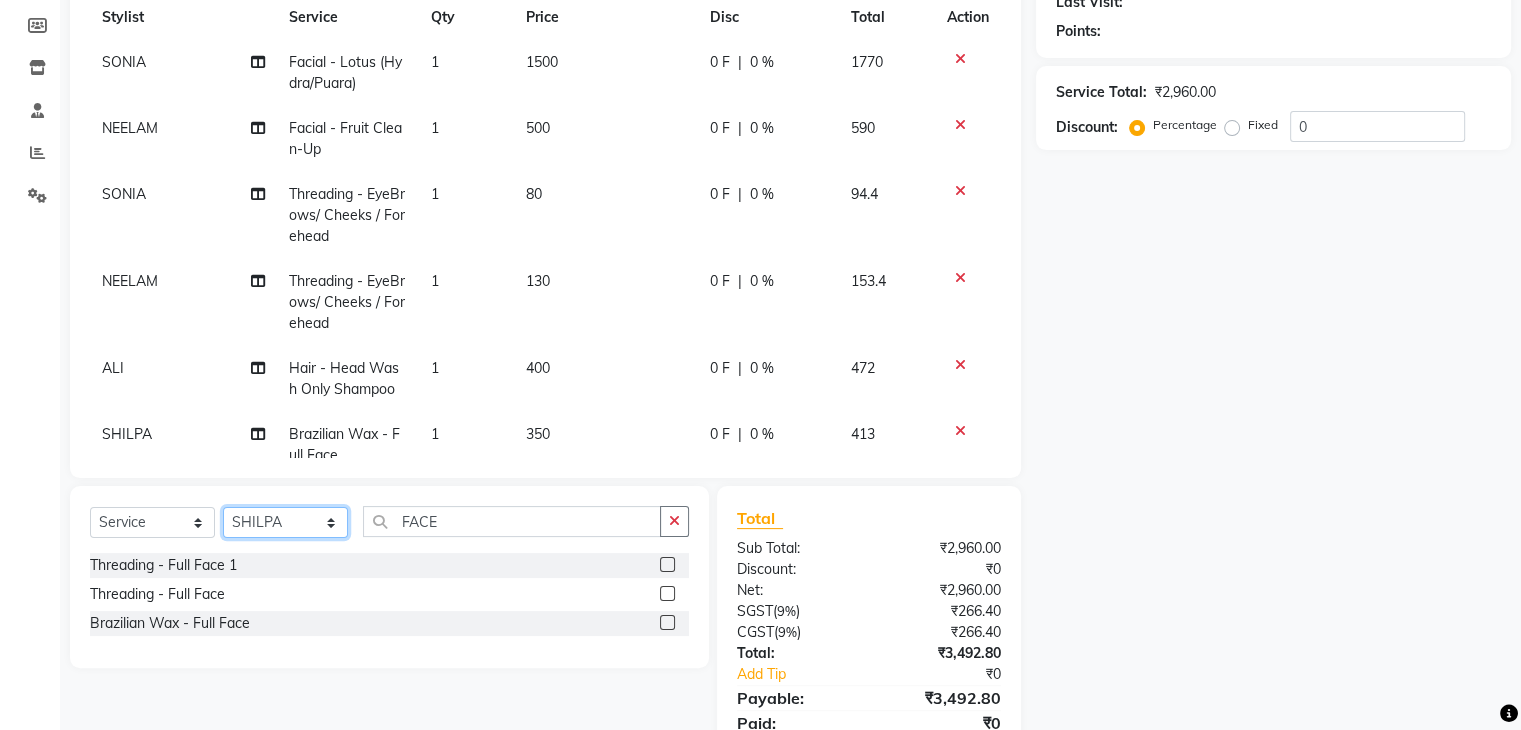 click on "Client +[PHONE] KRISH Add Client Date [DATE] Invoice Number V/2025 V/2025-26 0309 Services Stylist Service Qty Price Disc Total Action SONIA Facial  - Lotus (Hydra/Puara) 1 1500 0 F | 0 % 1770 NEELAM Facial  - Fruit Clean-Up 1 500 0 F | 0 % 590 SONIA Threading  - EyeBrows/ Cheeks / Forehead 1 80 0 F | 0 % 94.4 NEELAM Threading  - EyeBrows/ Cheeks / Forehead 1 130 0 F | 0 % 153.4 ALI Hair  - Head Wash Only Shampoo 1 400 0 F | 0 % 472 SHILPA Brazilian Wax - Full Face 1 350 0 F | 0 % 413 Select  Service  Product  Membership  Package Voucher Prepaid Gift Card  Select Stylist AADIL ADIL Ajay Alam ALAM ALI ALI ANIL ANMOL ARVIND Ashif ASHISH Atif AYESHA BABLI DHEERAJ FAIZ Gaurav Geeta GULJAR HARMAN IBRAHIM Janvi JITENDER KAVI KHUSHBOO KHUSHBOO komal kusum mam  LUCKY manager manju manoj Marry Meena MEENTA MEENTA Meenu MERRY MINTA Moin ali MONIKA Naem Naresh NAZIM NEELAM Neeraj Nisha Pankaj Priya PRIYANKA RAGNI Ram RAM RIYA SAHIL SAMEER sangeeta  SAPAN Seema SEEMA SHAAN SHAHRUKH SHIKHA SHILPA SONIA sonu SONU SUNIL FACE" 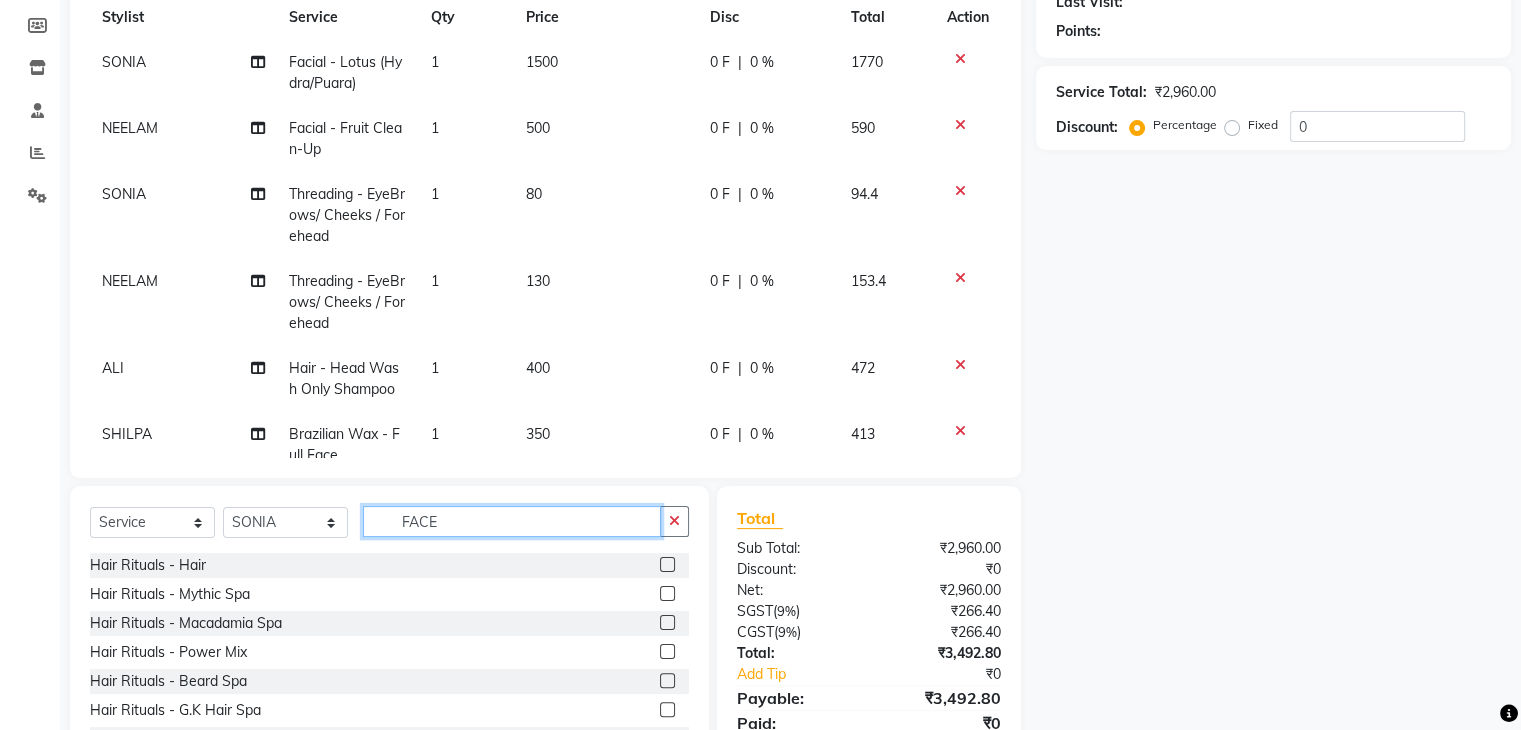 click on "FACE" 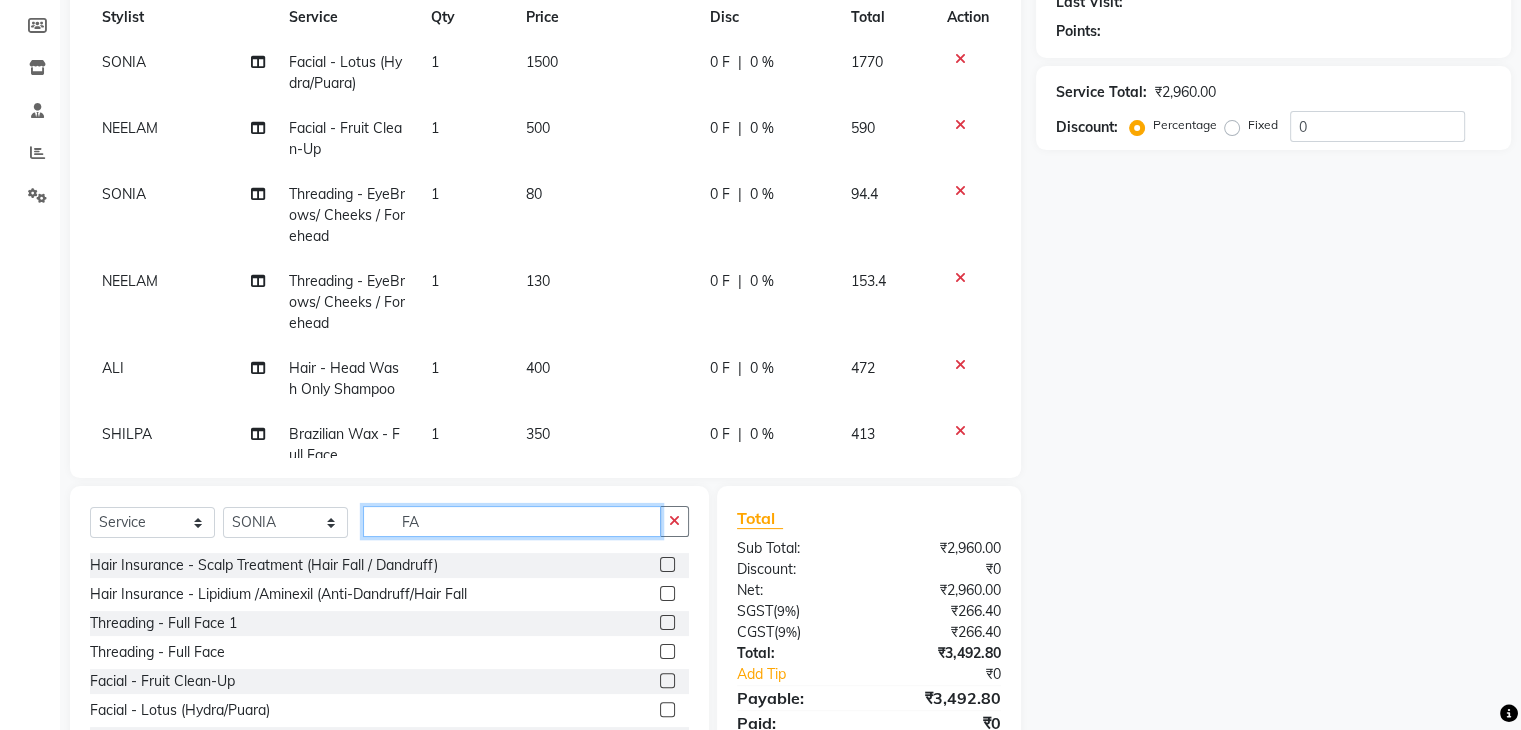 type on "F" 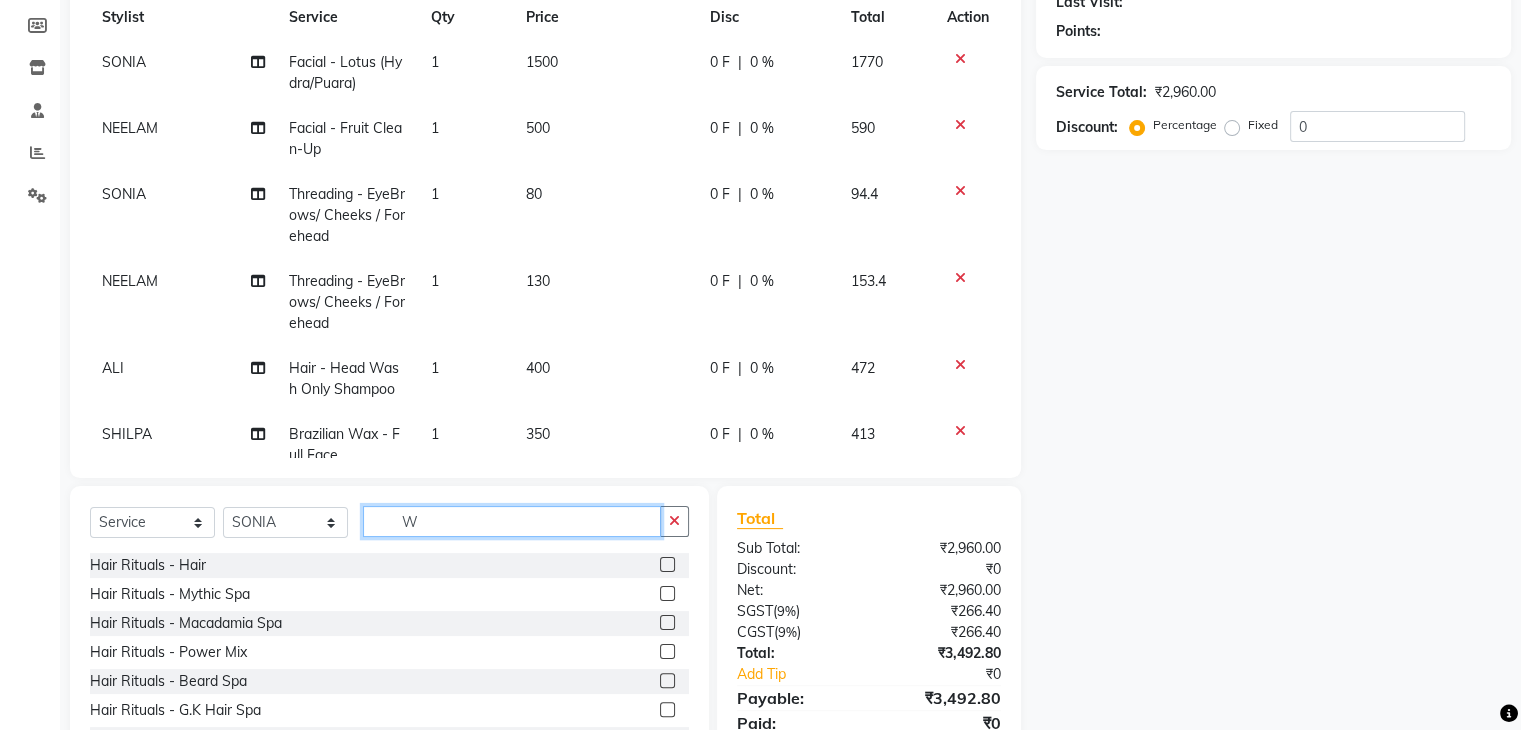 click on "W" 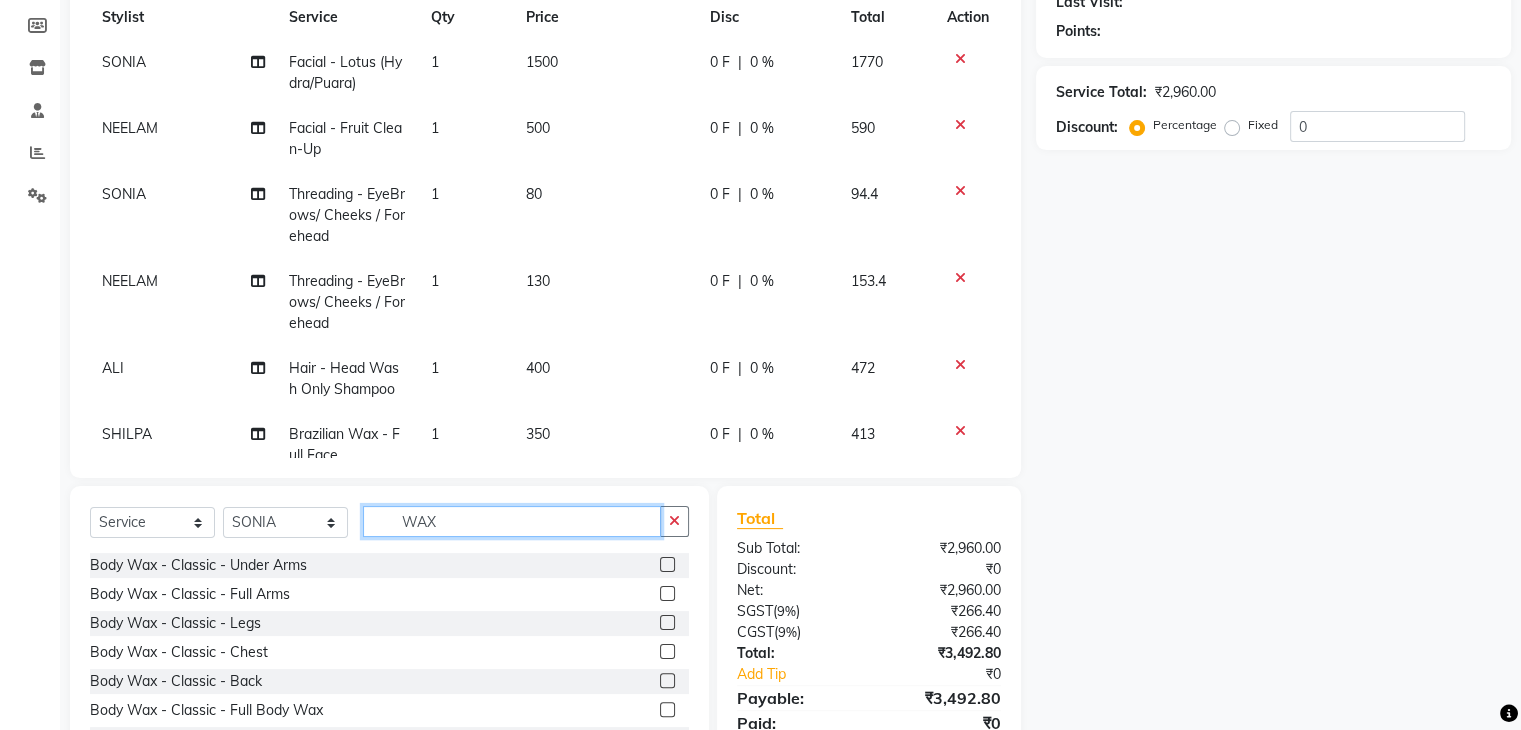 type on "WAX" 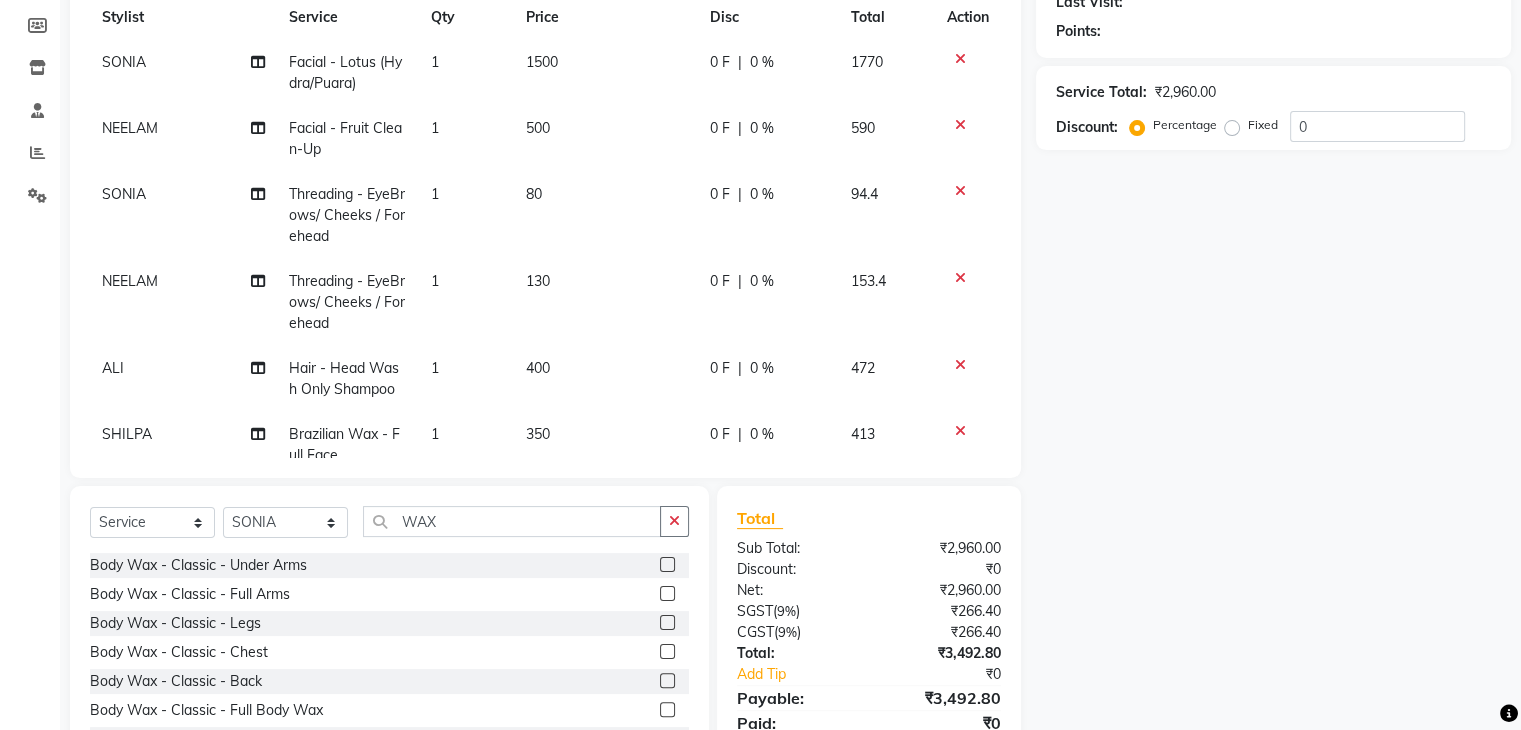 click 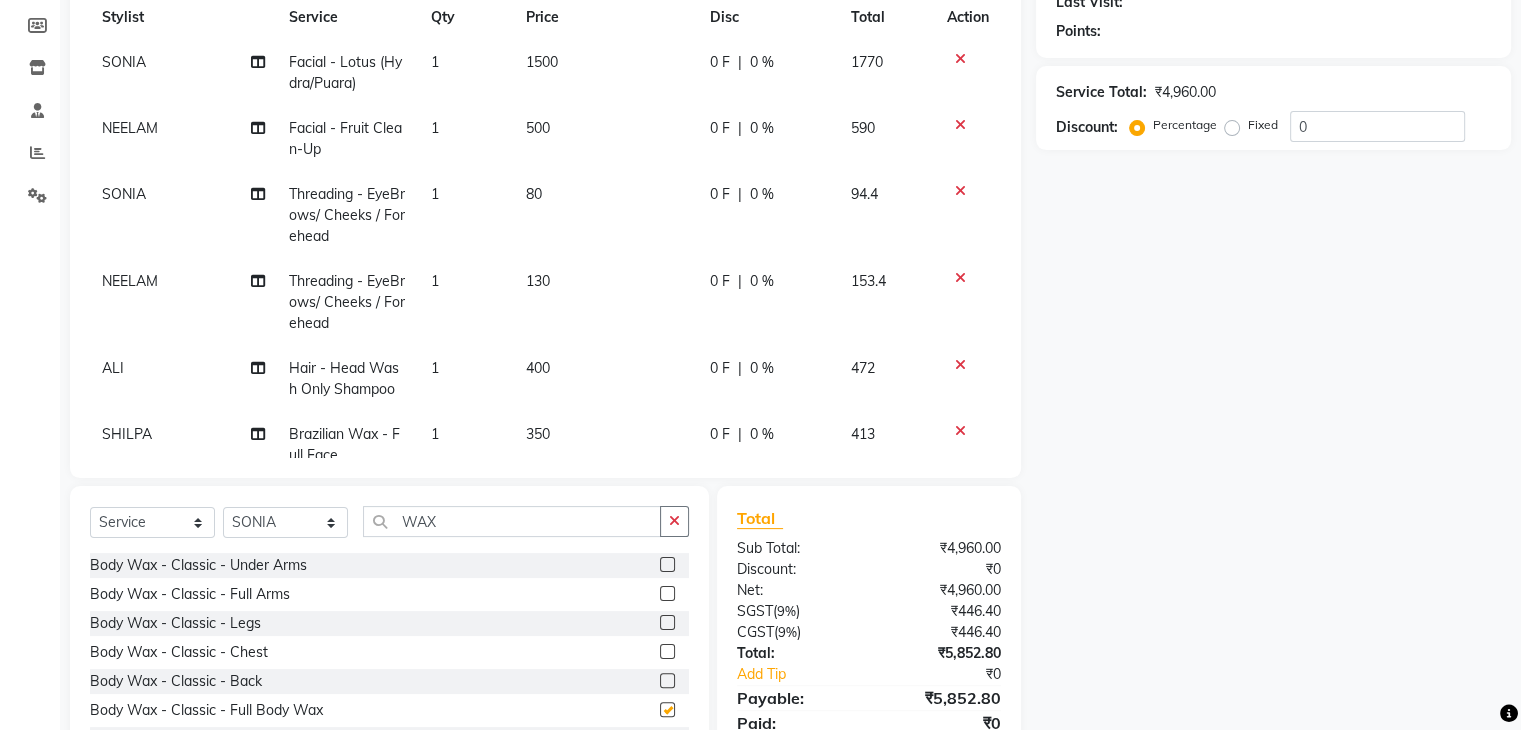 checkbox on "false" 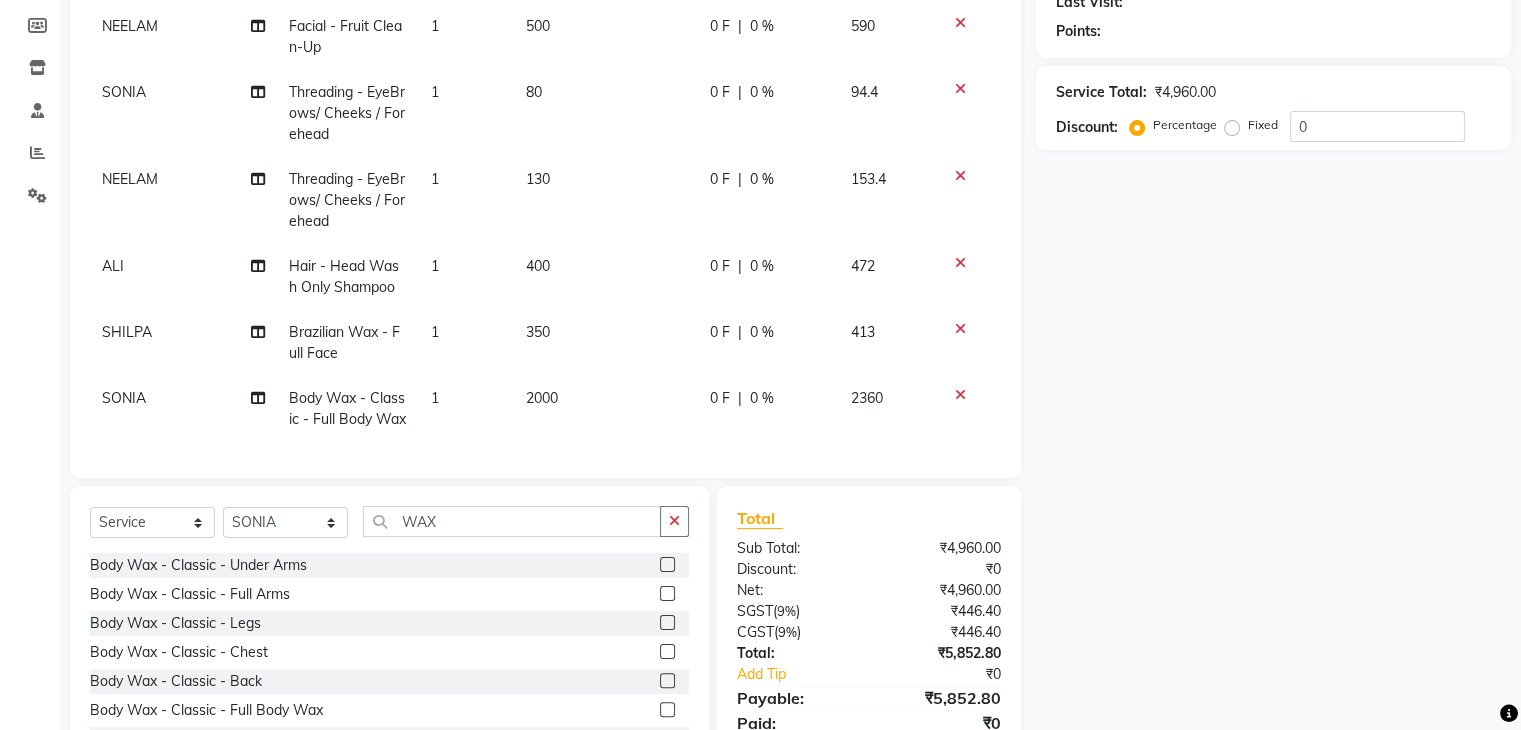 scroll, scrollTop: 138, scrollLeft: 0, axis: vertical 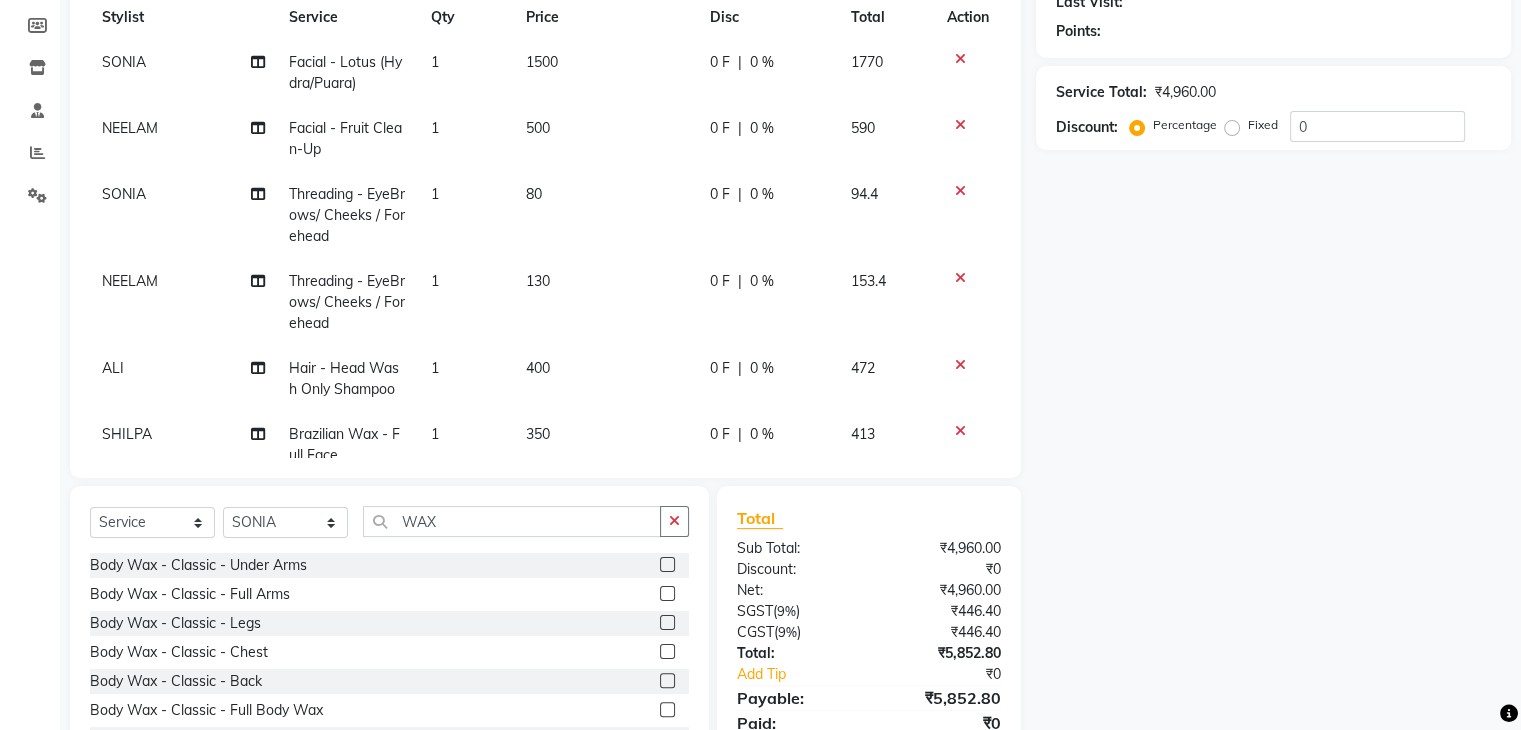 select on "47444" 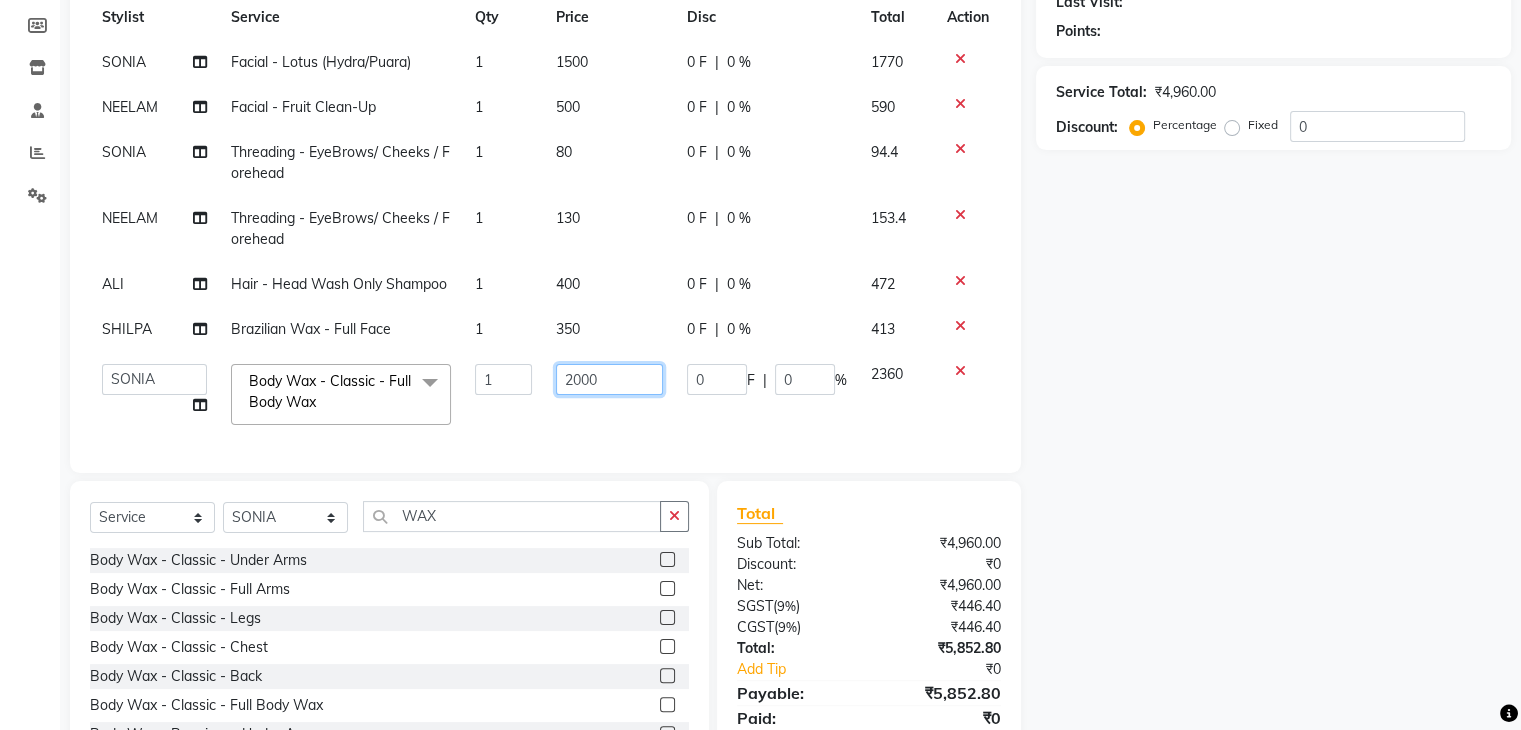 click on "2000" 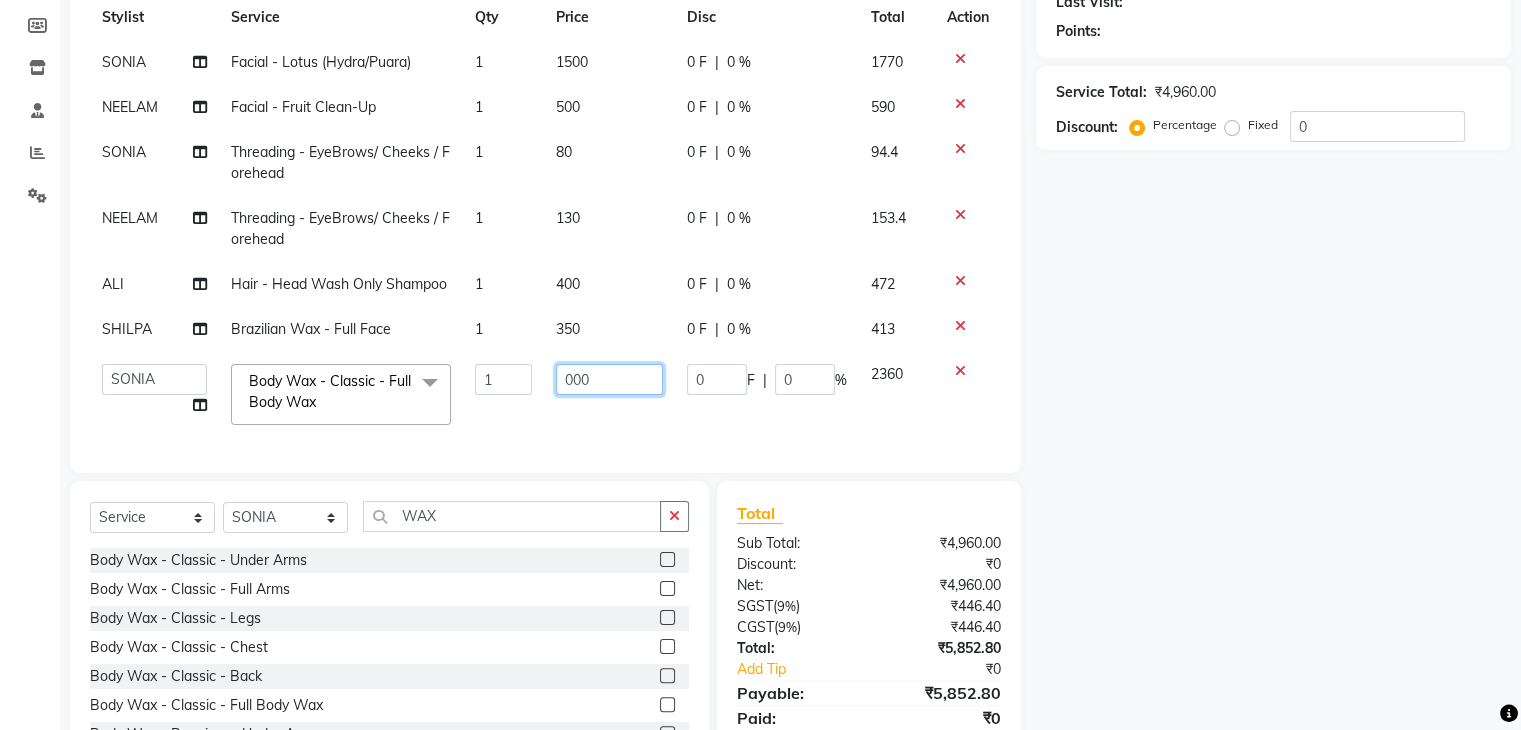 type on "1000" 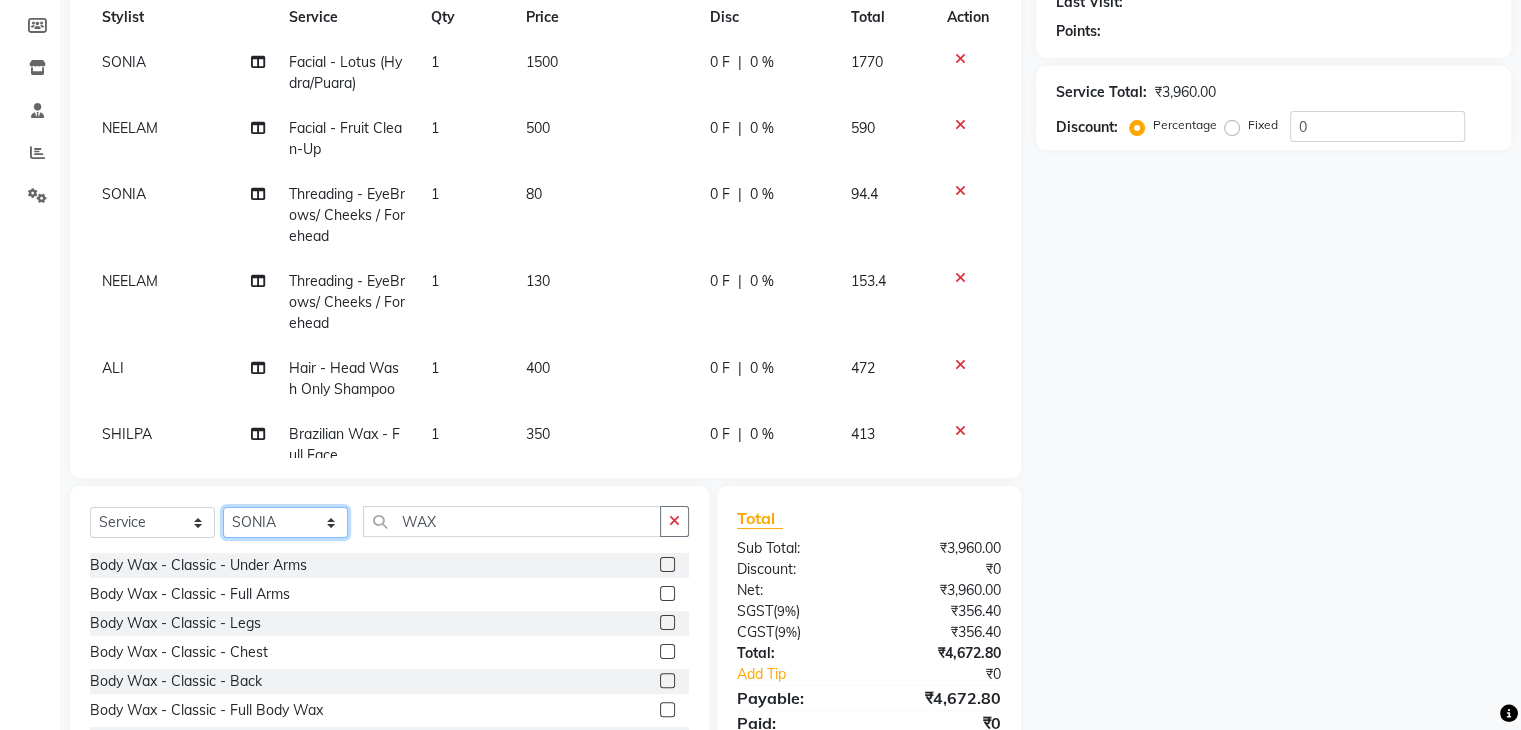 click on "Select Stylist AADIL ADIL Ajay Alam ALAM ALI ALI ANIL ANMOL ARVIND Ashif ASHISH Atif AYESHA BABLI DHEERAJ FAIZ Gaurav Geeta GULJAR HARMAN IBRAHIM Janvi JITENDER KAVI KHUSHBOO KHUSHBOO komal kusum mam  LUCKY manager manju manoj Marry Meena MEENTA MEENTA Meenu MERRY MINTA Moin ali MONIKA Naem Naresh NAZIM NEELAM Neeraj Nisha Pankaj Priya PRIYANKA RAGNI Ram RAM RIYA SAHIL SAMEER sangeeta  SAPAN Seema SEEMA SHAAN SHAHRUKH SHIKHA SHILPA SONIA sonu SONU SUNIL Sunita SUNITA UPASANA UPASANA Vanshika Varun VINITA Zafar" 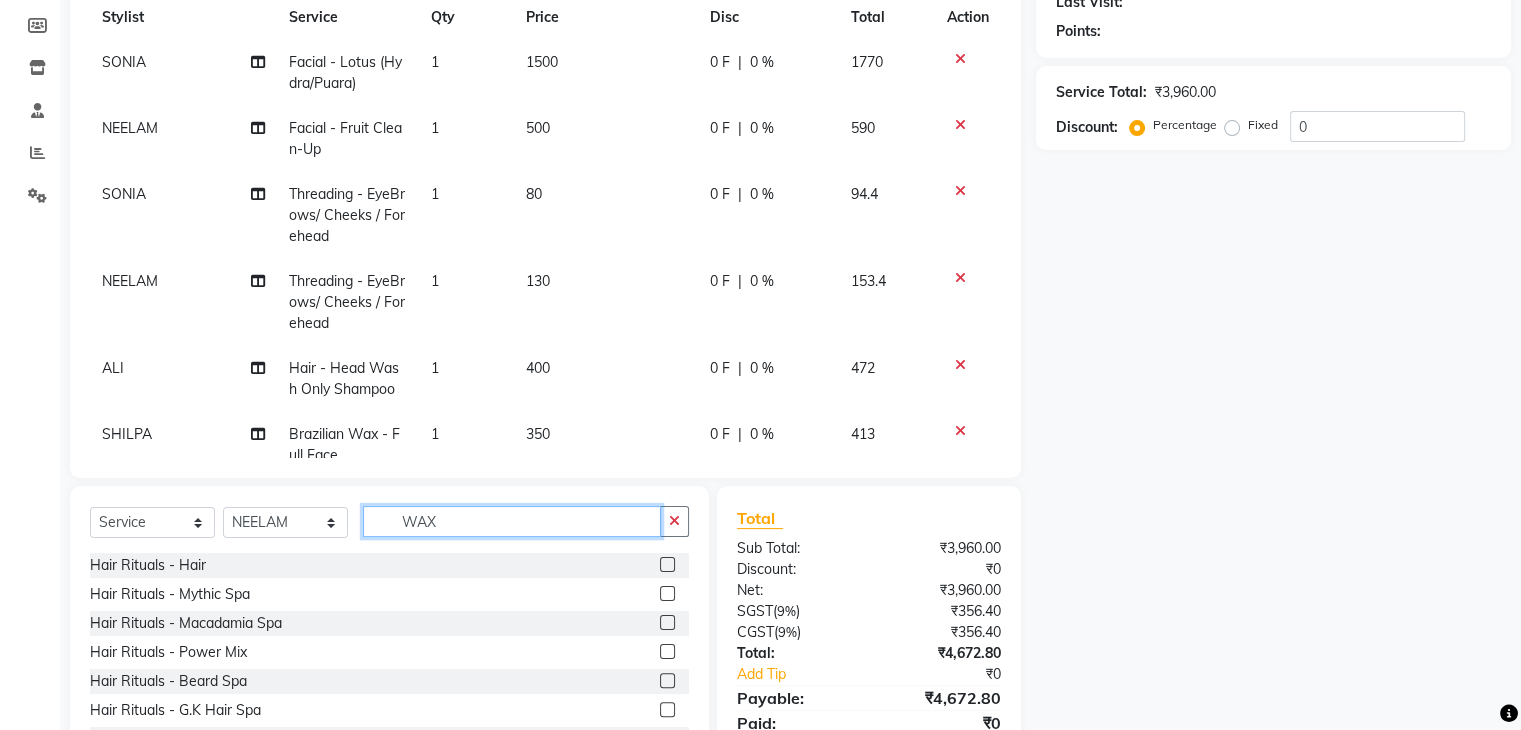 click on "WAX" 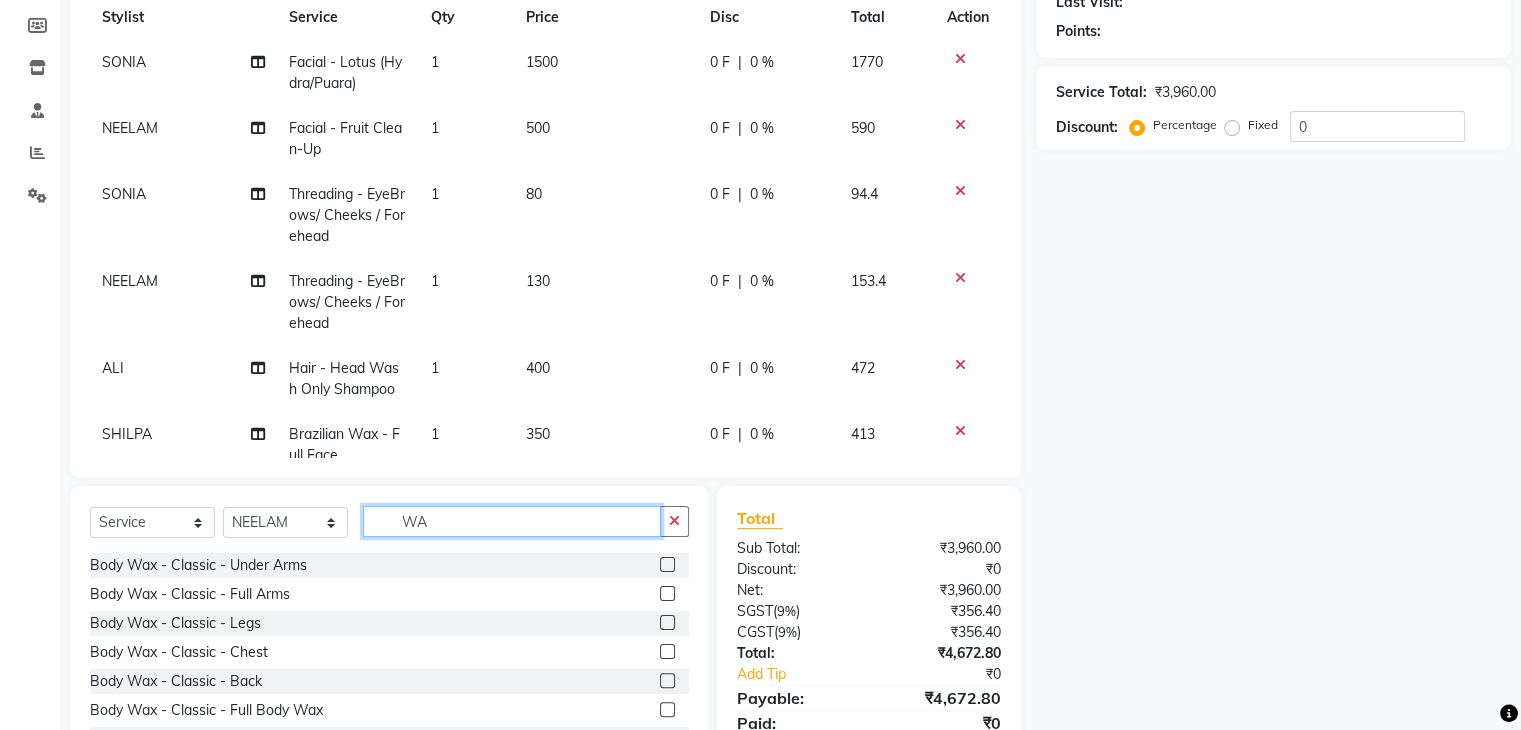 type on "WAX" 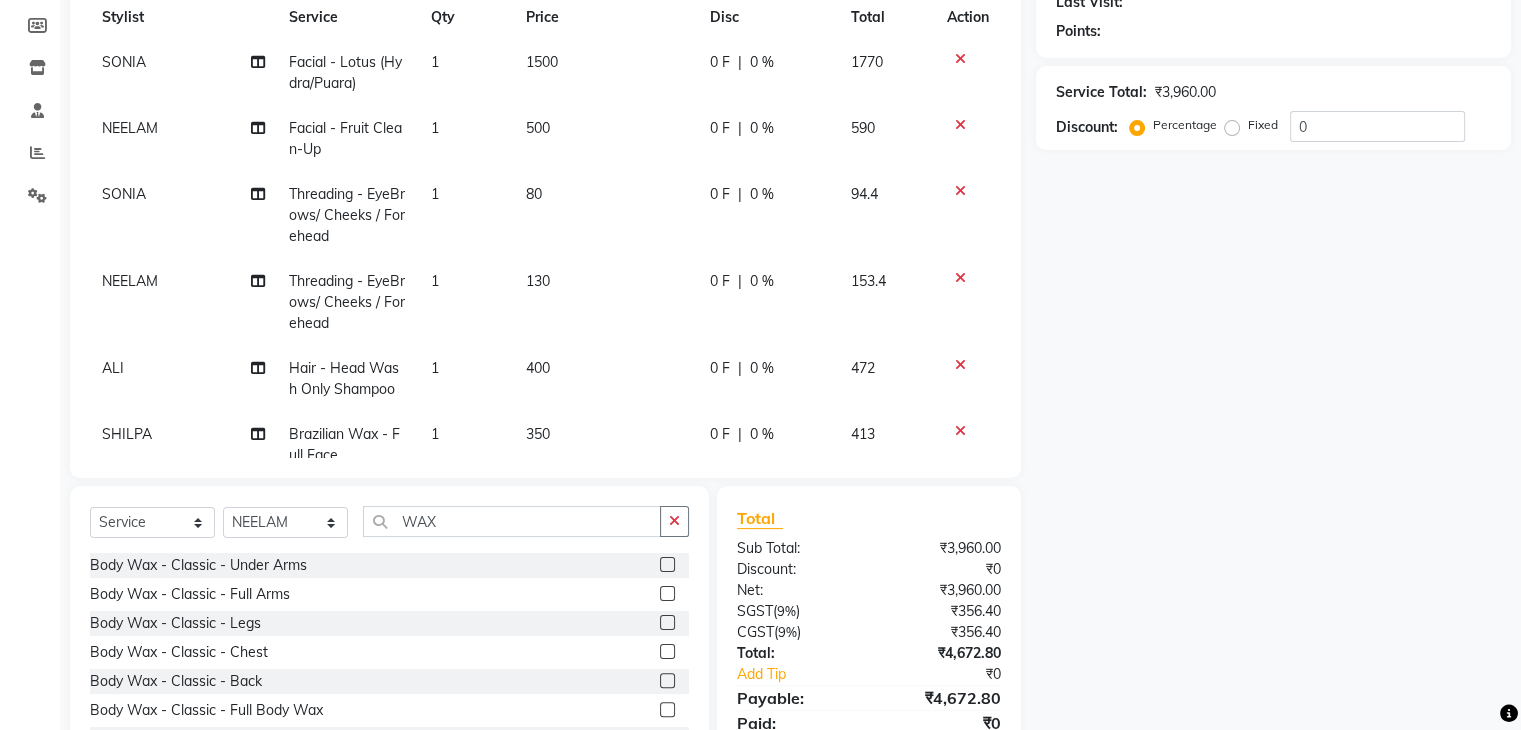 click 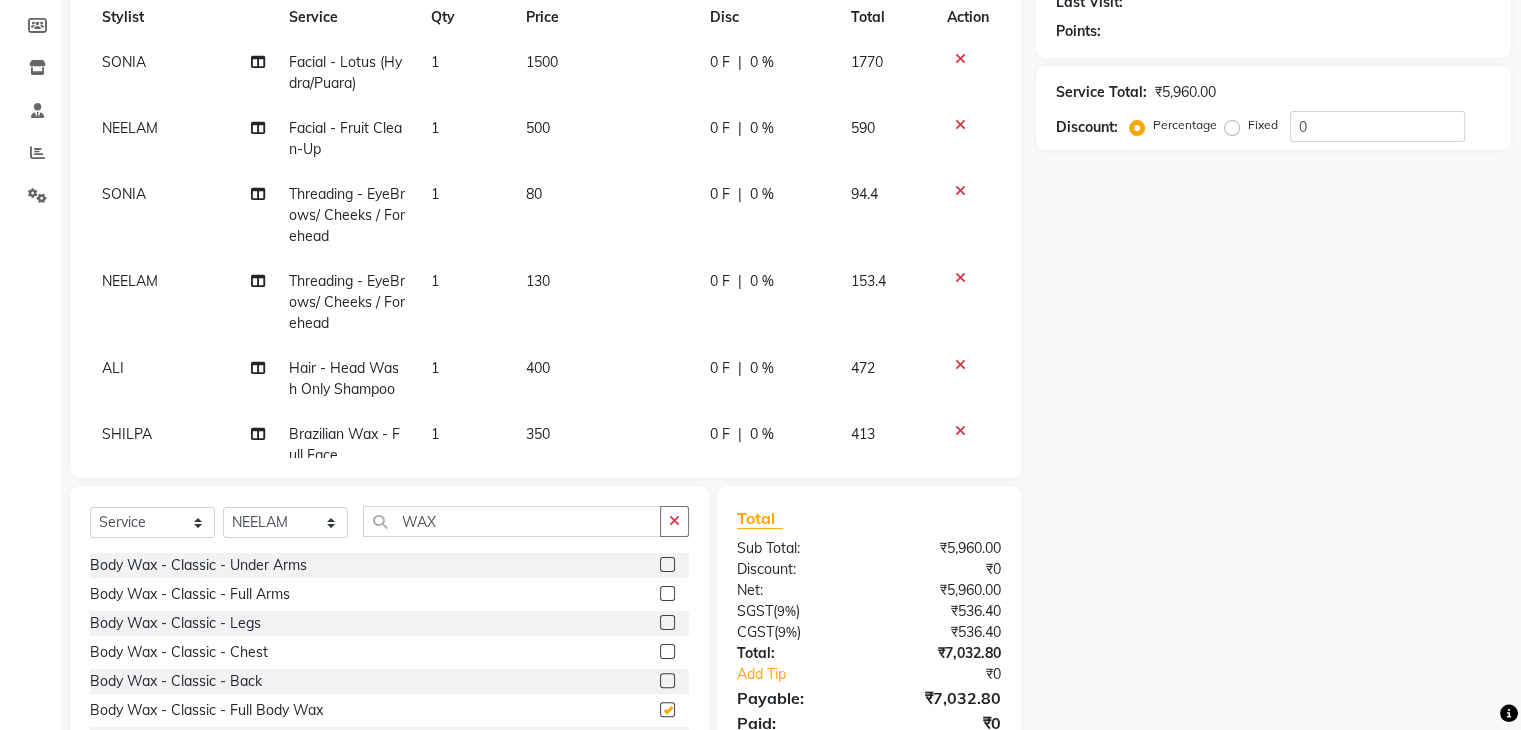 checkbox on "false" 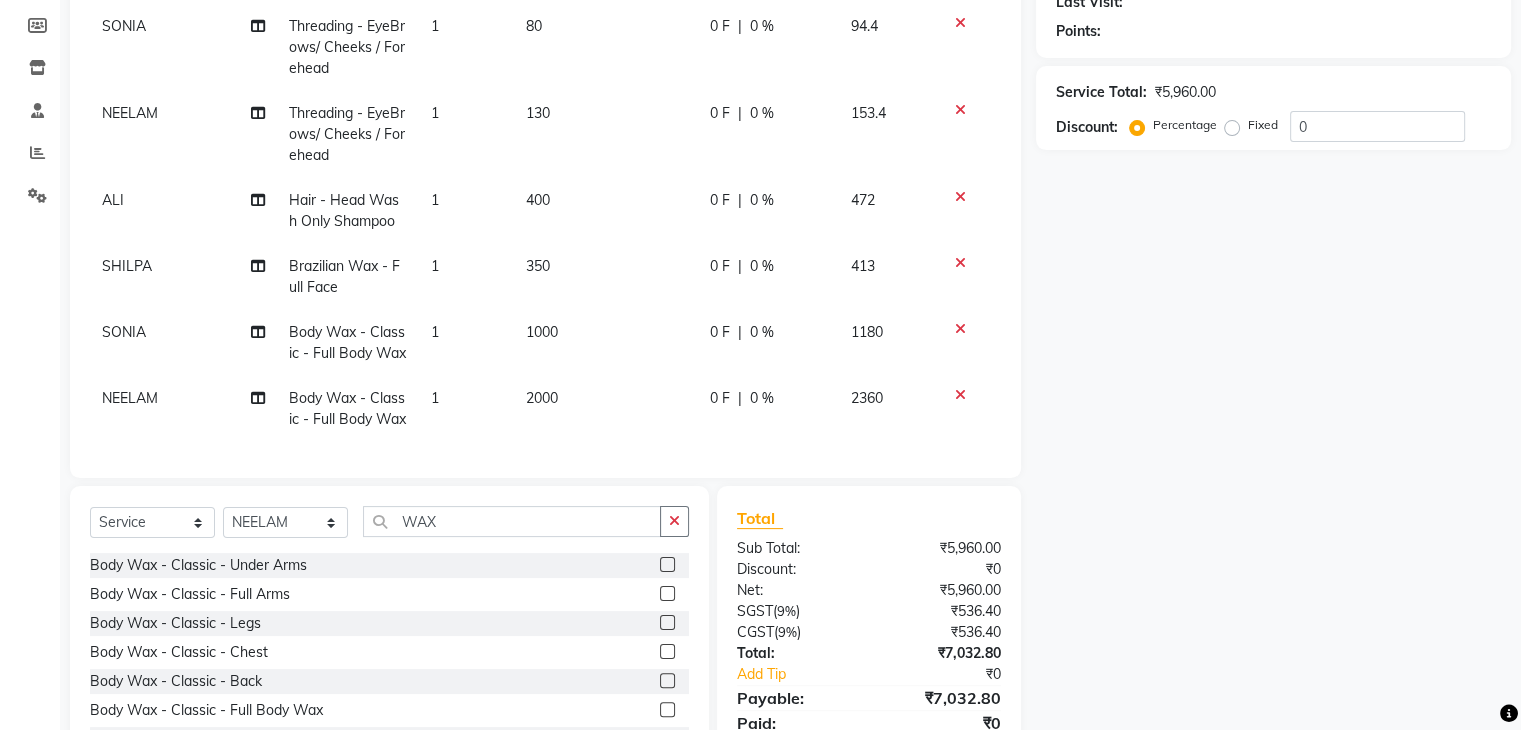 scroll, scrollTop: 225, scrollLeft: 0, axis: vertical 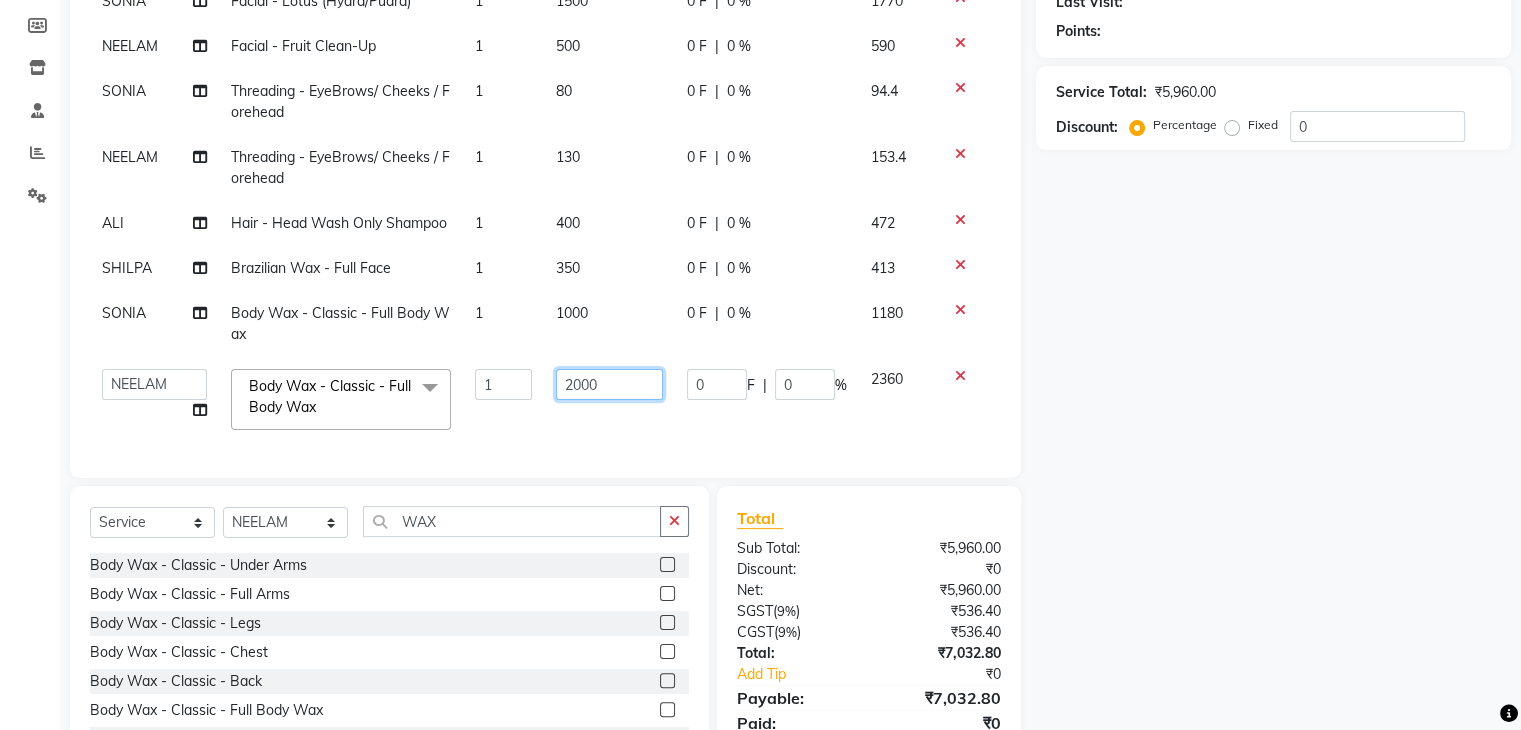 click on "2000" 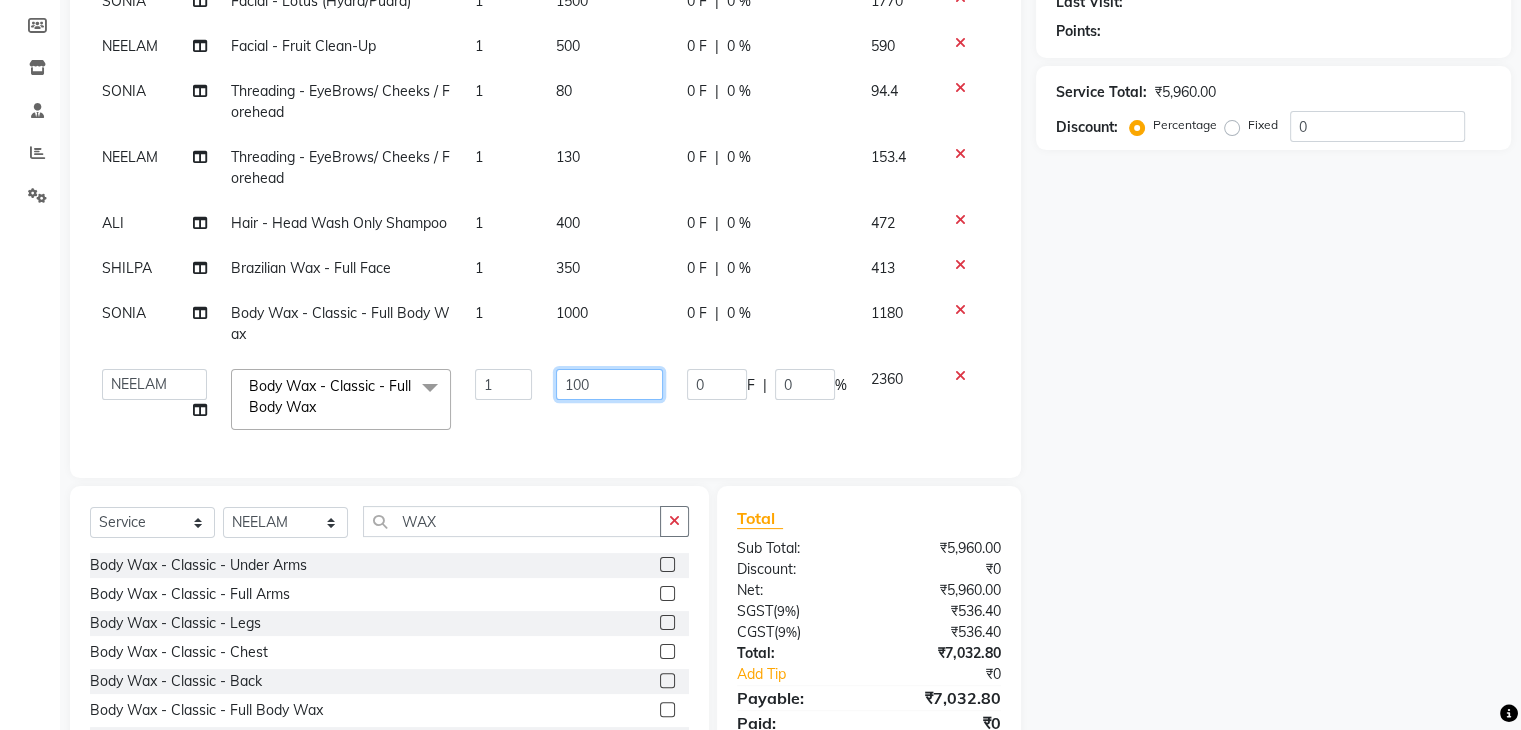 type on "1000" 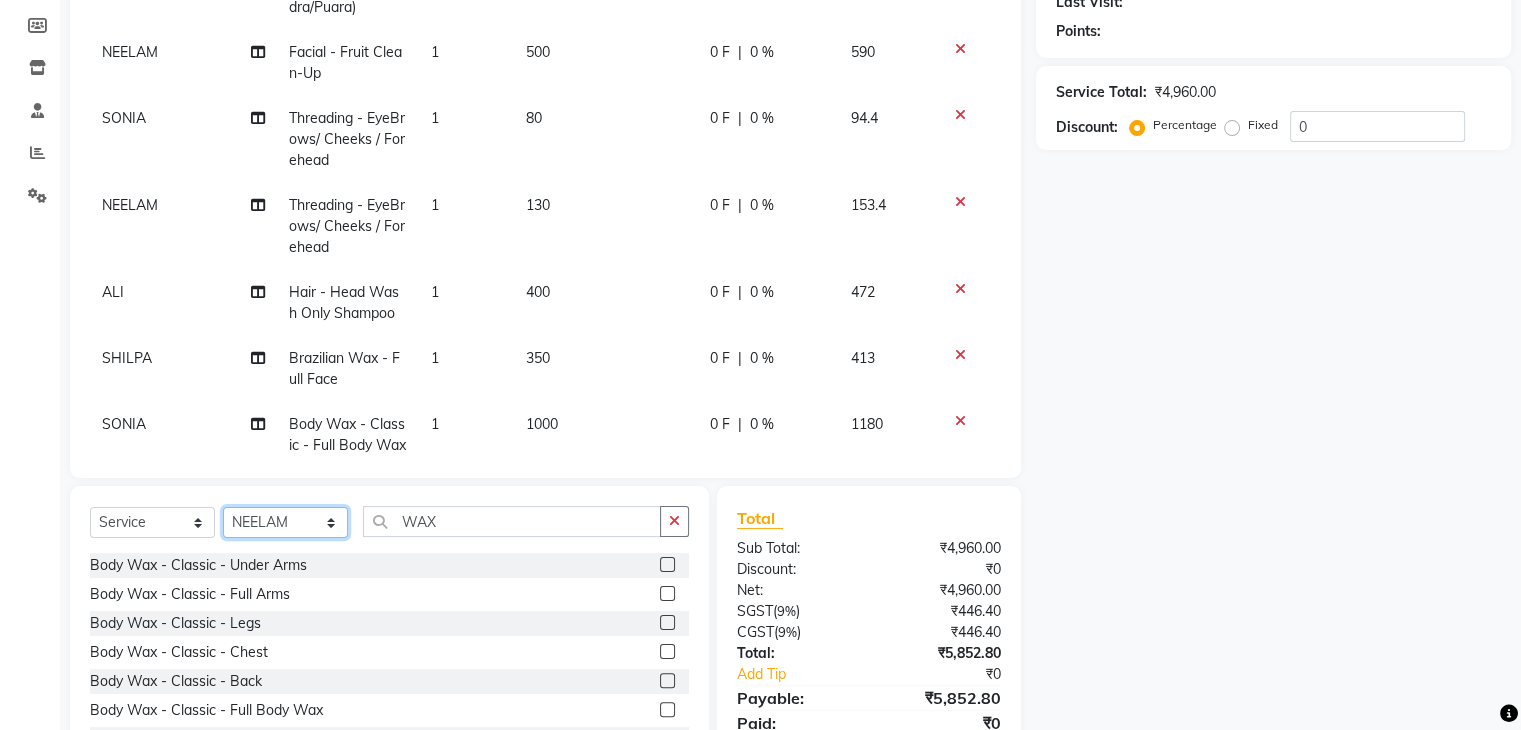 click on "Select Stylist AADIL ADIL Ajay Alam ALAM ALI ALI ANIL ANMOL ARVIND Ashif ASHISH Atif AYESHA BABLI DHEERAJ FAIZ Gaurav Geeta GULJAR HARMAN IBRAHIM Janvi JITENDER KAVI KHUSHBOO KHUSHBOO komal kusum mam  LUCKY manager manju manoj Marry Meena MEENTA MEENTA Meenu MERRY MINTA Moin ali MONIKA Naem Naresh NAZIM NEELAM Neeraj Nisha Pankaj Priya PRIYANKA RAGNI Ram RAM RIYA SAHIL SAMEER sangeeta  SAPAN Seema SEEMA SHAAN SHAHRUKH SHIKHA SHILPA SONIA sonu SONU SUNIL Sunita SUNITA UPASANA UPASANA Vanshika Varun VINITA Zafar" 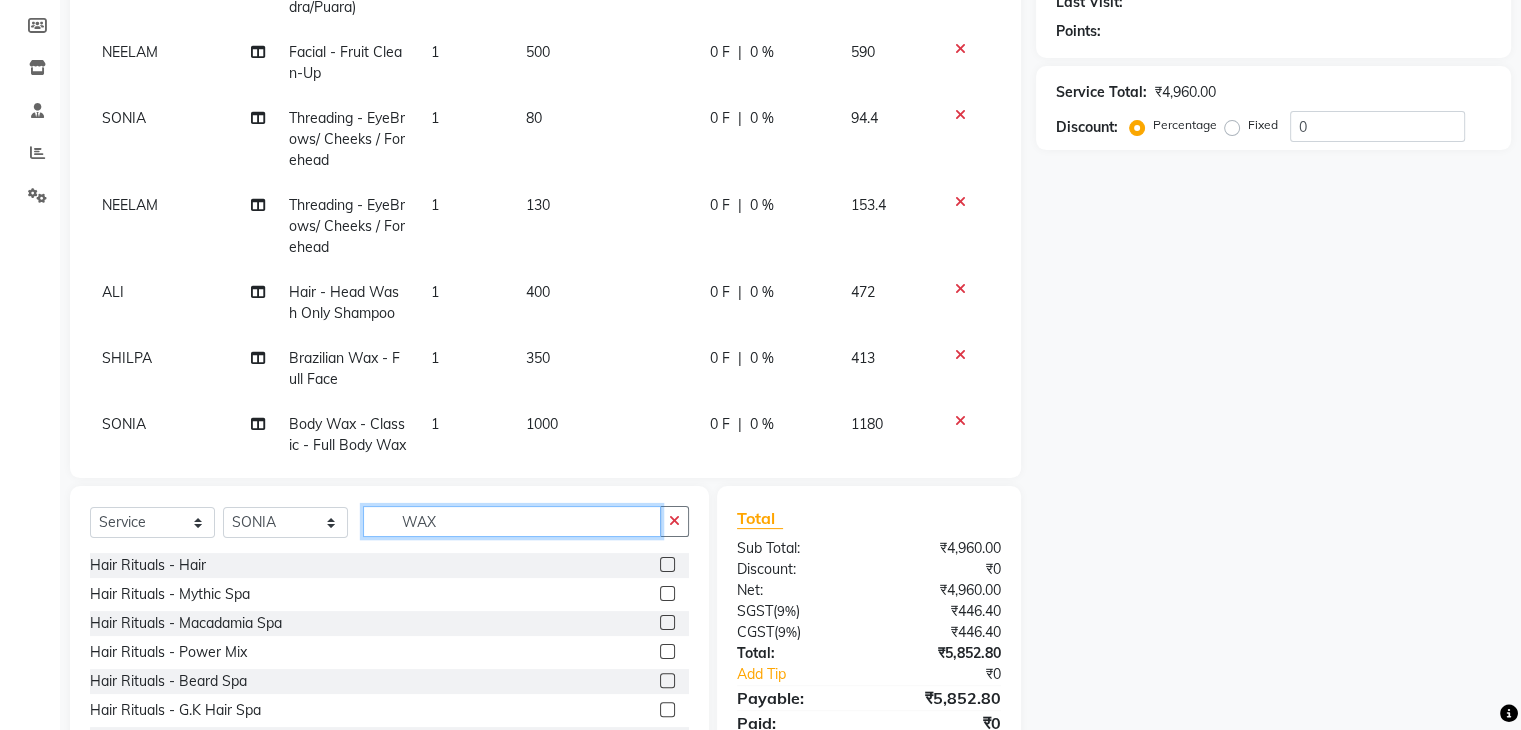 click on "WAX" 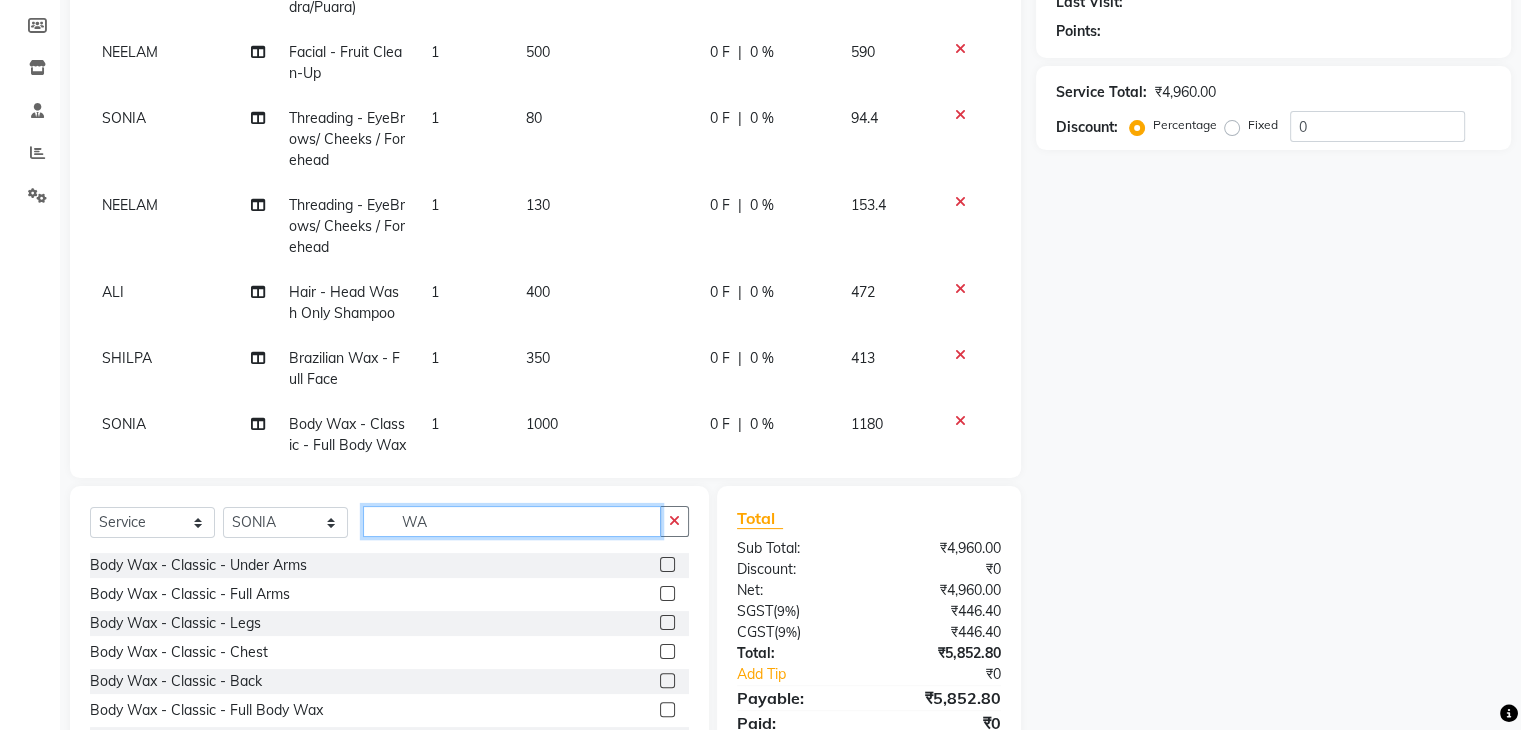 type on "WAX" 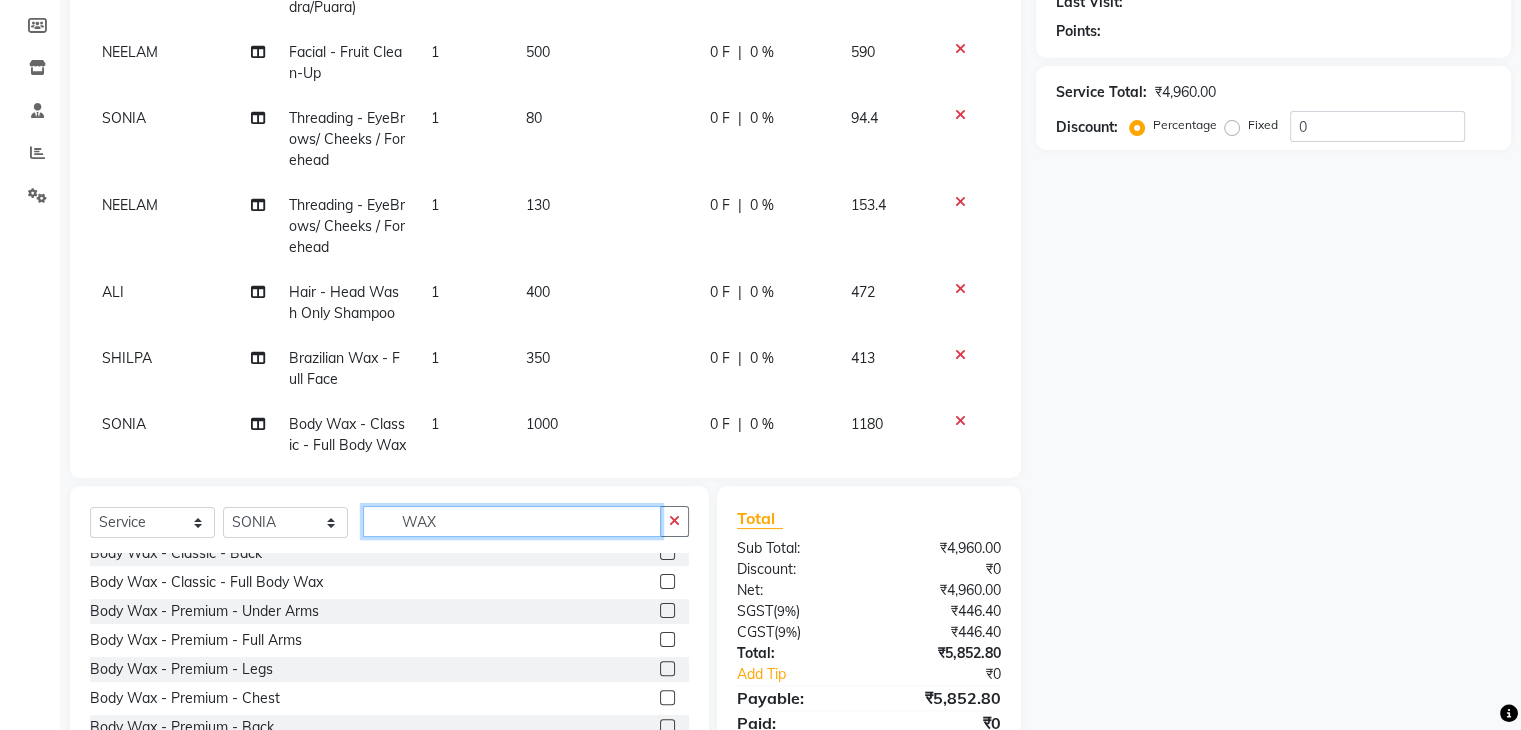 scroll, scrollTop: 174, scrollLeft: 0, axis: vertical 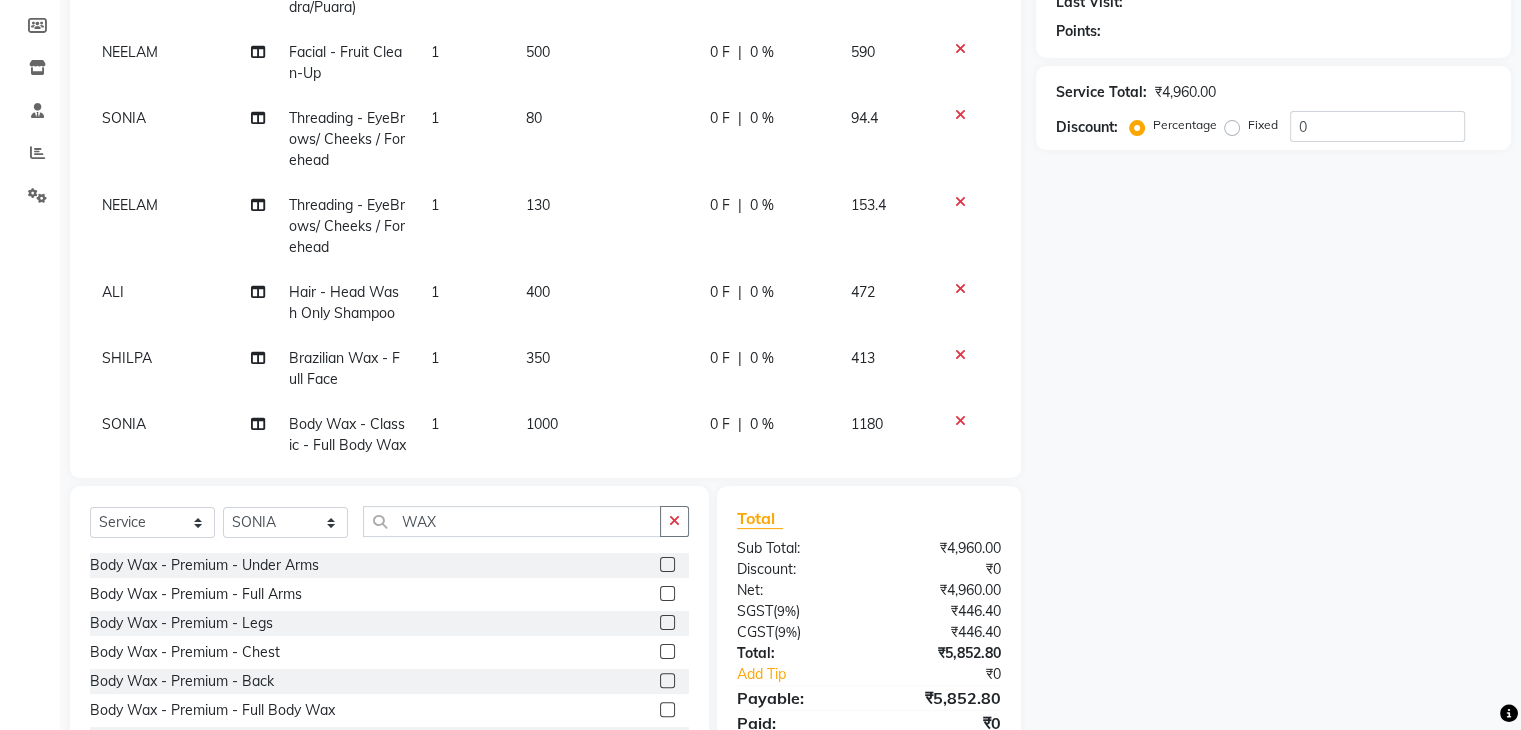 click 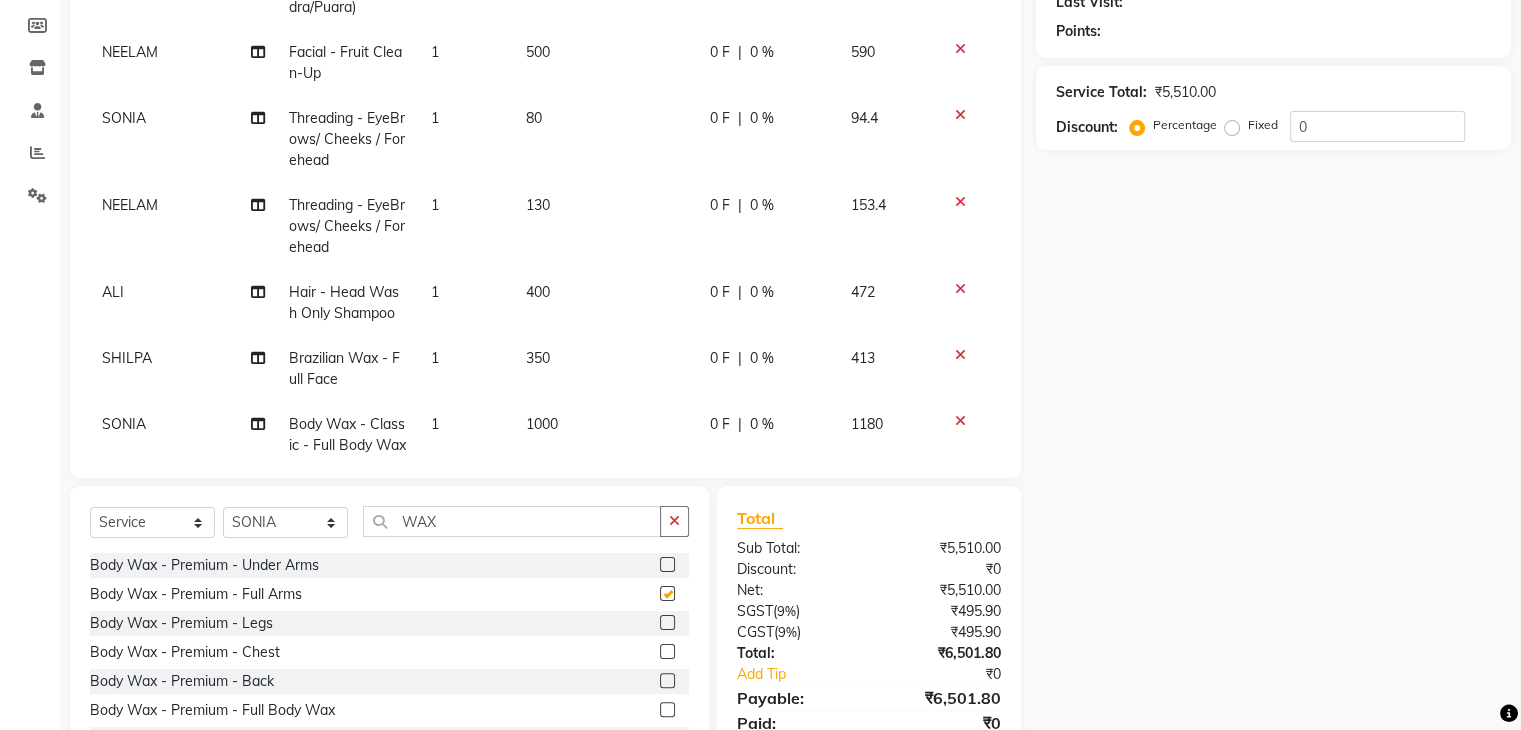checkbox on "false" 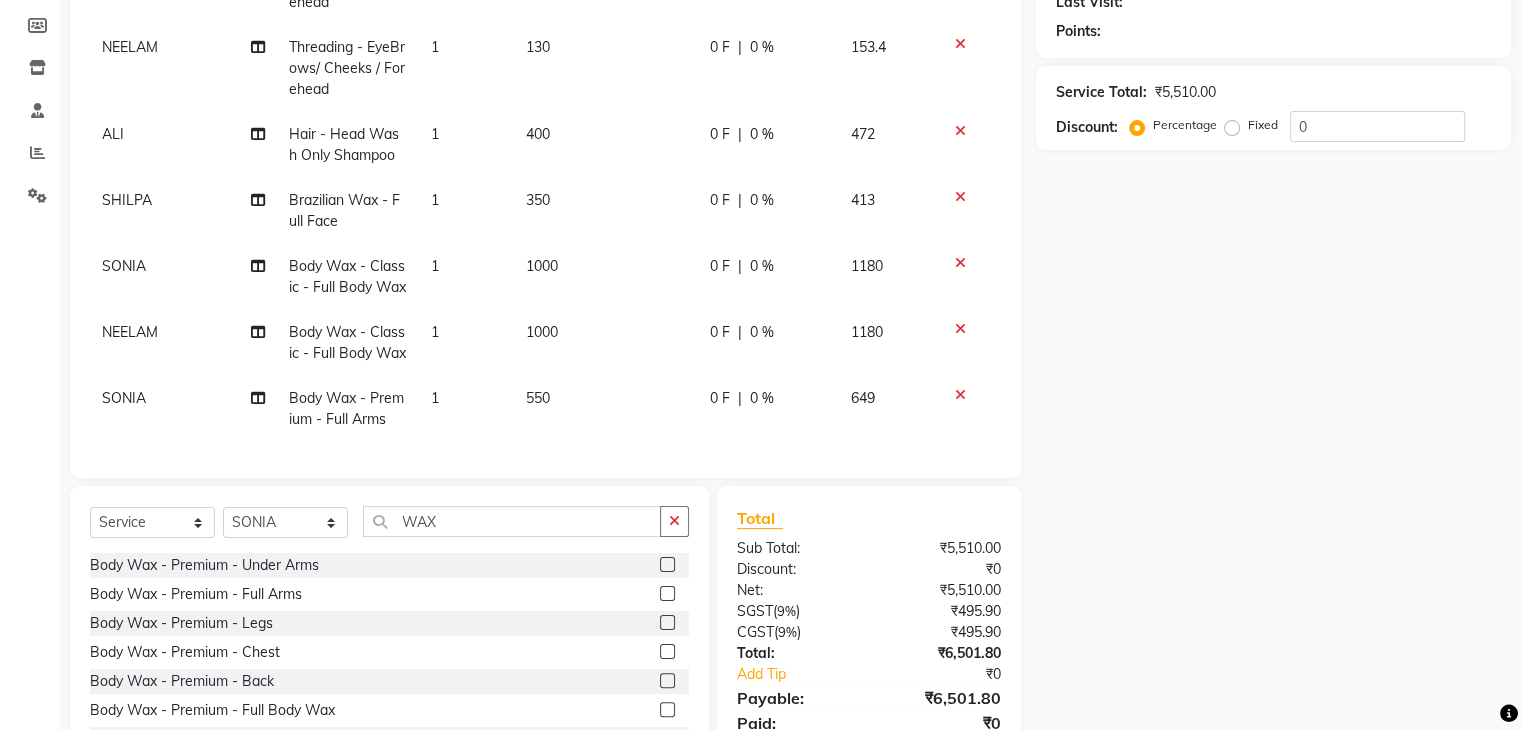 scroll, scrollTop: 276, scrollLeft: 0, axis: vertical 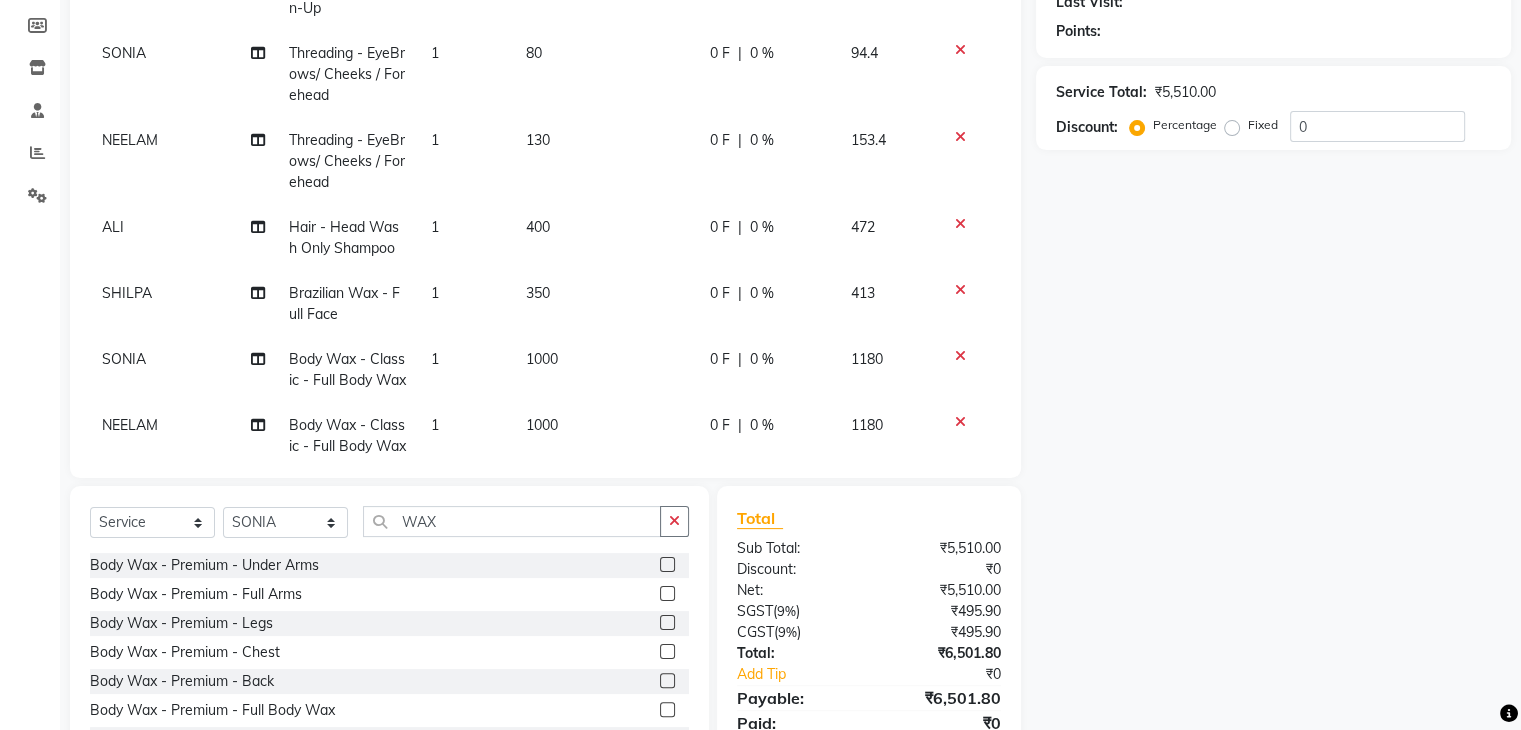 select on "47444" 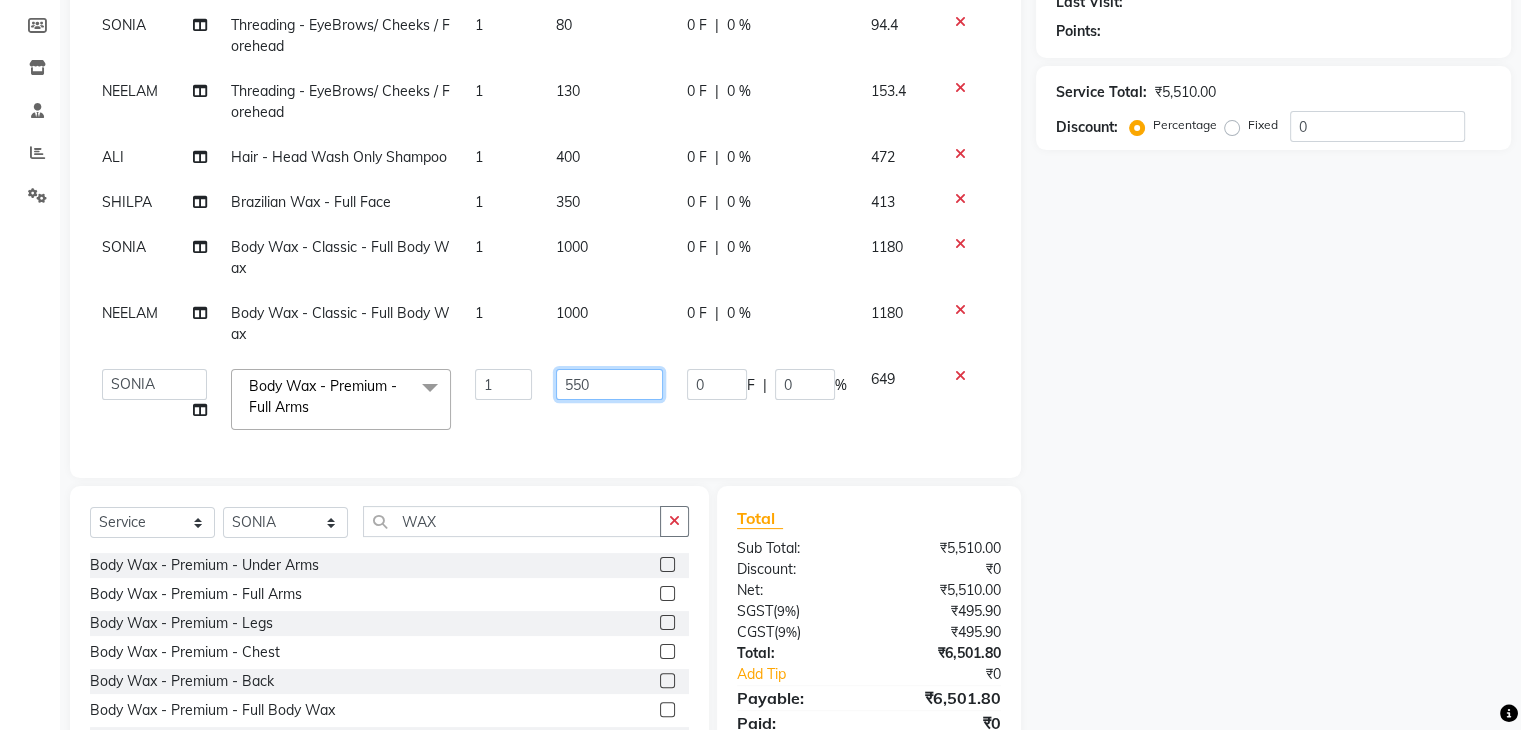 click on "550" 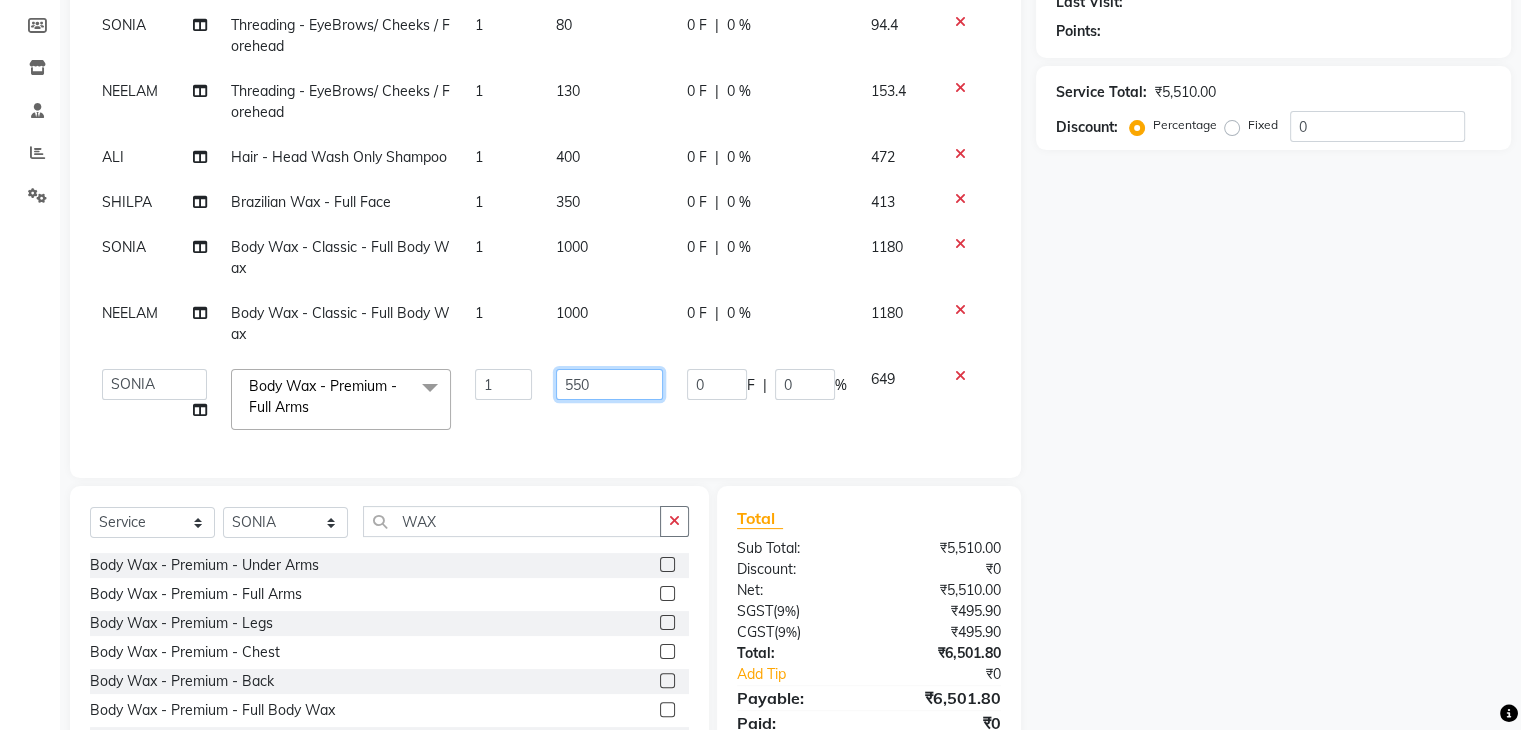 click on "550" 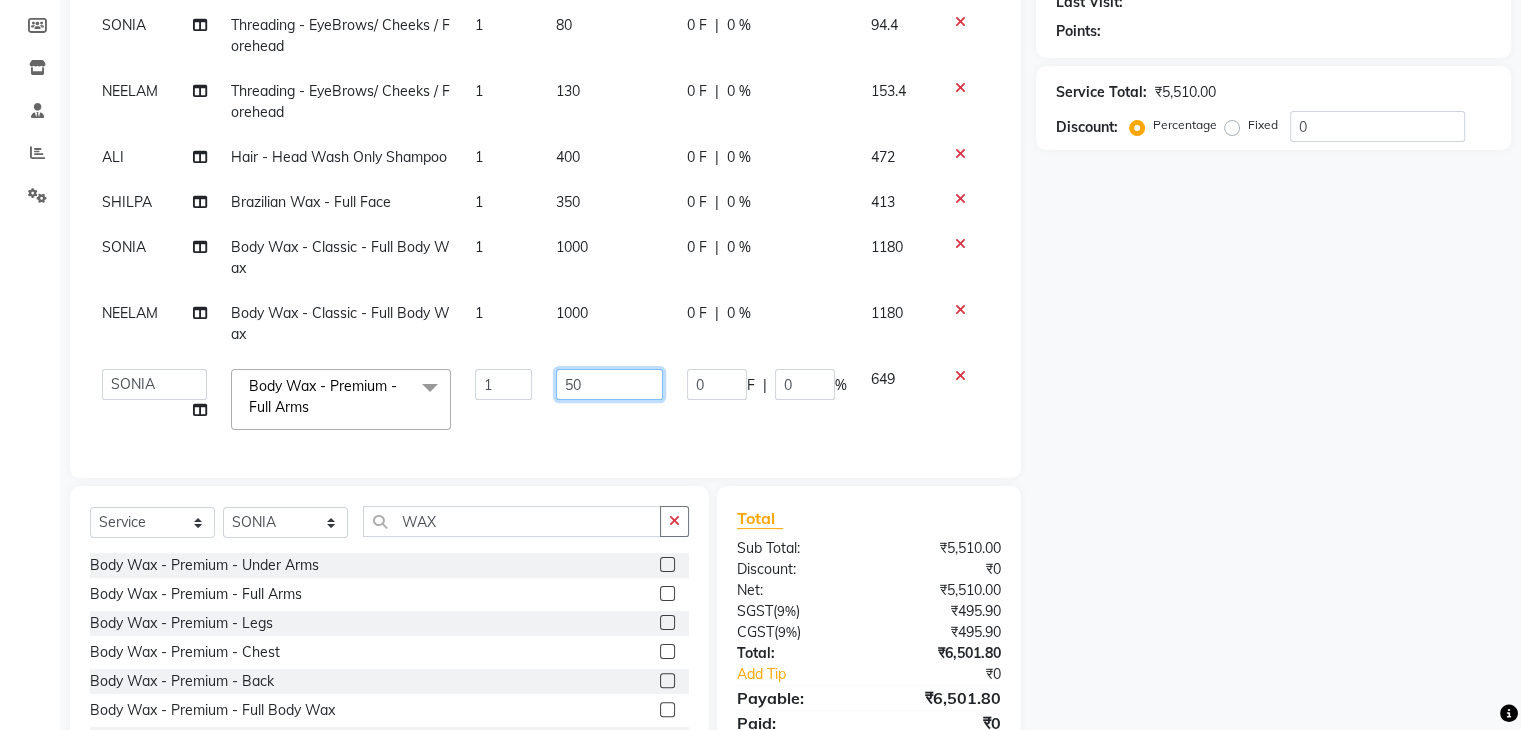 type on "580" 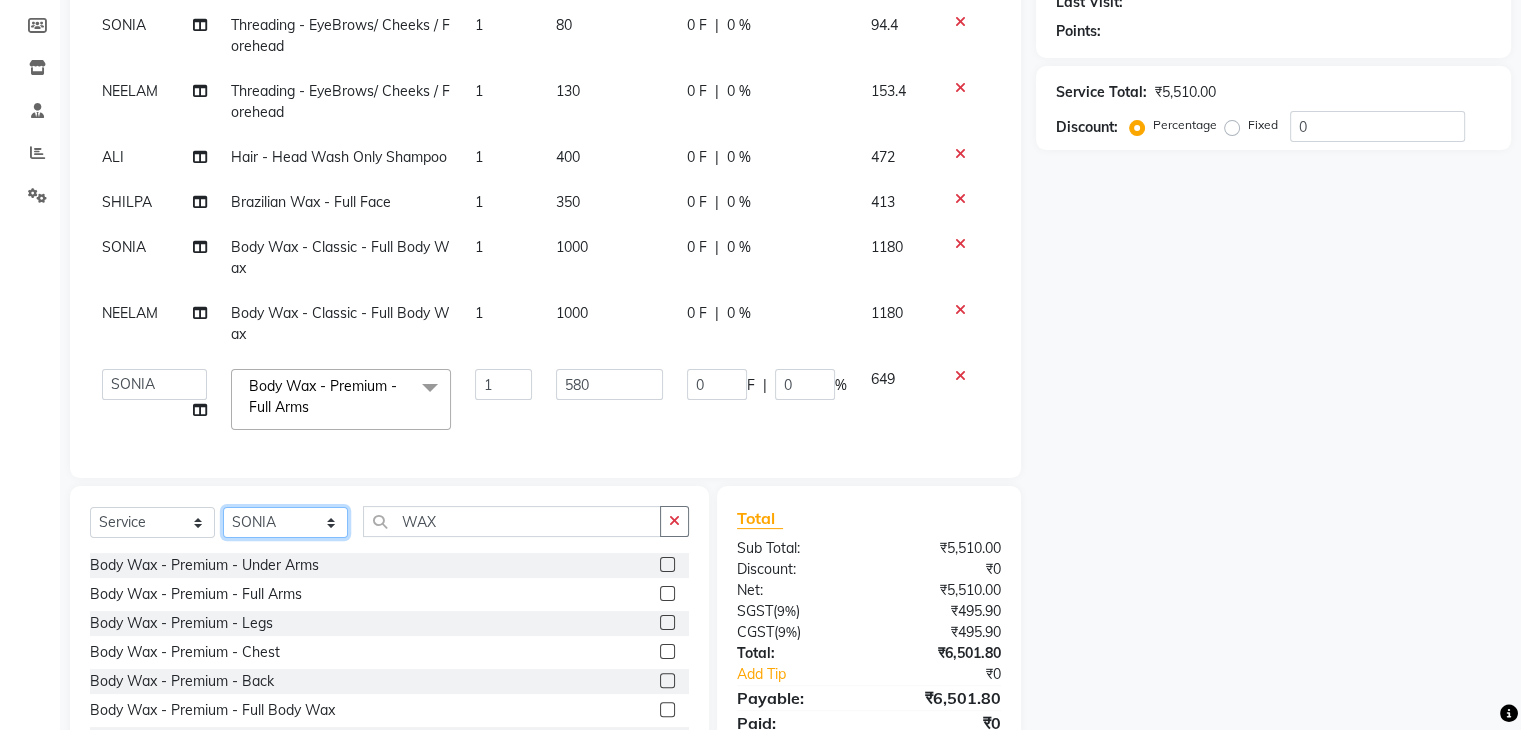 scroll, scrollTop: 162, scrollLeft: 0, axis: vertical 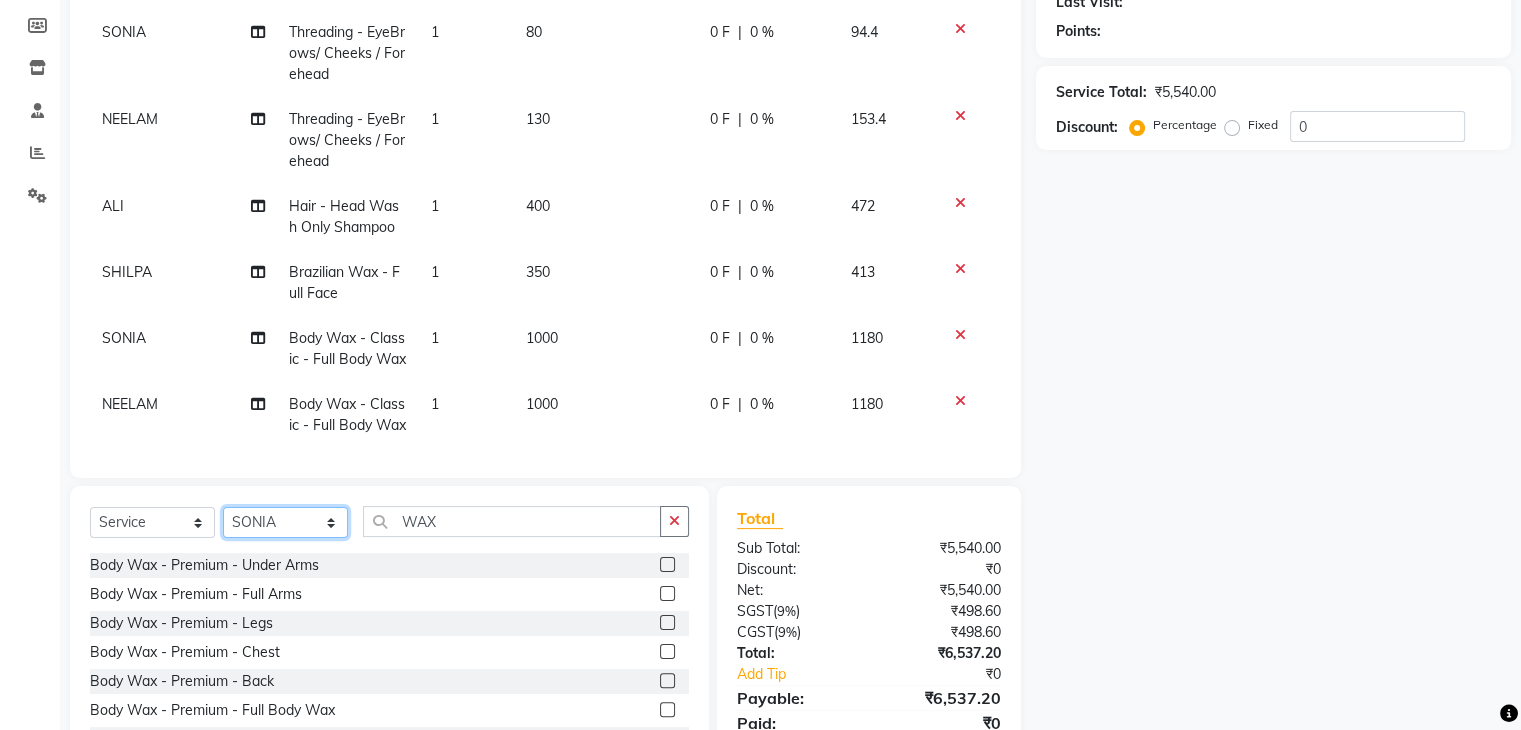click on "Select Stylist AADIL ADIL Ajay Alam ALAM ALI ALI ANIL ANMOL ARVIND Ashif ASHISH Atif AYESHA BABLI DHEERAJ FAIZ Gaurav Geeta GULJAR HARMAN IBRAHIM Janvi JITENDER KAVI KHUSHBOO KHUSHBOO komal kusum mam  LUCKY manager manju manoj Marry Meena MEENTA MEENTA Meenu MERRY MINTA Moin ali MONIKA Naem Naresh NAZIM NEELAM Neeraj Nisha Pankaj Priya PRIYANKA RAGNI Ram RAM RIYA SAHIL SAMEER sangeeta  SAPAN Seema SEEMA SHAAN SHAHRUKH SHIKHA SHILPA SONIA sonu SONU SUNIL Sunita SUNITA UPASANA UPASANA Vanshika Varun VINITA Zafar" 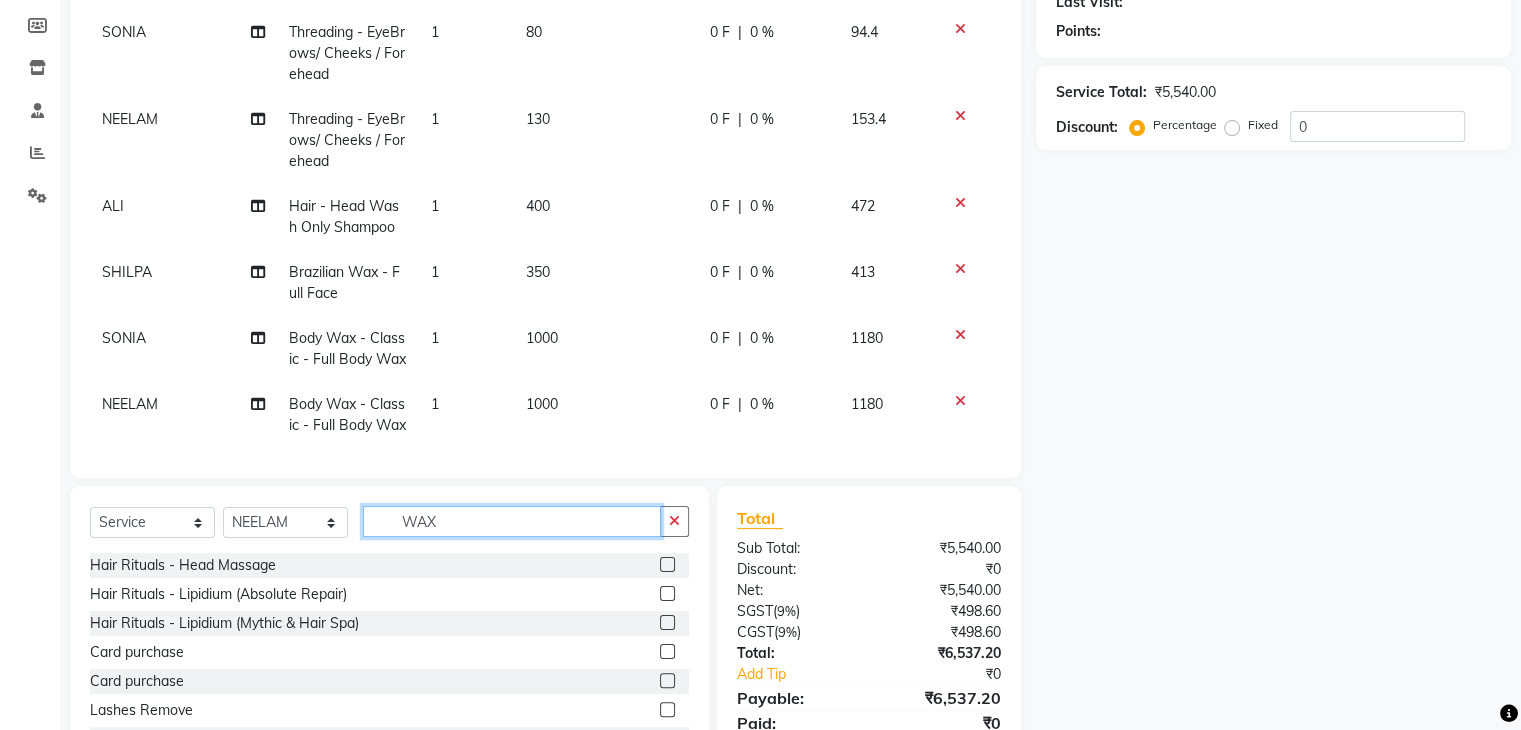 click on "WAX" 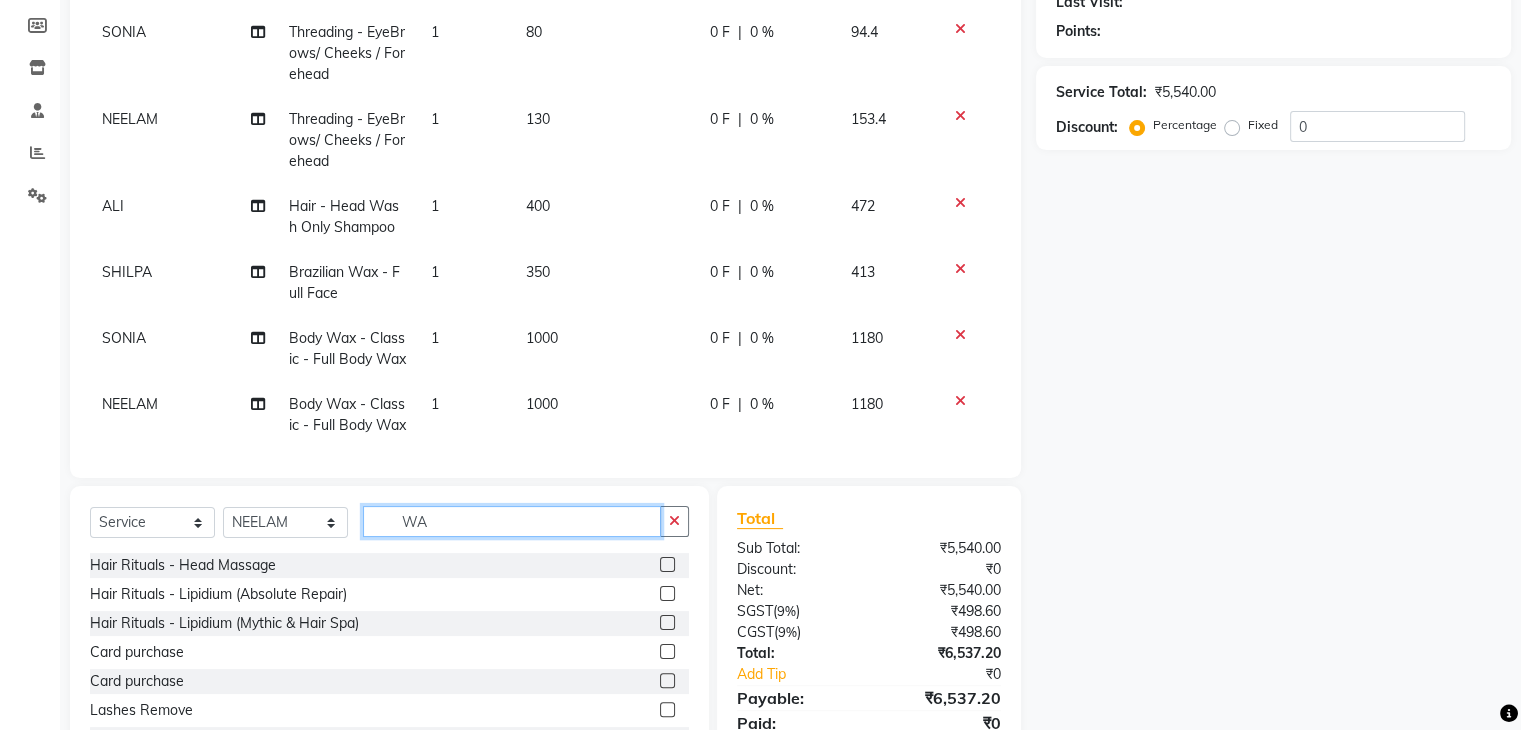 type on "W" 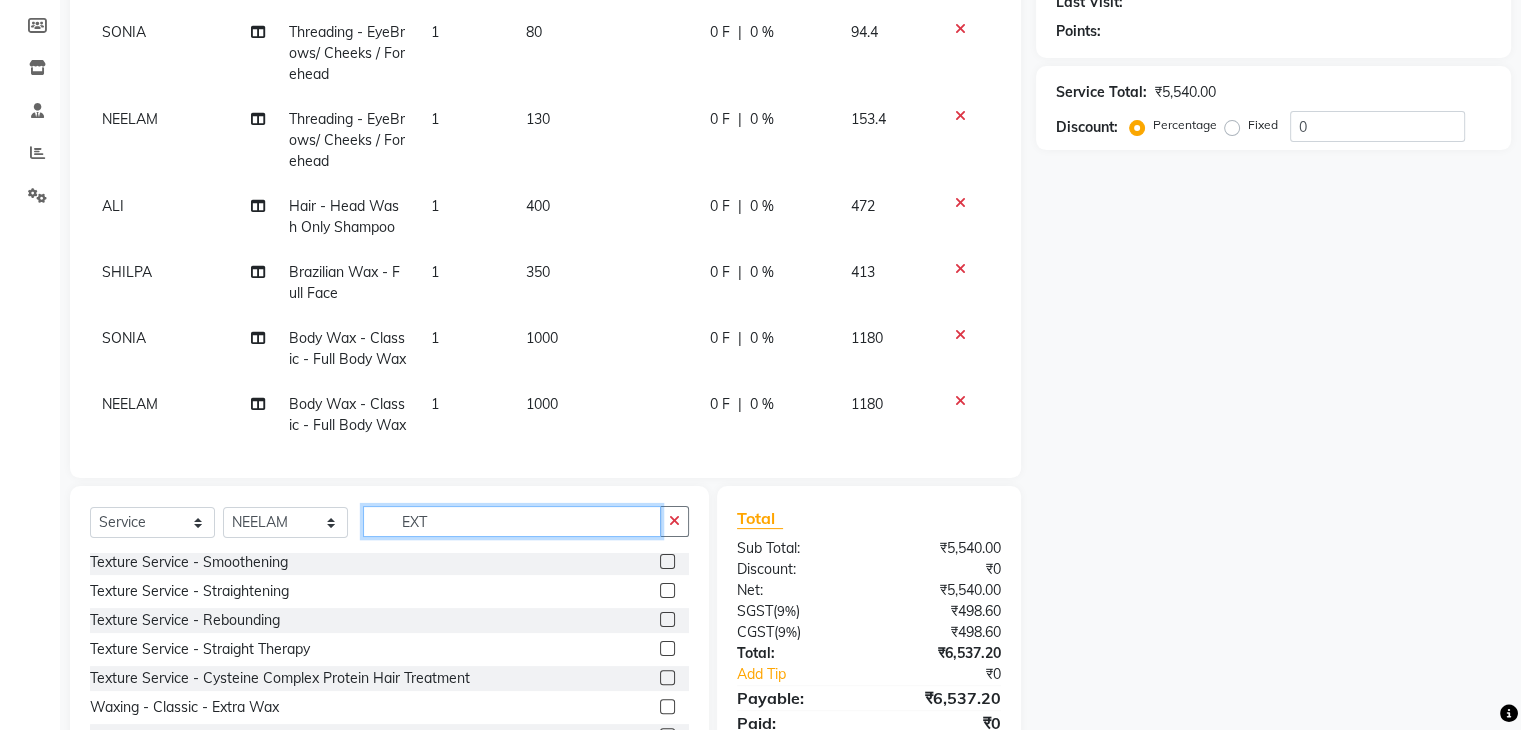 scroll, scrollTop: 174, scrollLeft: 0, axis: vertical 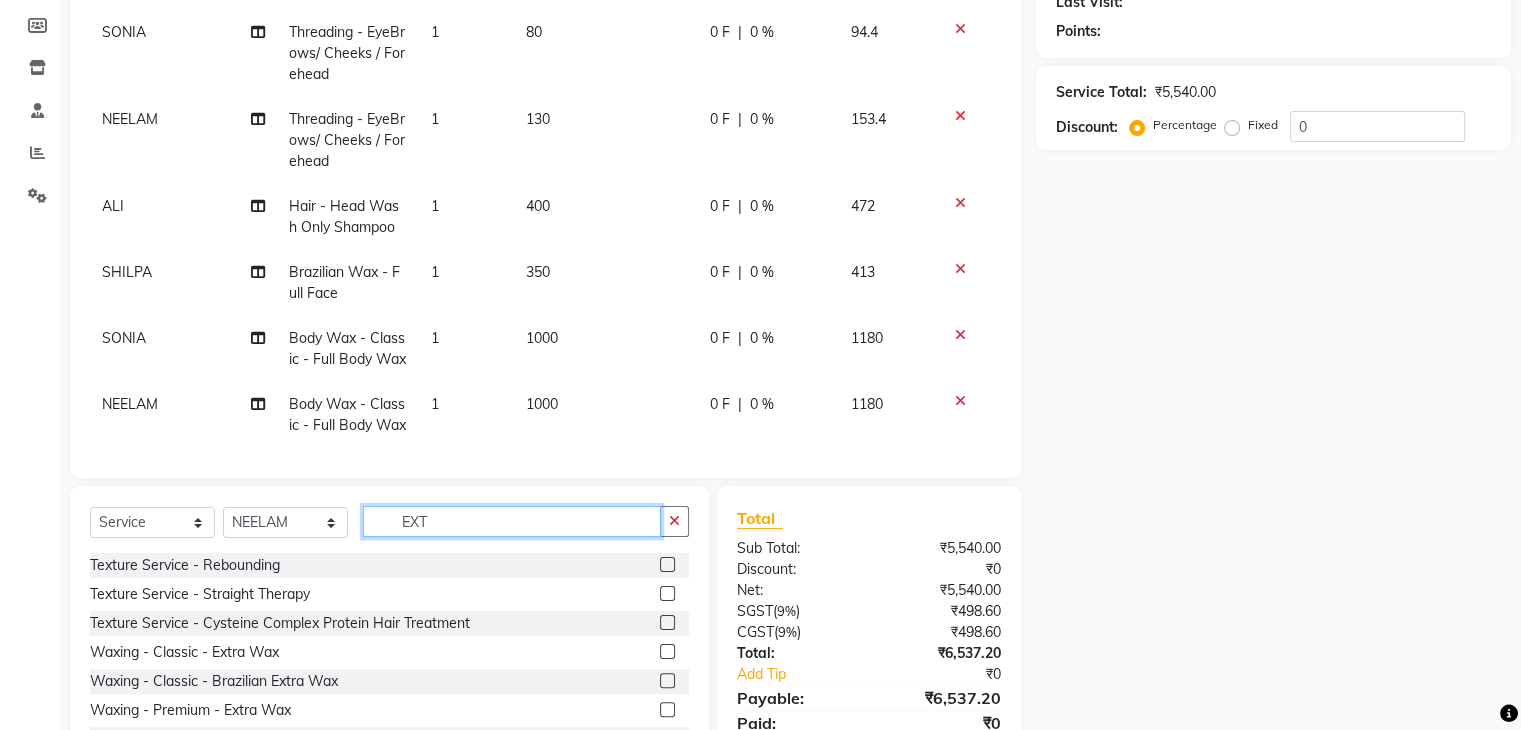 type on "EXT" 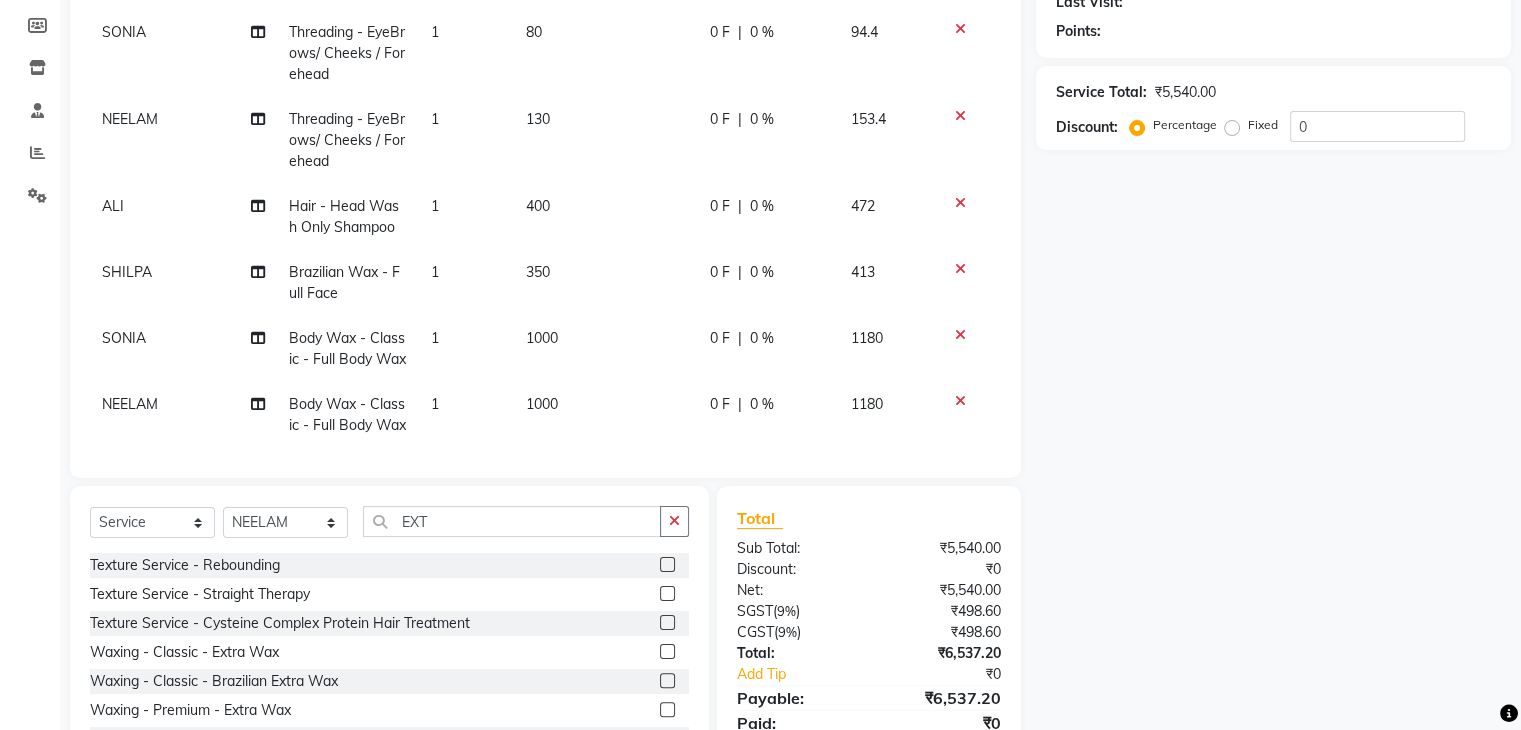 click 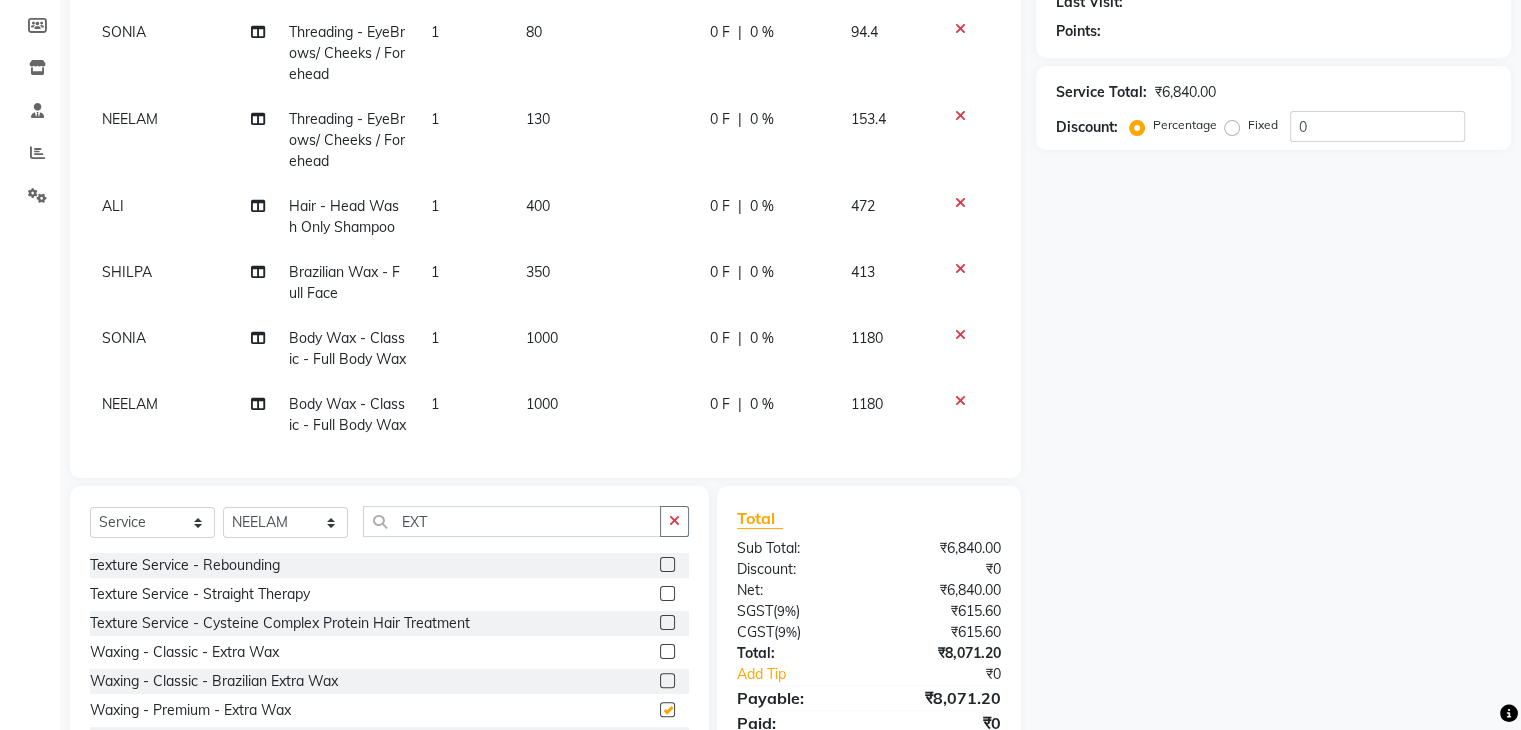 checkbox on "false" 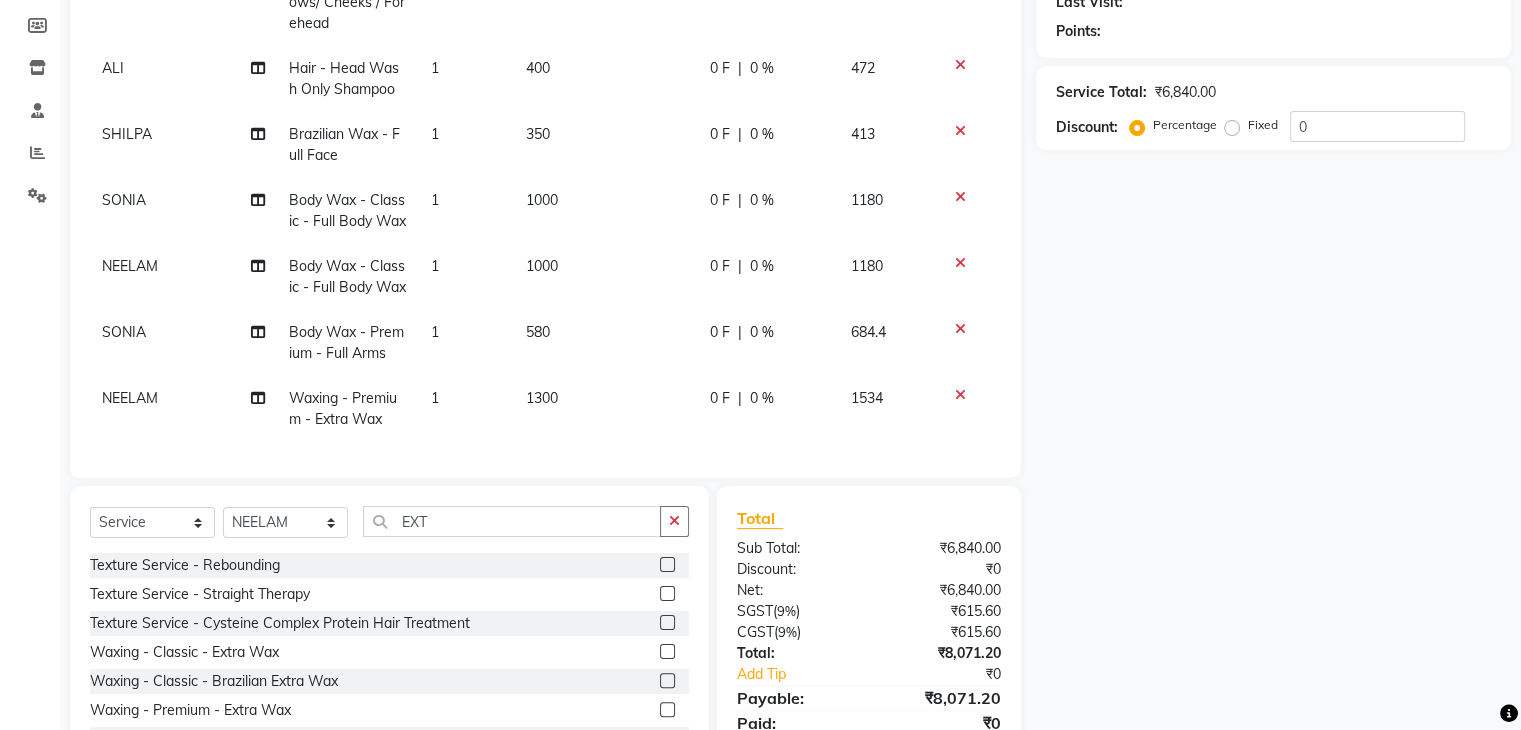 scroll, scrollTop: 357, scrollLeft: 0, axis: vertical 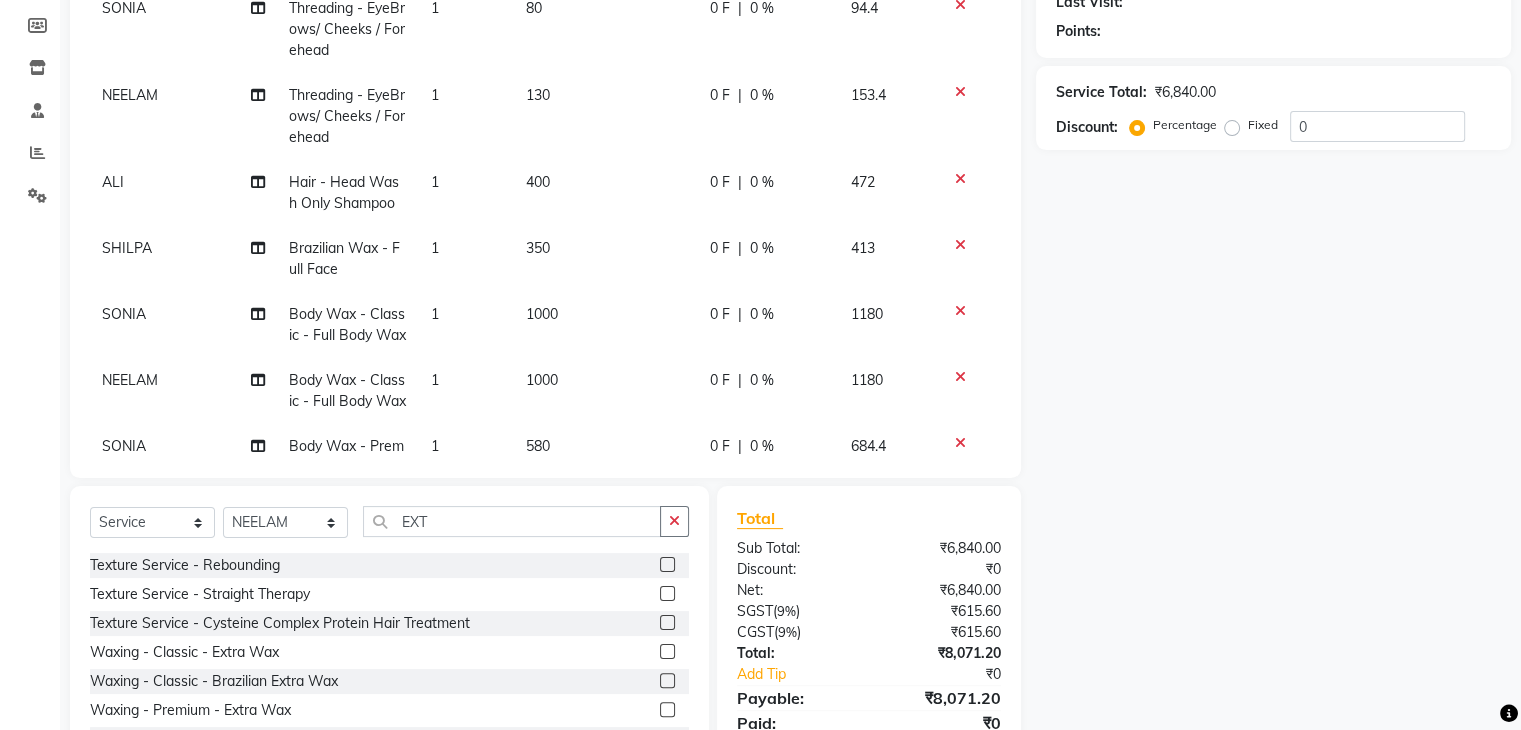 select on "67320" 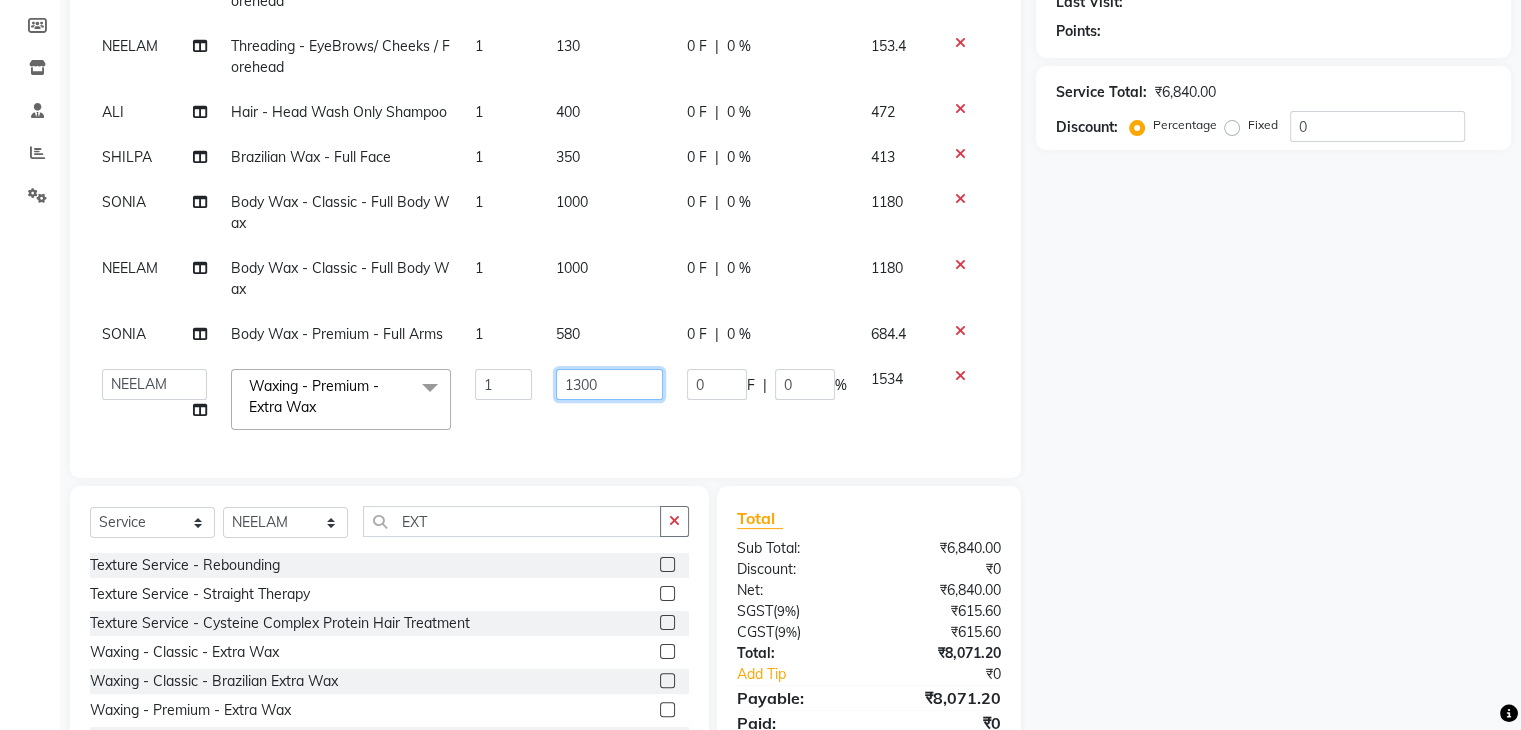 click on "1300" 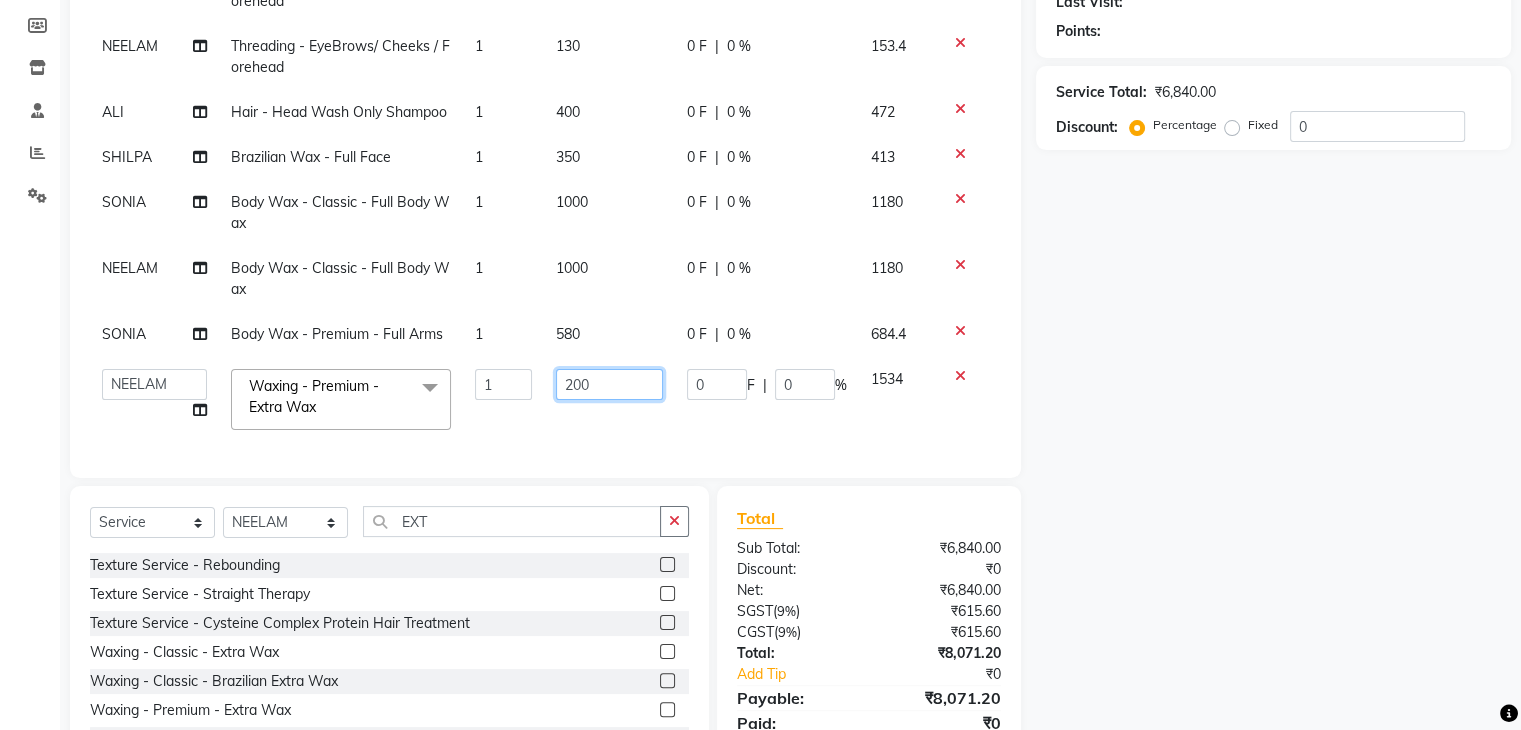 type on "2500" 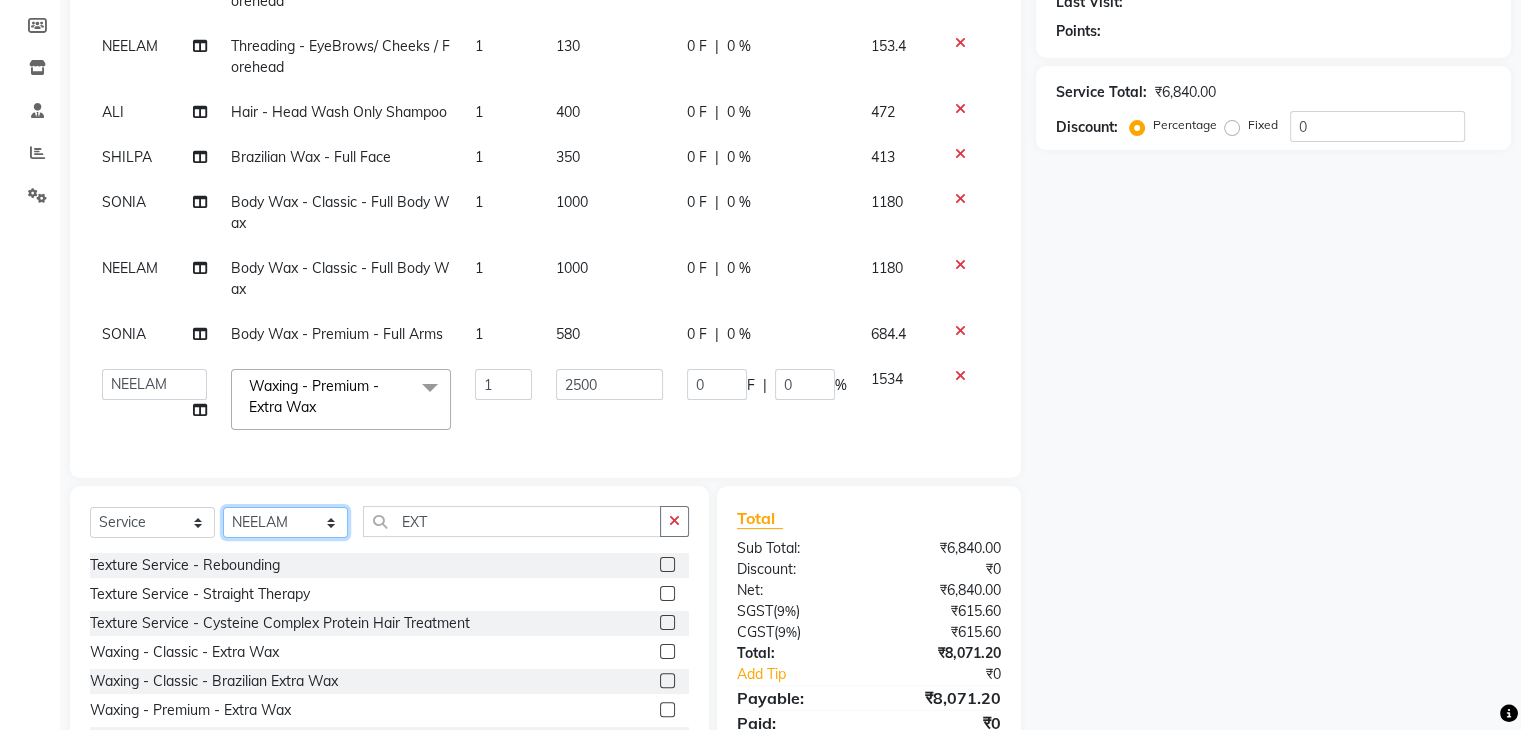 scroll, scrollTop: 228, scrollLeft: 0, axis: vertical 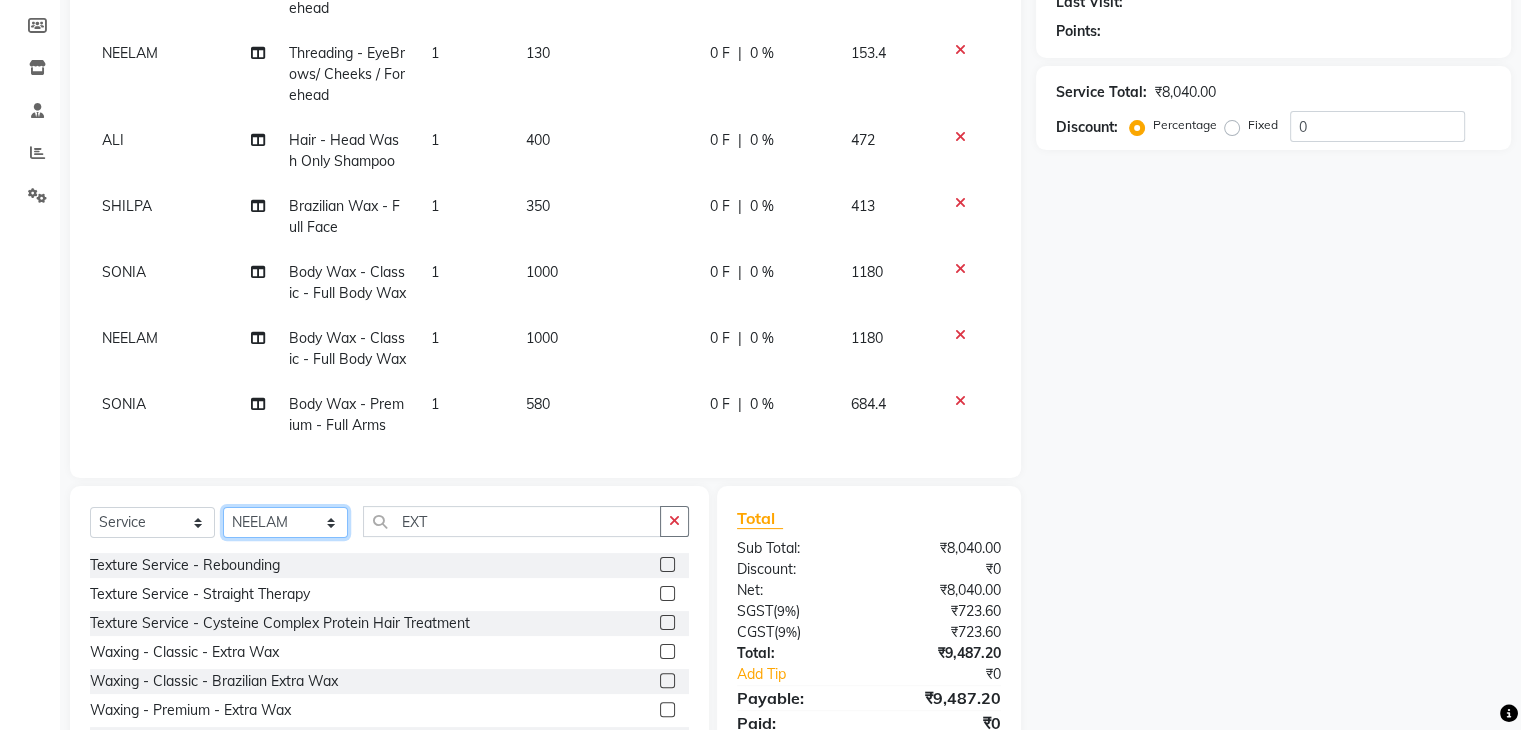 select on "47444" 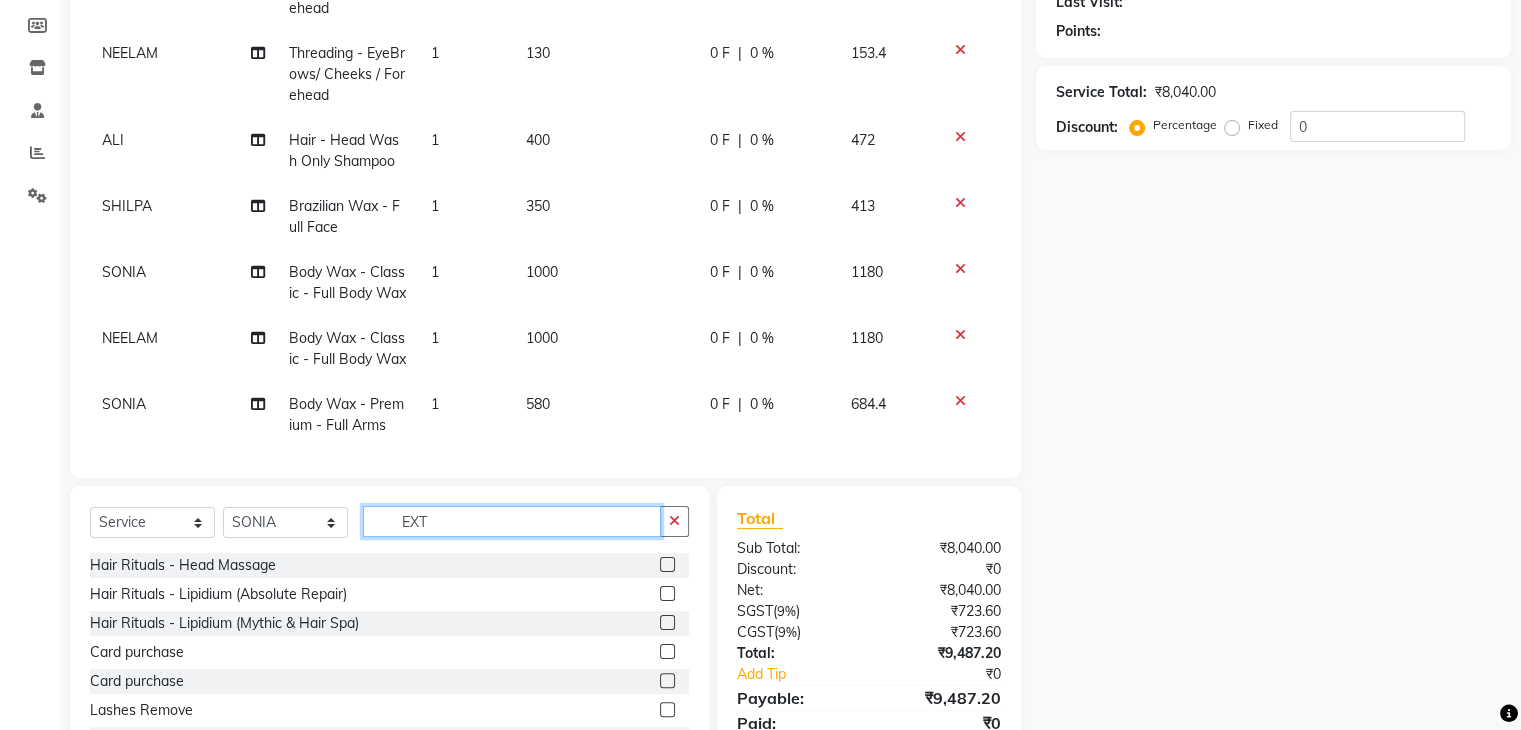 click on "EXT" 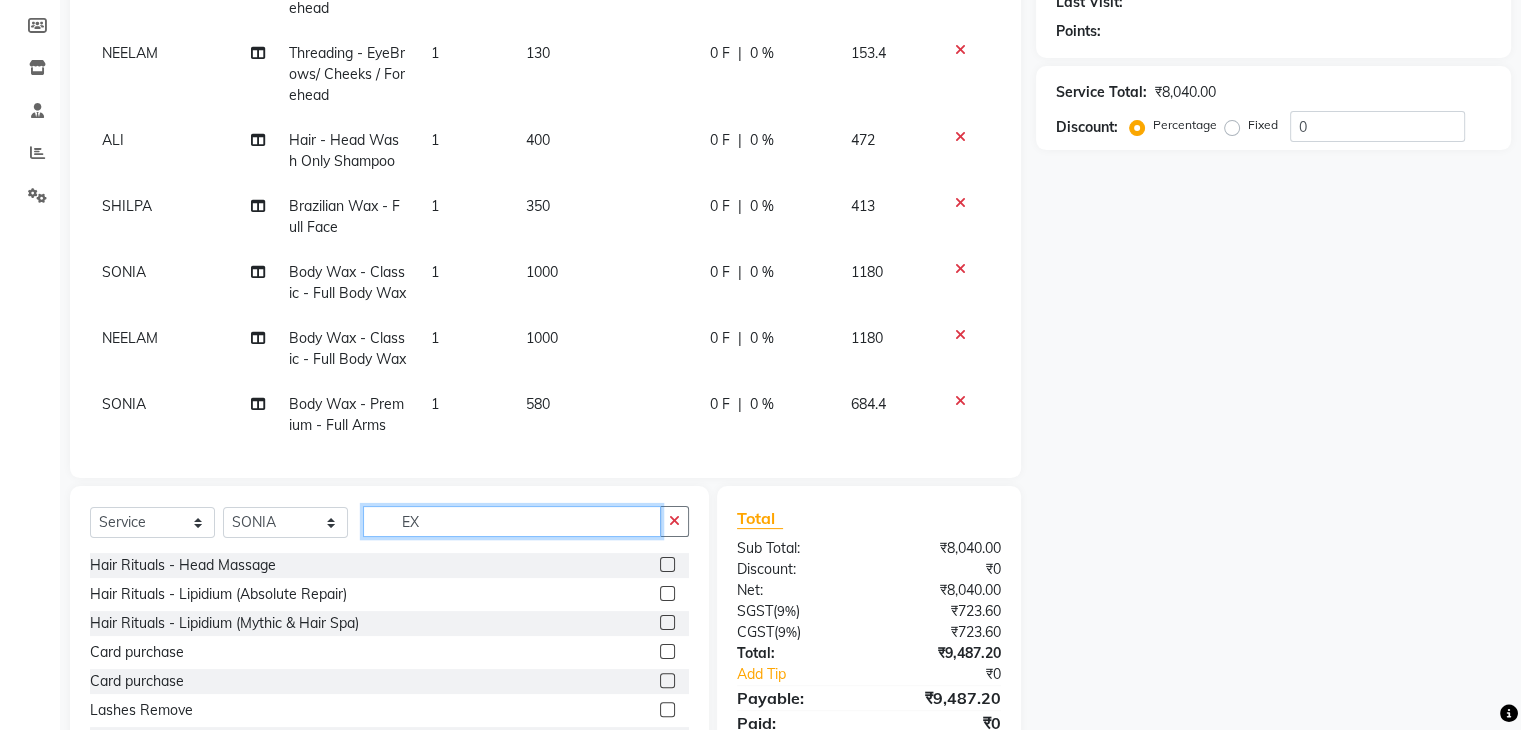 type on "E" 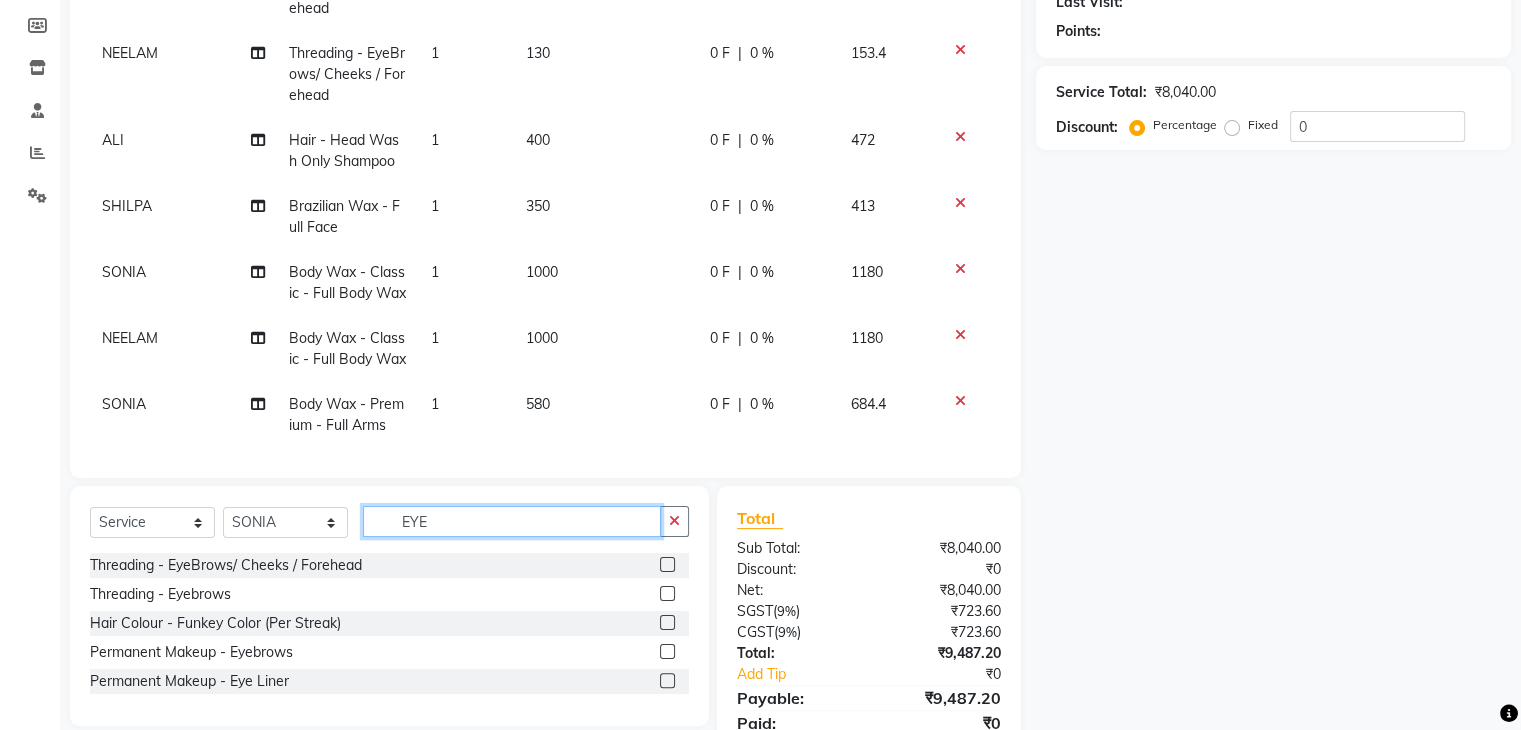 scroll, scrollTop: 0, scrollLeft: 0, axis: both 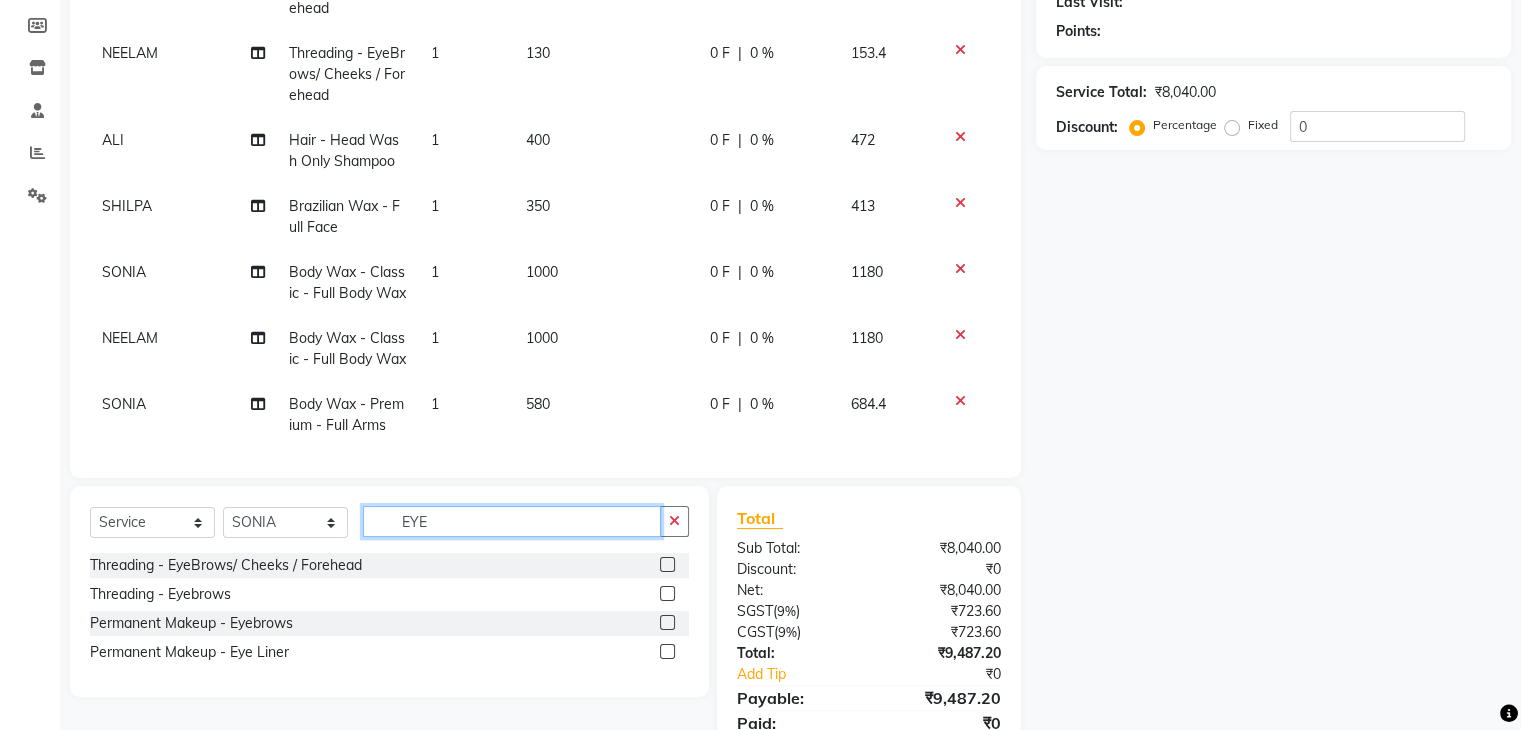 type on "EYE" 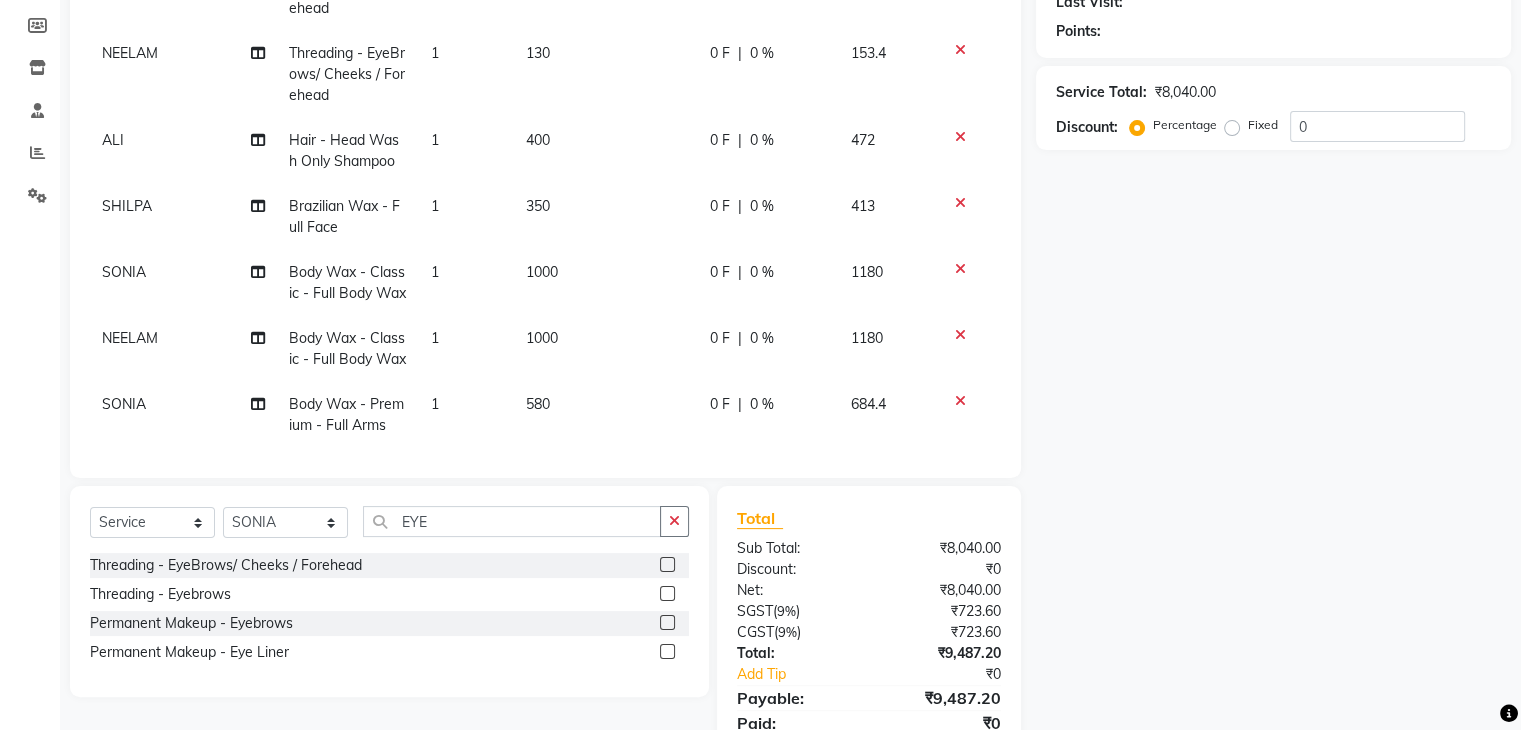 click 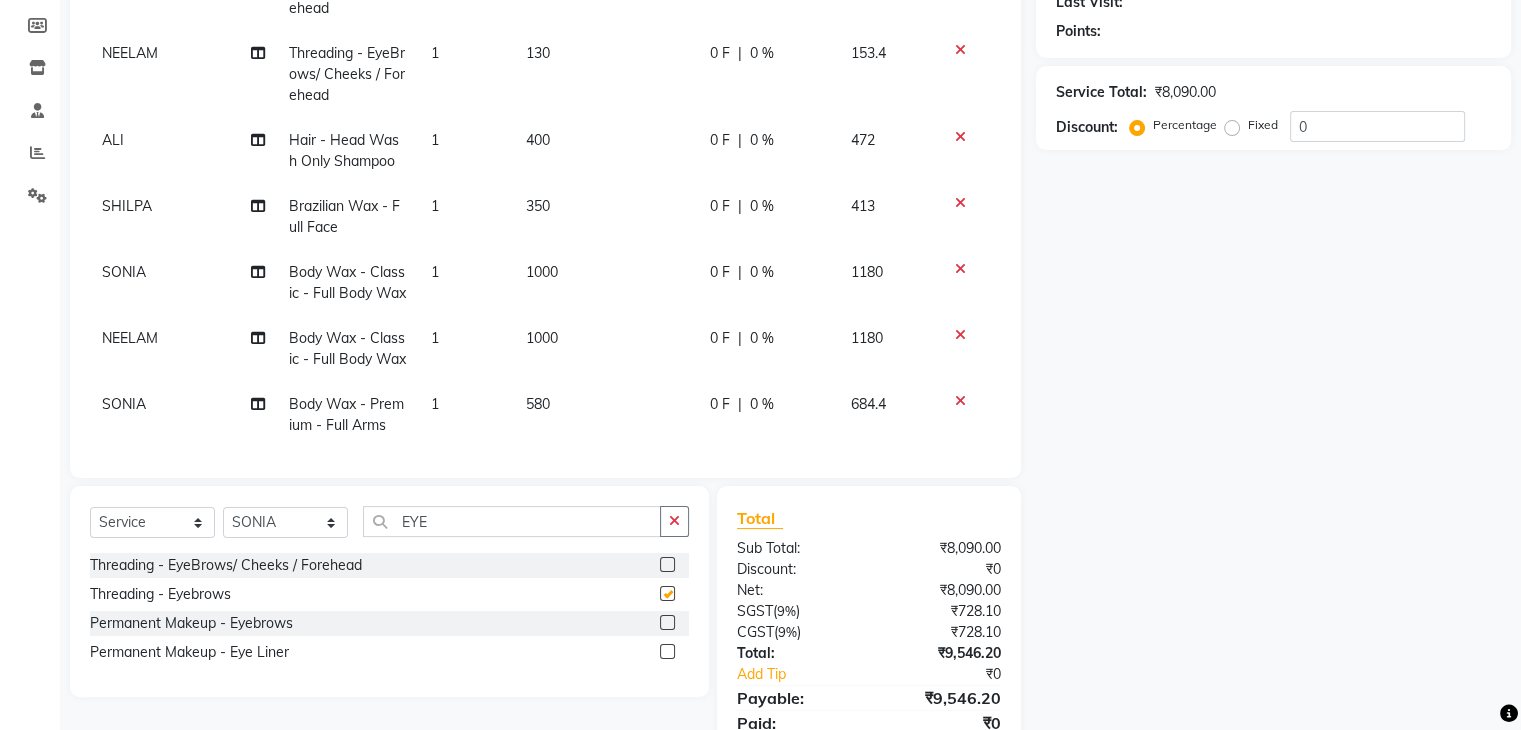 checkbox on "false" 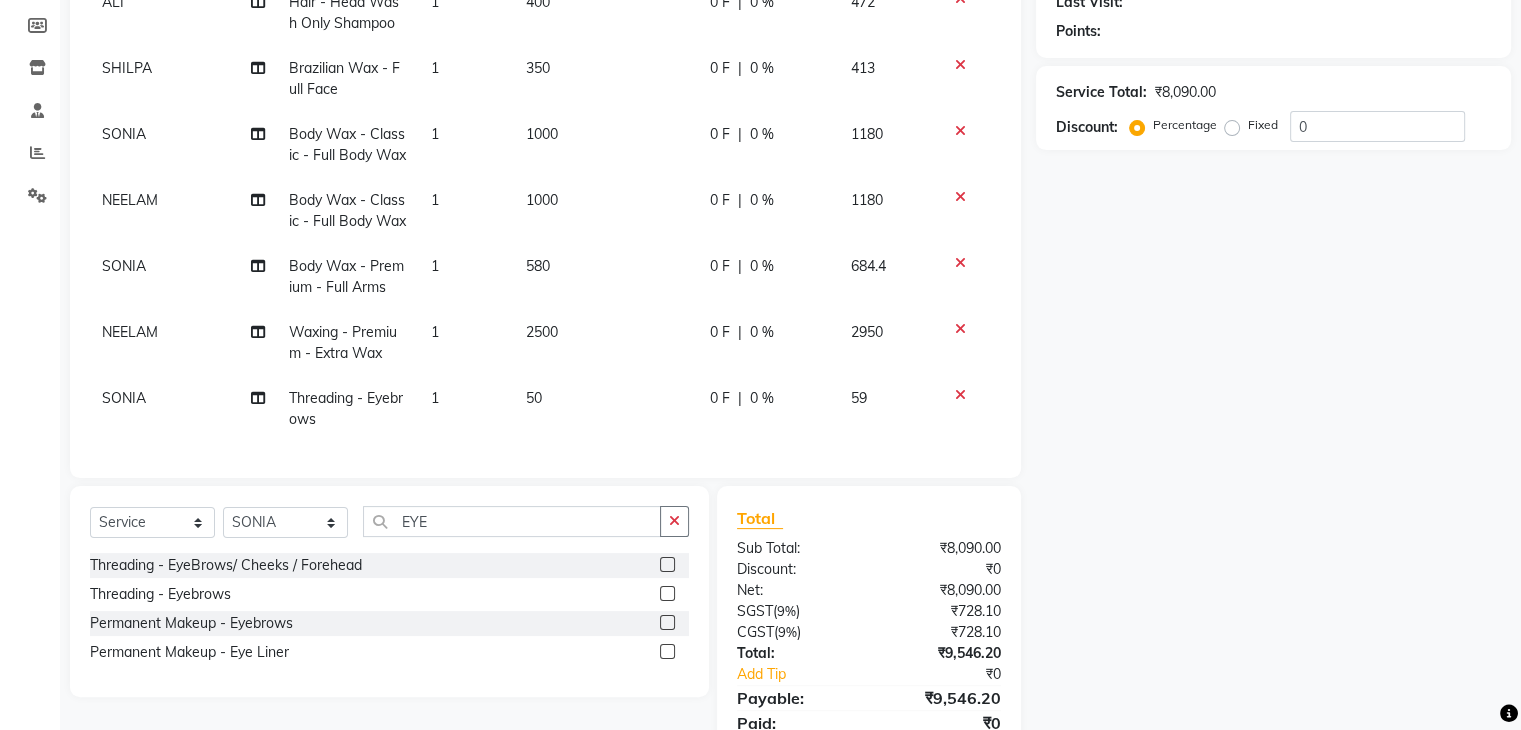 scroll, scrollTop: 423, scrollLeft: 0, axis: vertical 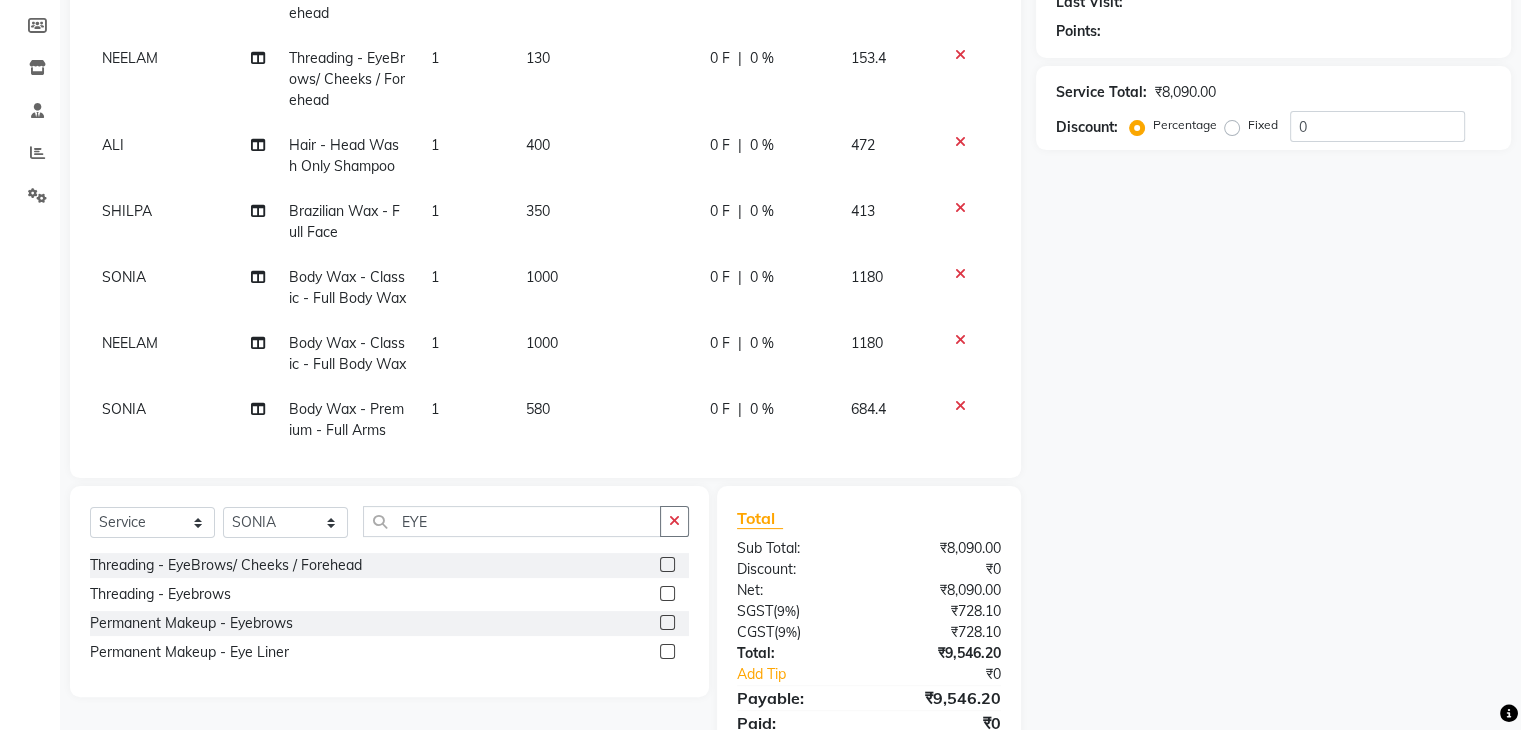 select on "47444" 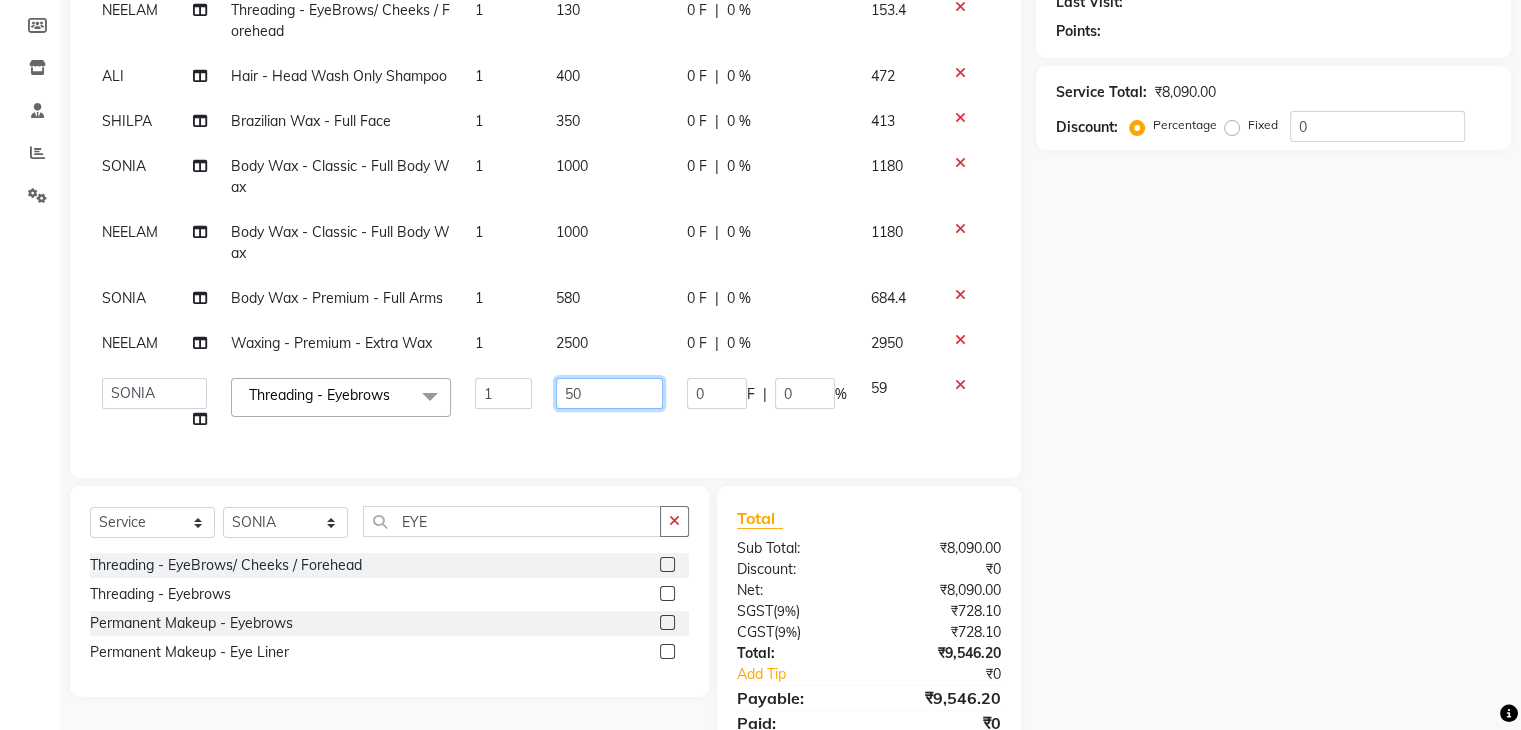 click on "50" 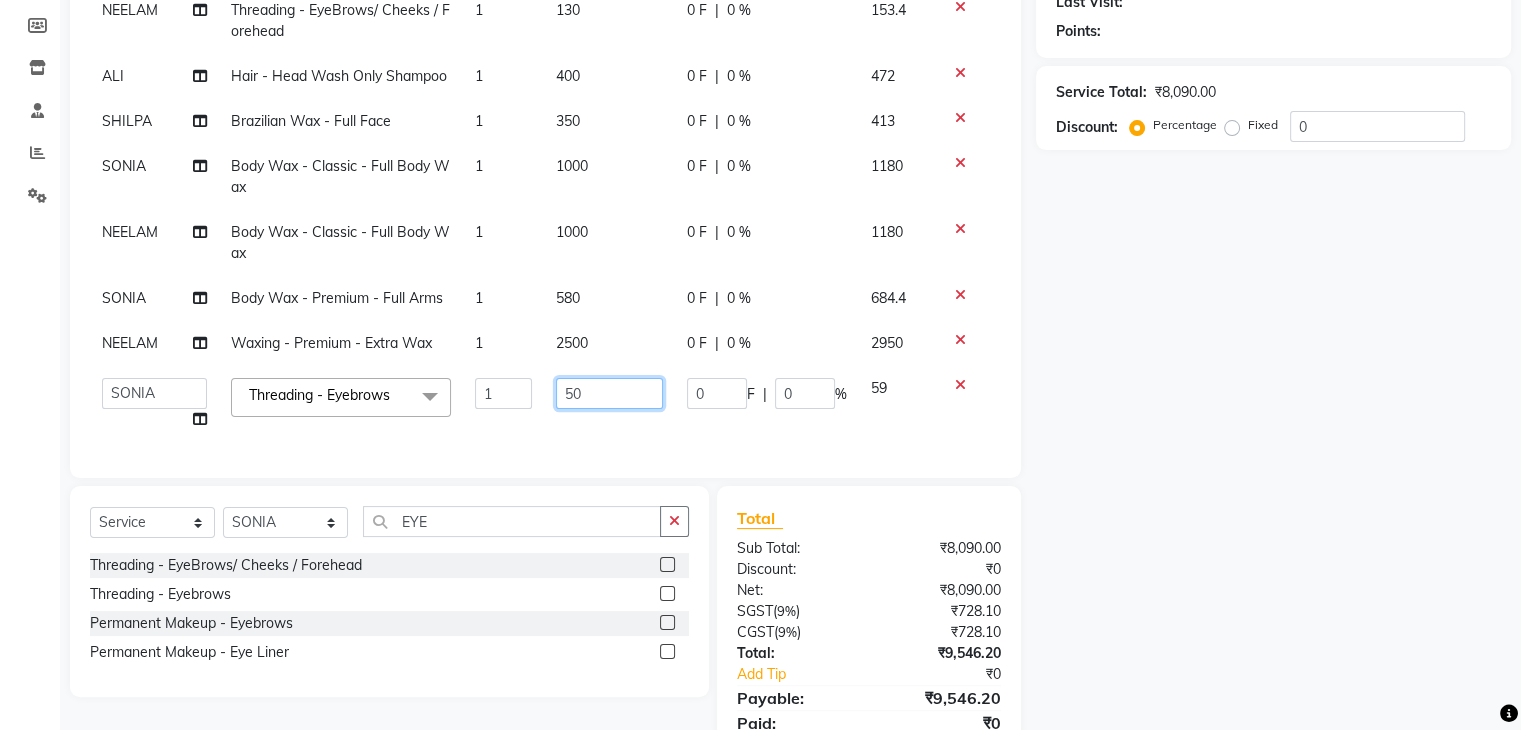 click on "50" 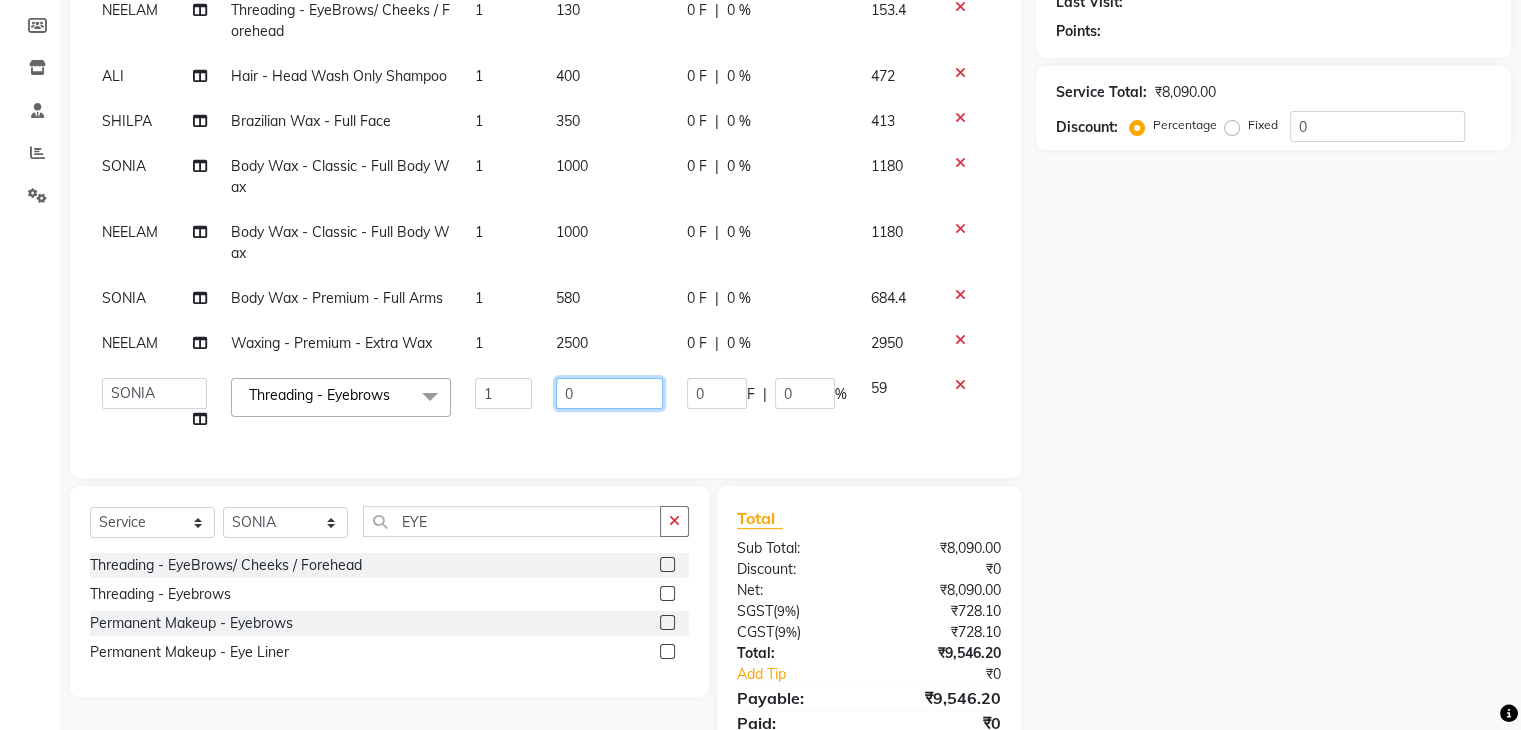 type on "30" 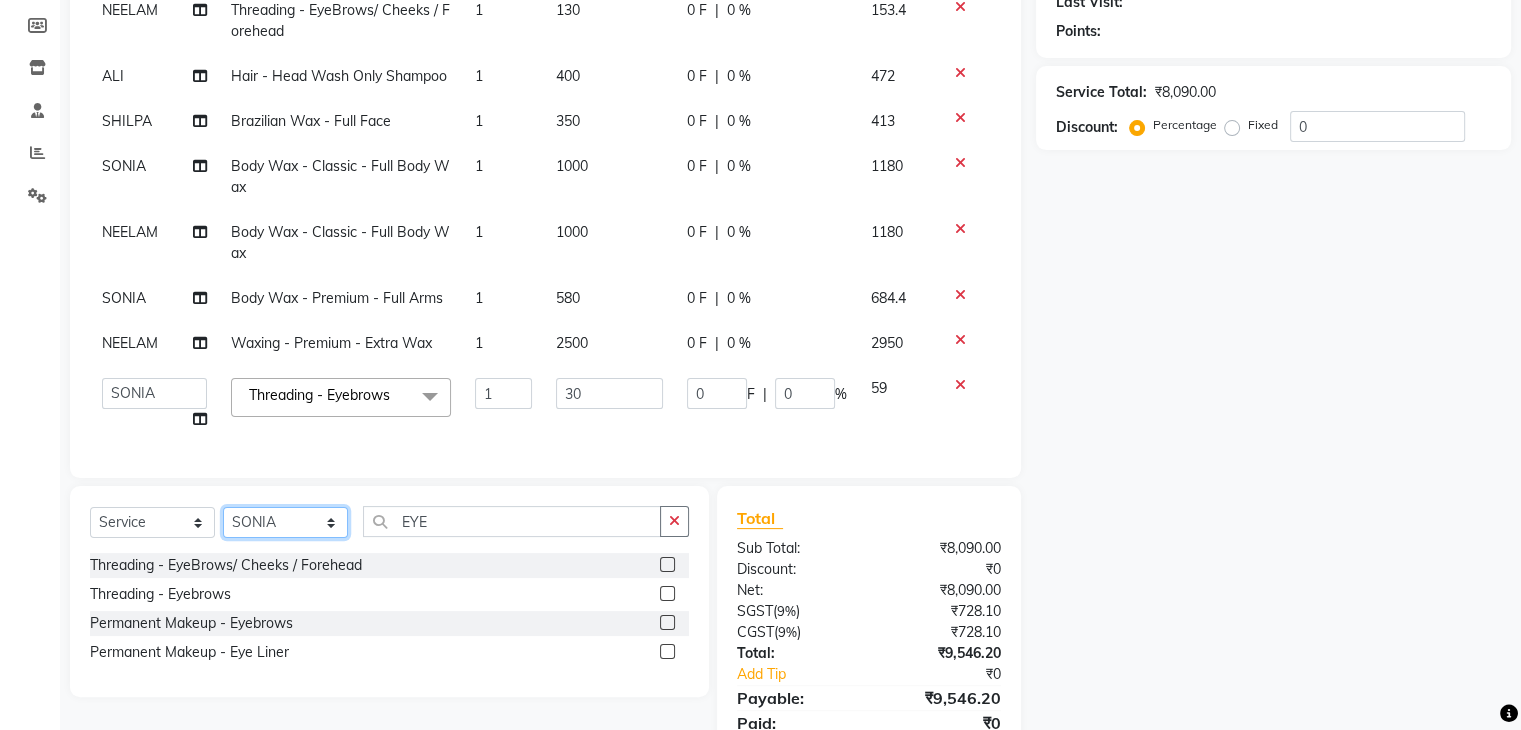 scroll, scrollTop: 265, scrollLeft: 0, axis: vertical 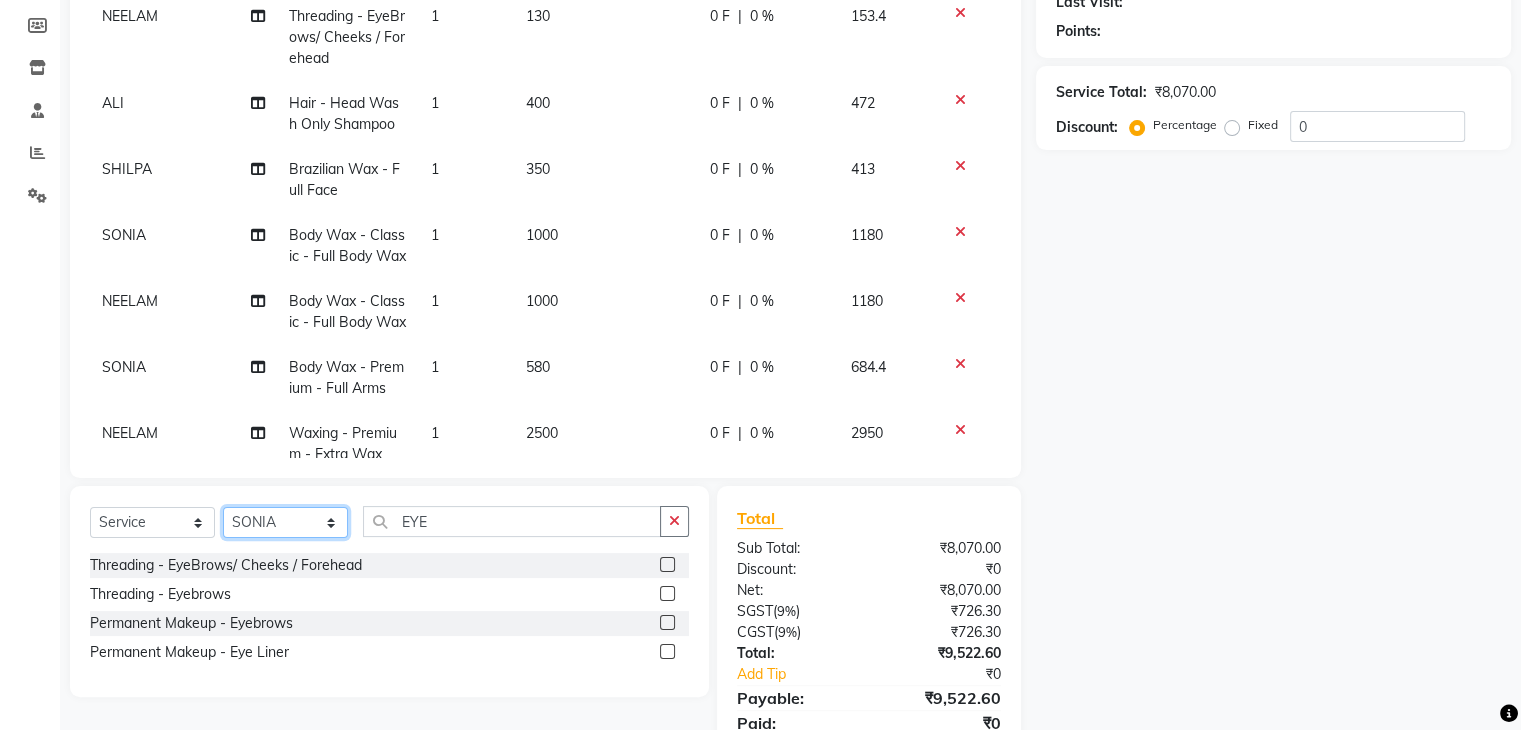 select on "67320" 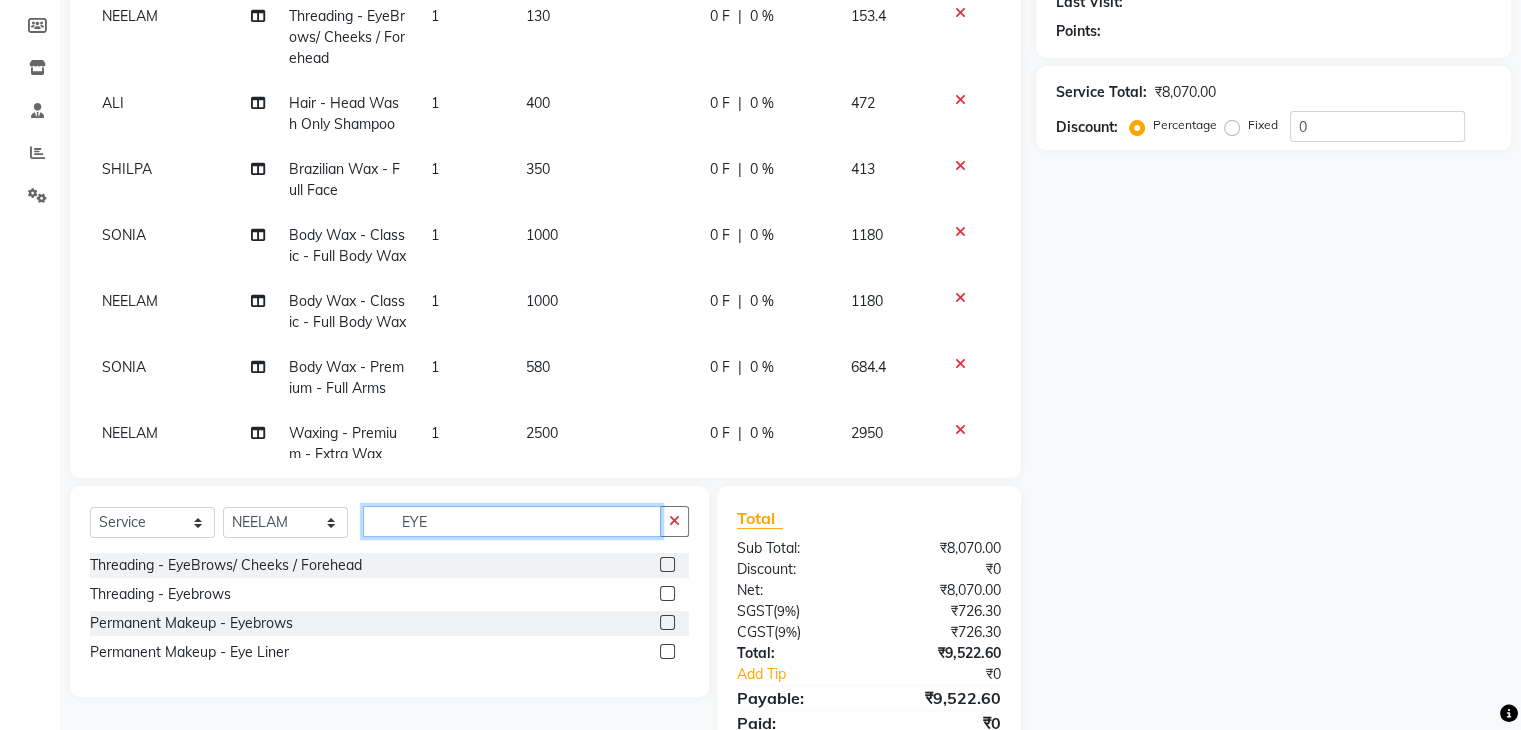 click on "EYE" 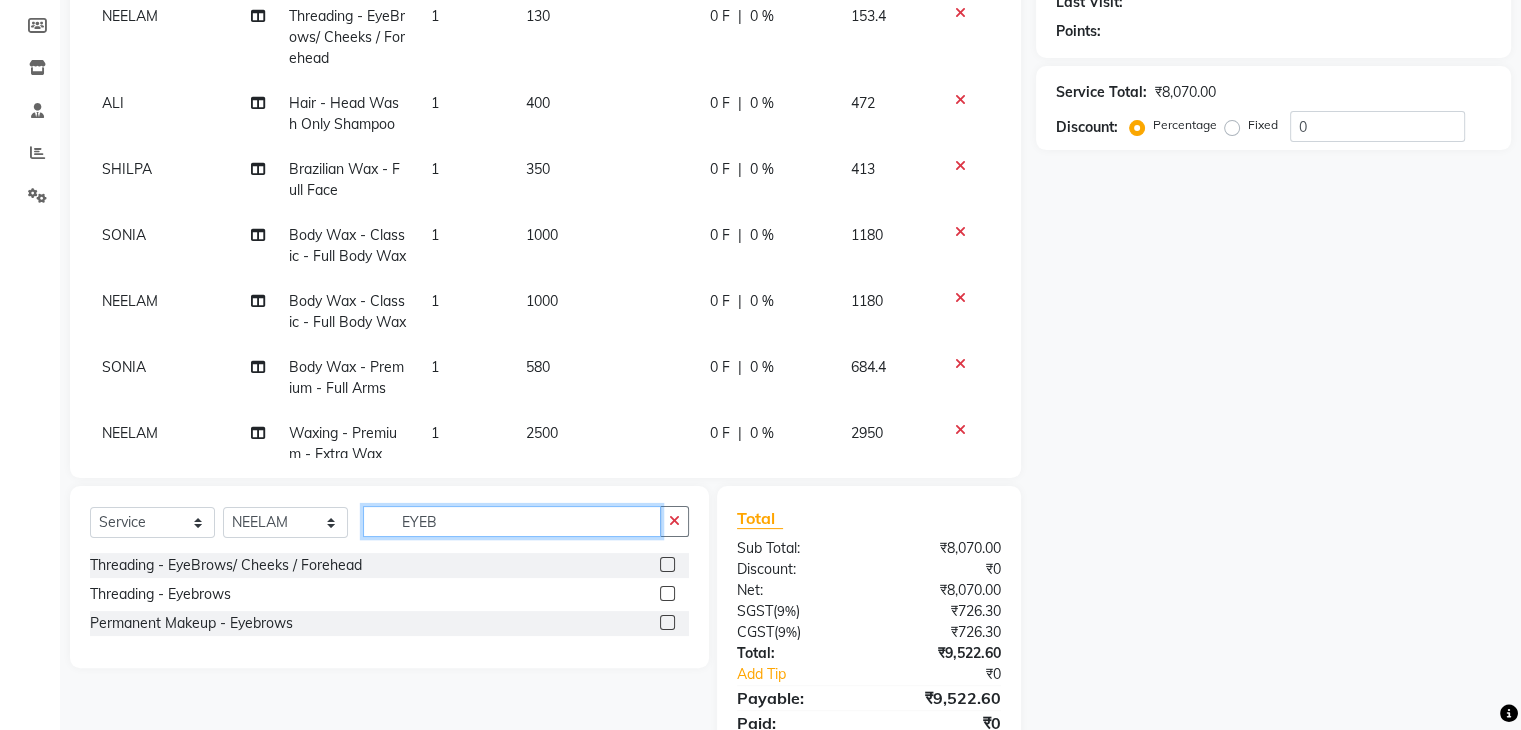 type on "EYEB" 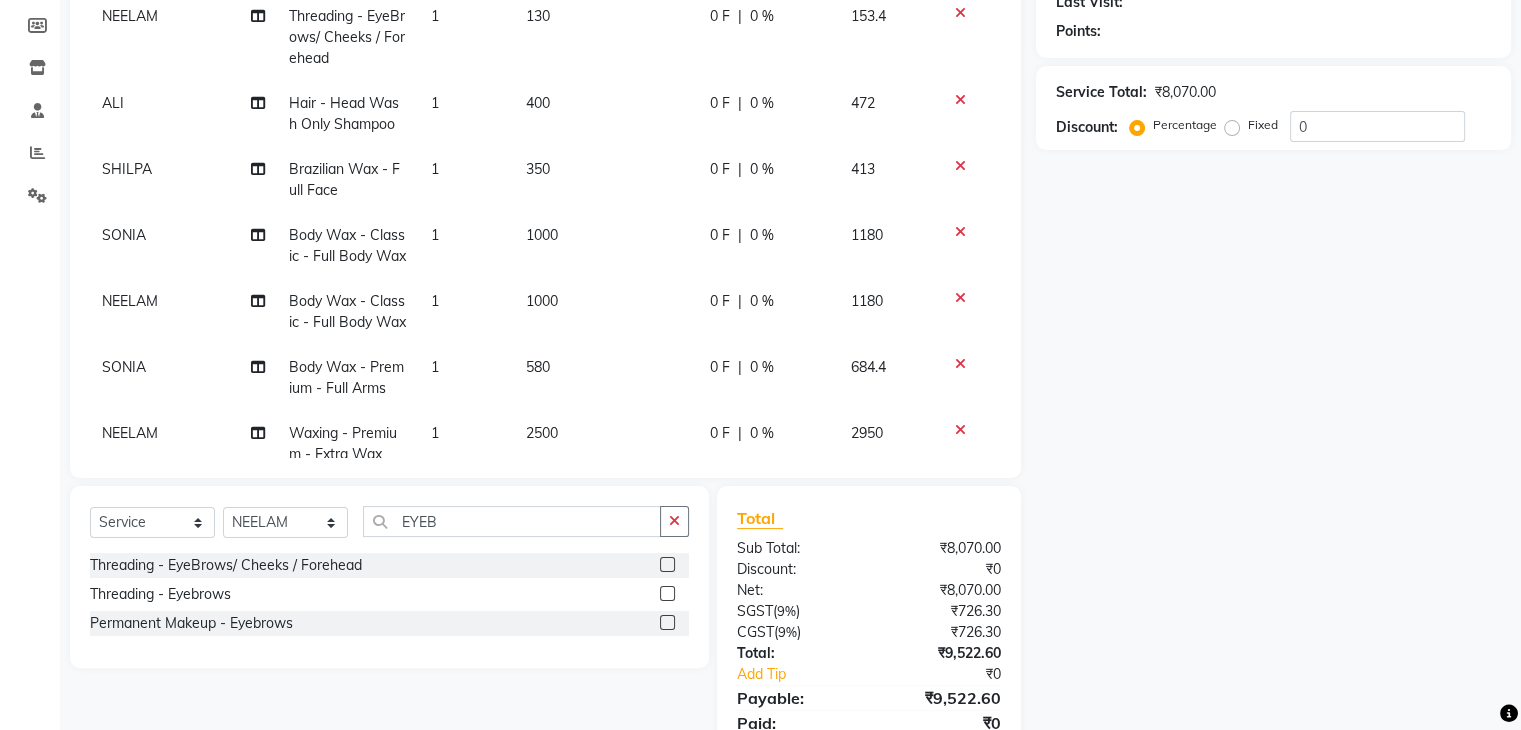 click 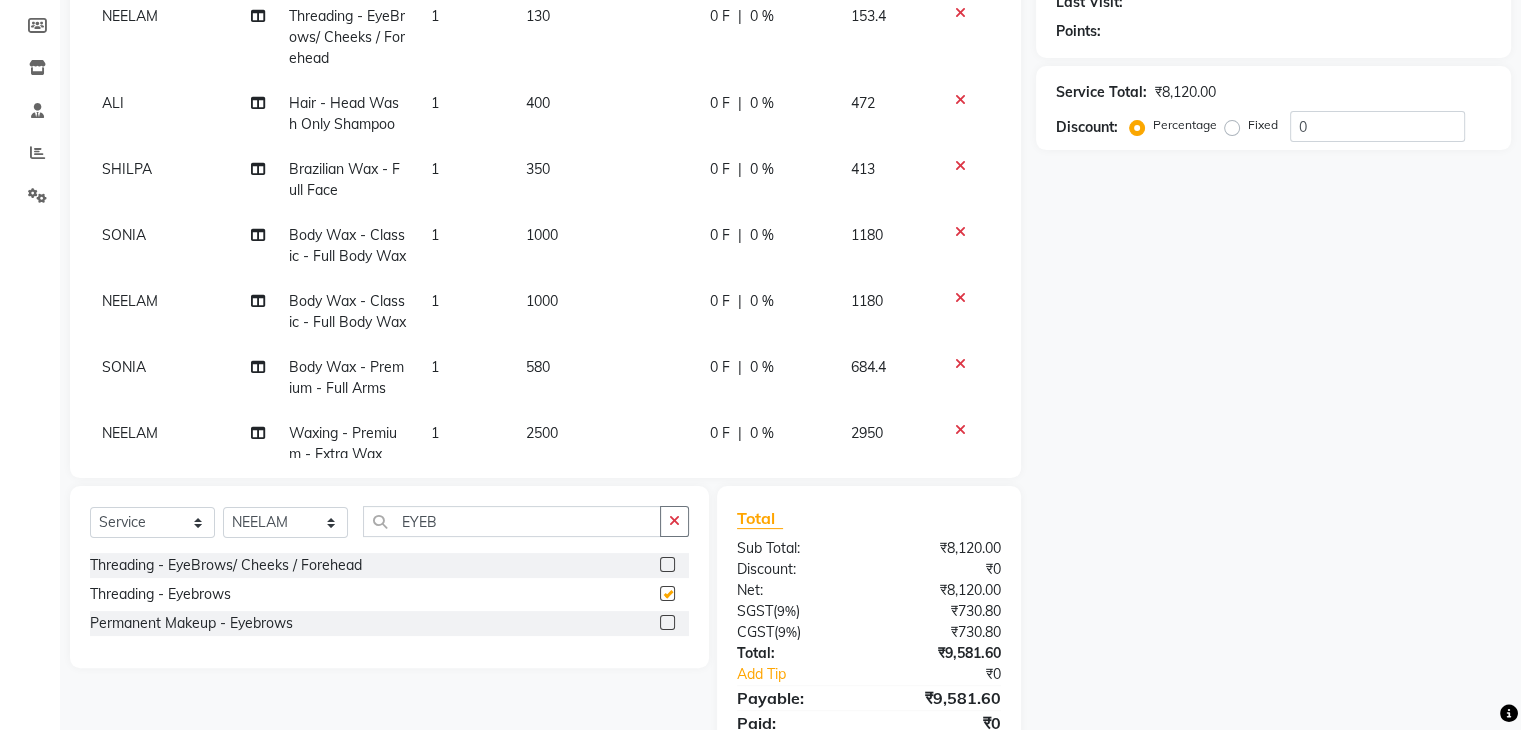 checkbox on "false" 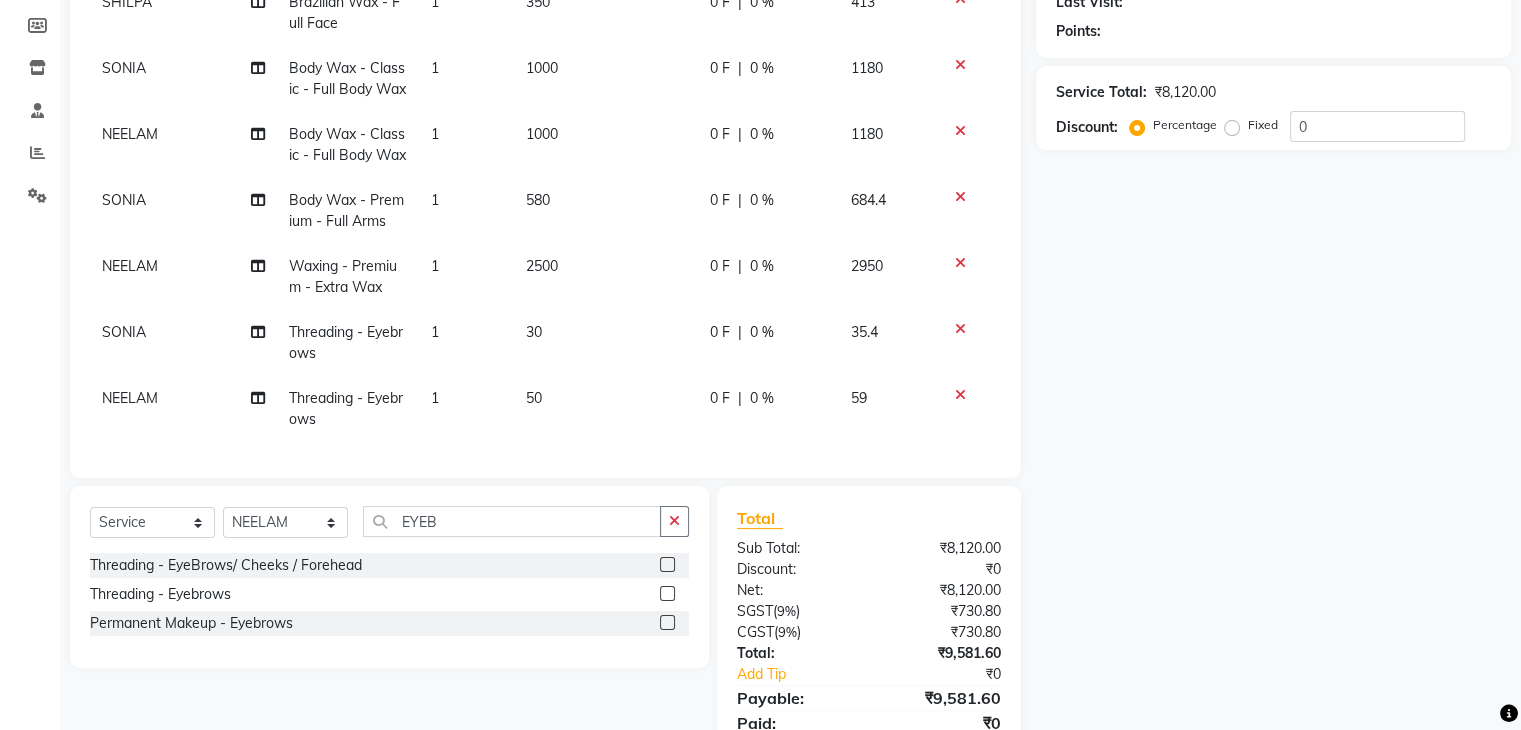 scroll, scrollTop: 489, scrollLeft: 0, axis: vertical 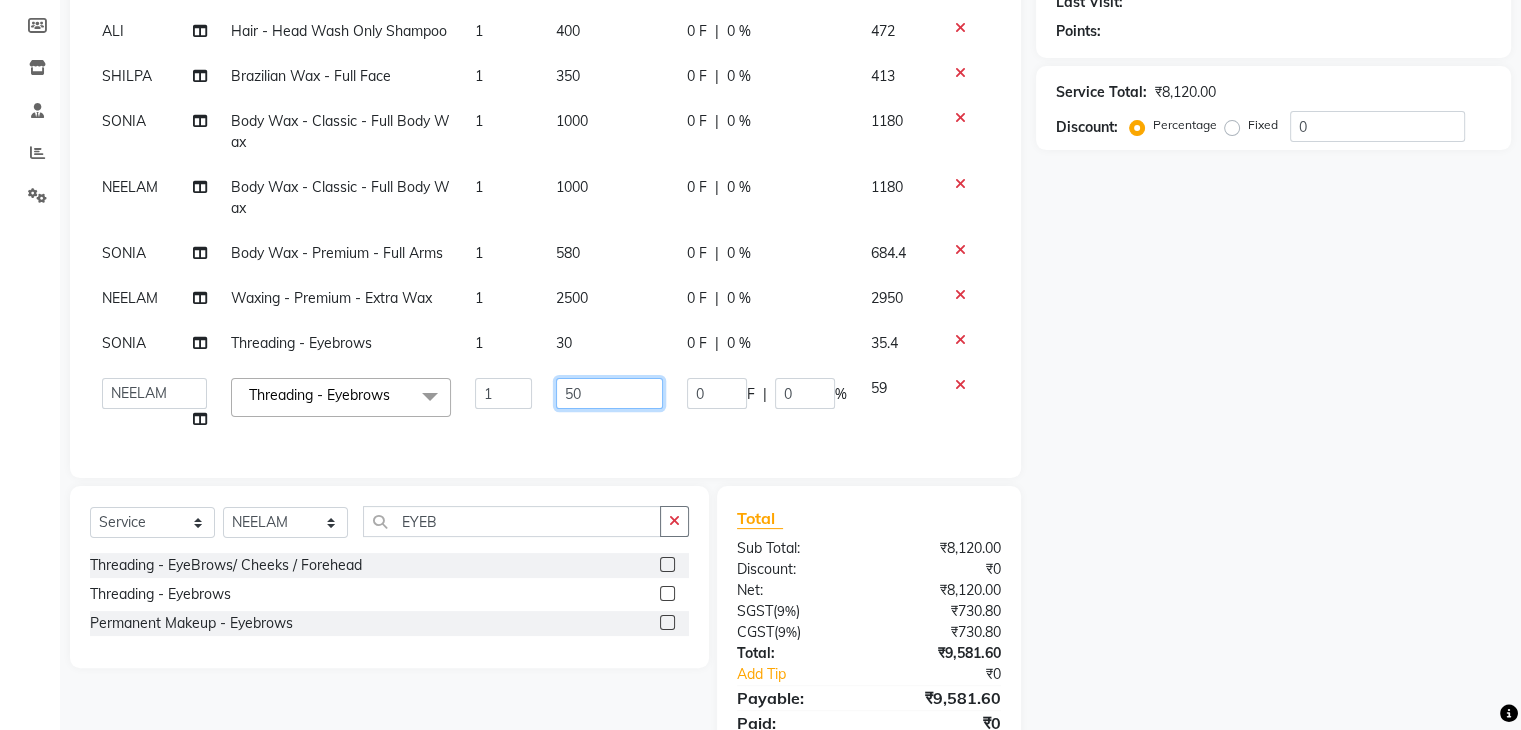 click on "50" 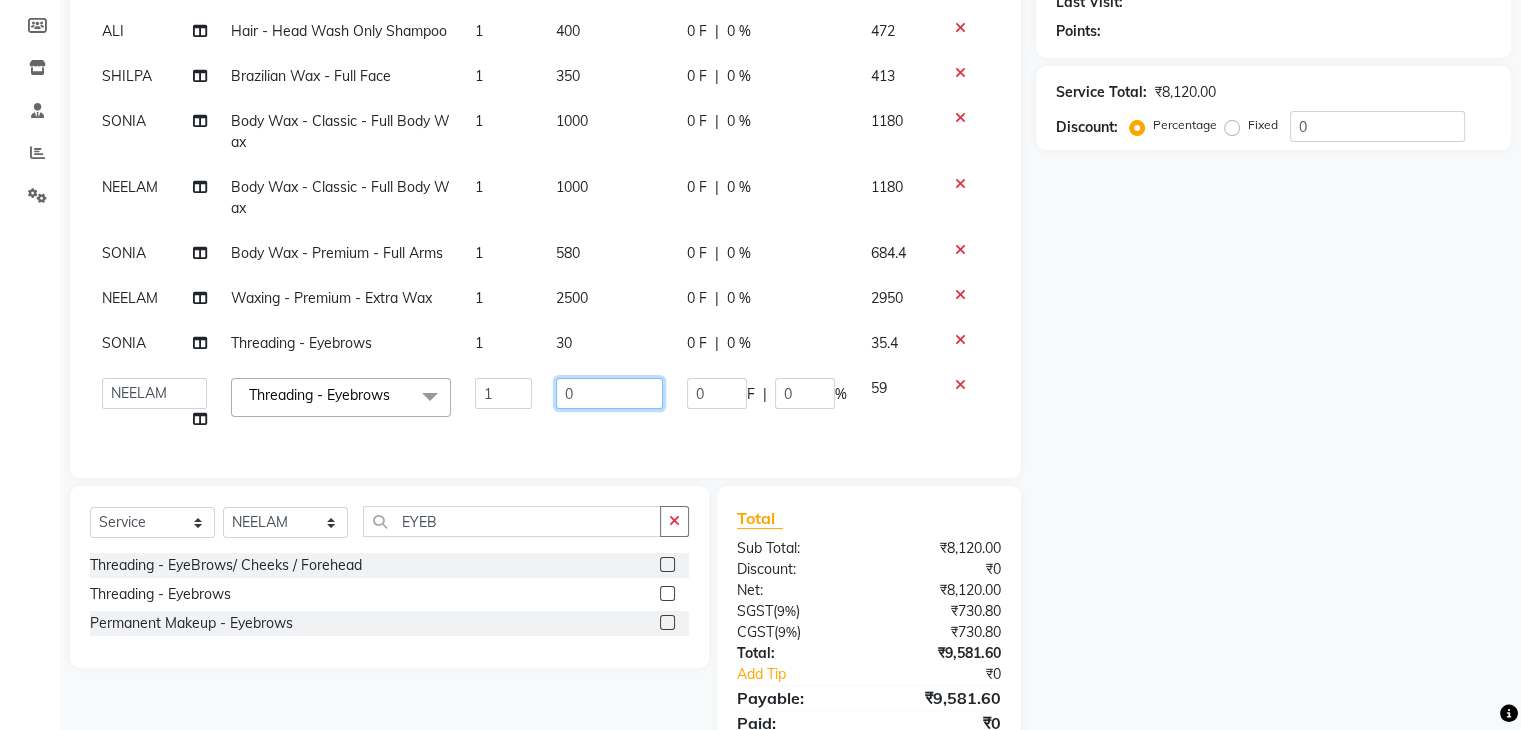 type on "30" 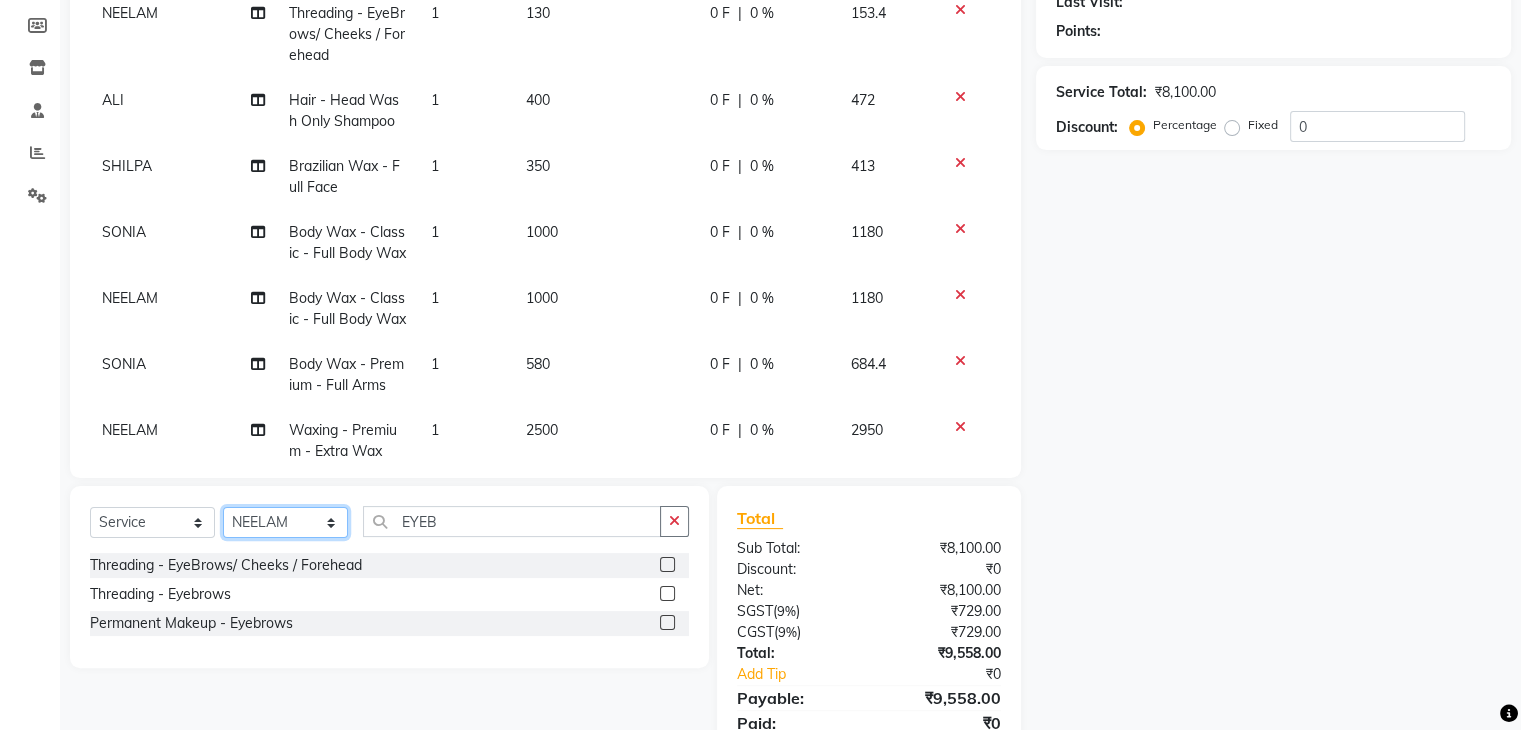 scroll, scrollTop: 330, scrollLeft: 0, axis: vertical 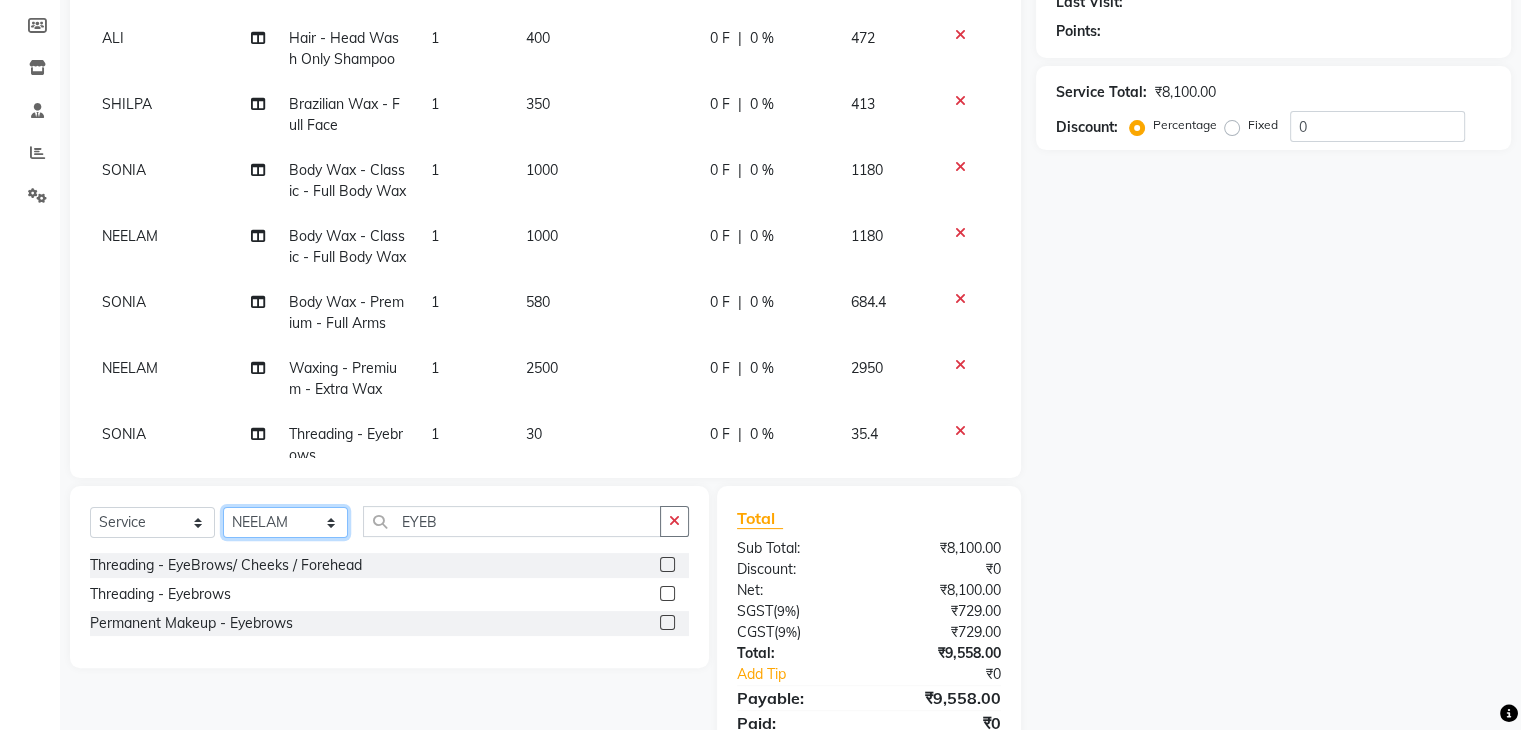click on "Select Stylist AADIL ADIL Ajay Alam ALAM ALI ALI ANIL ANMOL ARVIND Ashif ASHISH Atif AYESHA BABLI DHEERAJ FAIZ Gaurav Geeta GULJAR HARMAN IBRAHIM Janvi JITENDER KAVI KHUSHBOO KHUSHBOO komal kusum mam  LUCKY manager manju manoj Marry Meena MEENTA MEENTA Meenu MERRY MINTA Moin ali MONIKA Naem Naresh NAZIM NEELAM Neeraj Nisha Pankaj Priya PRIYANKA RAGNI Ram RAM RIYA SAHIL SAMEER sangeeta  SAPAN Seema SEEMA SHAAN SHAHRUKH SHIKHA SHILPA SONIA sonu SONU SUNIL Sunita SUNITA UPASANA UPASANA Vanshika Varun VINITA Zafar" 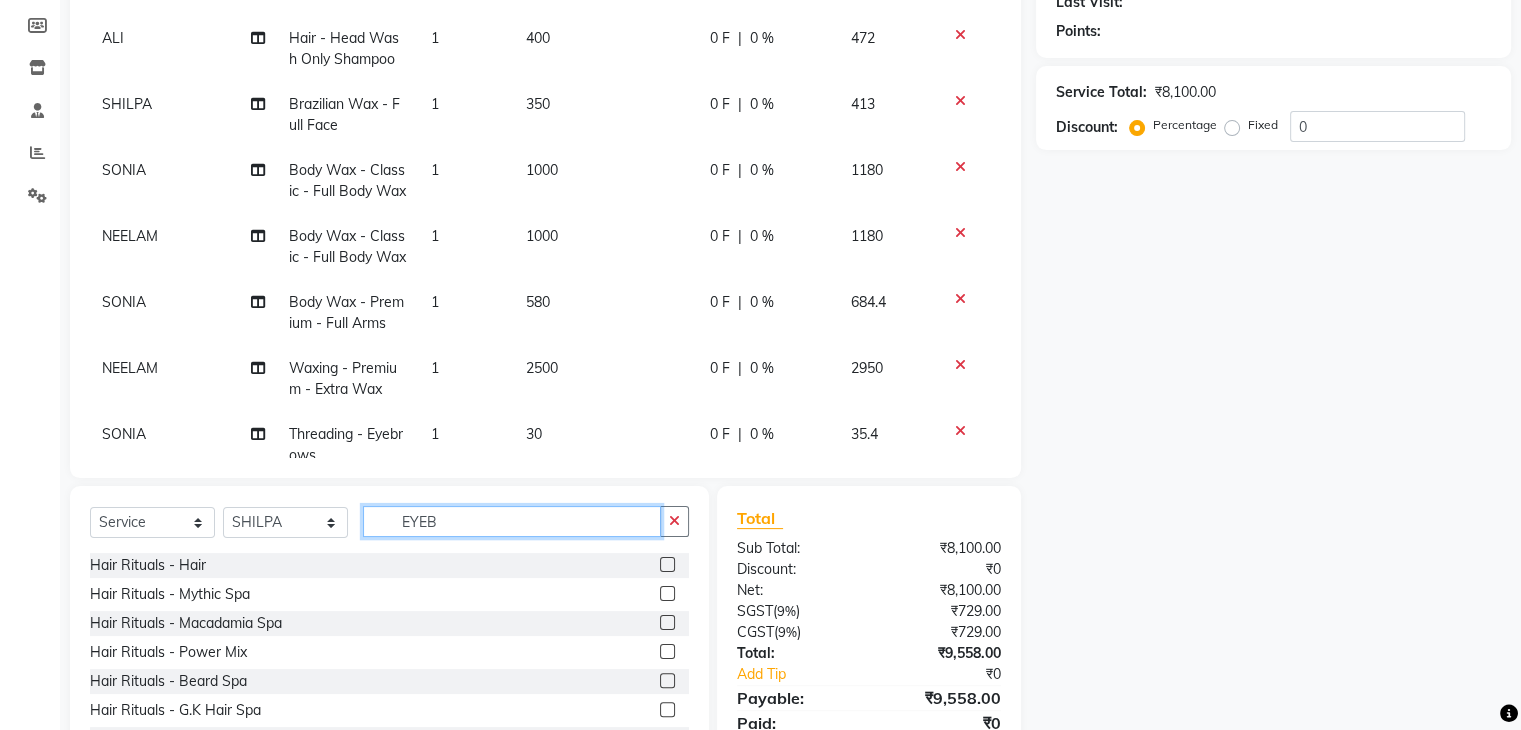 click on "EYEB" 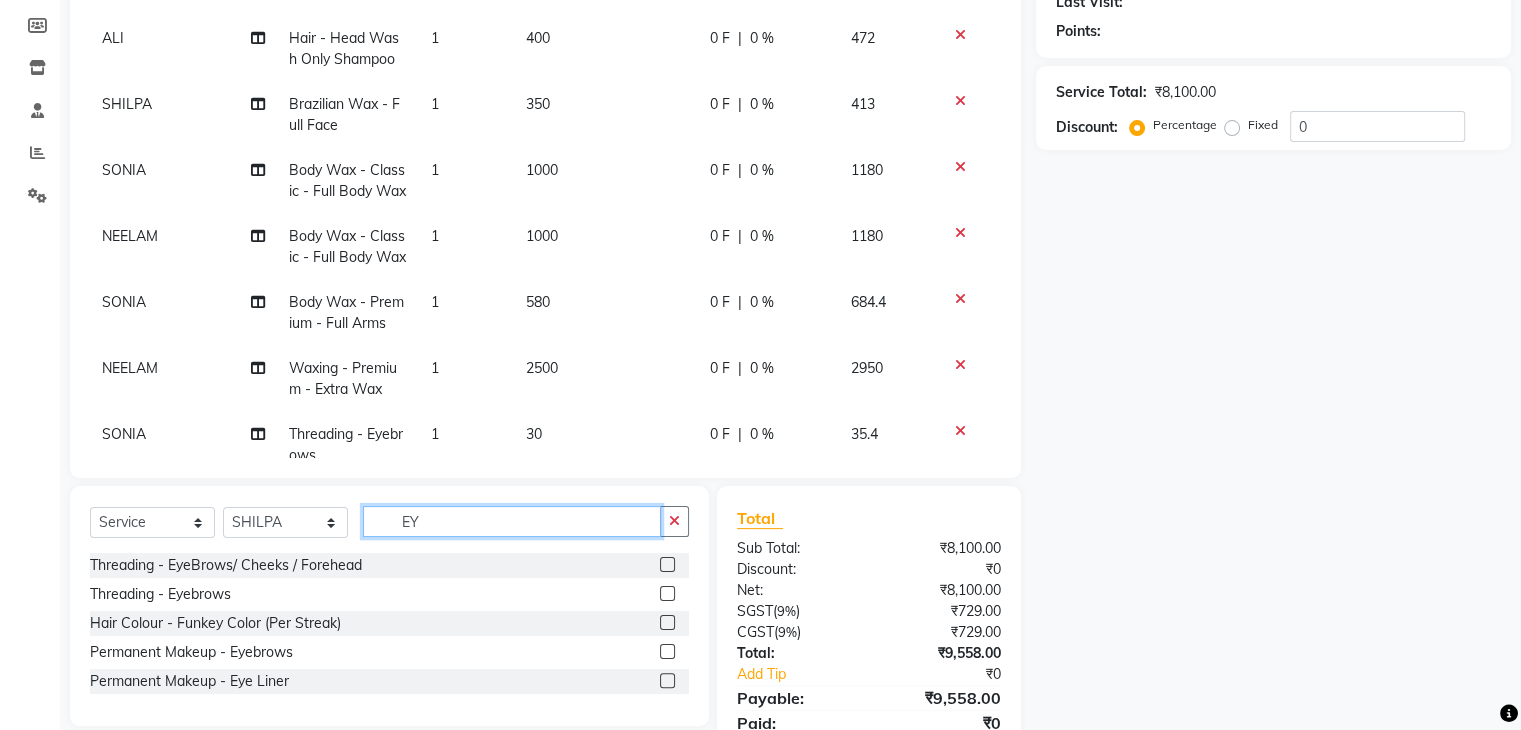 type on "E" 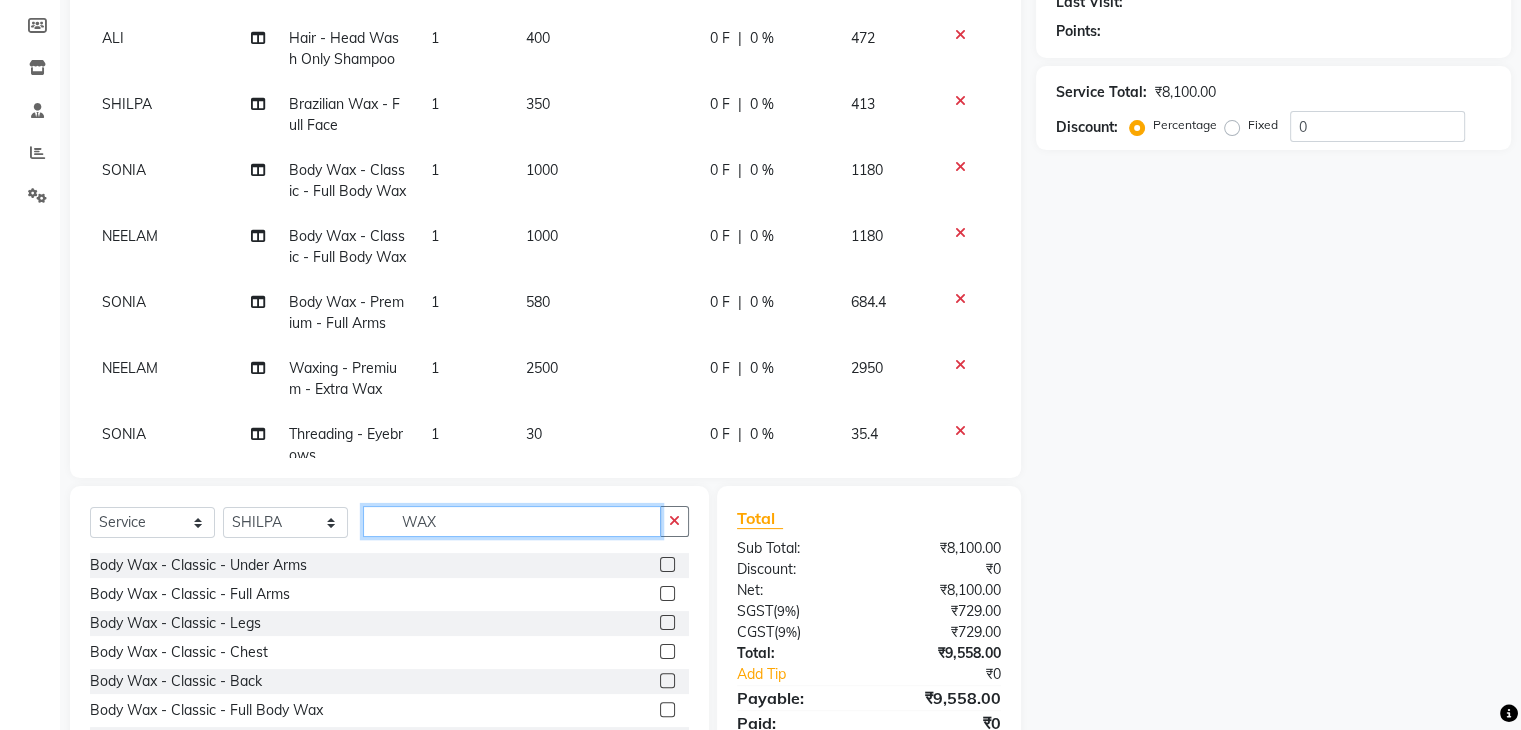 scroll, scrollTop: 174, scrollLeft: 0, axis: vertical 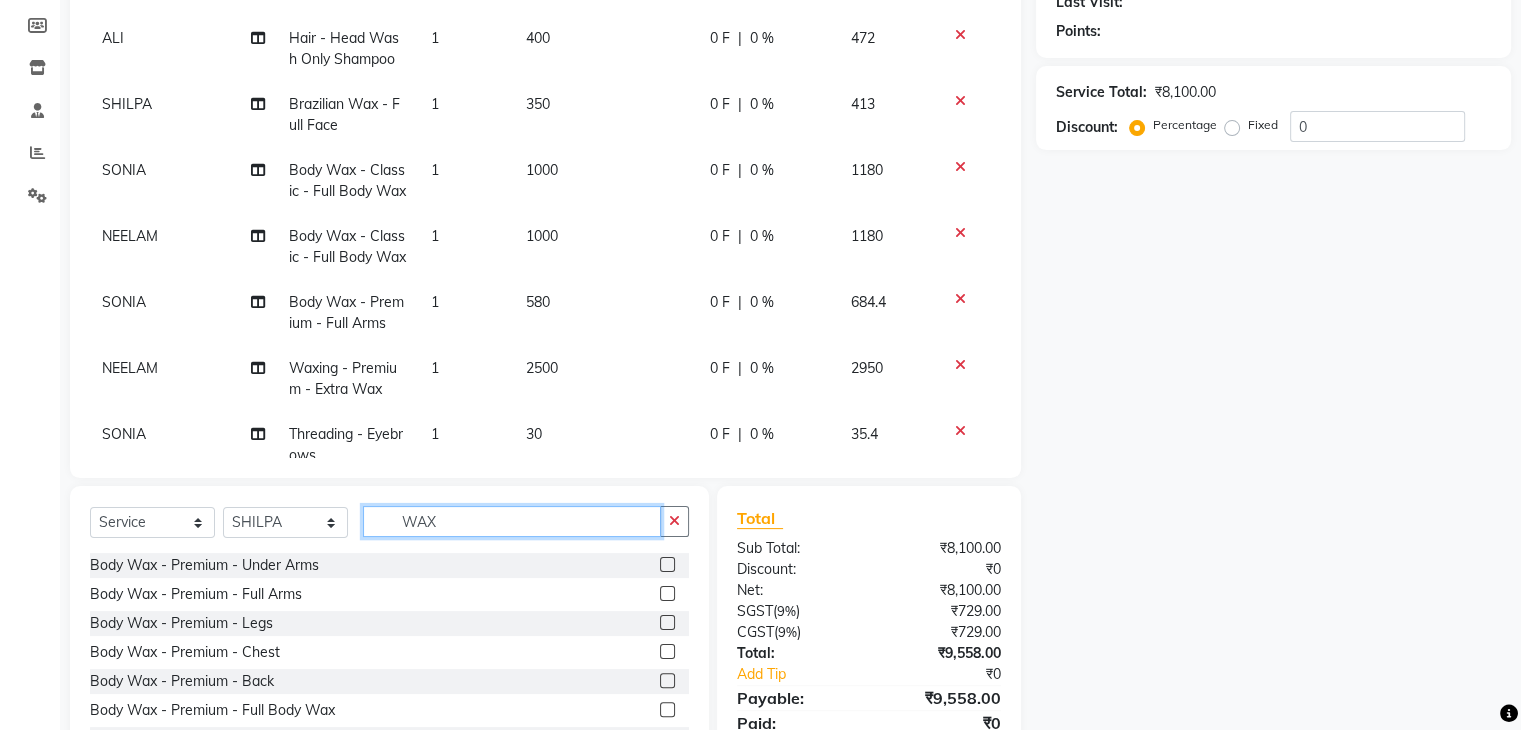 type on "WAX" 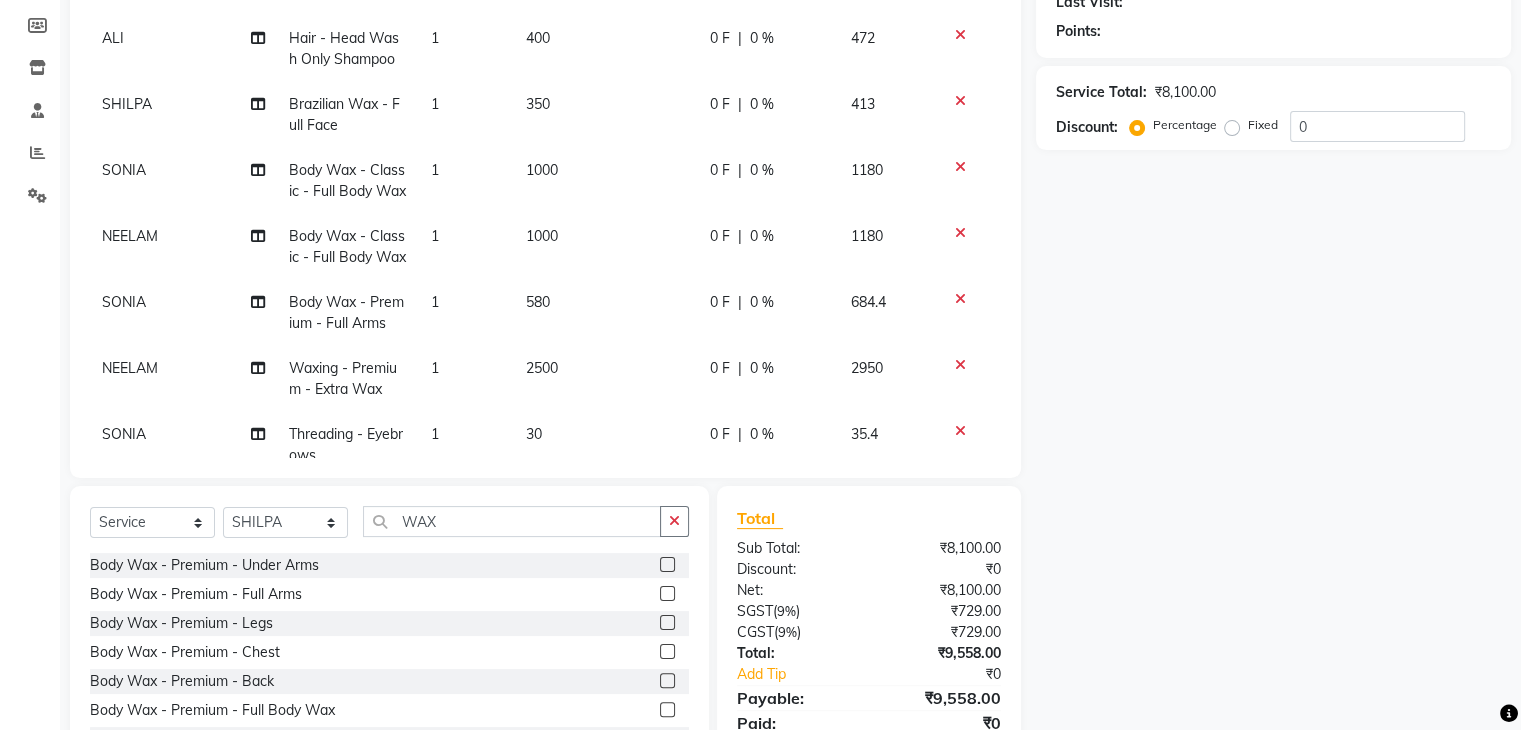 click 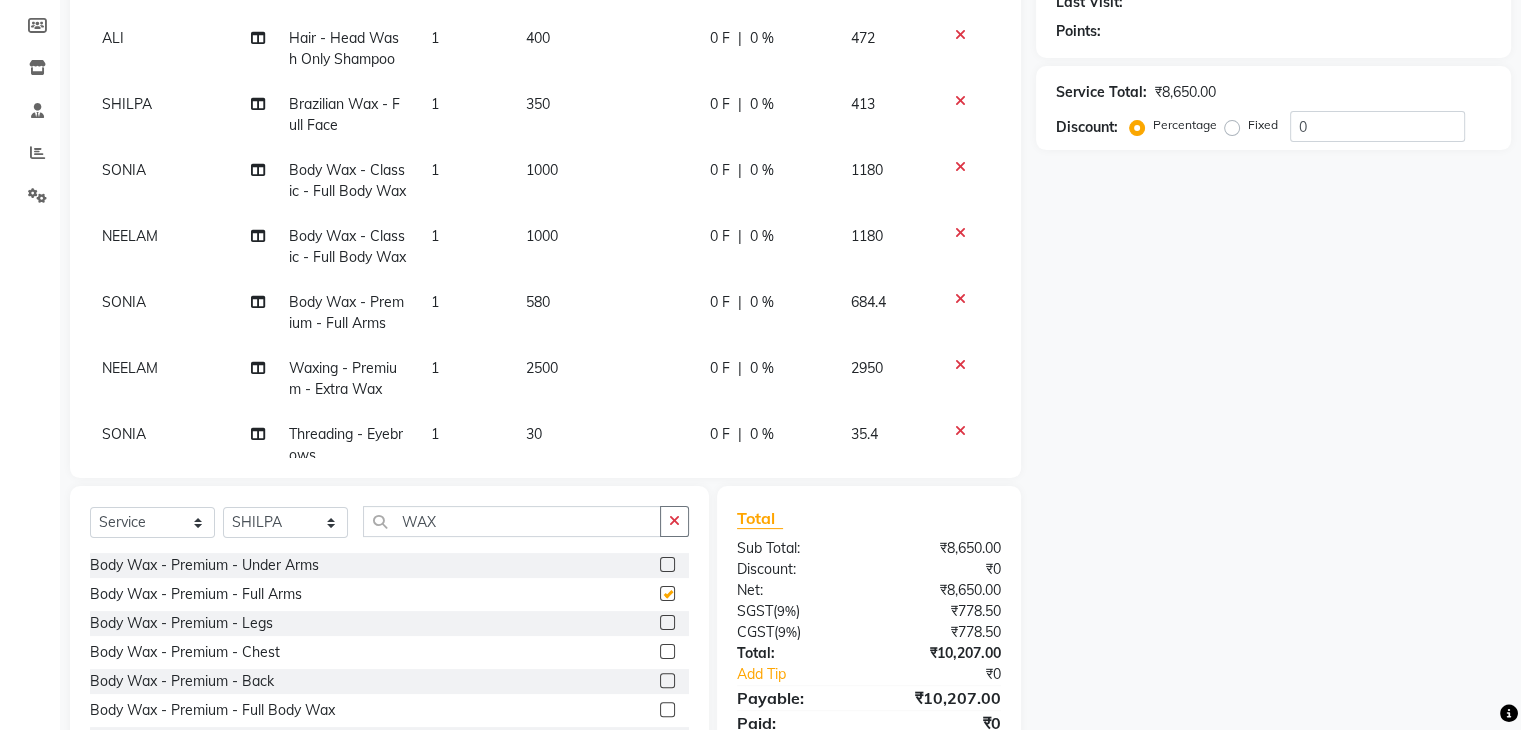 checkbox on "false" 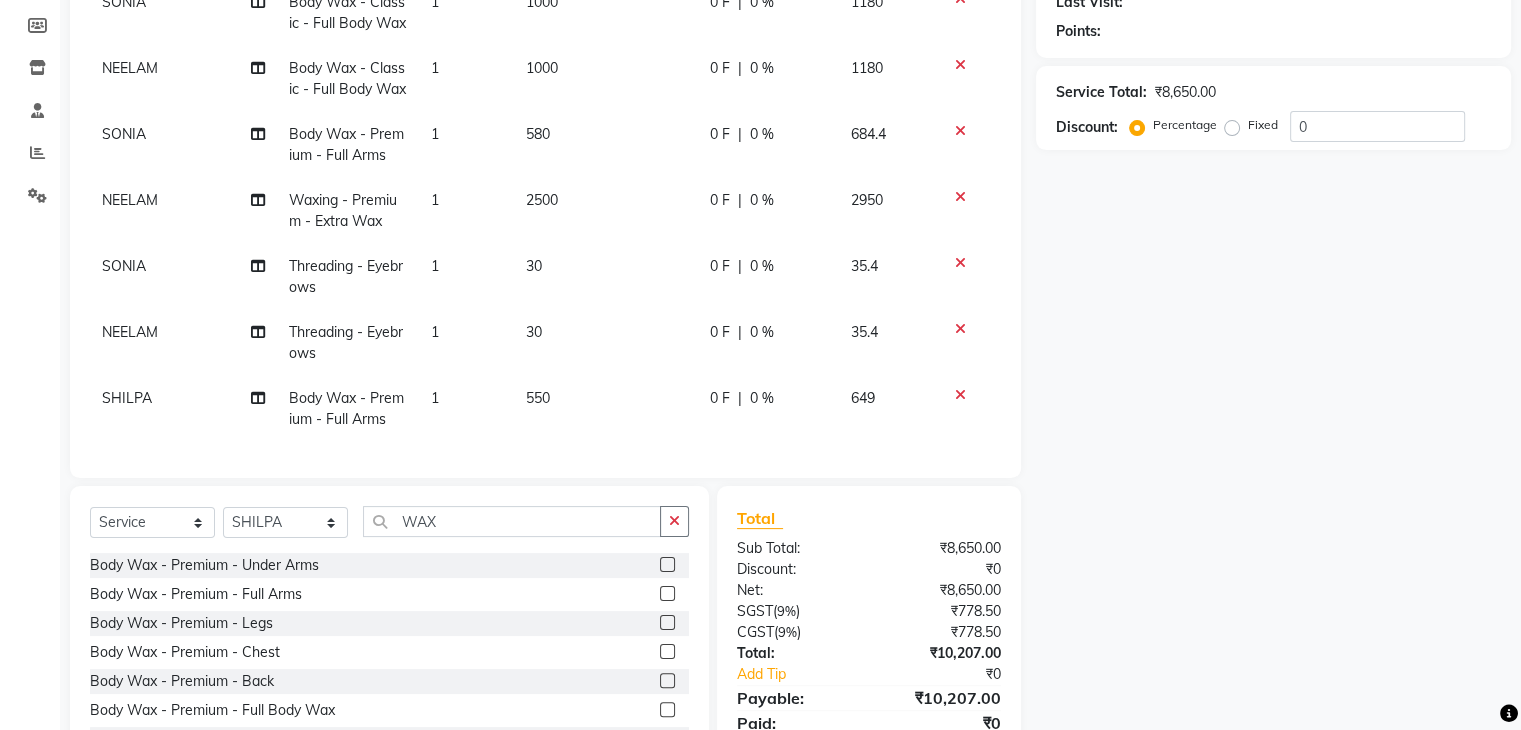 scroll, scrollTop: 555, scrollLeft: 0, axis: vertical 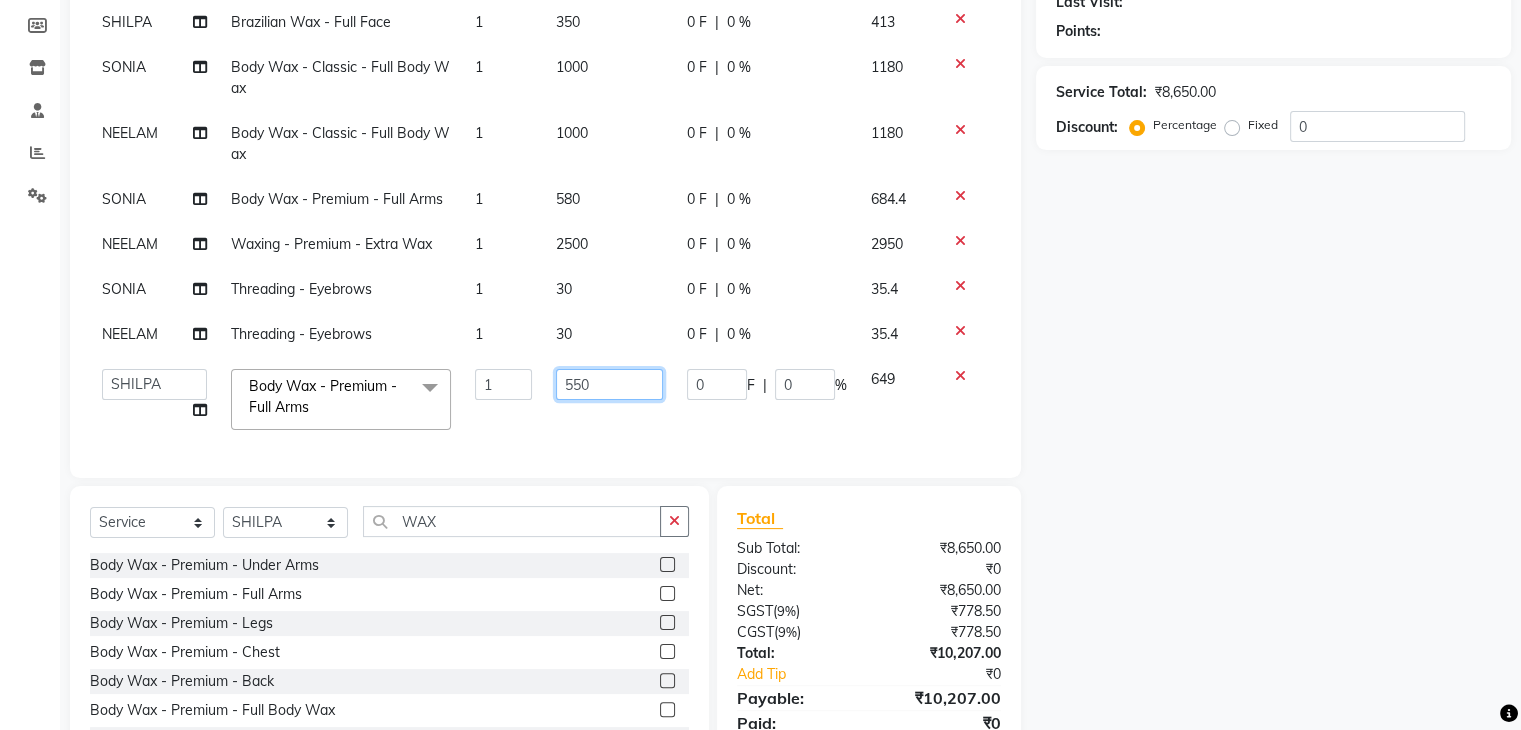 click on "550" 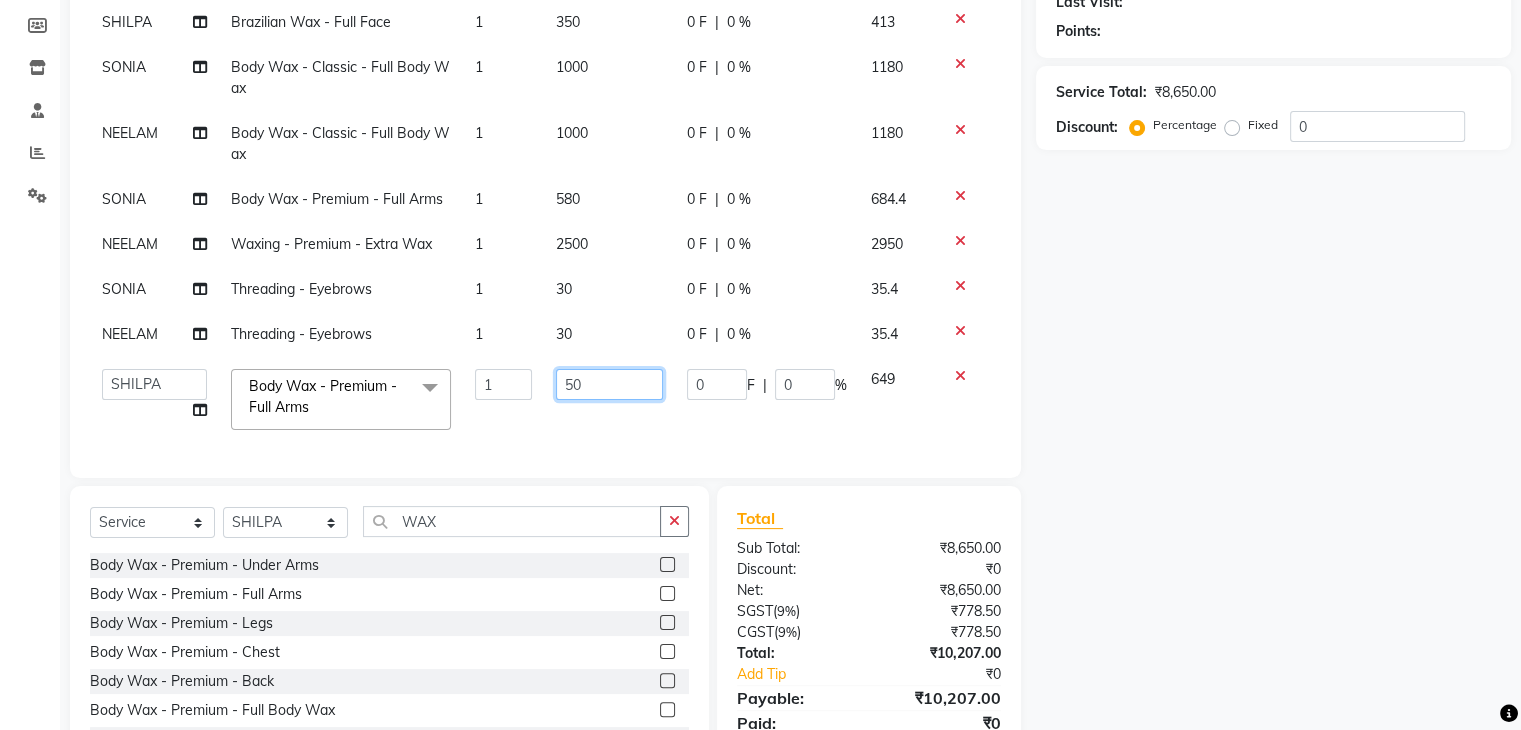 type on "500" 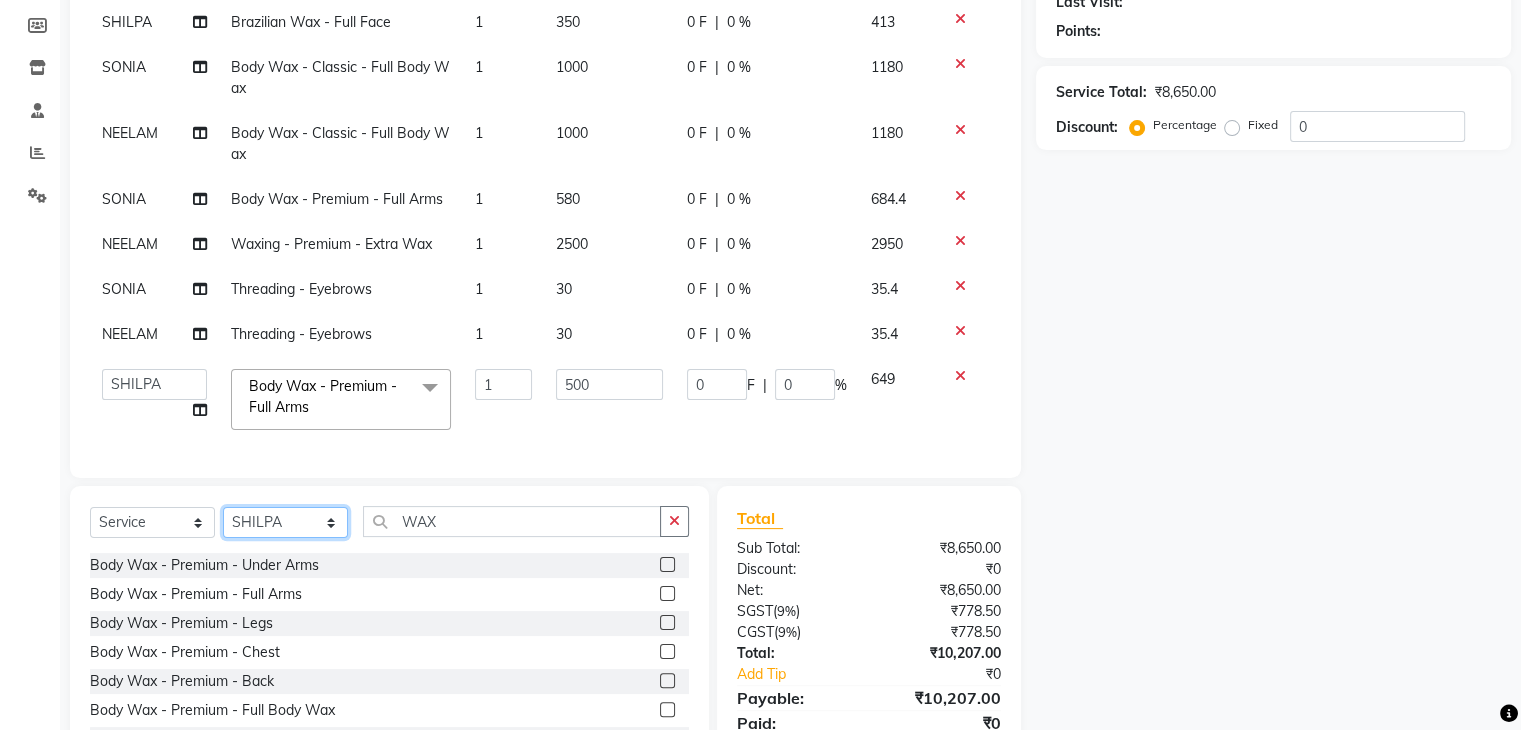 scroll, scrollTop: 405, scrollLeft: 0, axis: vertical 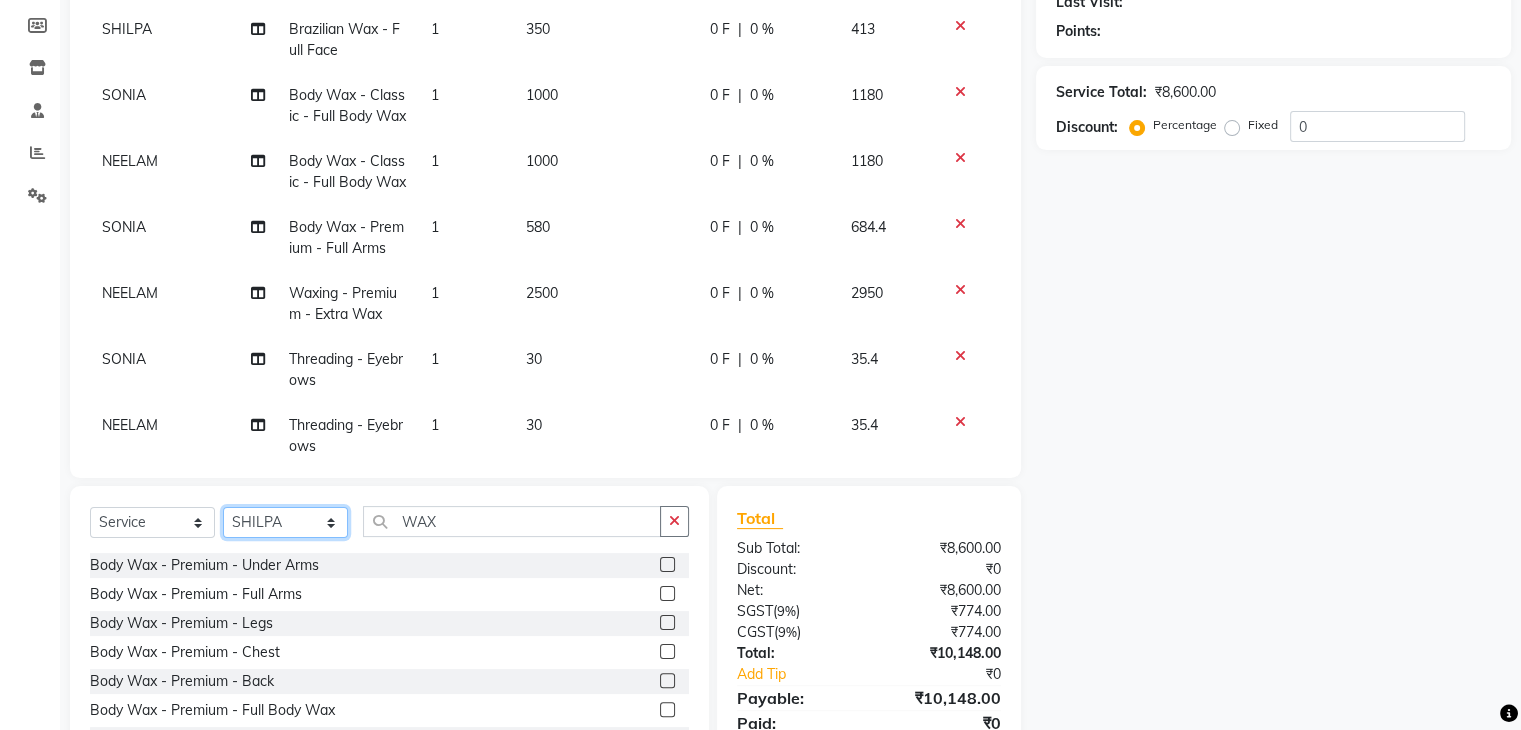 click on "Select Stylist AADIL ADIL Ajay Alam ALAM ALI ALI ANIL ANMOL ARVIND Ashif ASHISH Atif AYESHA BABLI DHEERAJ FAIZ Gaurav Geeta GULJAR HARMAN IBRAHIM Janvi JITENDER KAVI KHUSHBOO KHUSHBOO komal kusum mam  LUCKY manager manju manoj Marry Meena MEENTA MEENTA Meenu MERRY MINTA Moin ali MONIKA Naem Naresh NAZIM NEELAM Neeraj Nisha Pankaj Priya PRIYANKA RAGNI Ram RAM RIYA SAHIL SAMEER sangeeta  SAPAN Seema SEEMA SHAAN SHAHRUKH SHIKHA SHILPA SONIA sonu SONU SUNIL Sunita SUNITA UPASANA UPASANA Vanshika Varun VINITA Zafar" 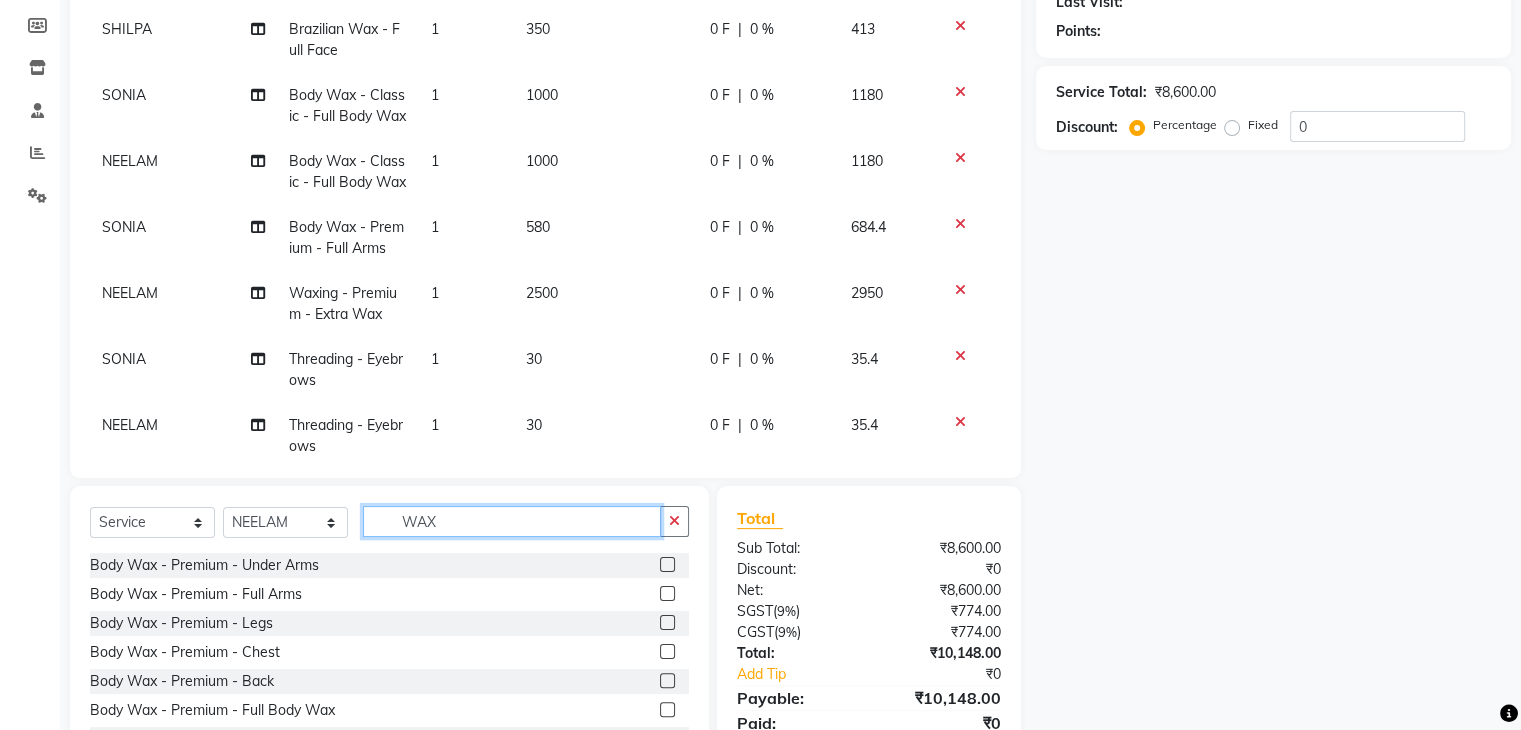 click on "WAX" 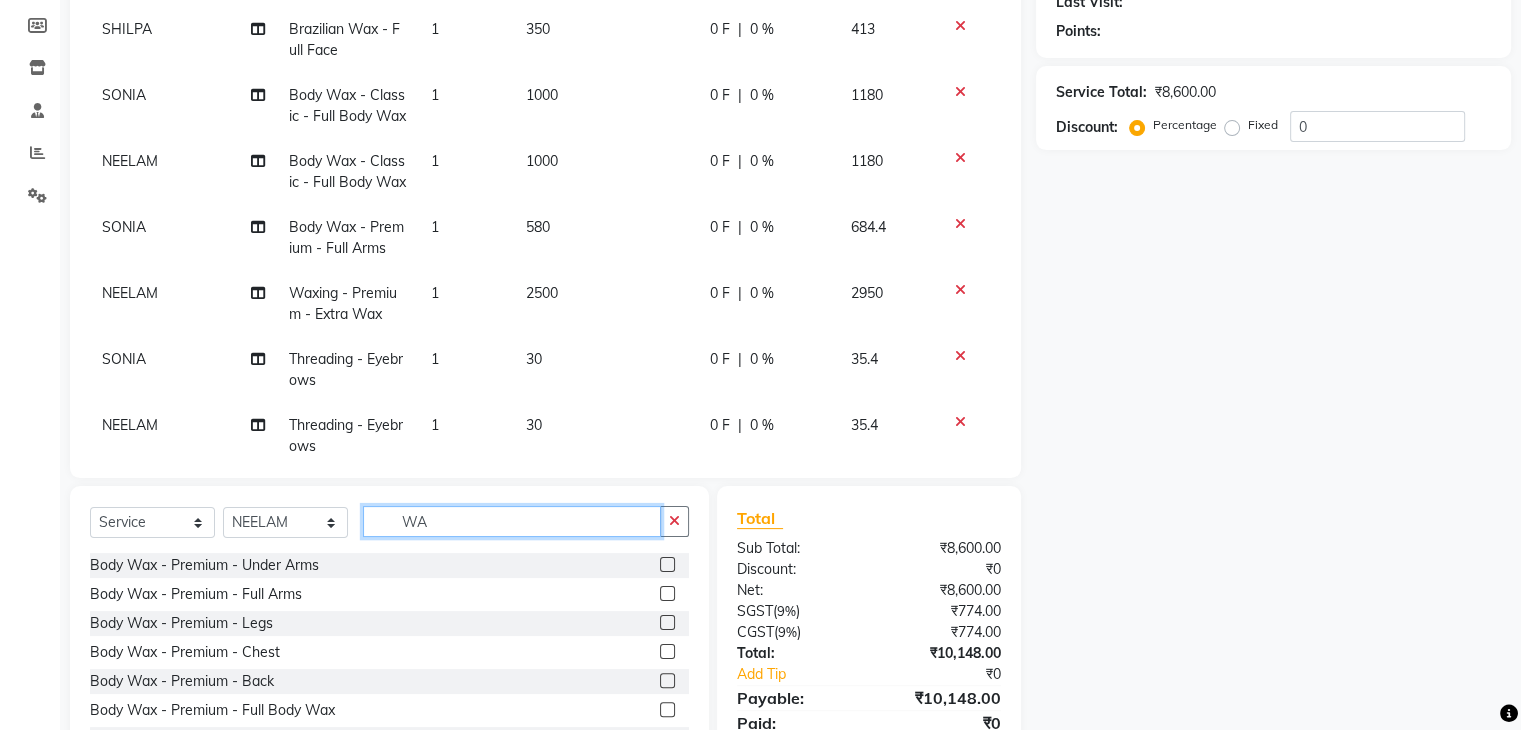 type on "WAX" 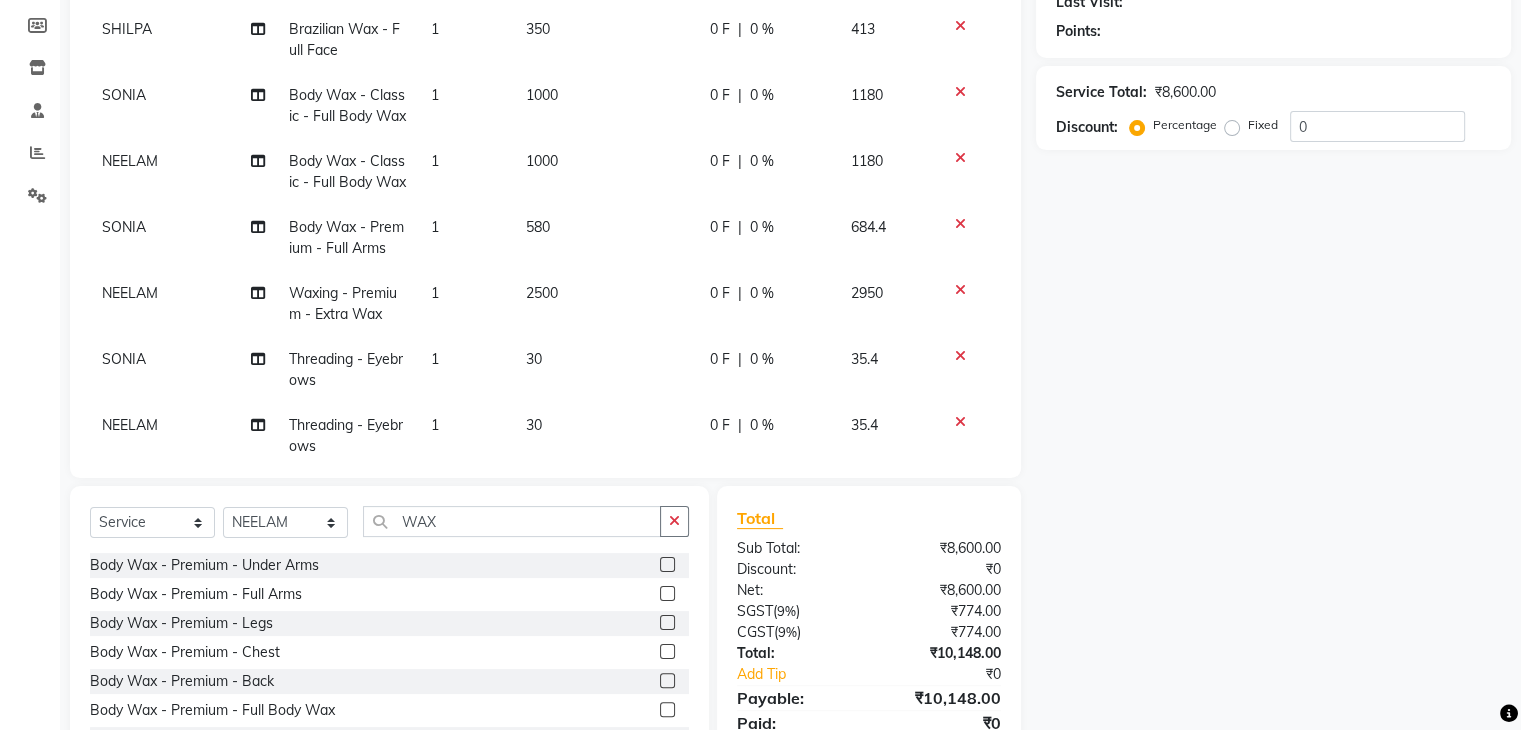 click 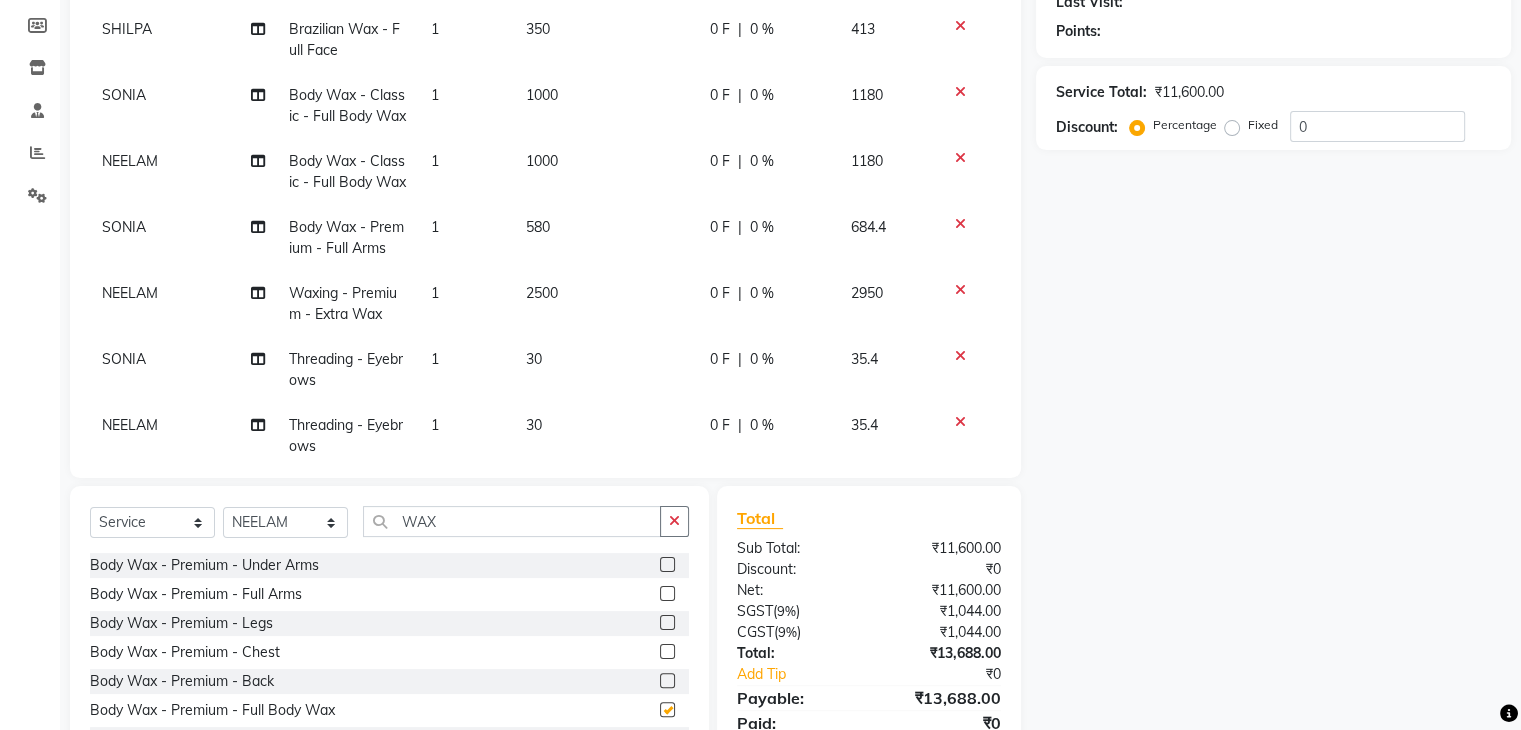checkbox on "false" 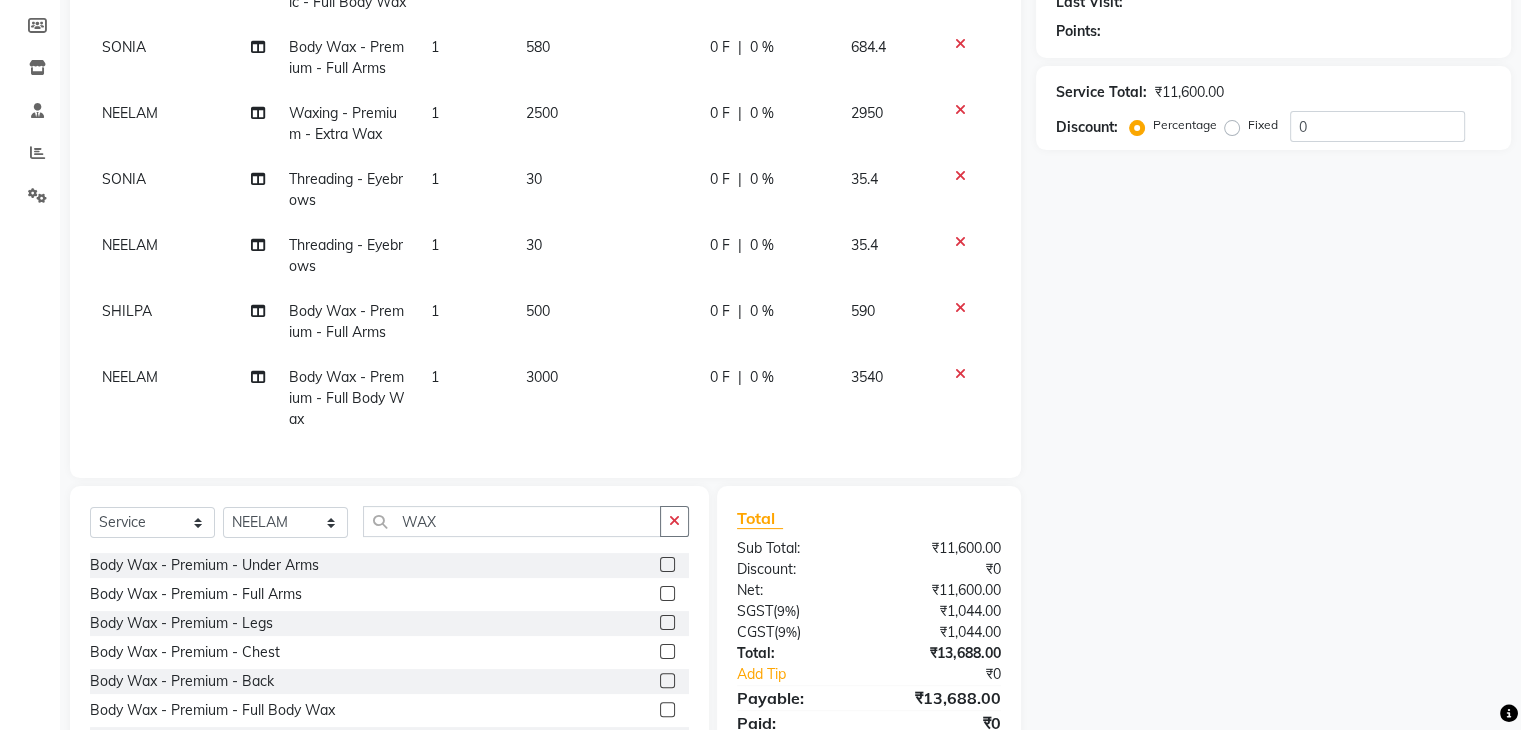 scroll, scrollTop: 642, scrollLeft: 0, axis: vertical 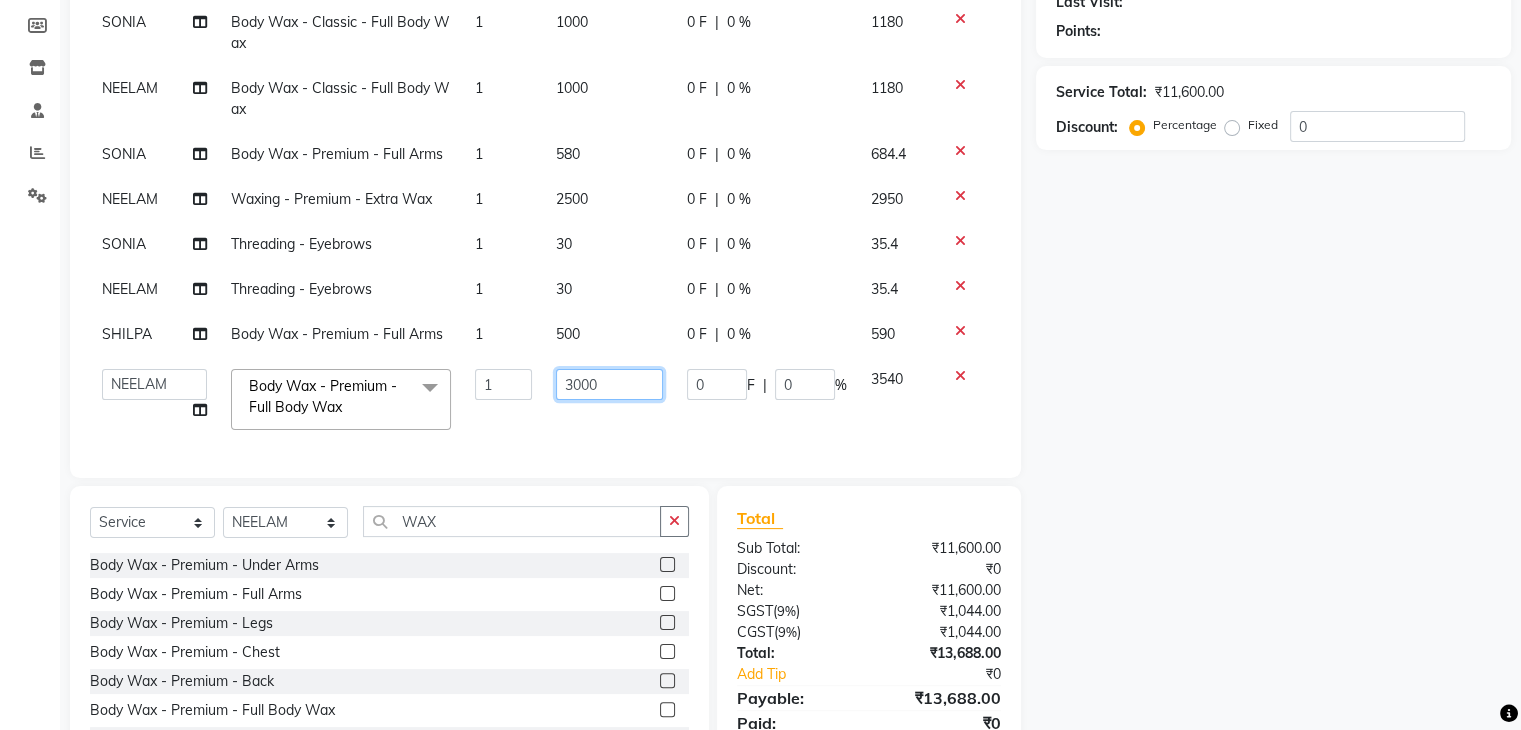 click on "3000" 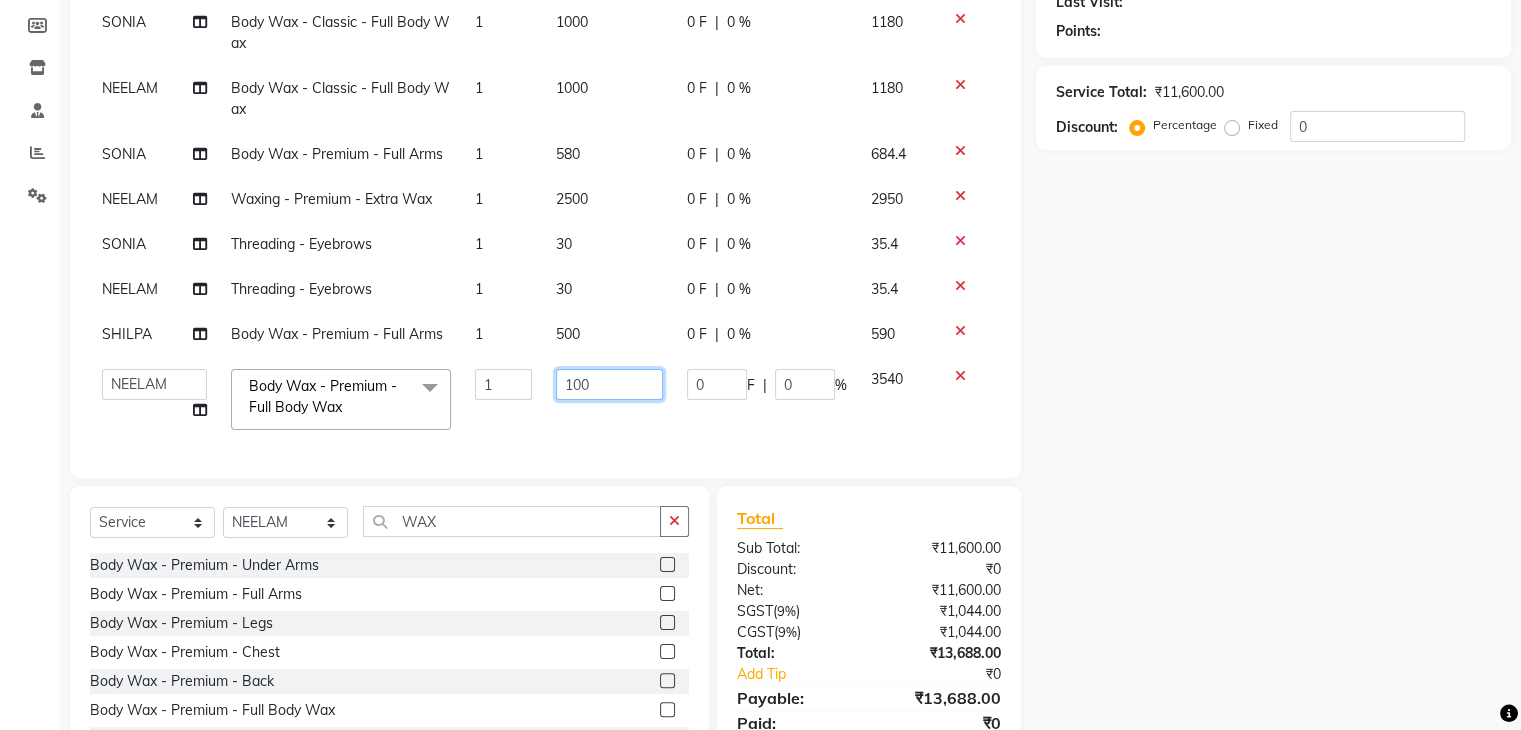 type on "1100" 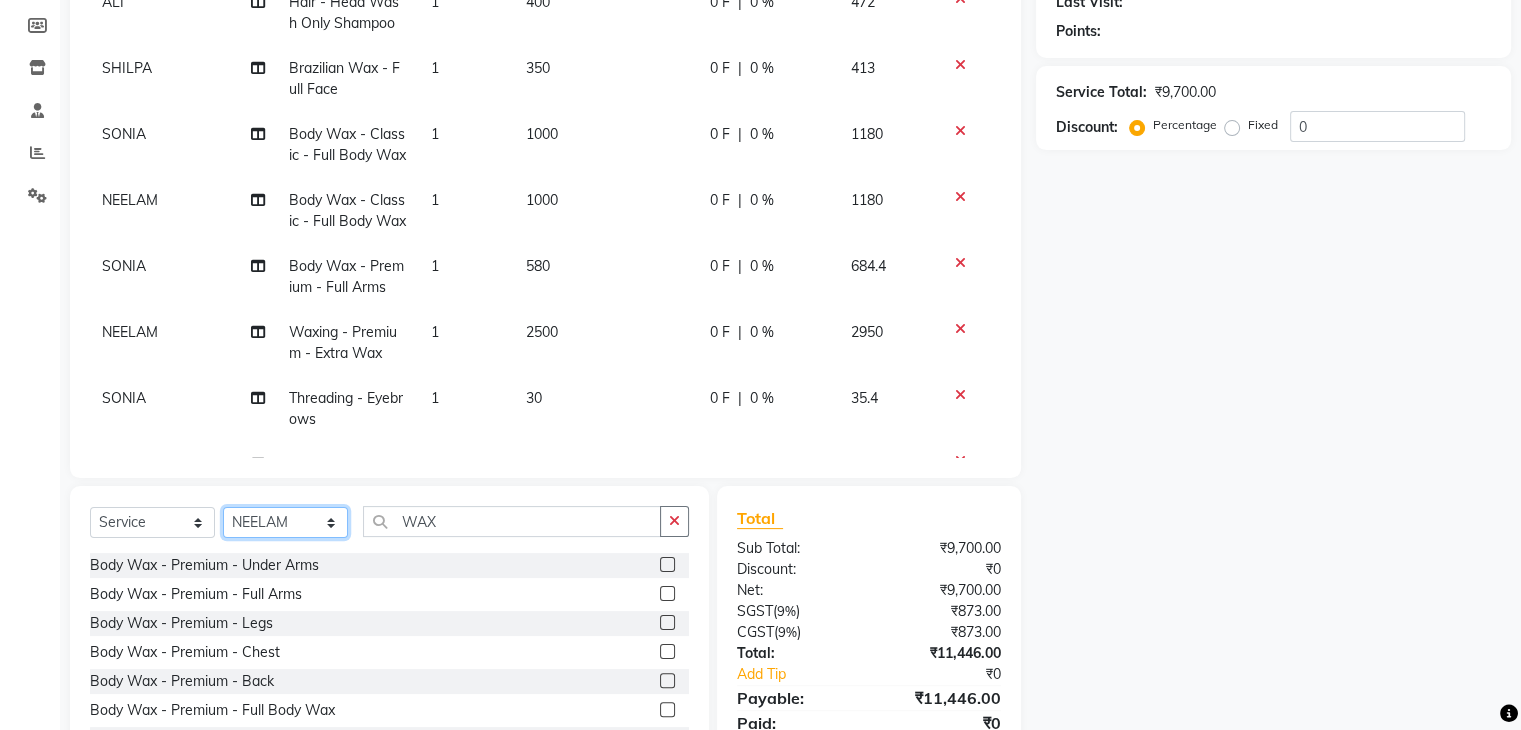 scroll, scrollTop: 472, scrollLeft: 0, axis: vertical 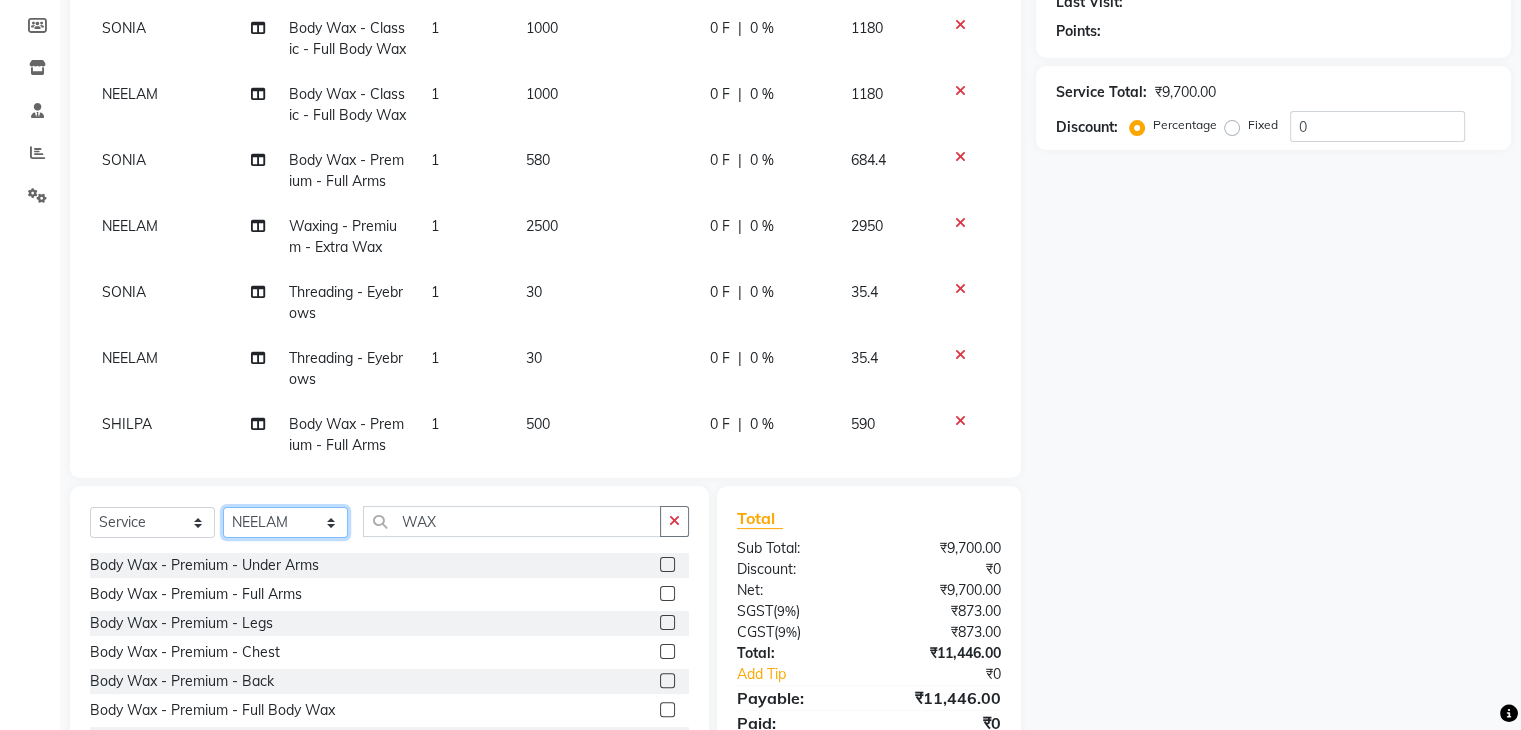 click on "Select Stylist AADIL ADIL Ajay Alam ALAM ALI ALI ANIL ANMOL ARVIND Ashif ASHISH Atif AYESHA BABLI DHEERAJ FAIZ Gaurav Geeta GULJAR HARMAN IBRAHIM Janvi JITENDER KAVI KHUSHBOO KHUSHBOO komal kusum mam  LUCKY manager manju manoj Marry Meena MEENTA MEENTA Meenu MERRY MINTA Moin ali MONIKA Naem Naresh NAZIM NEELAM Neeraj Nisha Pankaj Priya PRIYANKA RAGNI Ram RAM RIYA SAHIL SAMEER sangeeta  SAPAN Seema SEEMA SHAAN SHAHRUKH SHIKHA SHILPA SONIA sonu SONU SUNIL Sunita SUNITA UPASANA UPASANA Vanshika Varun VINITA Zafar" 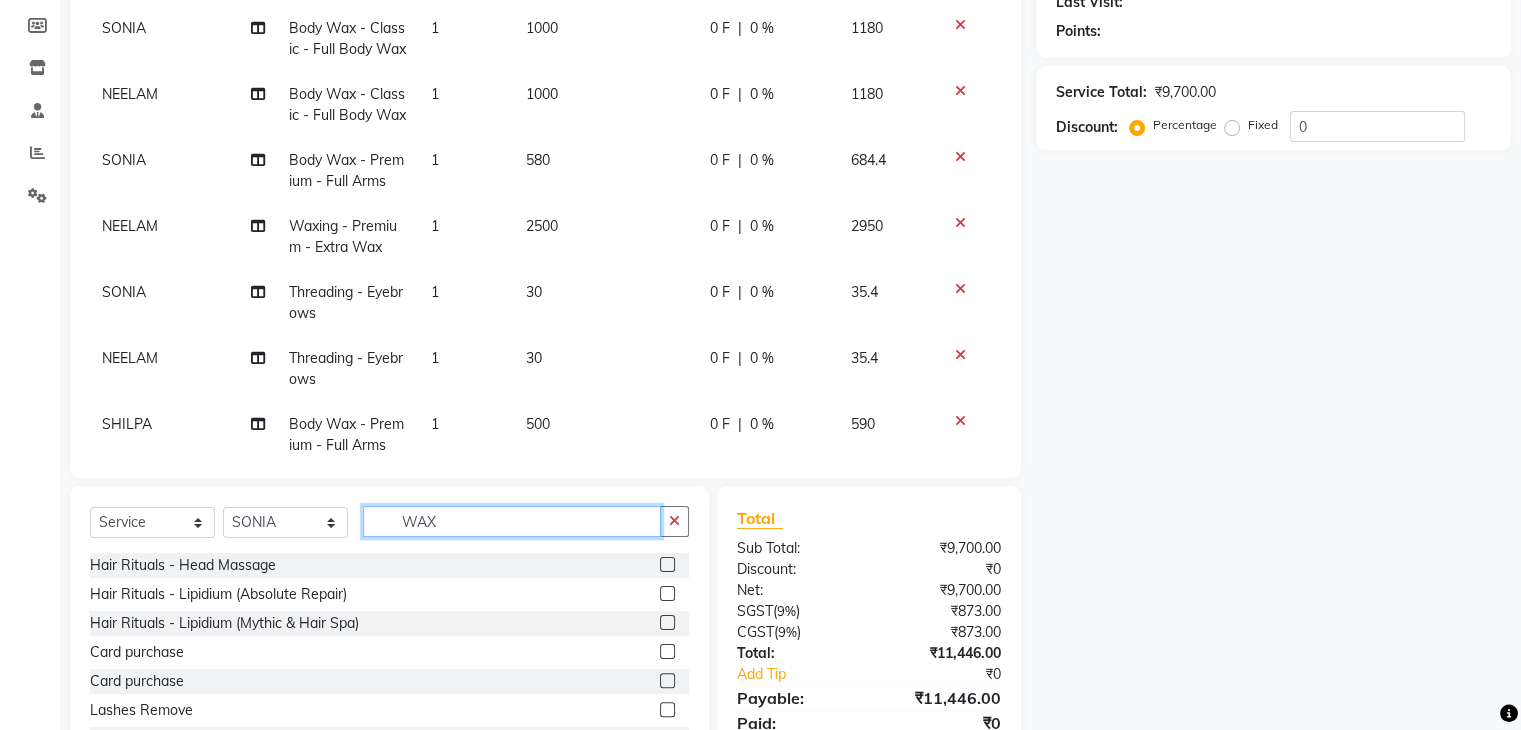 click on "WAX" 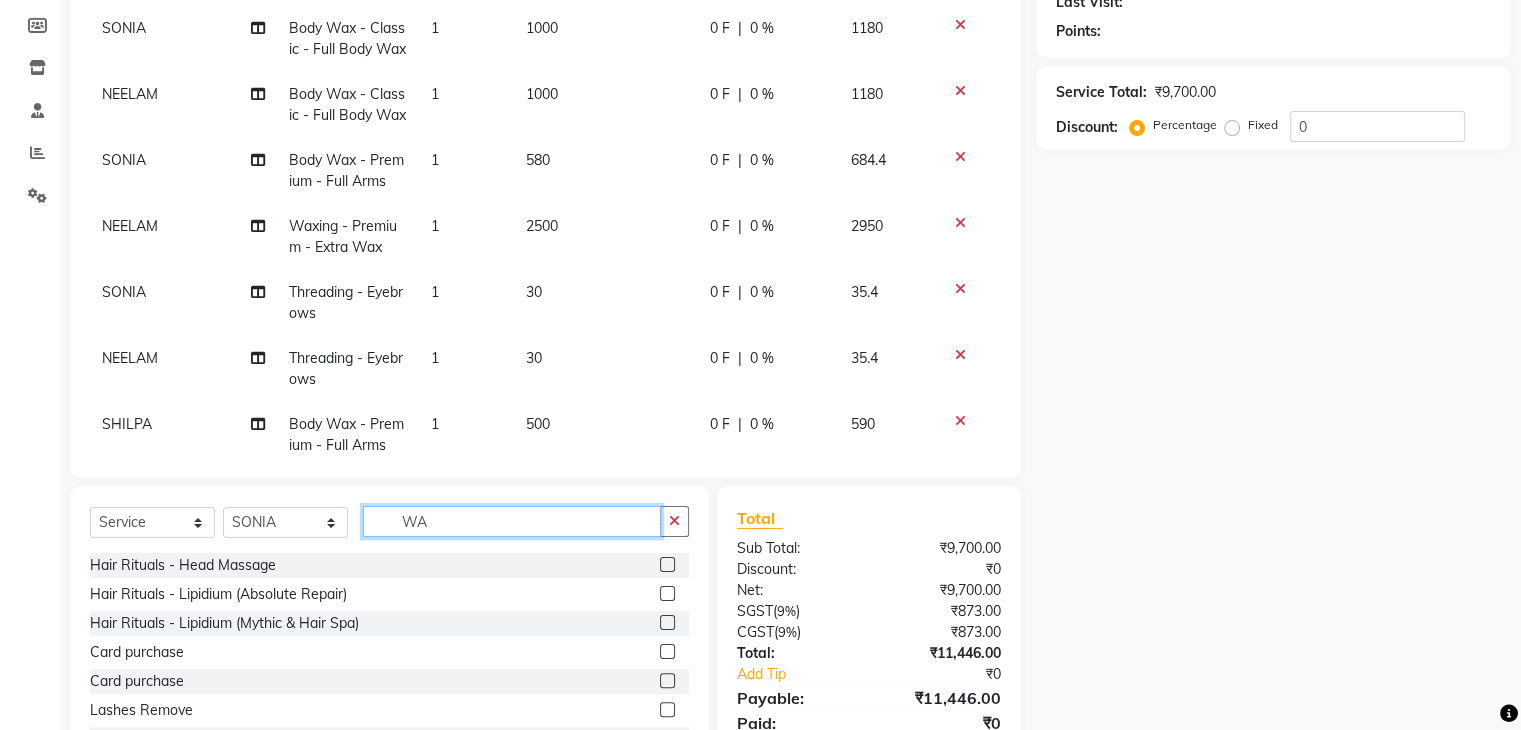 type on "W" 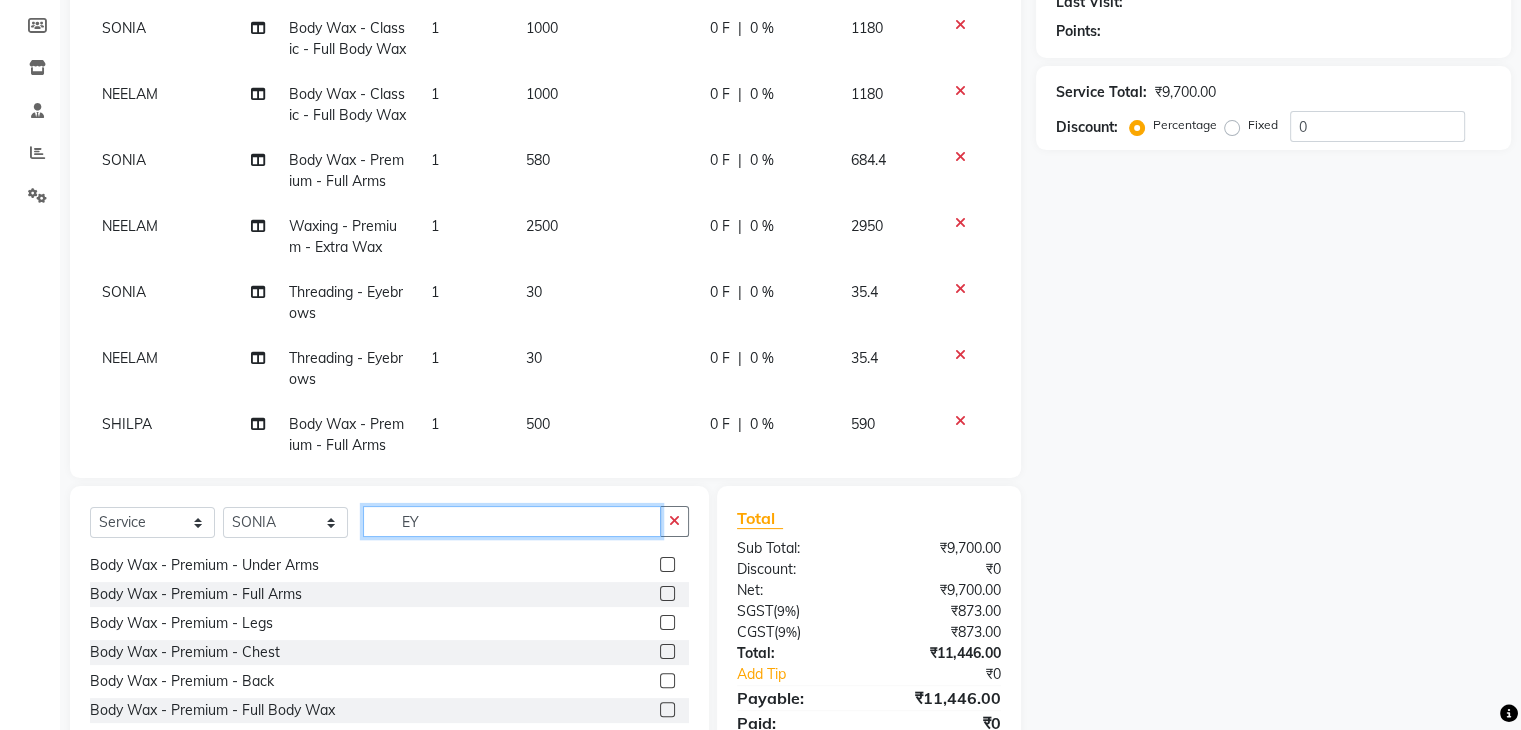 scroll, scrollTop: 0, scrollLeft: 0, axis: both 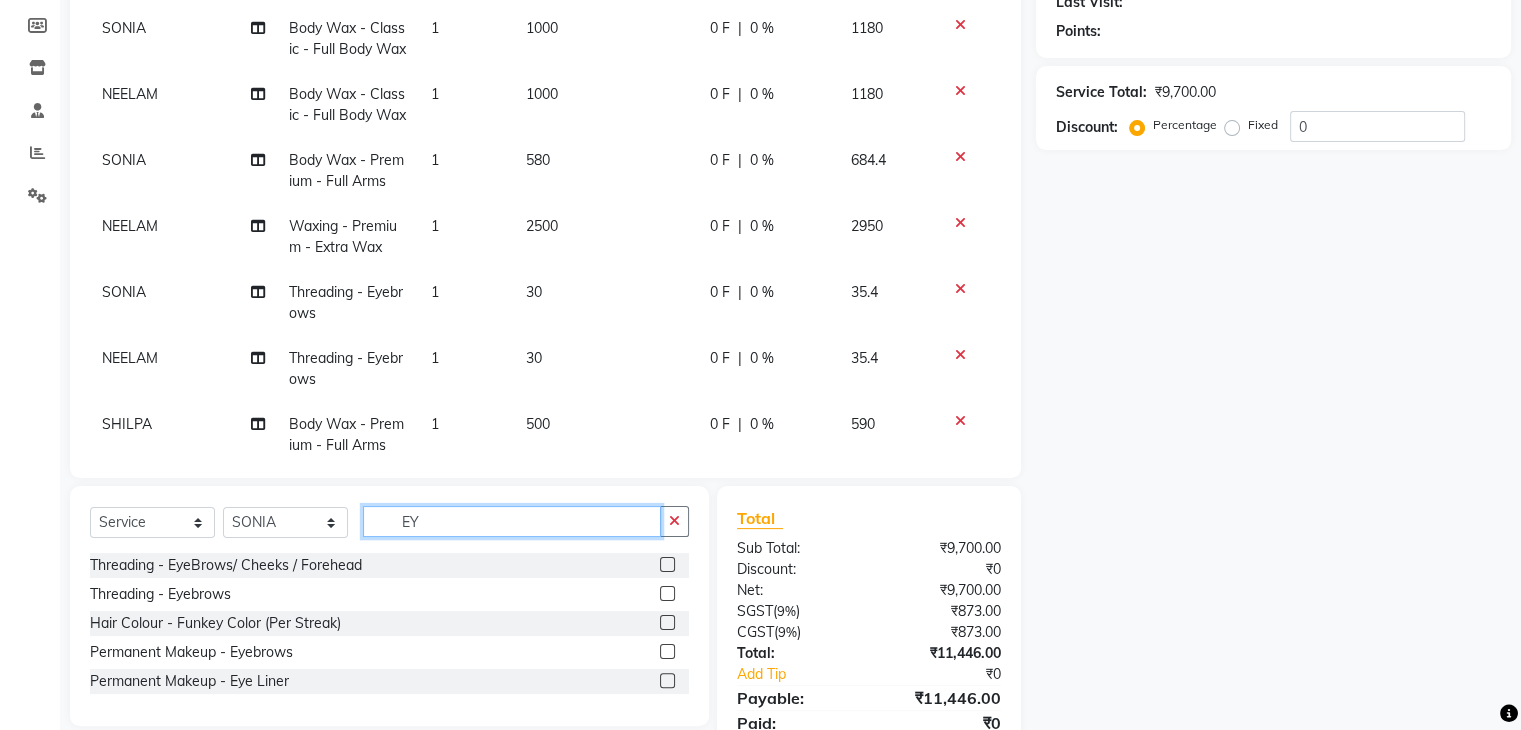 type on "EY" 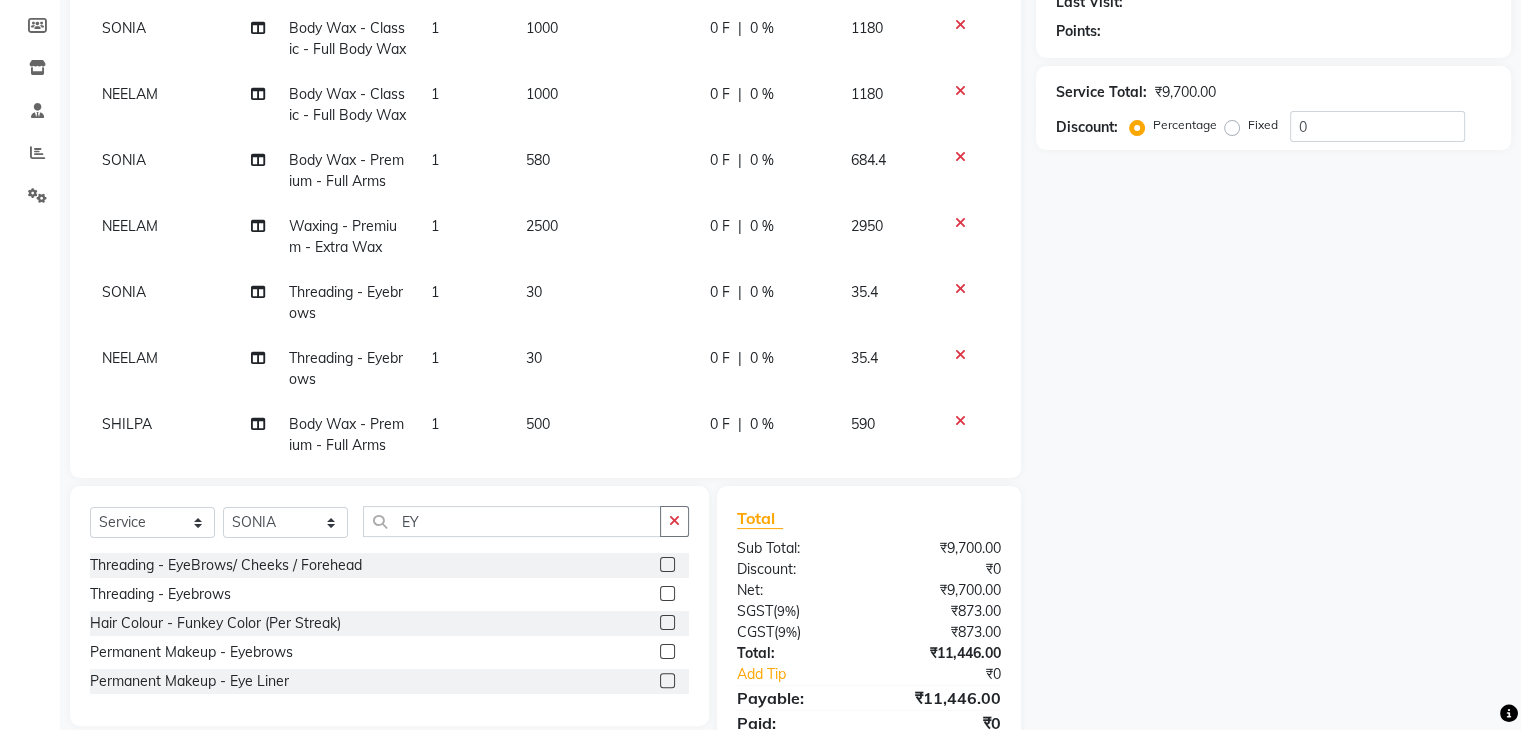 click 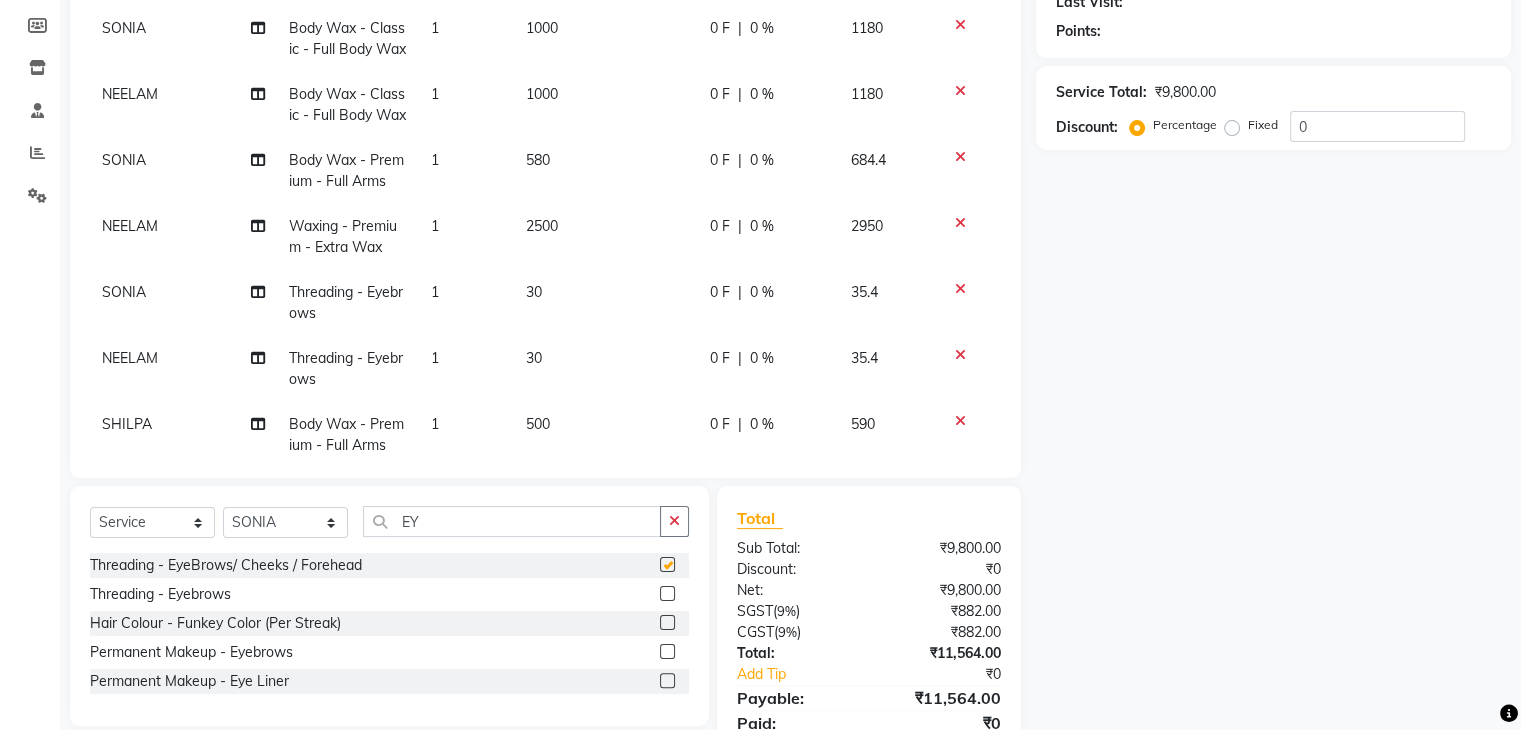checkbox on "false" 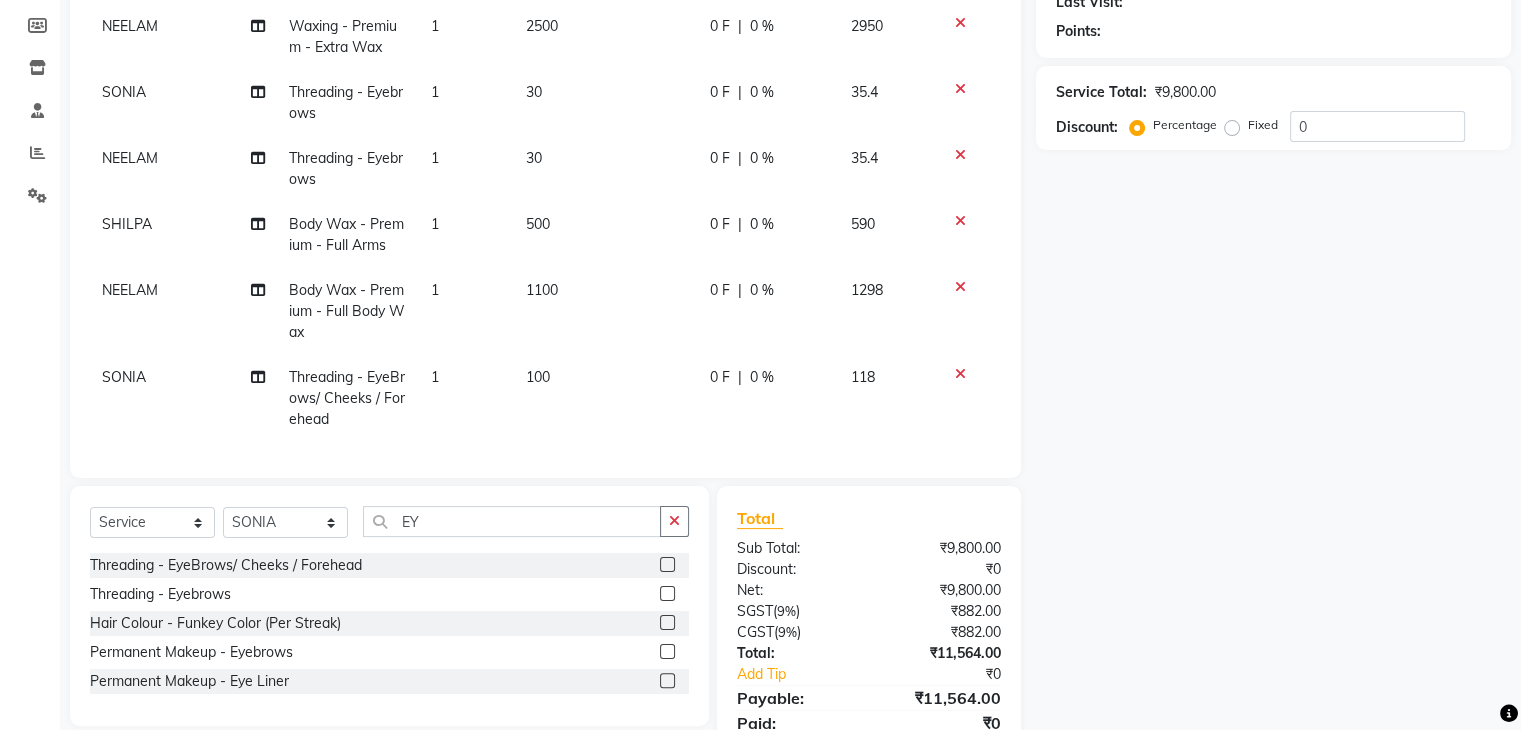 scroll, scrollTop: 712, scrollLeft: 0, axis: vertical 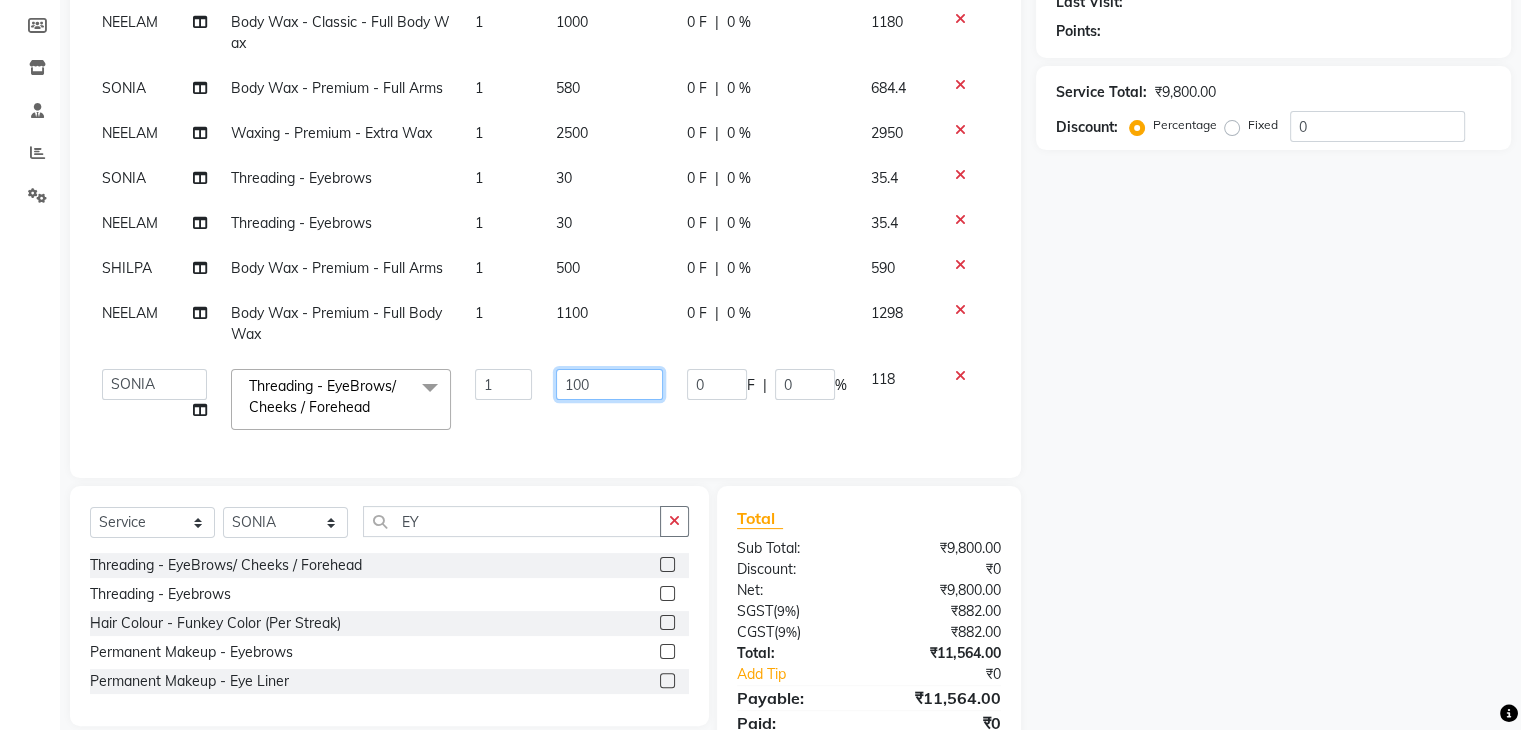 click on "100" 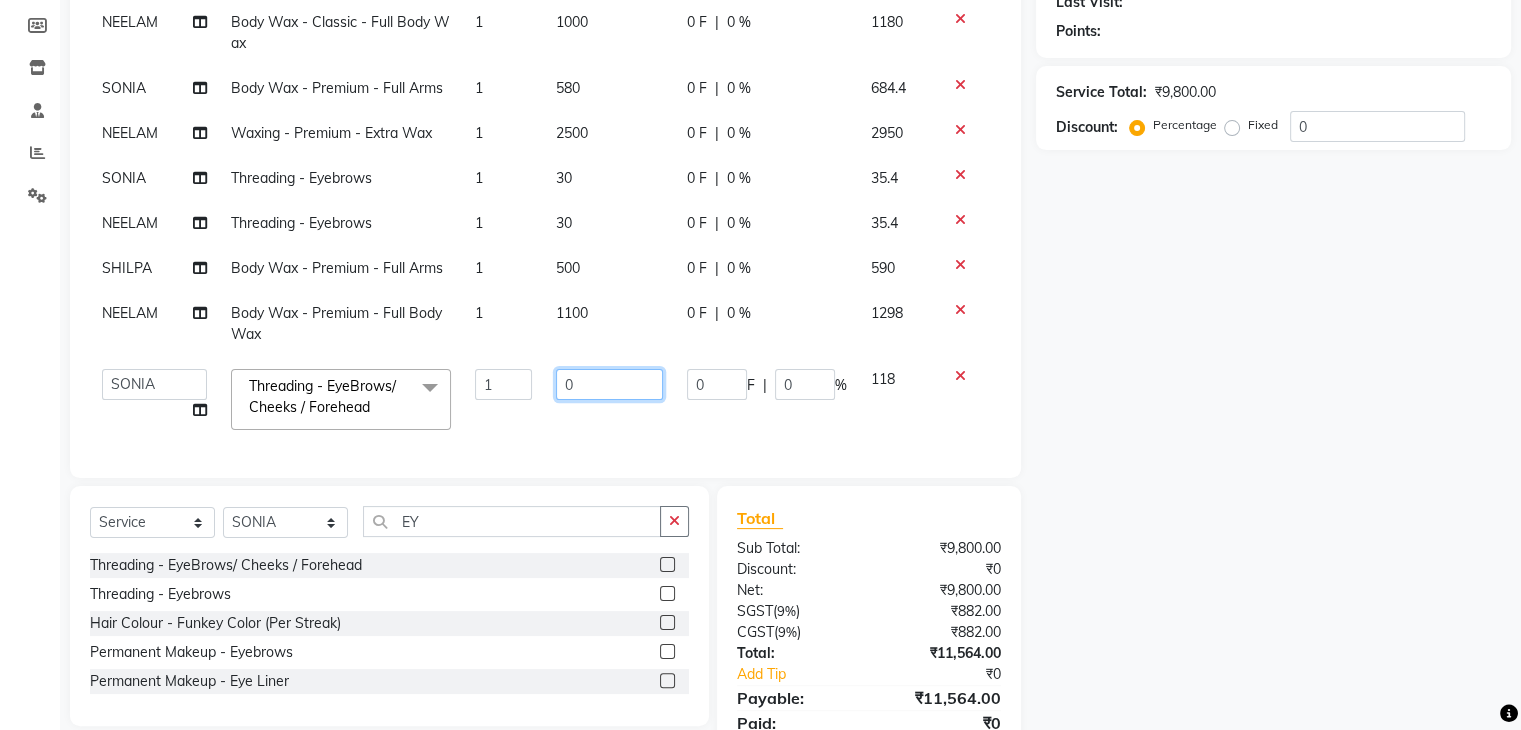 type on "80" 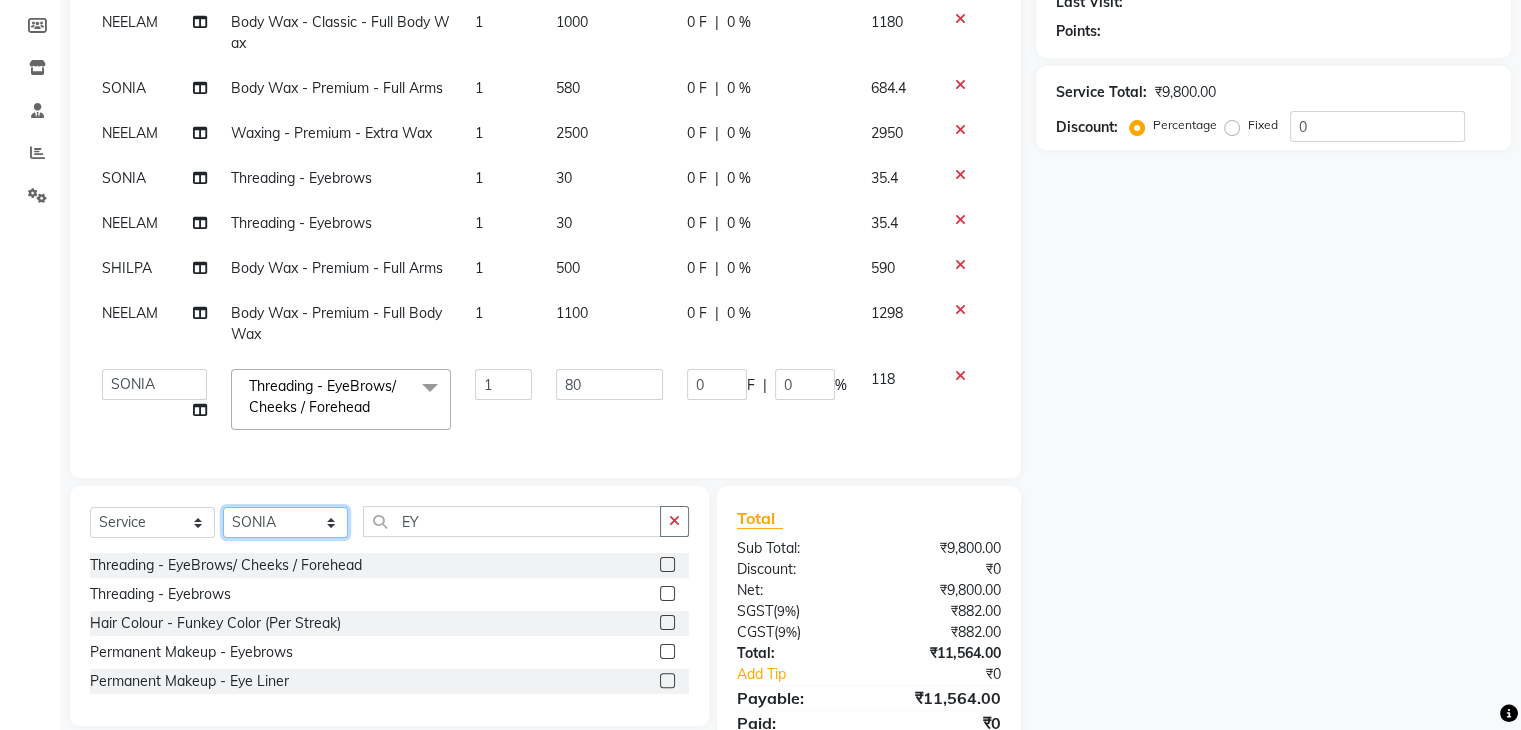 scroll, scrollTop: 558, scrollLeft: 0, axis: vertical 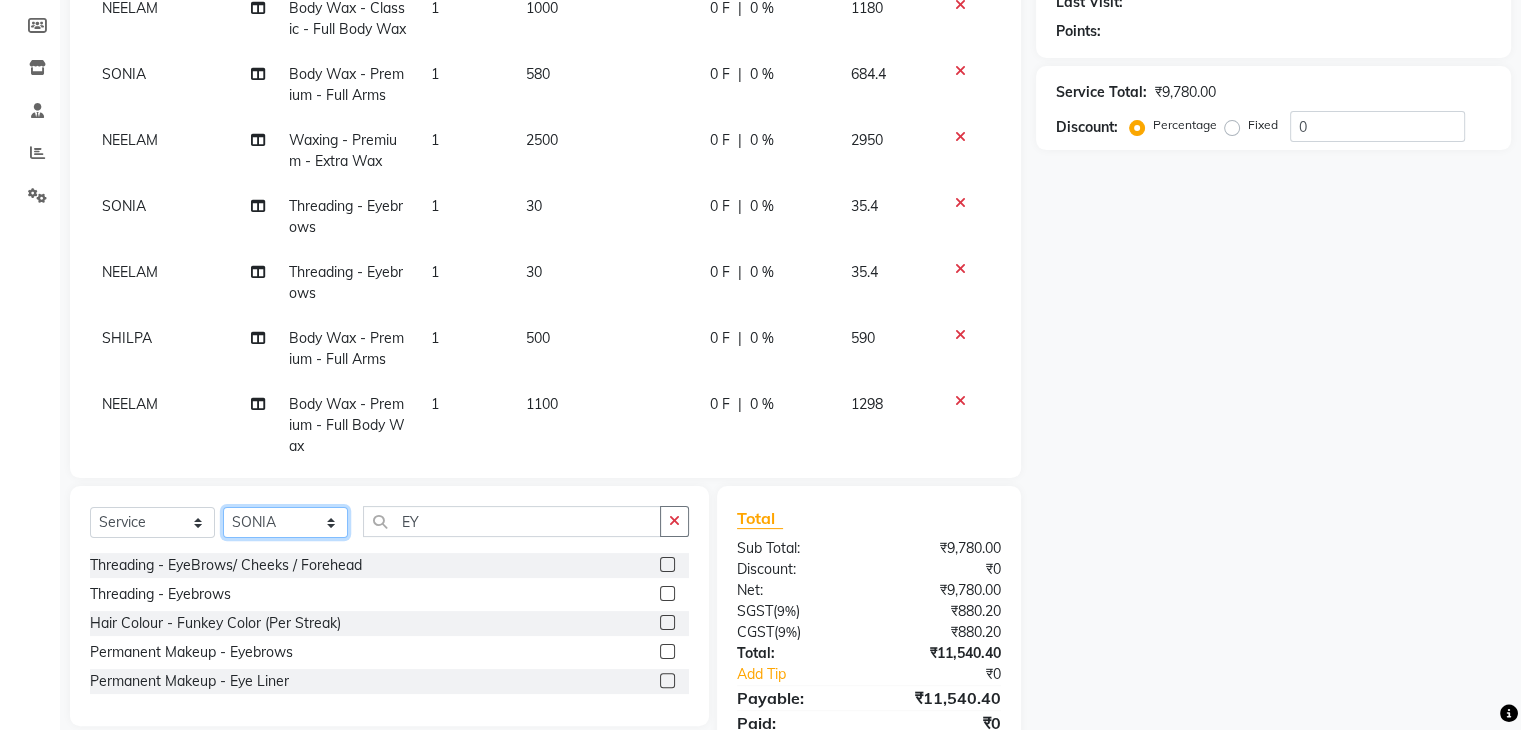 select on "67320" 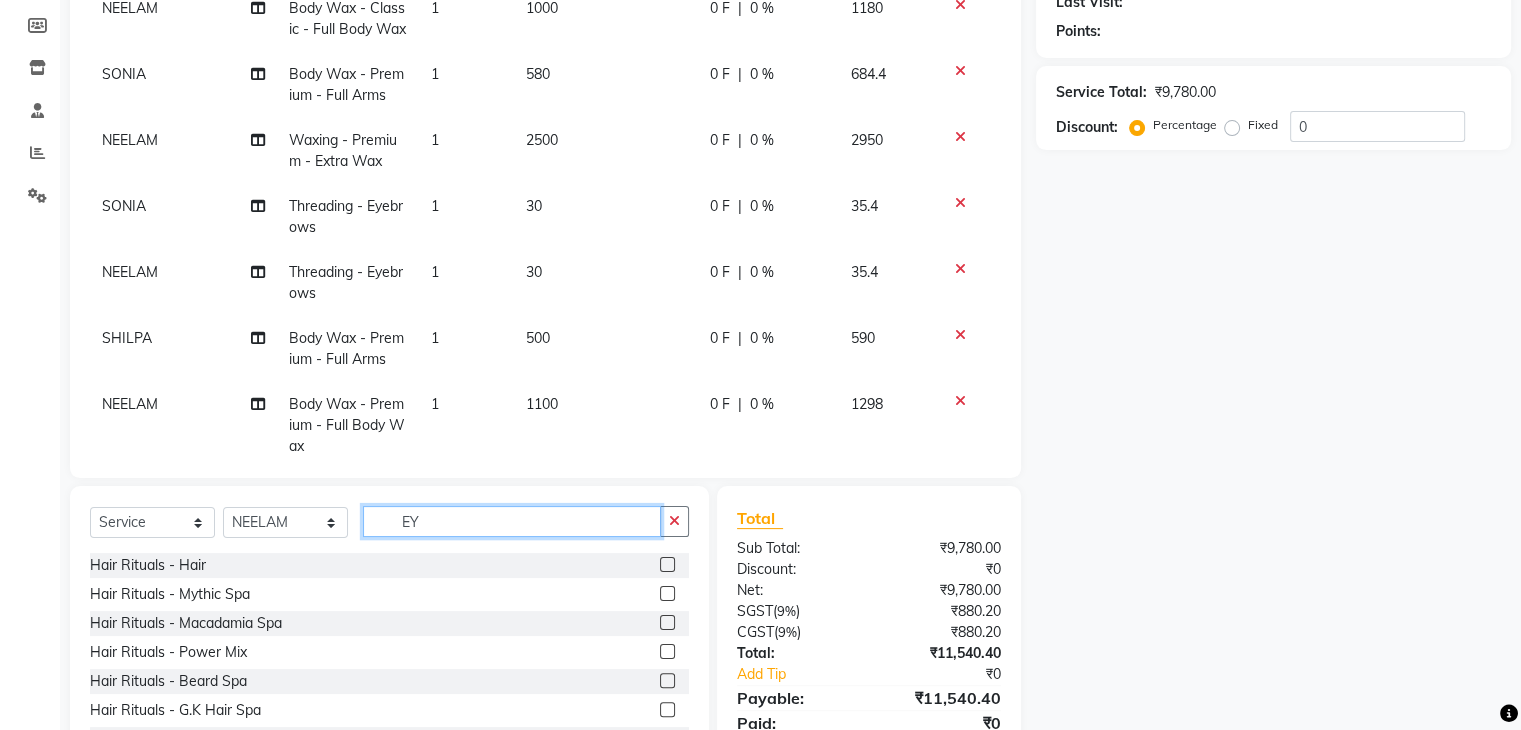 click on "EY" 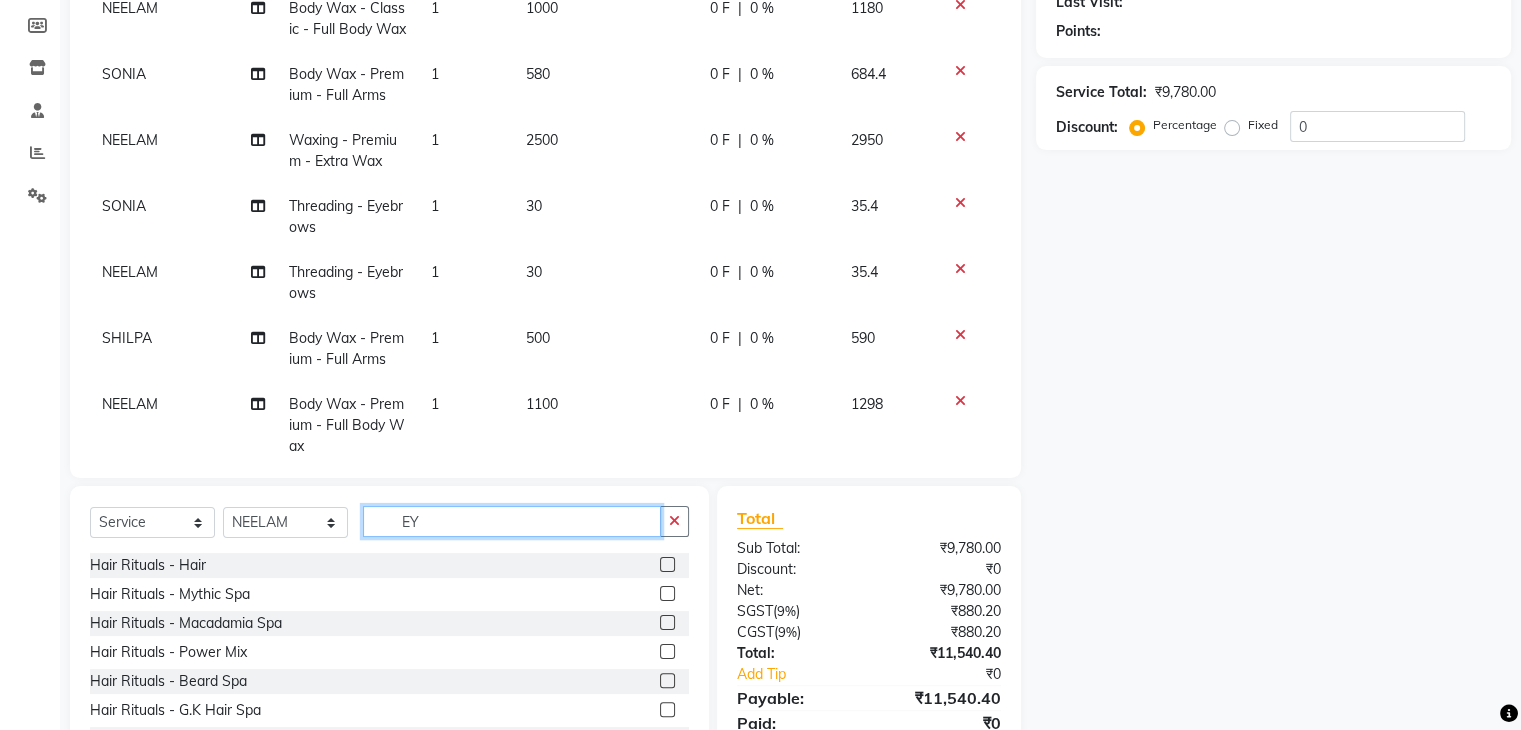 type on "E" 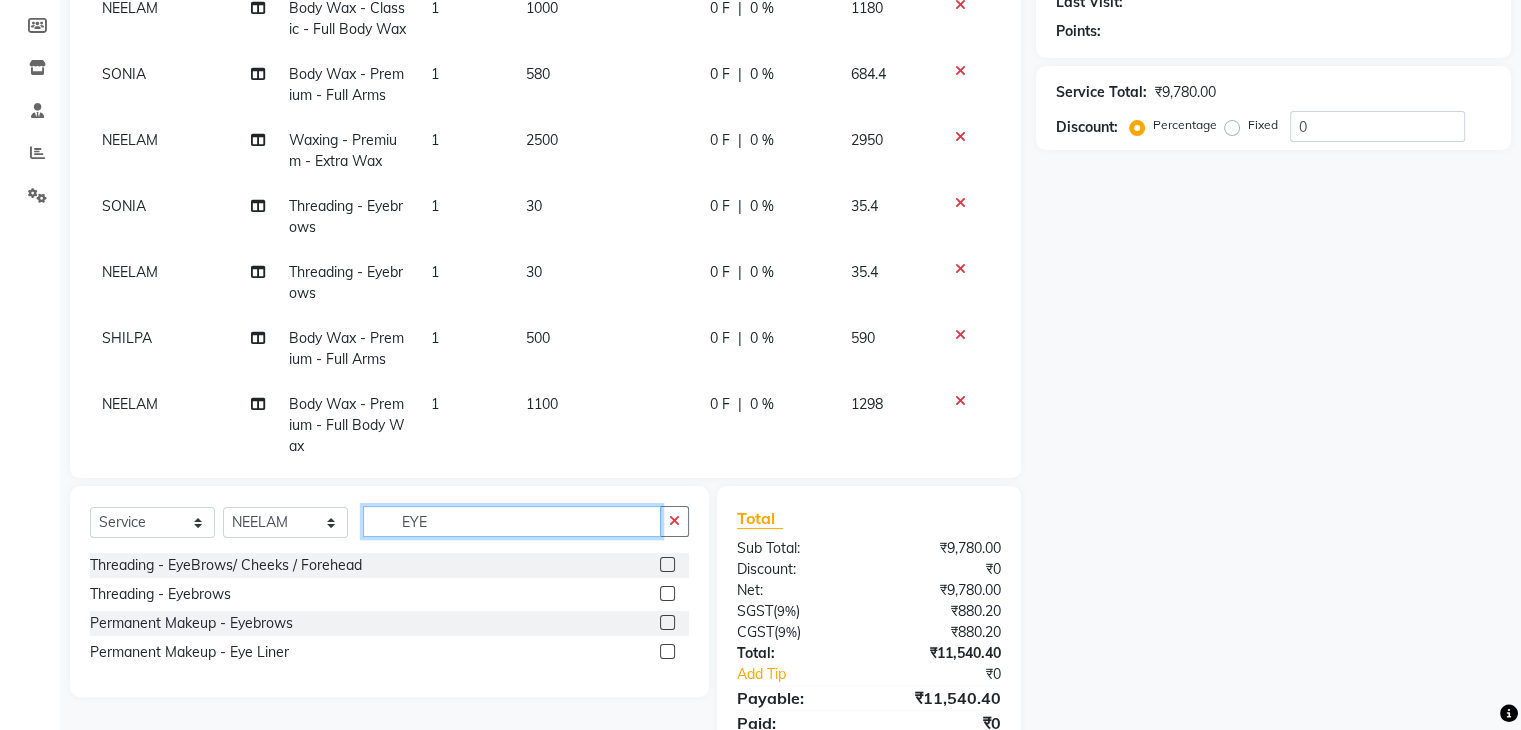 type on "EYE" 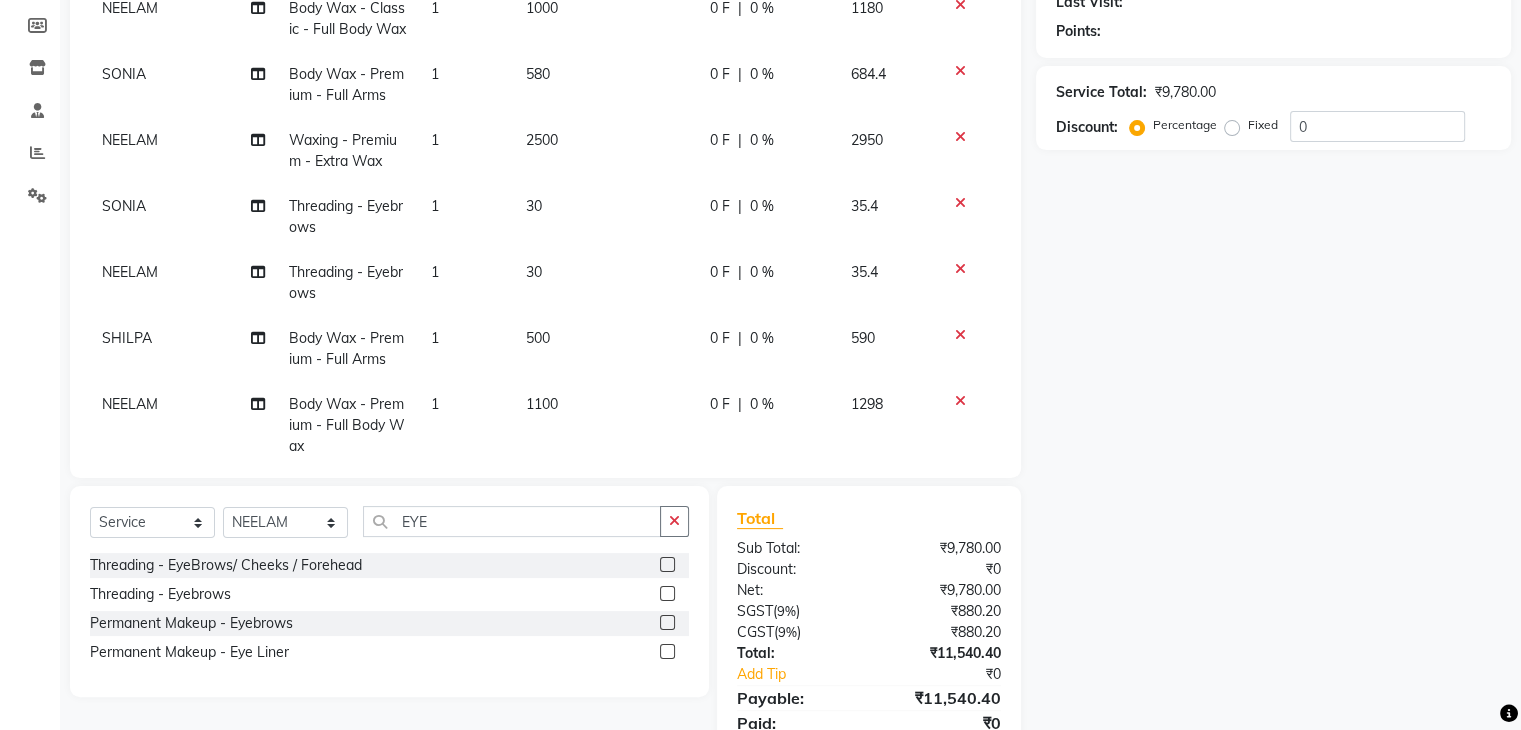 click 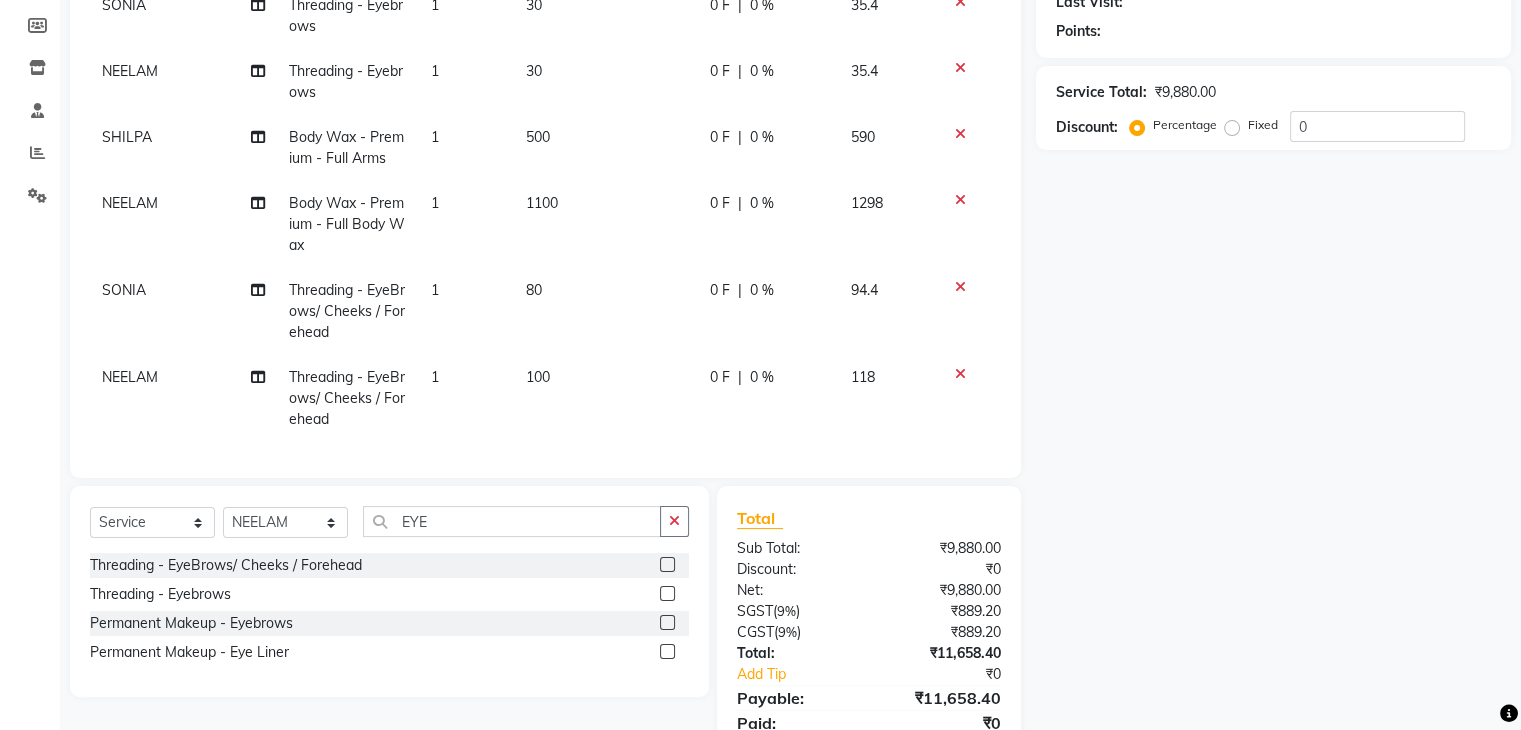 scroll, scrollTop: 816, scrollLeft: 0, axis: vertical 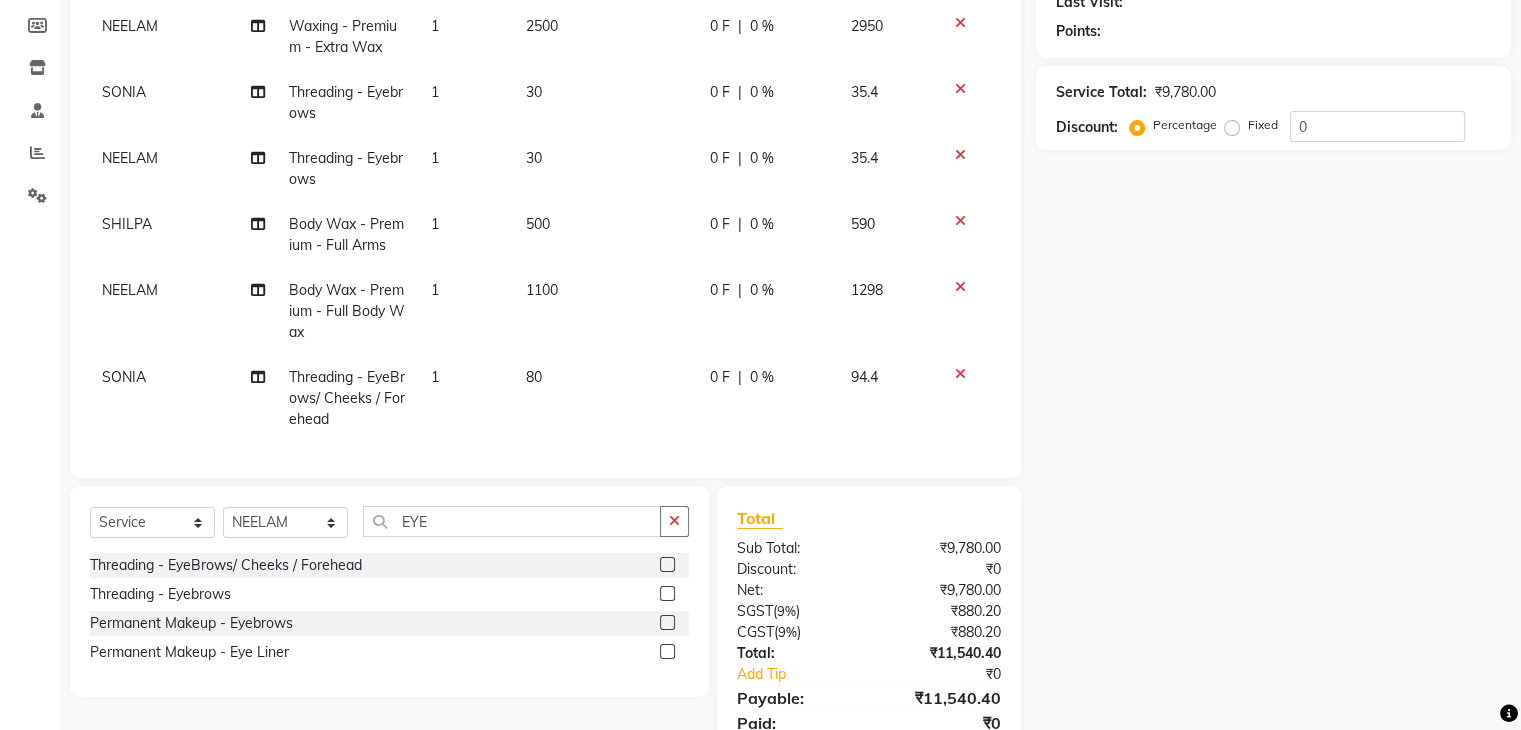 click 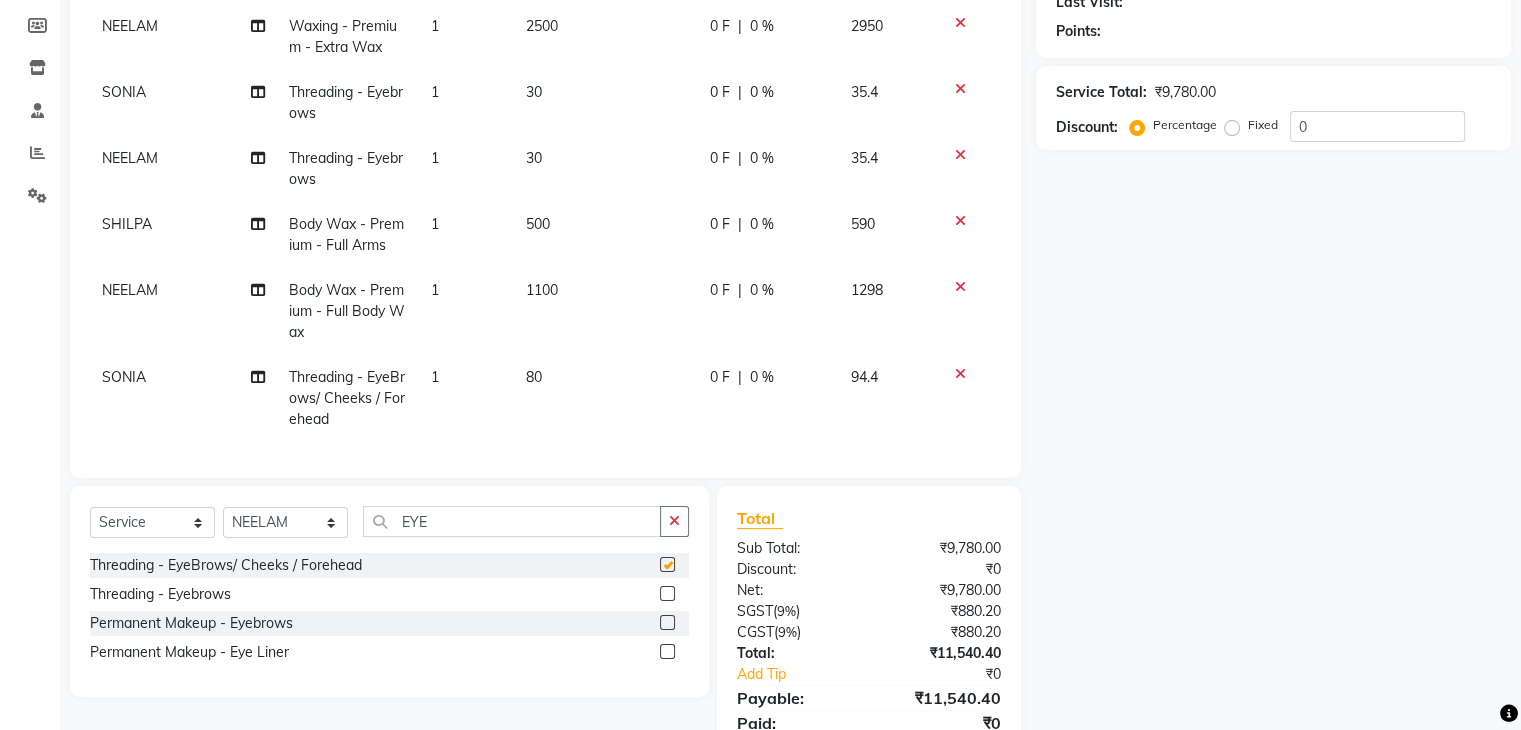 scroll, scrollTop: 816, scrollLeft: 0, axis: vertical 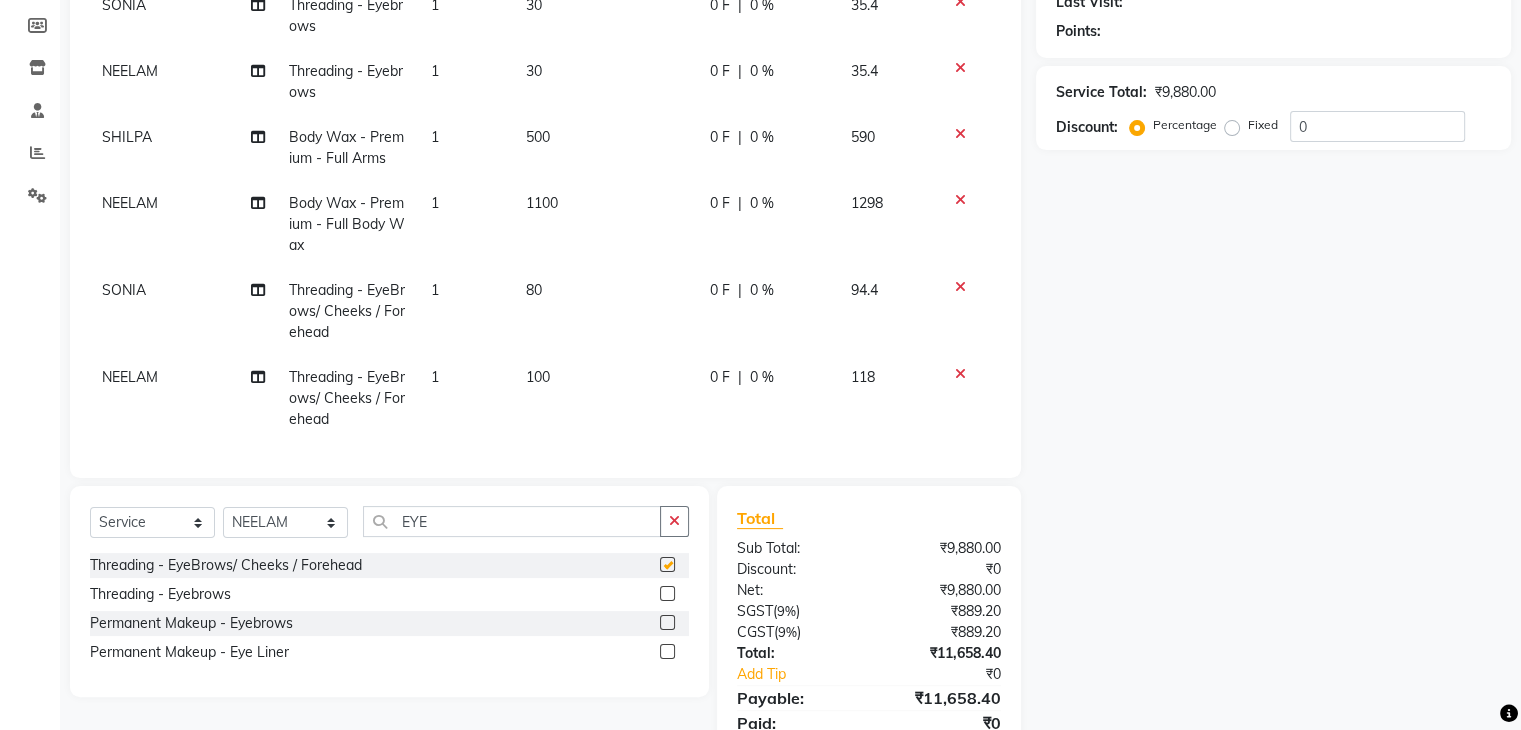 checkbox on "false" 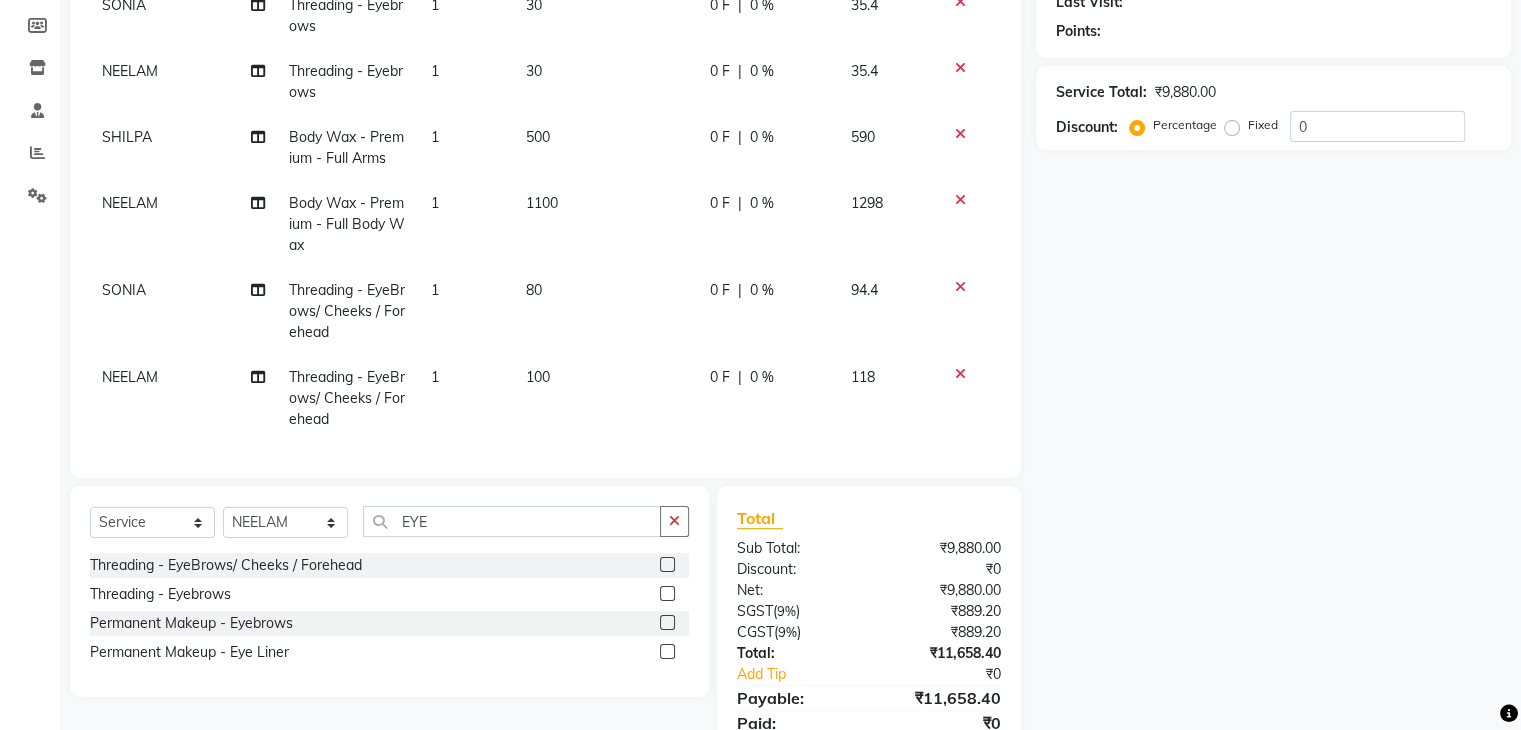 click on "100" 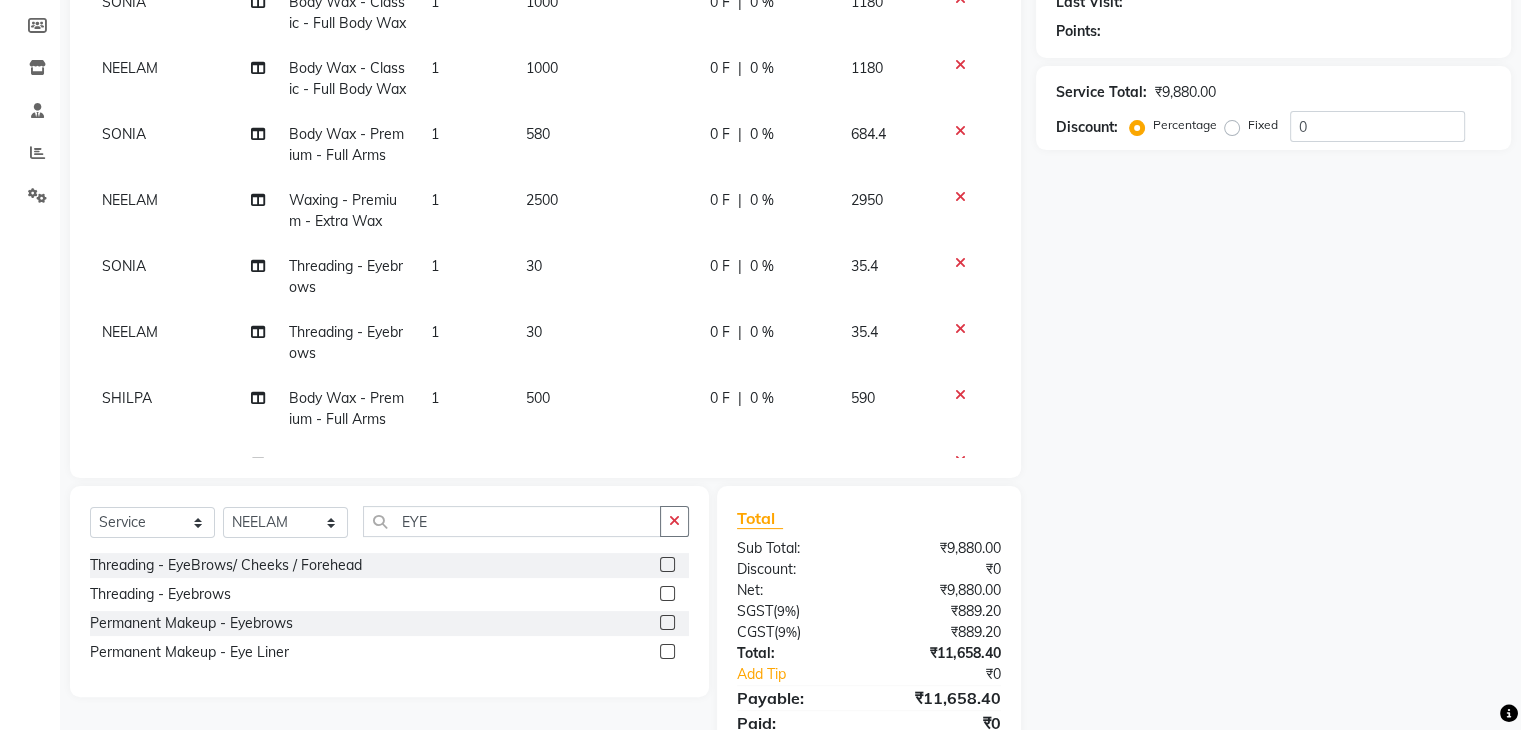 select on "67320" 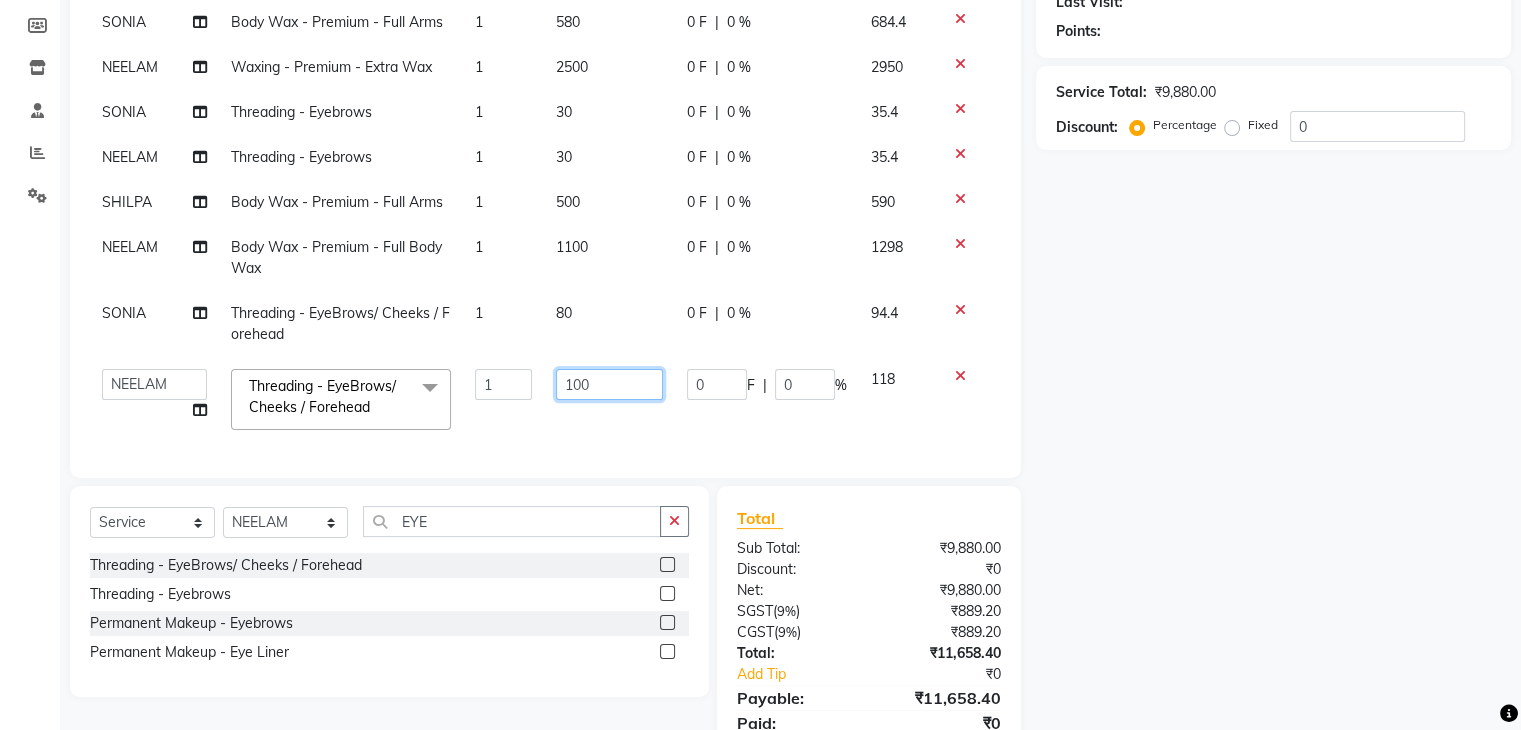 click on "100" 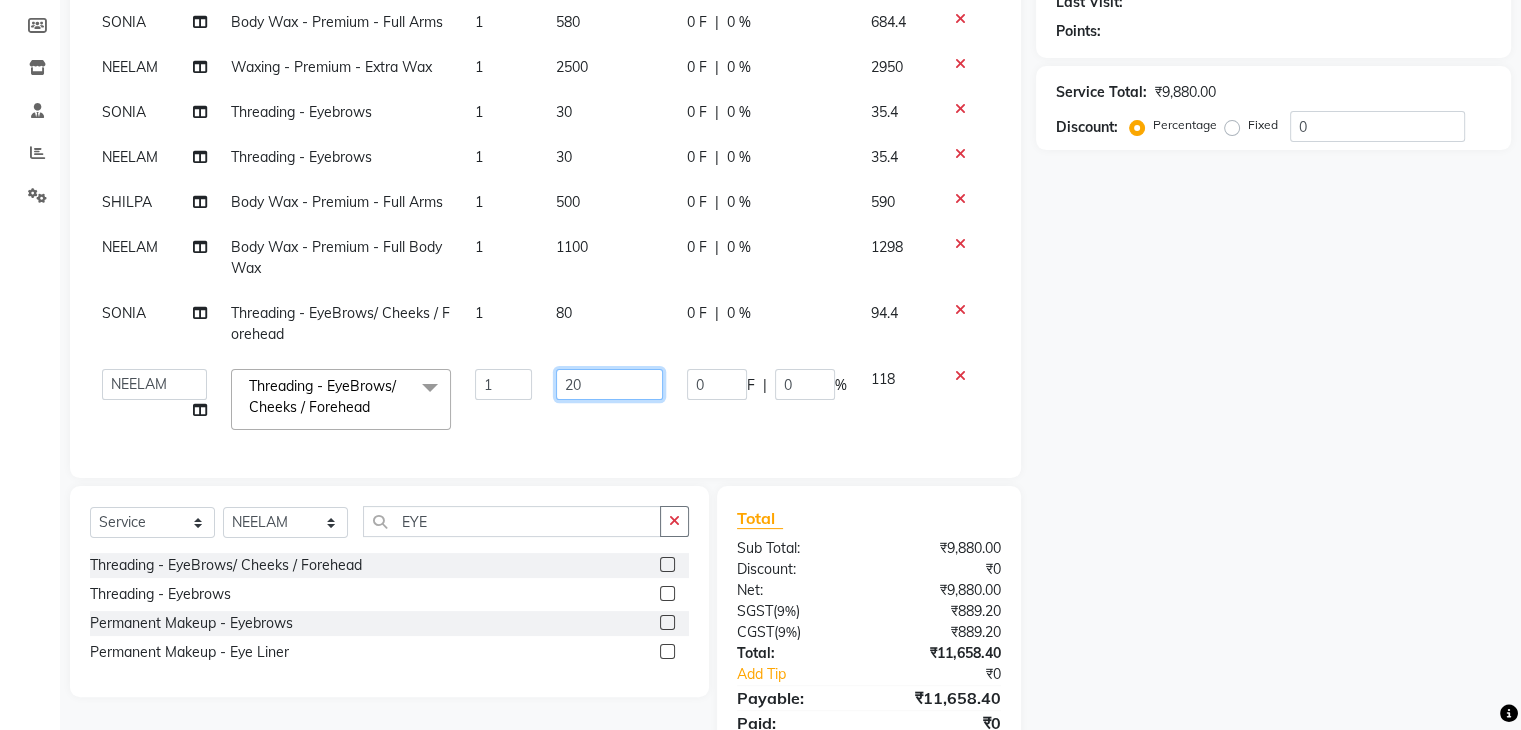 type on "230" 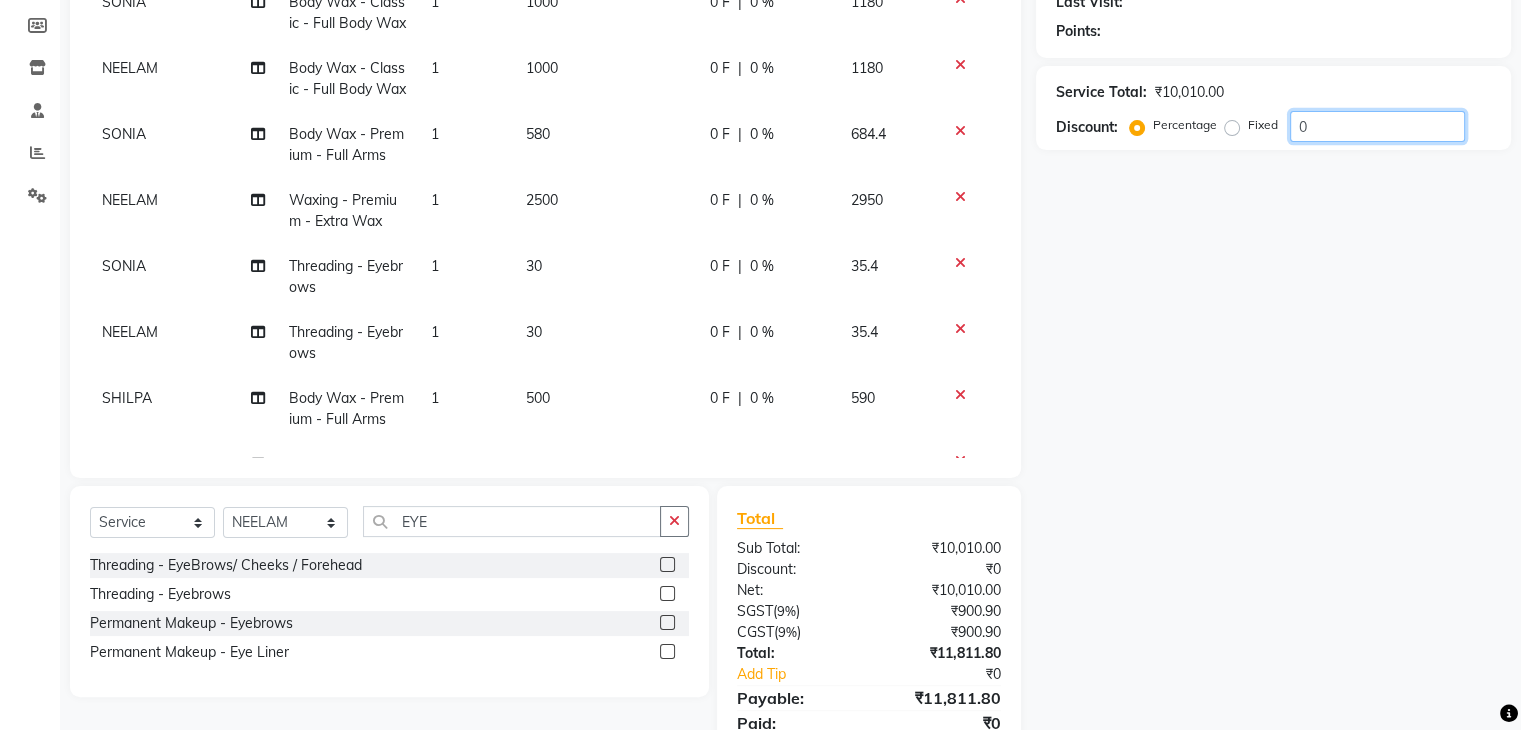 scroll, scrollTop: 645, scrollLeft: 0, axis: vertical 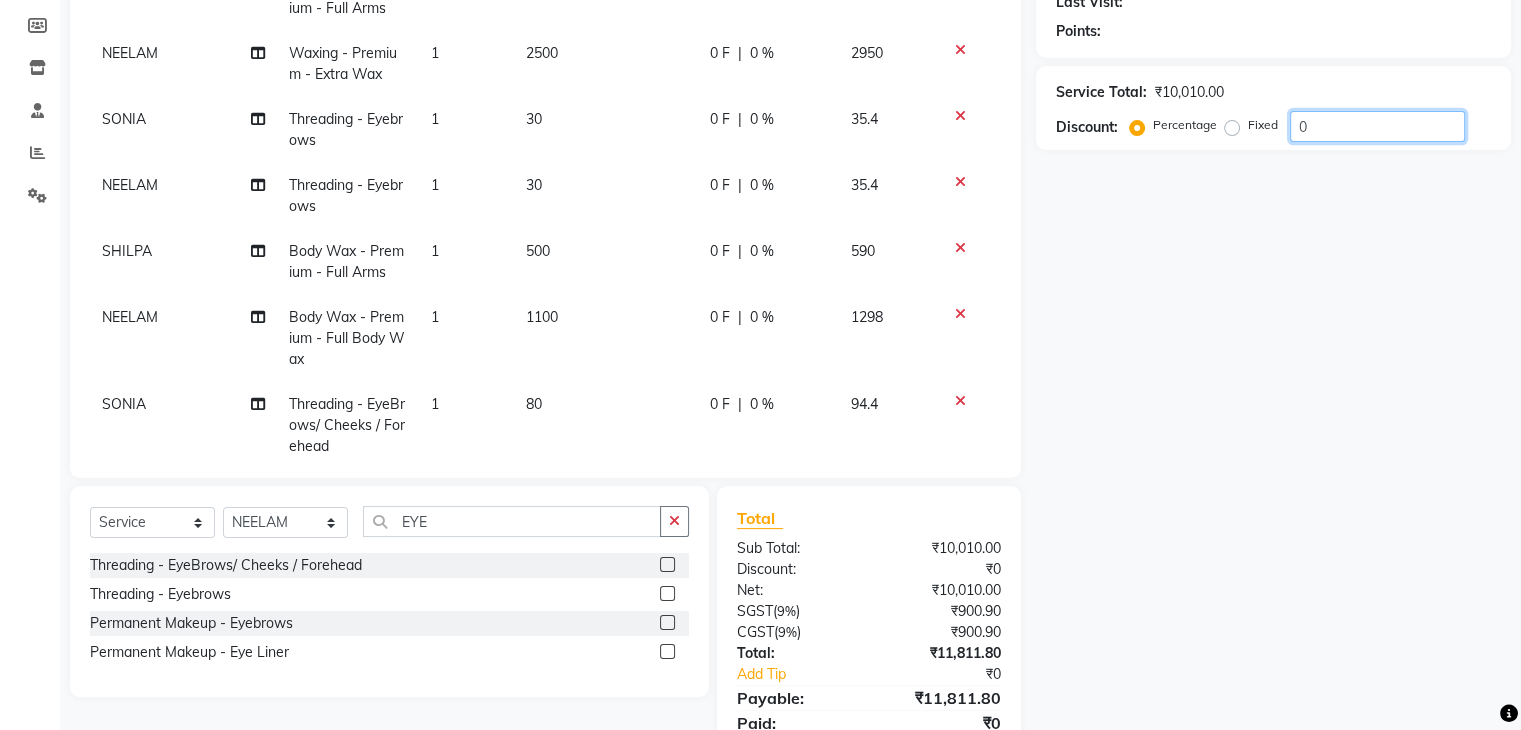 click on "0" 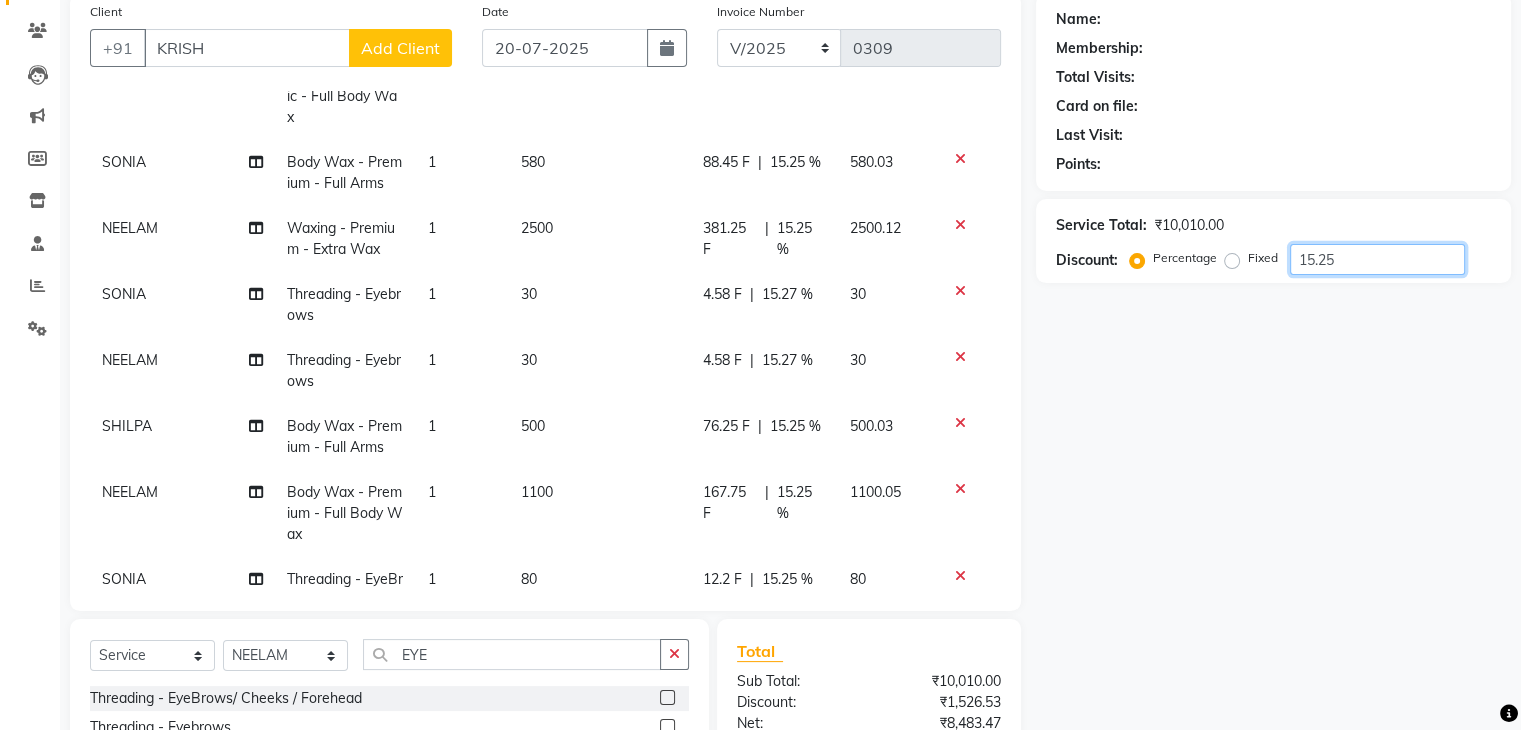 scroll, scrollTop: 160, scrollLeft: 0, axis: vertical 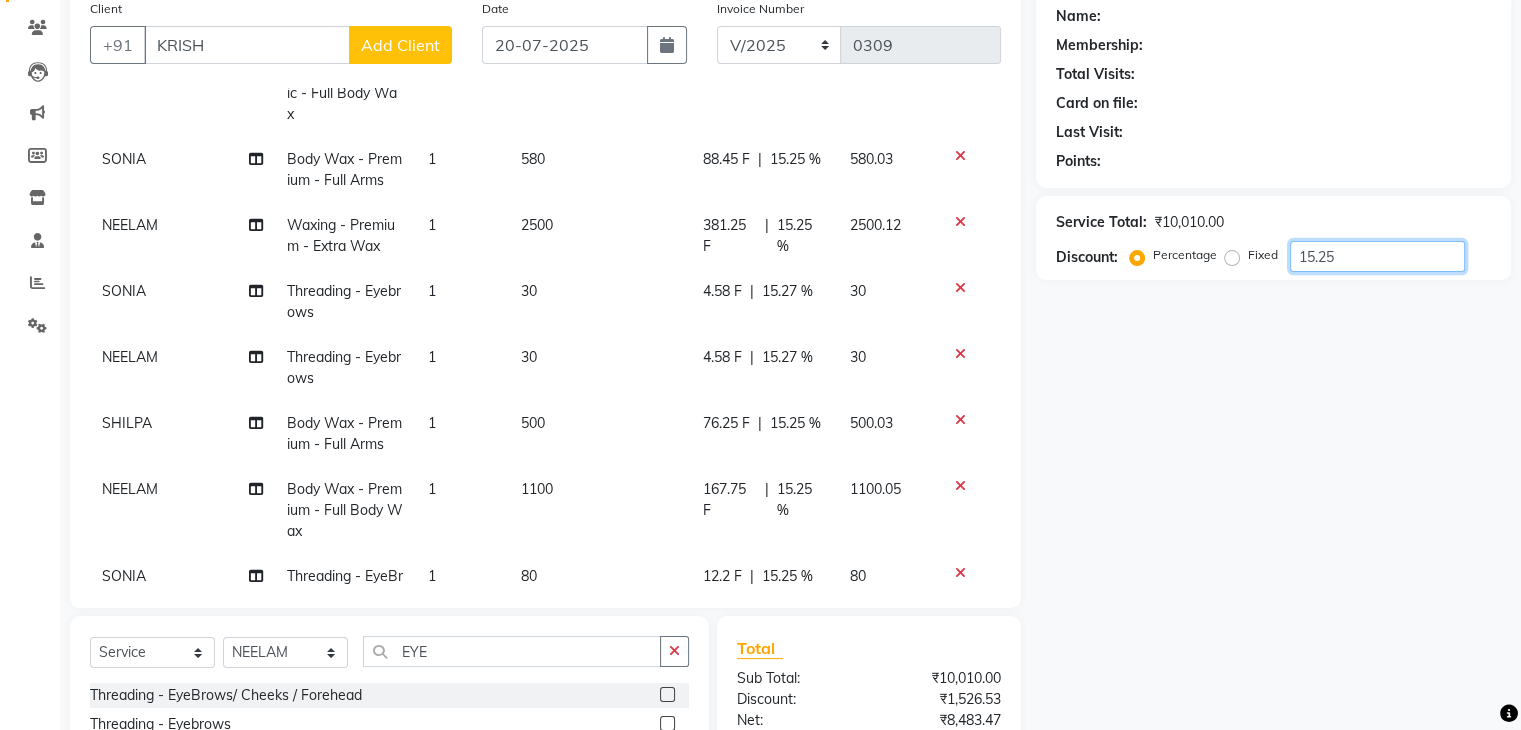 click on "15.25" 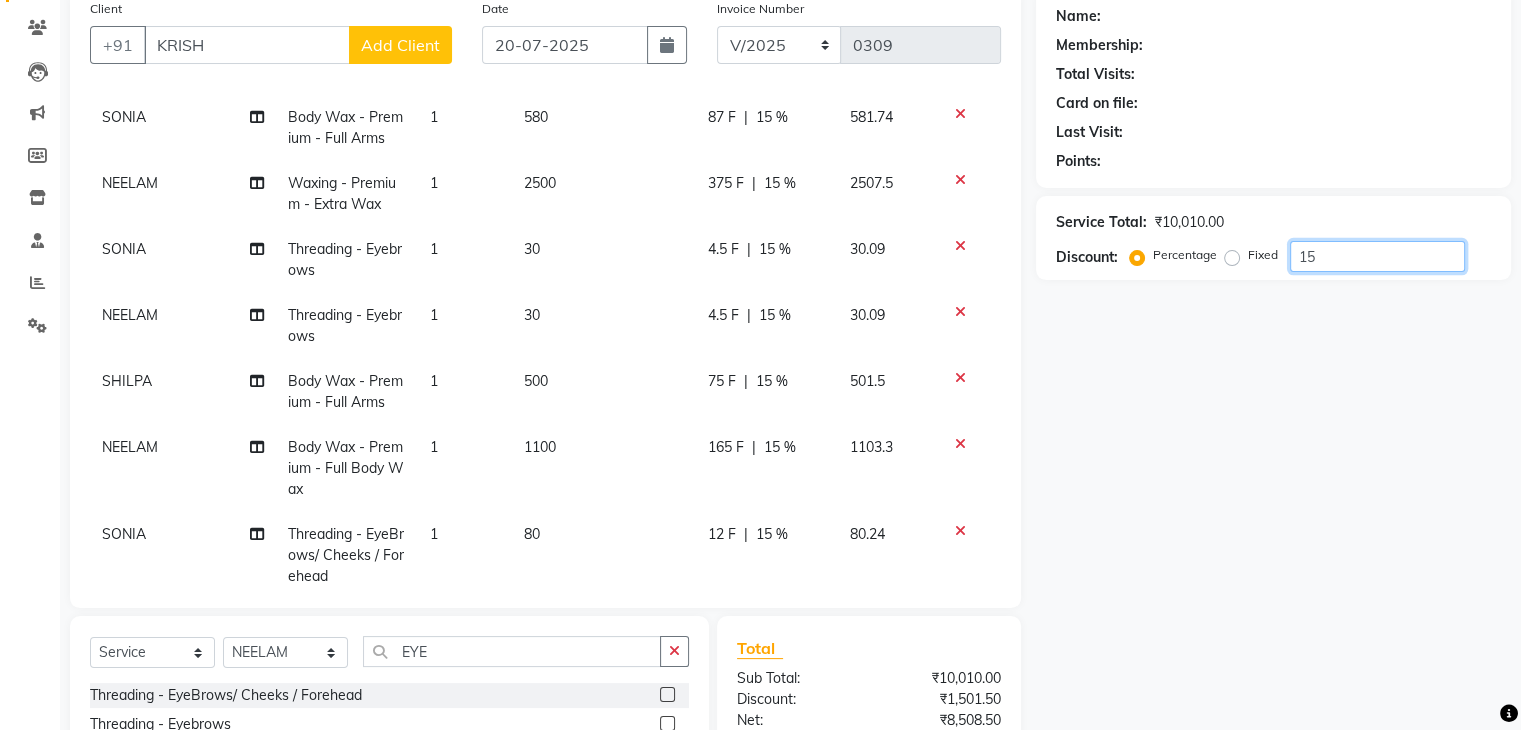 type on "1" 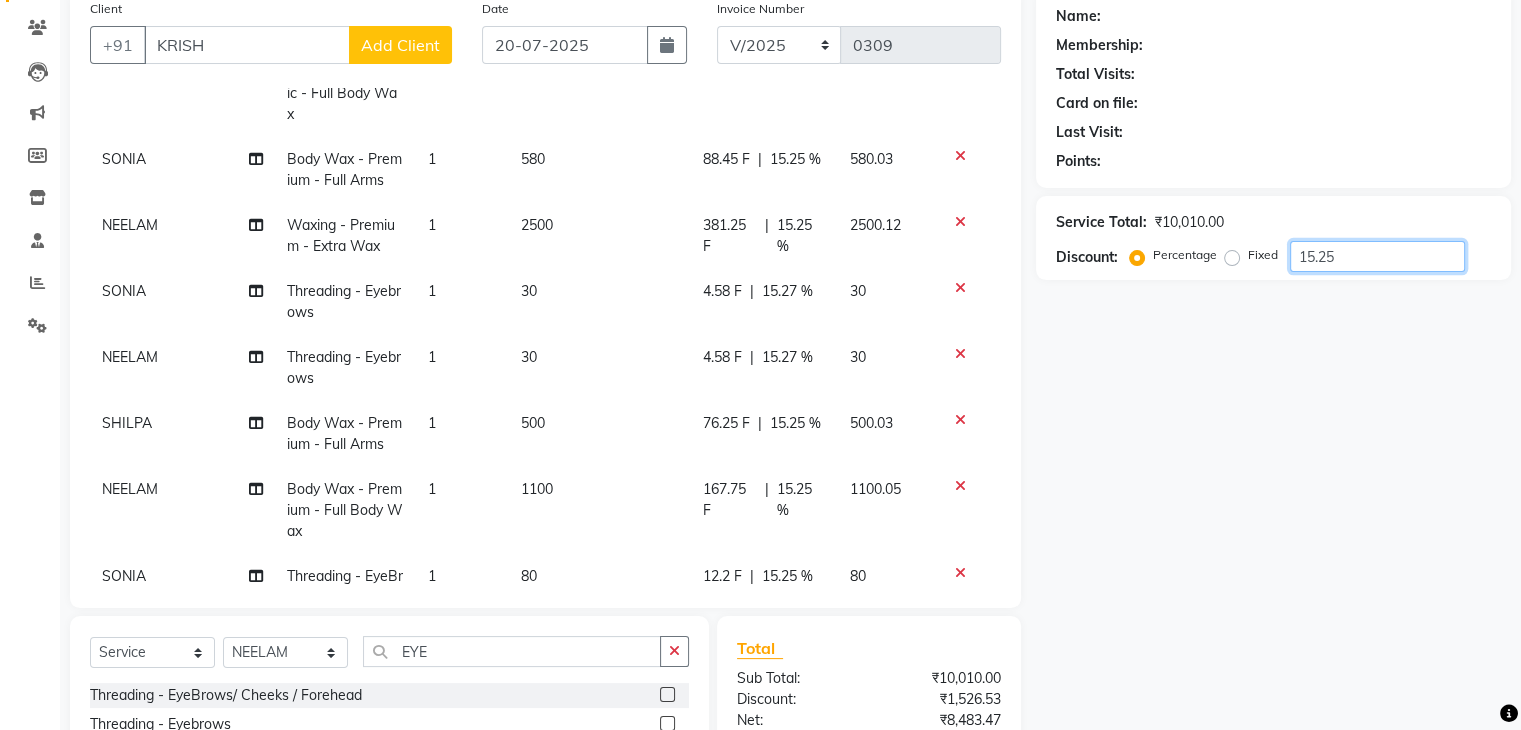 type on "15.25" 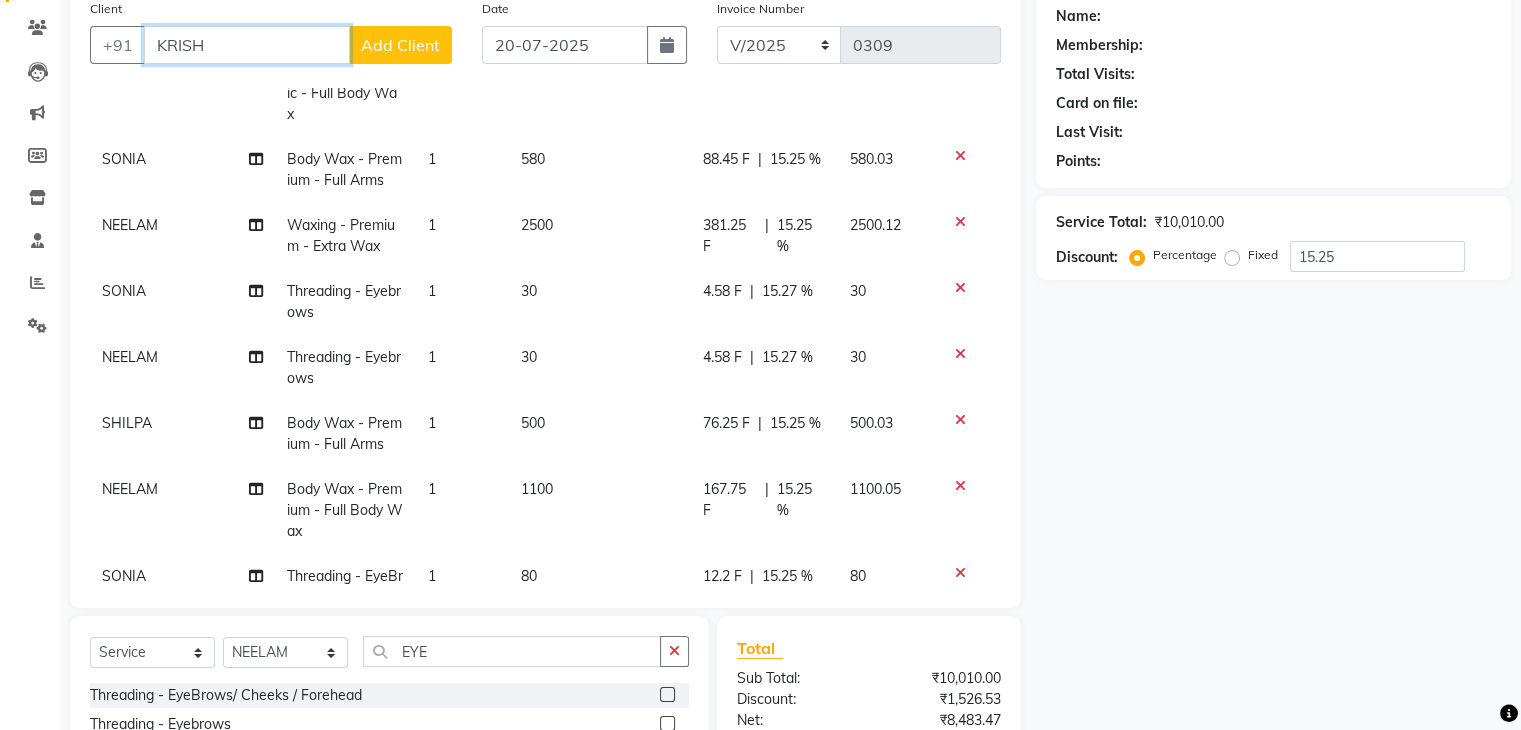 click on "KRISH" at bounding box center (247, 45) 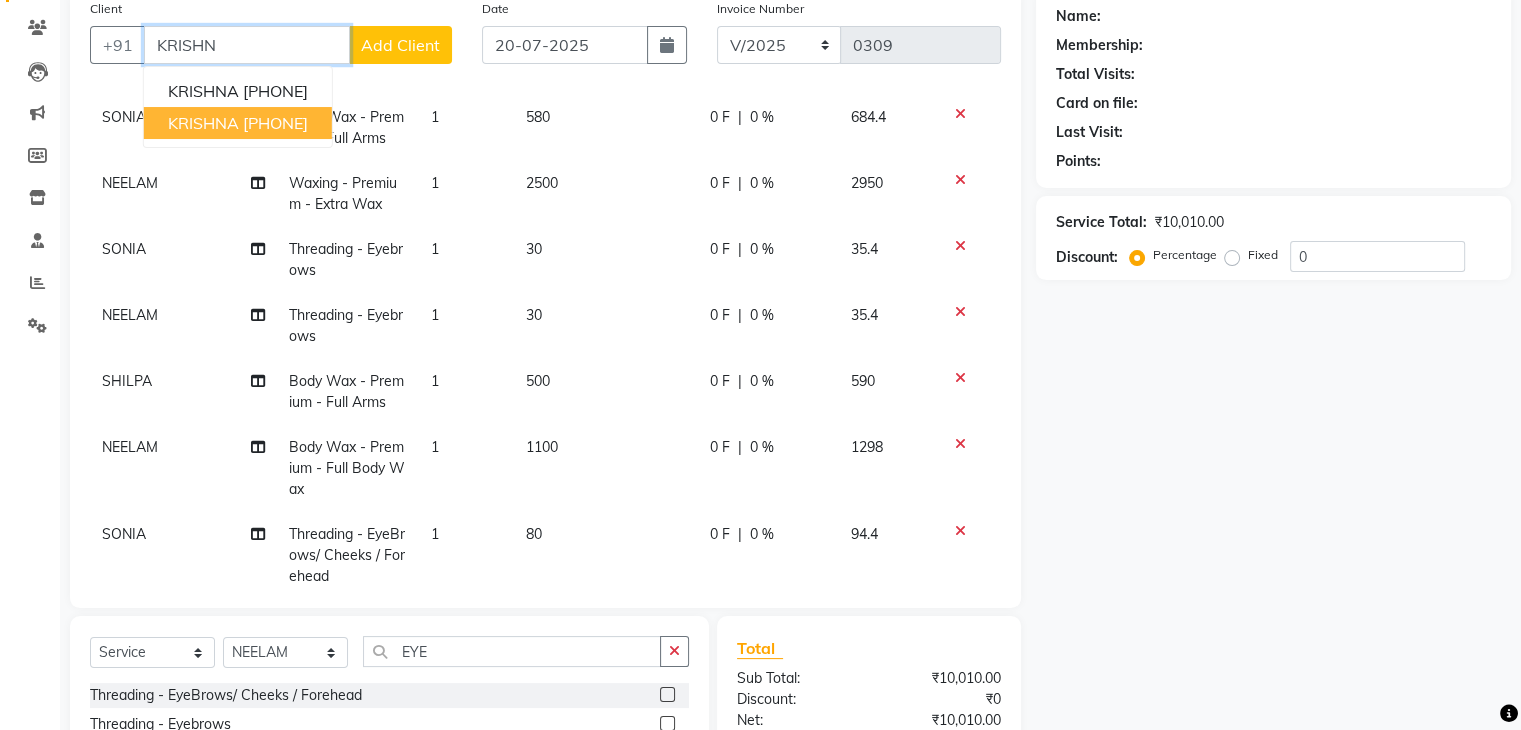 click on "[PHONE]" at bounding box center (275, 123) 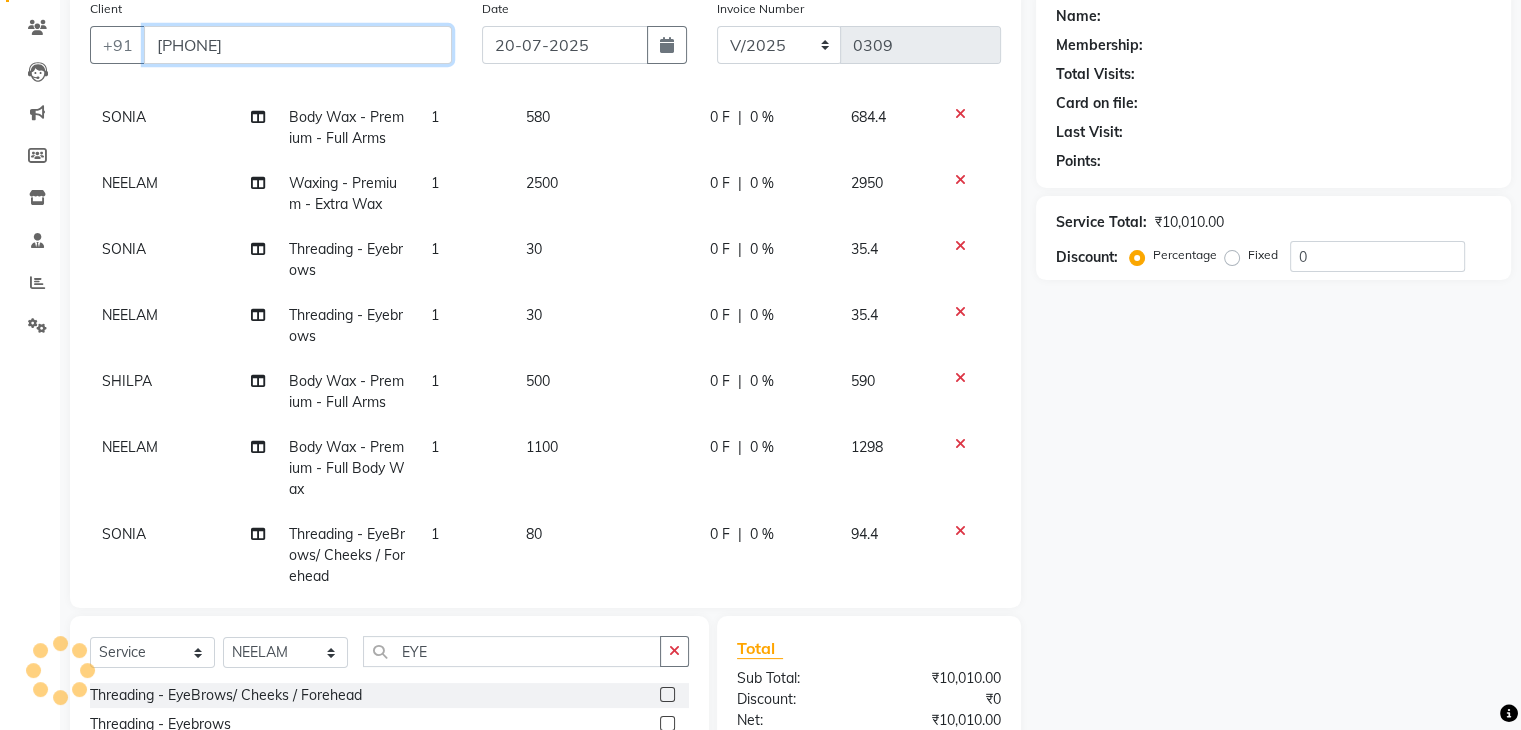 type on "[PHONE]" 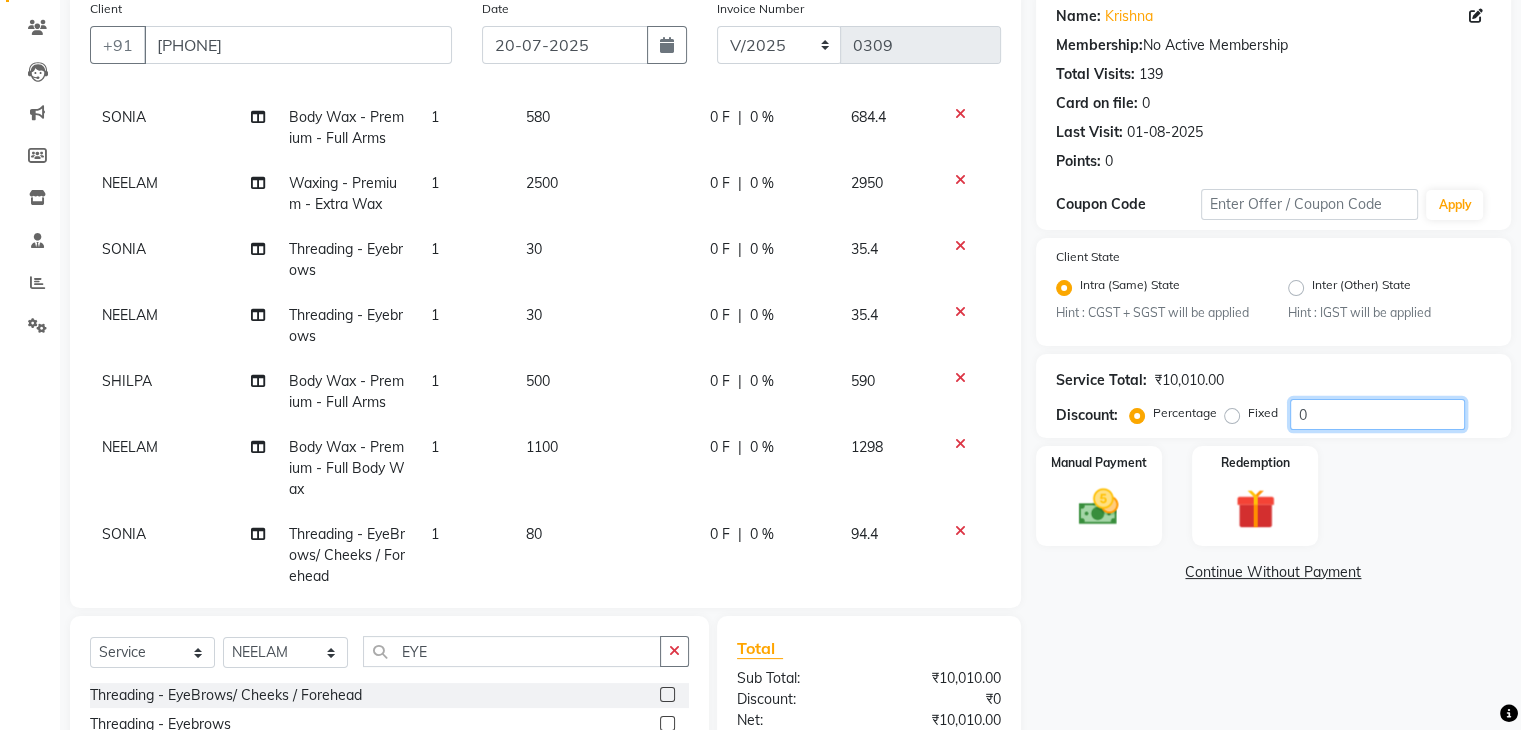 click on "0" 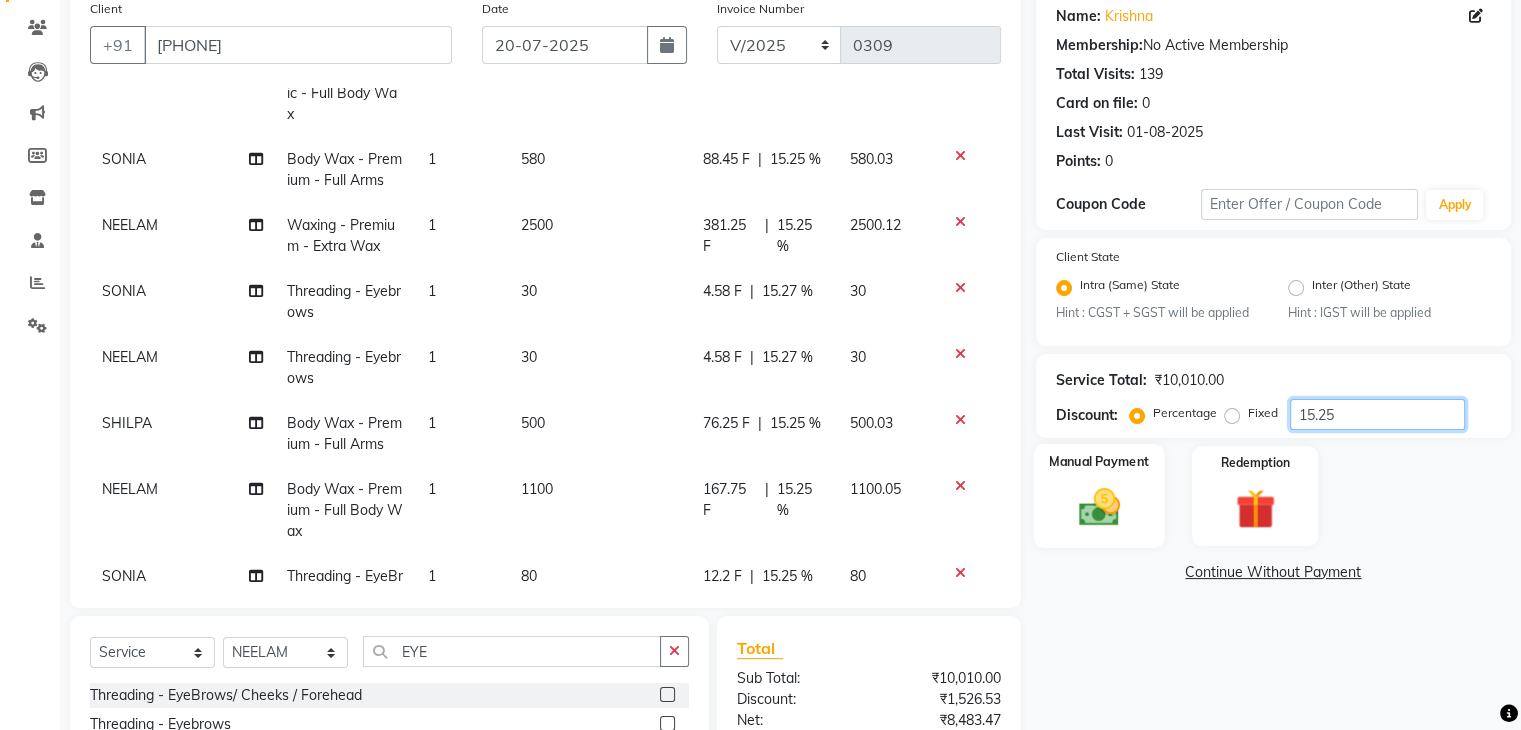 type on "15.25" 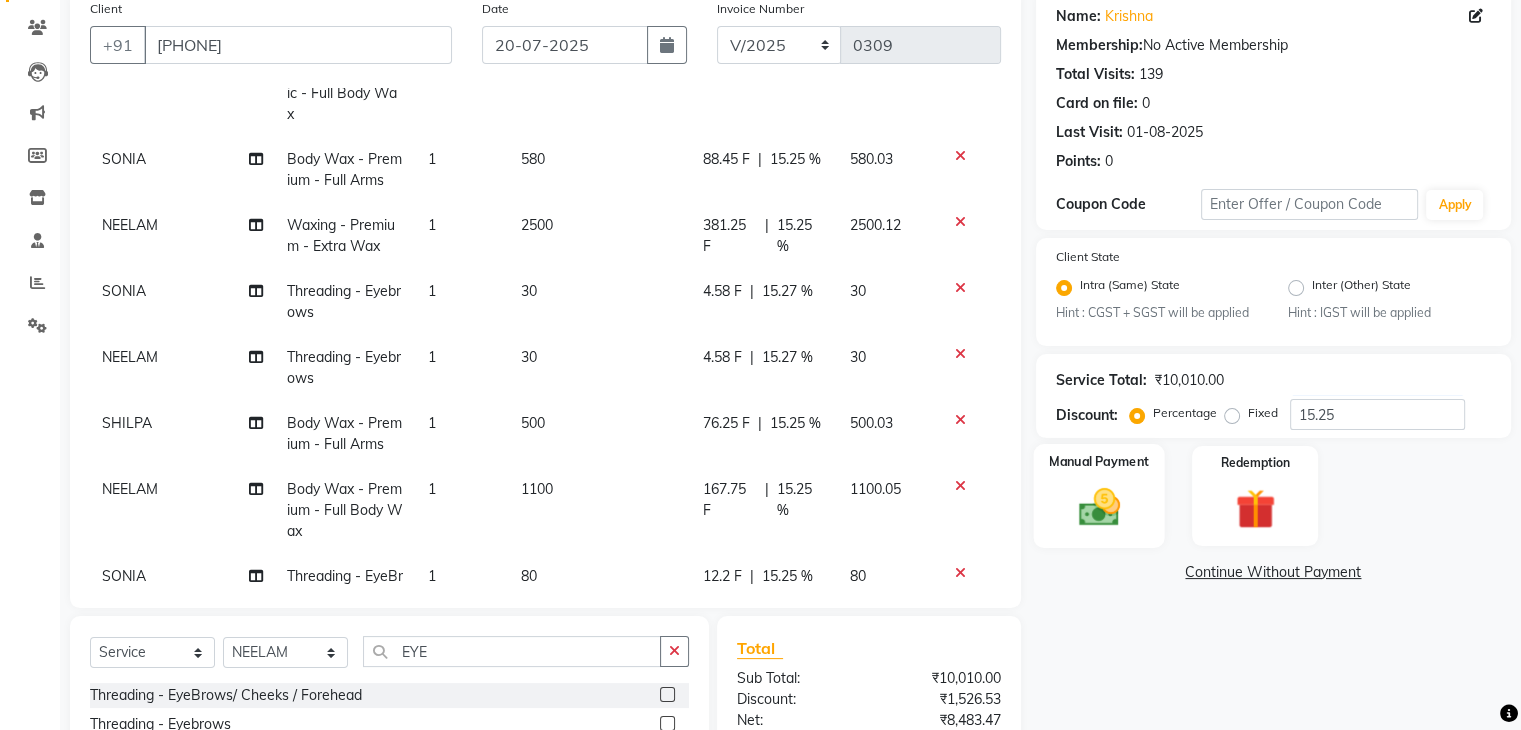 click on "Manual Payment" 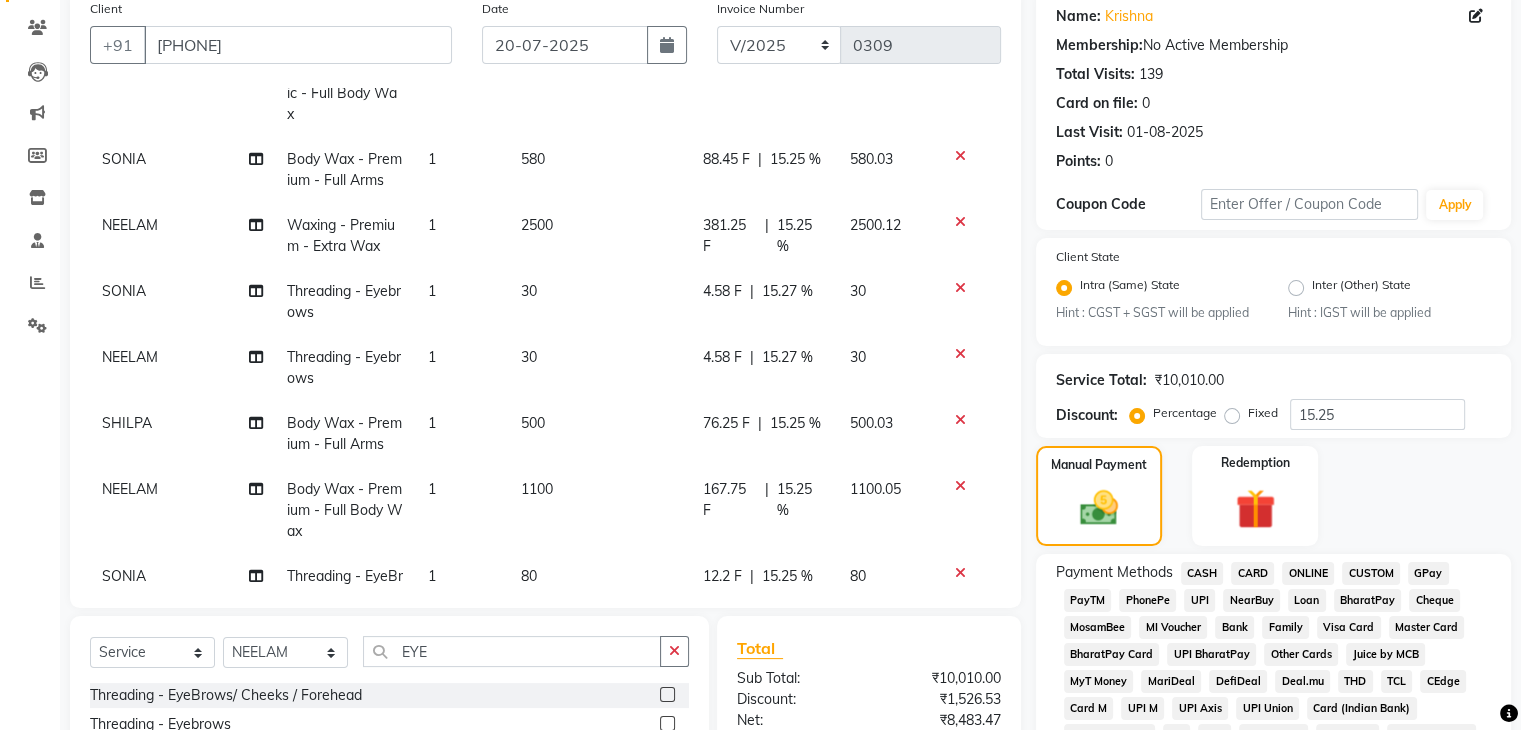 click on "ONLINE" 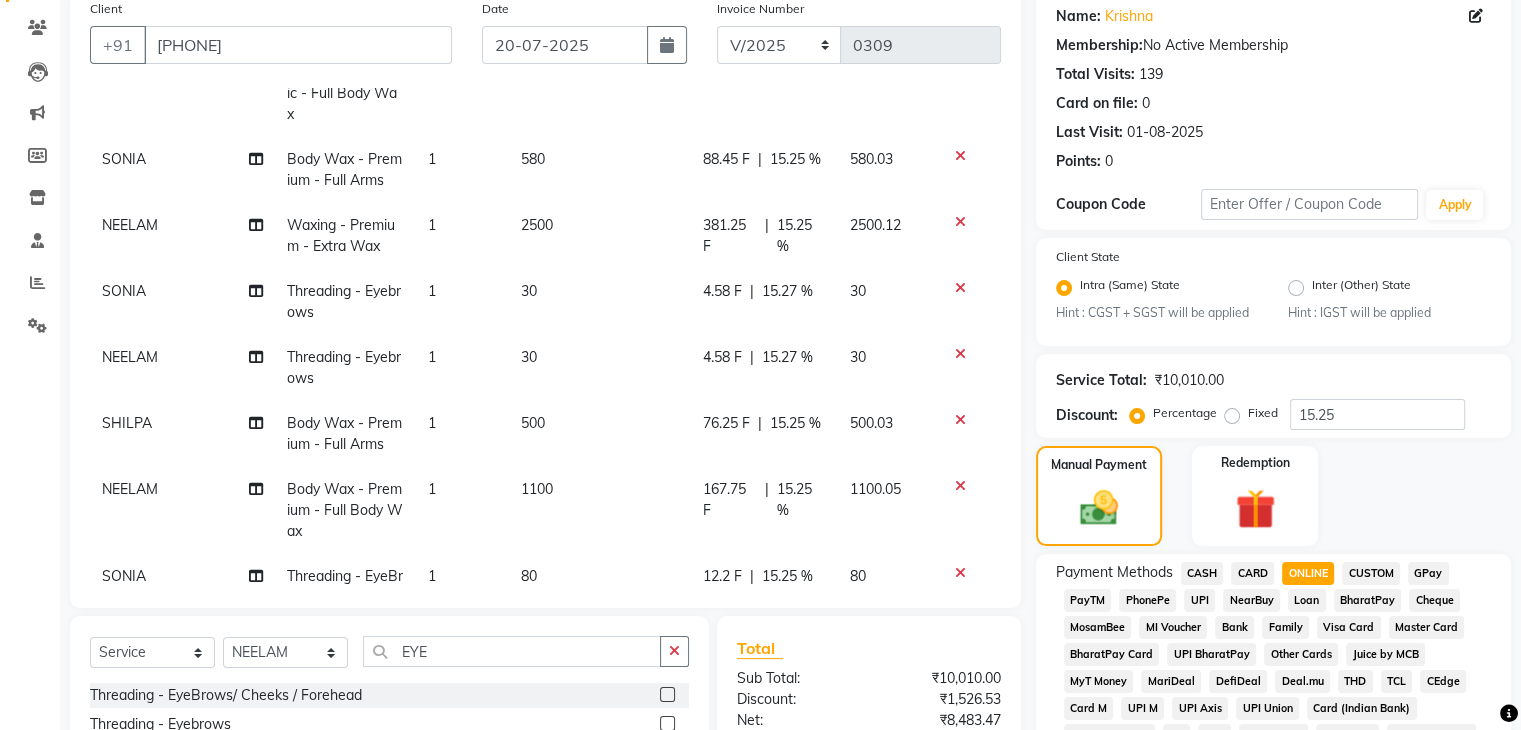 scroll, scrollTop: 798, scrollLeft: 0, axis: vertical 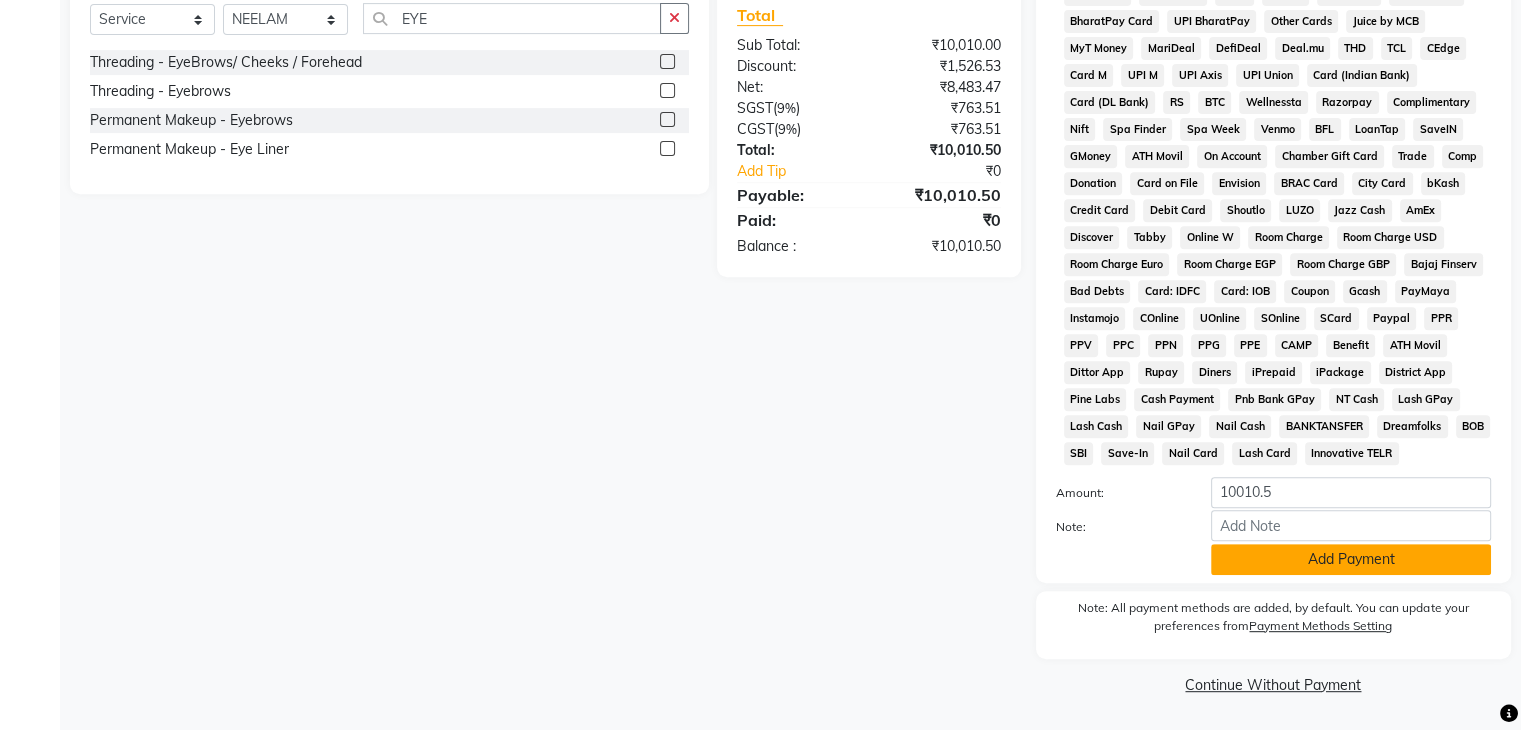 click on "Add Payment" 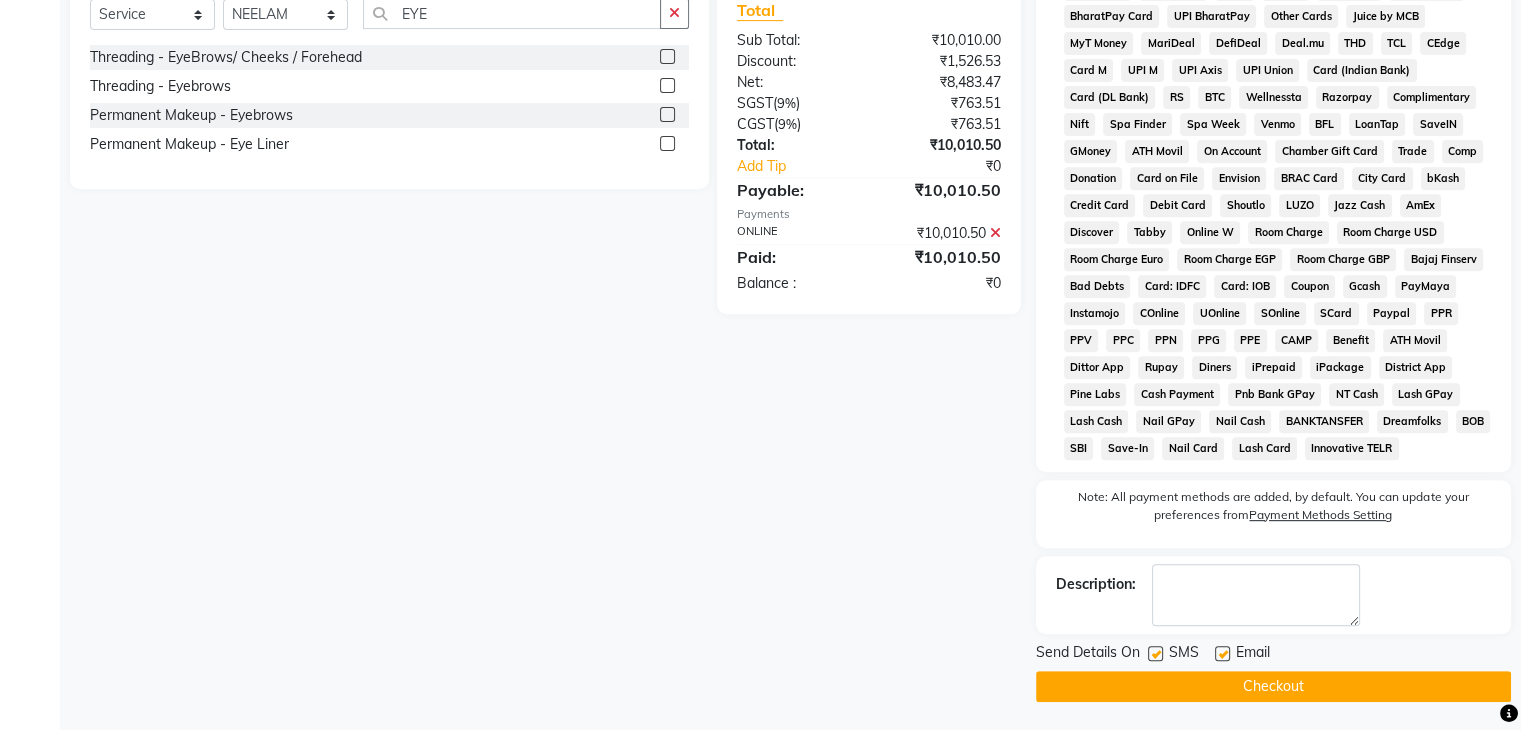 click on "Checkout" 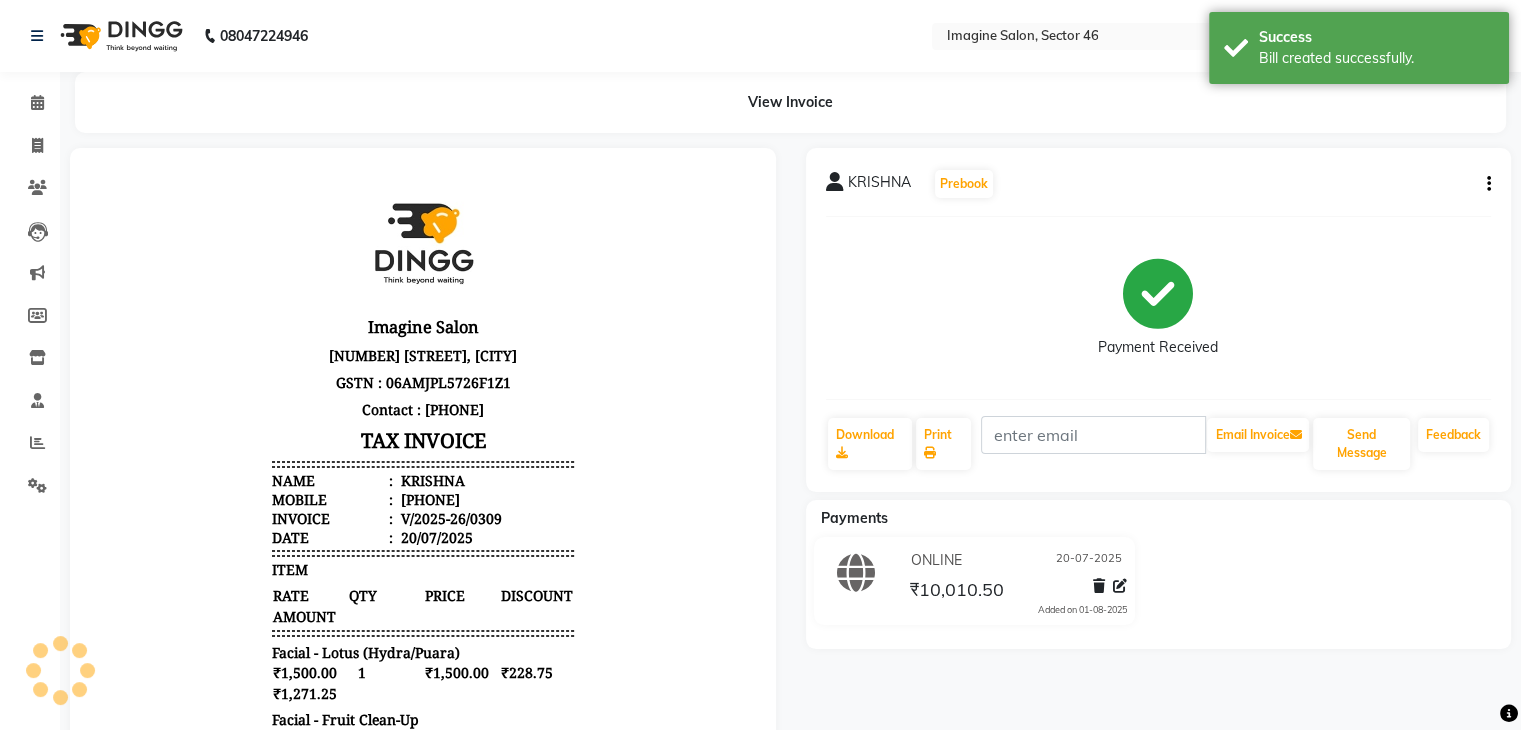 scroll, scrollTop: 0, scrollLeft: 0, axis: both 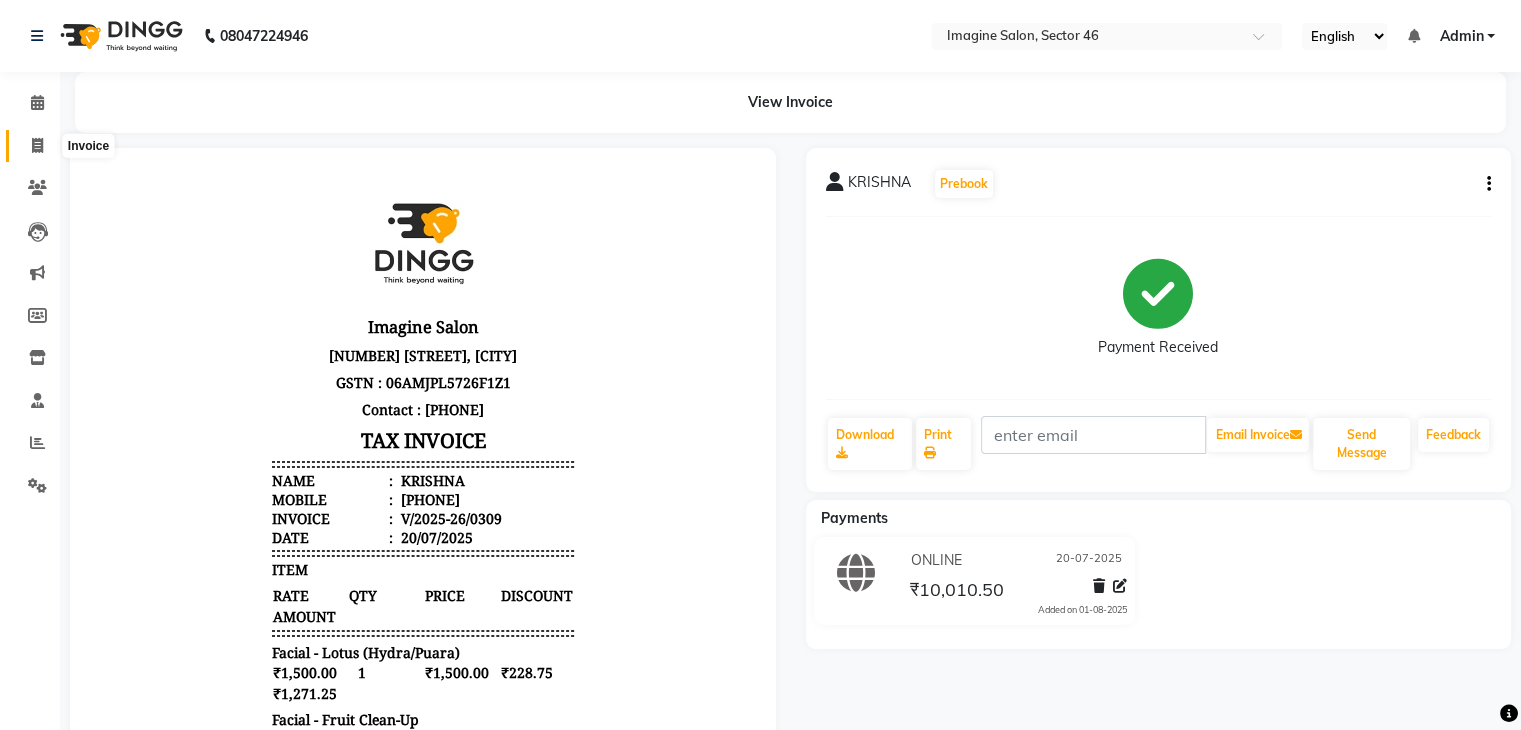 click 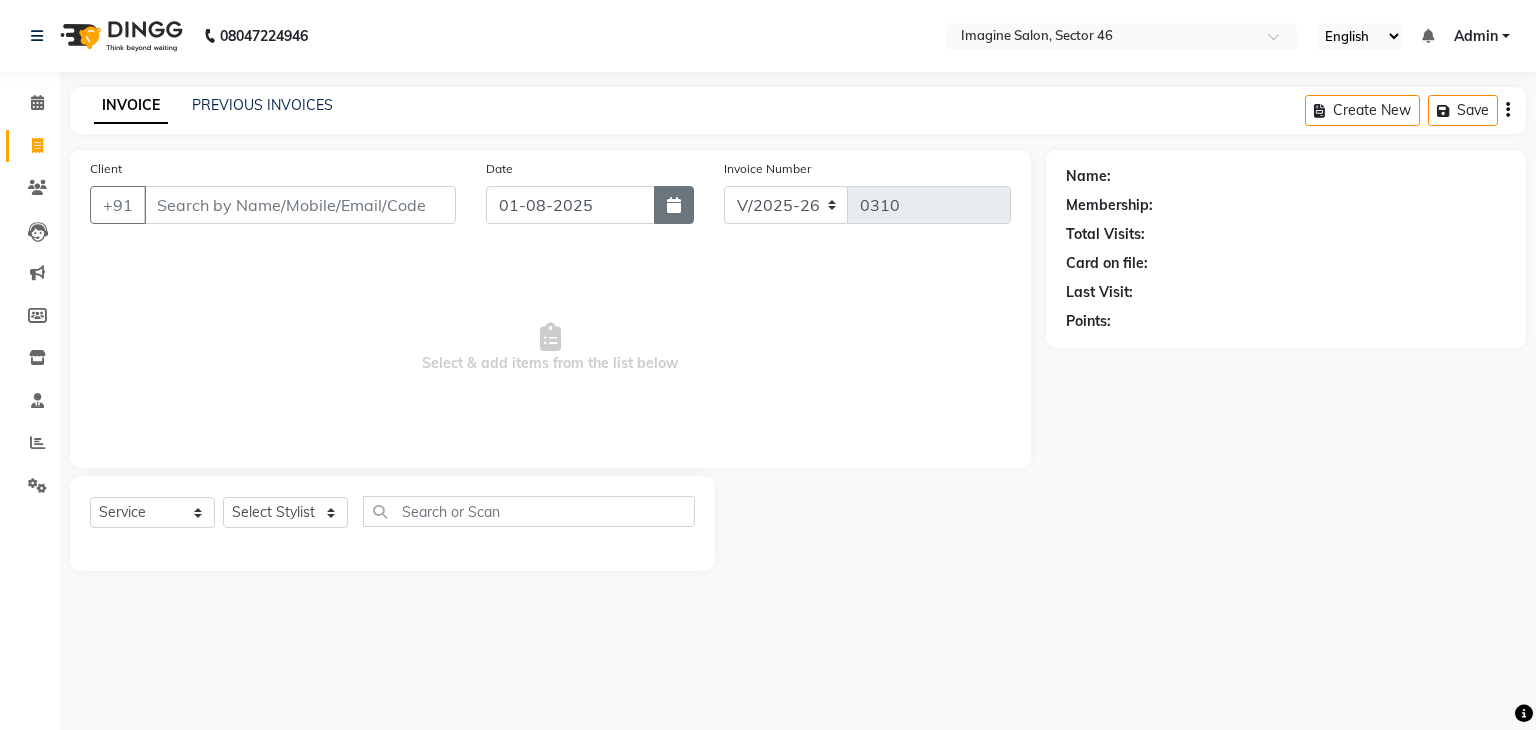 click 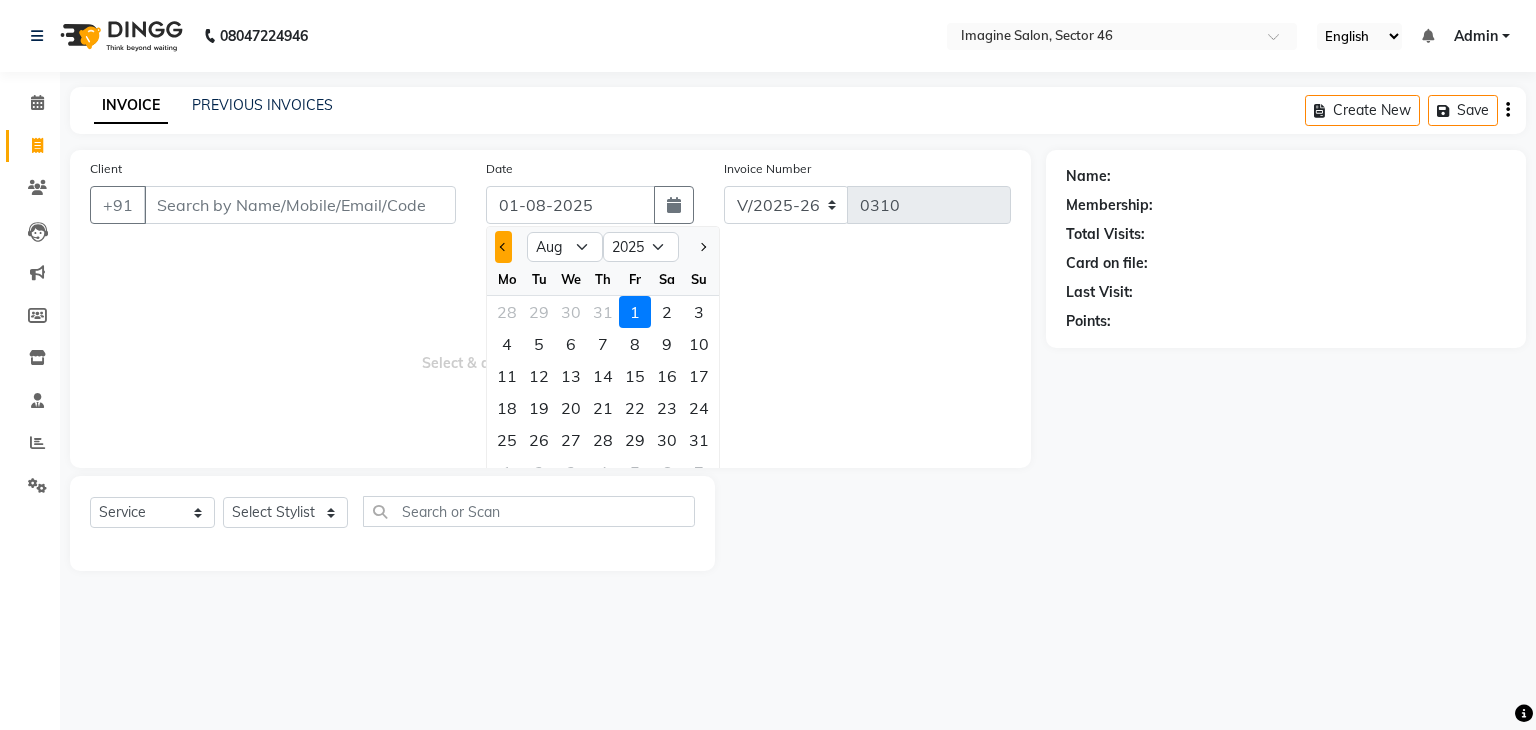 click 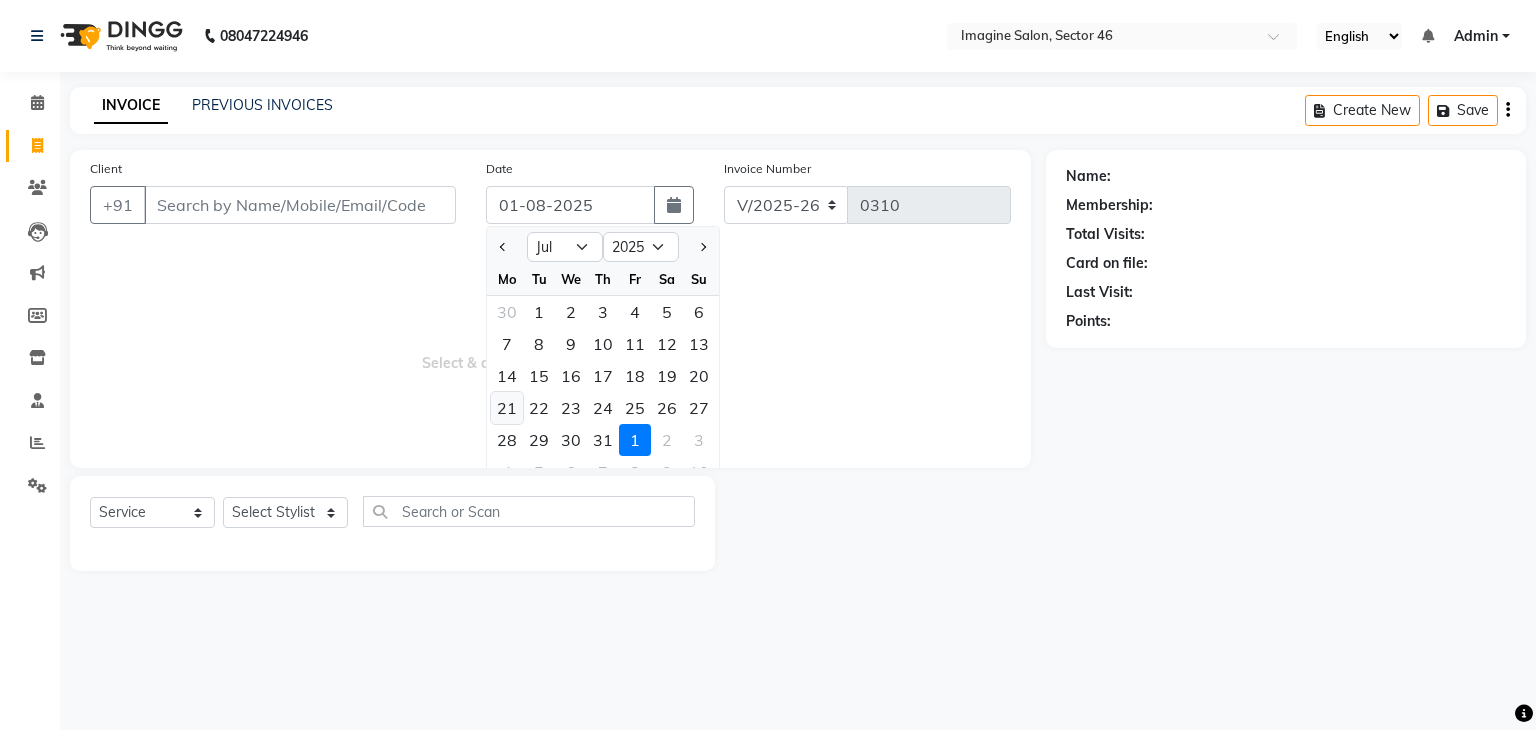 click on "21" 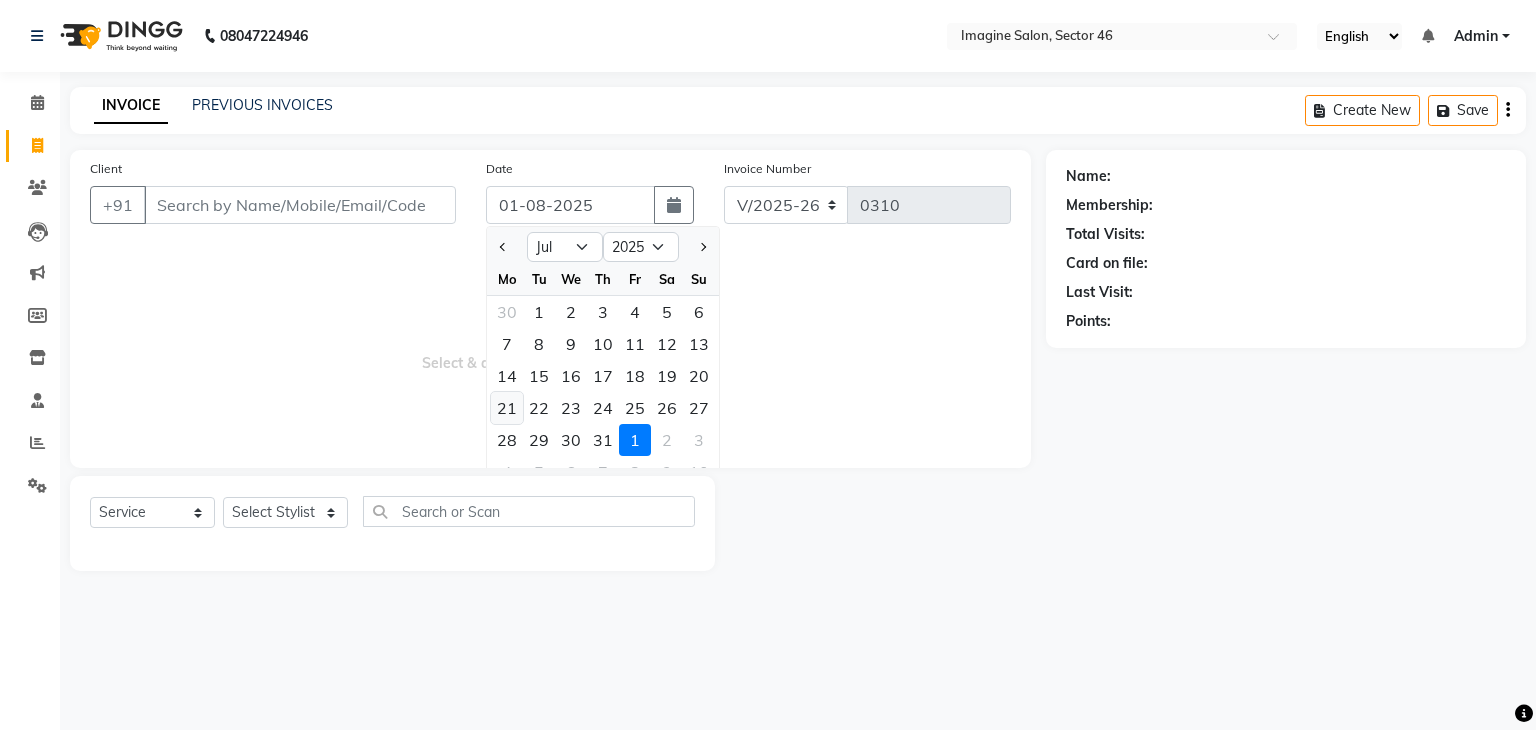 type on "21-07-2025" 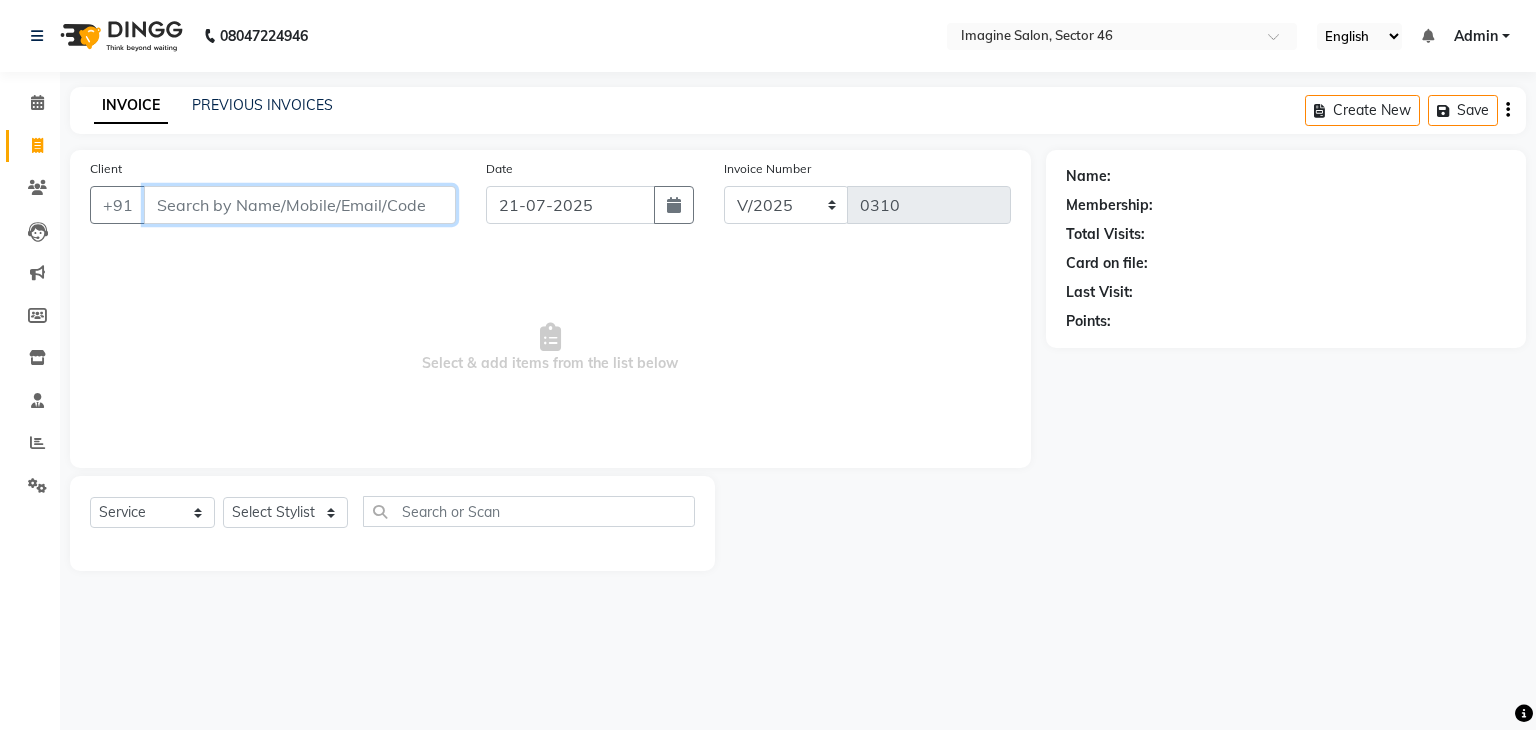 click on "Client" at bounding box center [300, 205] 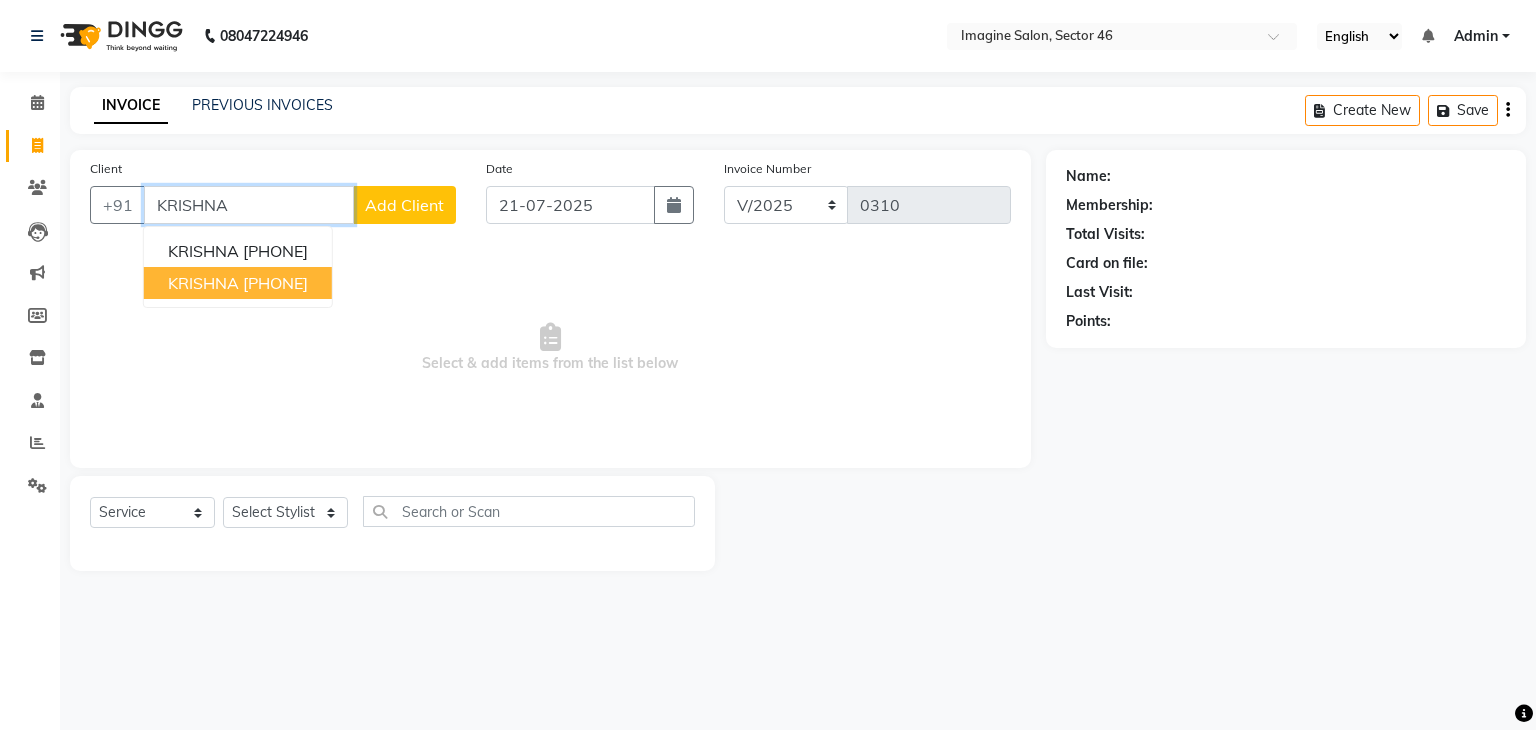 click on "[PHONE]" at bounding box center [275, 283] 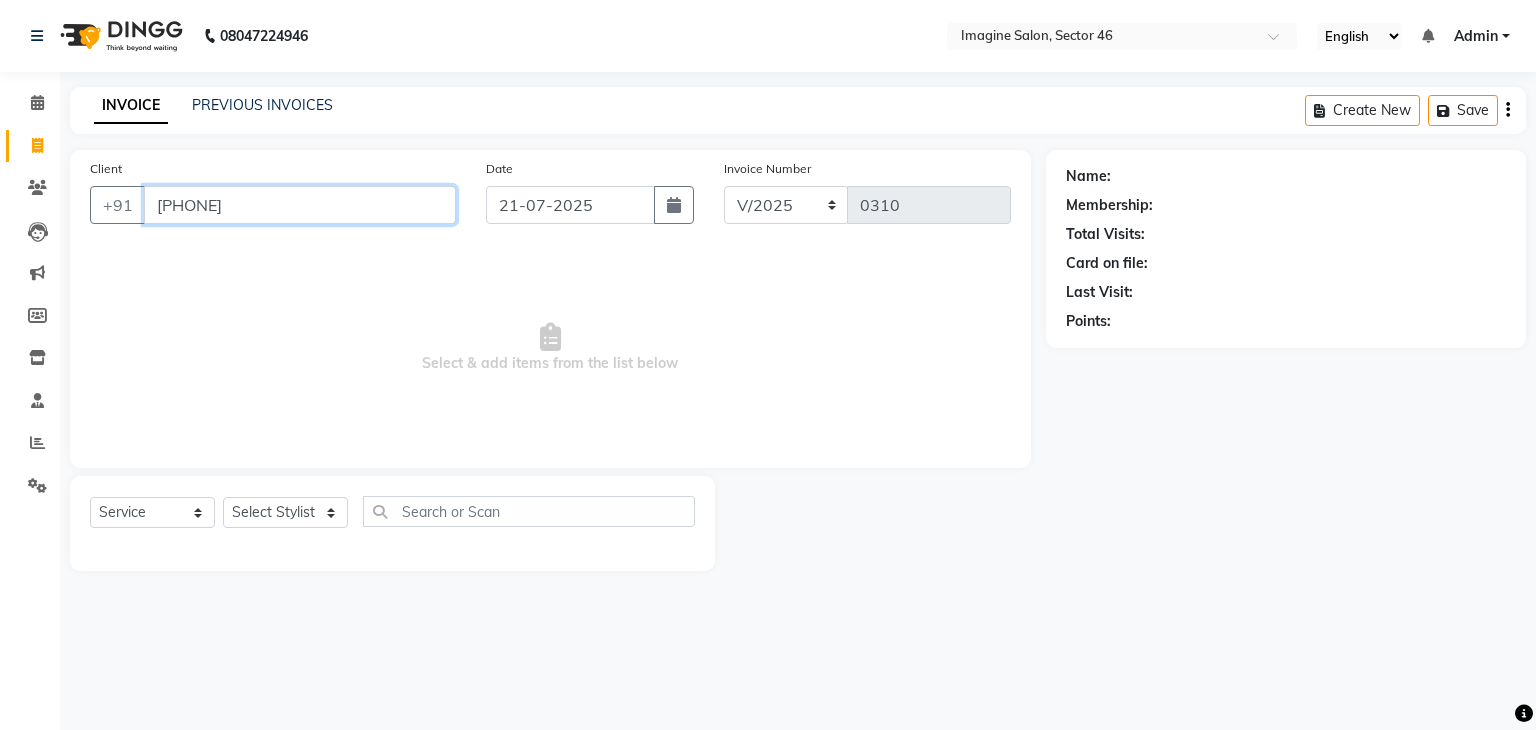 type on "[PHONE]" 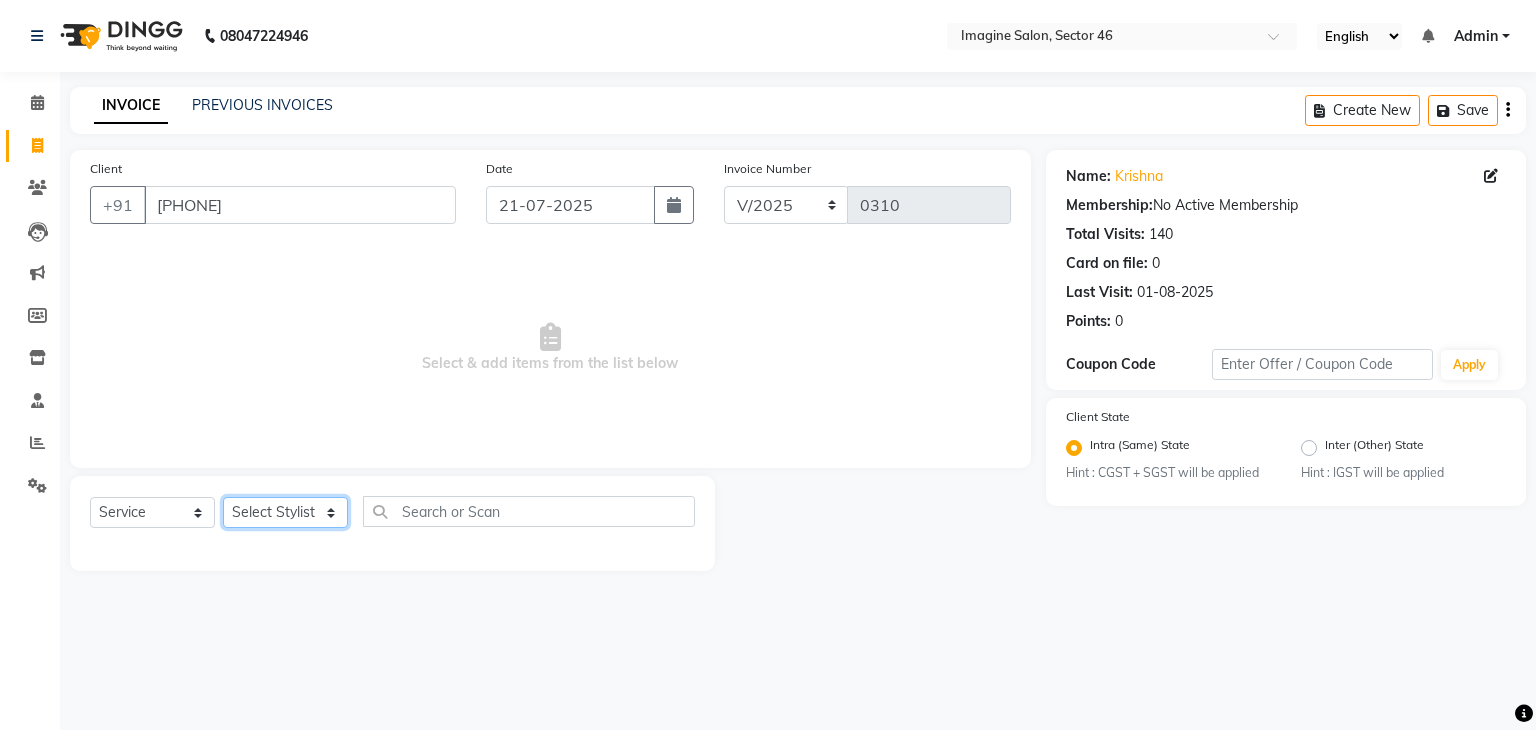 click on "Select Stylist AADIL ADIL Ajay Alam ALAM ALI ALI ANIL ANMOL ARVIND Ashif ASHISH Atif AYESHA BABLI DHEERAJ FAIZ Gaurav Geeta GULJAR HARMAN IBRAHIM Janvi JITENDER KAVI KHUSHBOO KHUSHBOO komal kusum mam  LUCKY manager manju manoj Marry Meena MEENTA MEENTA Meenu MERRY MINTA Moin ali MONIKA Naem Naresh NAZIM NEELAM Neeraj Nisha Pankaj Priya PRIYANKA RAGNI Ram RAM RIYA SAHIL SAMEER sangeeta  SAPAN Seema SEEMA SHAAN SHAHRUKH SHIKHA SHILPA SONIA sonu SONU SUNIL Sunita SUNITA UPASANA UPASANA Vanshika Varun VINITA Zafar" 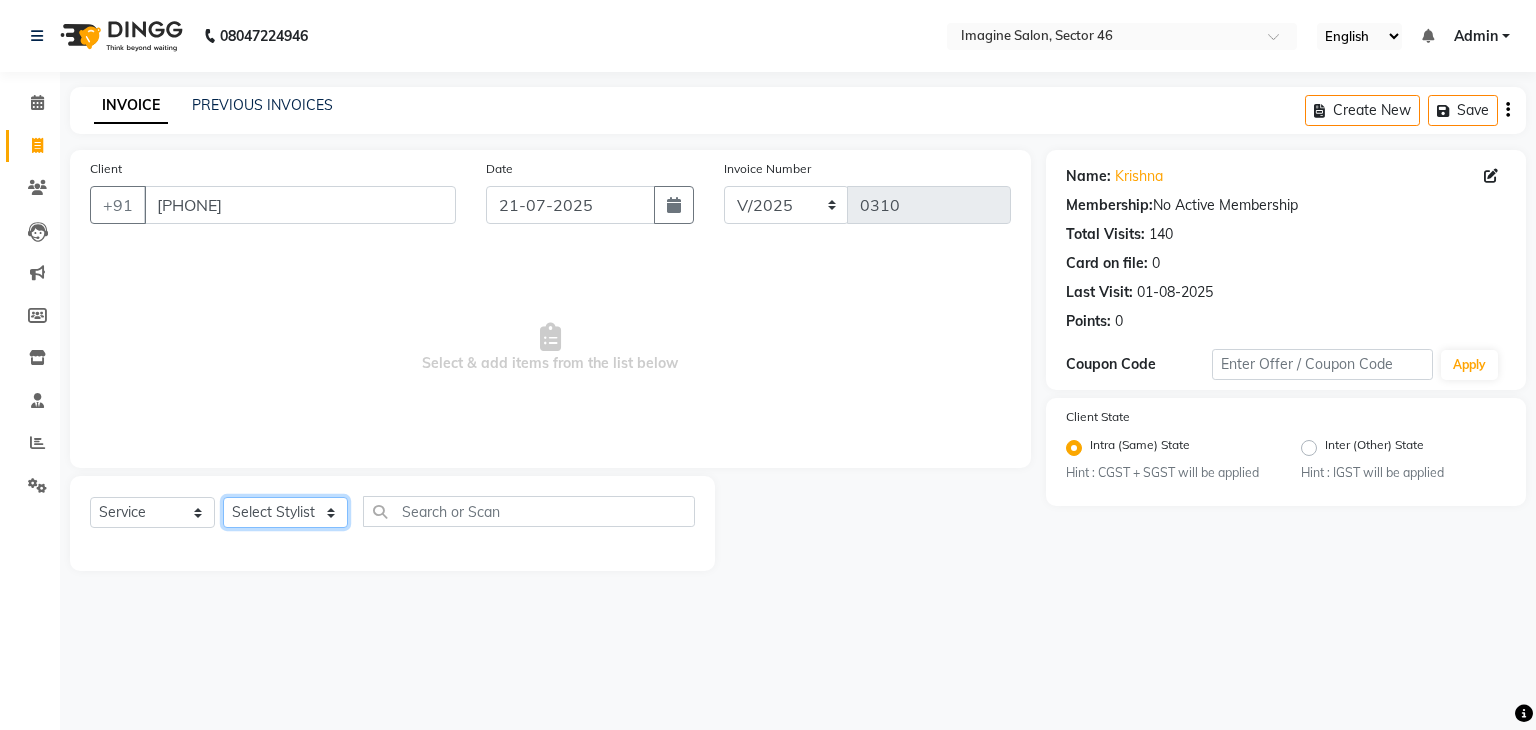 select on "47444" 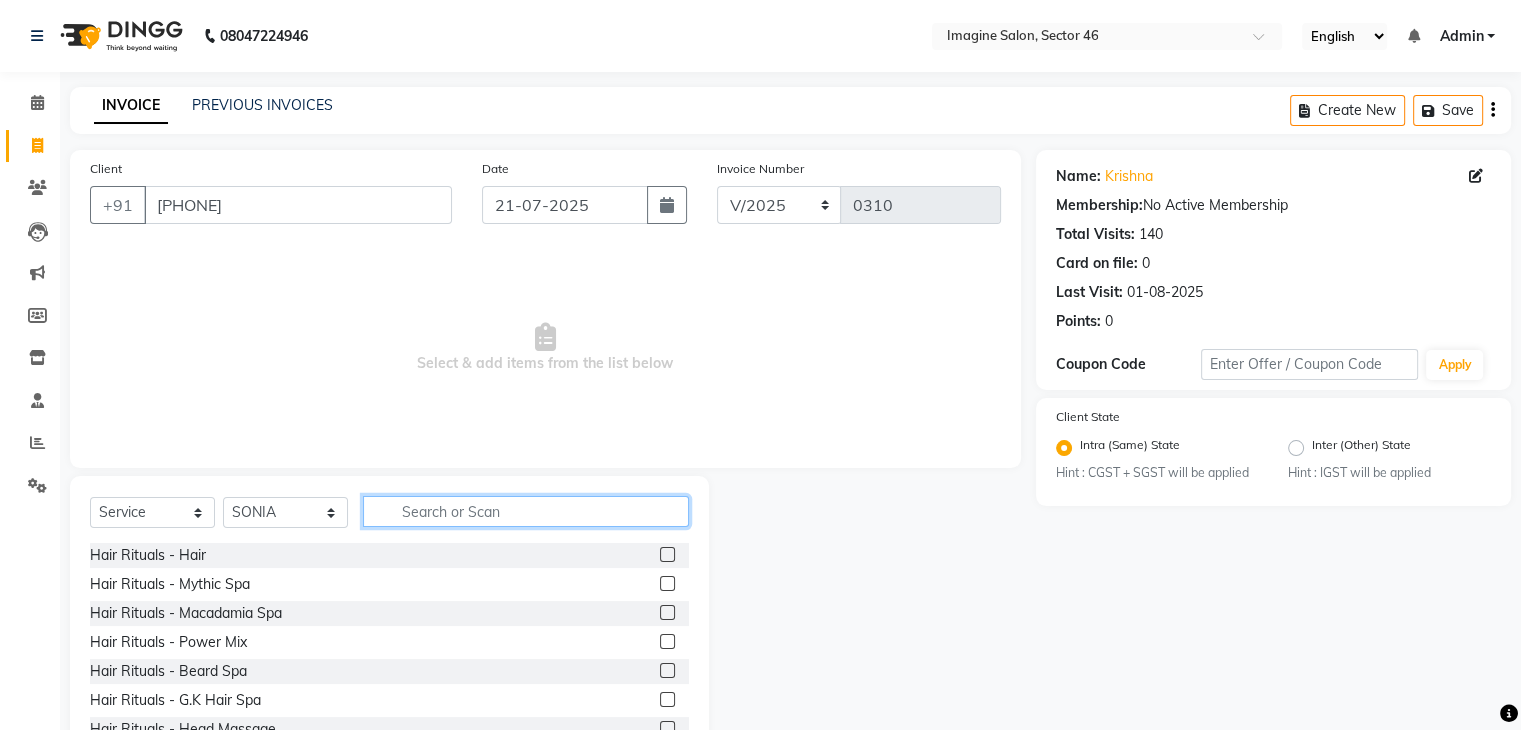 click 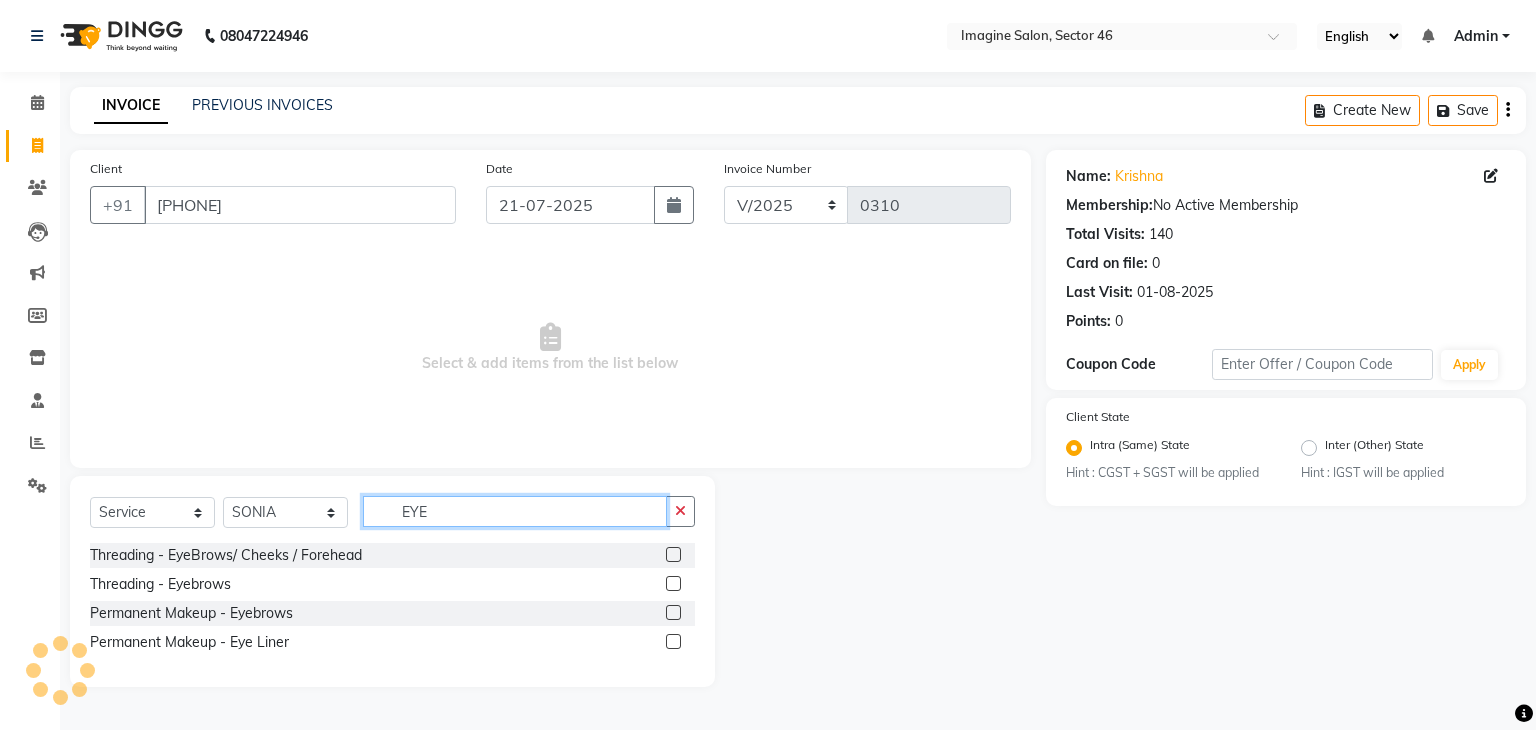type on "EYE" 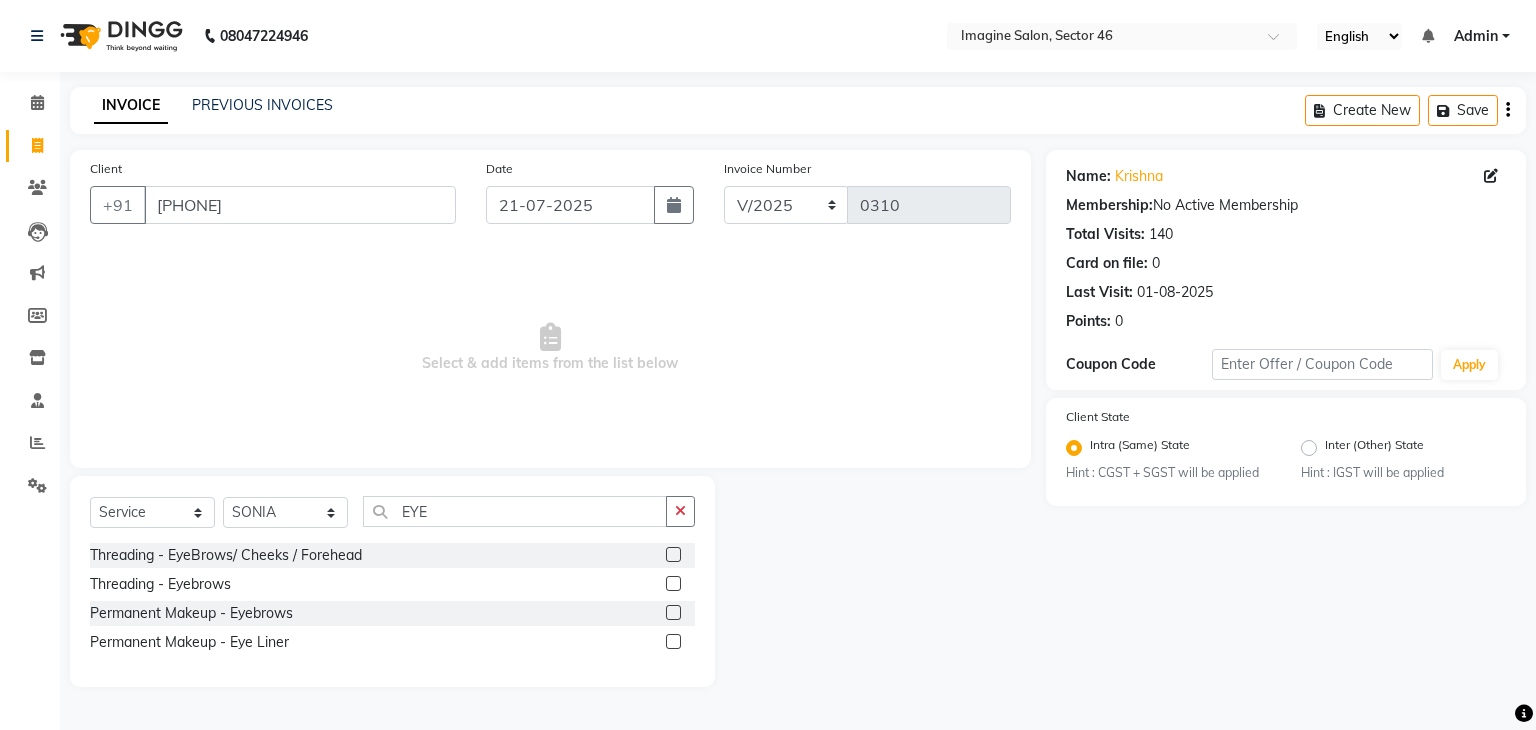 click 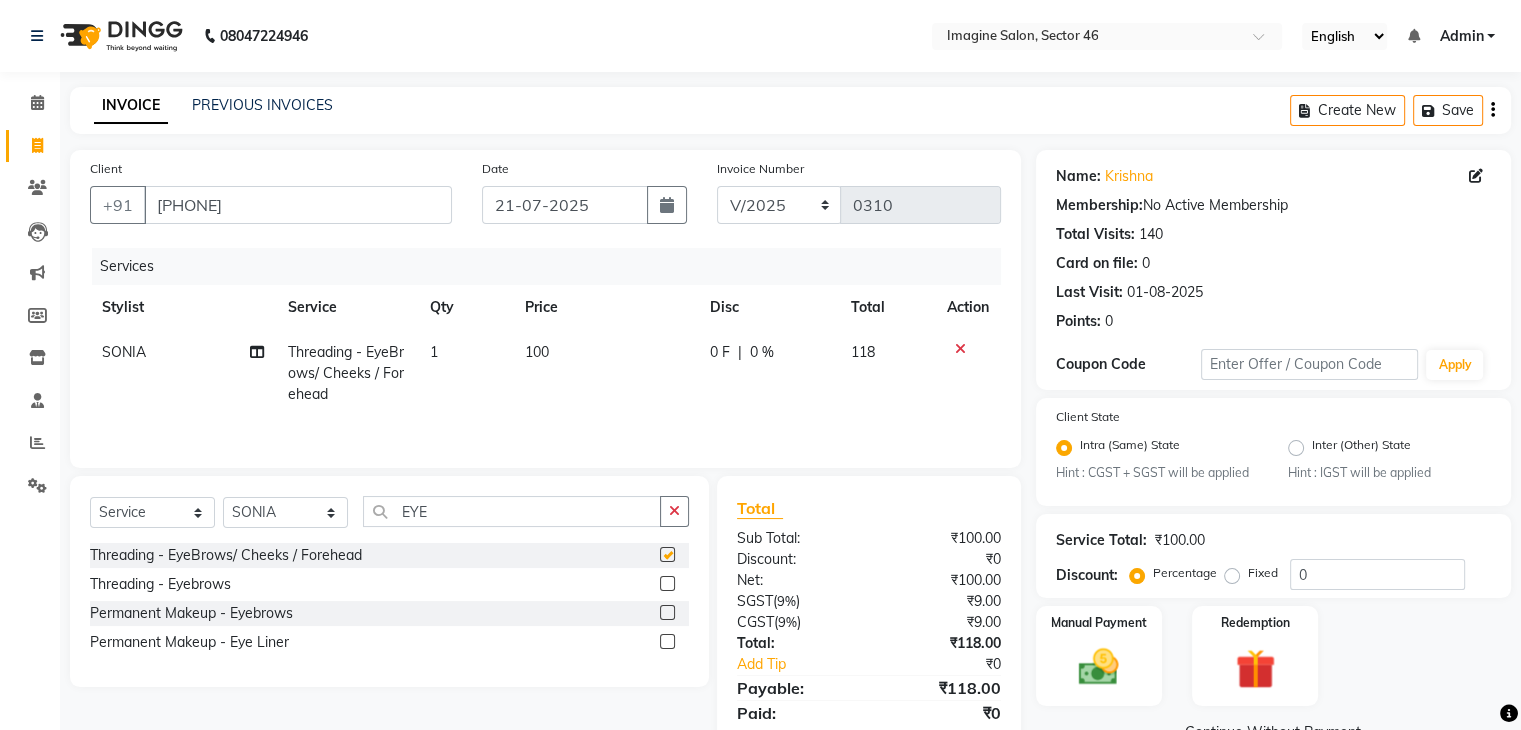 checkbox on "false" 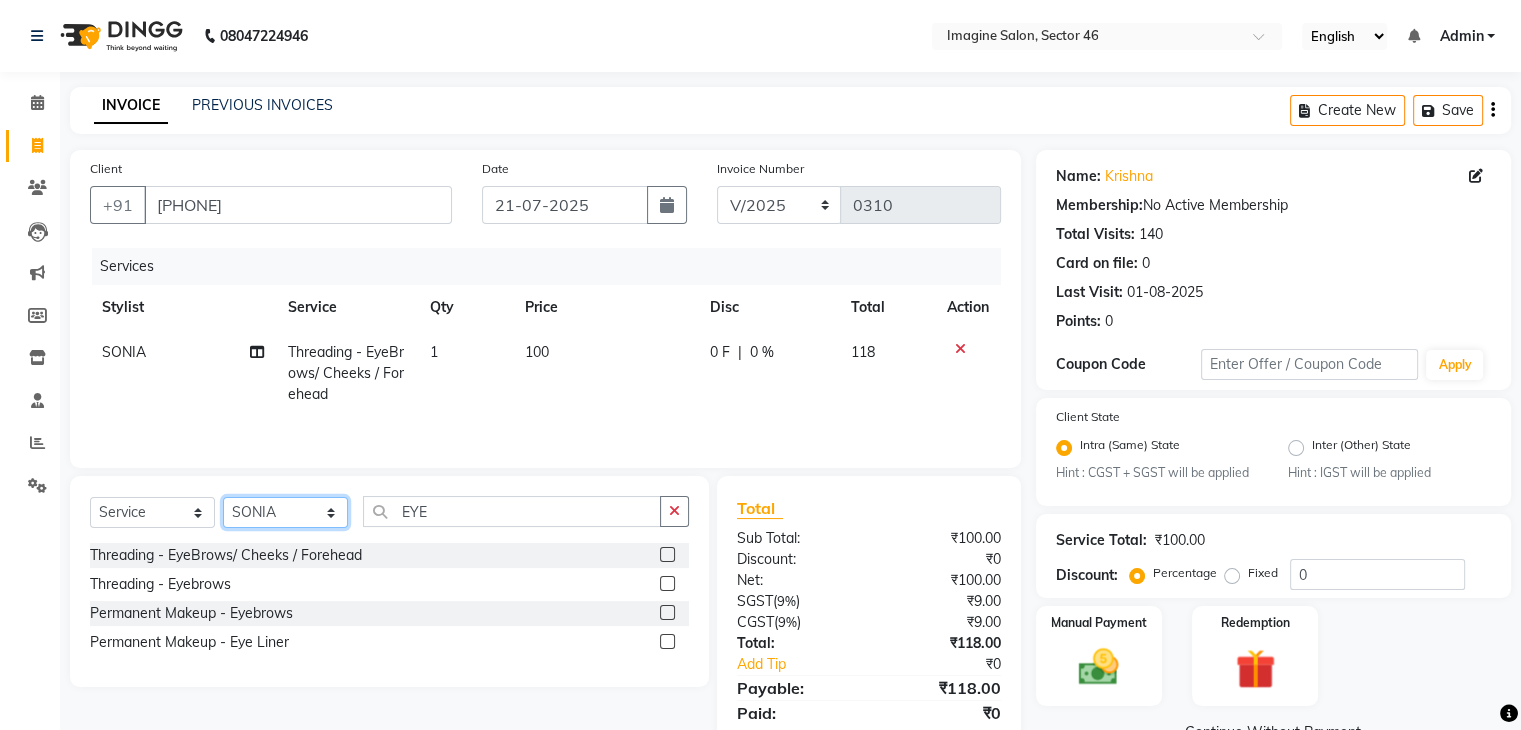 click on "Select Stylist AADIL ADIL Ajay Alam ALAM ALI ALI ANIL ANMOL ARVIND Ashif ASHISH Atif AYESHA BABLI DHEERAJ FAIZ Gaurav Geeta GULJAR HARMAN IBRAHIM Janvi JITENDER KAVI KHUSHBOO KHUSHBOO komal kusum mam  LUCKY manager manju manoj Marry Meena MEENTA MEENTA Meenu MERRY MINTA Moin ali MONIKA Naem Naresh NAZIM NEELAM Neeraj Nisha Pankaj Priya PRIYANKA RAGNI Ram RAM RIYA SAHIL SAMEER sangeeta  SAPAN Seema SEEMA SHAAN SHAHRUKH SHIKHA SHILPA SONIA sonu SONU SUNIL Sunita SUNITA UPASANA UPASANA Vanshika Varun VINITA Zafar" 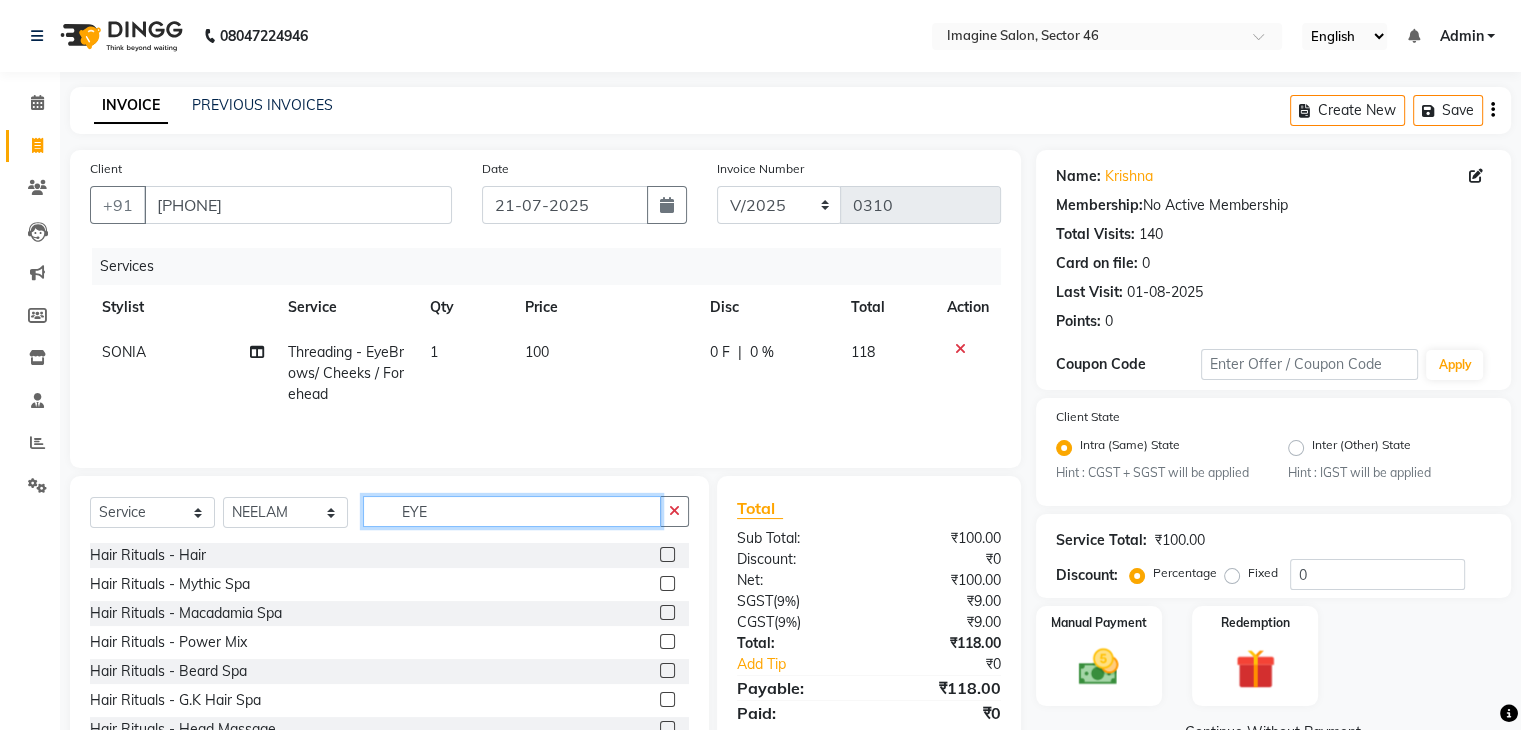 click on "EYE" 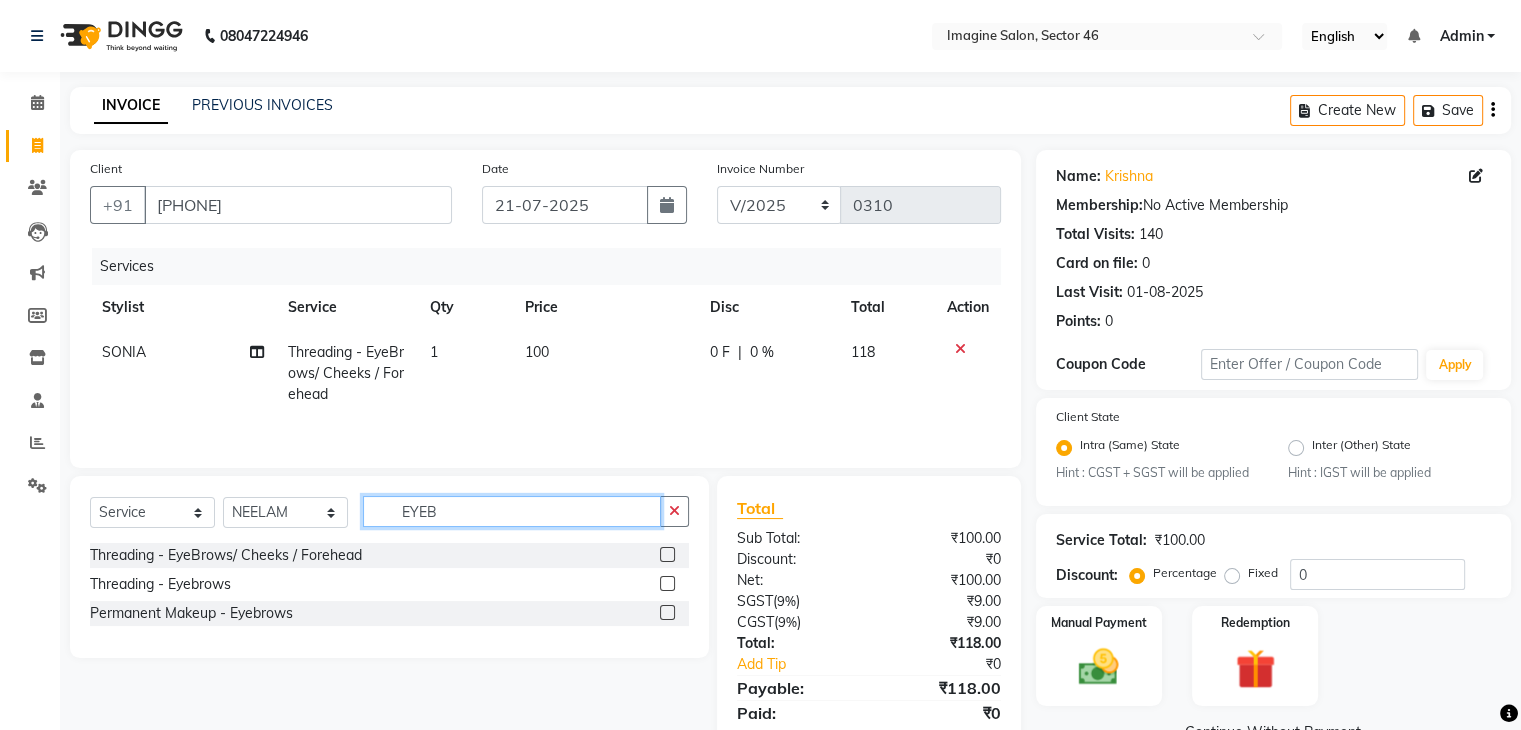 type on "EYEB" 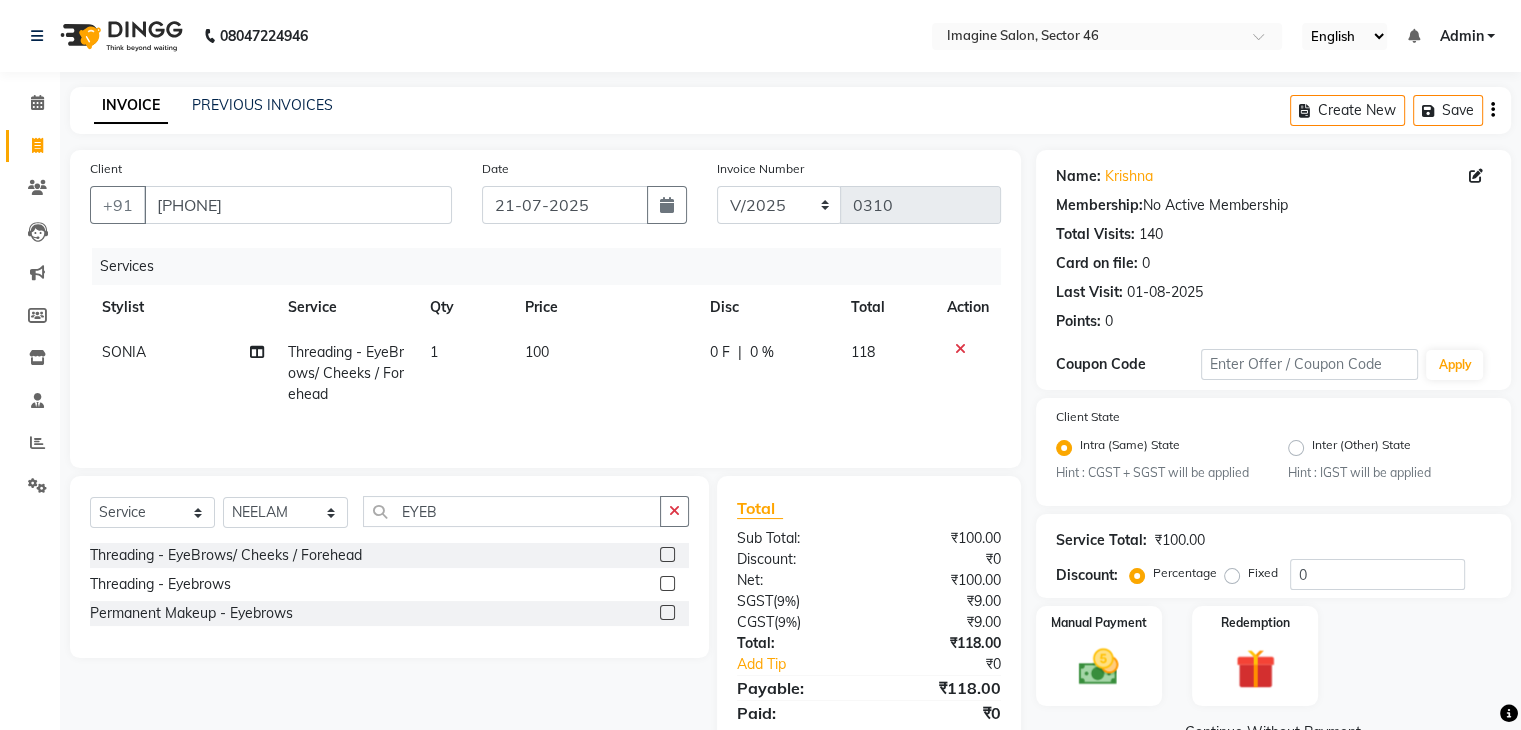click 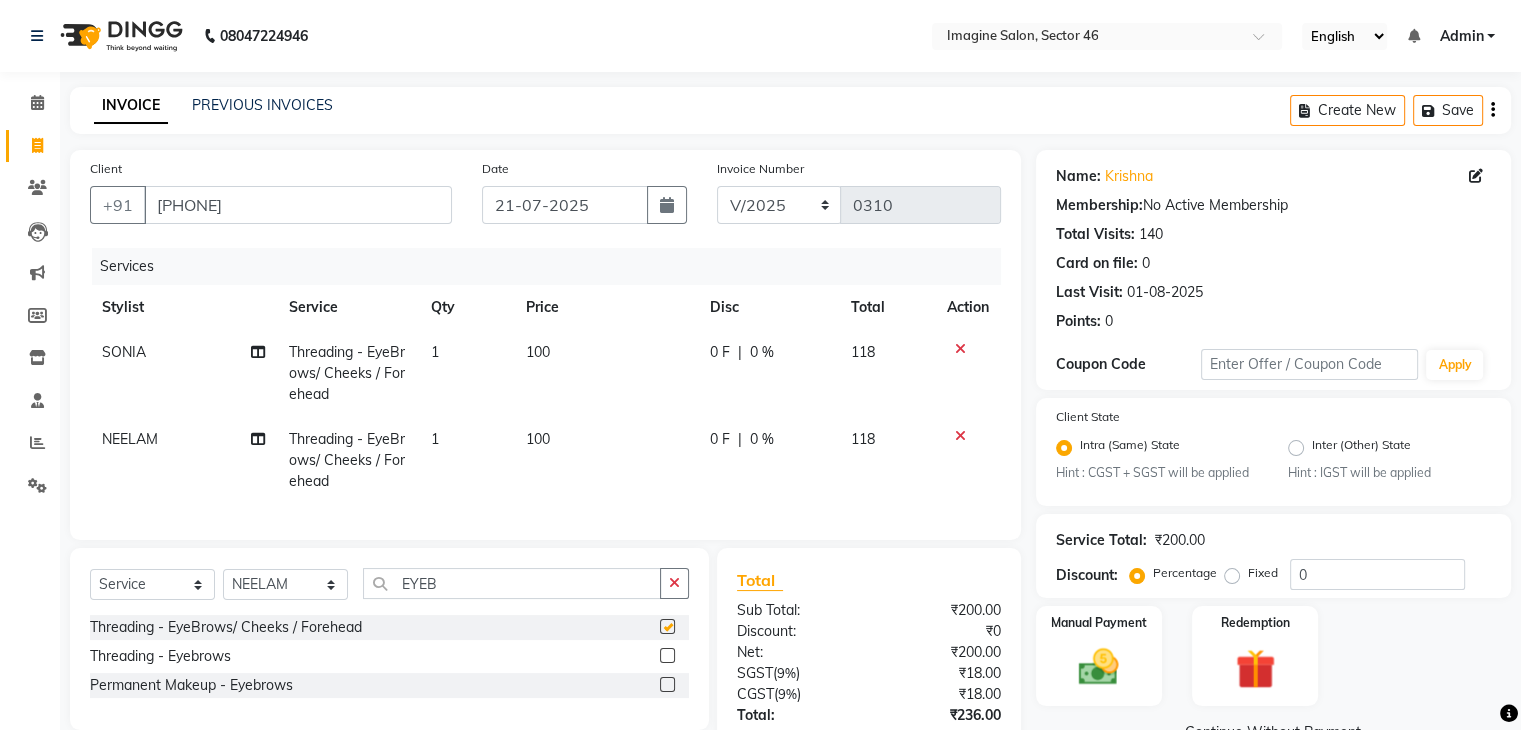 checkbox on "false" 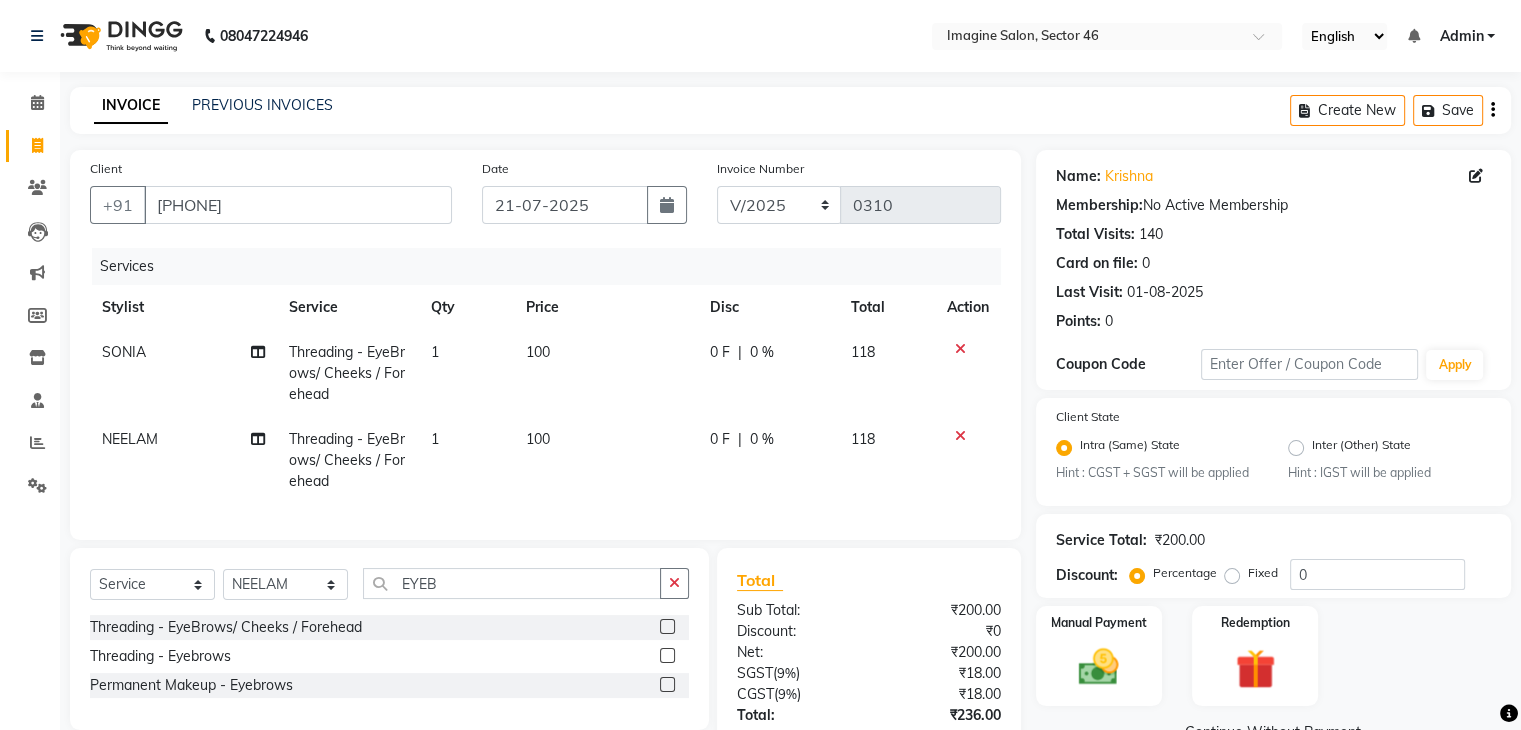 click on "100" 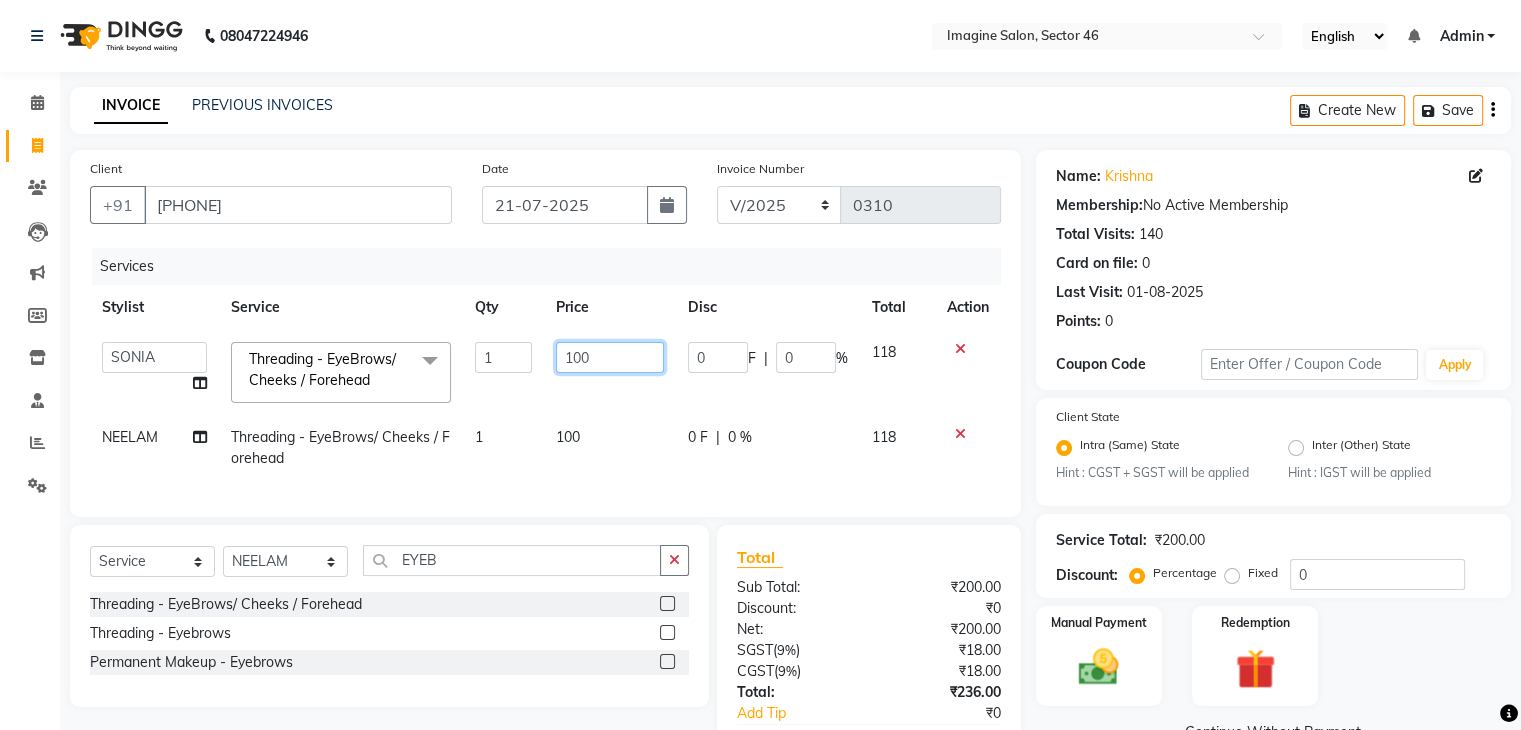 click on "100" 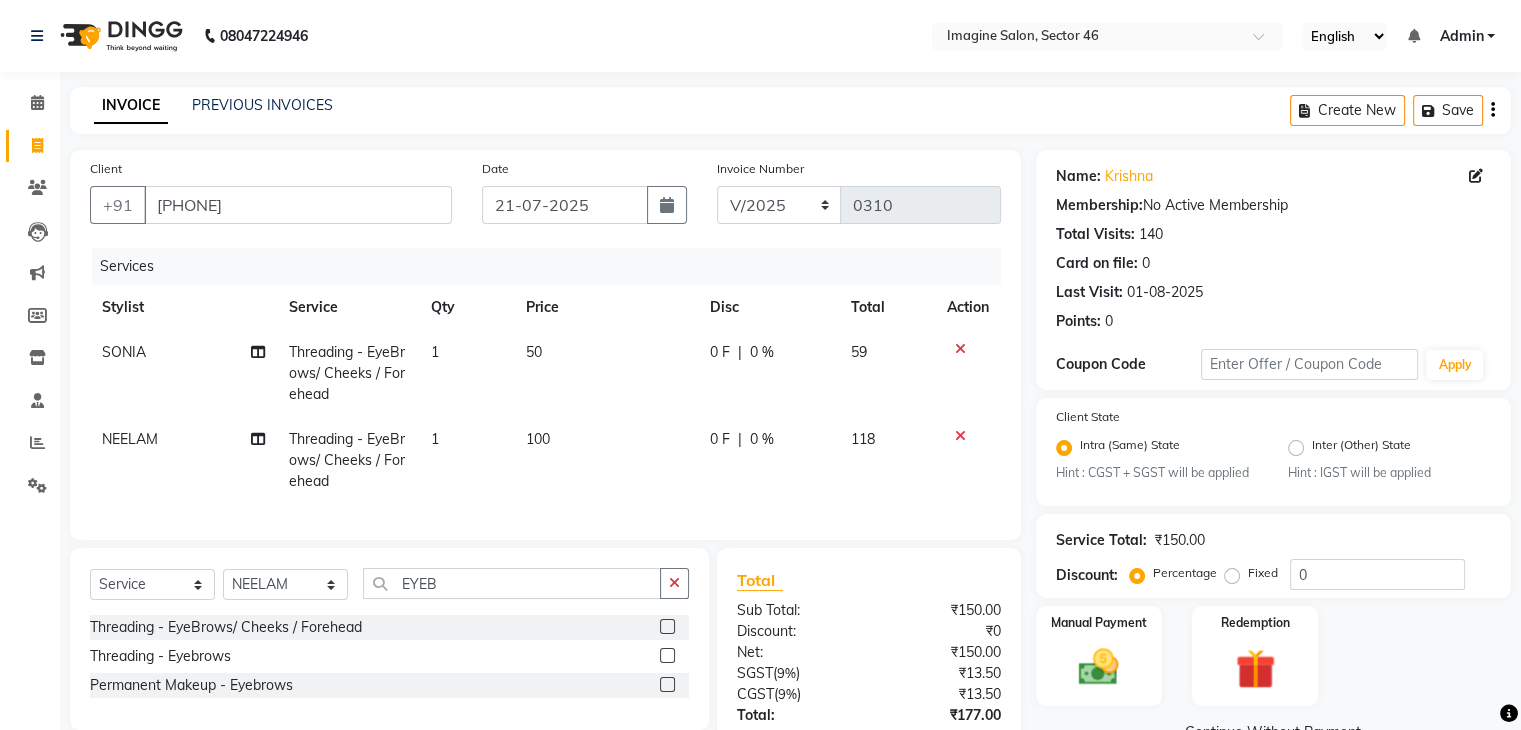 click on "100" 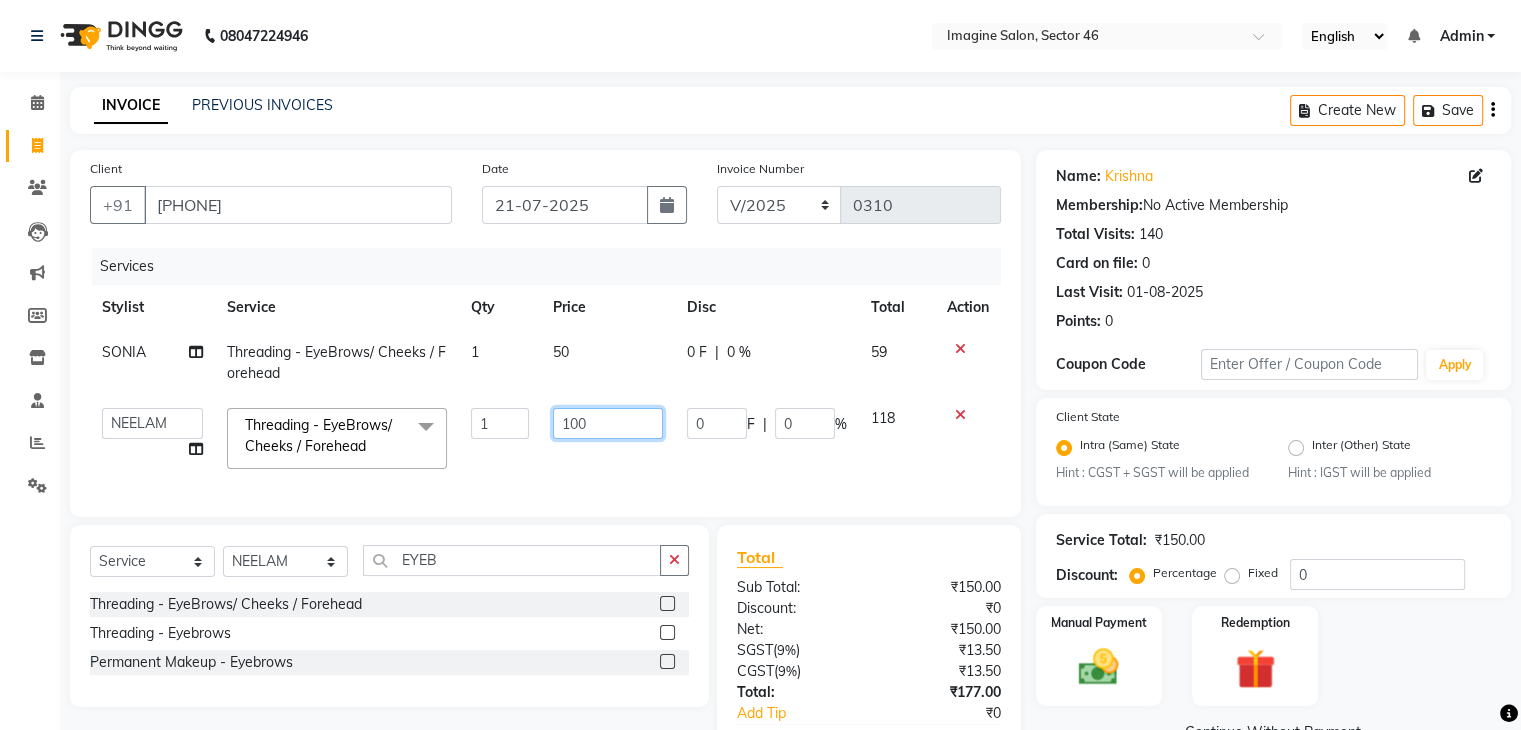 click on "100" 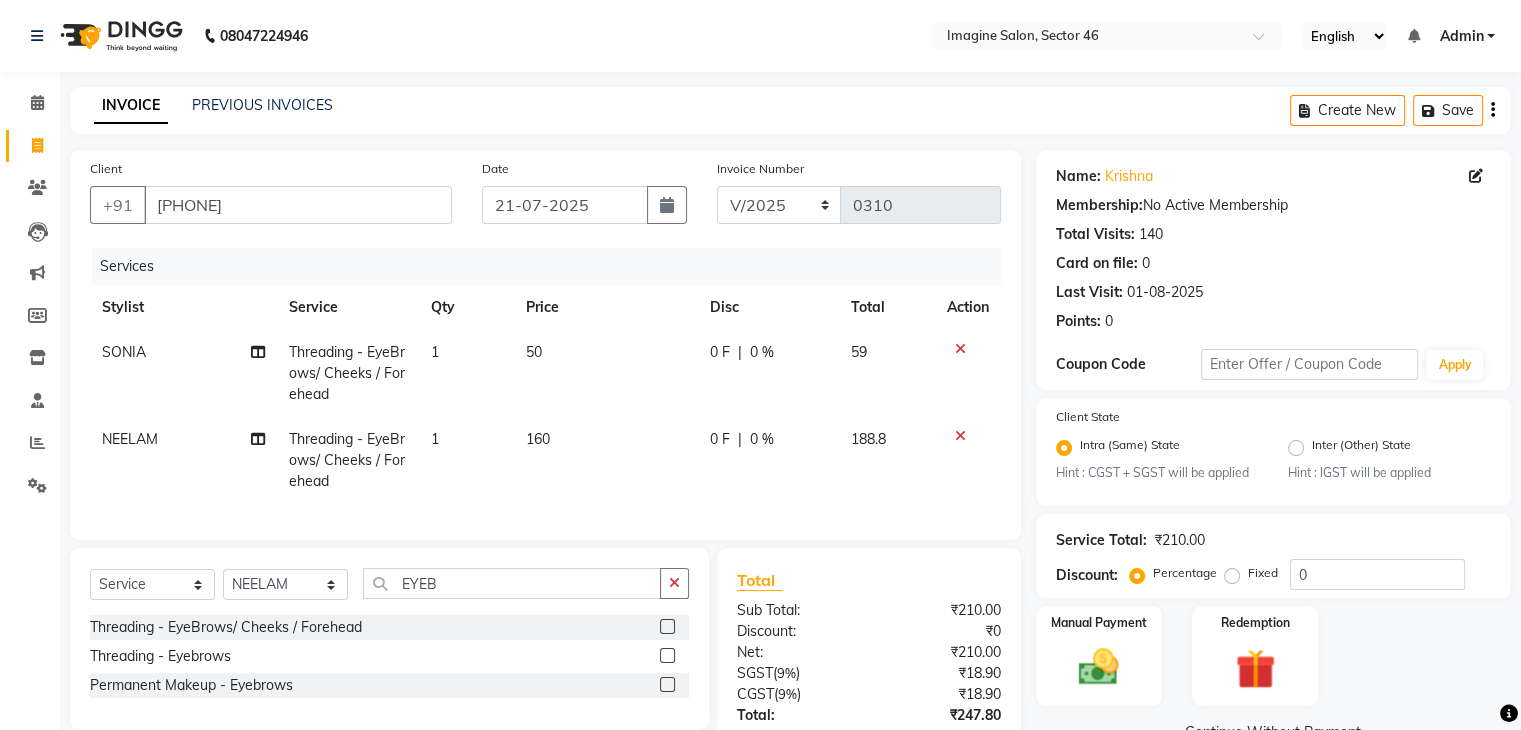 click on "Select  Service  Product  Membership  Package Voucher Prepaid Gift Card  Select Stylist AADIL ADIL Ajay Alam ALAM ALI ALI ANIL ANMOL ARVIND Ashif ASHISH Atif AYESHA BABLI DHEERAJ FAIZ Gaurav Geeta GULJAR HARMAN IBRAHIM Janvi JITENDER KAVI KHUSHBOO KHUSHBOO komal kusum mam  LUCKY manager manju manoj Marry Meena MEENTA MEENTA Meenu MERRY MINTA Moin ali MONIKA Naem Naresh NAZIM NEELAM Neeraj Nisha Pankaj Priya PRIYANKA RAGNI Ram RAM RIYA SAHIL SAMEER sangeeta  SAPAN Seema SEEMA SHAAN SHAHRUKH SHIKHA SHILPA SONIA sonu SONU SUNIL Sunita SUNITA UPASANA UPASANA Vanshika Varun VINITA Zafar EYEB Threading  - EyeBrows/ Cheeks / Forehead  Threading  - Eyebrows  Permanent Makeup - Eyebrows" 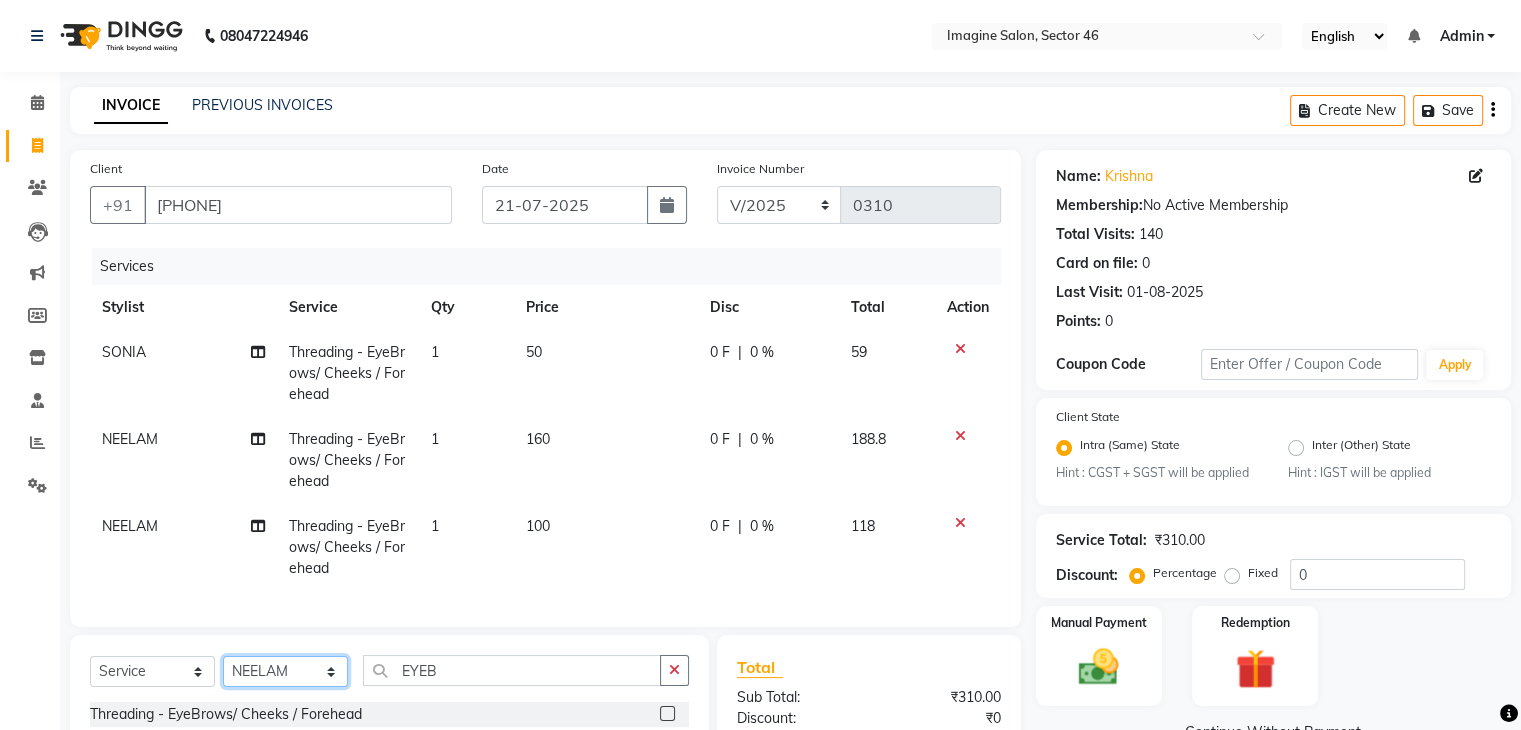 click on "Select Stylist AADIL ADIL Ajay Alam ALAM ALI ALI ANIL ANMOL ARVIND Ashif ASHISH Atif AYESHA BABLI DHEERAJ FAIZ Gaurav Geeta GULJAR HARMAN IBRAHIM Janvi JITENDER KAVI KHUSHBOO KHUSHBOO komal kusum mam  LUCKY manager manju manoj Marry Meena MEENTA MEENTA Meenu MERRY MINTA Moin ali MONIKA Naem Naresh NAZIM NEELAM Neeraj Nisha Pankaj Priya PRIYANKA RAGNI Ram RAM RIYA SAHIL SAMEER sangeeta  SAPAN Seema SEEMA SHAAN SHAHRUKH SHIKHA SHILPA SONIA sonu SONU SUNIL Sunita SUNITA UPASANA UPASANA Vanshika Varun VINITA Zafar" 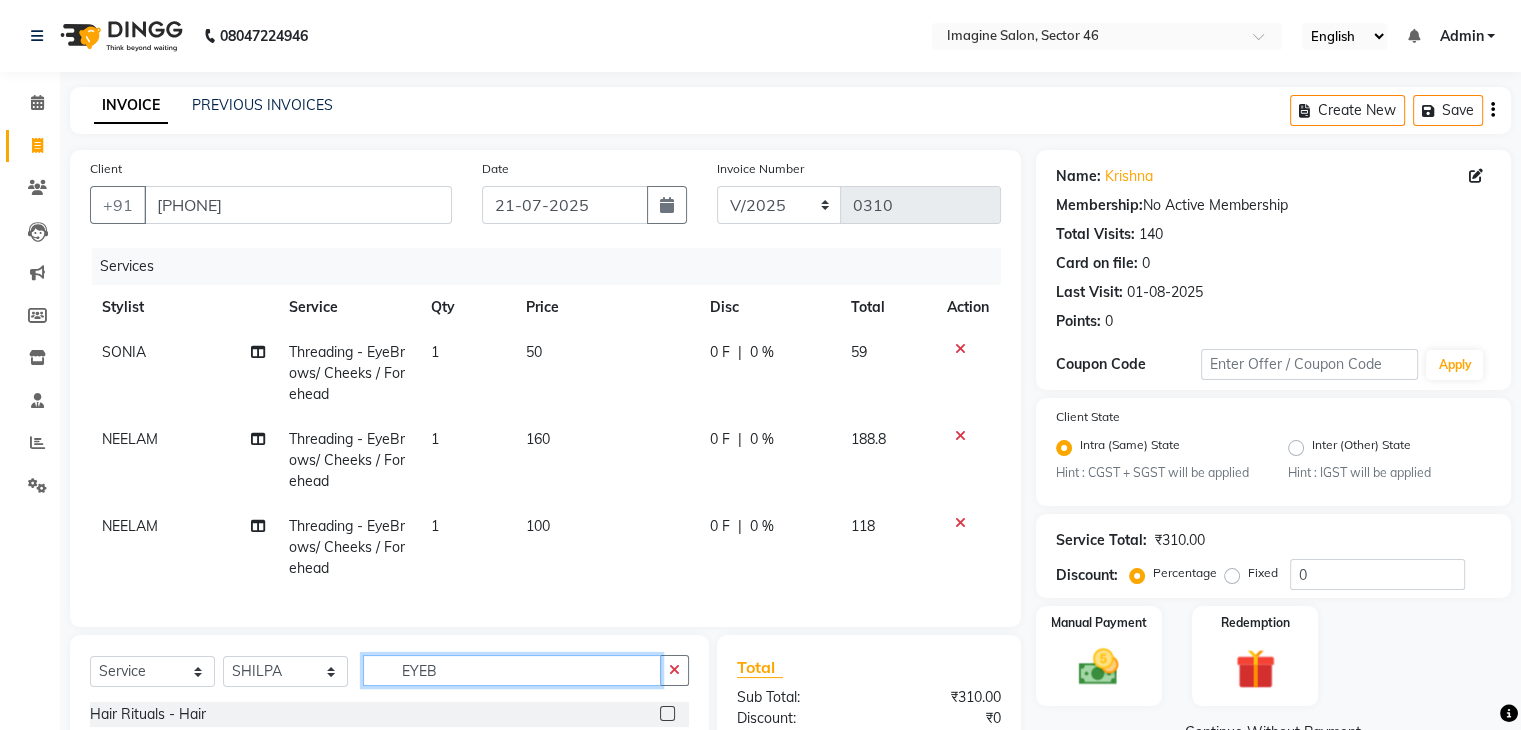 click on "EYEB" 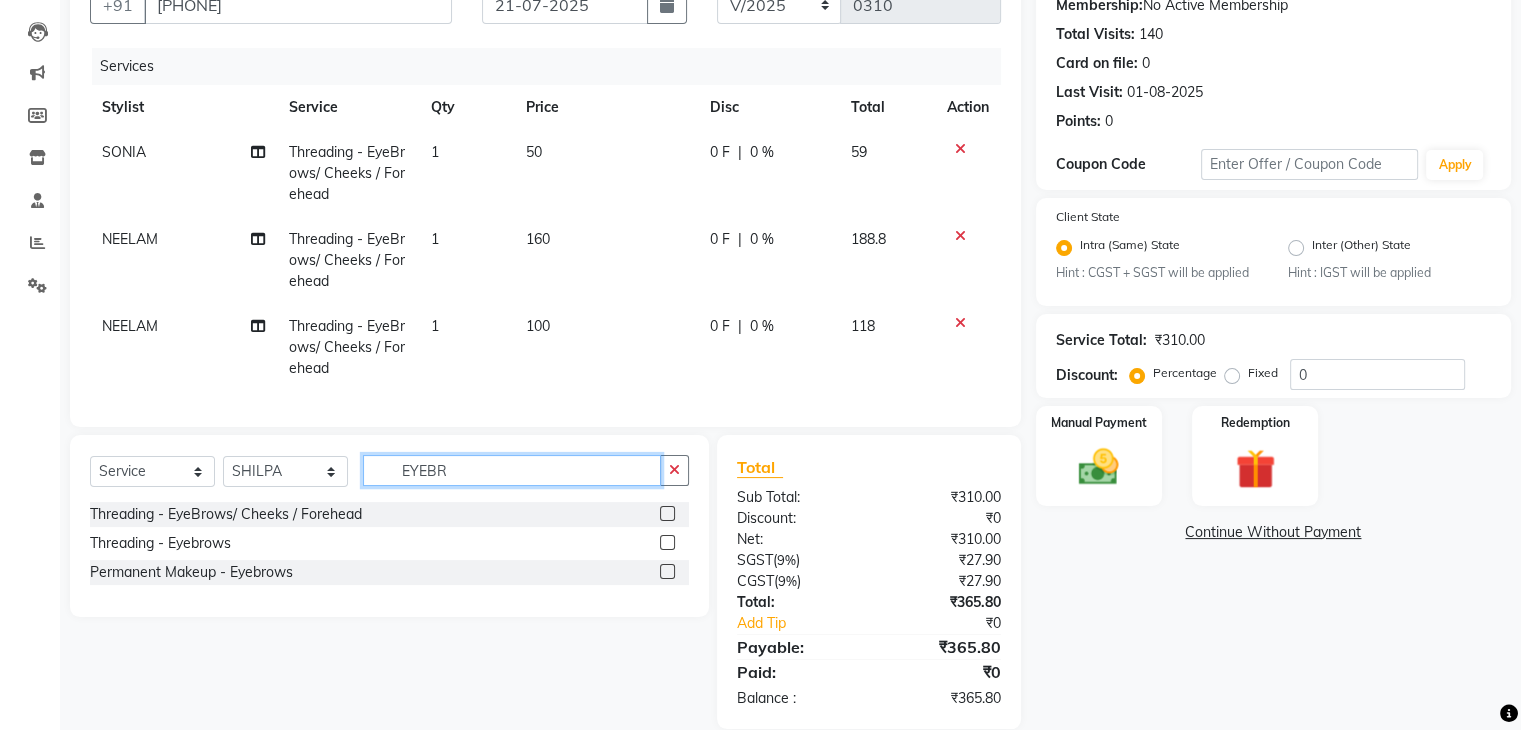 scroll, scrollTop: 226, scrollLeft: 0, axis: vertical 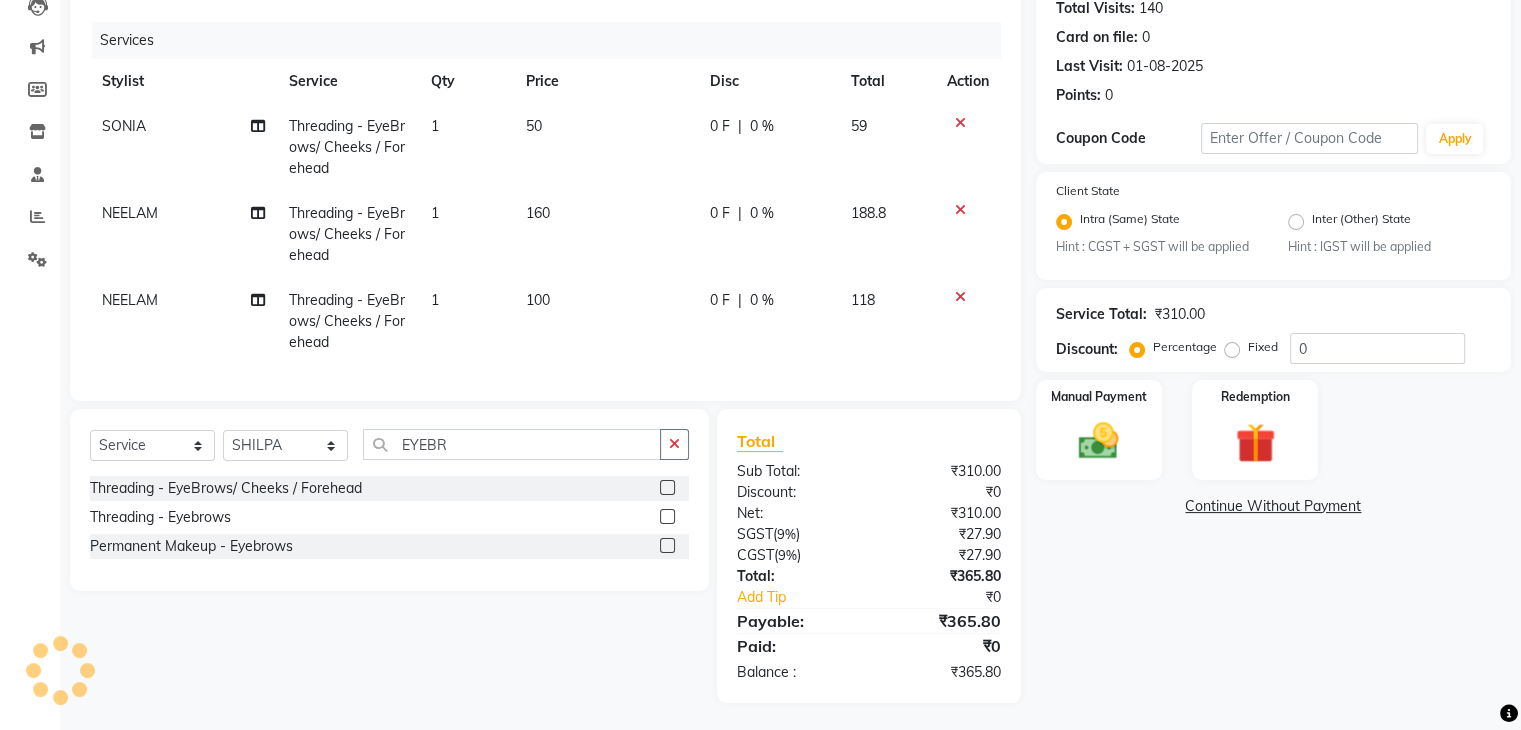 click 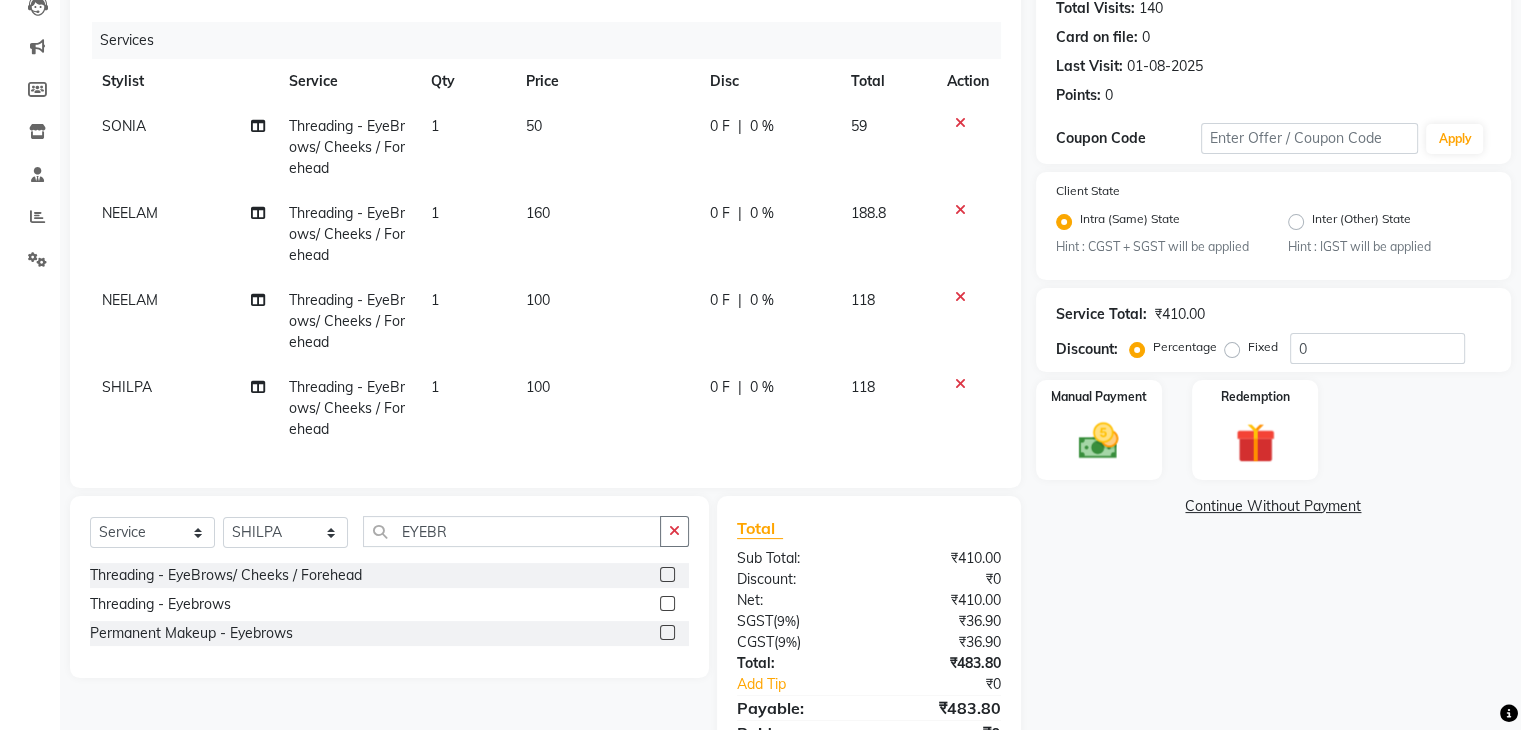 click on "100" 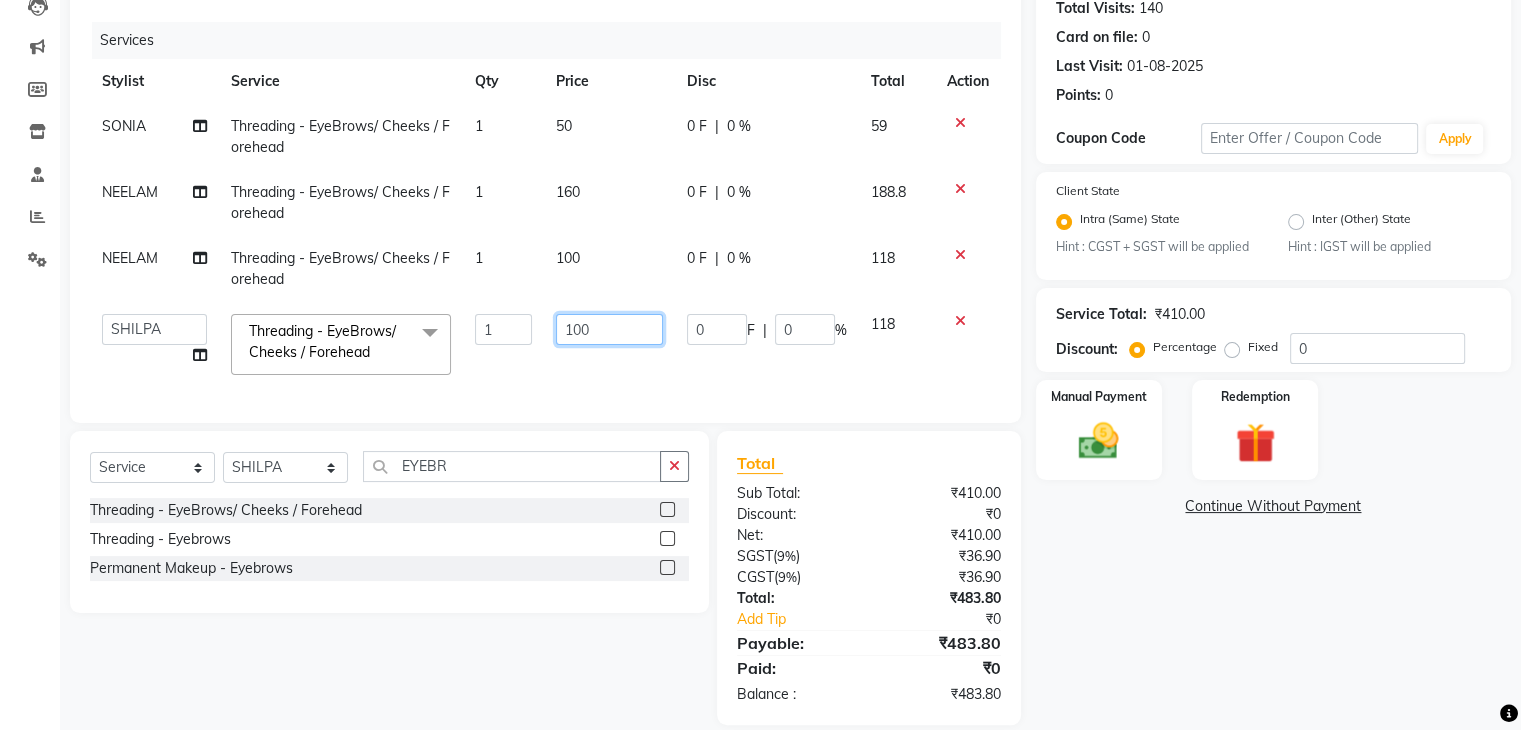 click on "100" 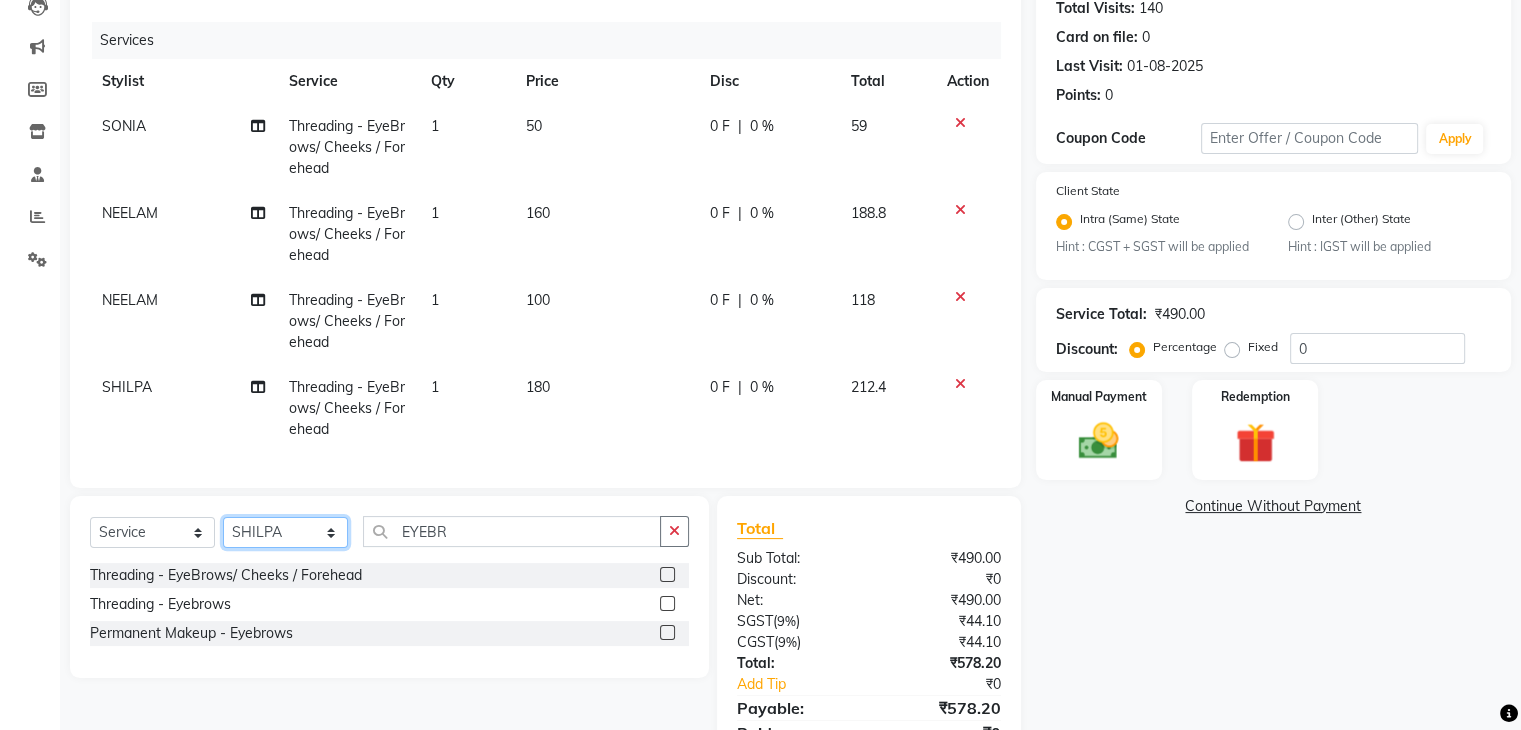 click on "Client +91 [PHONE] Date [DATE] Invoice Number V/2025 V/2025-26 0310 Services Stylist Service Qty Price Disc Total Action SONIA Threading  - EyeBrows/ Cheeks / Forehead 1 50 0 F | 0 % 59 NEELAM Threading  - EyeBrows/ Cheeks / Forehead 1 160 0 F | 0 % 188.8 NEELAM Threading  - EyeBrows/ Cheeks / Forehead 1 100 0 F | 0 % 118 SHILPA Threading  - EyeBrows/ Cheeks / Forehead 1 180 0 F | 0 % 212.4 Select  Service  Product  Membership  Package Voucher Prepaid Gift Card  Select Stylist AADIL ADIL Ajay Alam ALAM ALI ALI ANIL ANMOL ARVIND Ashif ASHISH Atif AYESHA BABLI DHEERAJ FAIZ Gaurav Geeta GULJAR HARMAN IBRAHIM Janvi JITENDER KAVI KHUSHBOO KHUSHBOO komal kusum mam  LUCKY manager manju manoj Marry Meena MEENTA MEENTA Meenu MERRY MINTA Moin ali MONIKA Naem Naresh NAZIM NEELAM Neeraj Nisha Pankaj Priya PRIYANKA RAGNI Ram RAM RIYA SAHIL SAMEER sangeeta  SAPAN Seema SEEMA SHAAN SHAHRUKH SHIKHA SHILPA SONIA sonu SONU SUNIL Sunita SUNITA UPASANA UPASANA Vanshika Varun VINITA Zafar EYEBR Threading  - Eyebrows  Total" 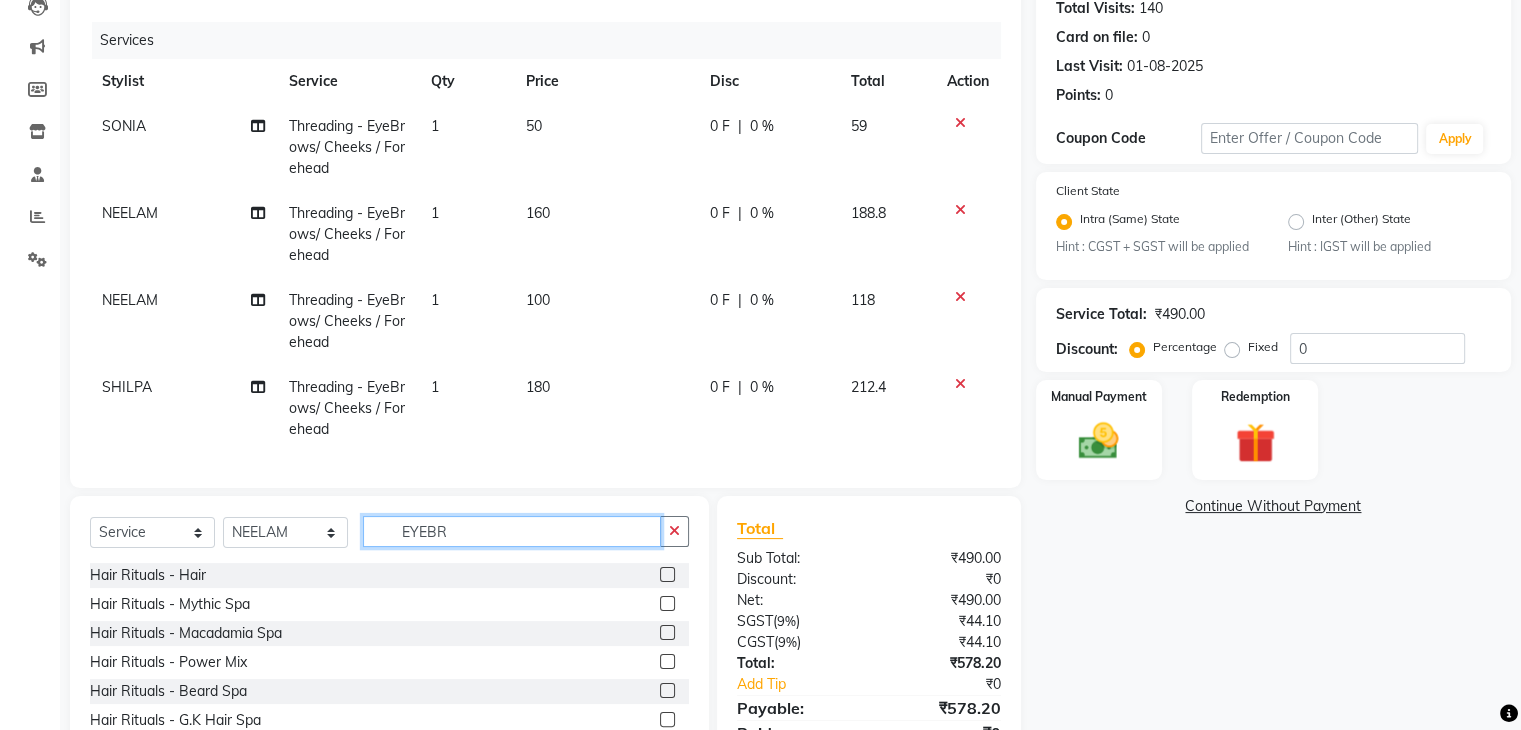 click on "EYEBR" 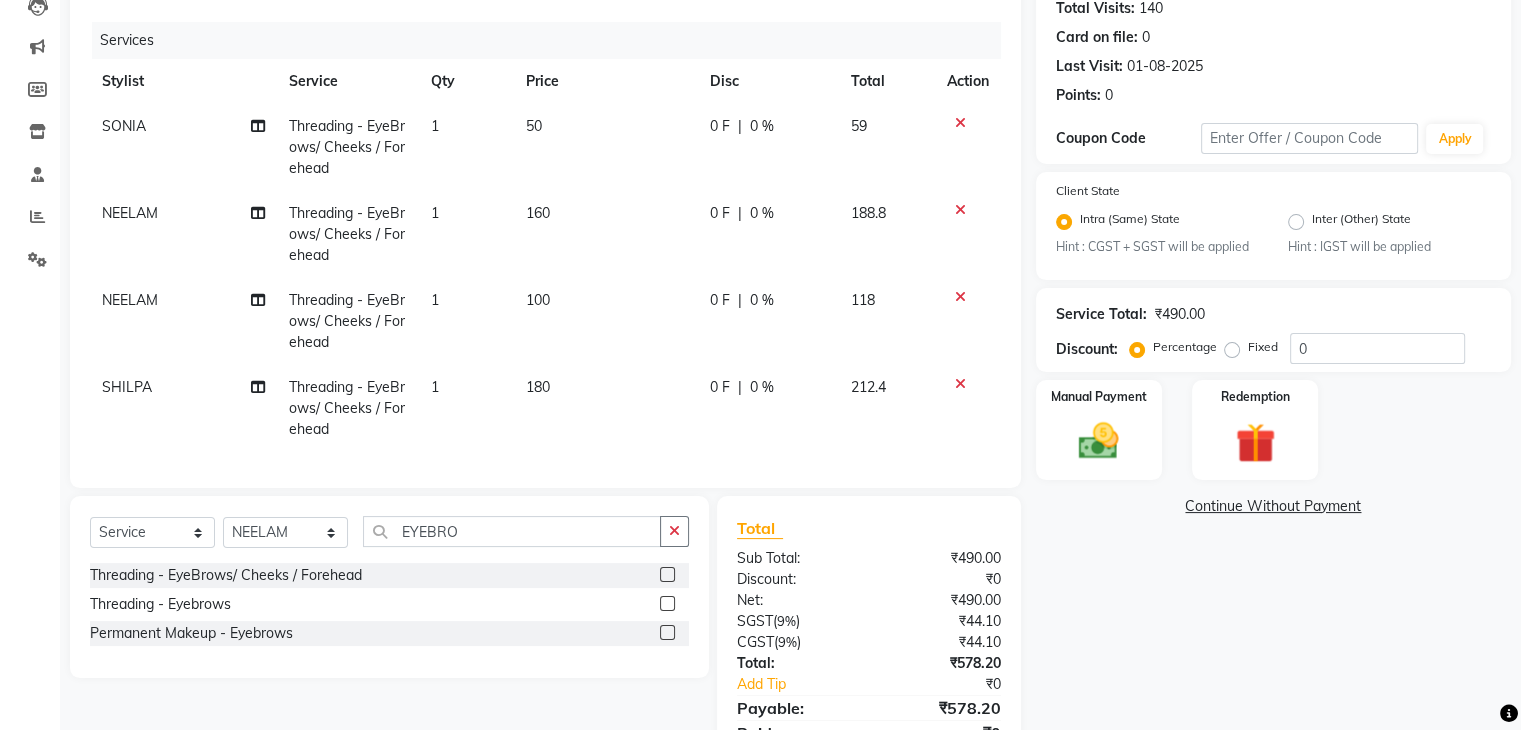 click 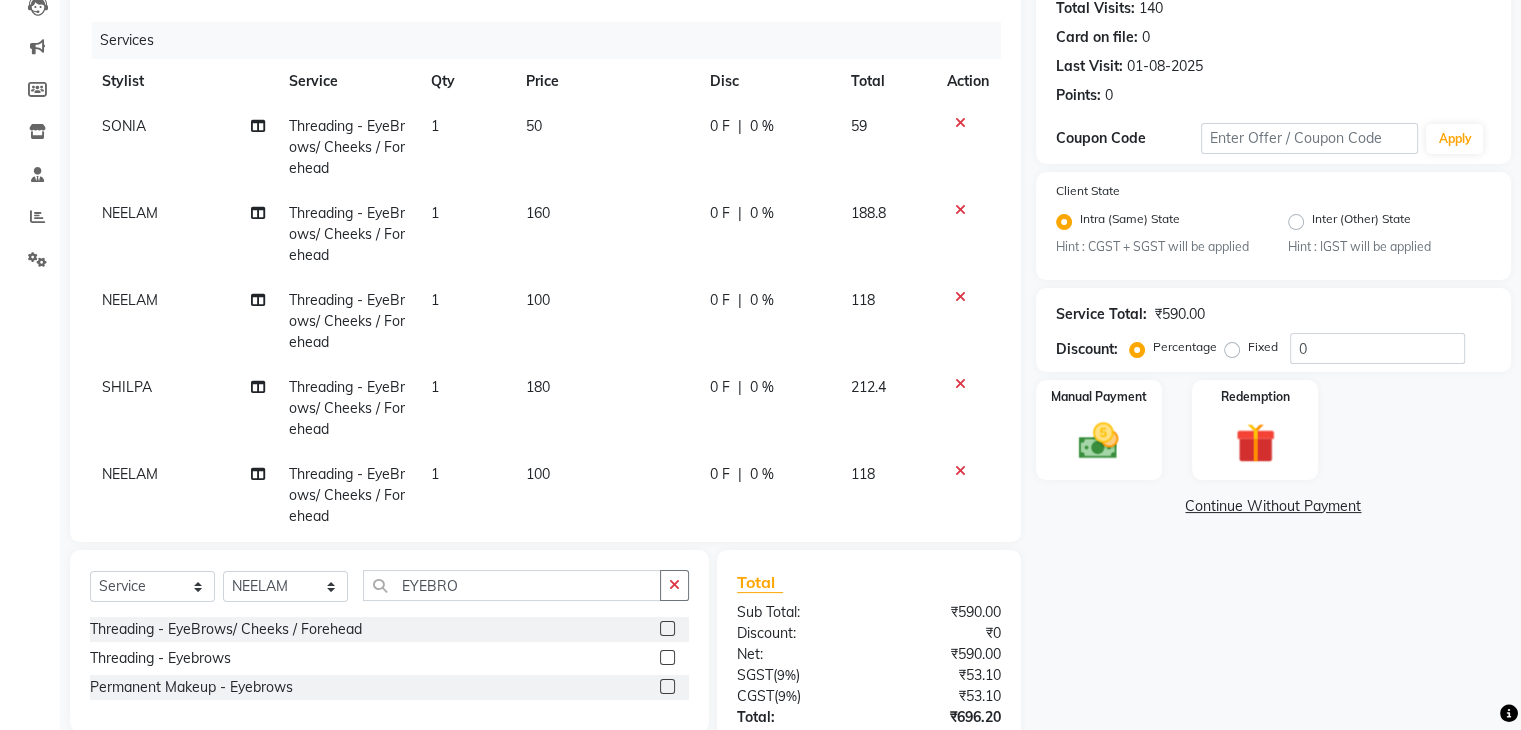 click on "100" 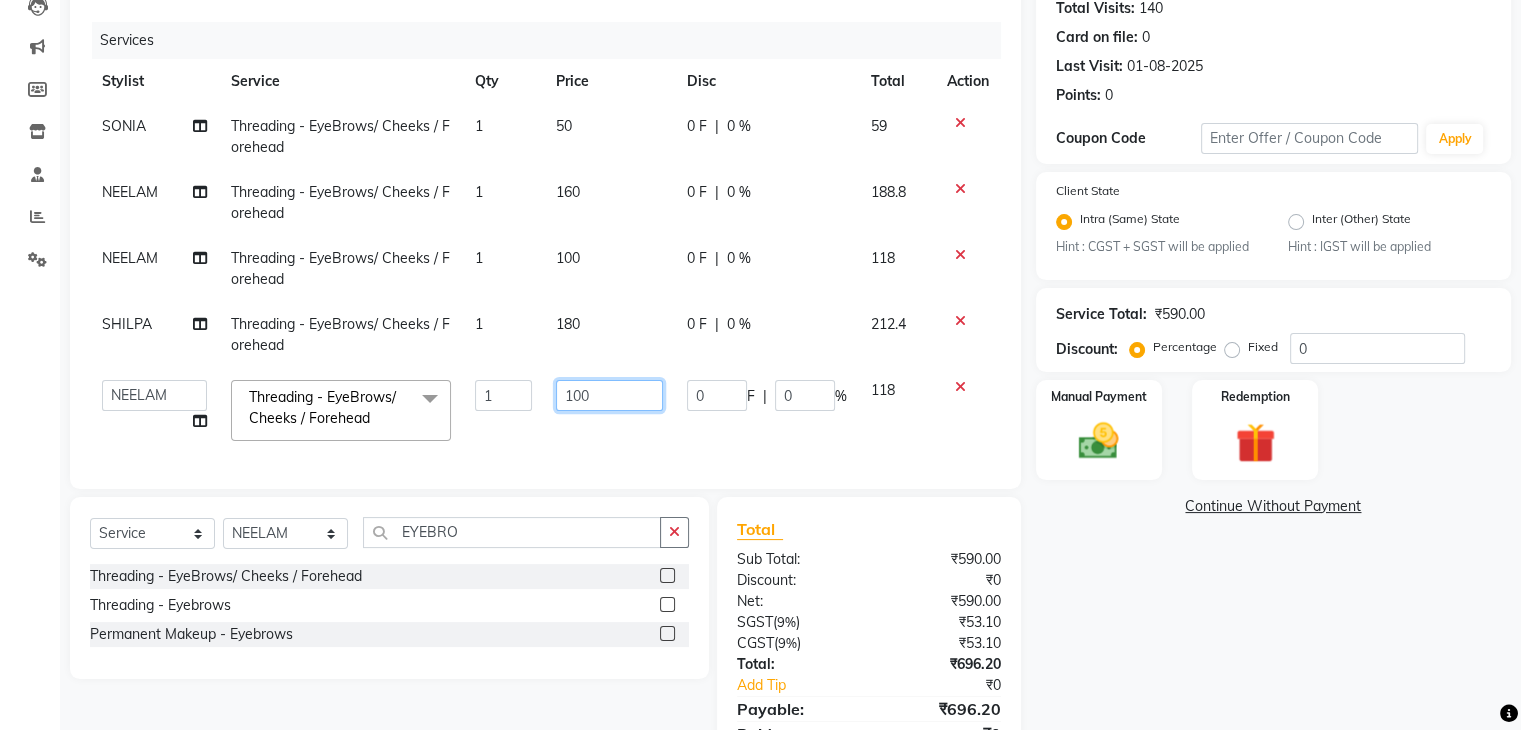 click on "100" 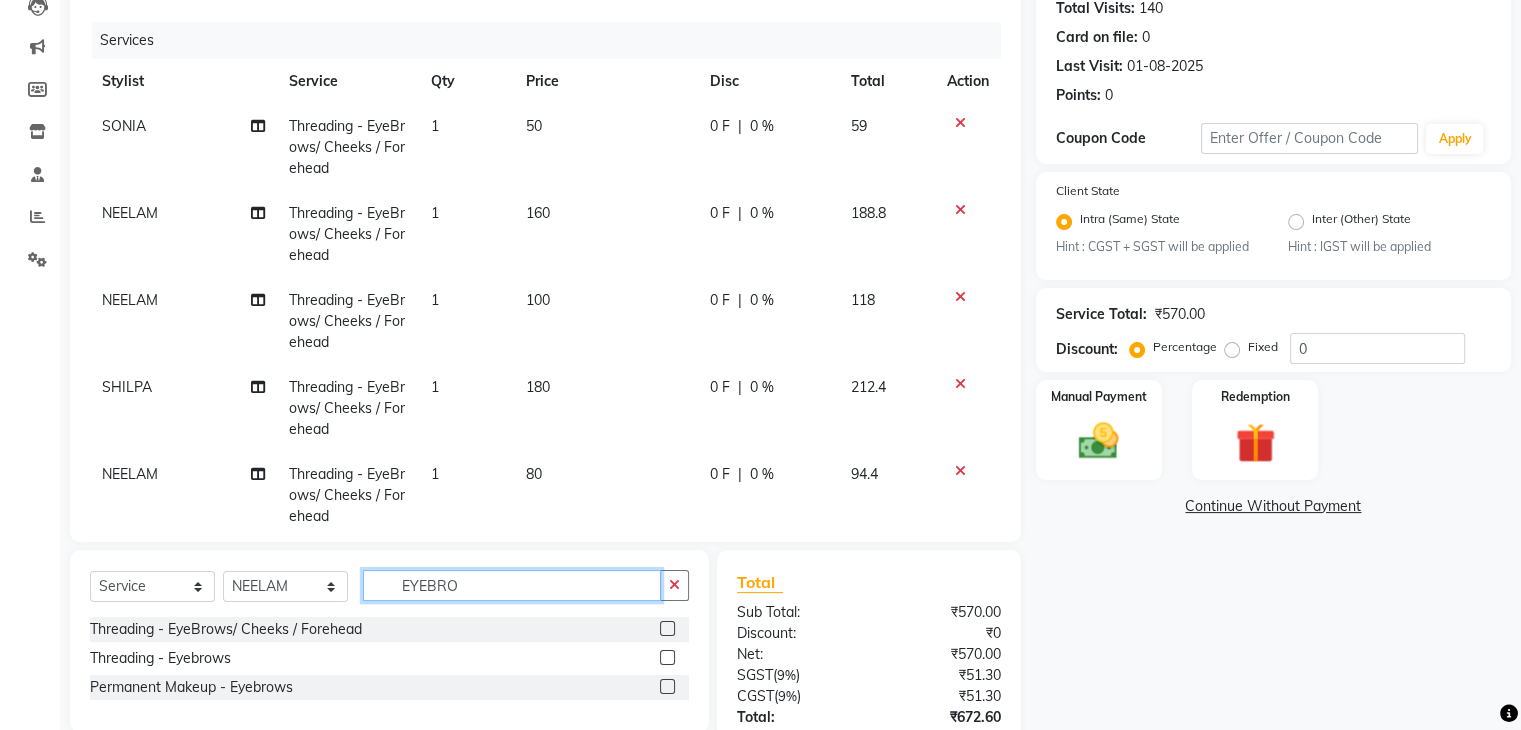 click on "Select  Service  Product  Membership  Package Voucher Prepaid Gift Card  Select Stylist AADIL ADIL Ajay Alam ALAM ALI ALI ANIL ANMOL ARVIND Ashif ASHISH Atif AYESHA BABLI DHEERAJ FAIZ Gaurav Geeta GULJAR HARMAN IBRAHIM Janvi JITENDER KAVI KHUSHBOO KHUSHBOO komal kusum mam  LUCKY manager manju manoj Marry Meena MEENTA MEENTA Meenu MERRY MINTA Moin ali MONIKA Naem Naresh NAZIM NEELAM Neeraj Nisha Pankaj Priya PRIYANKA RAGNI Ram RAM RIYA SAHIL SAMEER sangeeta  SAPAN Seema SEEMA SHAAN SHAHRUKH SHIKHA SHILPA SONIA sonu SONU SUNIL Sunita SUNITA UPASANA UPASANA Vanshika Varun VINITA Zafar EYEBRO Threading  - EyeBrows/ Cheeks / Forehead  Threading  - Eyebrows  Permanent Makeup - Eyebrows" 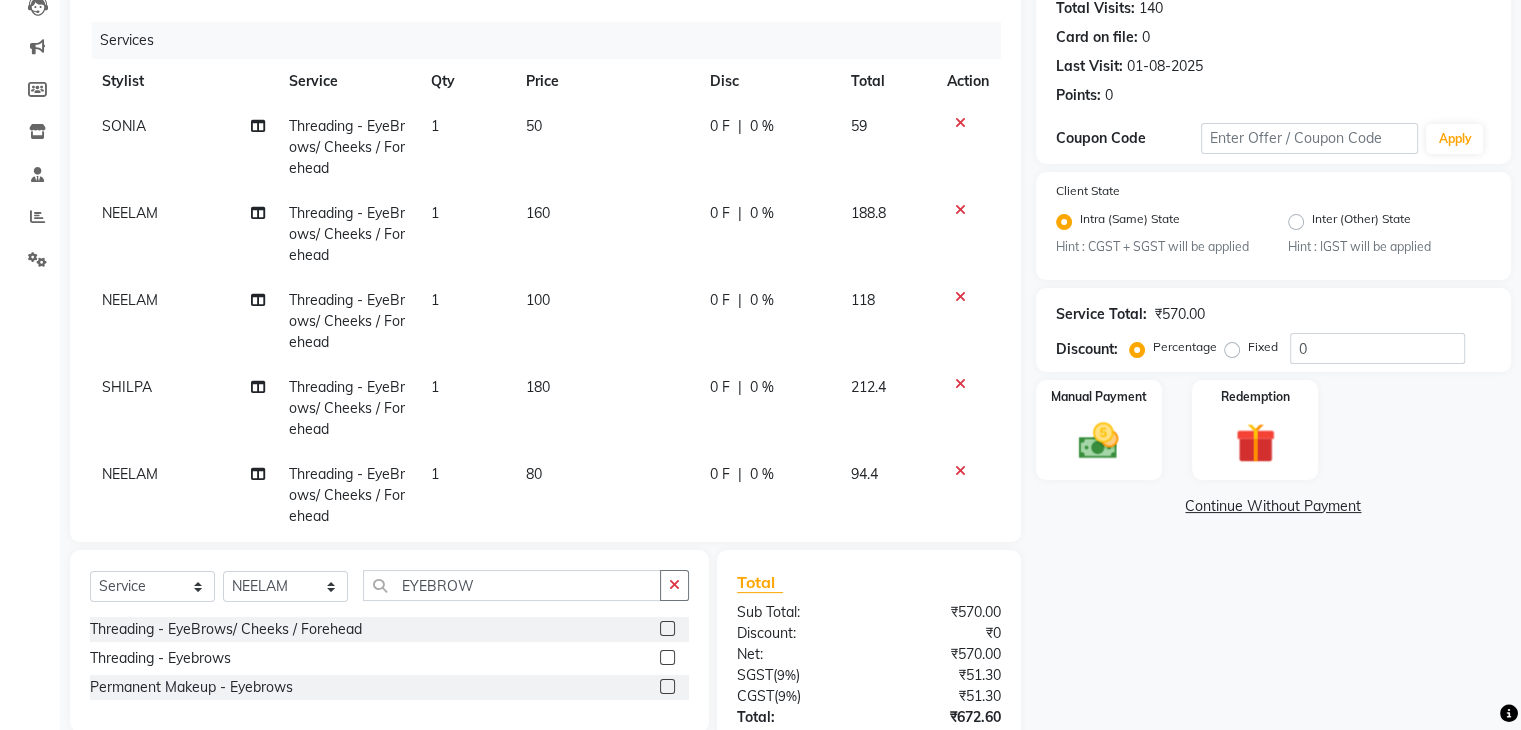 click 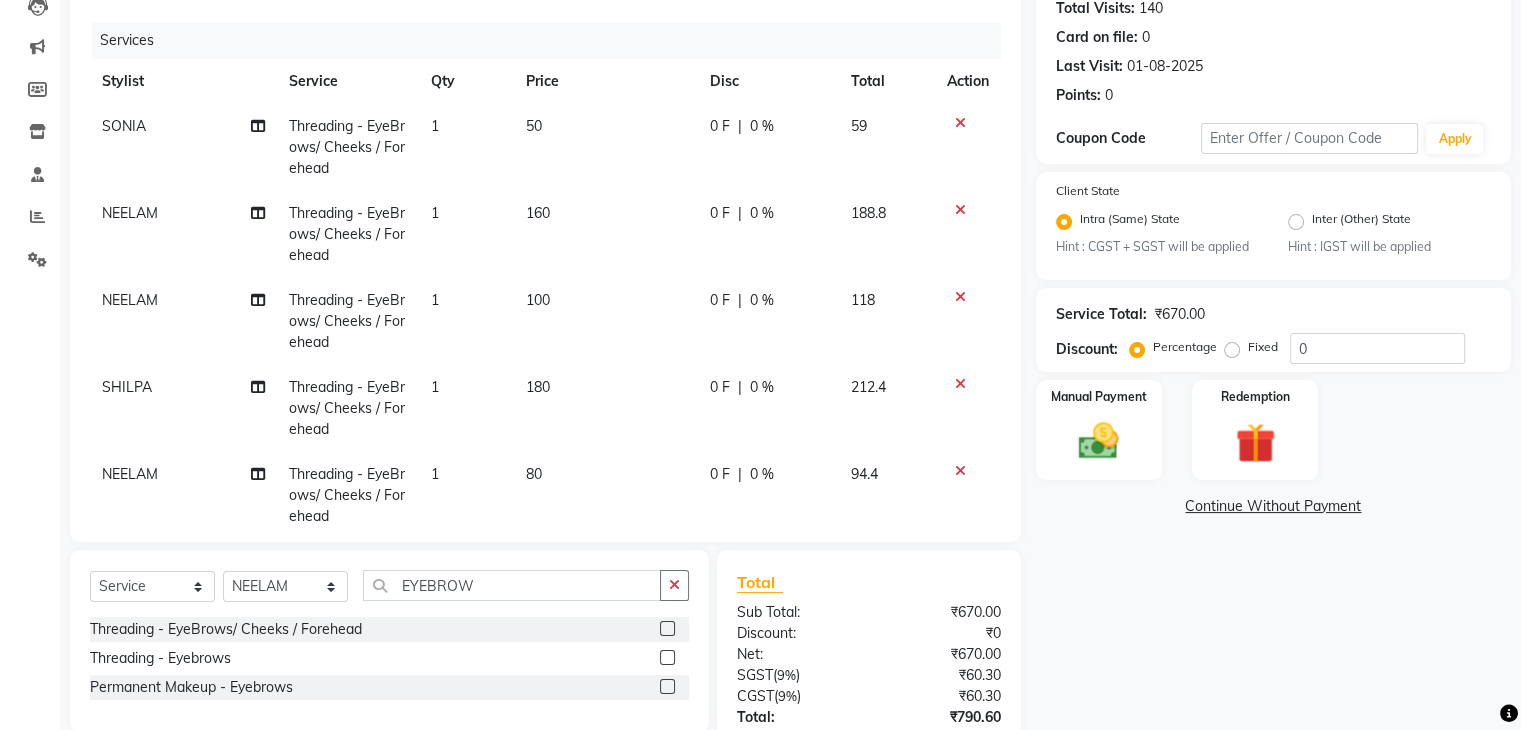 click 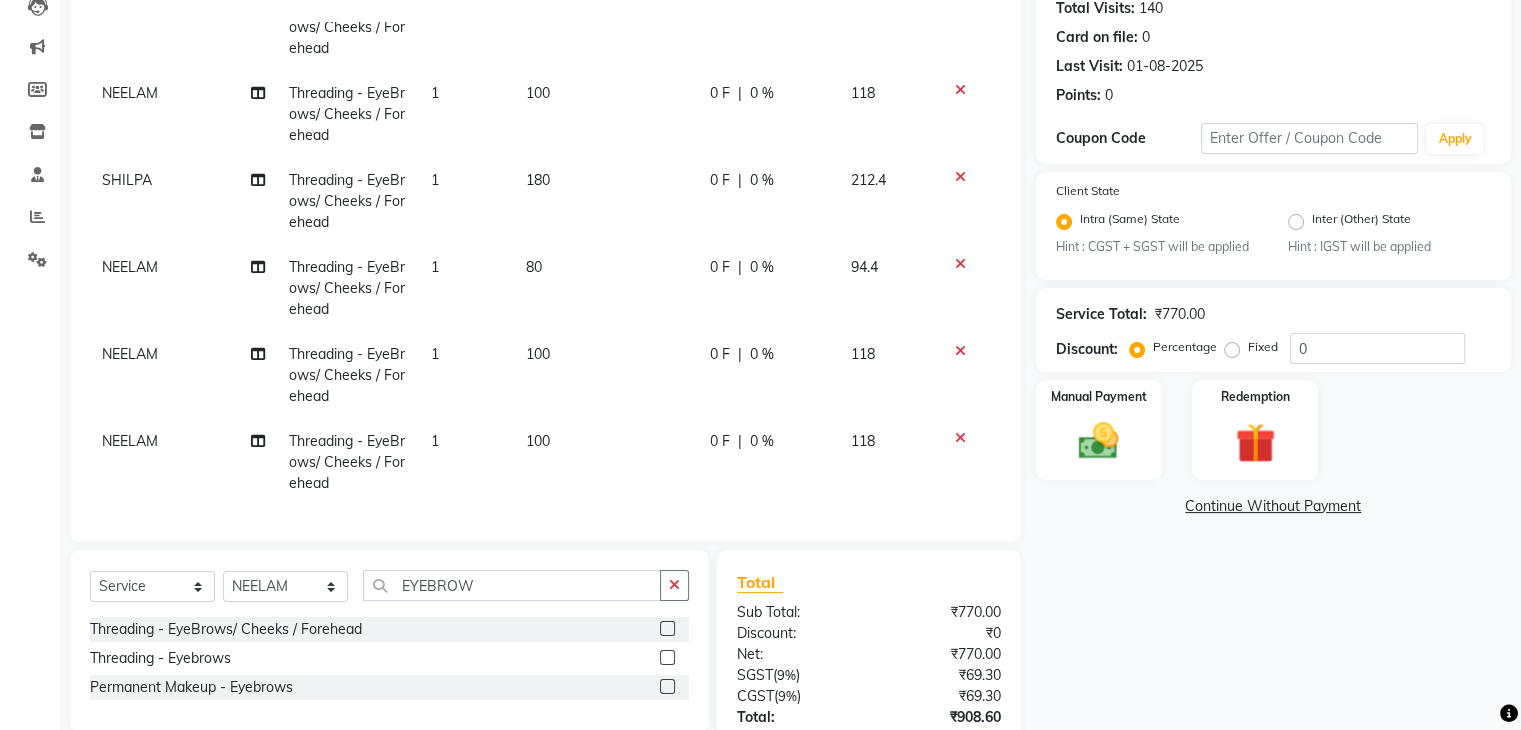 scroll, scrollTop: 222, scrollLeft: 0, axis: vertical 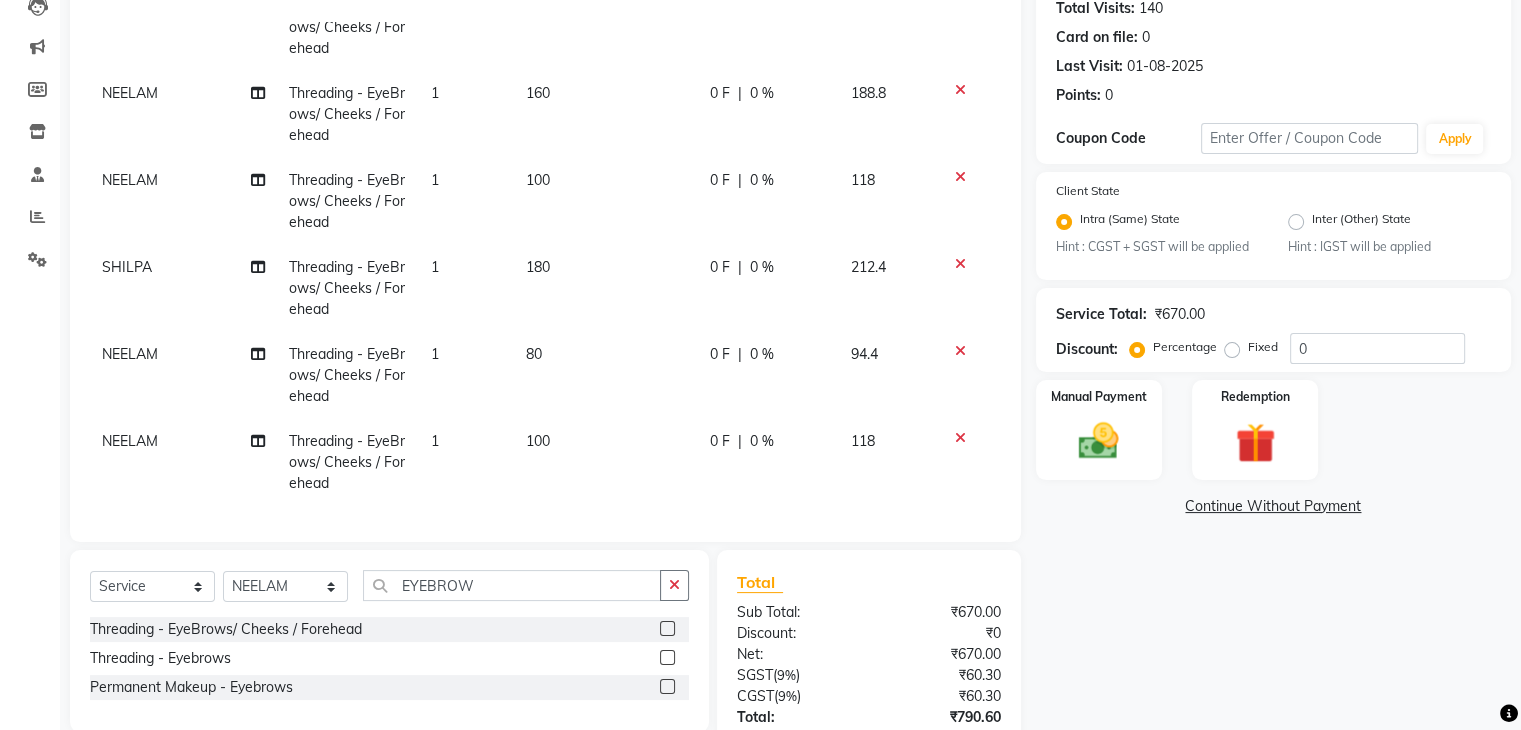 click on "100" 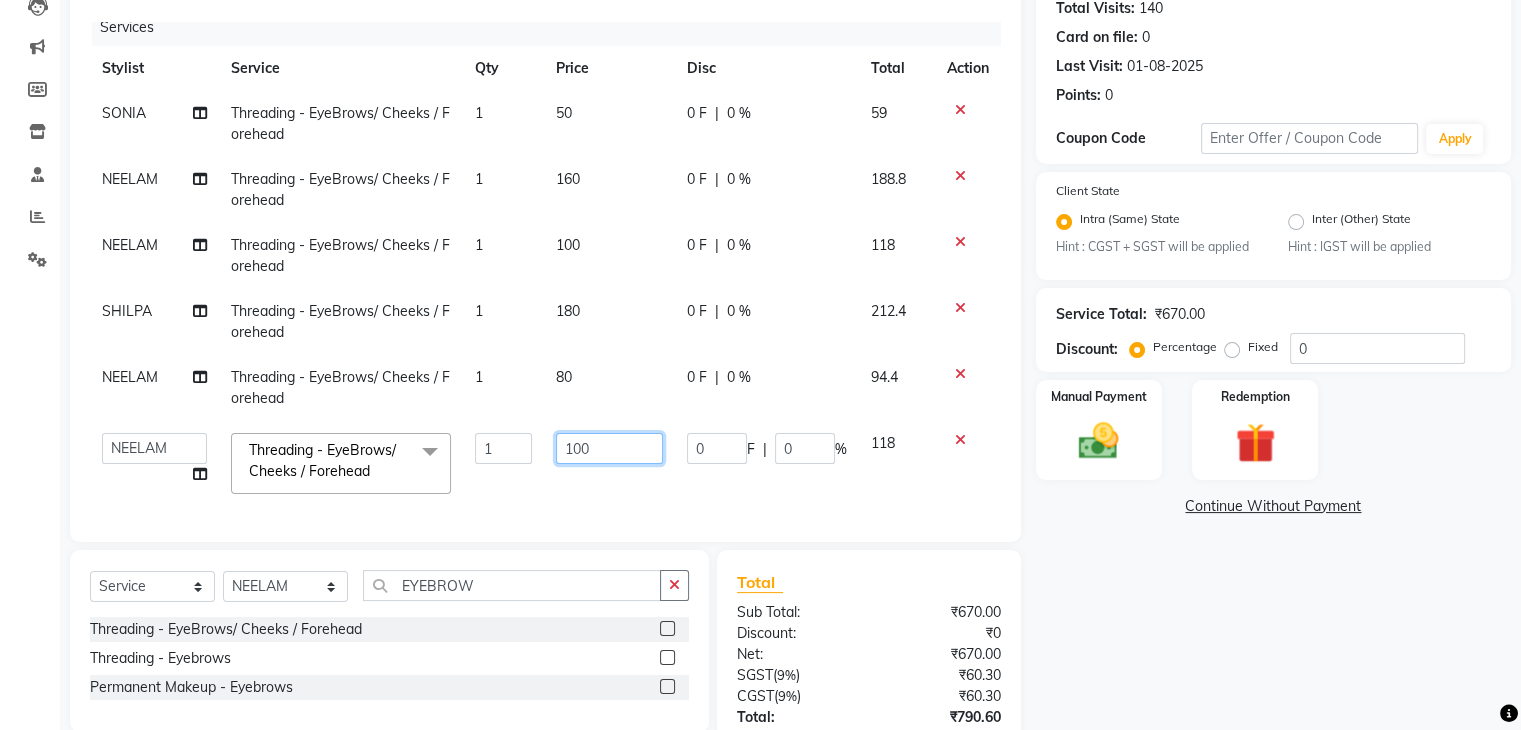 click on "100" 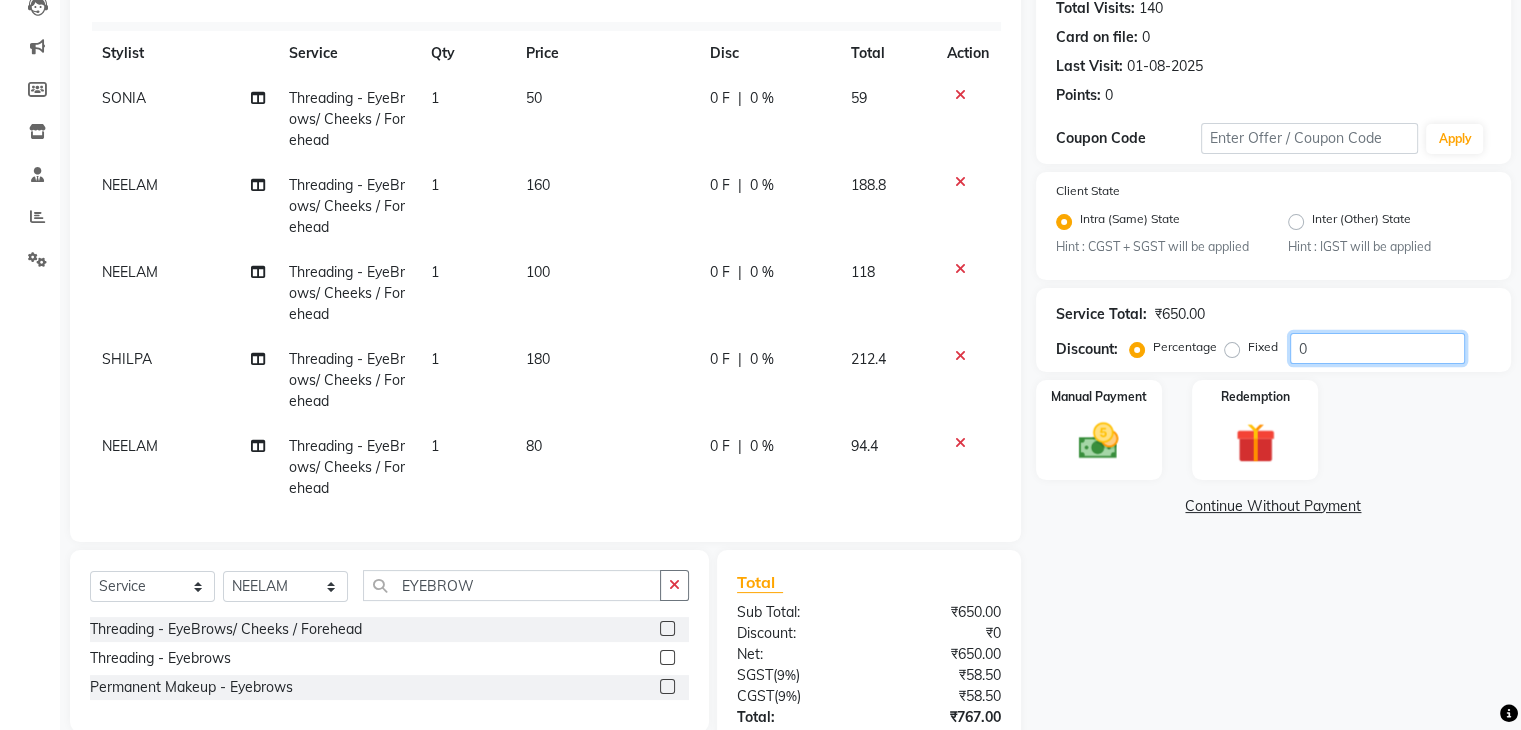 click on "0" 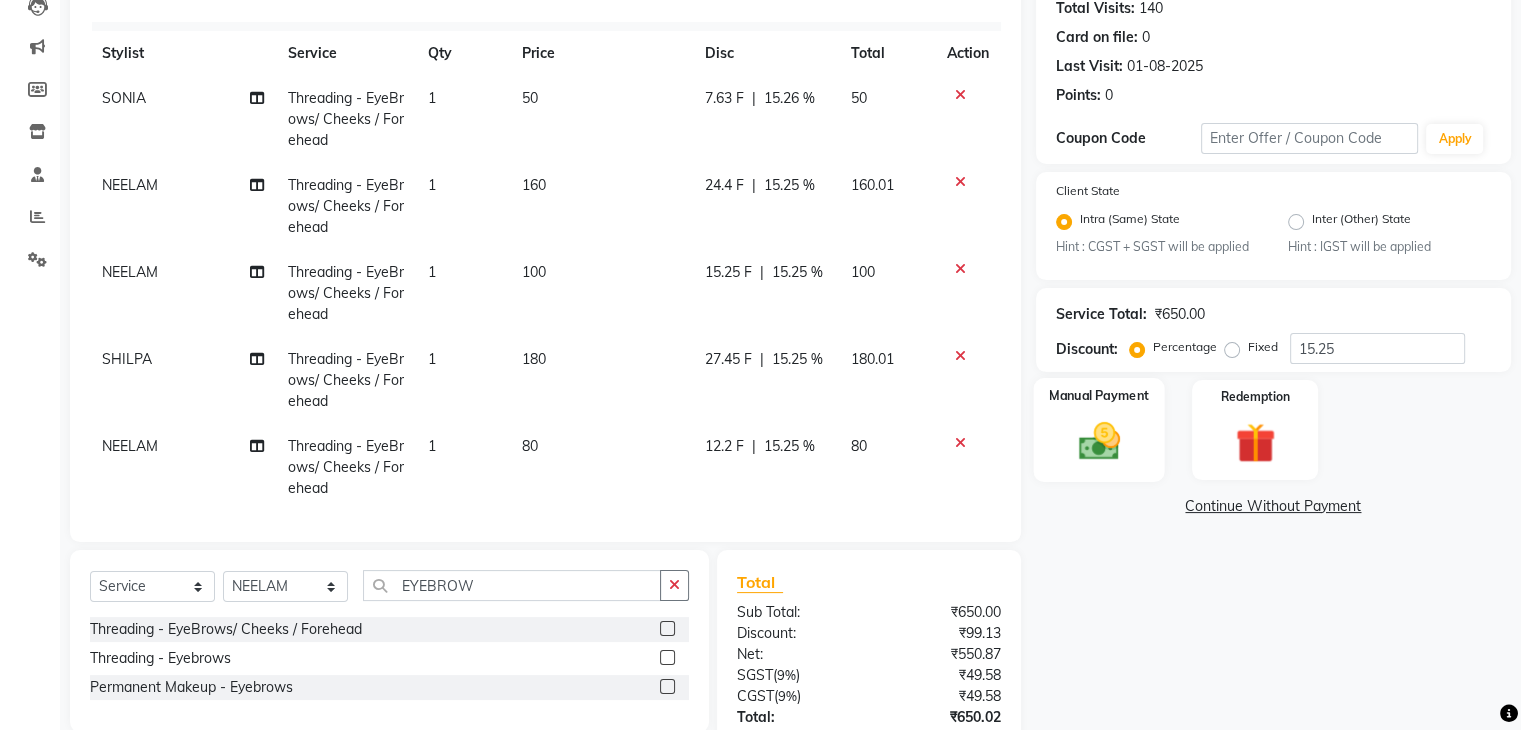 click on "Manual Payment" 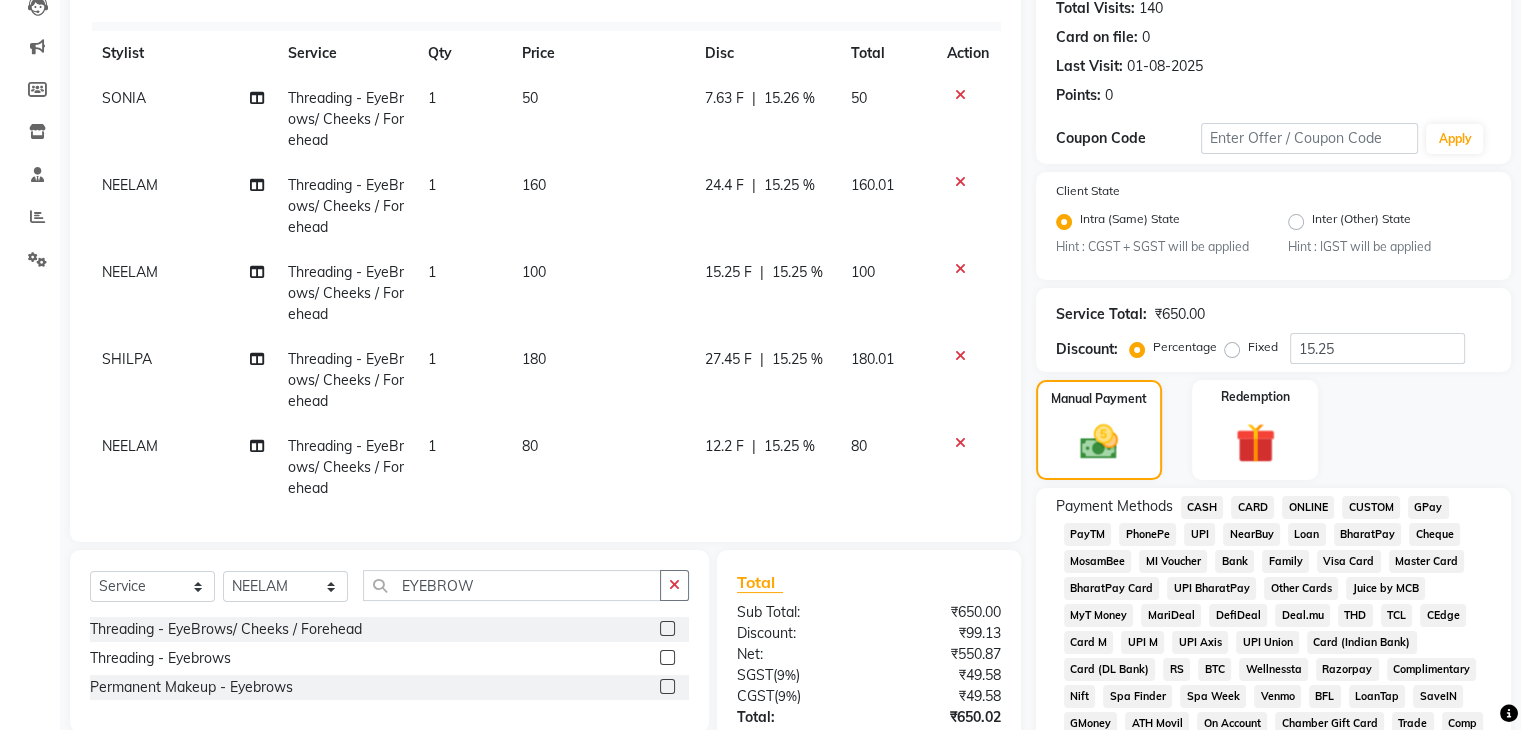click on "ONLINE" 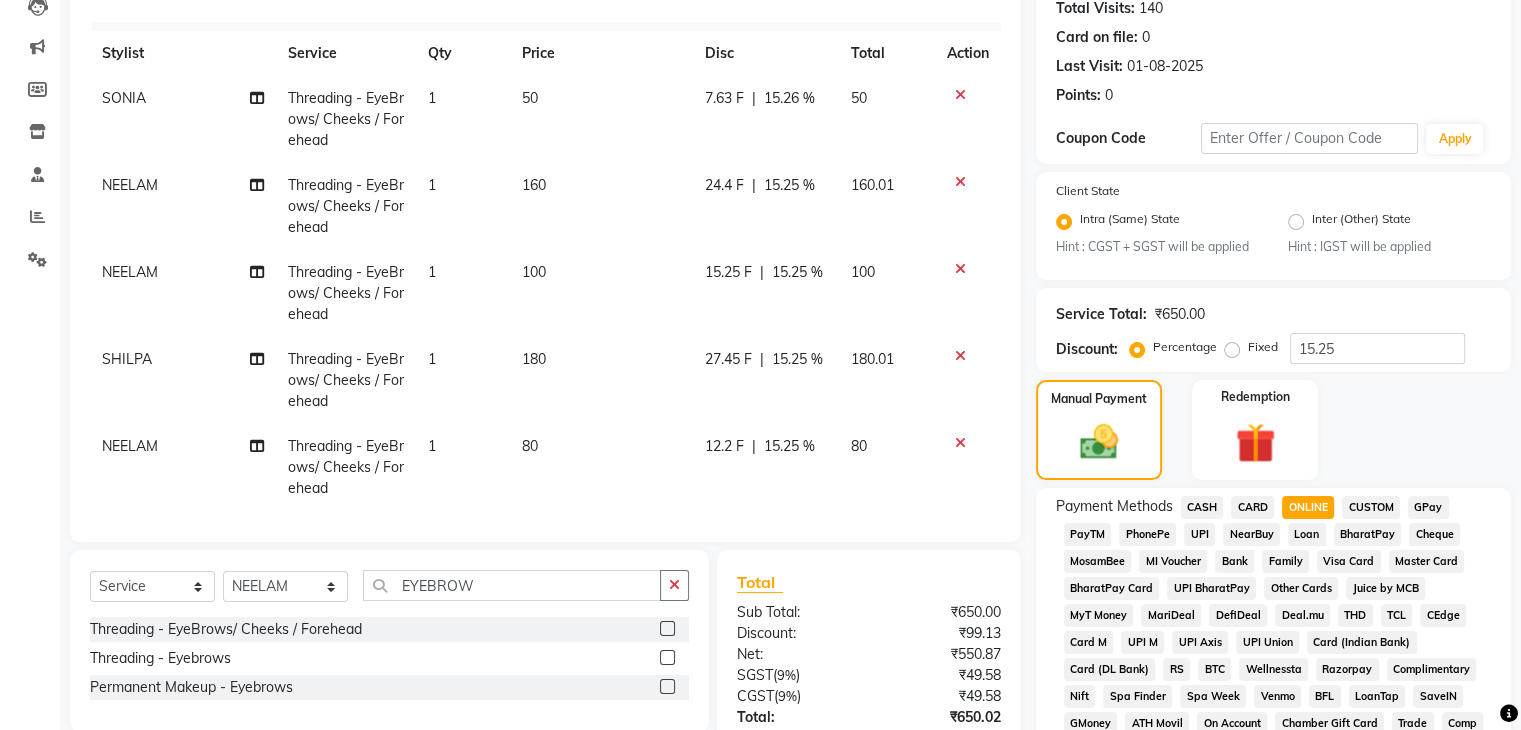 scroll, scrollTop: 812, scrollLeft: 0, axis: vertical 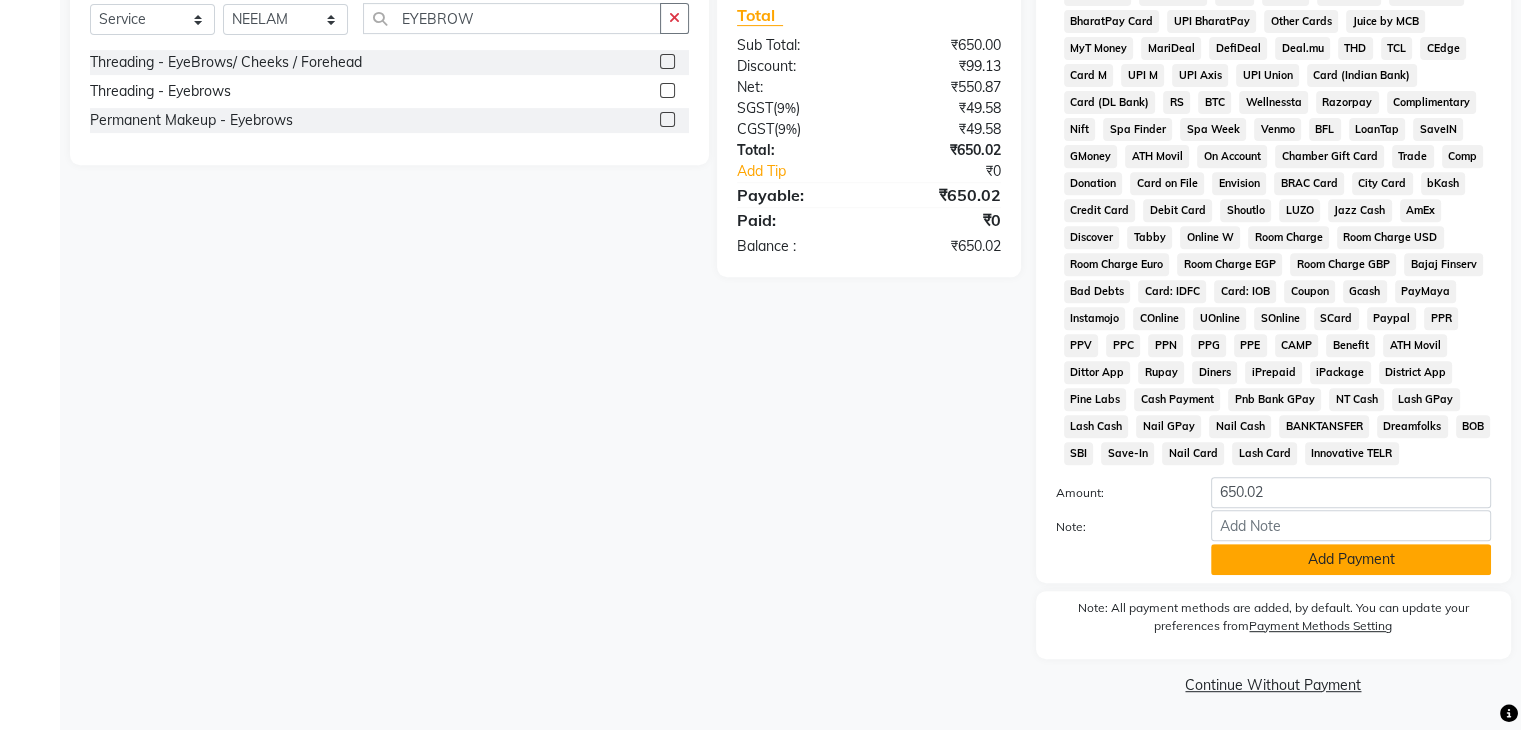 click on "Add Payment" 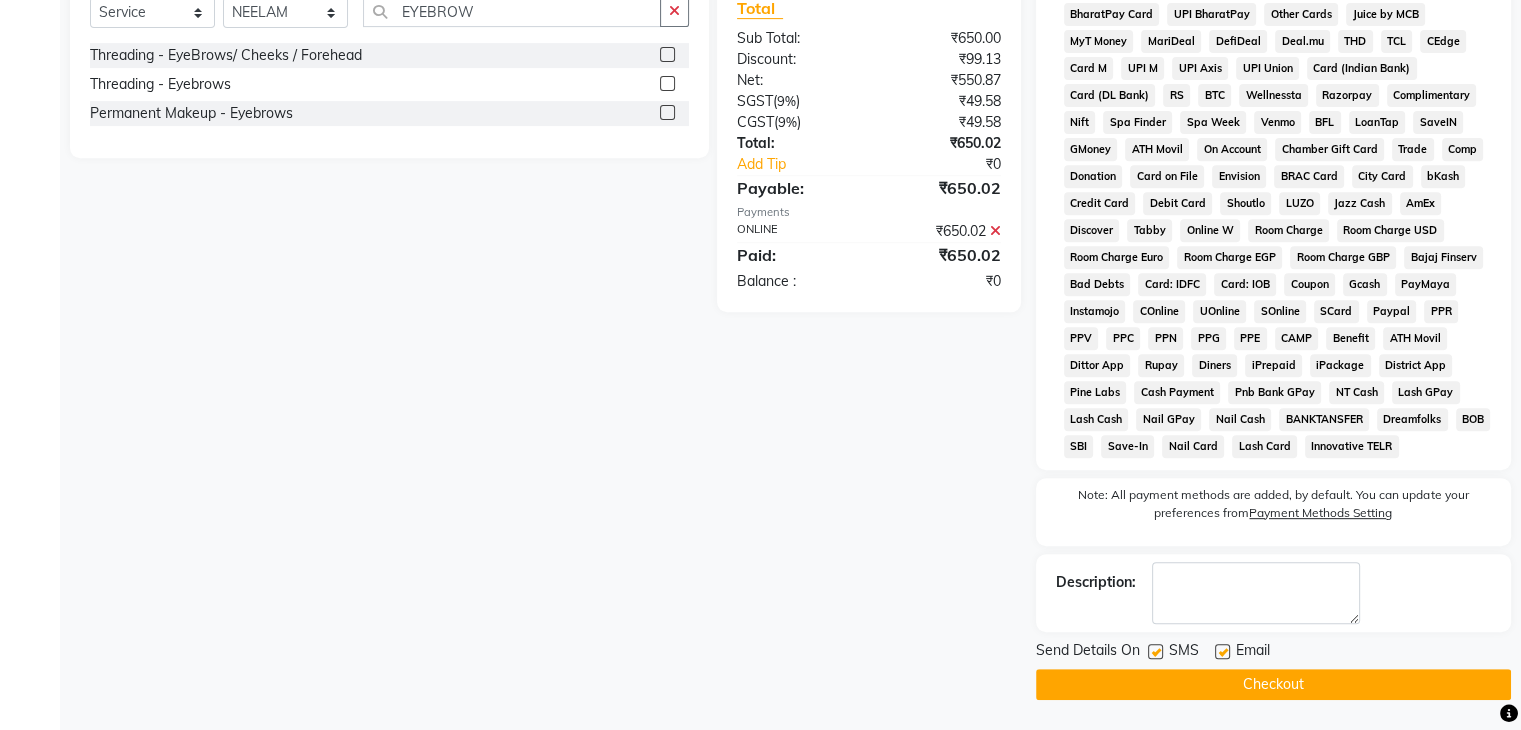 click on "Checkout" 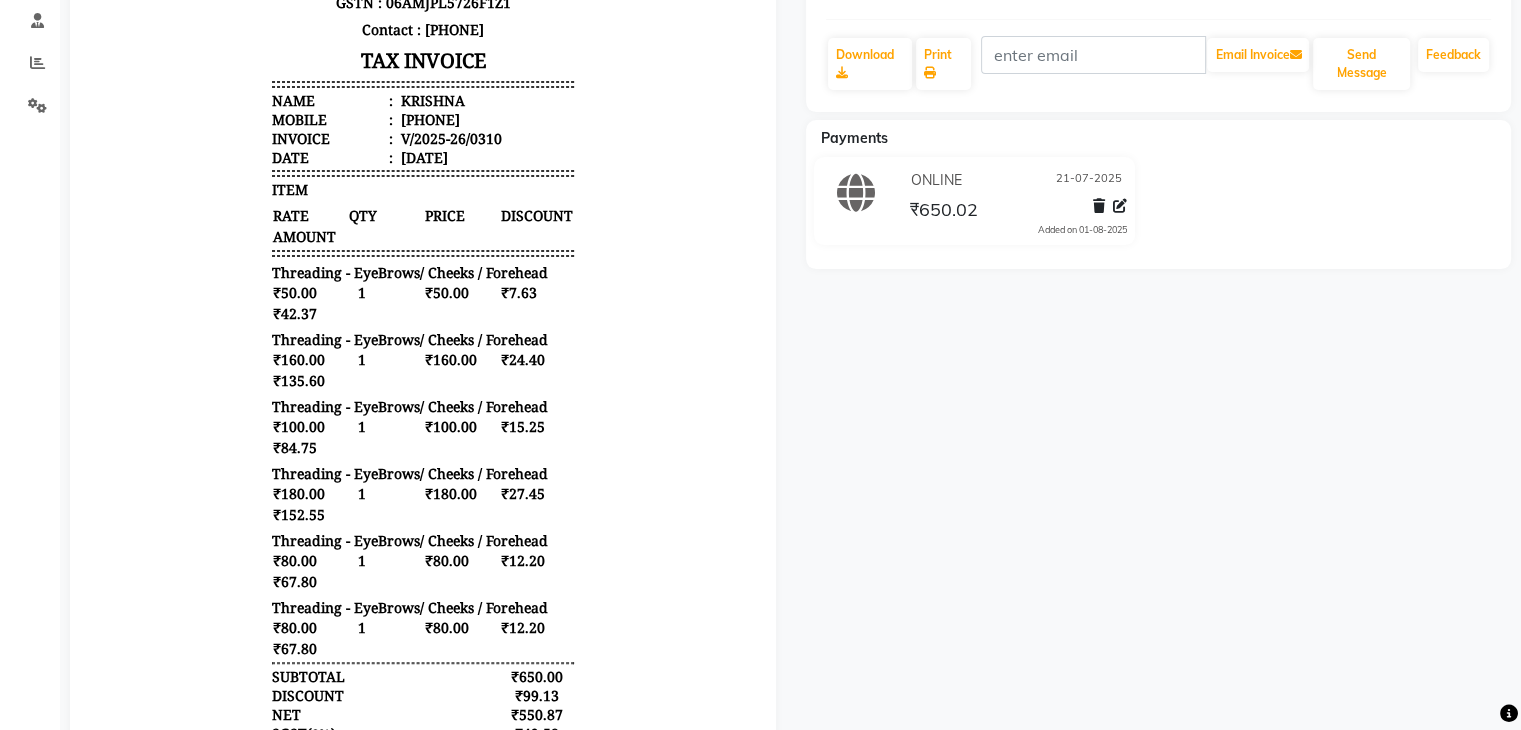 scroll, scrollTop: 400, scrollLeft: 0, axis: vertical 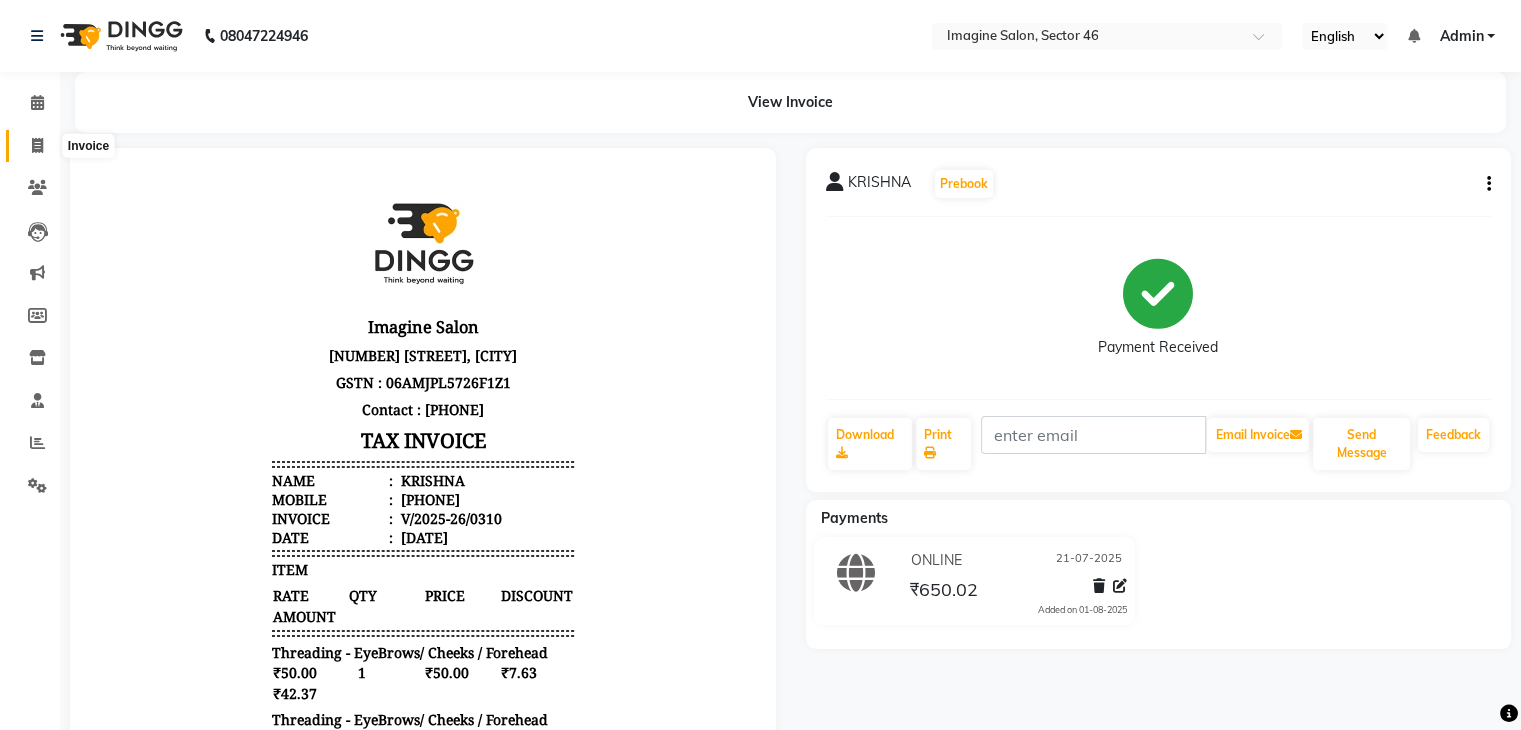 click 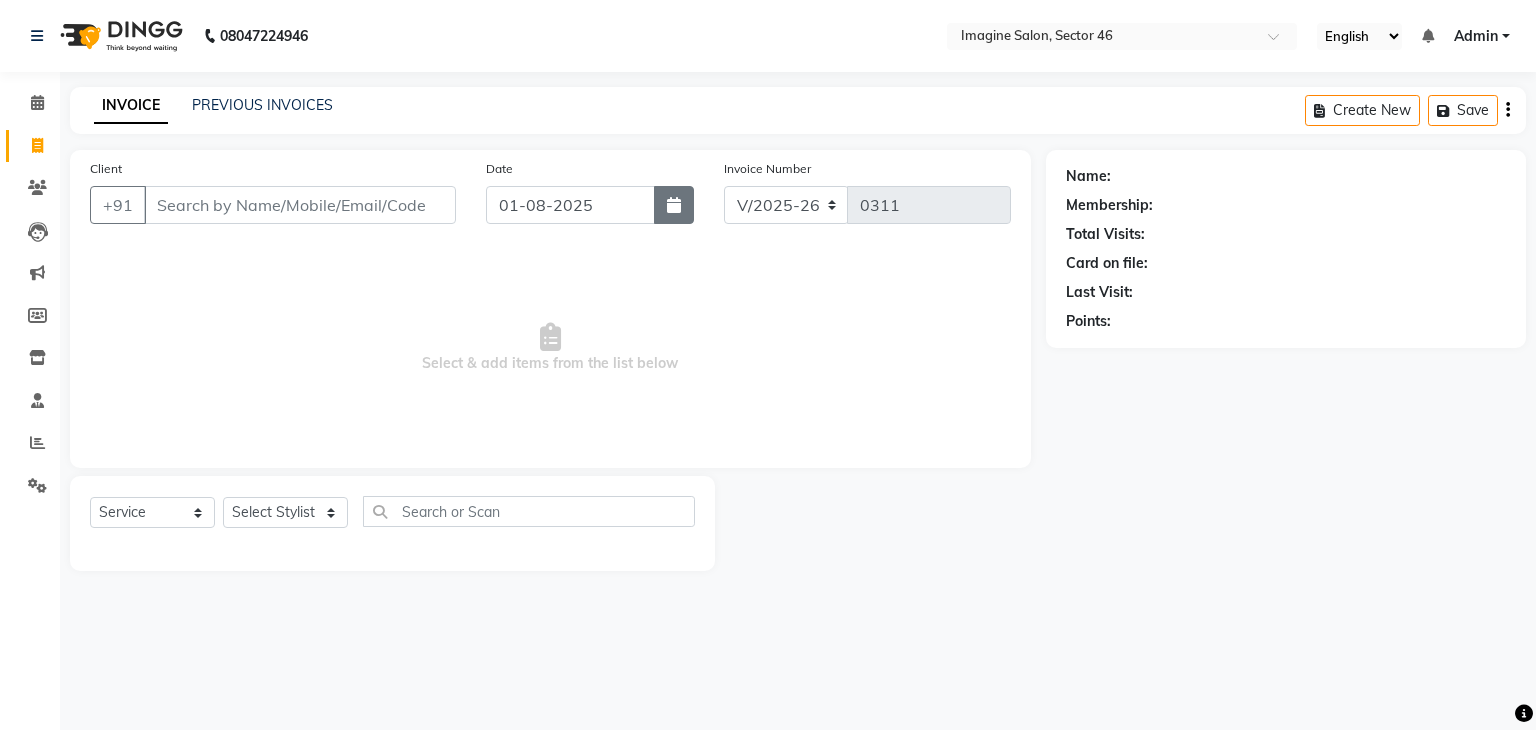 click 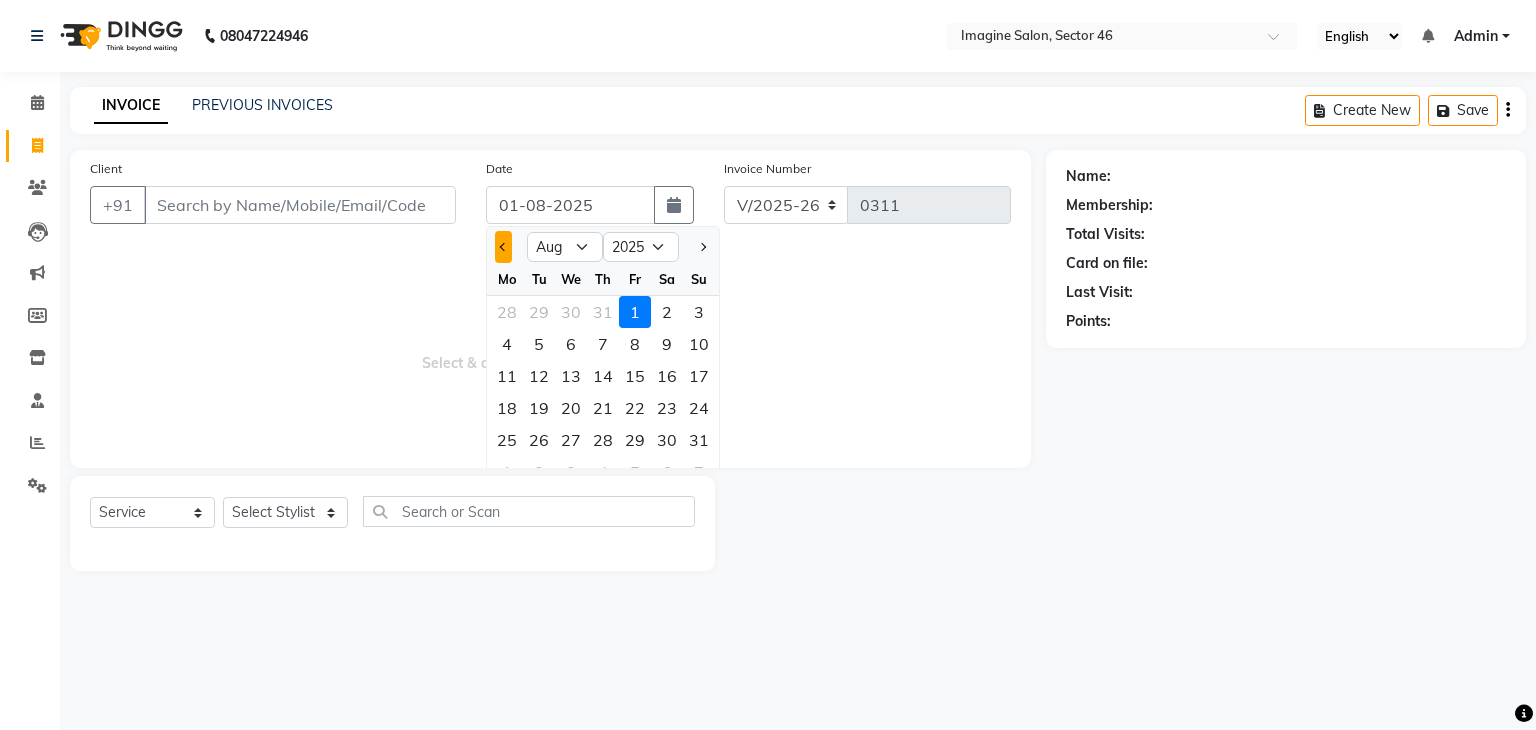 click 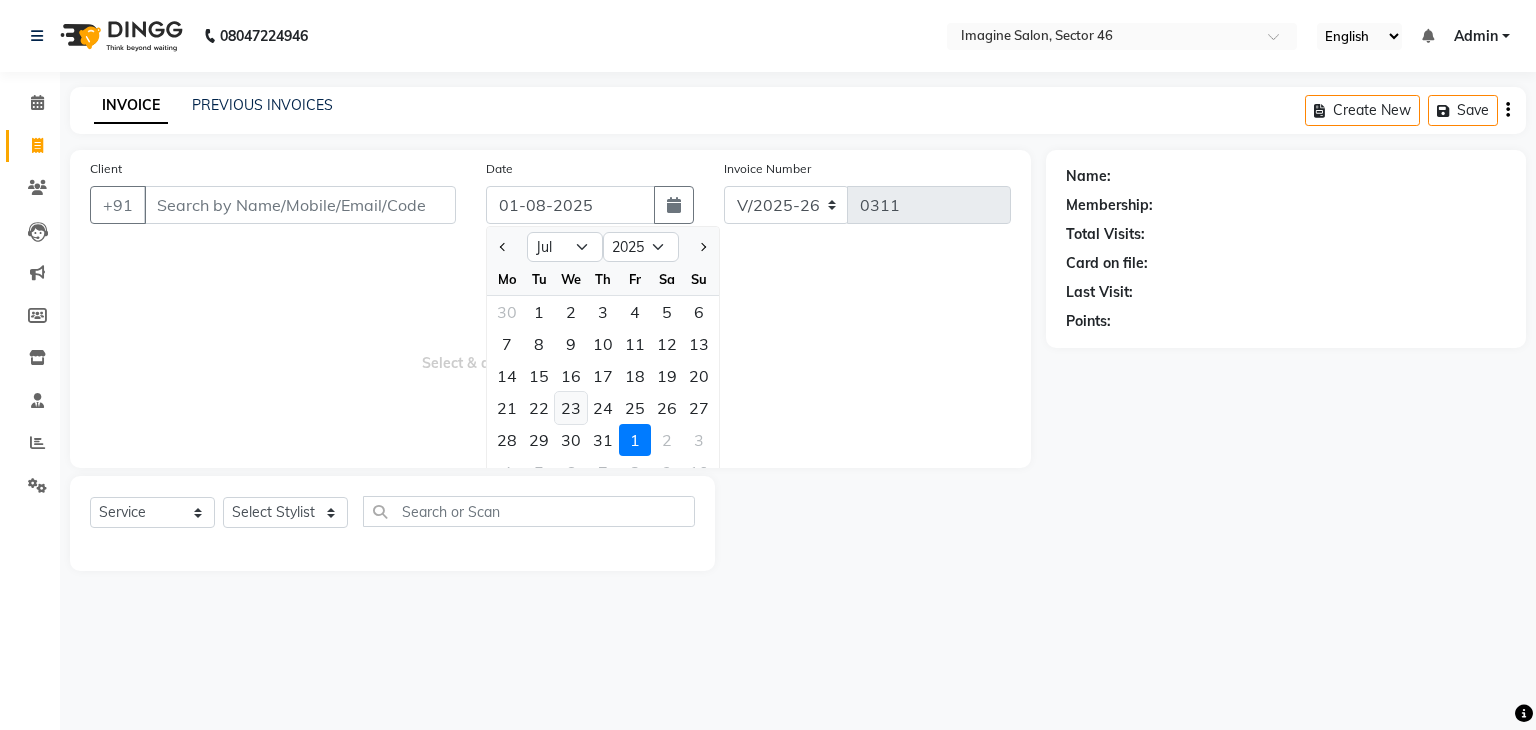 click on "23" 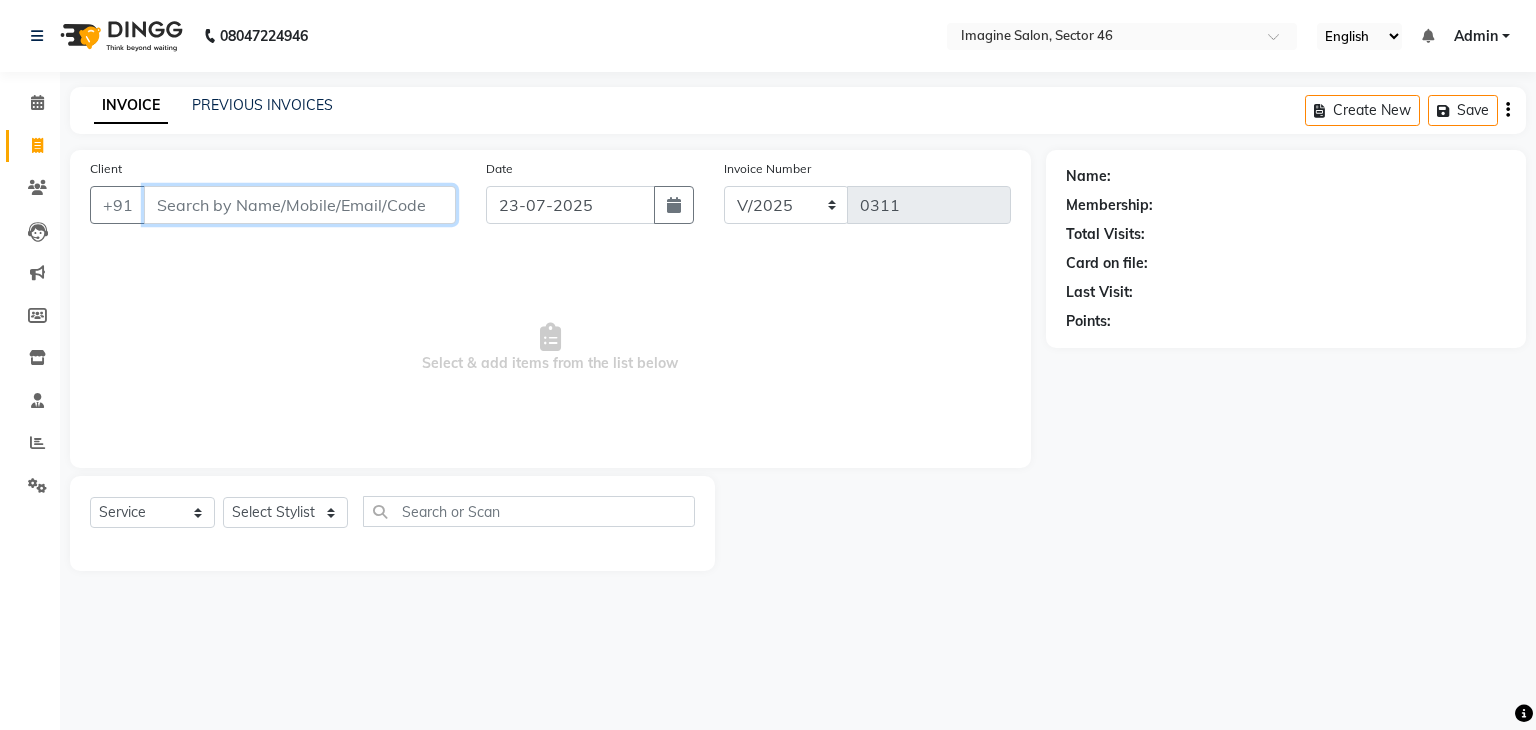 click on "Client" at bounding box center (300, 205) 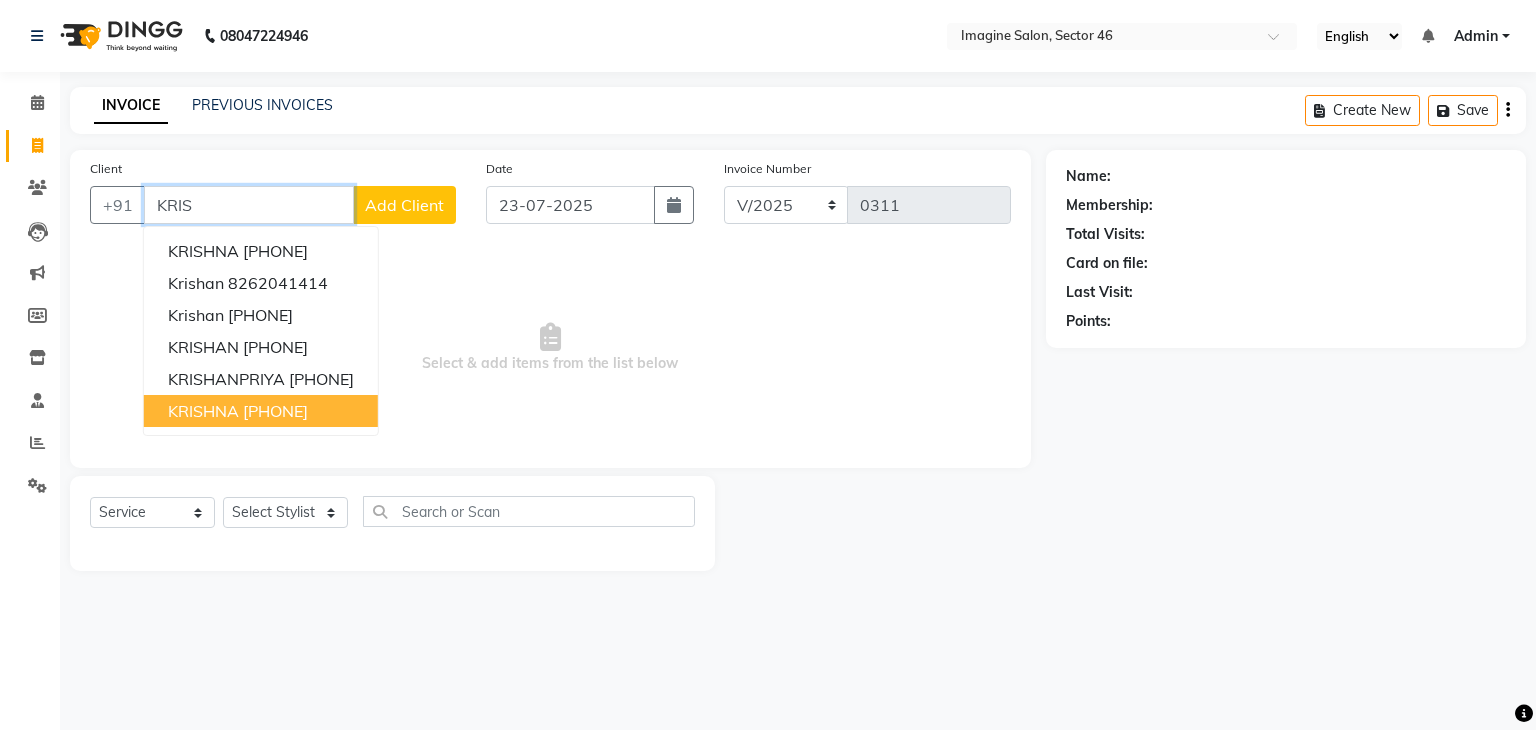 click on "[PHONE]" at bounding box center [275, 411] 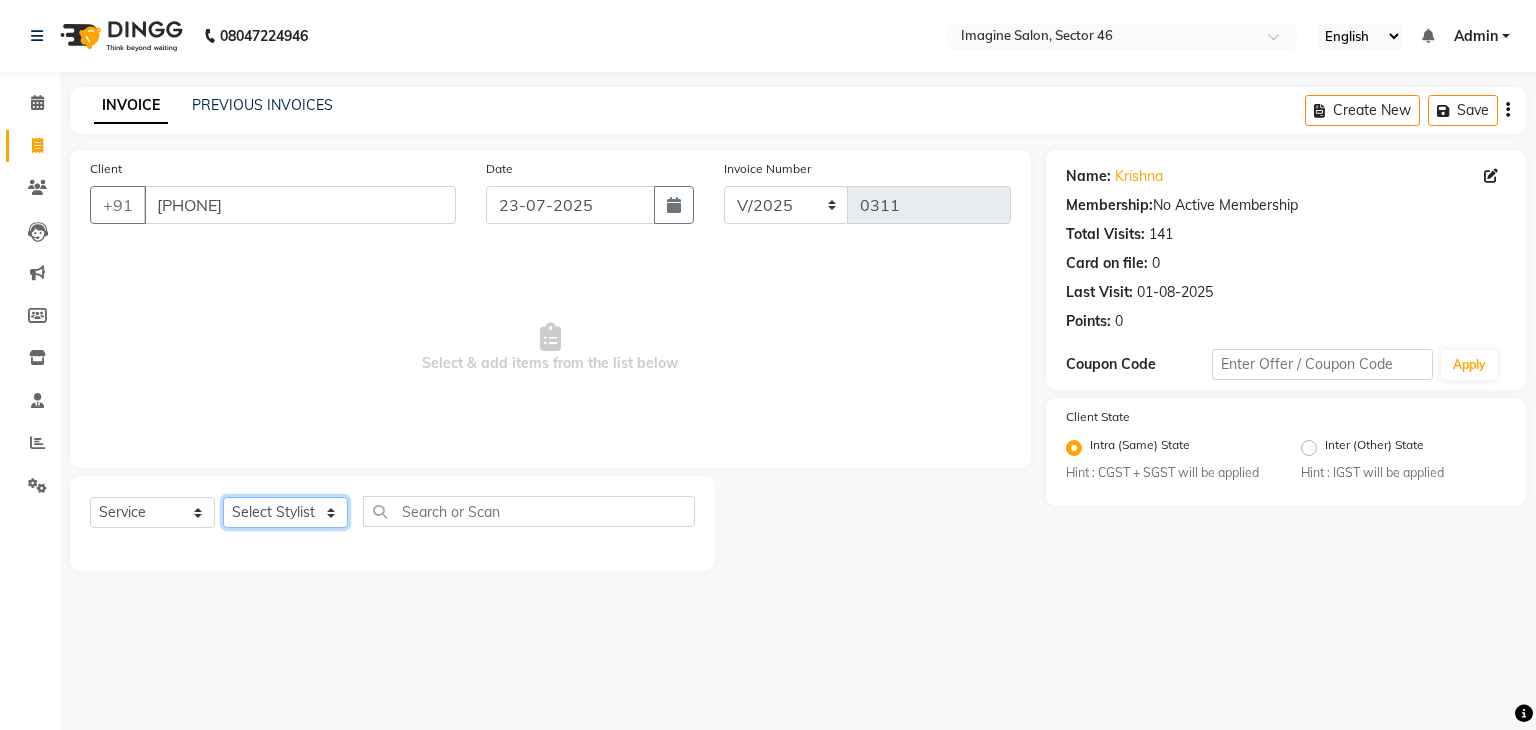 click on "Select Stylist AADIL ADIL Ajay Alam ALAM ALI ALI ANIL ANMOL ARVIND Ashif ASHISH Atif AYESHA BABLI DHEERAJ FAIZ Gaurav Geeta GULJAR HARMAN IBRAHIM Janvi JITENDER KAVI KHUSHBOO KHUSHBOO komal kusum mam  LUCKY manager manju manoj Marry Meena MEENTA MEENTA Meenu MERRY MINTA Moin ali MONIKA Naem Naresh NAZIM NEELAM Neeraj Nisha Pankaj Priya PRIYANKA RAGNI Ram RAM RIYA SAHIL SAMEER sangeeta  SAPAN Seema SEEMA SHAAN SHAHRUKH SHIKHA SHILPA SONIA sonu SONU SUNIL Sunita SUNITA UPASANA UPASANA Vanshika Varun VINITA Zafar" 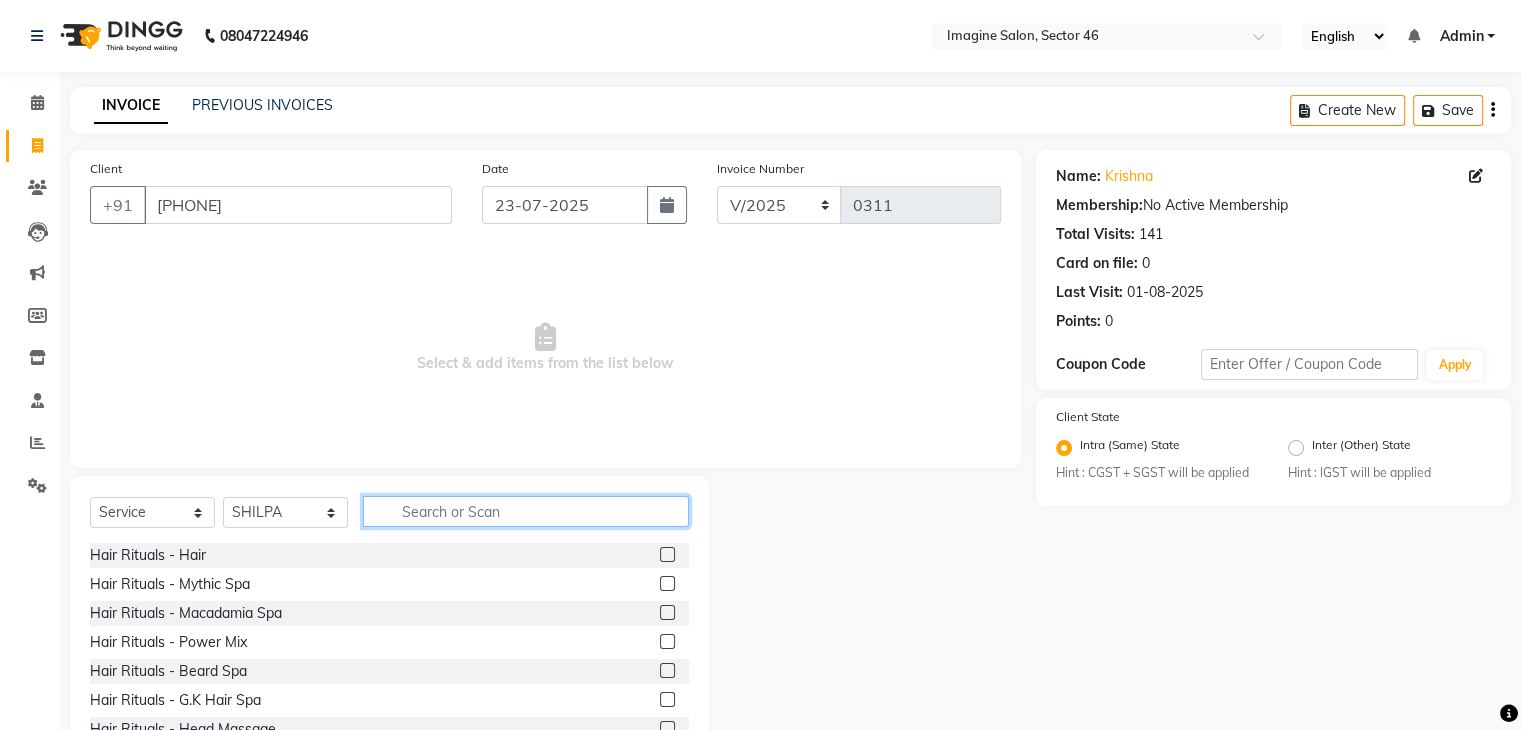 click 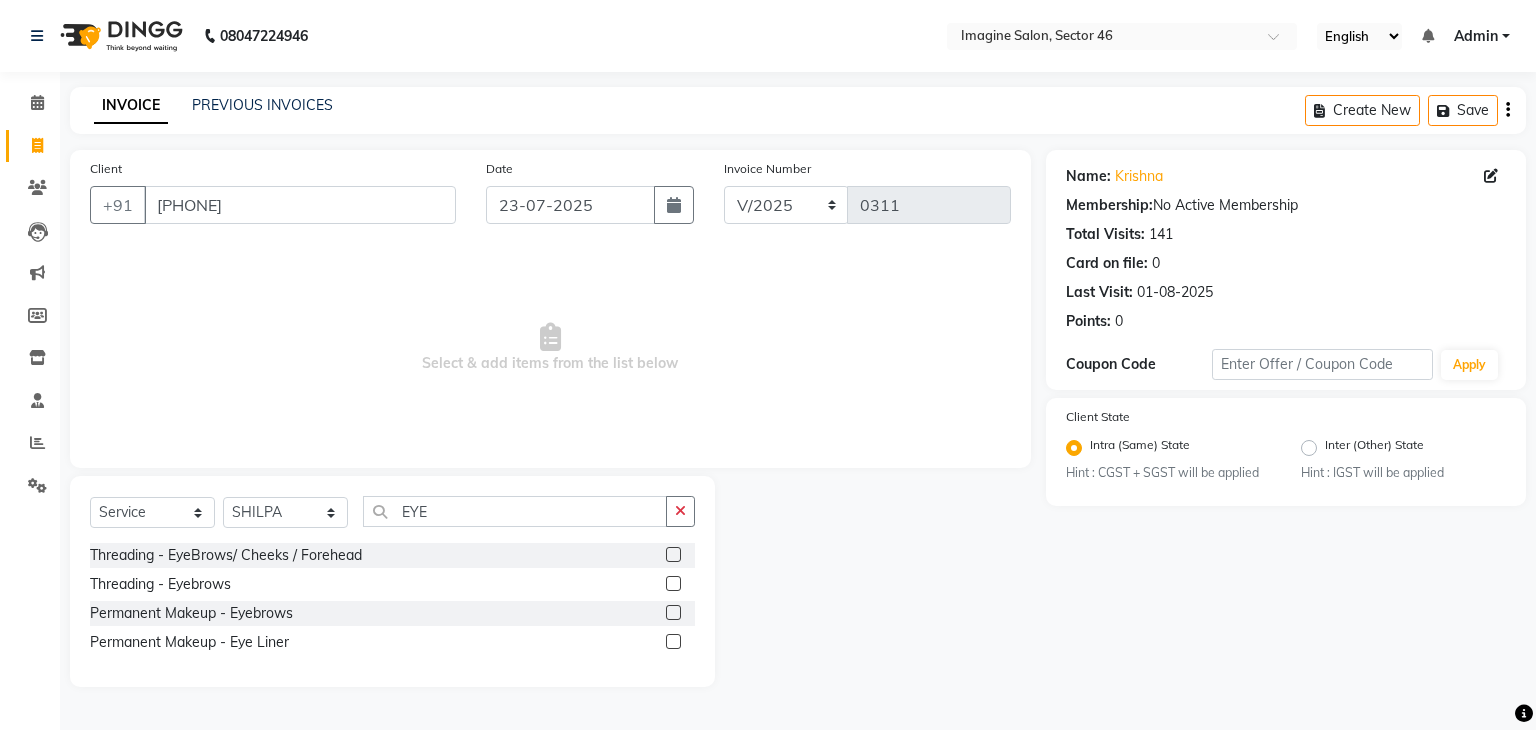 click 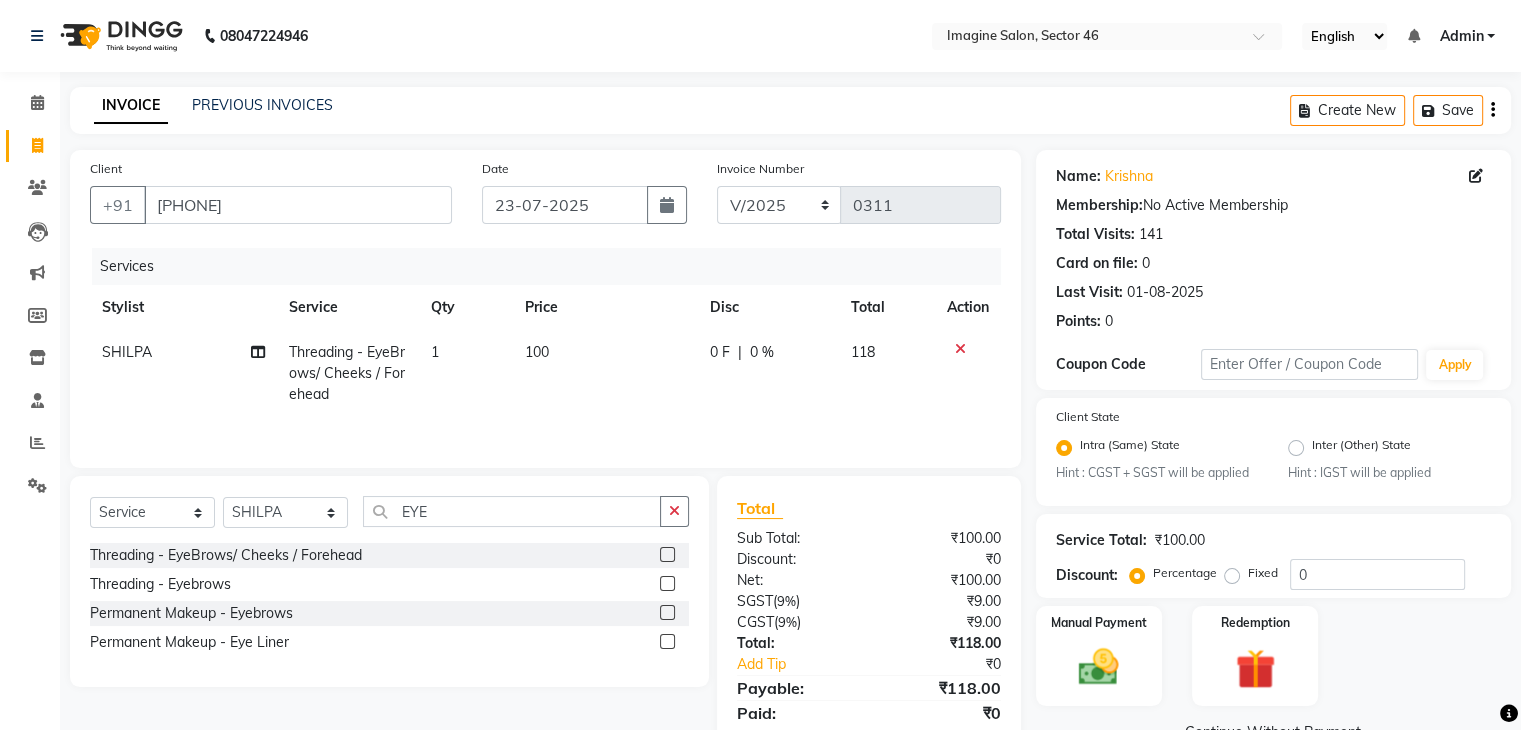 click on "100" 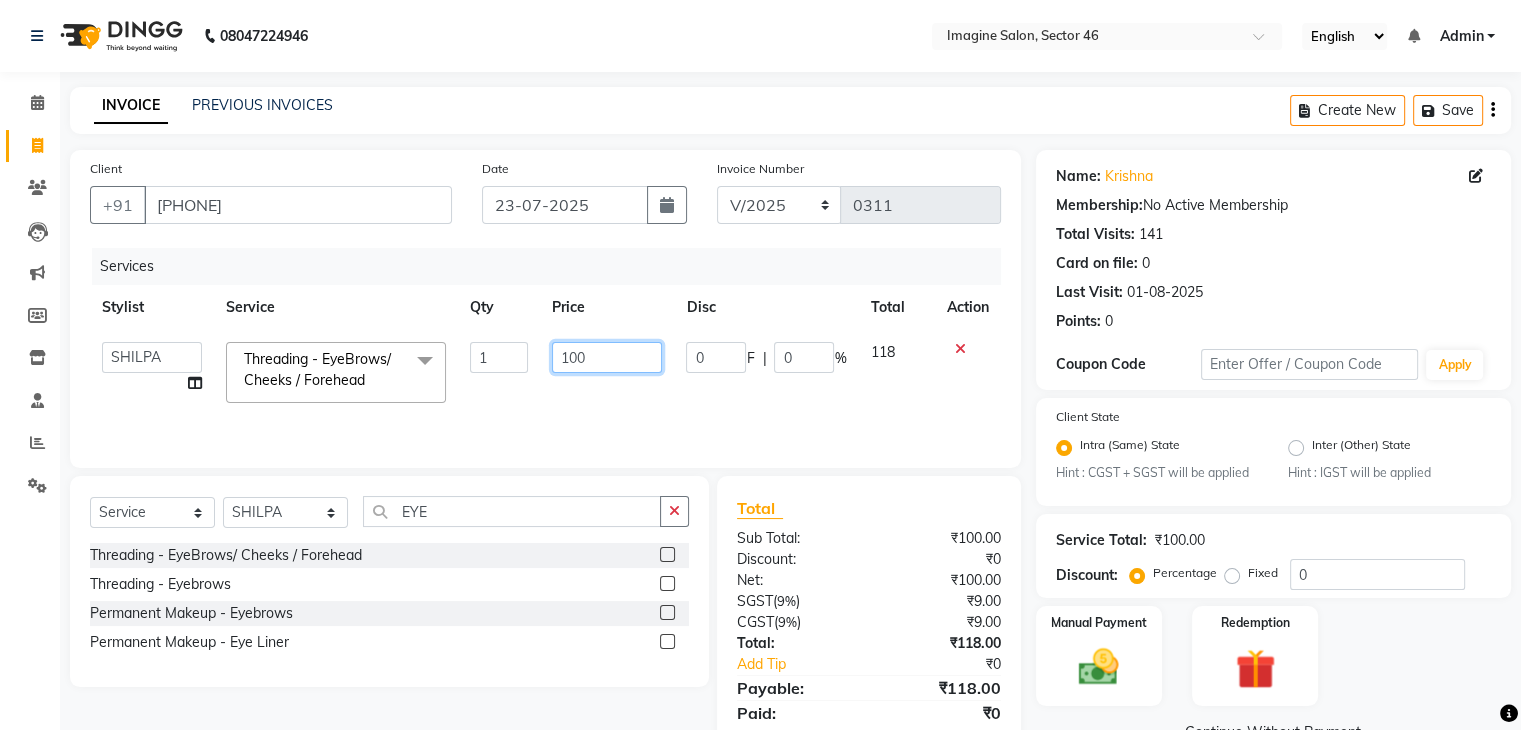 click on "100" 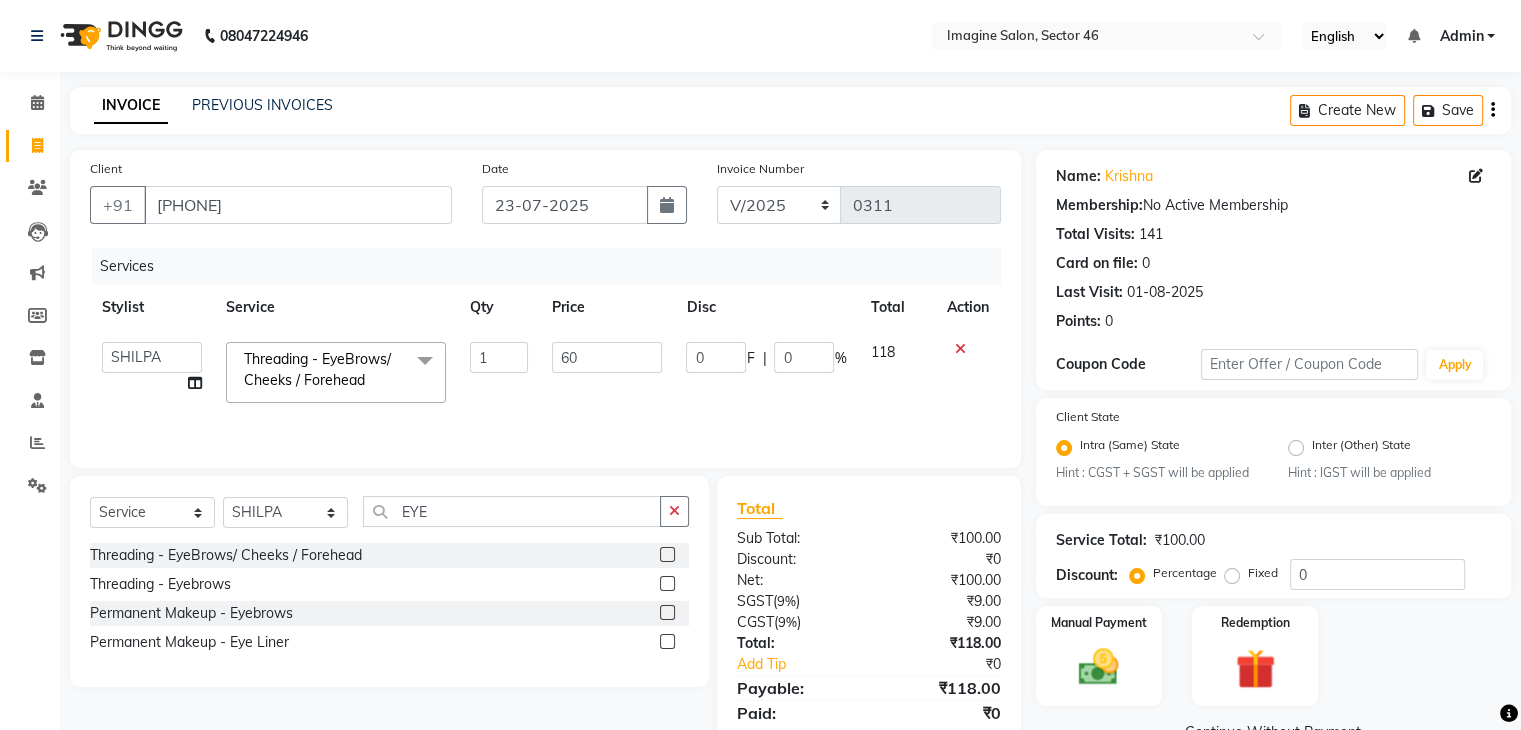 click on "Select Stylist AADIL ADIL Ajay Alam ALAM ALI ALI ANIL ANMOL ARVIND Ashif ASHISH Atif AYESHA BABLI DHEERAJ FAIZ Gaurav Geeta GULJAR HARMAN IBRAHIM Janvi JITENDER KAVI KHUSHBOO KHUSHBOO komal kusum mam  LUCKY manager manju manoj Marry Meena MEENTA MEENTA Meenu MERRY MINTA Moin ali MONIKA Naem Naresh NAZIM NEELAM Neeraj Nisha Pankaj Priya PRIYANKA RAGNI Ram RAM RIYA SAHIL SAMEER sangeeta  SAPAN Seema SEEMA SHAAN SHAHRUKH SHIKHA SHILPA SONIA sonu SONU SUNIL Sunita SUNITA UPASANA UPASANA Vanshika Varun VINITA Zafar" 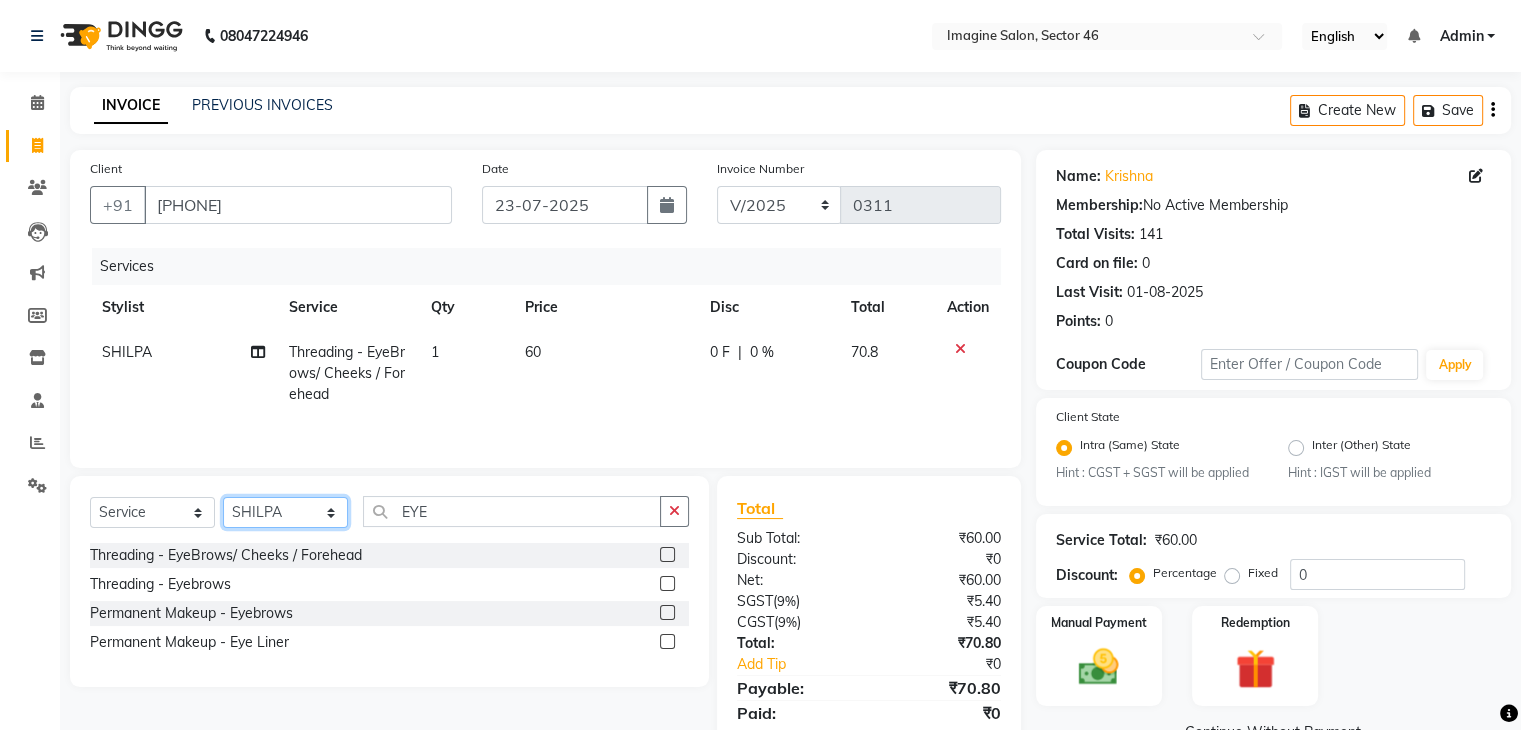 click on "Select Stylist AADIL ADIL Ajay Alam ALAM ALI ALI ANIL ANMOL ARVIND Ashif ASHISH Atif AYESHA BABLI DHEERAJ FAIZ Gaurav Geeta GULJAR HARMAN IBRAHIM Janvi JITENDER KAVI KHUSHBOO KHUSHBOO komal kusum mam  LUCKY manager manju manoj Marry Meena MEENTA MEENTA Meenu MERRY MINTA Moin ali MONIKA Naem Naresh NAZIM NEELAM Neeraj Nisha Pankaj Priya PRIYANKA RAGNI Ram RAM RIYA SAHIL SAMEER sangeeta  SAPAN Seema SEEMA SHAAN SHAHRUKH SHIKHA SHILPA SONIA sonu SONU SUNIL Sunita SUNITA UPASANA UPASANA Vanshika Varun VINITA Zafar" 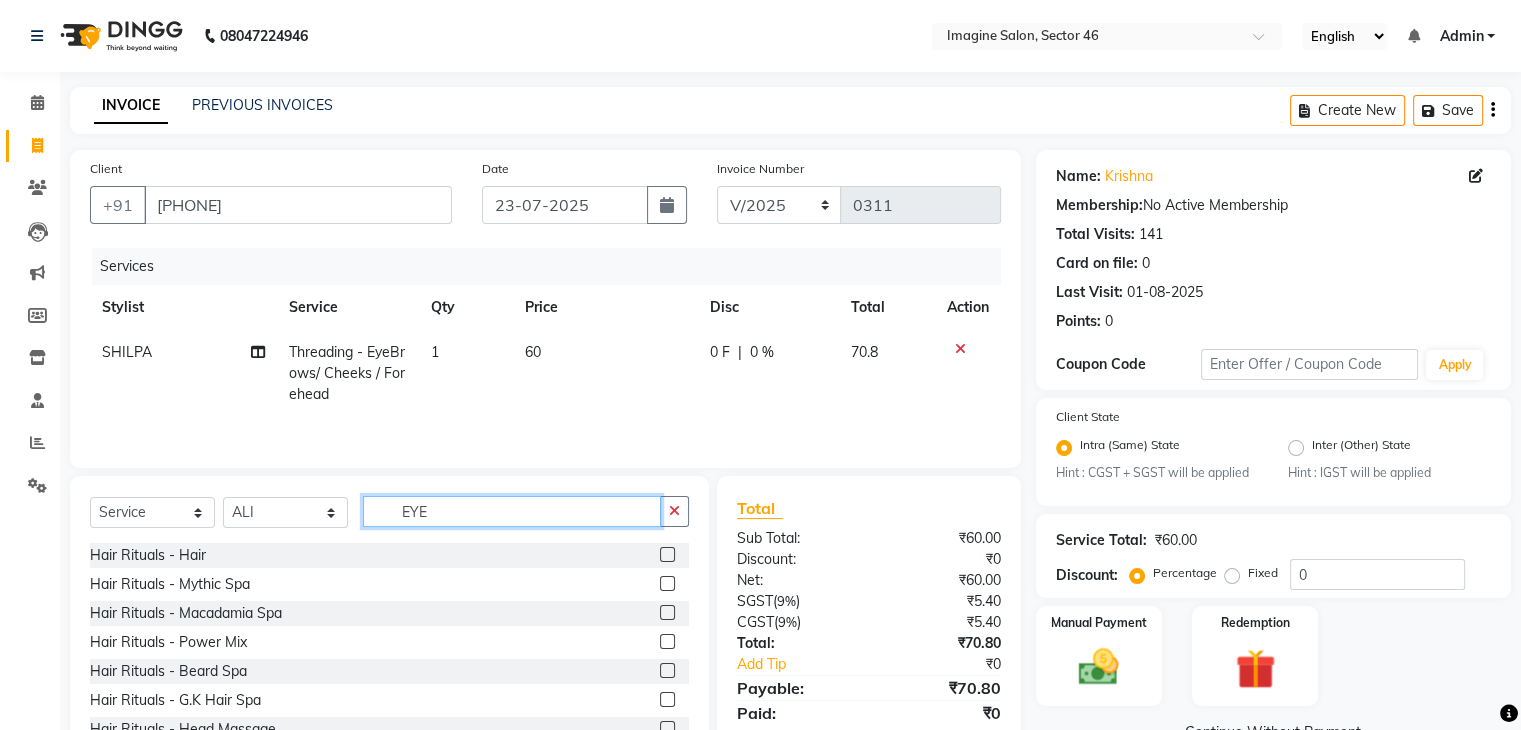 click on "EYE" 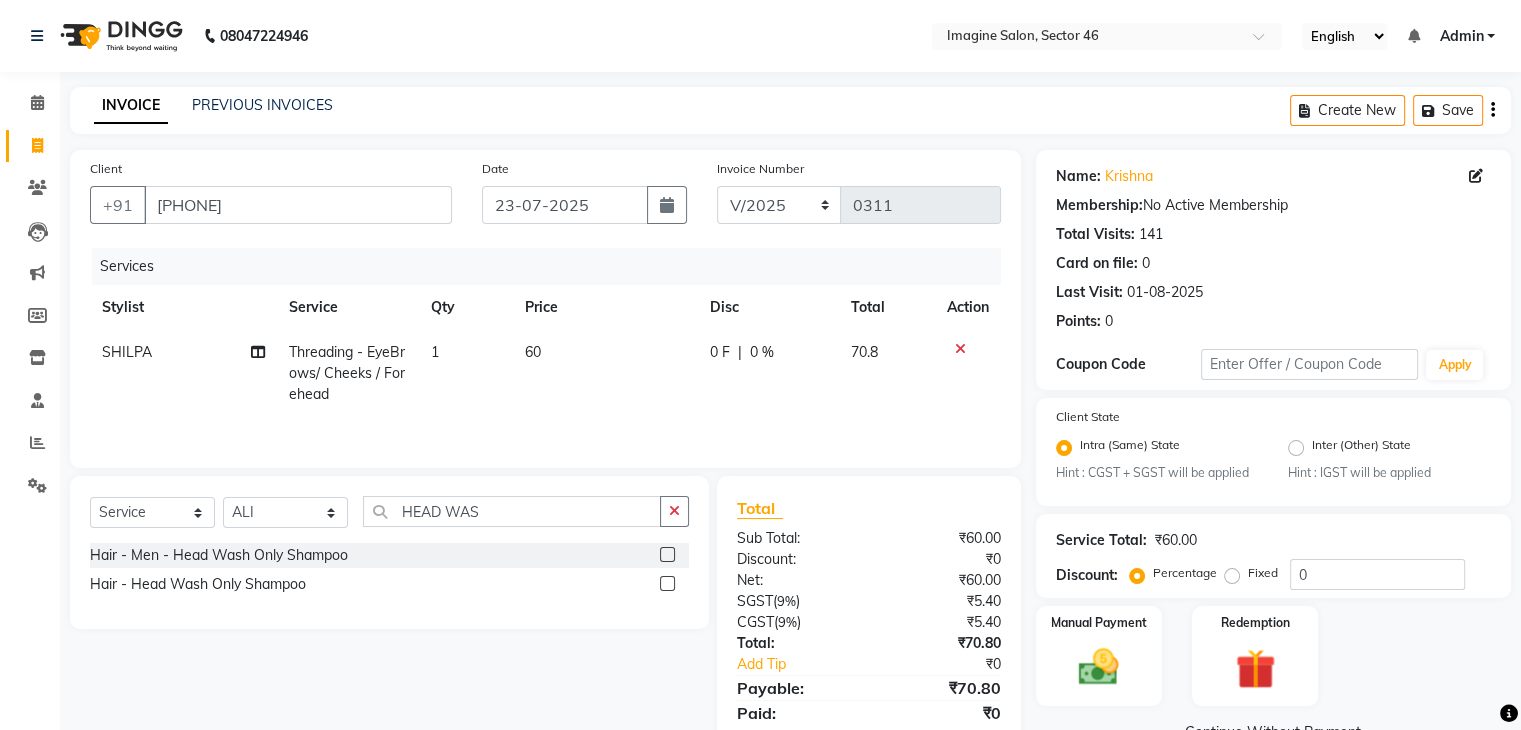 click 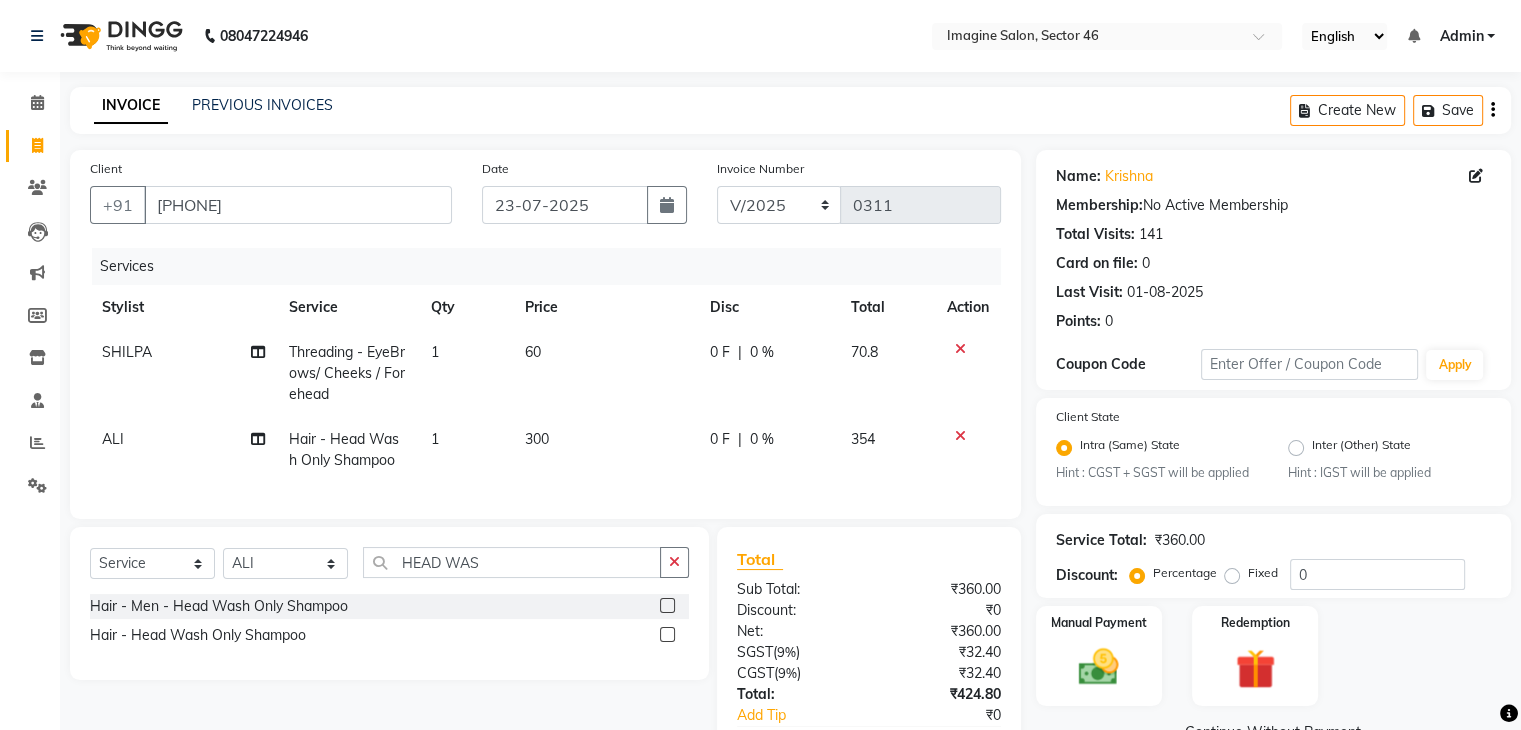 click on "300" 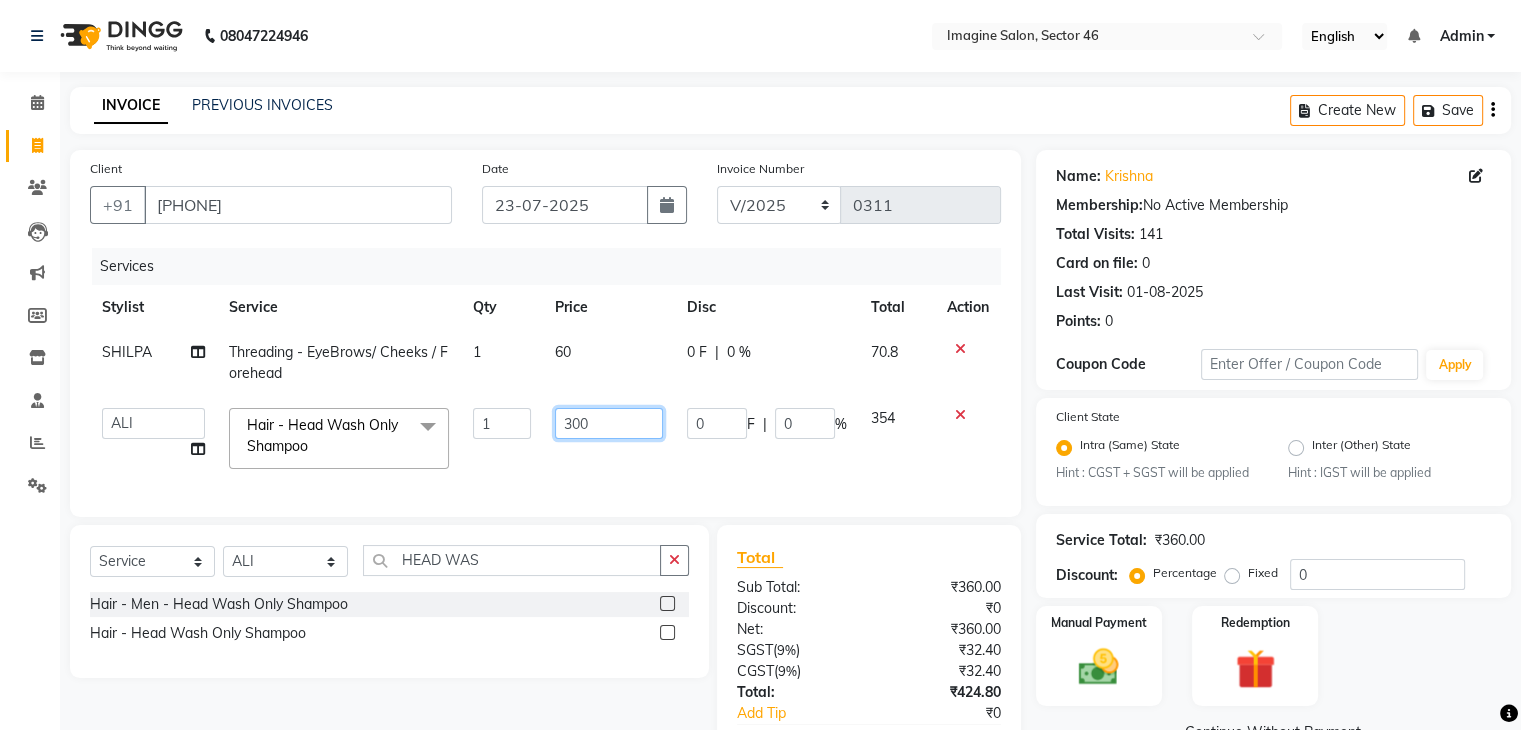 click on "300" 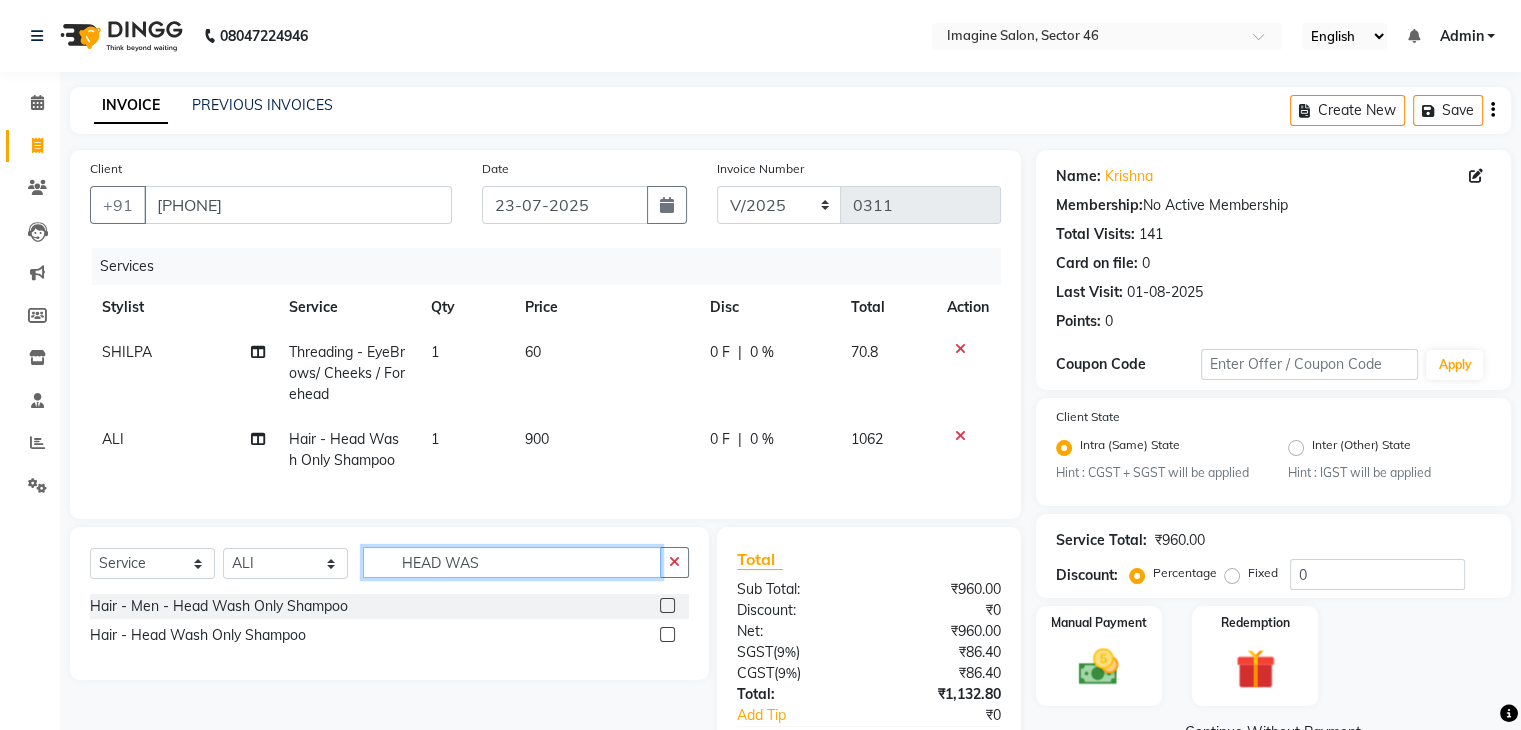 click on "HEAD WAS" 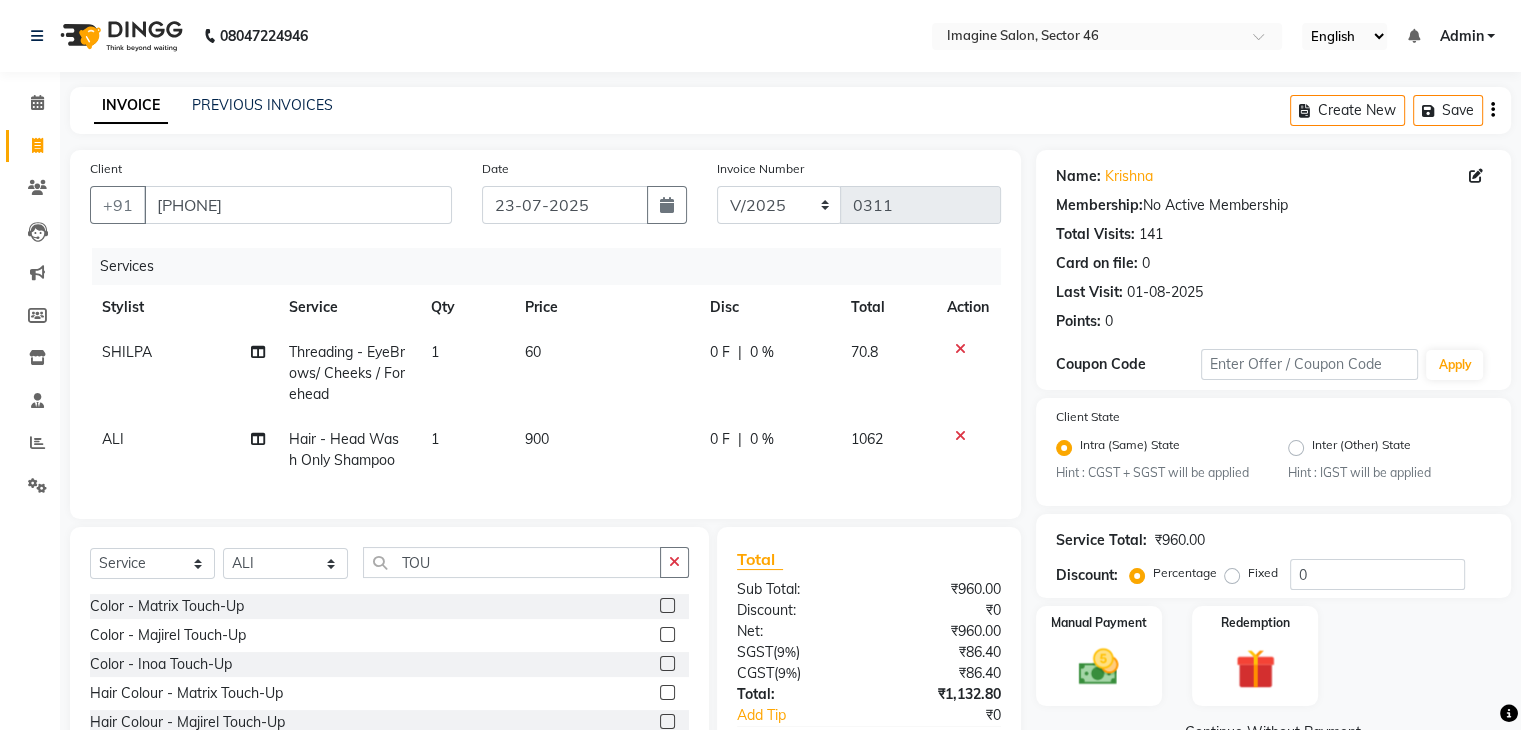 click 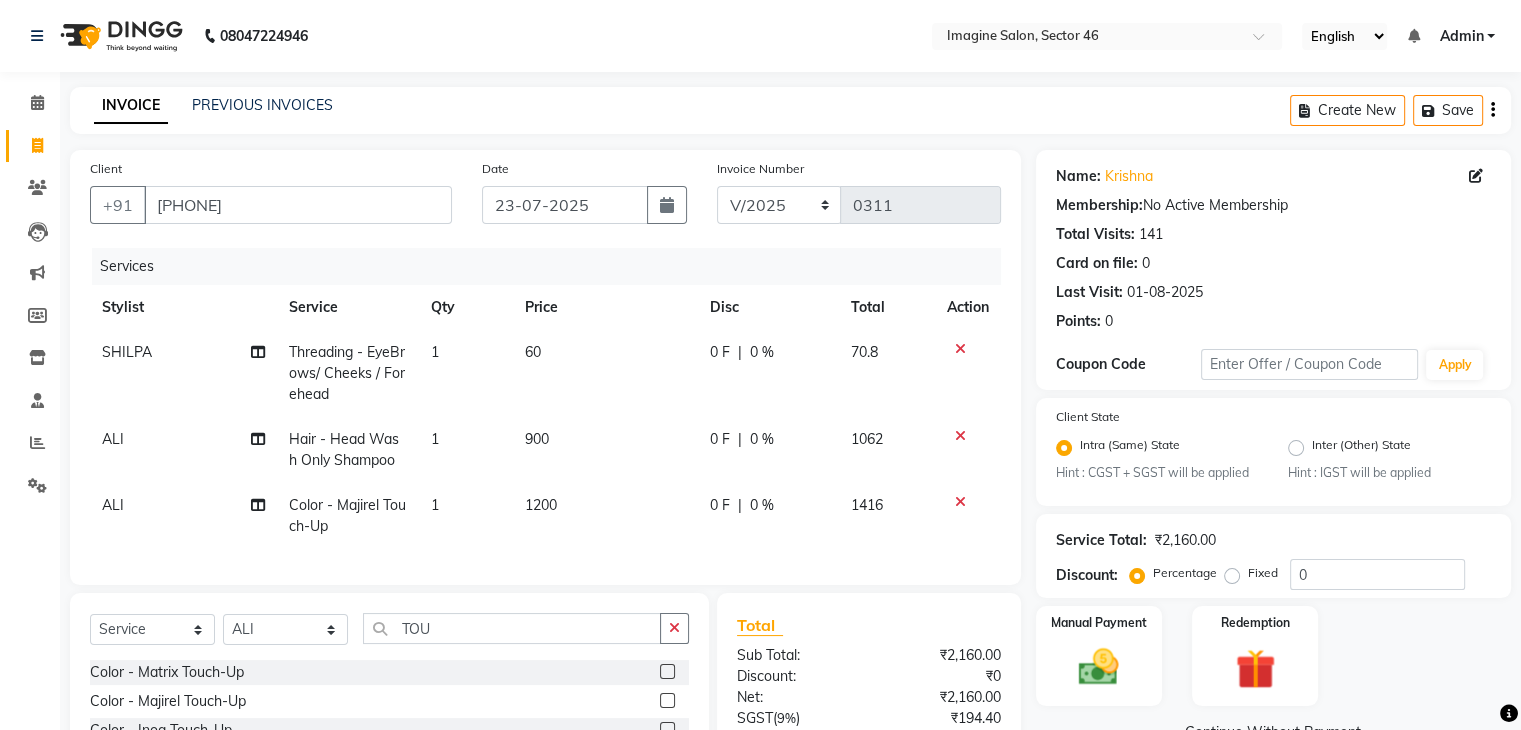 click on "1200" 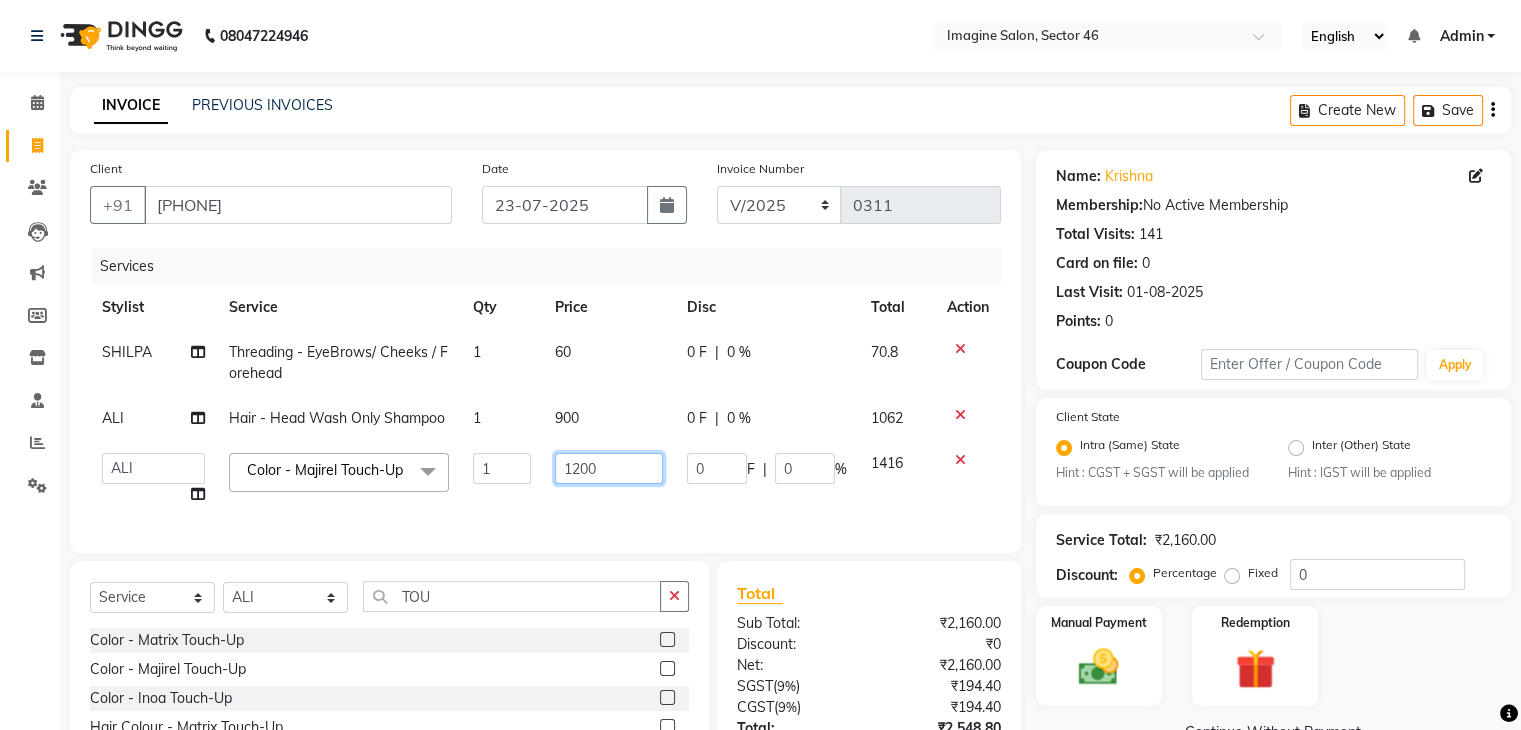 click on "1200" 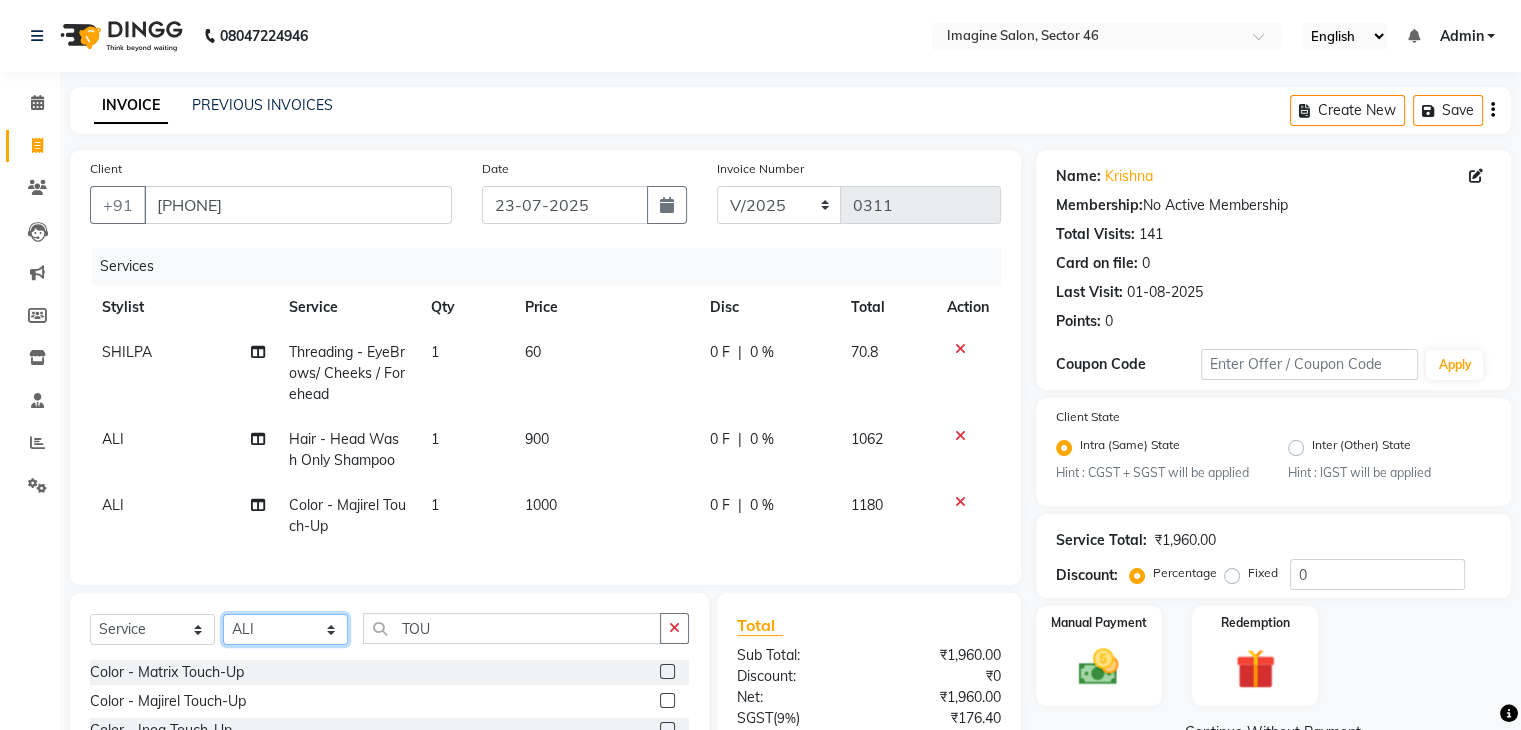 click on "Select  Service  Product  Membership  Package Voucher Prepaid Gift Card  Select Stylist AADIL ADIL Ajay Alam ALAM ALI ALI ANIL ANMOL ARVIND Ashif ASHISH Atif AYESHA BABLI DHEERAJ FAIZ Gaurav Geeta GULJAR HARMAN IBRAHIM Janvi JITENDER KAVI KHUSHBOO KHUSHBOO komal kusum mam  LUCKY manager manju manoj Marry Meena MEENTA MEENTA Meenu MERRY MINTA Moin ali MONIKA Naem Naresh NAZIM NEELAM Neeraj Nisha Pankaj Priya PRIYANKA RAGNI Ram RAM RIYA SAHIL SAMEER sangeeta  SAPAN Seema SEEMA SHAAN SHAHRUKH SHIKHA SHILPA SONIA sonu SONU SUNIL Sunita SUNITA UPASANA UPASANA Vanshika Varun VINITA Zafar TOU Color - Matrix Touch-Up  Color - Majirel Touch-Up  Color - Inoa Touch-Up  Hair Colour - Matrix Touch-Up  Hair Colour - Majirel Touch-Up  Hair Colour - Inoa Touch-Up" 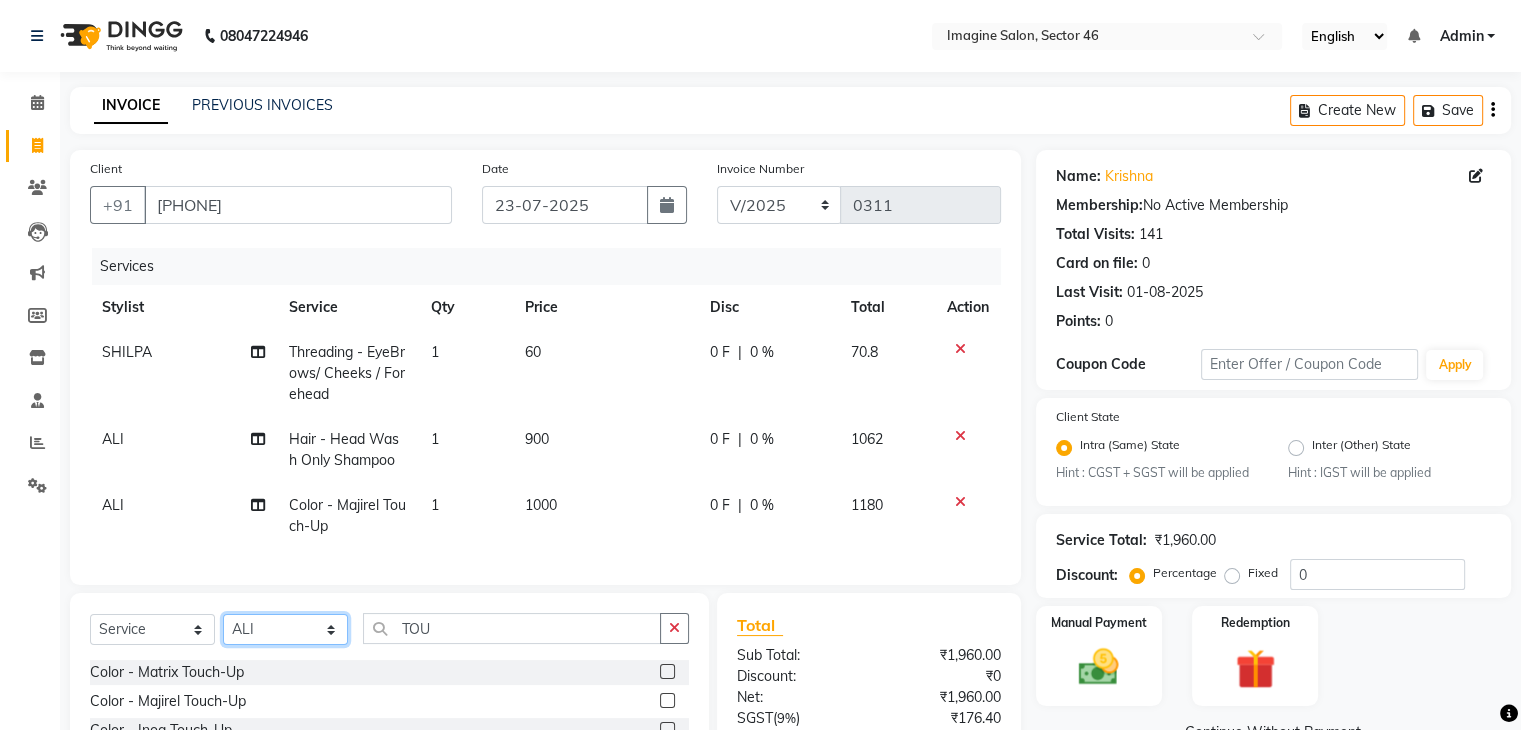 click on "Select Stylist AADIL ADIL Ajay Alam ALAM ALI ALI ANIL ANMOL ARVIND Ashif ASHISH Atif AYESHA BABLI DHEERAJ FAIZ Gaurav Geeta GULJAR HARMAN IBRAHIM Janvi JITENDER KAVI KHUSHBOO KHUSHBOO komal kusum mam  LUCKY manager manju manoj Marry Meena MEENTA MEENTA Meenu MERRY MINTA Moin ali MONIKA Naem Naresh NAZIM NEELAM Neeraj Nisha Pankaj Priya PRIYANKA RAGNI Ram RAM RIYA SAHIL SAMEER sangeeta  SAPAN Seema SEEMA SHAAN SHAHRUKH SHIKHA SHILPA SONIA sonu SONU SUNIL Sunita SUNITA UPASANA UPASANA Vanshika Varun VINITA Zafar" 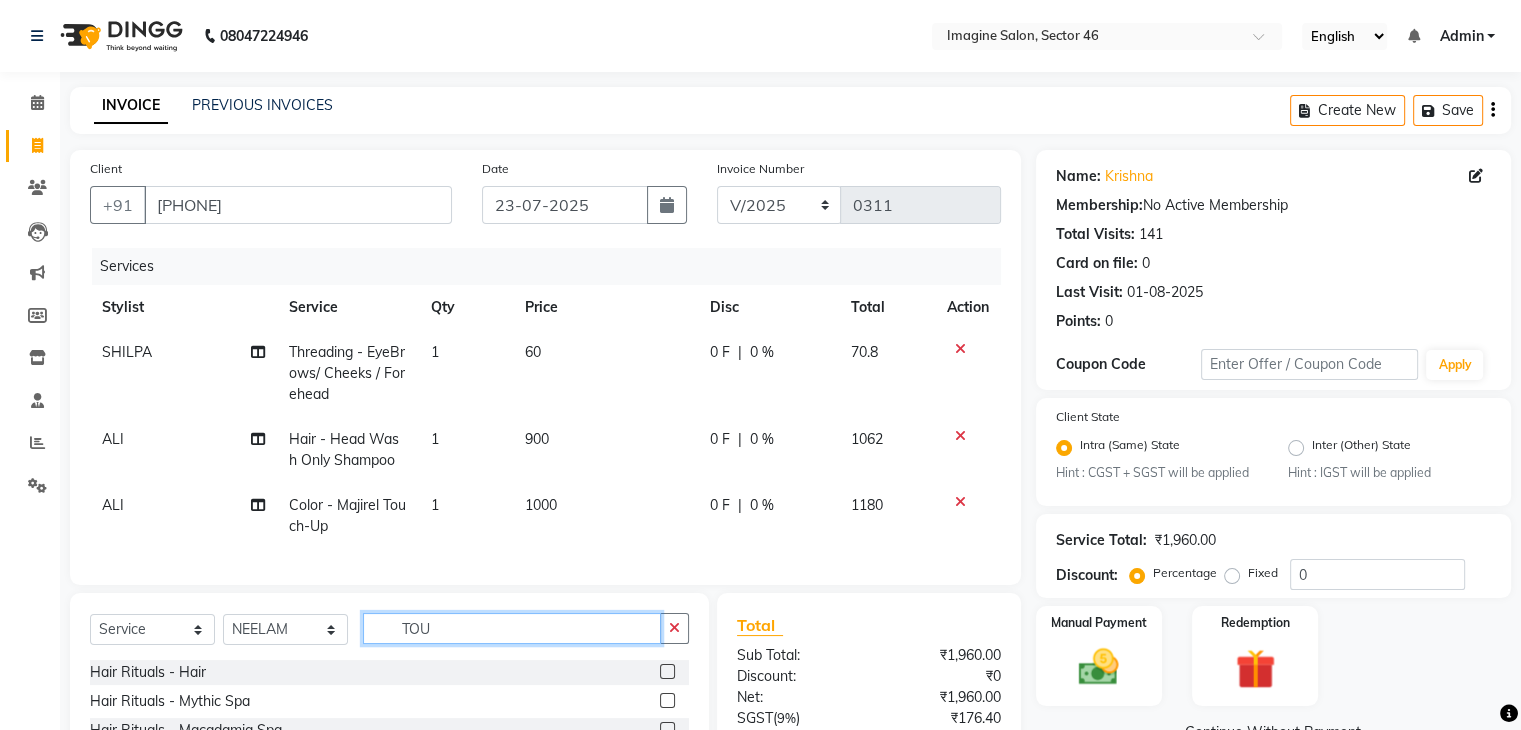 click on "TOU" 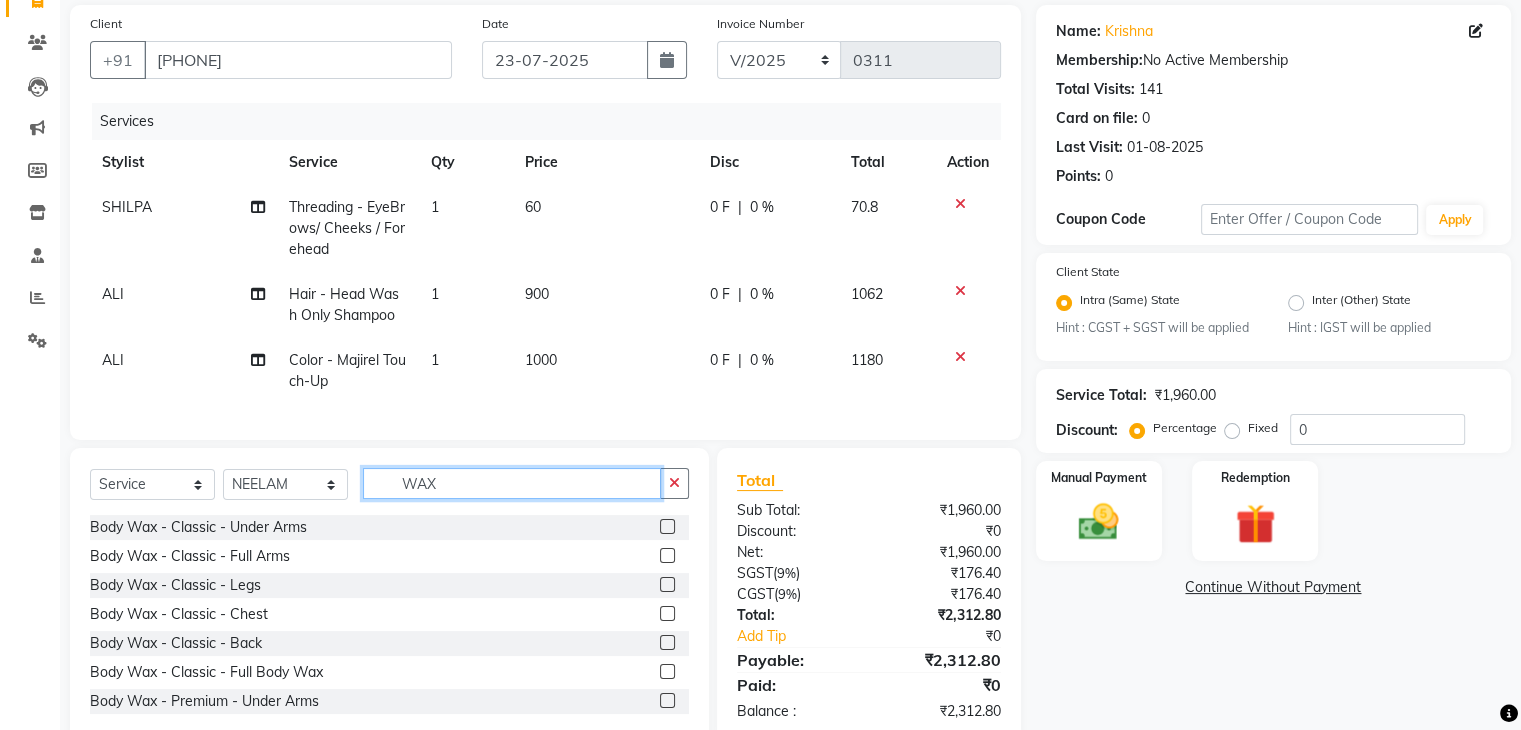 scroll, scrollTop: 204, scrollLeft: 0, axis: vertical 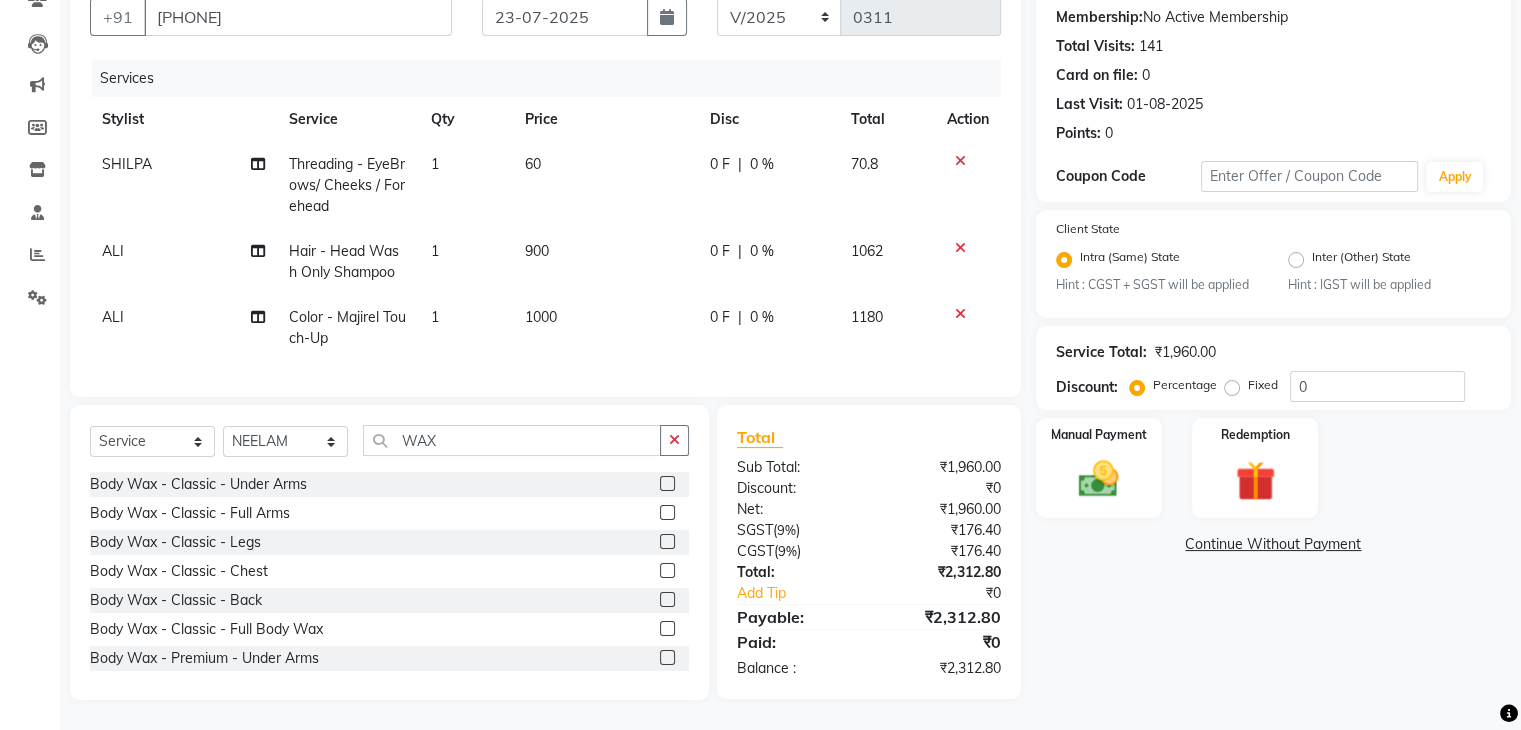 click 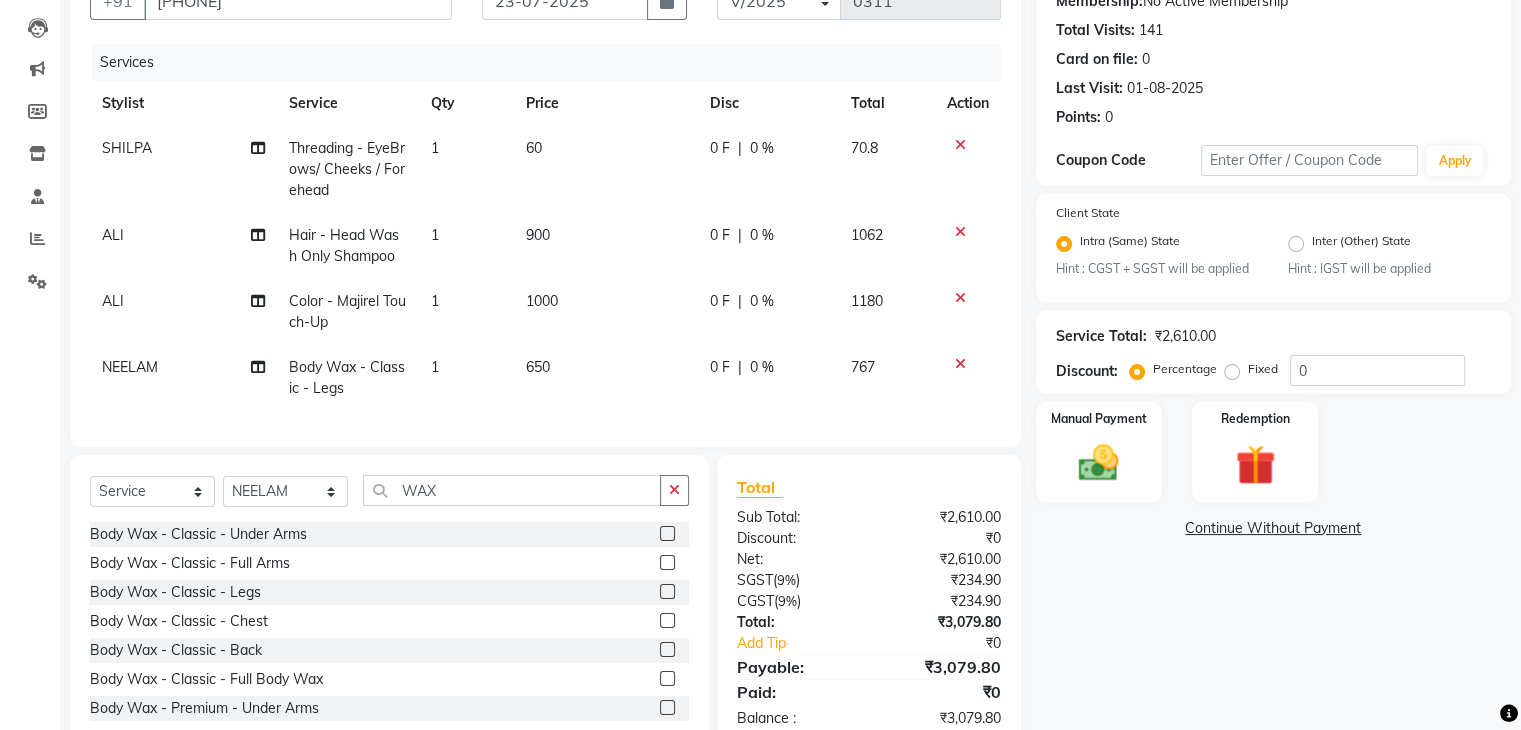 click on "650" 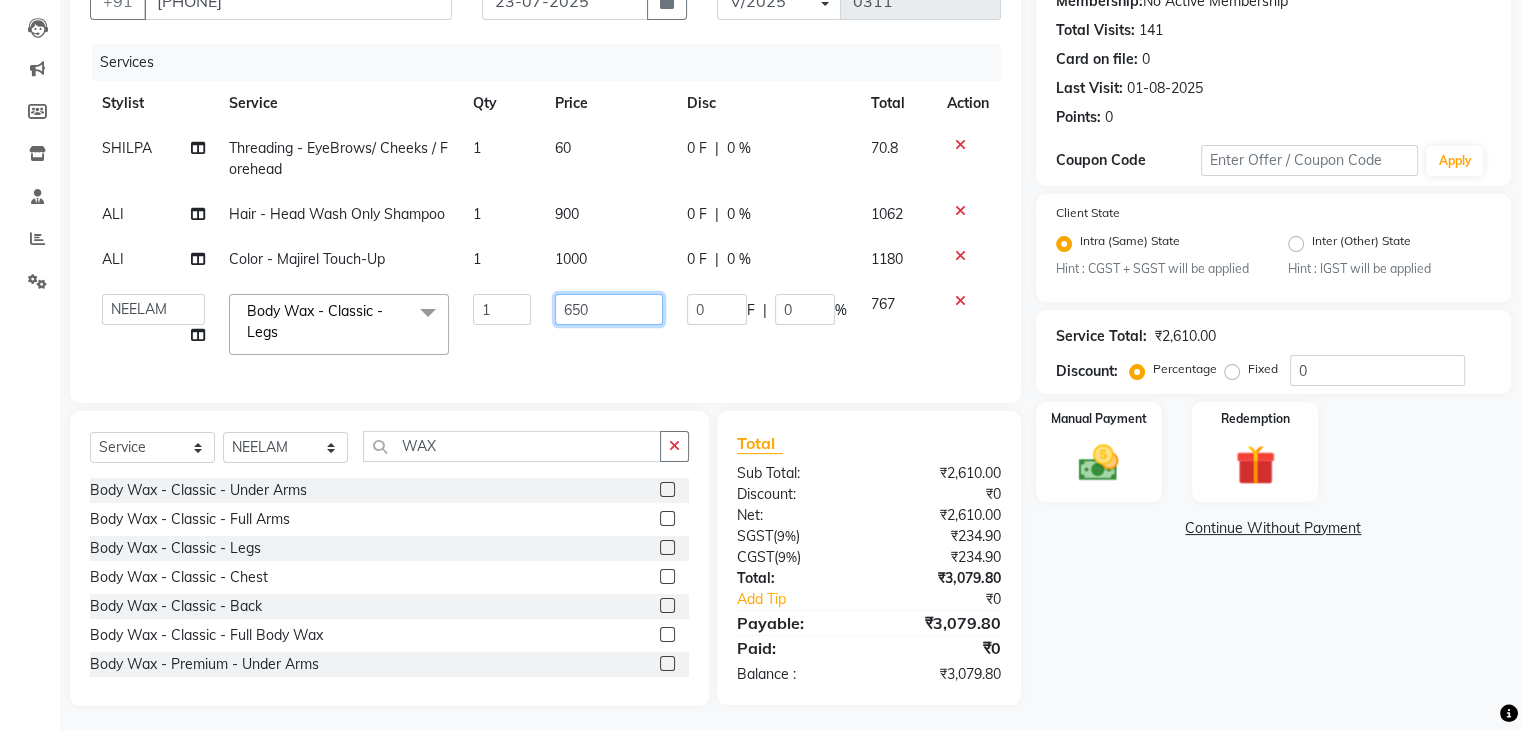 click on "650" 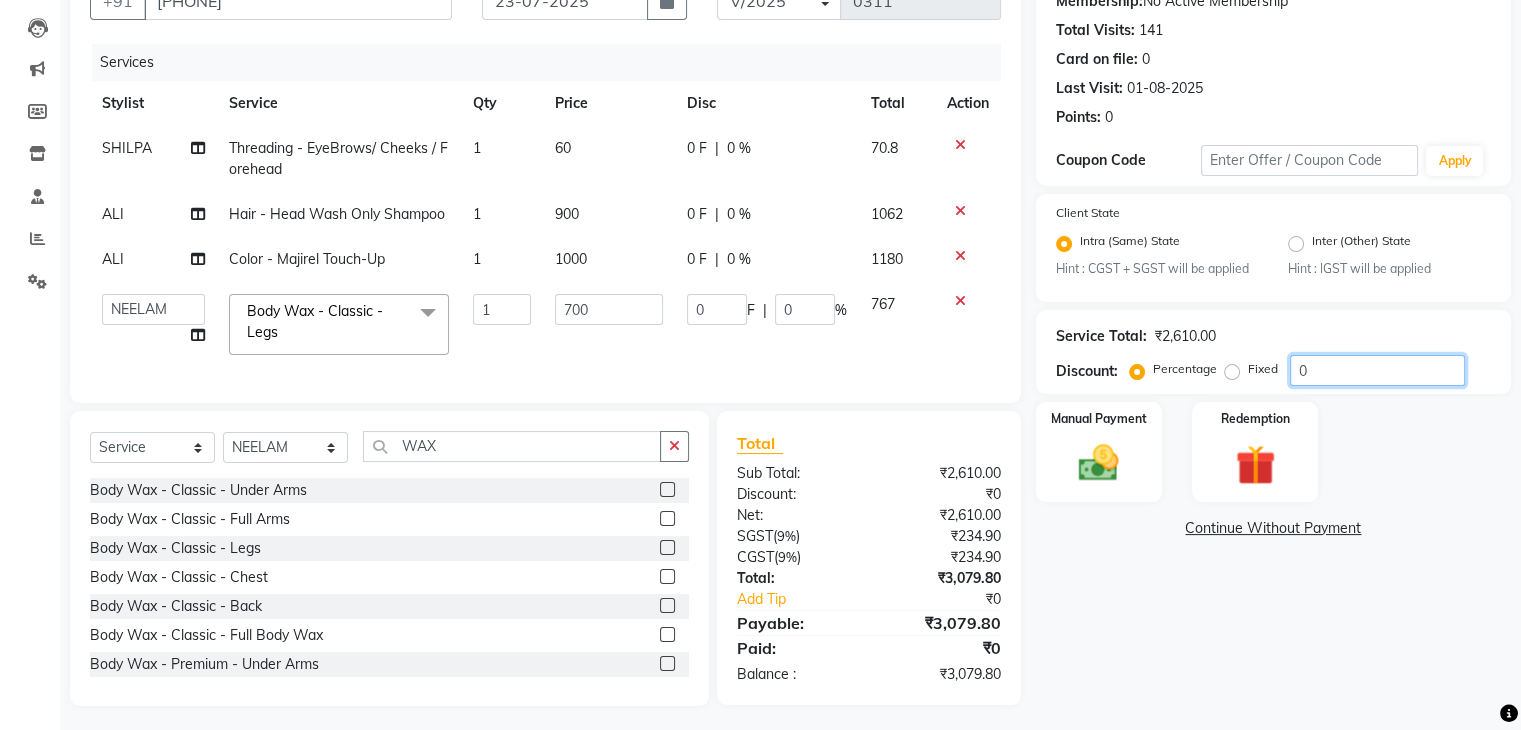 click on "0" 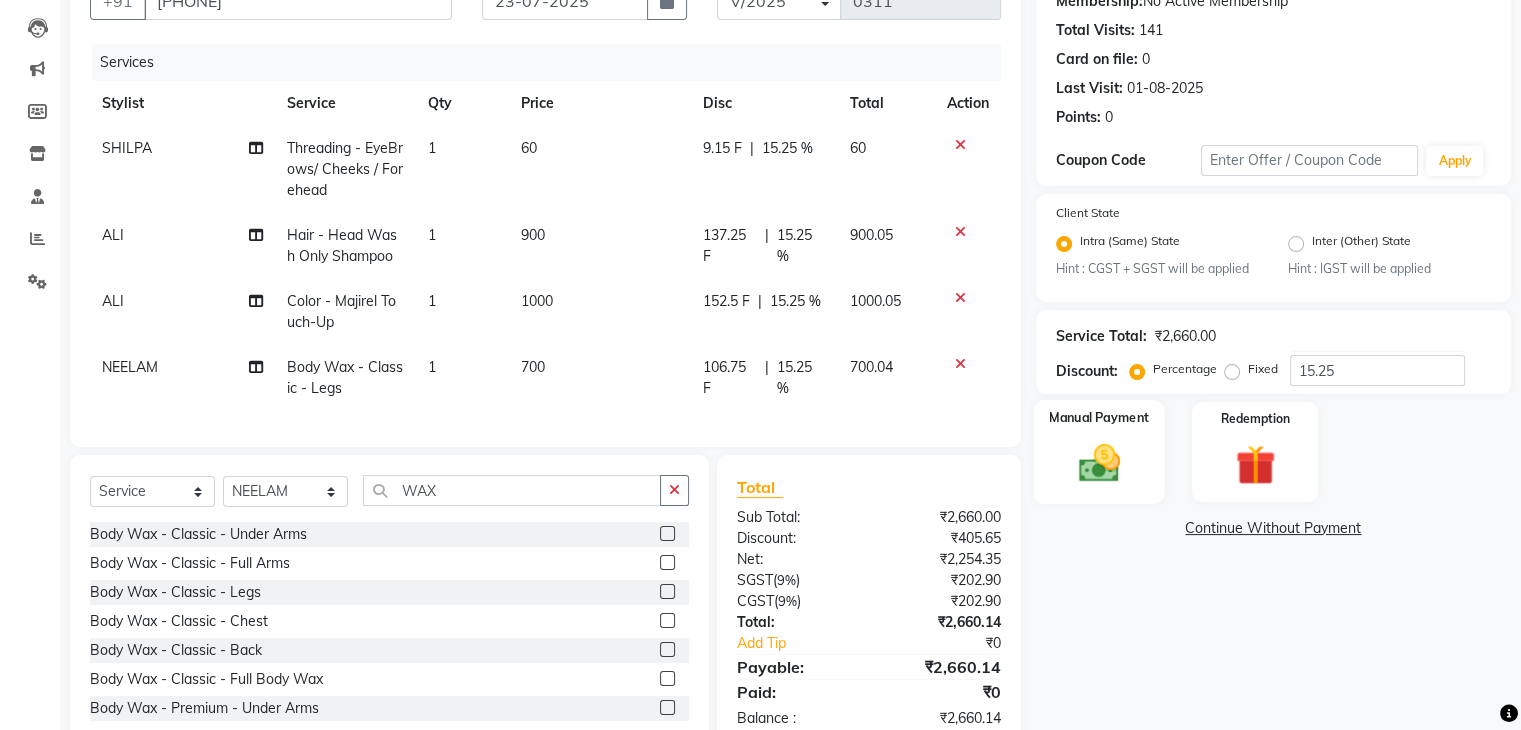 click on "Manual Payment" 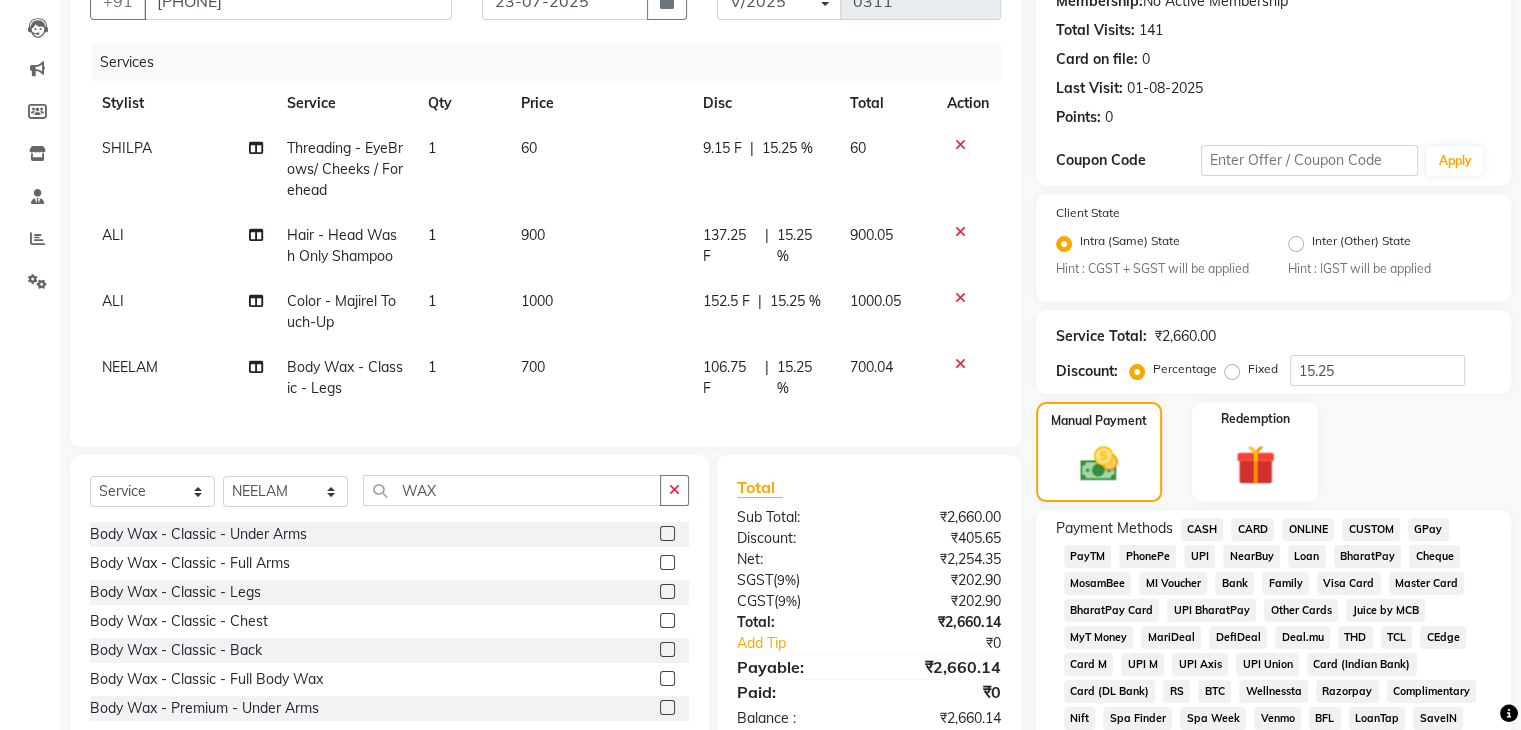 click on "ONLINE" 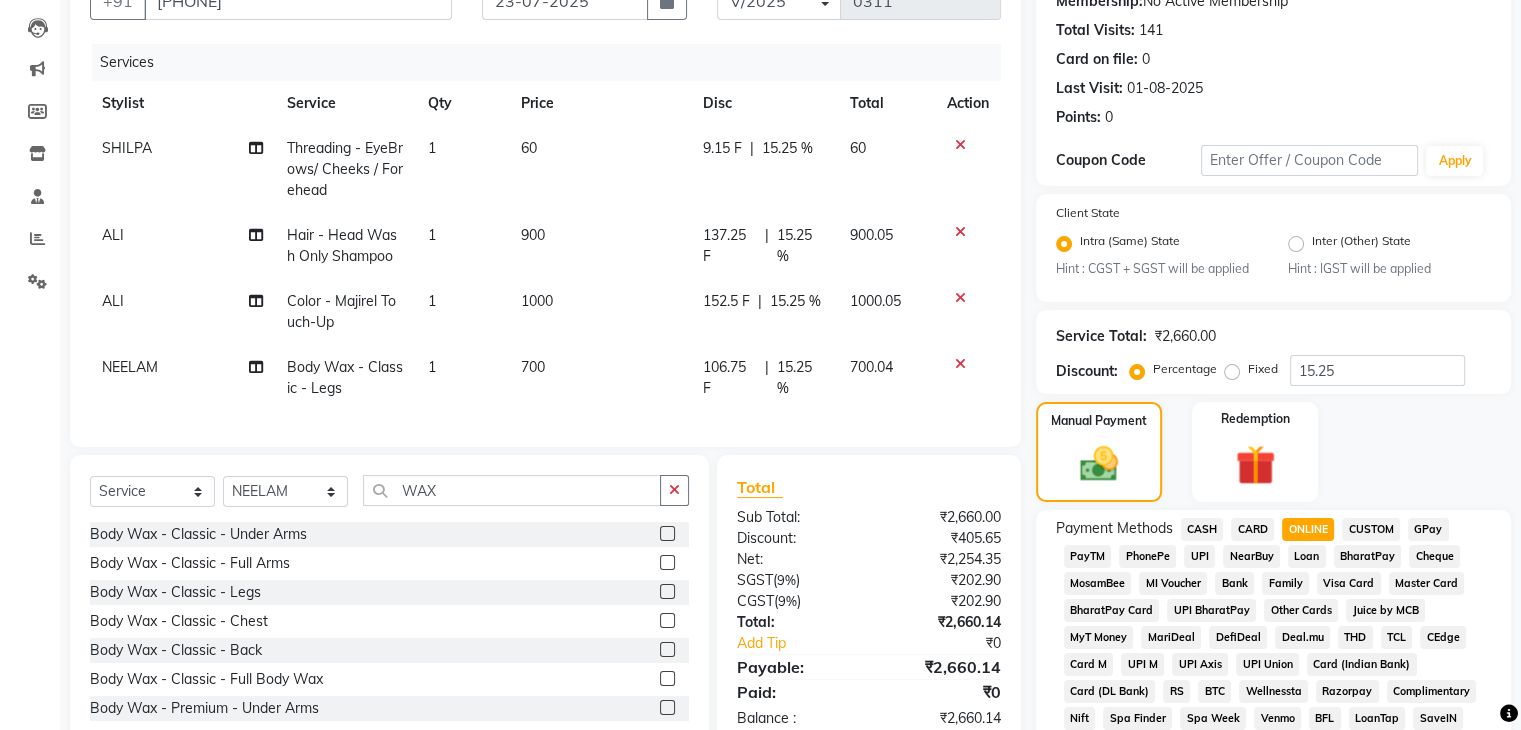 scroll, scrollTop: 812, scrollLeft: 0, axis: vertical 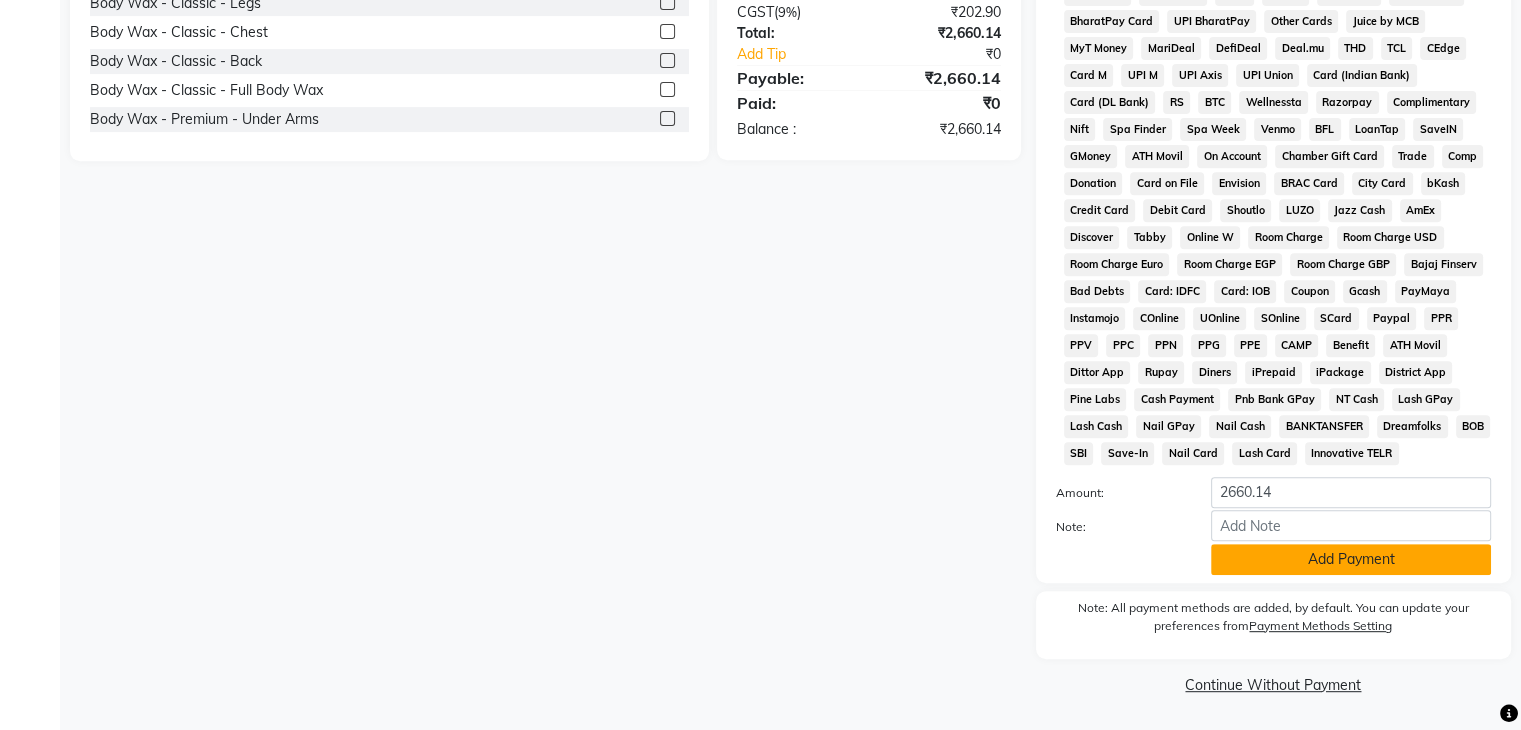click on "Add Payment" 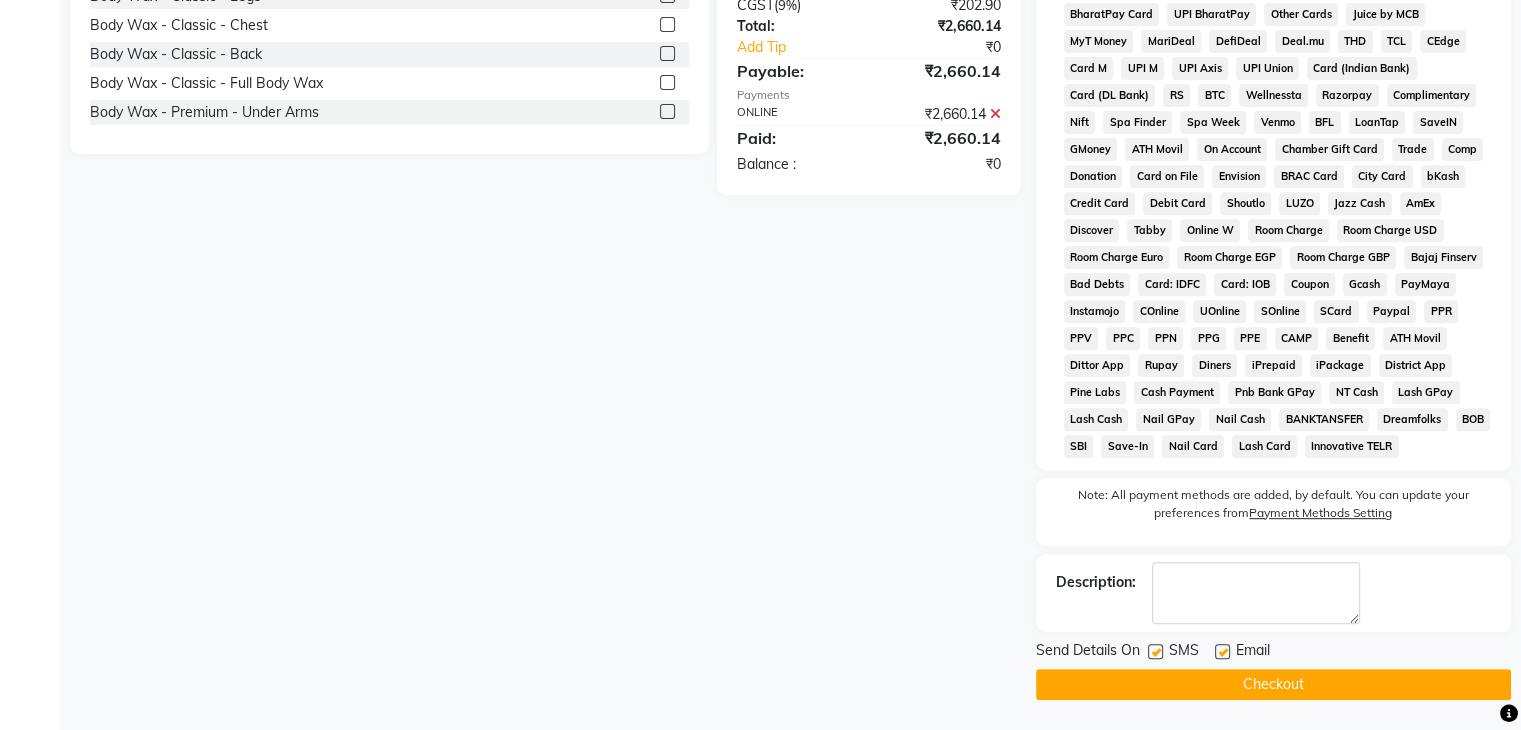 click on "Checkout" 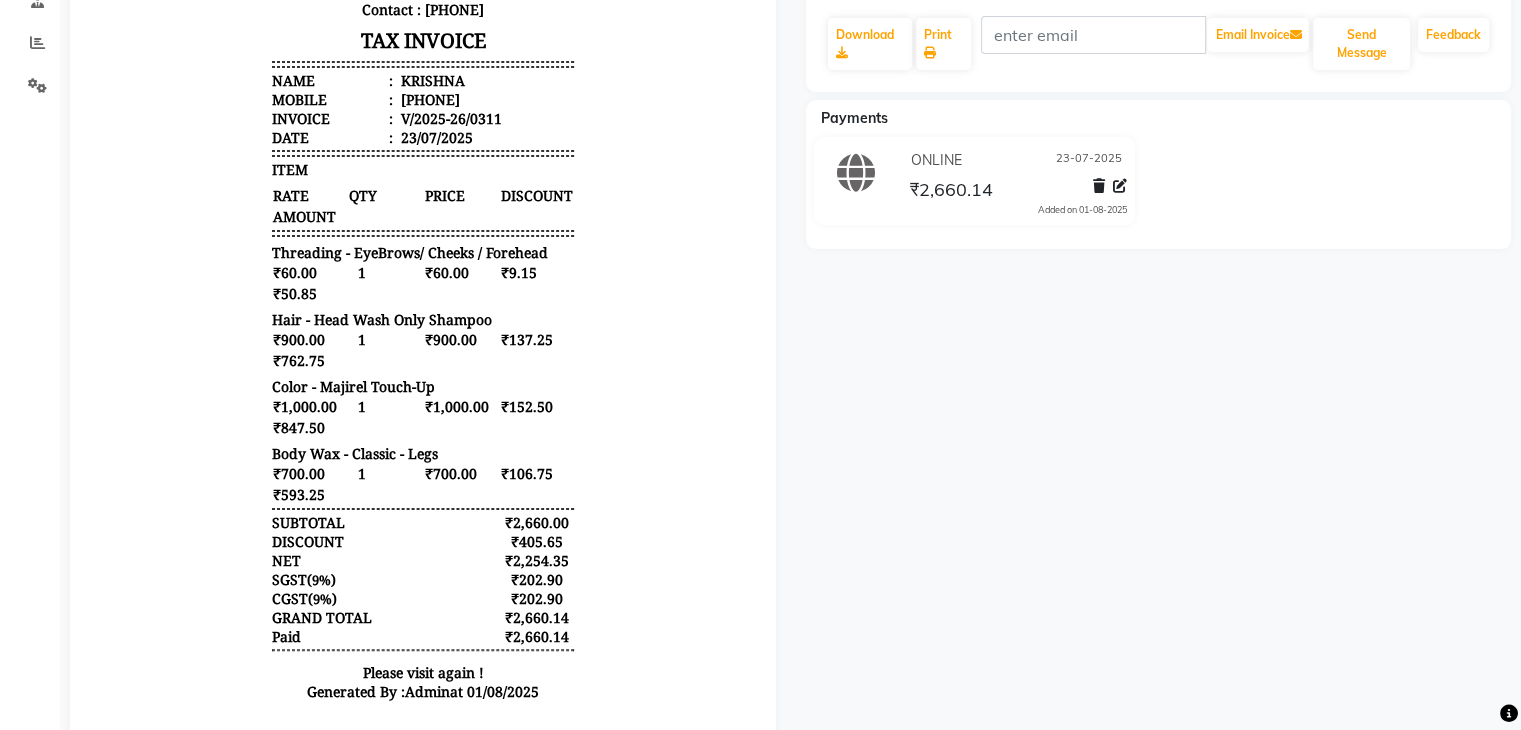 scroll, scrollTop: 0, scrollLeft: 0, axis: both 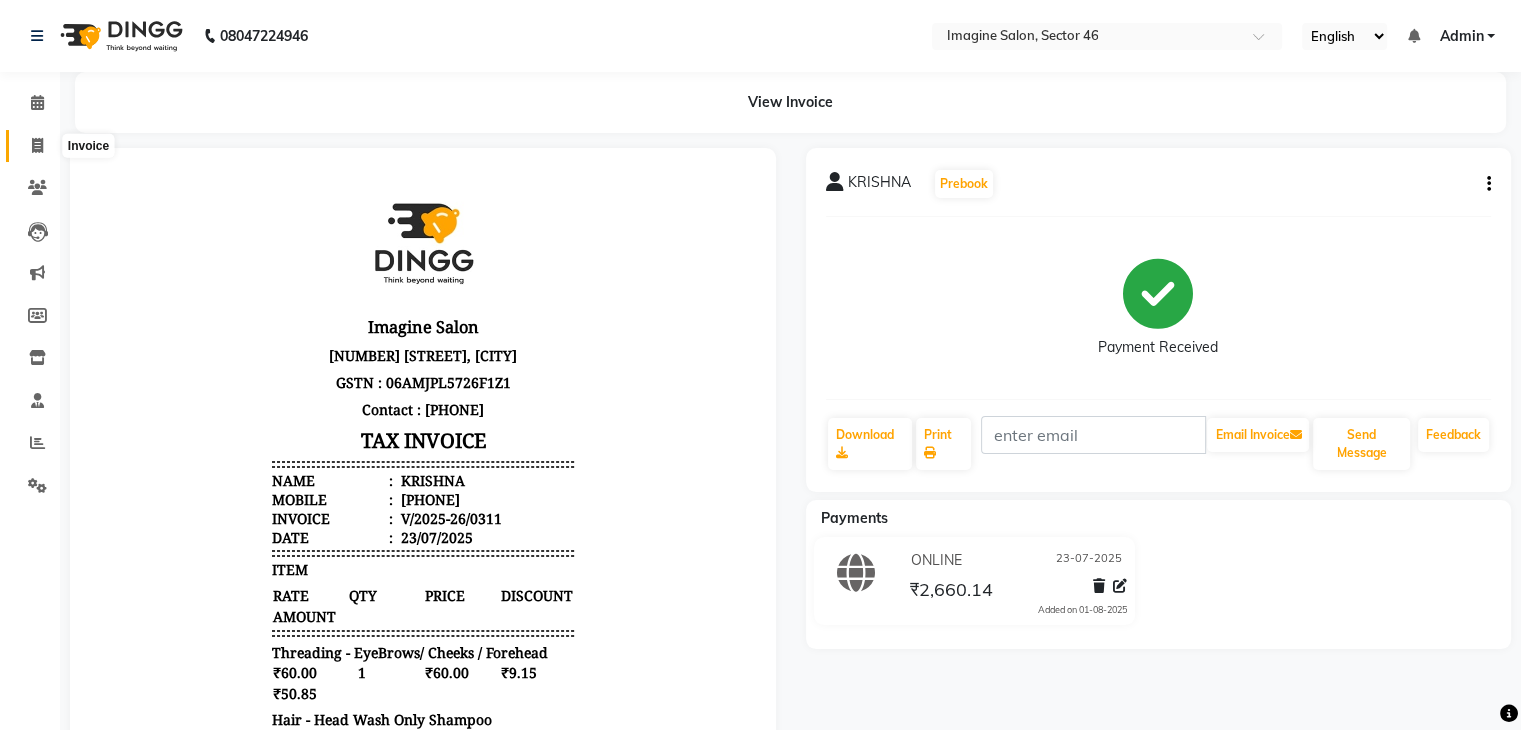 click 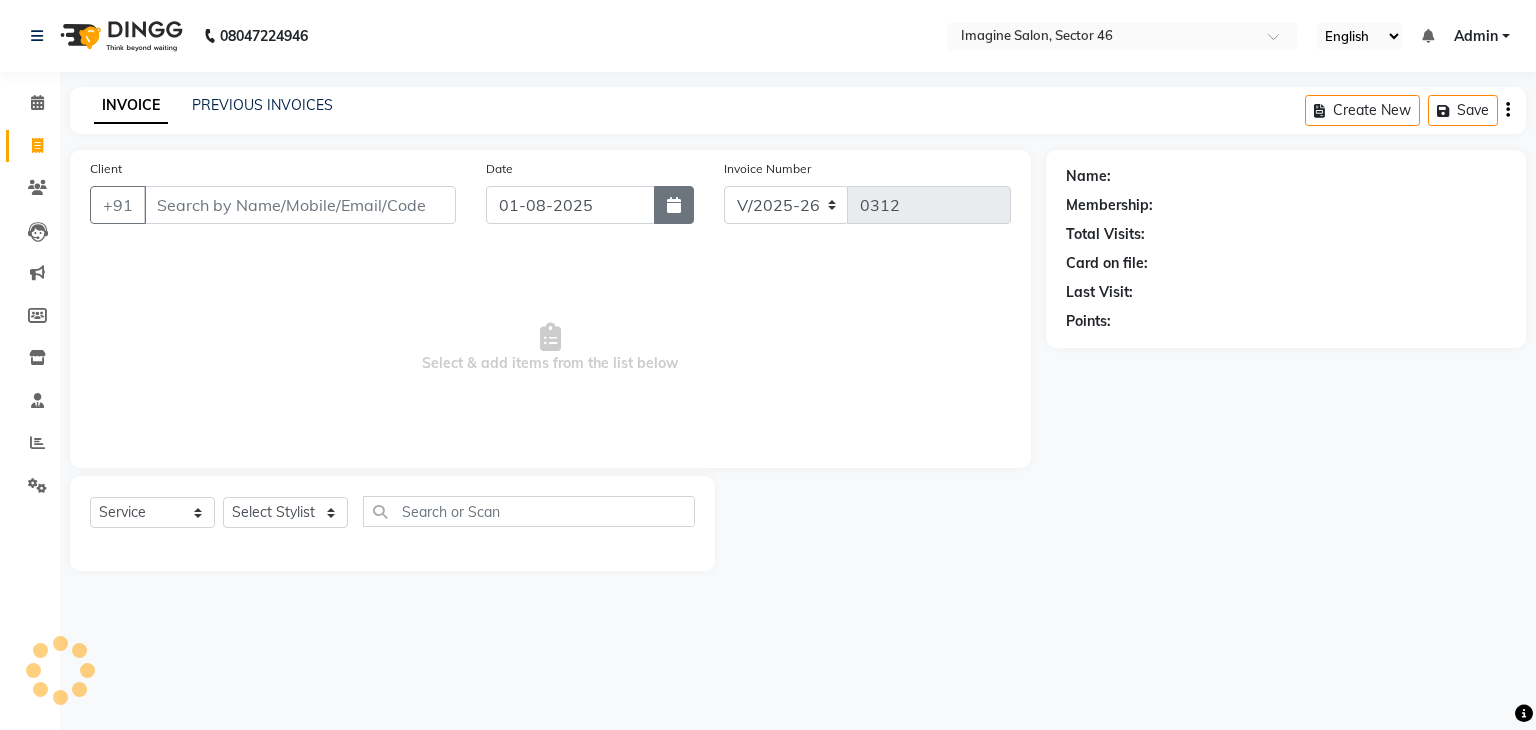 click 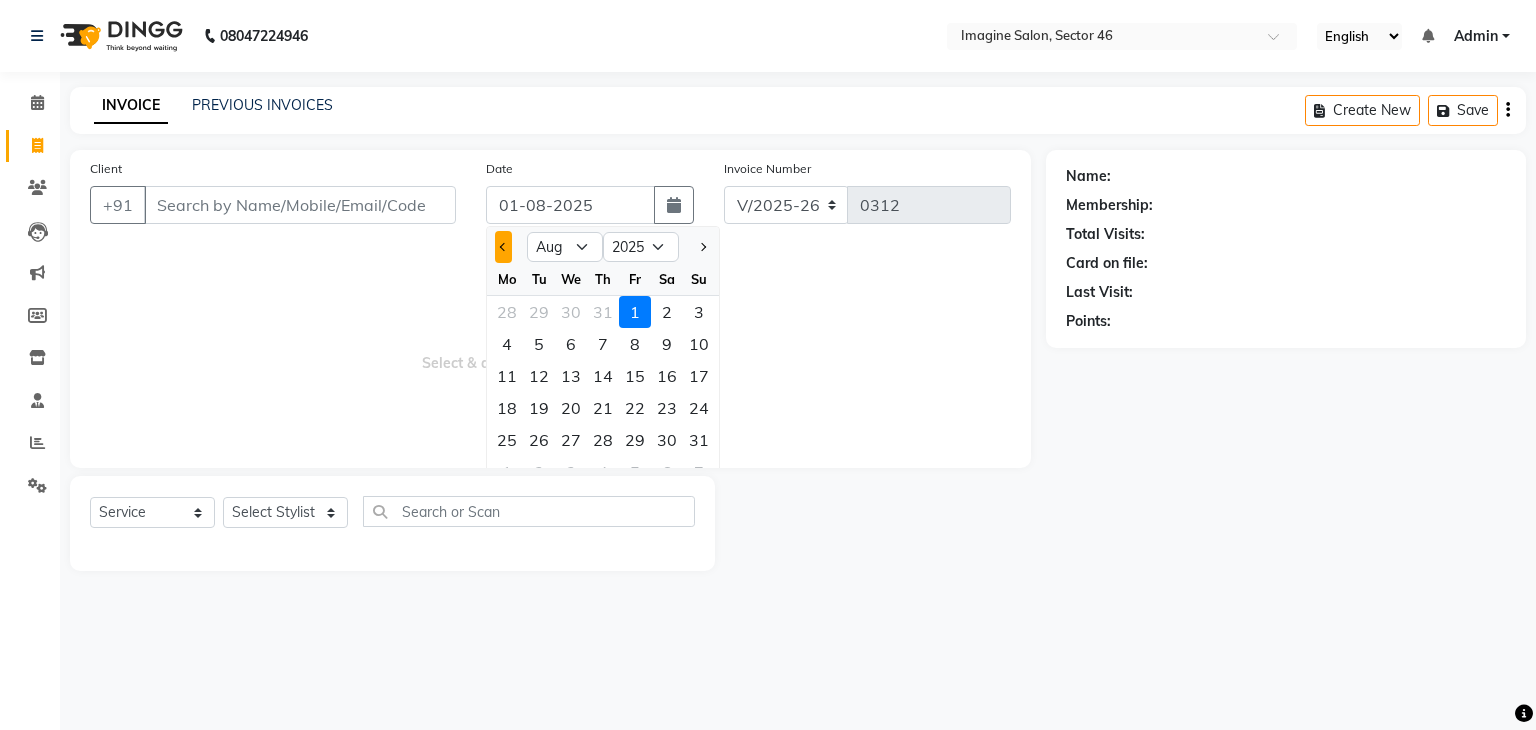 click 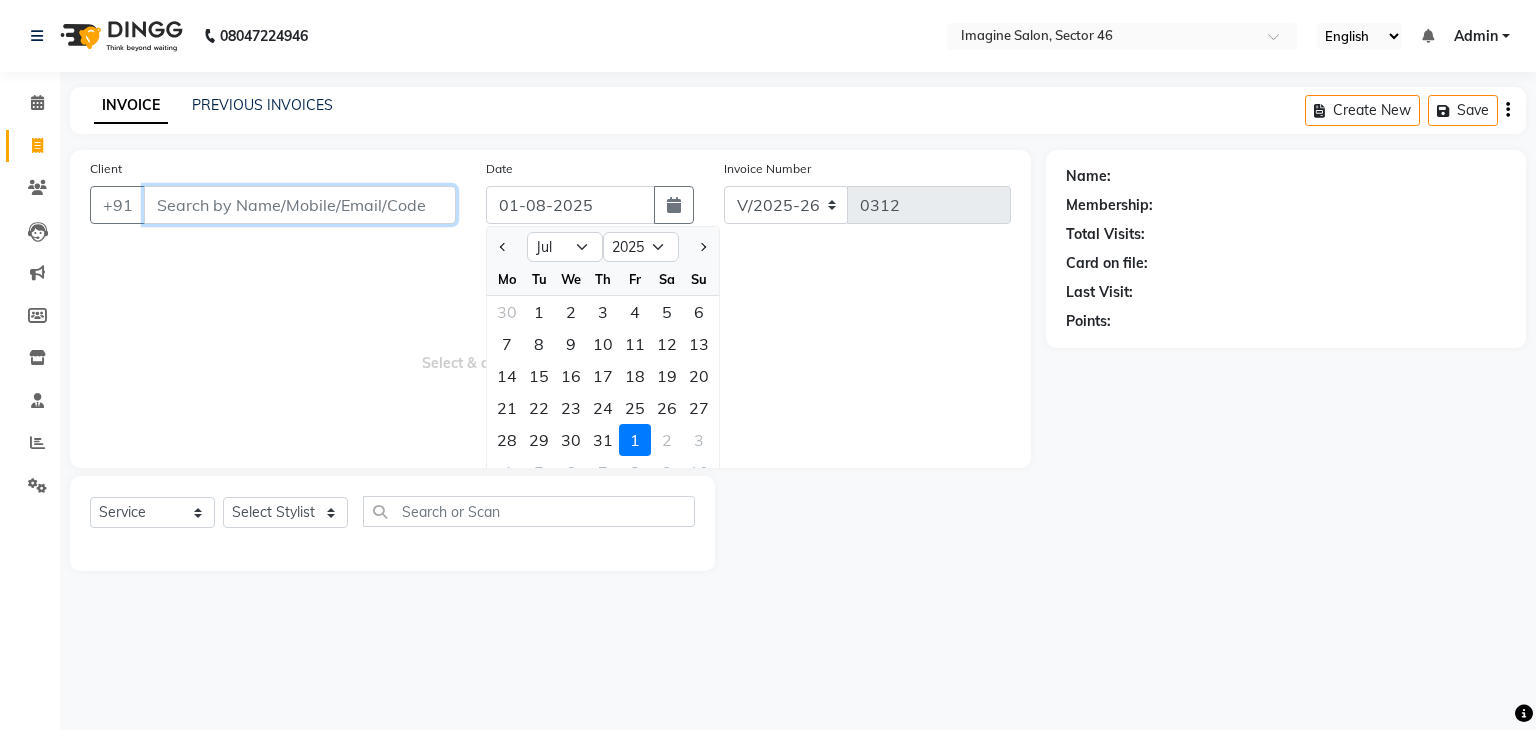 click on "Client" at bounding box center (300, 205) 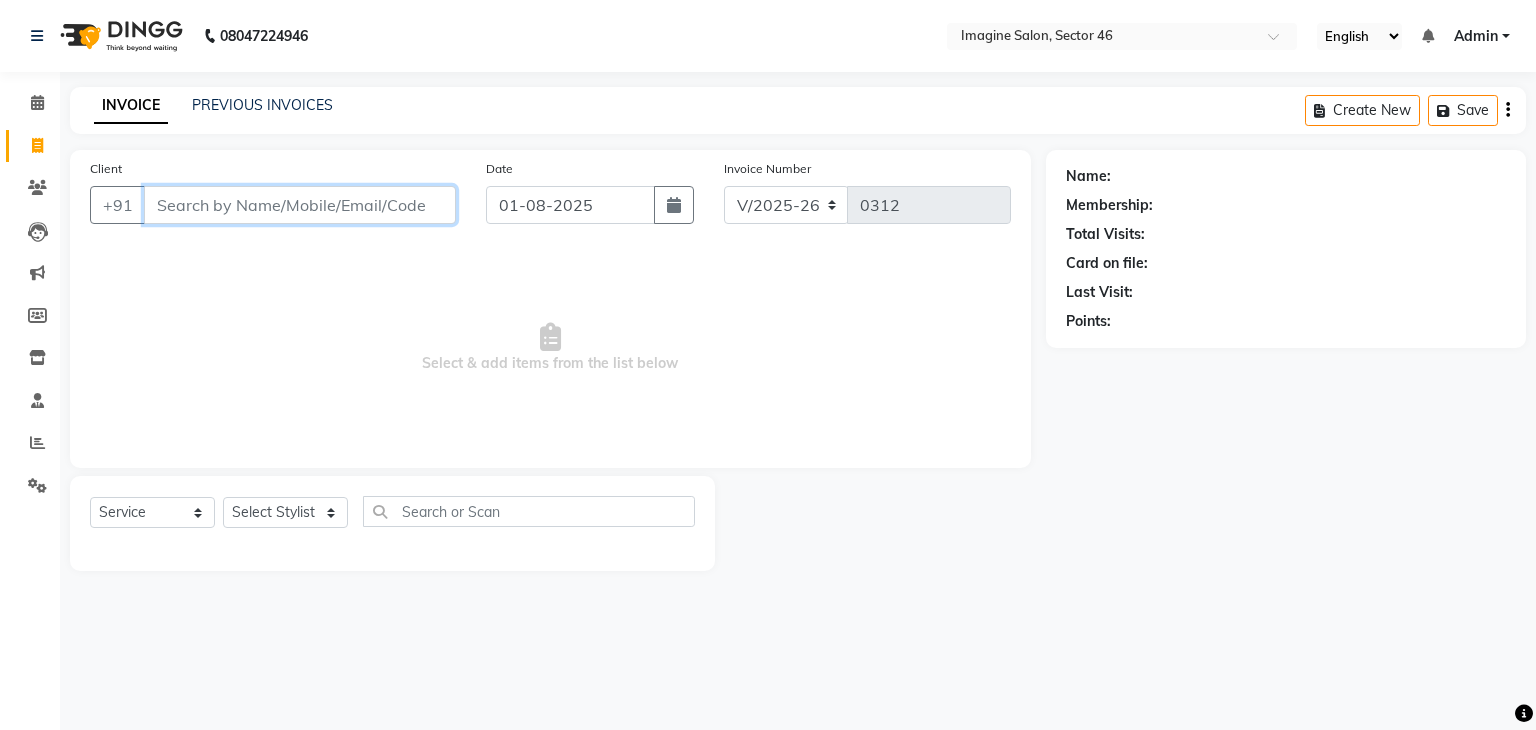 click on "Client" at bounding box center (300, 205) 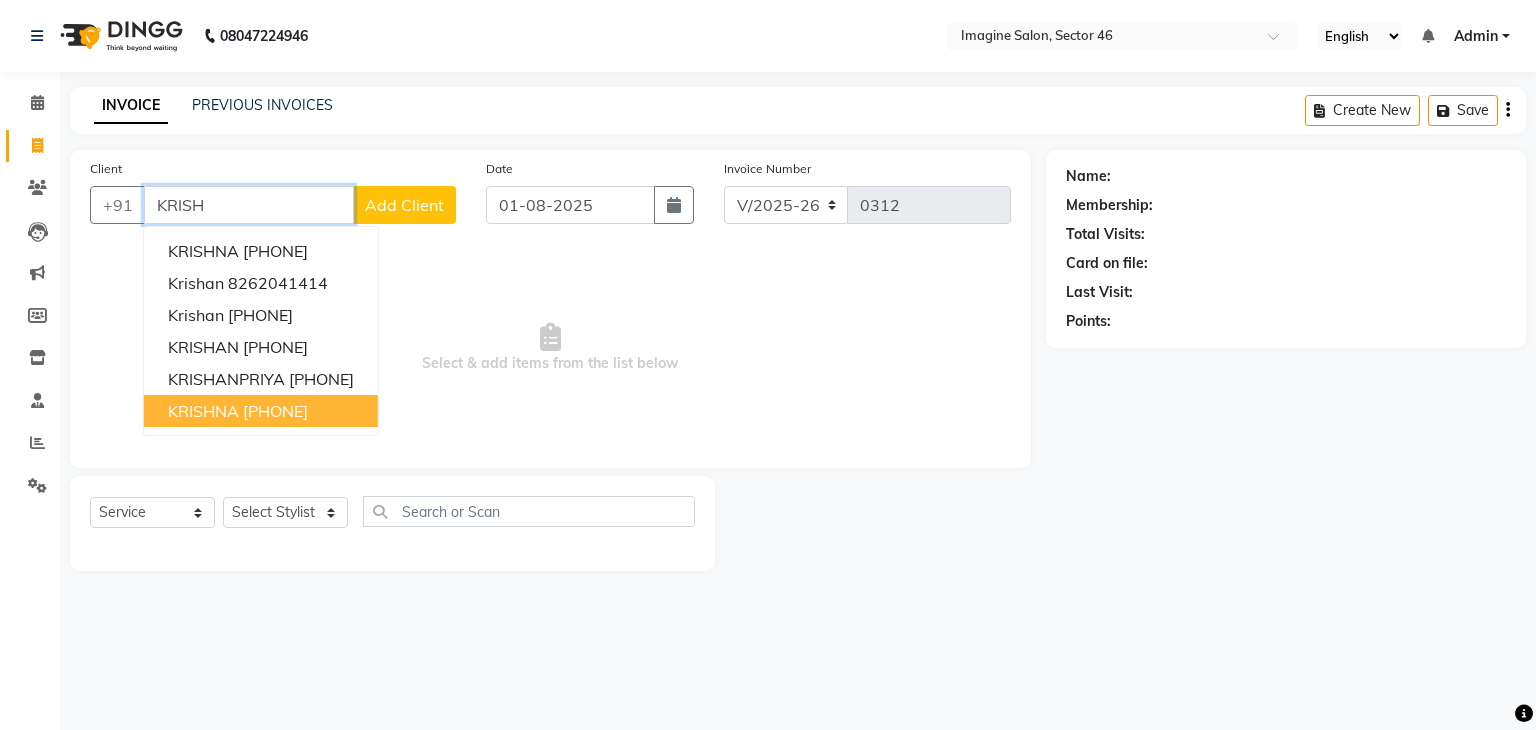 click on "[PHONE]" at bounding box center [275, 411] 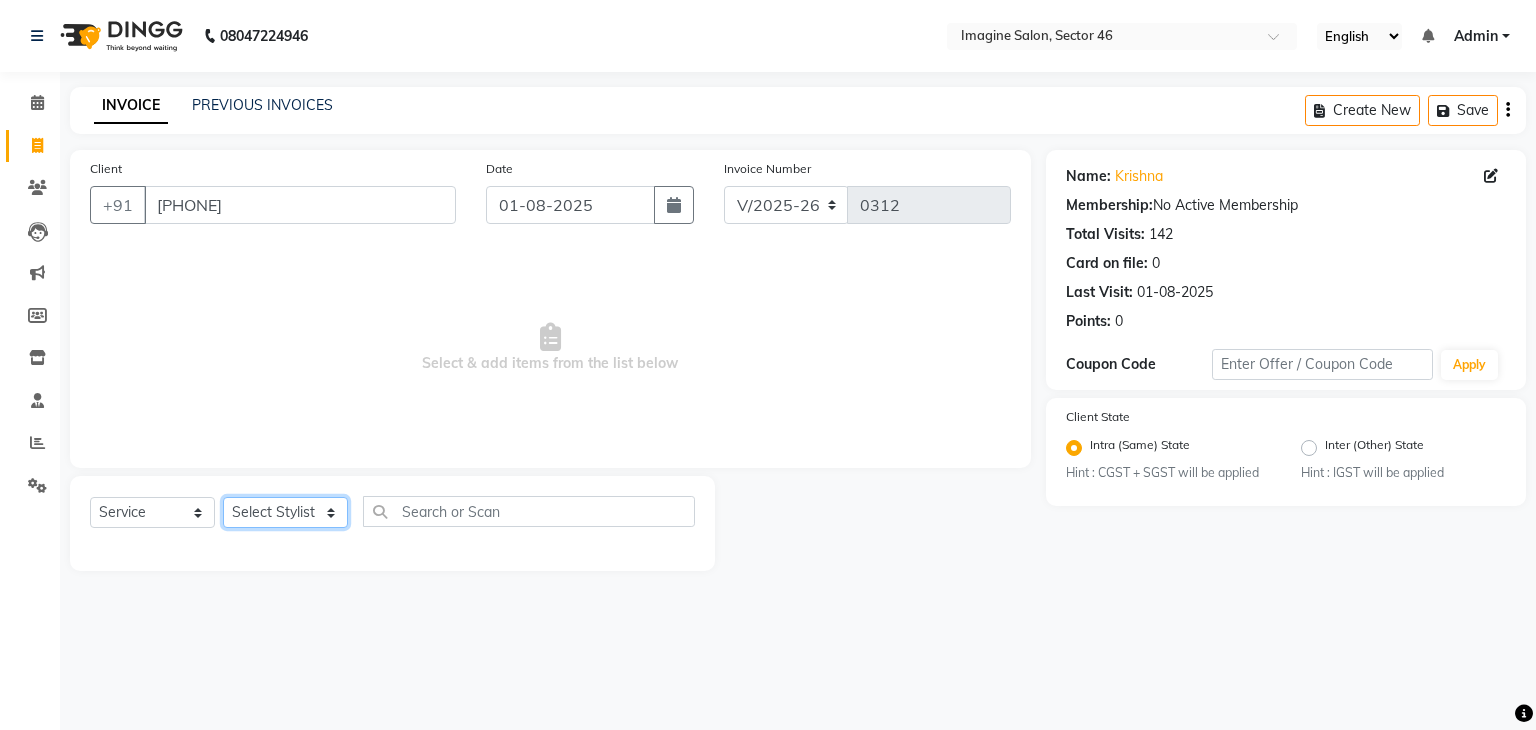 click on "Select Stylist AADIL ADIL Ajay Alam ALAM ALI ALI ANIL ANMOL ARVIND Ashif ASHISH Atif AYESHA BABLI DHEERAJ FAIZ Gaurav Geeta GULJAR HARMAN IBRAHIM Janvi JITENDER KAVI KHUSHBOO KHUSHBOO komal kusum mam  LUCKY manager manju manoj Marry Meena MEENTA MEENTA Meenu MERRY MINTA Moin ali MONIKA Naem Naresh NAZIM NEELAM Neeraj Nisha Pankaj Priya PRIYANKA RAGNI Ram RAM RIYA SAHIL SAMEER sangeeta  SAPAN Seema SEEMA SHAAN SHAHRUKH SHIKHA SHILPA SONIA sonu SONU SUNIL Sunita SUNITA UPASANA UPASANA Vanshika Varun VINITA Zafar" 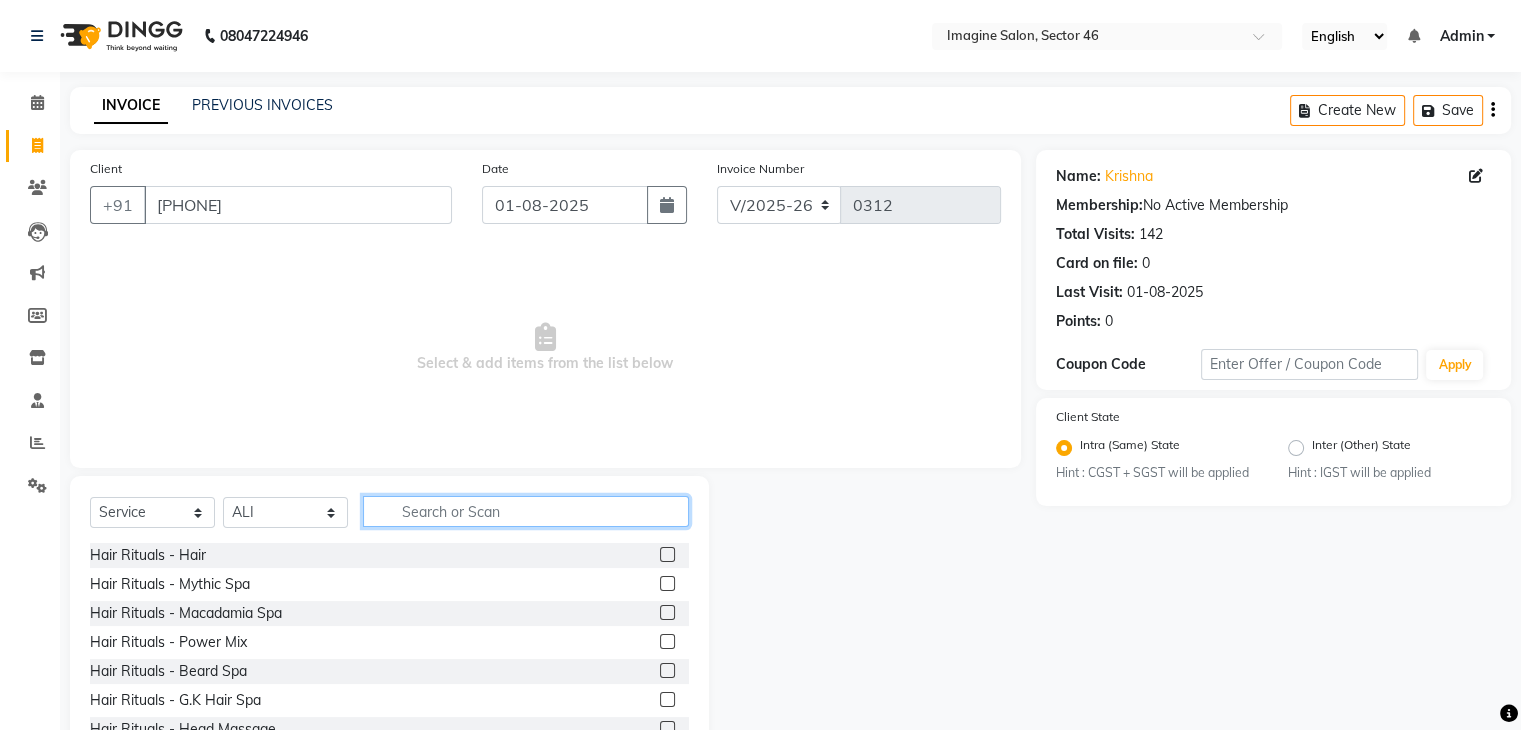 click 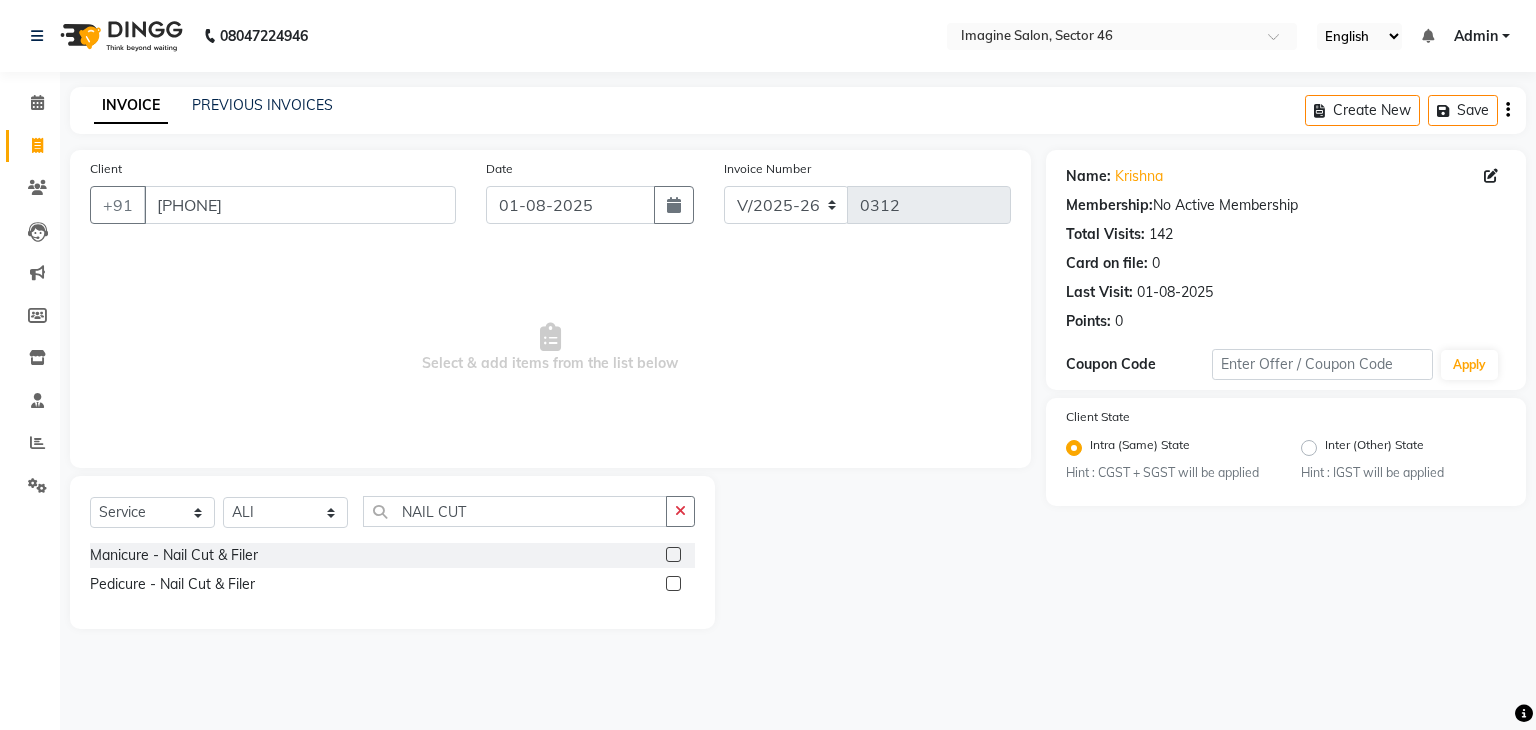 click 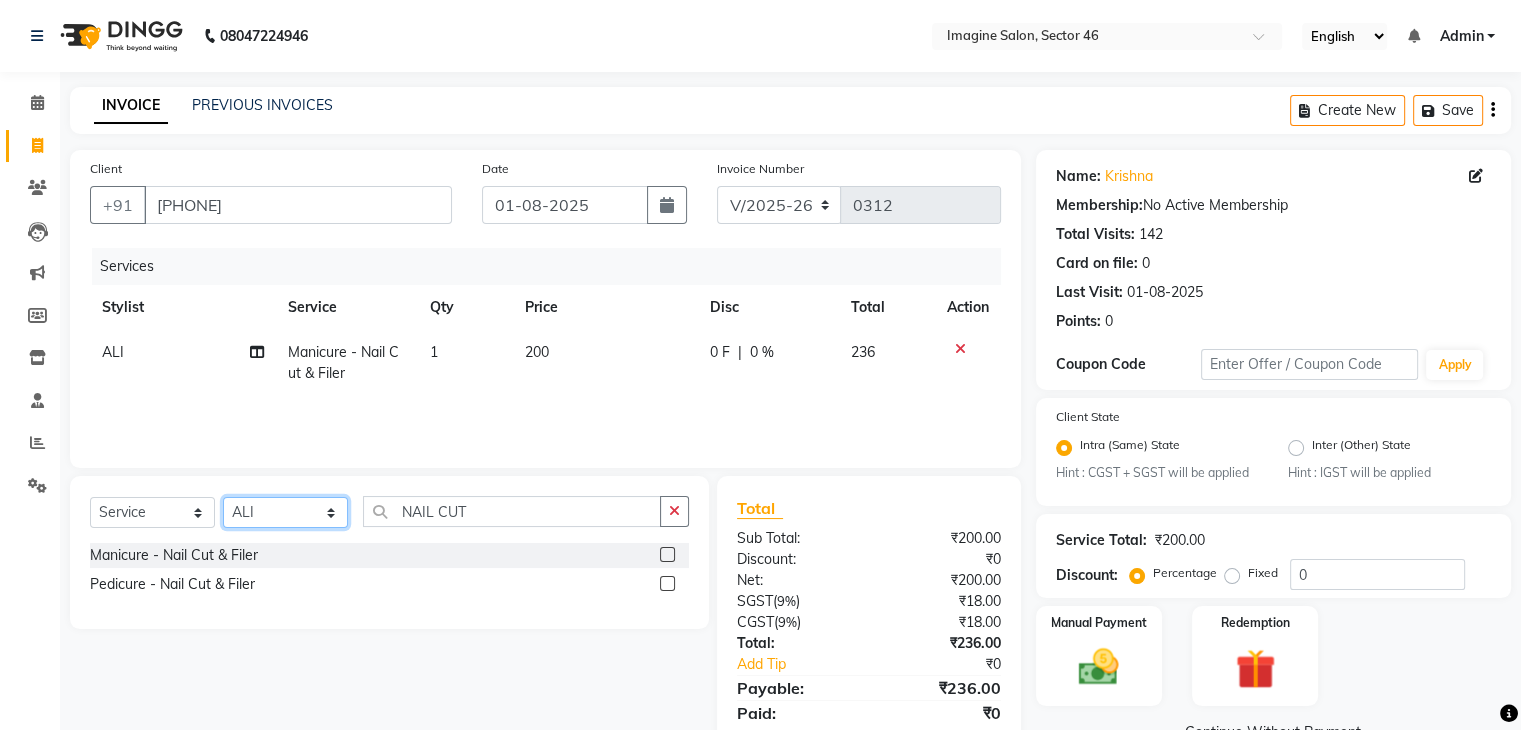 click on "Select Stylist AADIL ADIL Ajay Alam ALAM ALI ALI ANIL ANMOL ARVIND Ashif ASHISH Atif AYESHA BABLI DHEERAJ FAIZ Gaurav Geeta GULJAR HARMAN IBRAHIM Janvi JITENDER KAVI KHUSHBOO KHUSHBOO komal kusum mam  LUCKY manager manju manoj Marry Meena MEENTA MEENTA Meenu MERRY MINTA Moin ali MONIKA Naem Naresh NAZIM NEELAM Neeraj Nisha Pankaj Priya PRIYANKA RAGNI Ram RAM RIYA SAHIL SAMEER sangeeta  SAPAN Seema SEEMA SHAAN SHAHRUKH SHIKHA SHILPA SONIA sonu SONU SUNIL Sunita SUNITA UPASANA UPASANA Vanshika Varun VINITA Zafar" 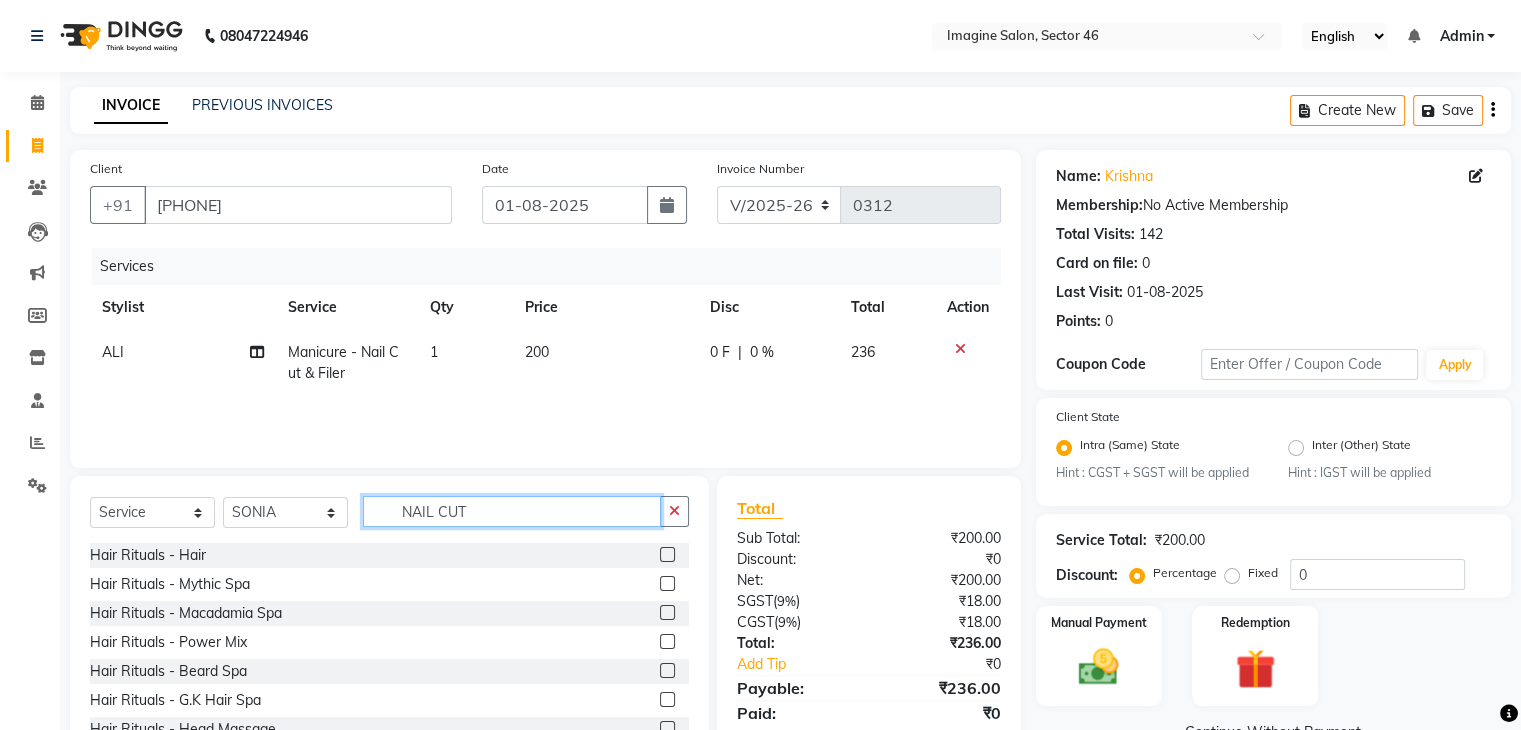 click on "NAIL CUT" 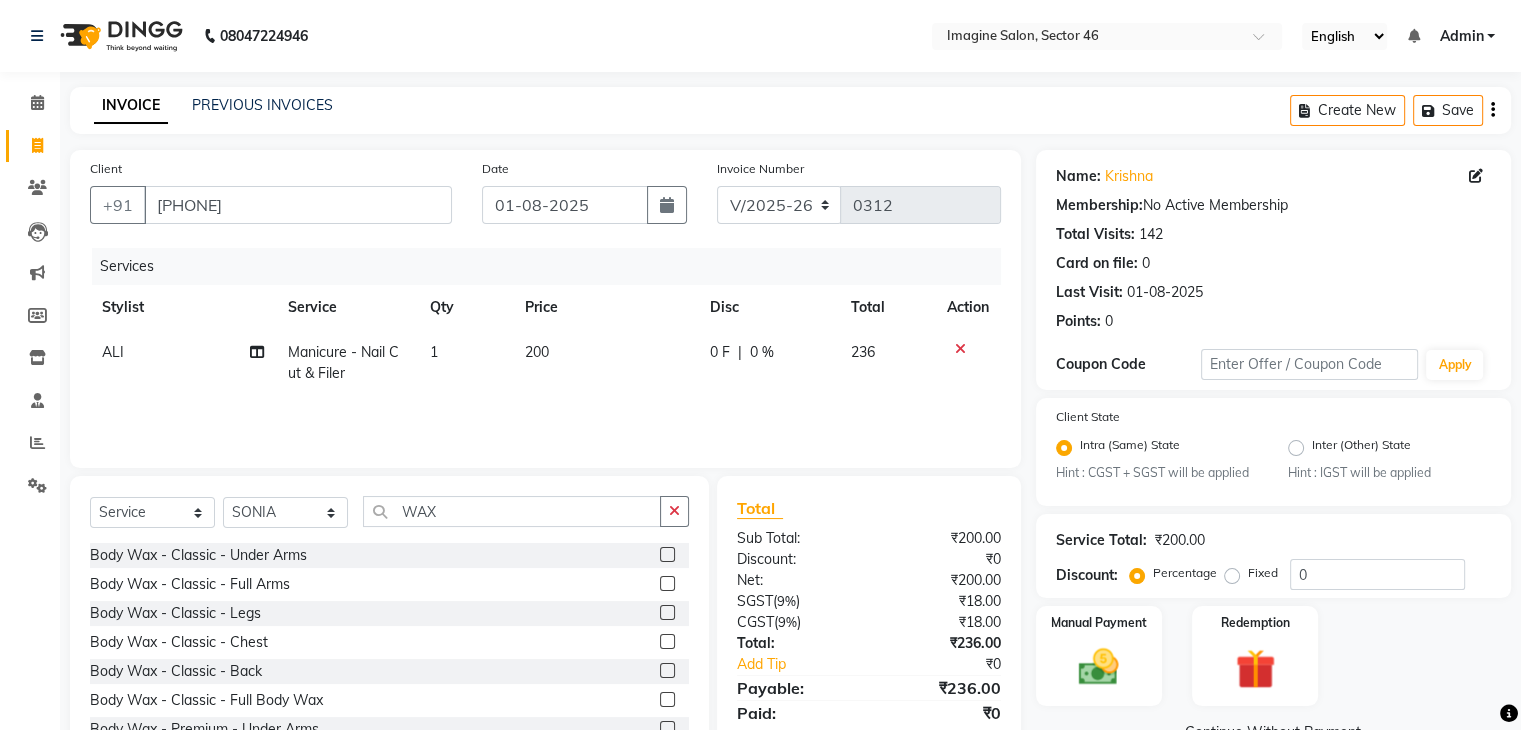 click 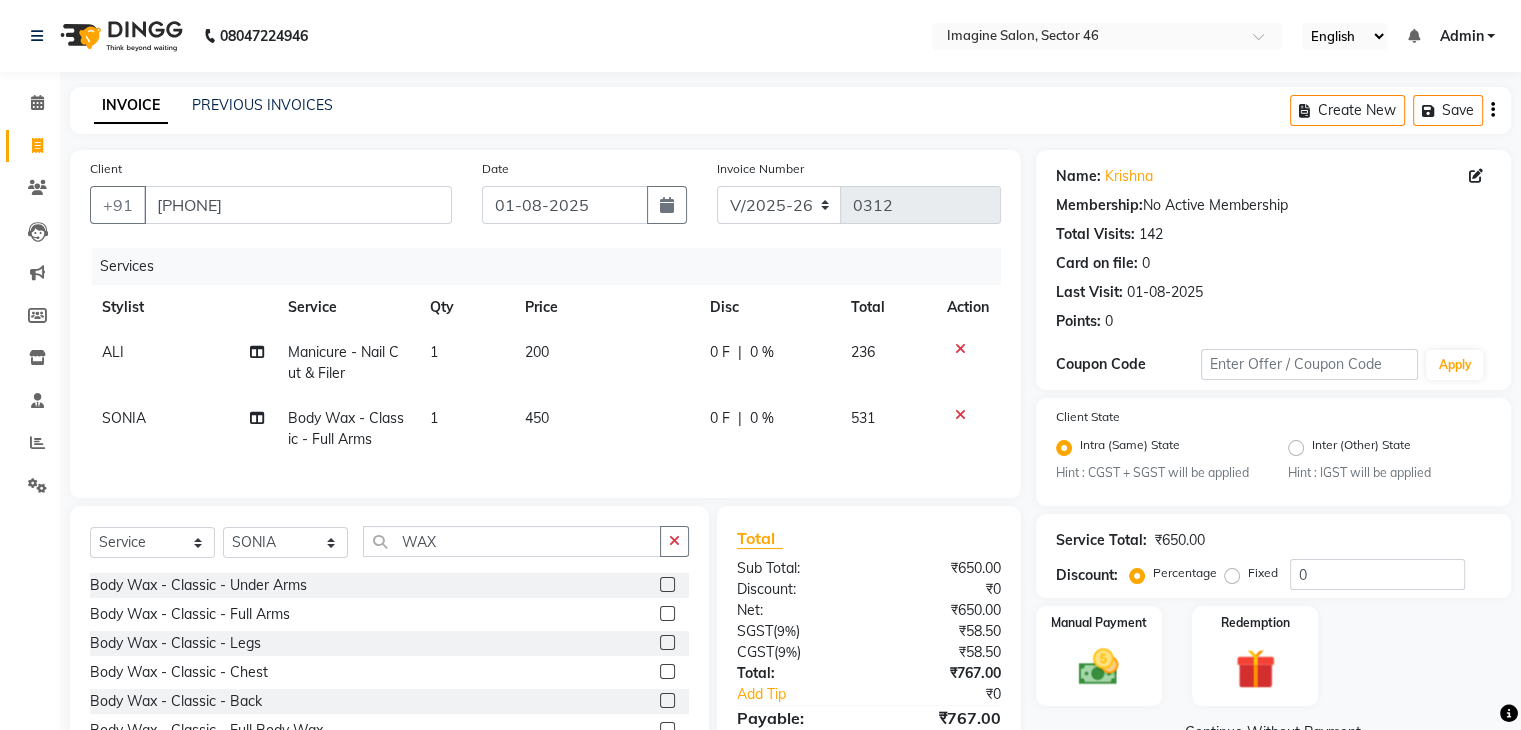 click on "450" 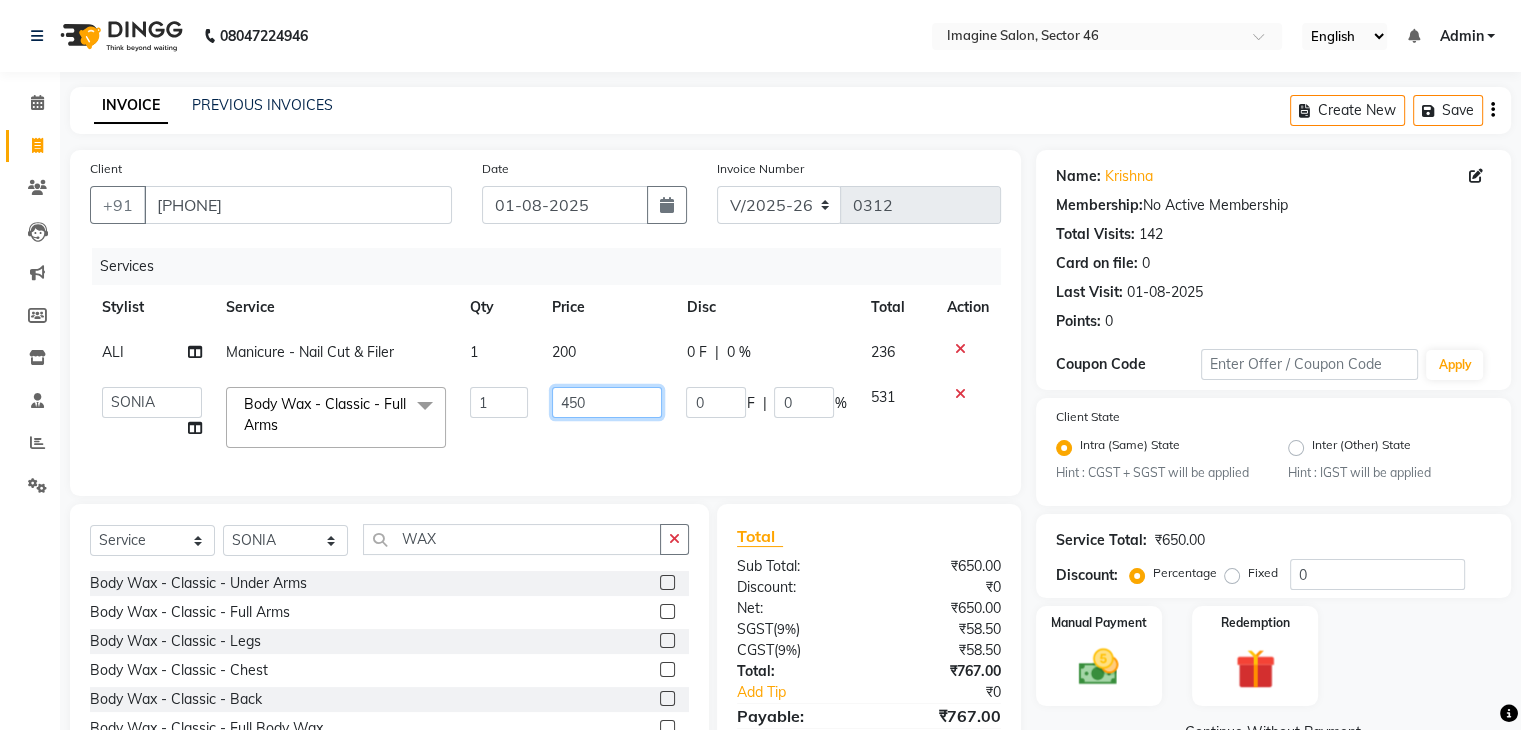 click on "450" 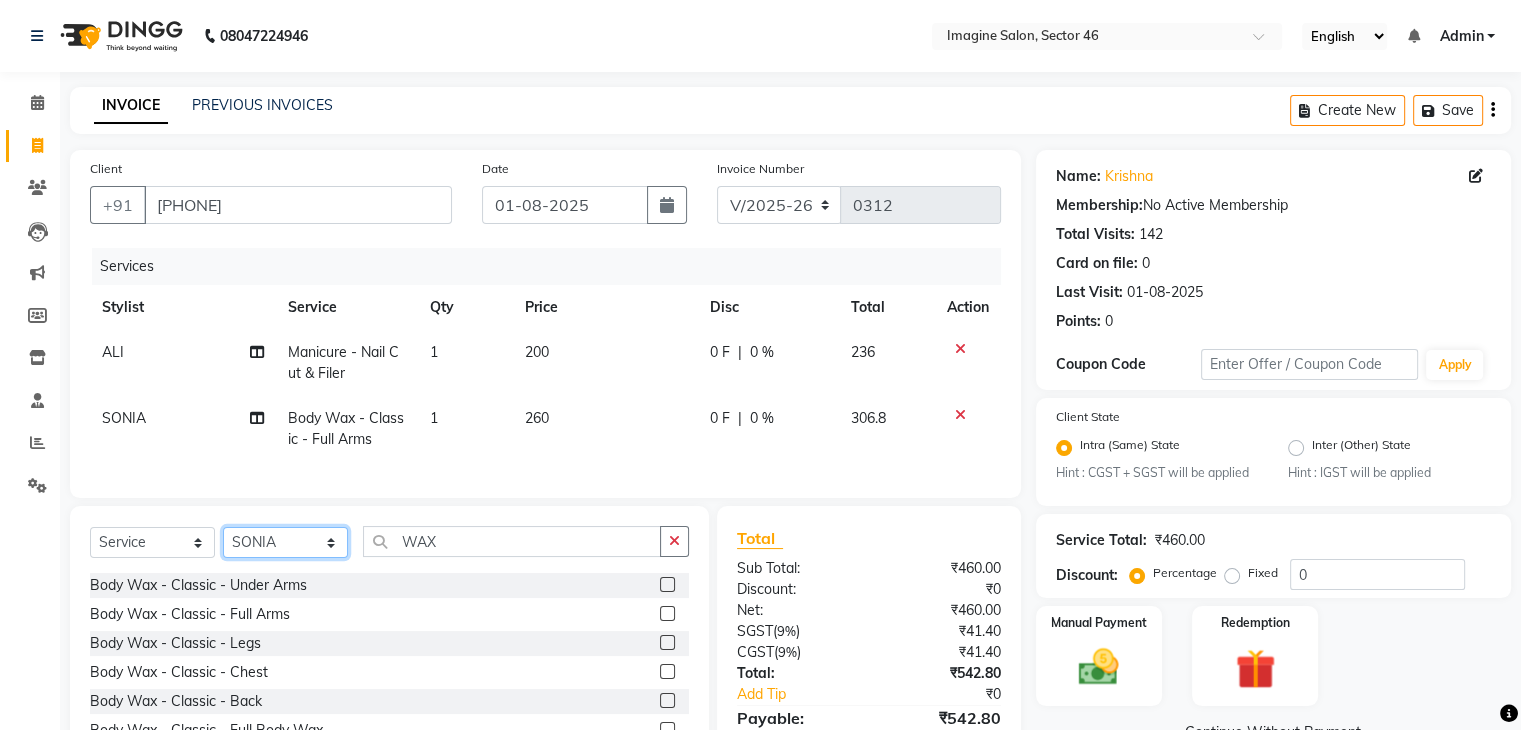 click on "Select Stylist AADIL ADIL Ajay Alam ALAM ALI ALI ANIL ANMOL ARVIND Ashif ASHISH Atif AYESHA BABLI DHEERAJ FAIZ Gaurav Geeta GULJAR HARMAN IBRAHIM Janvi JITENDER KAVI KHUSHBOO KHUSHBOO komal kusum mam  LUCKY manager manju manoj Marry Meena MEENTA MEENTA Meenu MERRY MINTA Moin ali MONIKA Naem Naresh NAZIM NEELAM Neeraj Nisha Pankaj Priya PRIYANKA RAGNI Ram RAM RIYA SAHIL SAMEER sangeeta  SAPAN Seema SEEMA SHAAN SHAHRUKH SHIKHA SHILPA SONIA sonu SONU SUNIL Sunita SUNITA UPASANA UPASANA Vanshika Varun VINITA Zafar" 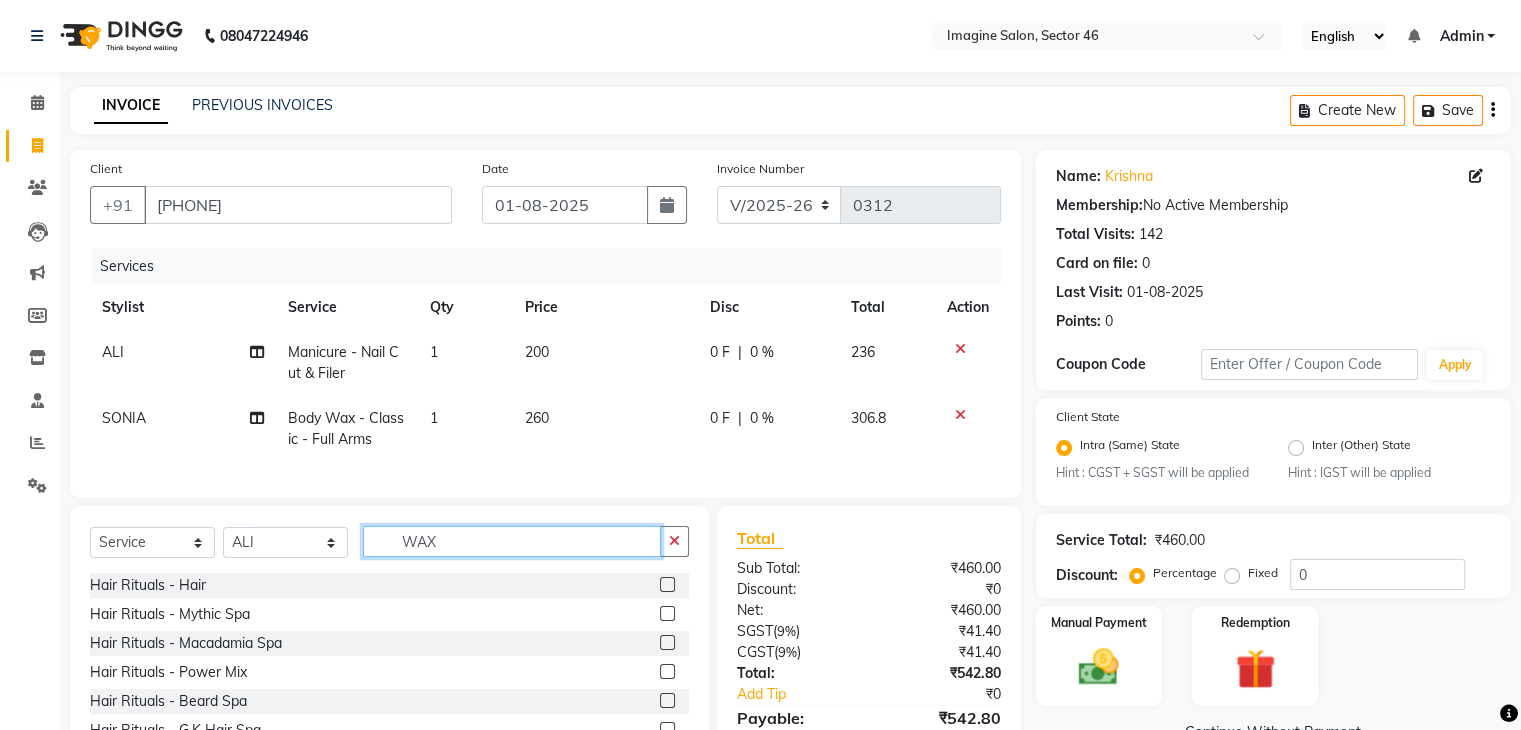 click on "WAX" 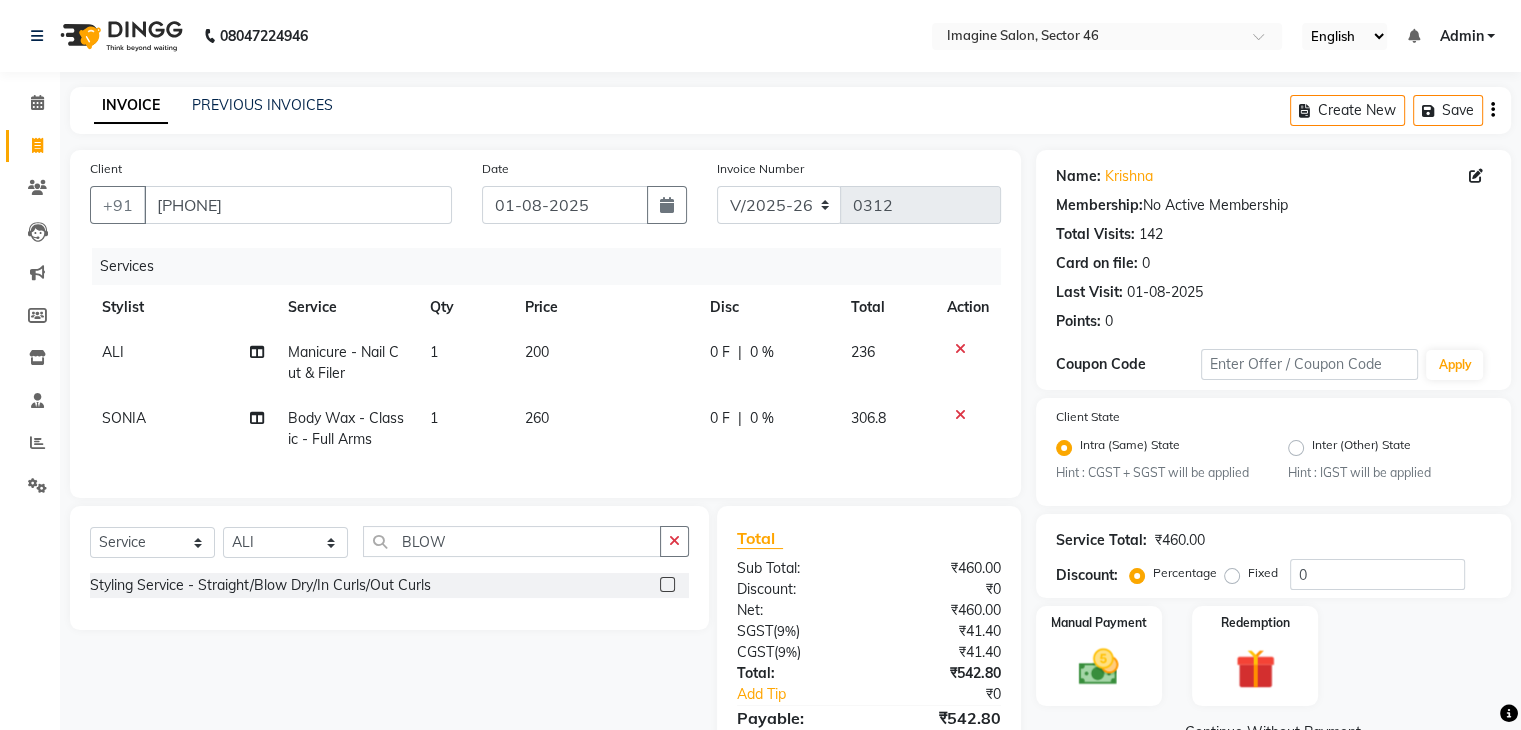 click 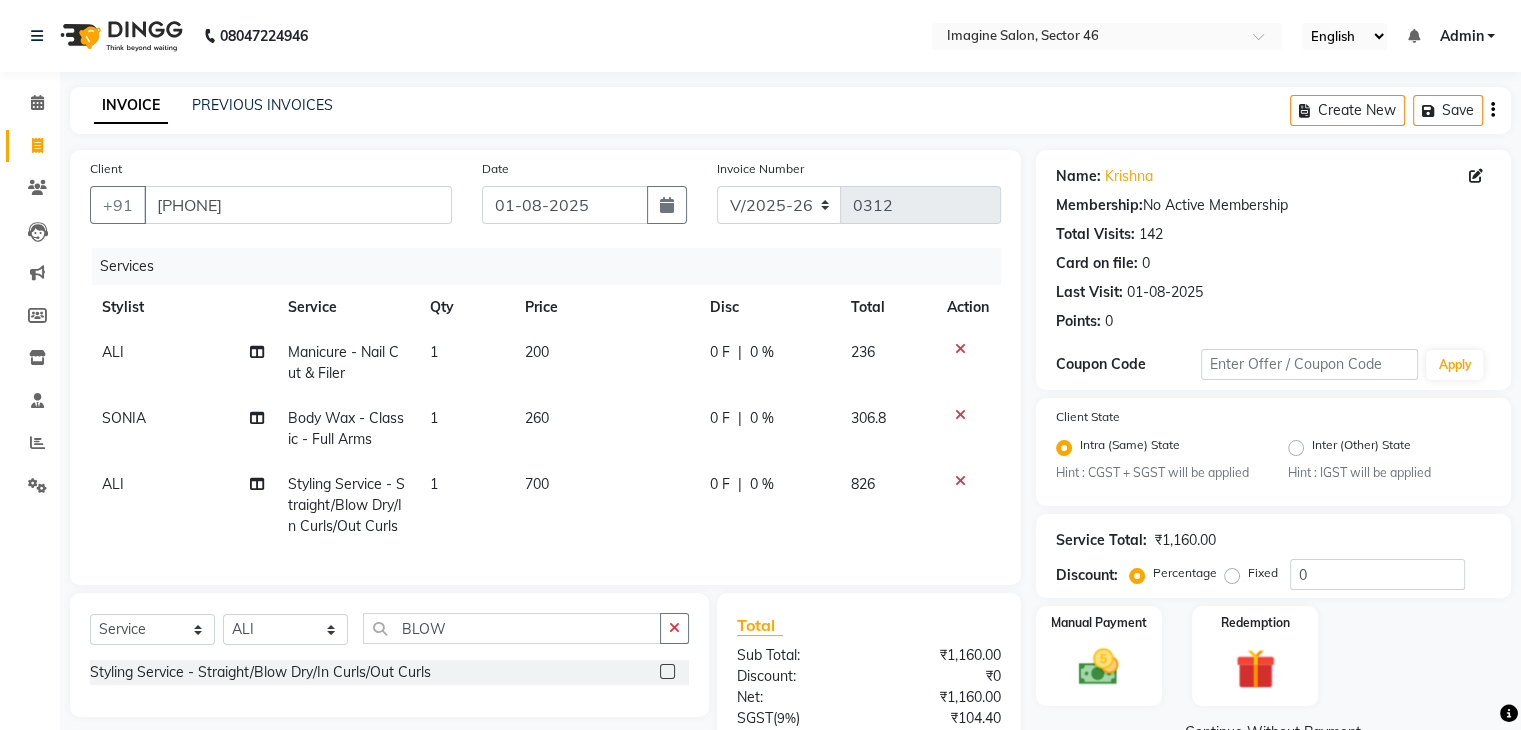 click on "700" 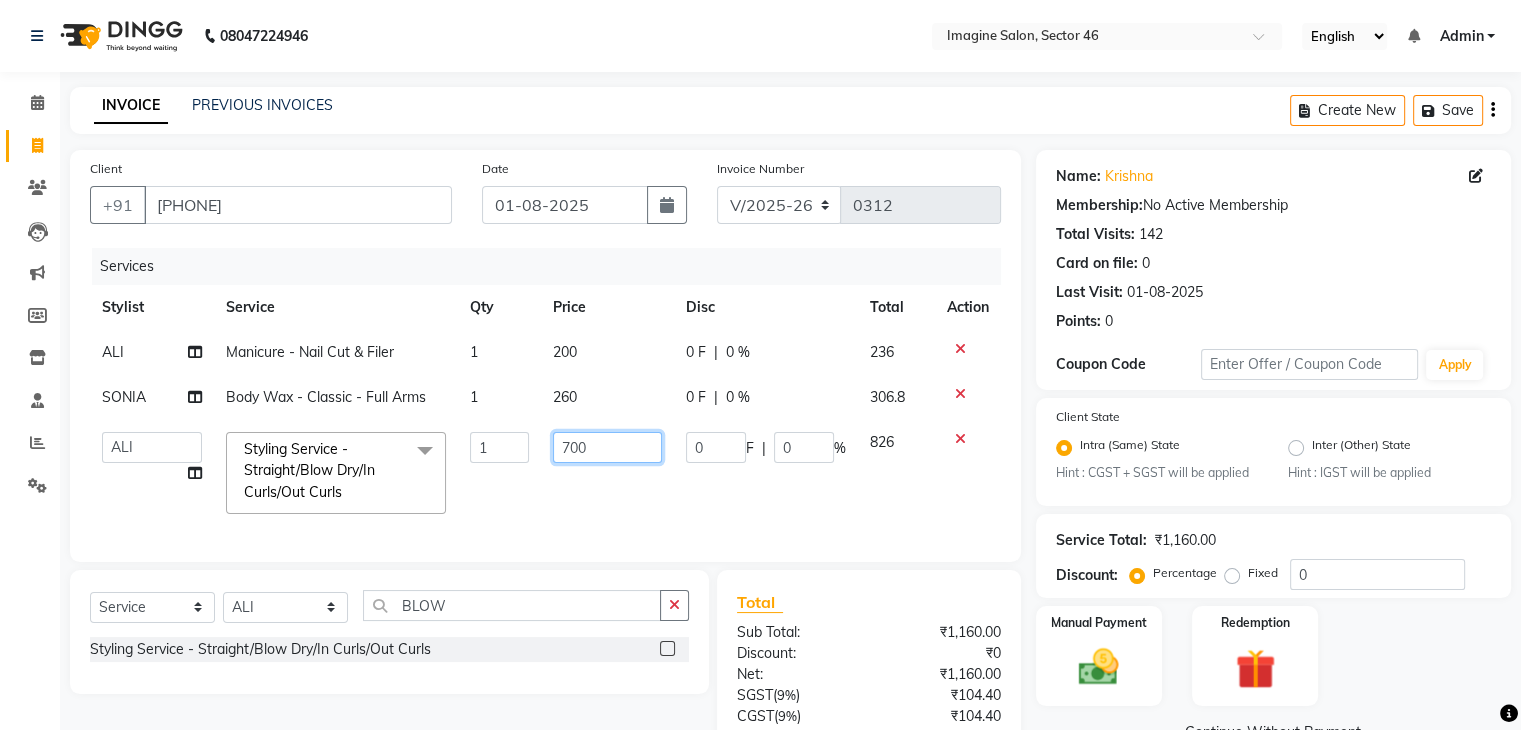 click on "700" 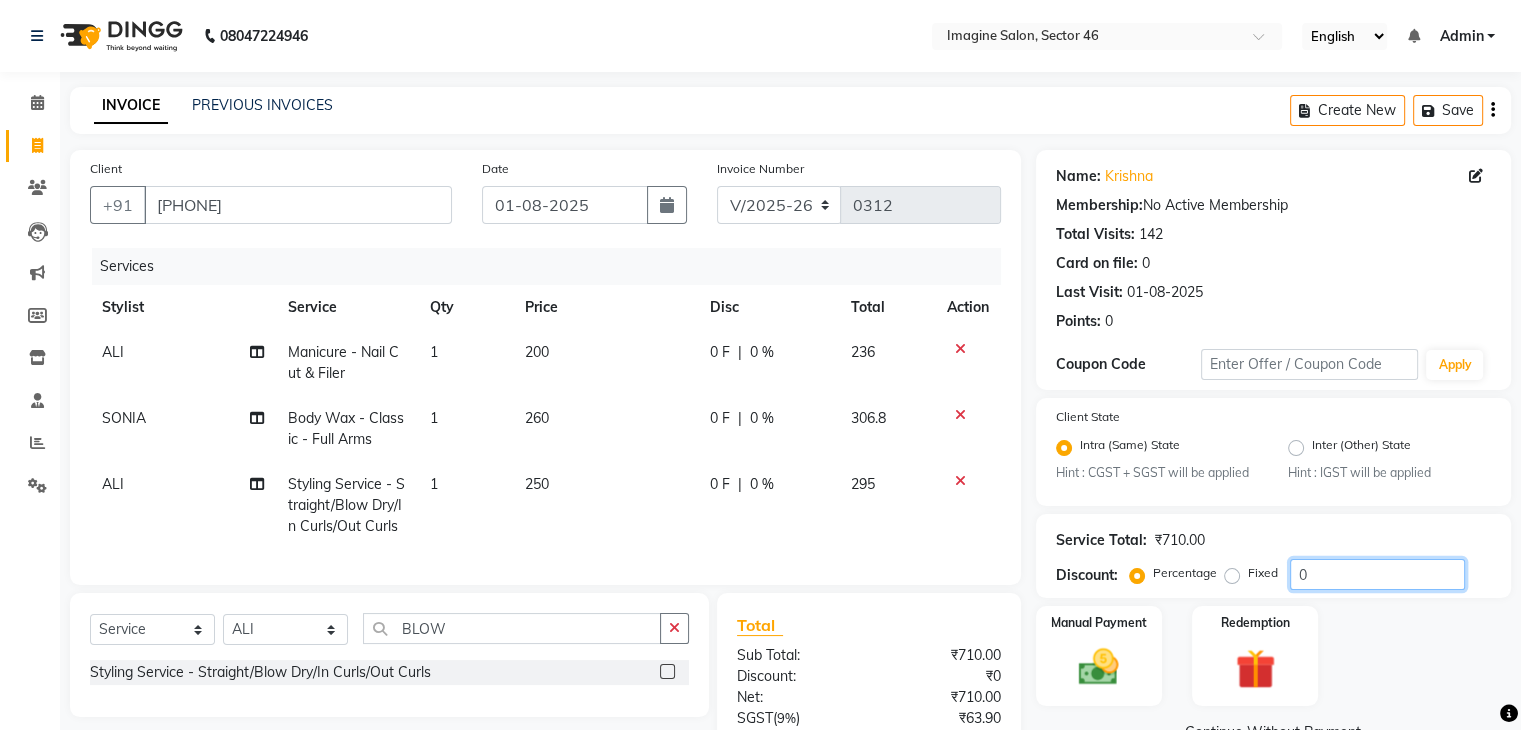 click on "0" 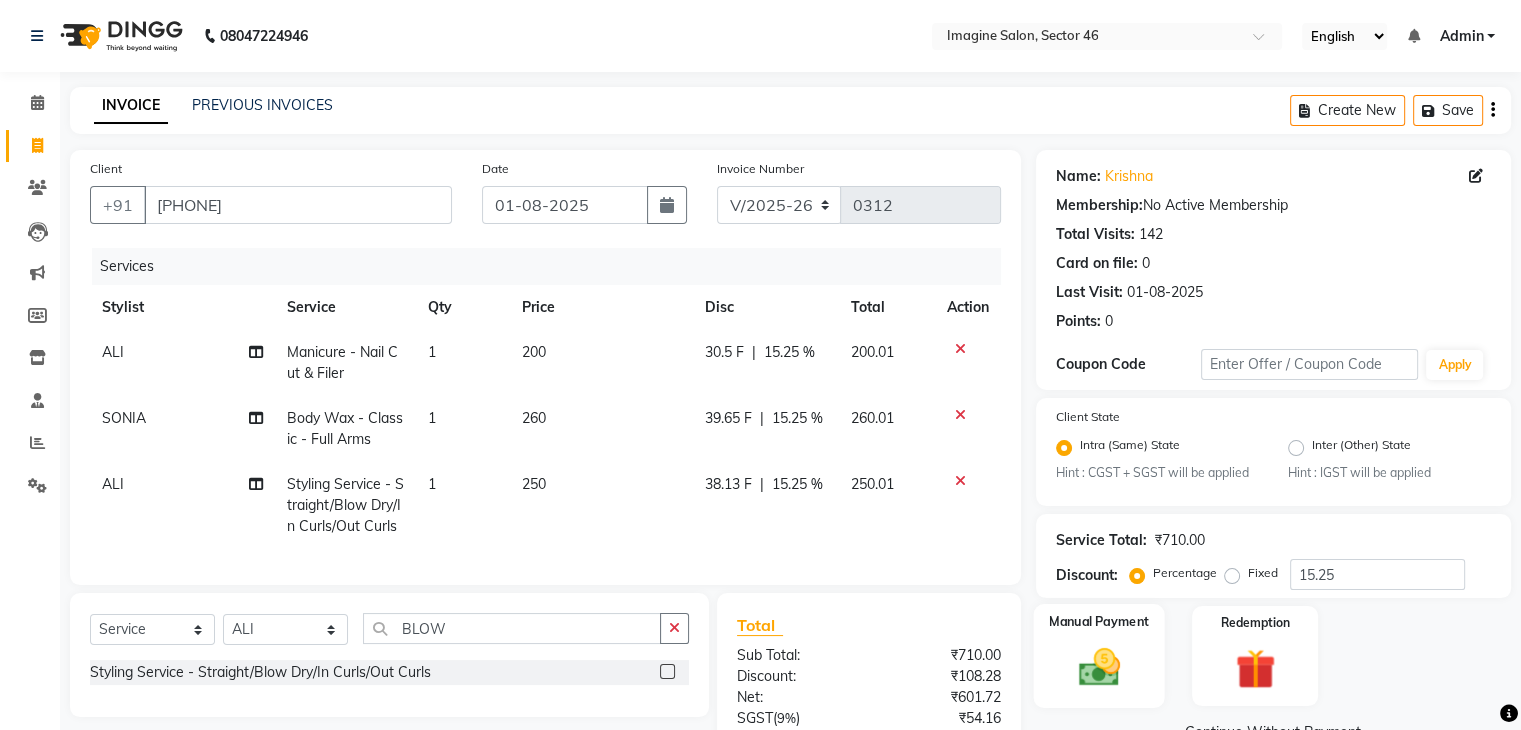 click on "Manual Payment" 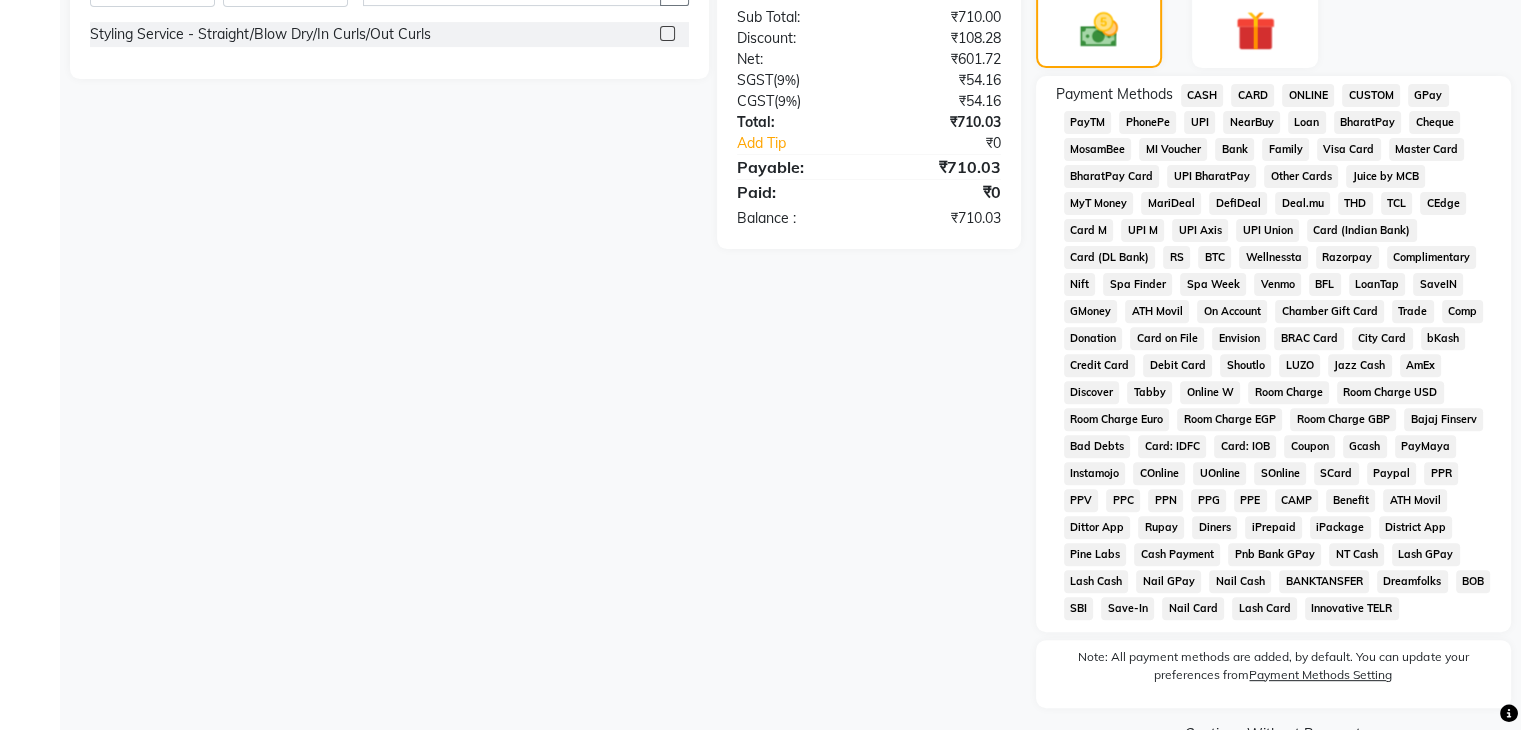 scroll, scrollTop: 0, scrollLeft: 0, axis: both 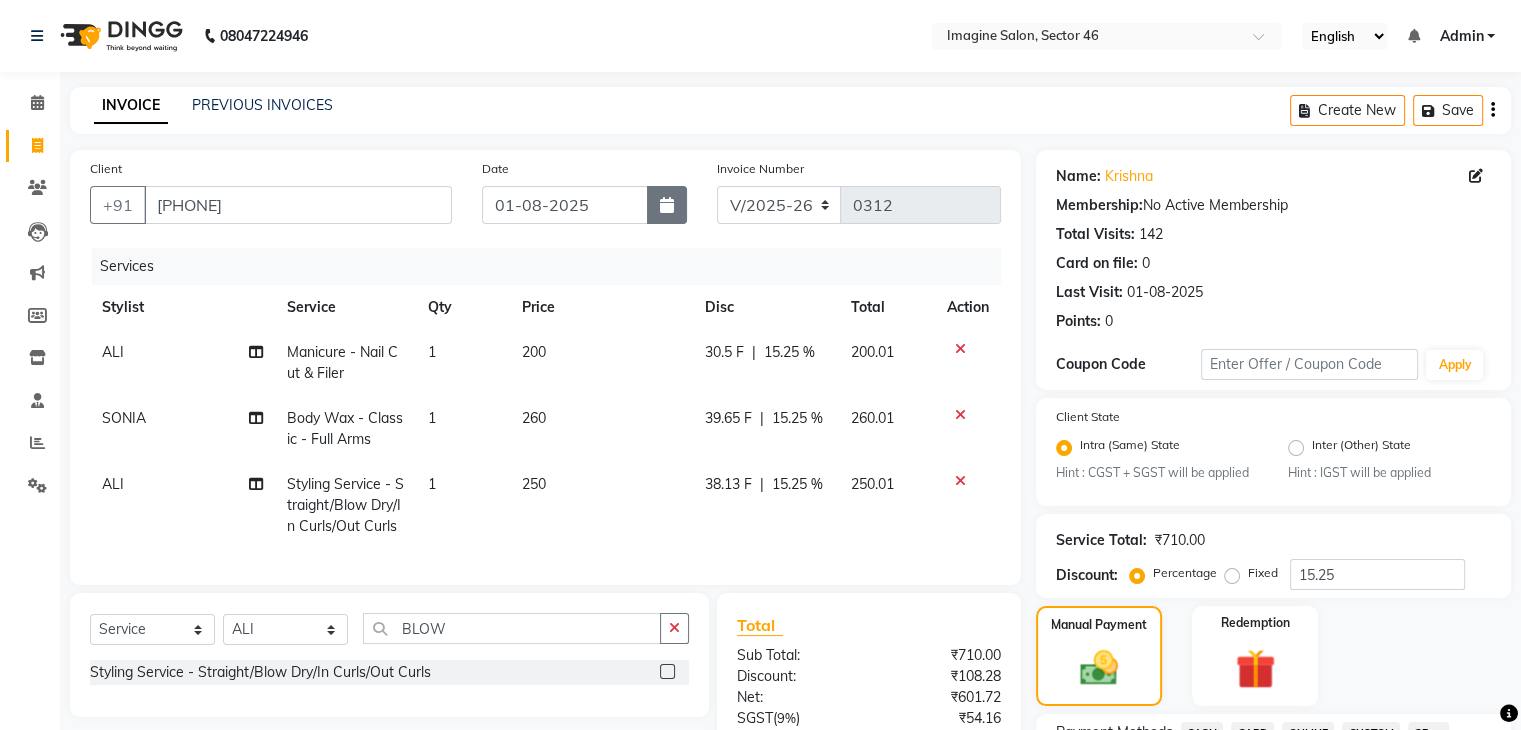 click 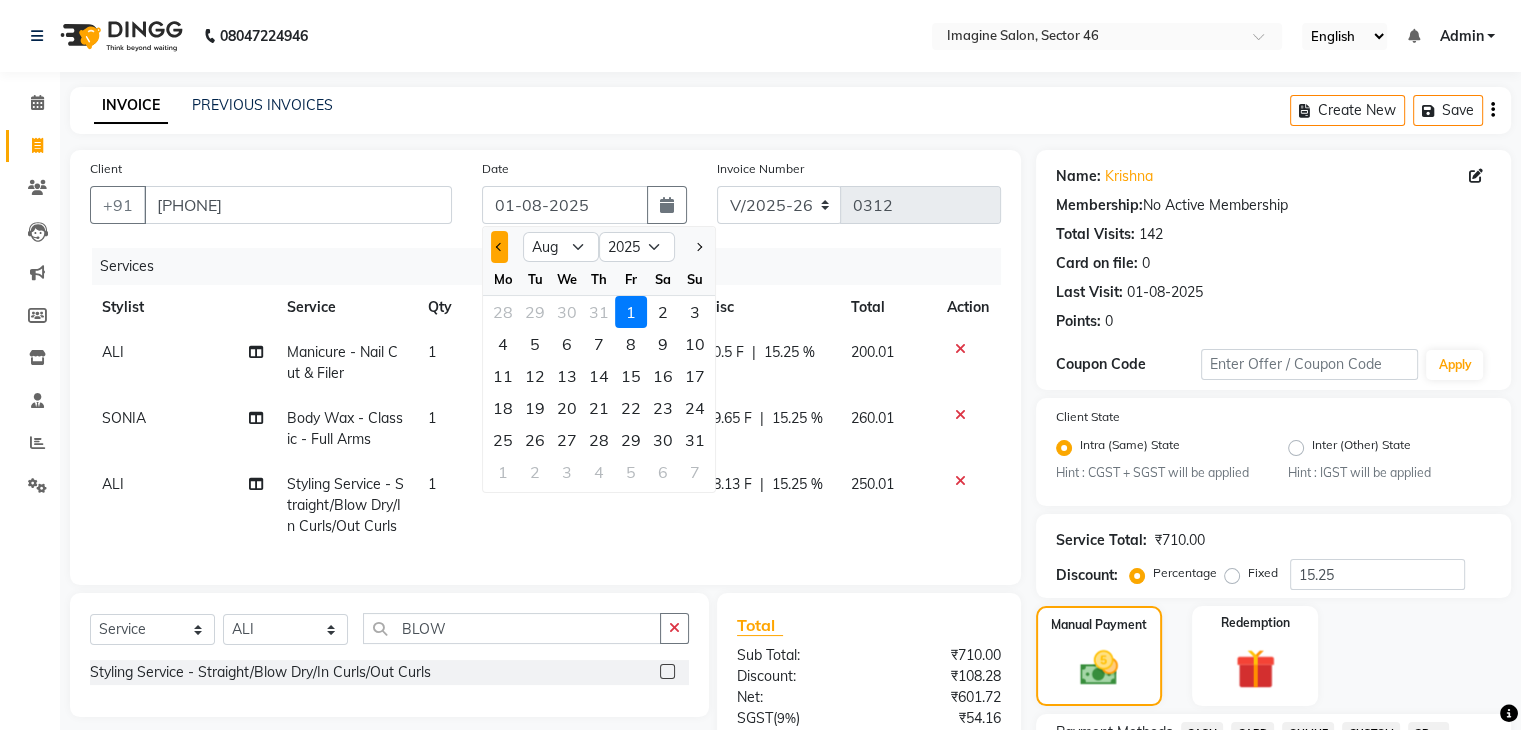 click 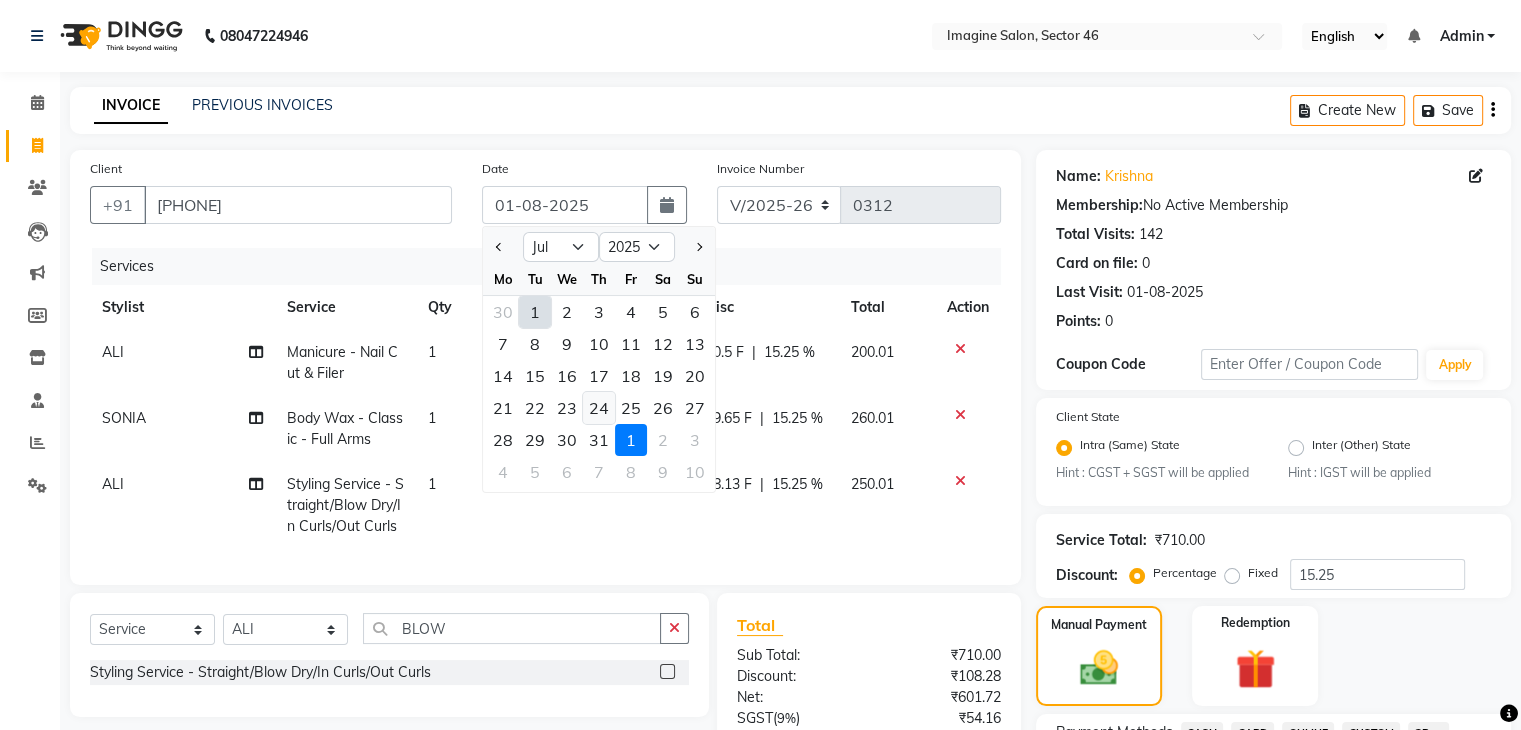 click on "24" 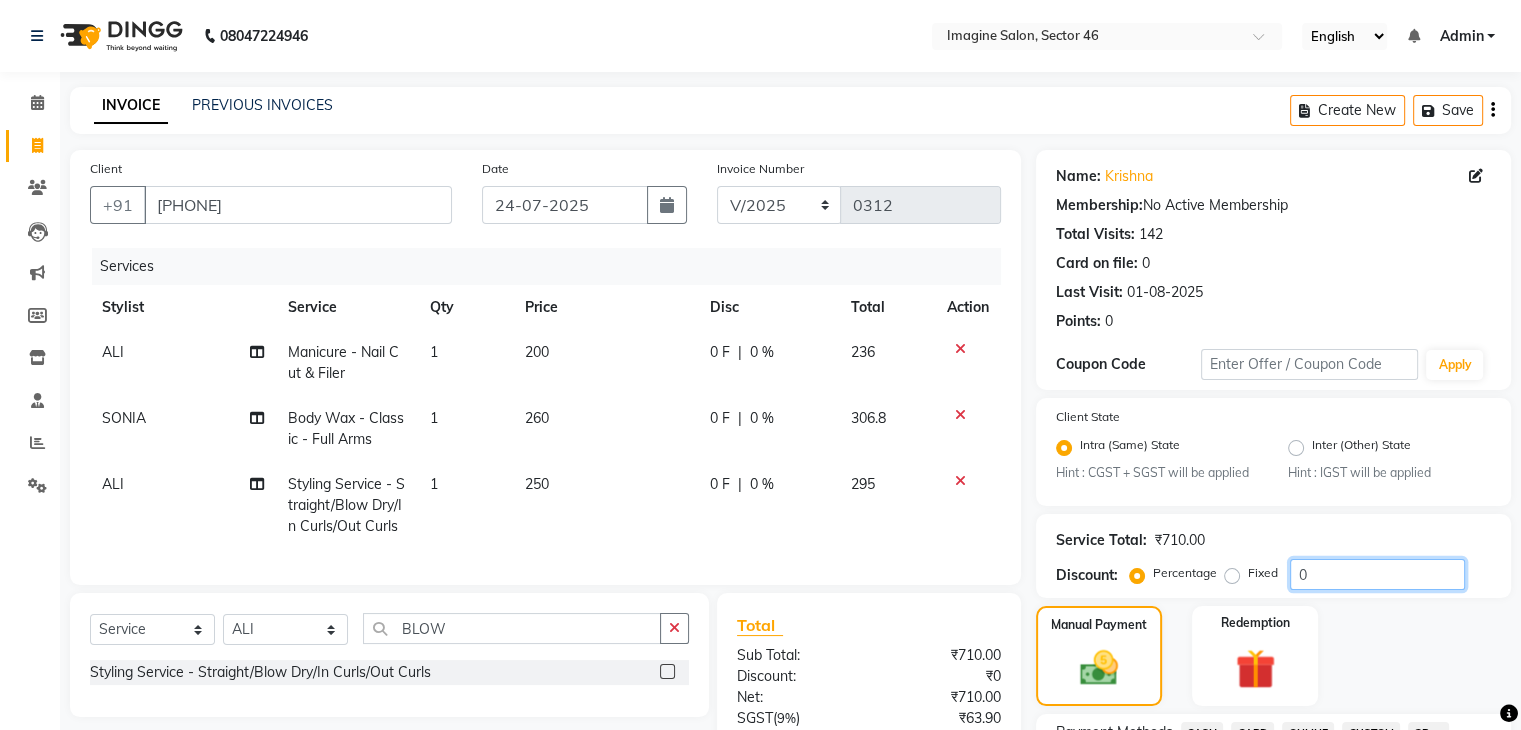 click on "0" 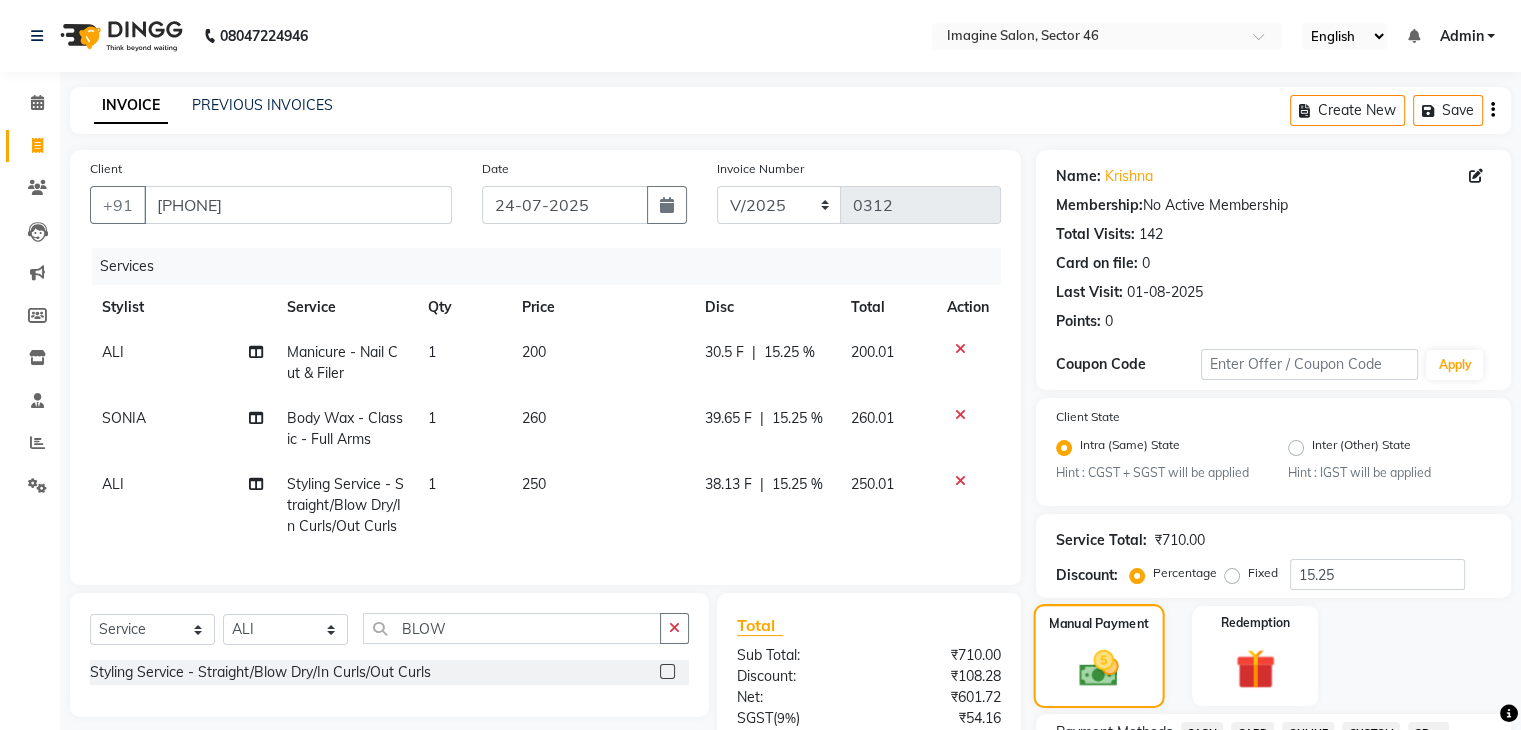 click on "Manual Payment" 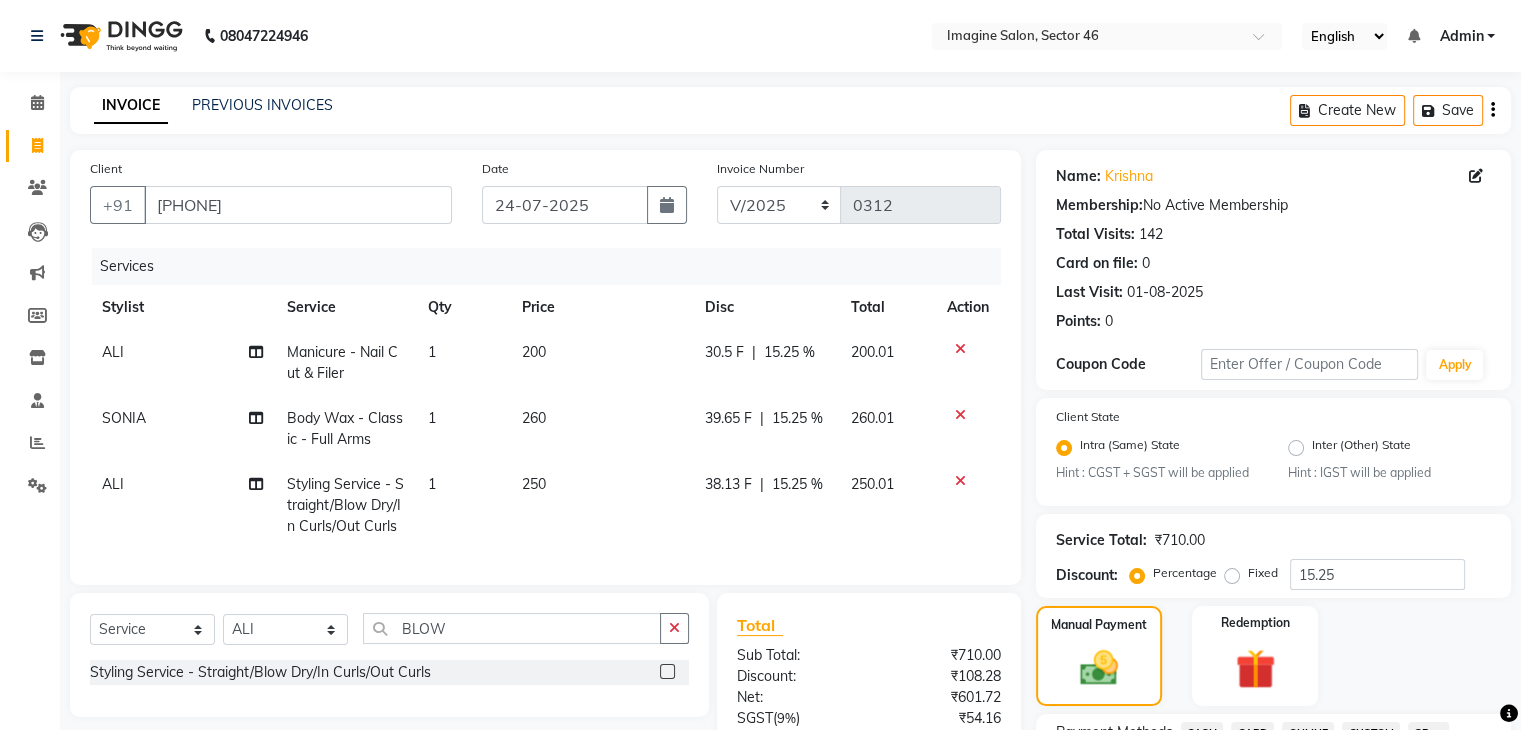 scroll, scrollTop: 638, scrollLeft: 0, axis: vertical 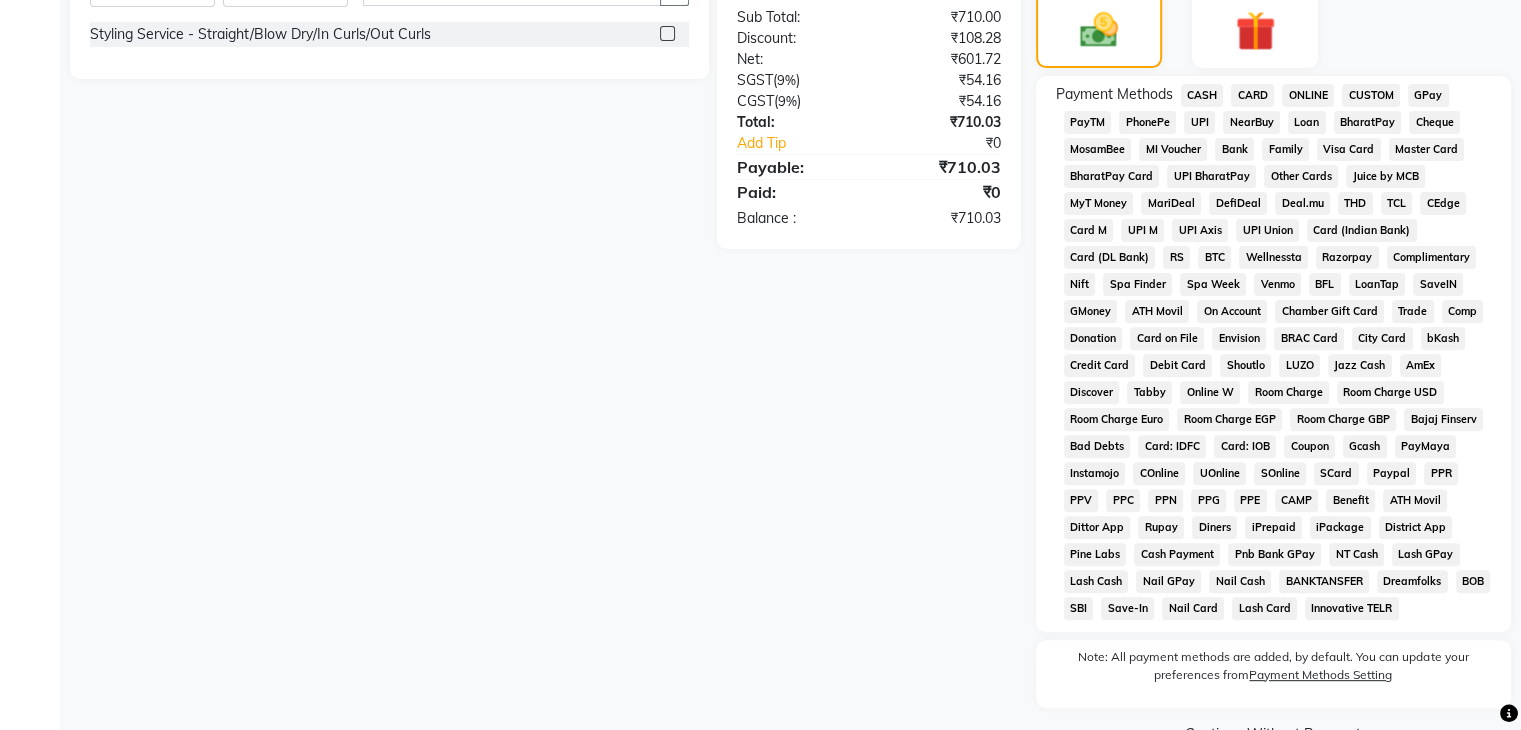 click on "ONLINE" 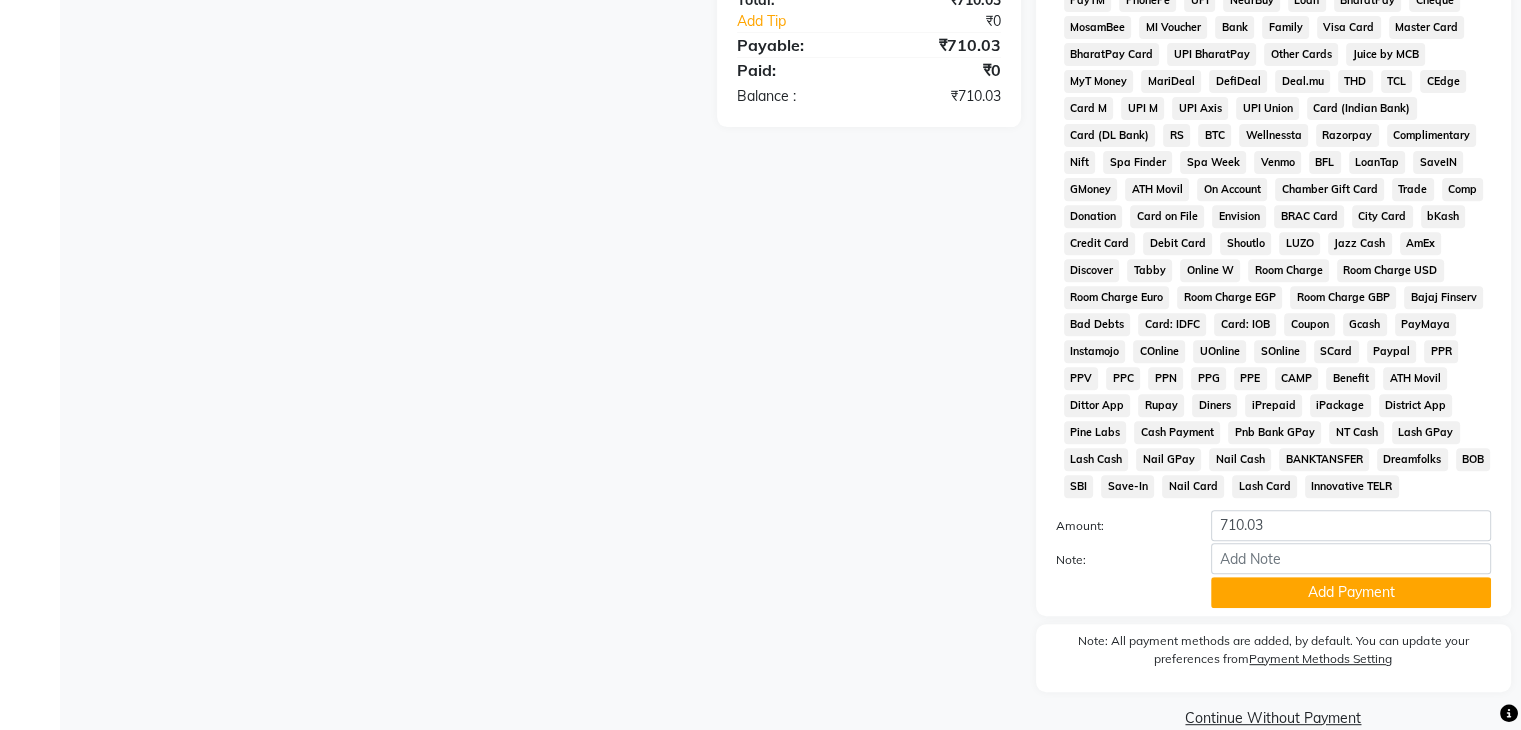 scroll, scrollTop: 812, scrollLeft: 0, axis: vertical 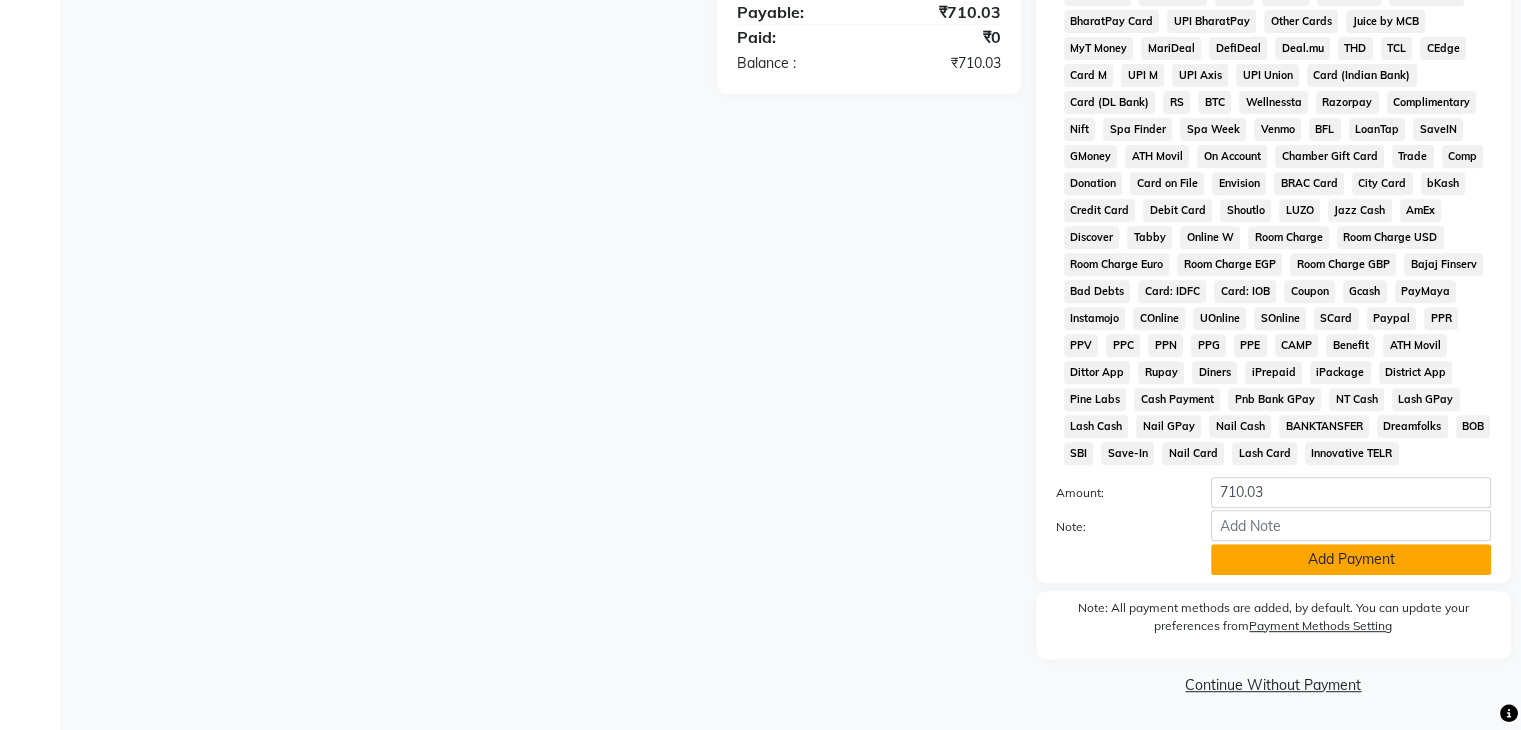 click on "Add Payment" 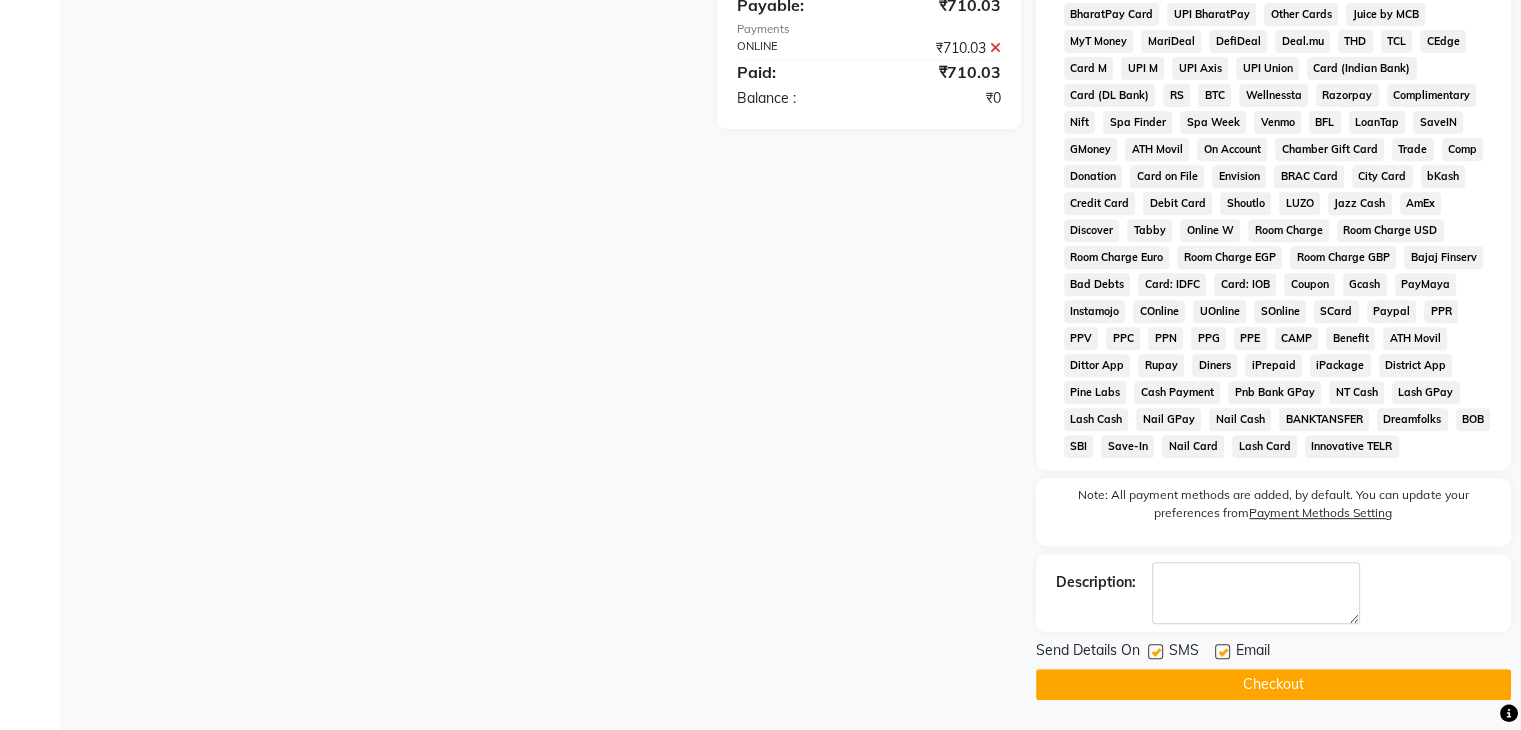 click on "Checkout" 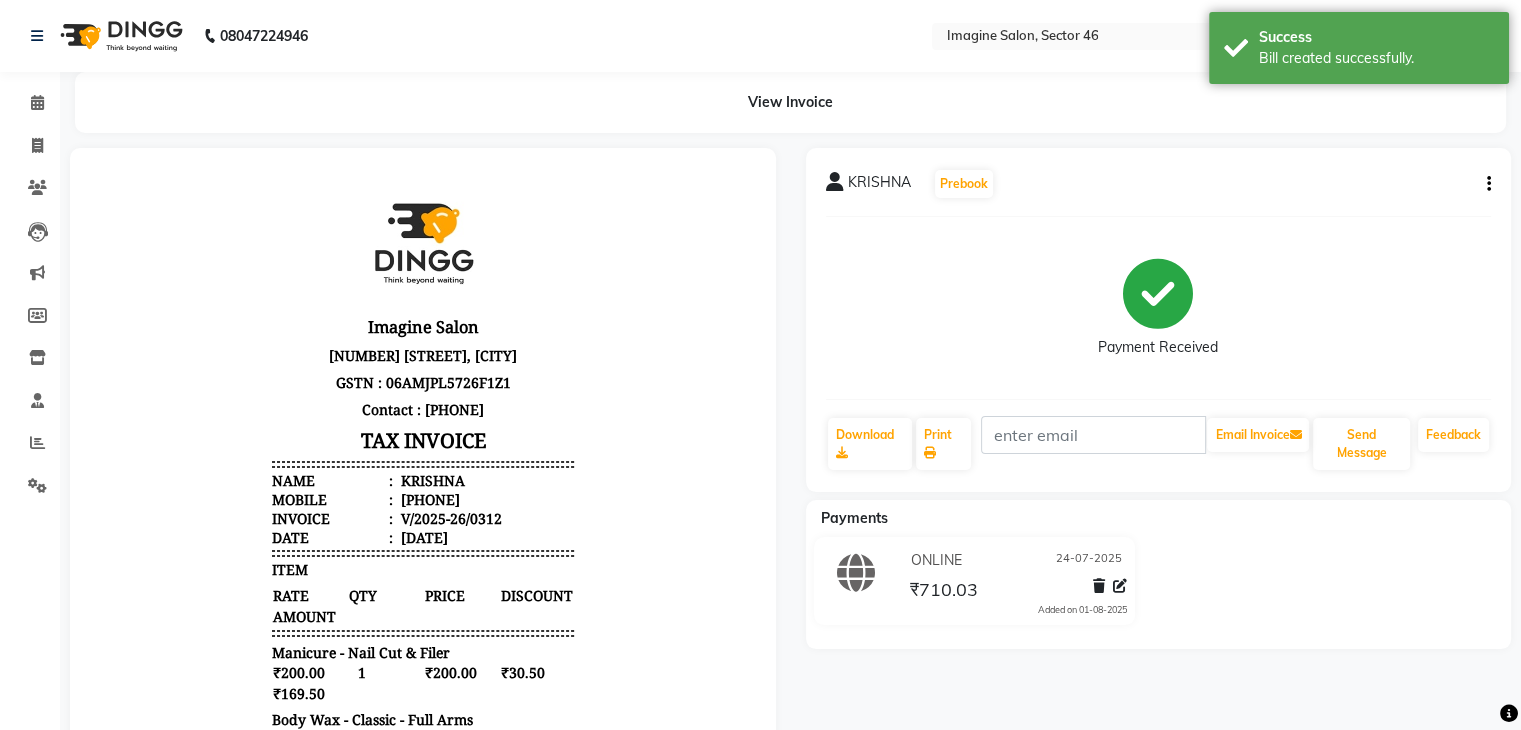 scroll, scrollTop: 0, scrollLeft: 0, axis: both 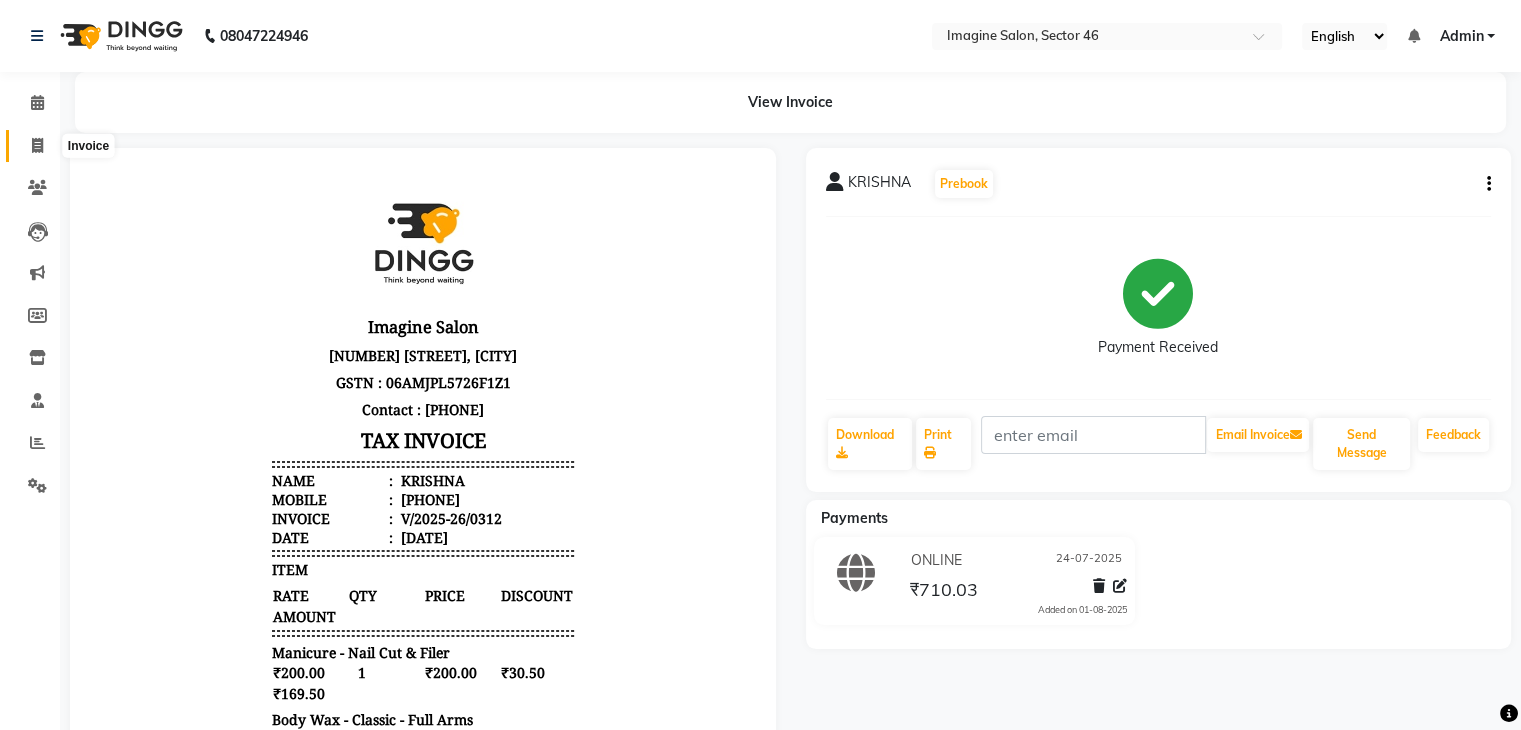 click 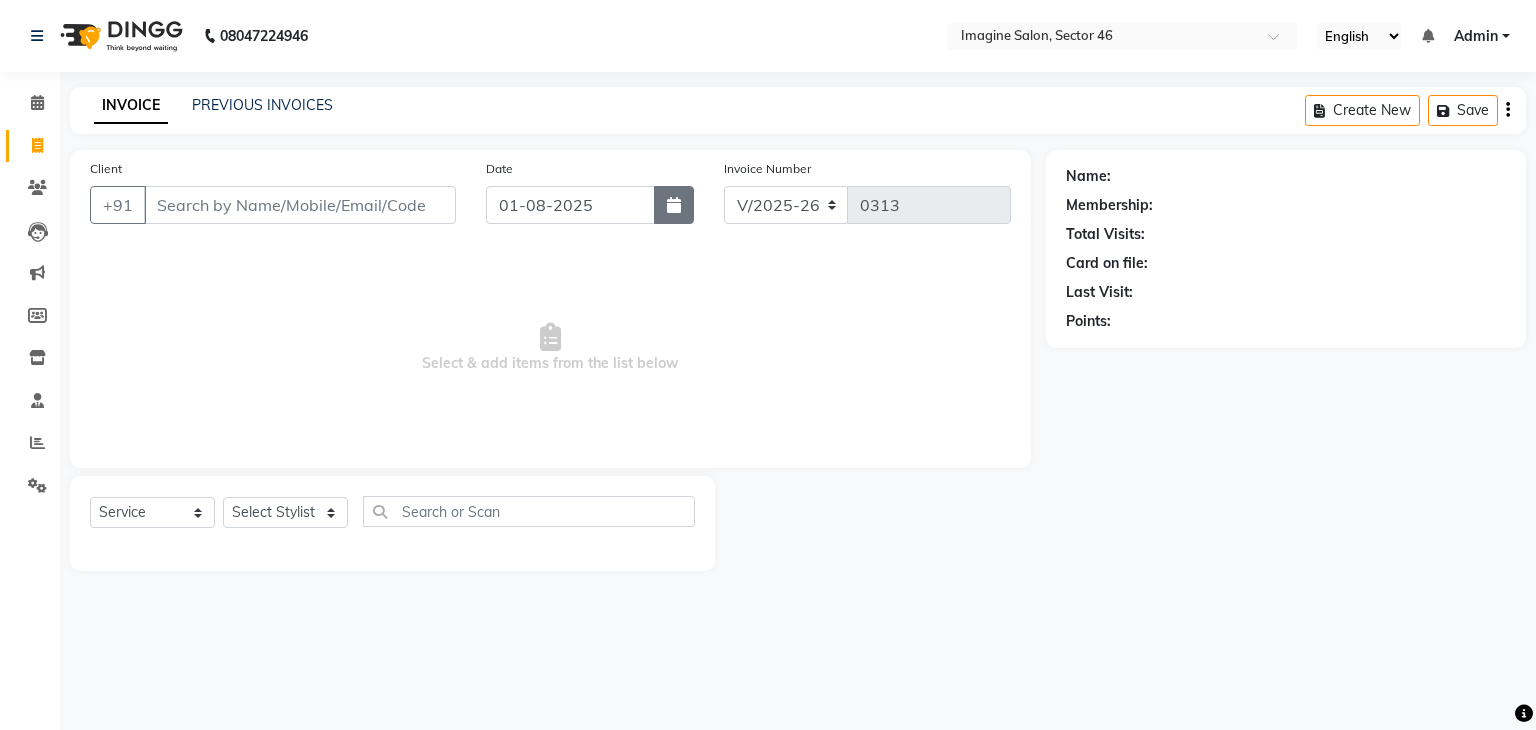 click 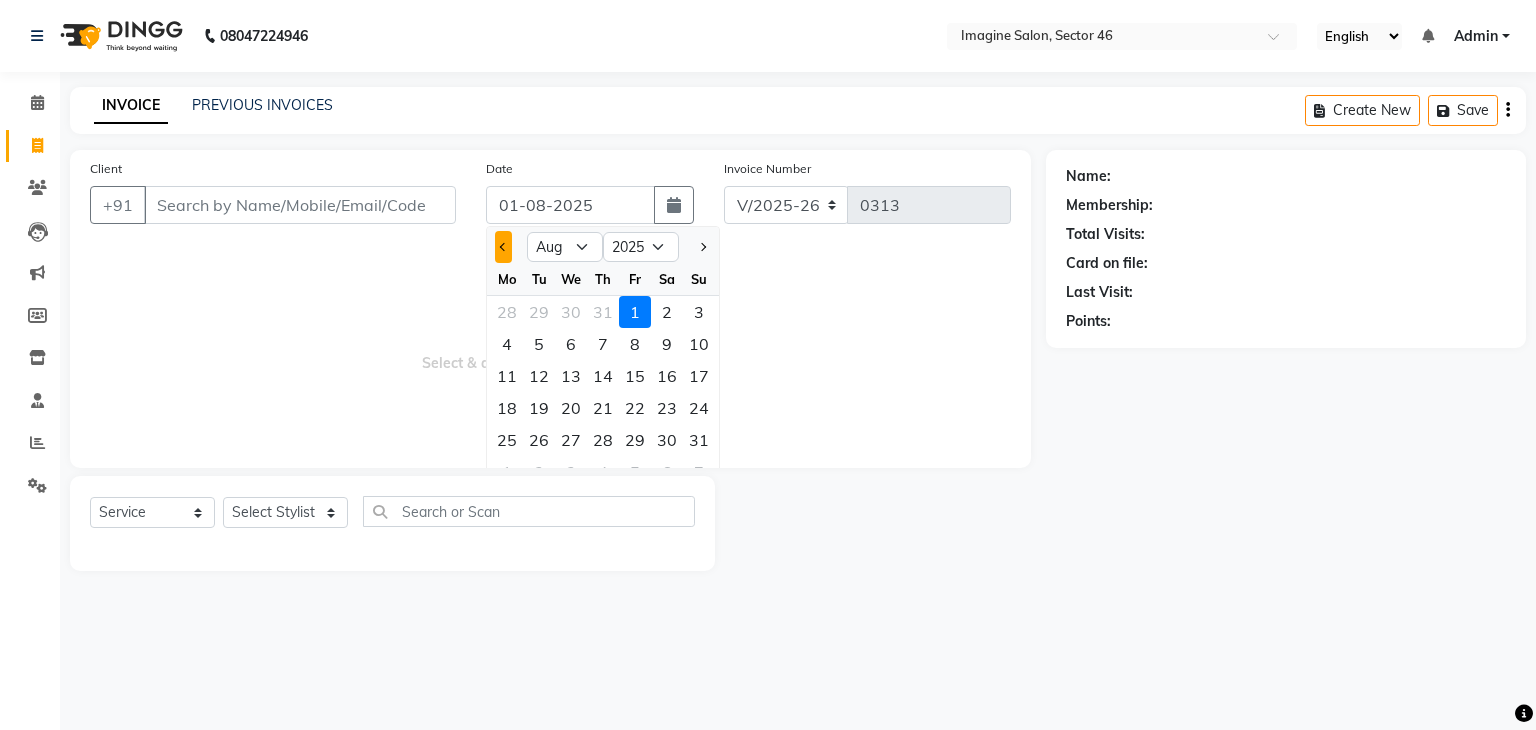 click 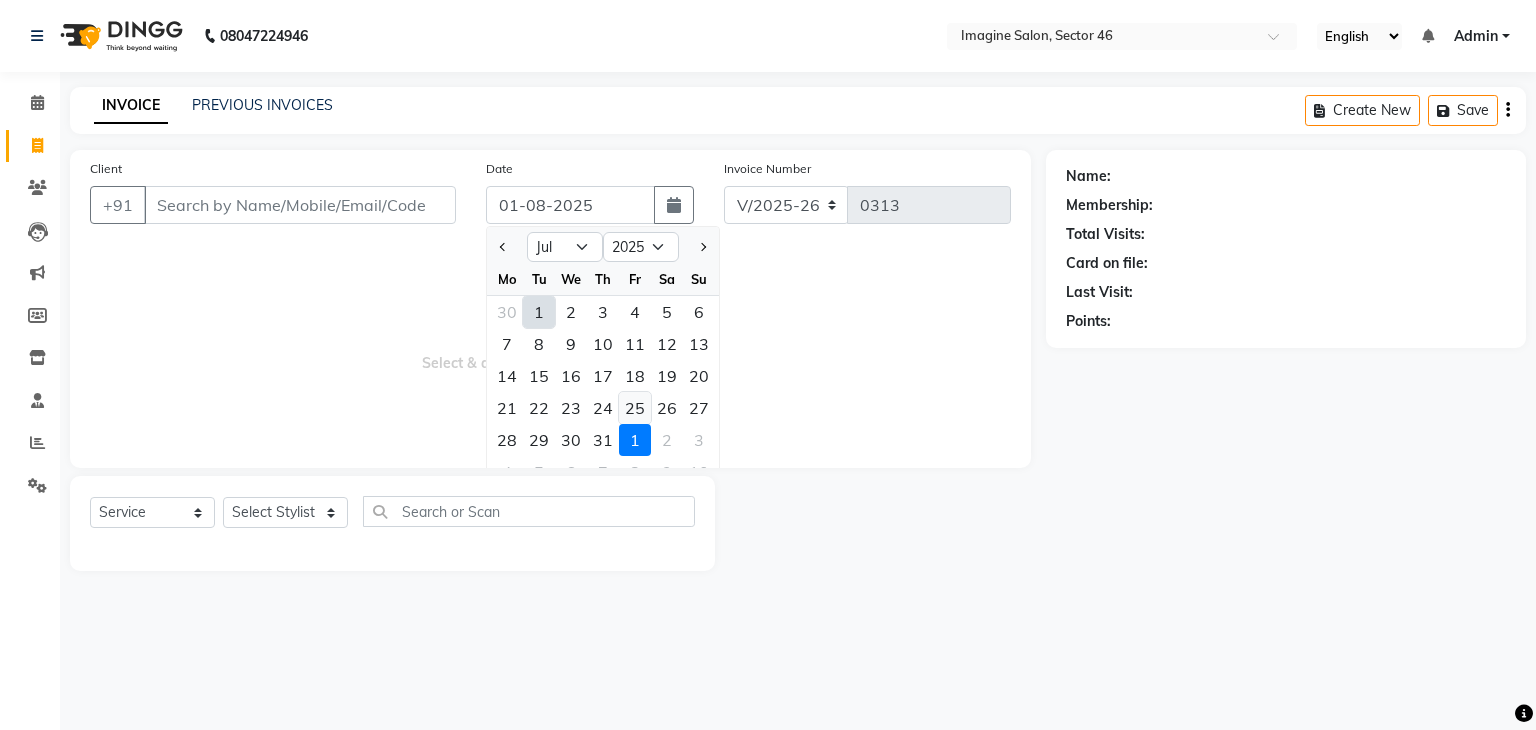 click on "25" 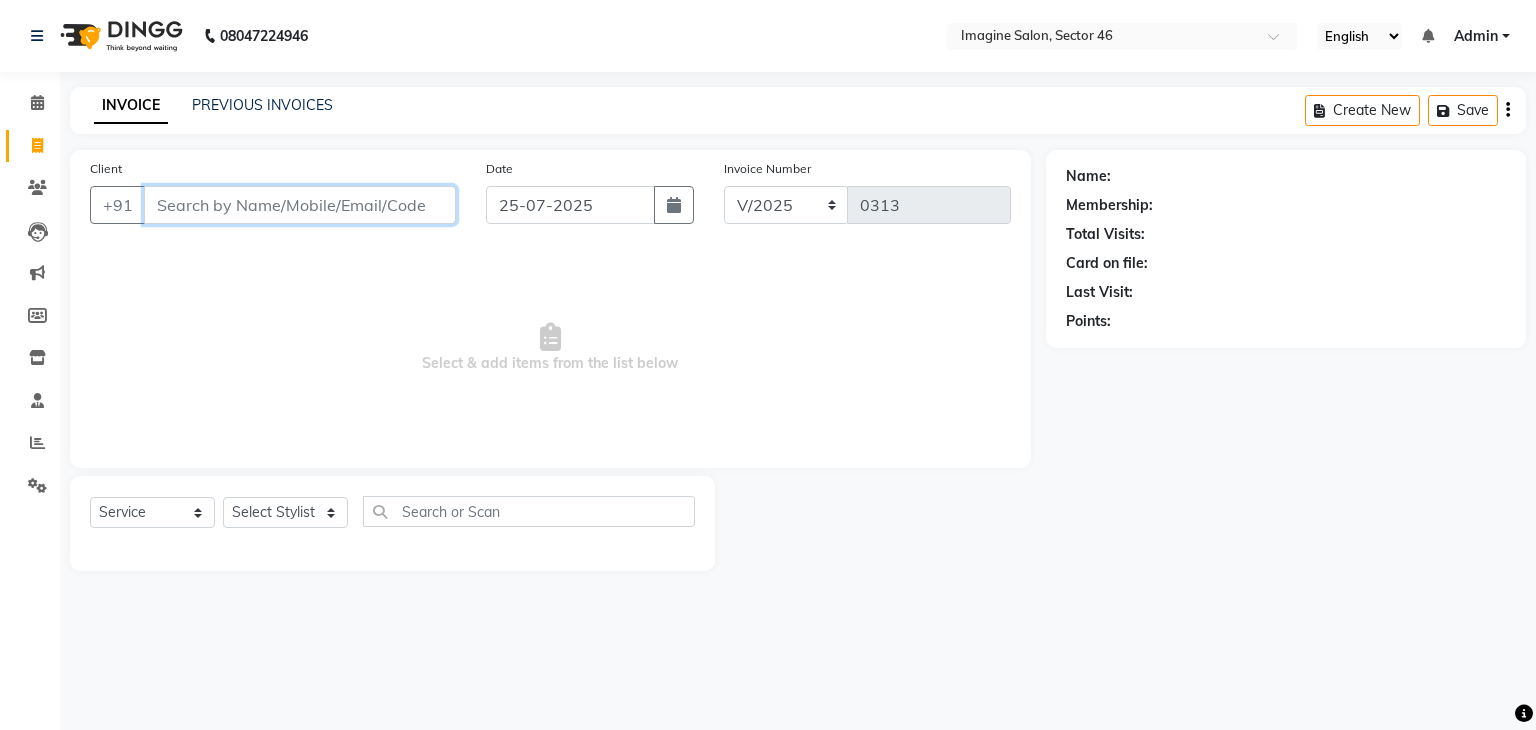 click on "Client" at bounding box center [300, 205] 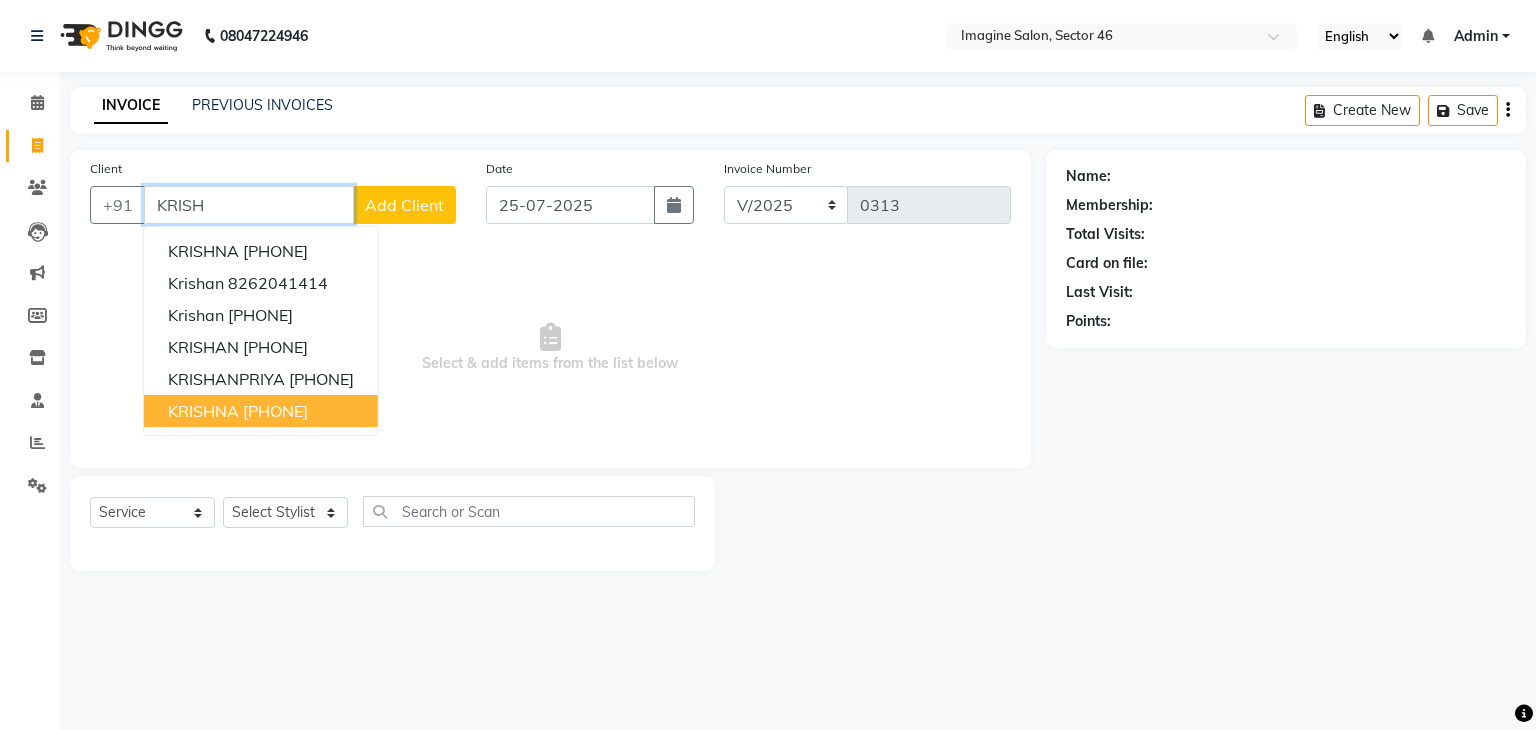 click on "[PHONE]" at bounding box center (275, 411) 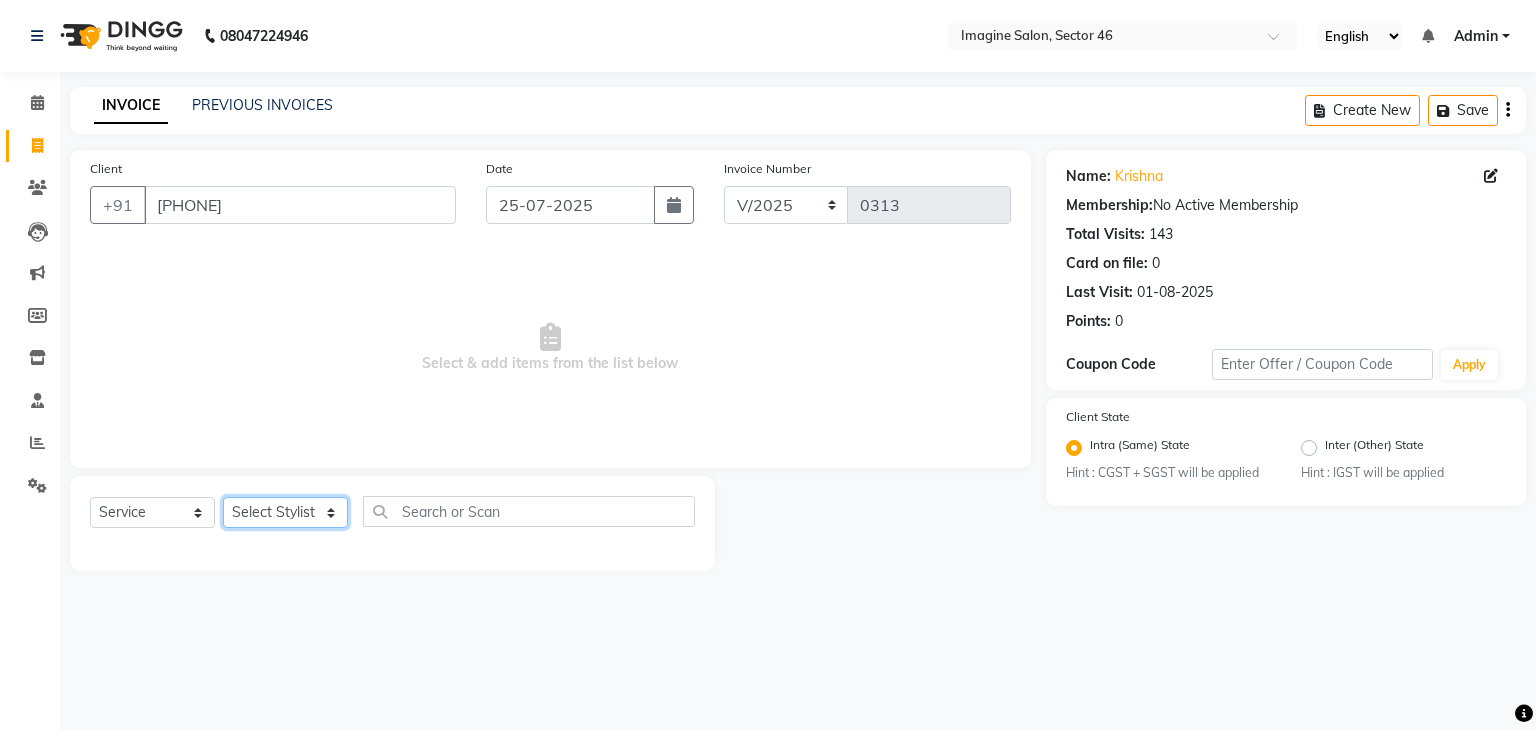 click on "Select Stylist AADIL ADIL Ajay Alam ALAM ALI ALI ANIL ANMOL ARVIND Ashif ASHISH Atif AYESHA BABLI DHEERAJ FAIZ Gaurav Geeta GULJAR HARMAN IBRAHIM Janvi JITENDER KAVI KHUSHBOO KHUSHBOO komal kusum mam  LUCKY manager manju manoj Marry Meena MEENTA MEENTA Meenu MERRY MINTA Moin ali MONIKA Naem Naresh NAZIM NEELAM Neeraj Nisha Pankaj Priya PRIYANKA RAGNI Ram RAM RIYA SAHIL SAMEER sangeeta  SAPAN Seema SEEMA SHAAN SHAHRUKH SHIKHA SHILPA SONIA sonu SONU SUNIL Sunita SUNITA UPASANA UPASANA Vanshika Varun VINITA Zafar" 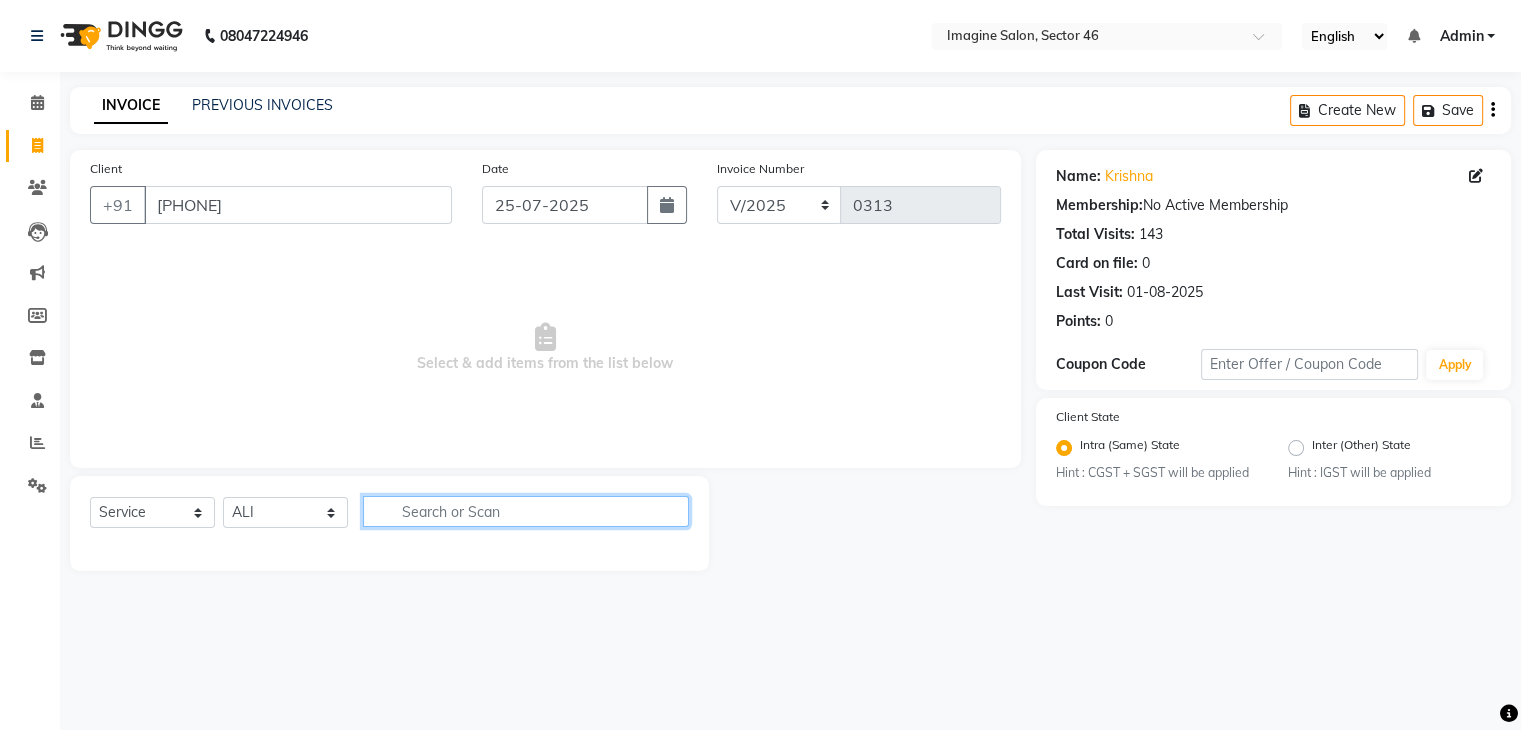click 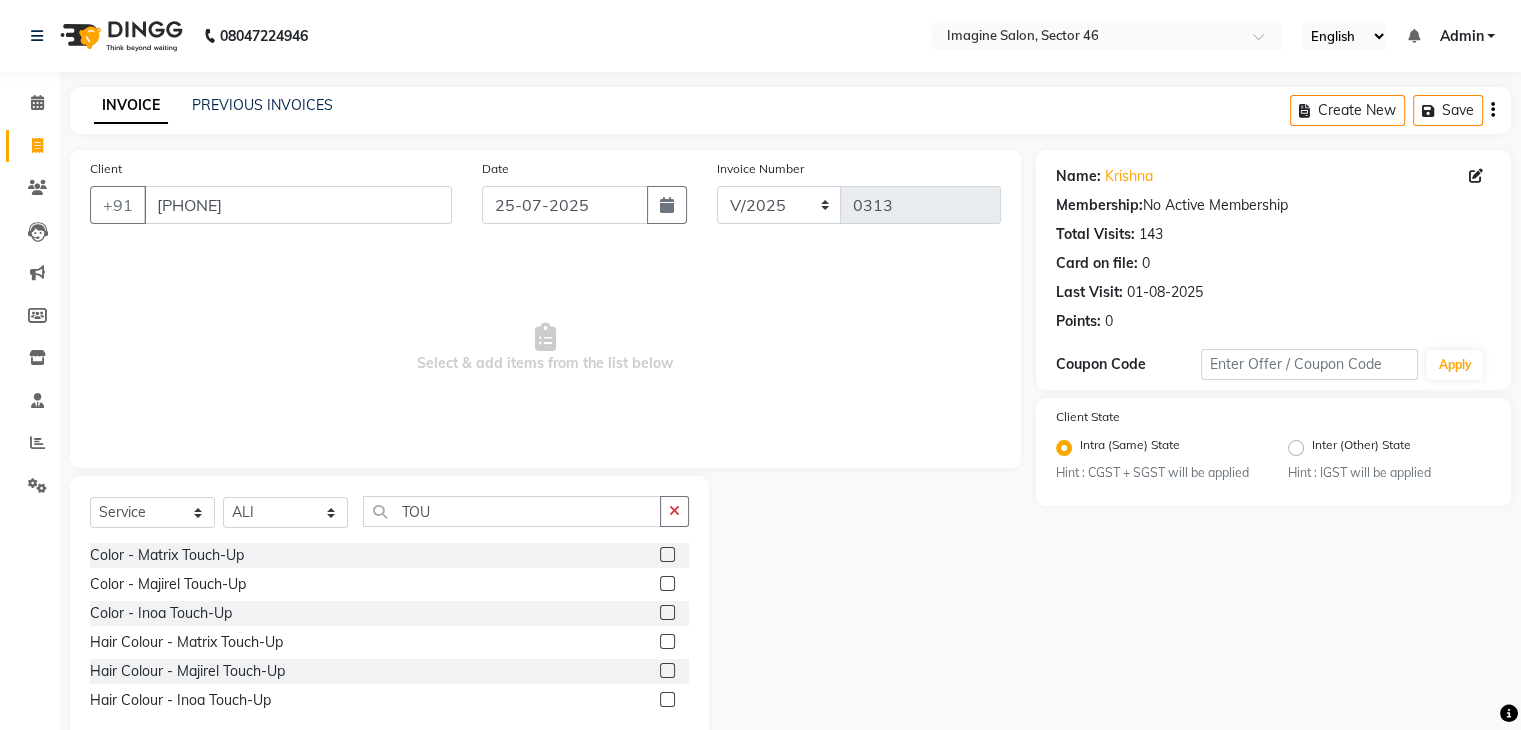 click 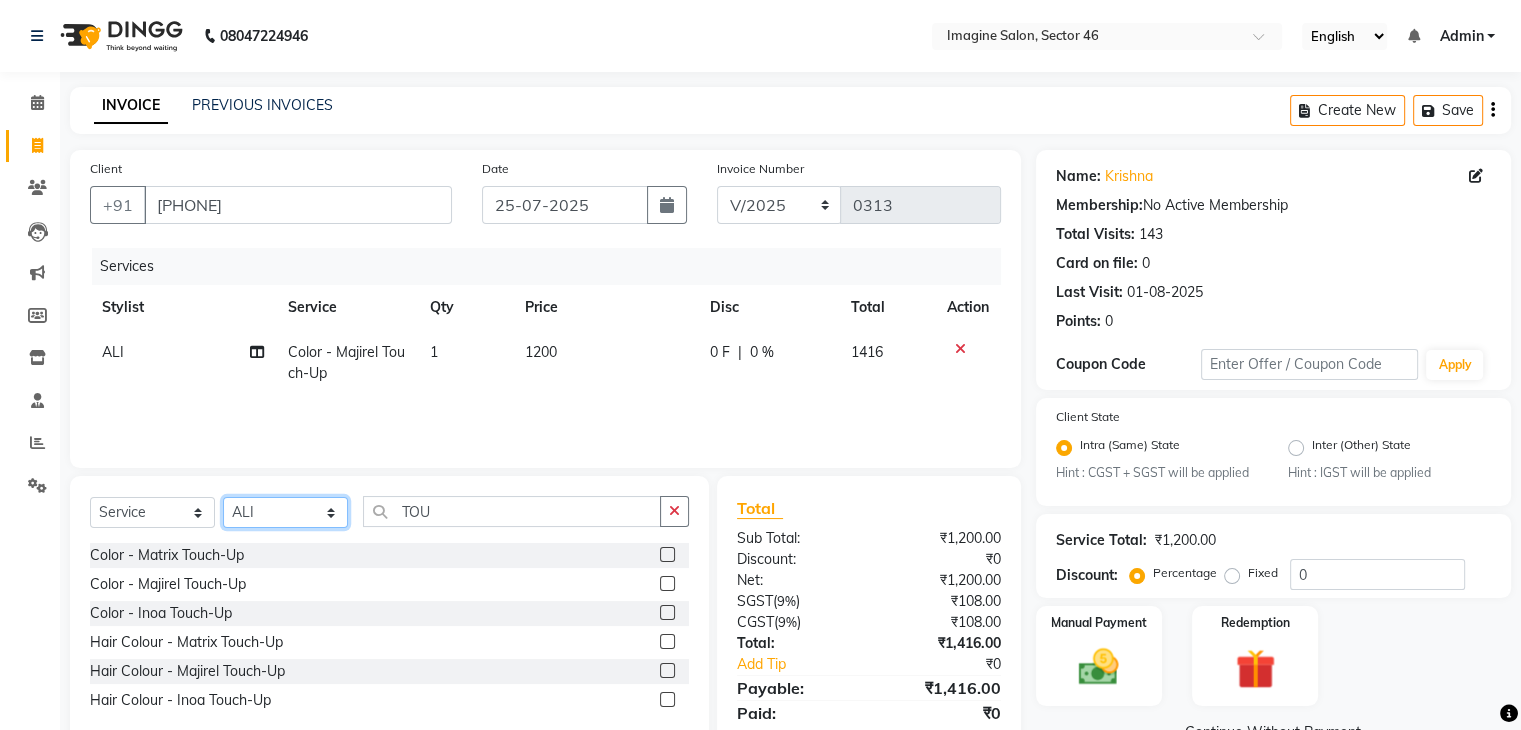 click on "Select Stylist AADIL ADIL Ajay Alam ALAM ALI ALI ANIL ANMOL ARVIND Ashif ASHISH Atif AYESHA BABLI DHEERAJ FAIZ Gaurav Geeta GULJAR HARMAN IBRAHIM Janvi JITENDER KAVI KHUSHBOO KHUSHBOO komal kusum mam  LUCKY manager manju manoj Marry Meena MEENTA MEENTA Meenu MERRY MINTA Moin ali MONIKA Naem Naresh NAZIM NEELAM Neeraj Nisha Pankaj Priya PRIYANKA RAGNI Ram RAM RIYA SAHIL SAMEER sangeeta  SAPAN Seema SEEMA SHAAN SHAHRUKH SHIKHA SHILPA SONIA sonu SONU SUNIL Sunita SUNITA UPASANA UPASANA Vanshika Varun VINITA Zafar" 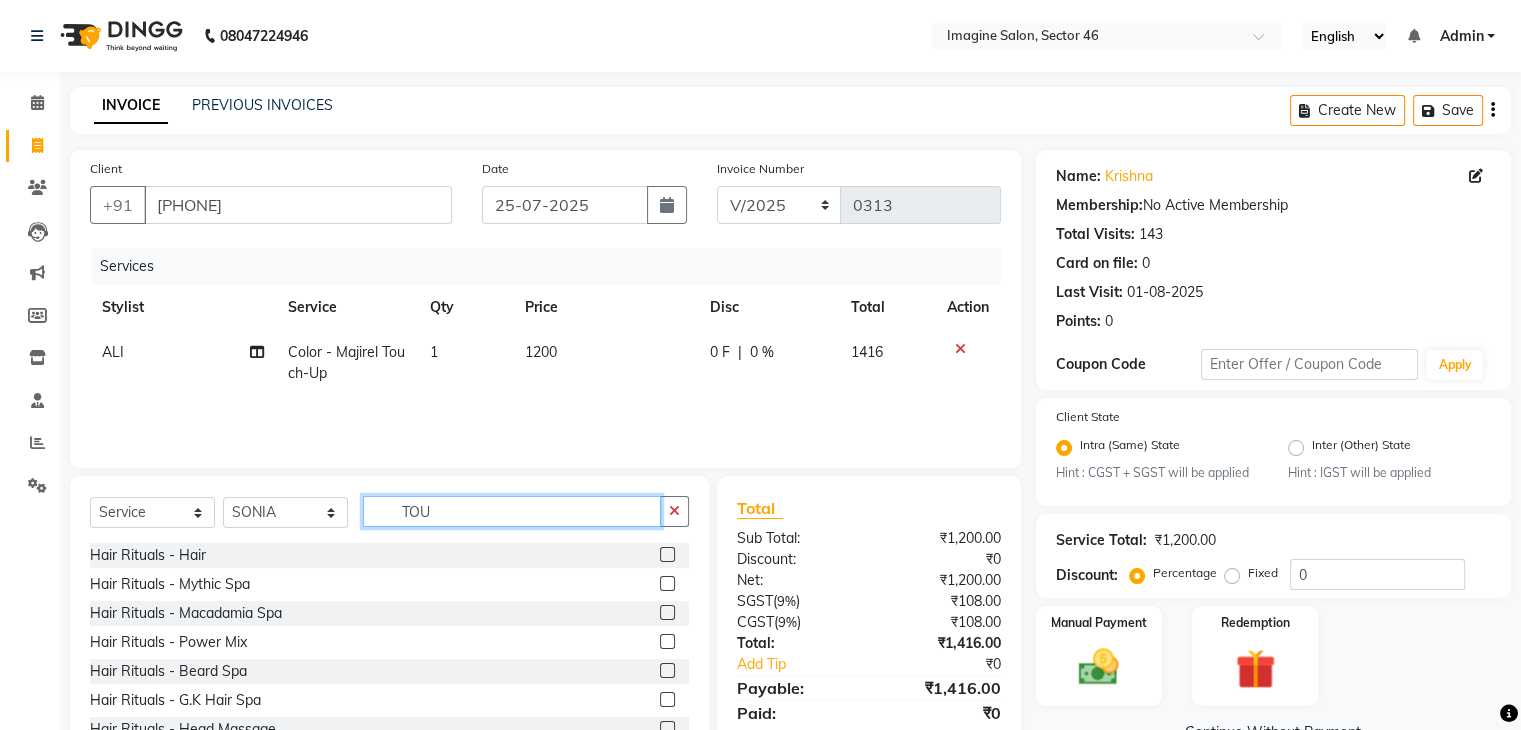 click on "TOU" 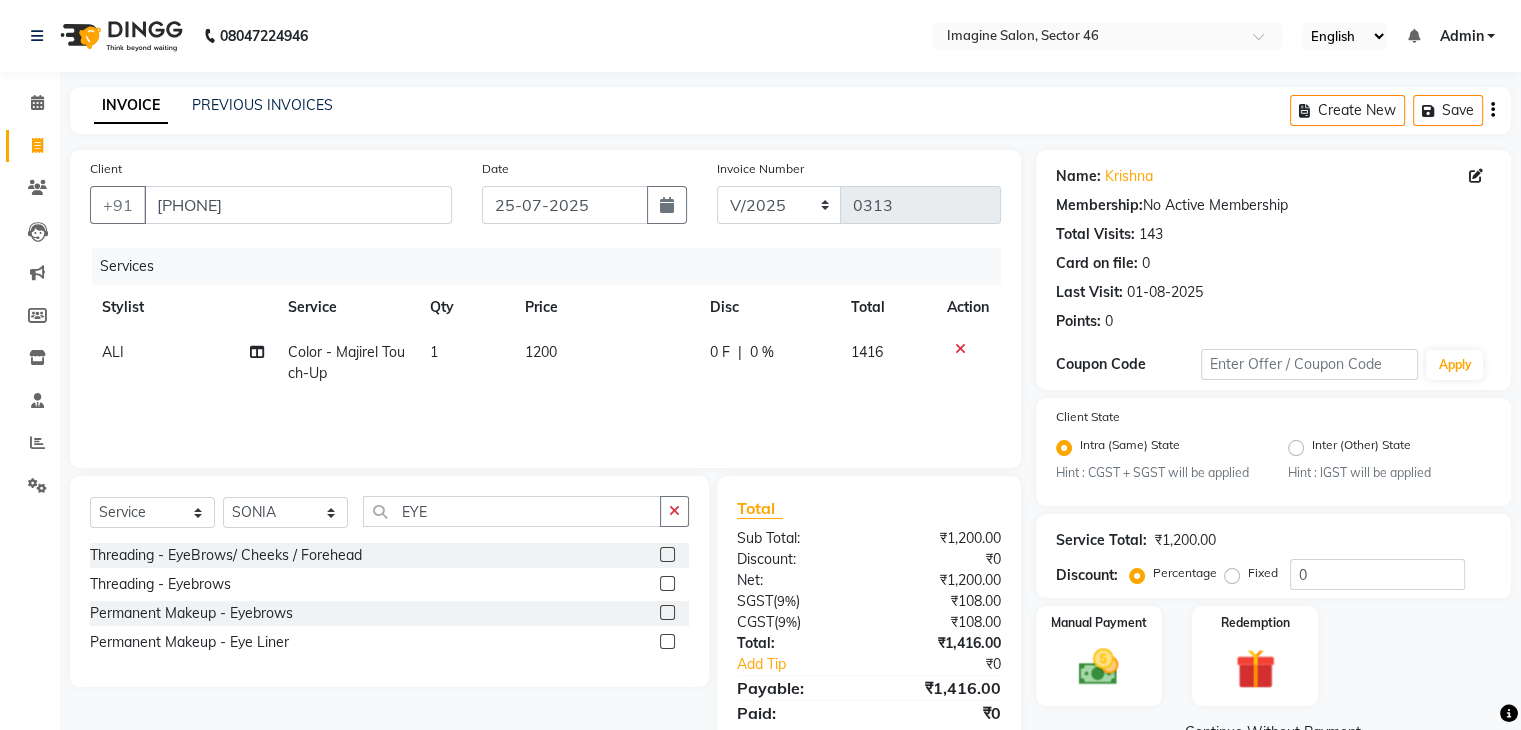 click 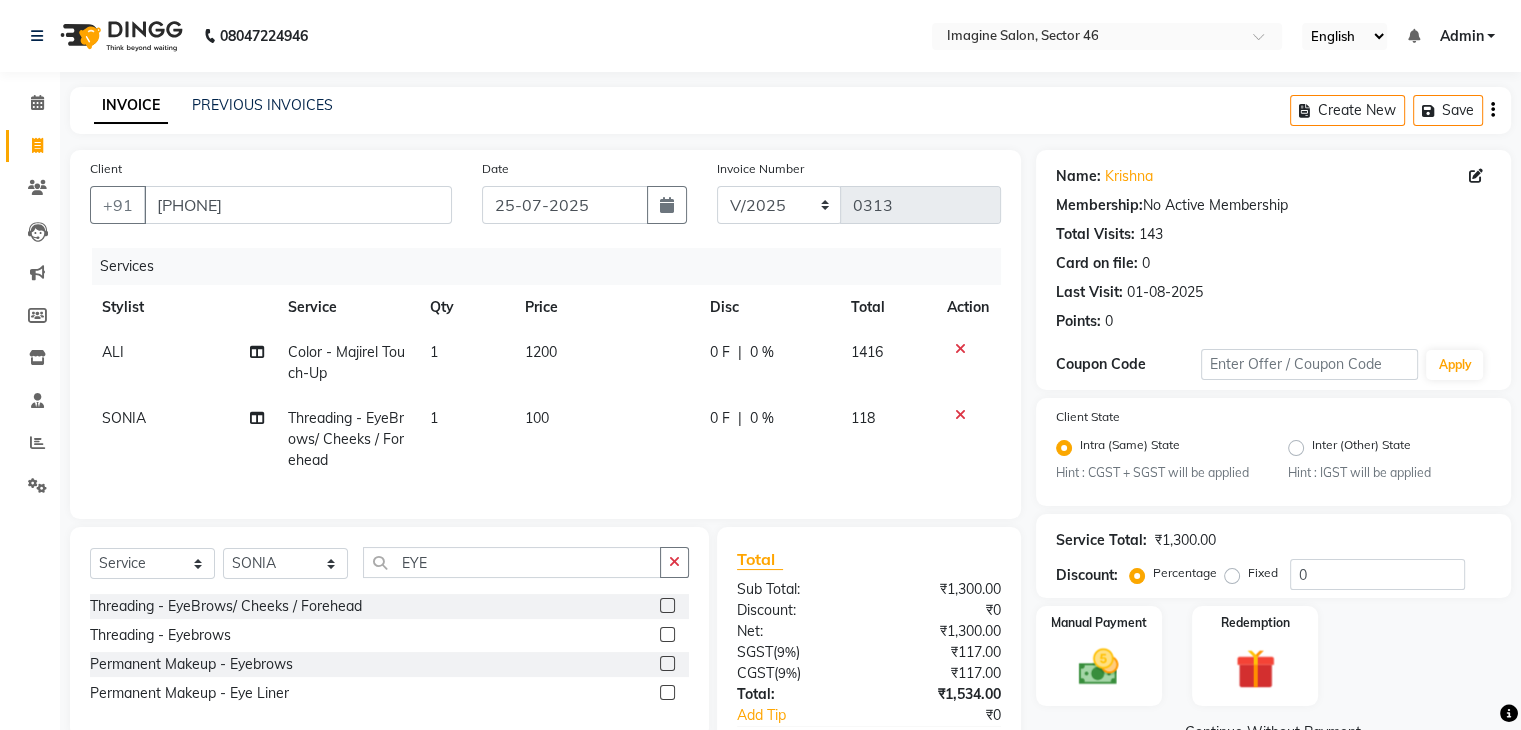 click on "100" 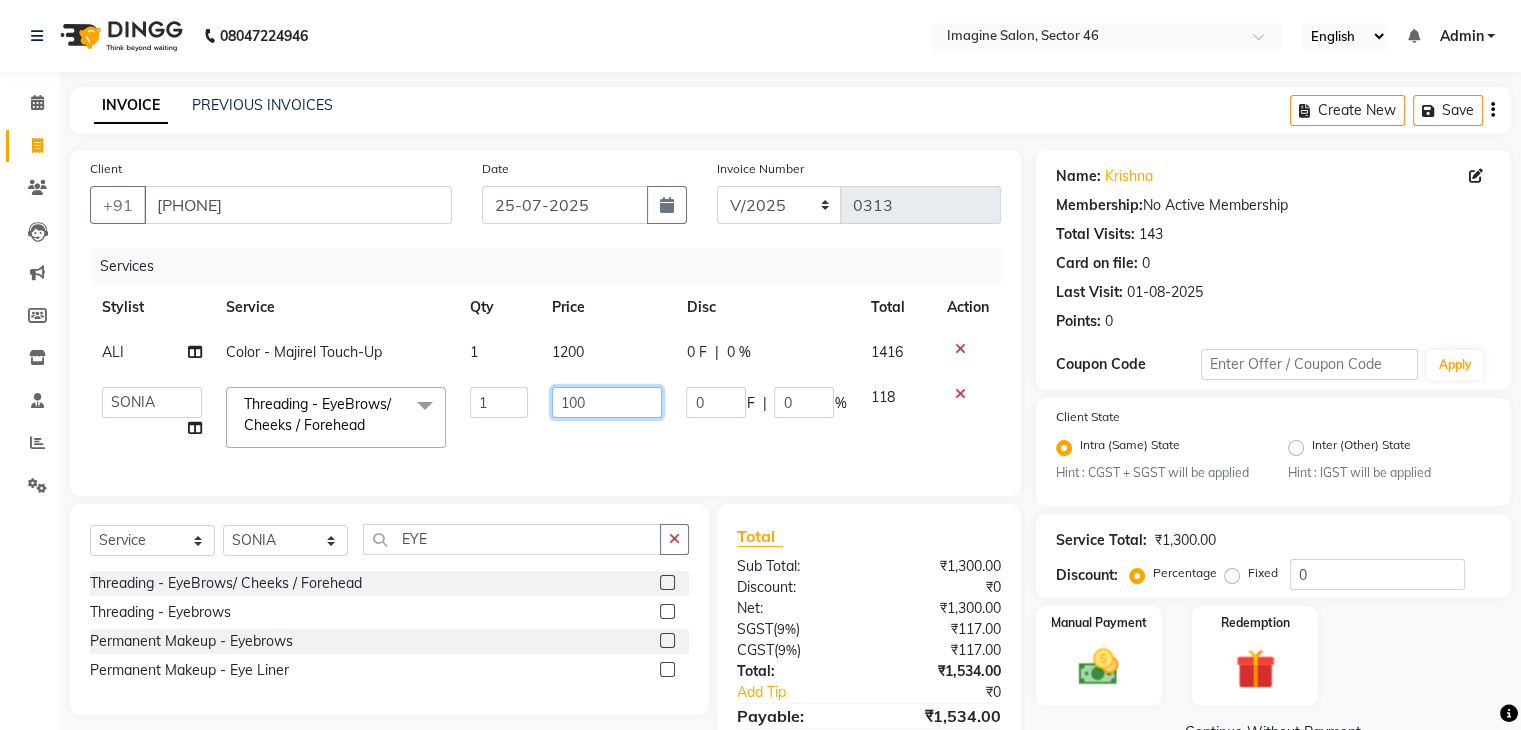 click on "100" 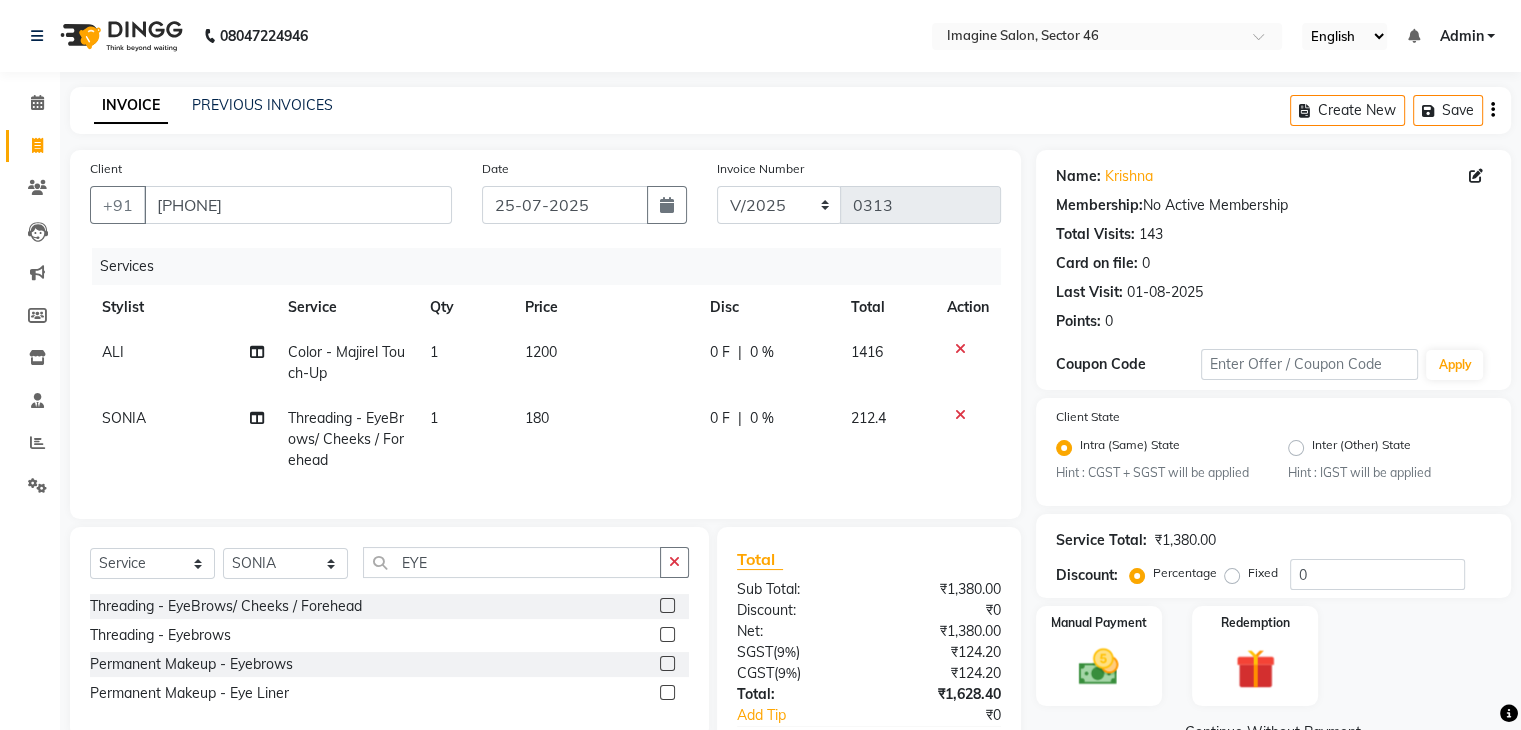 click on "1200" 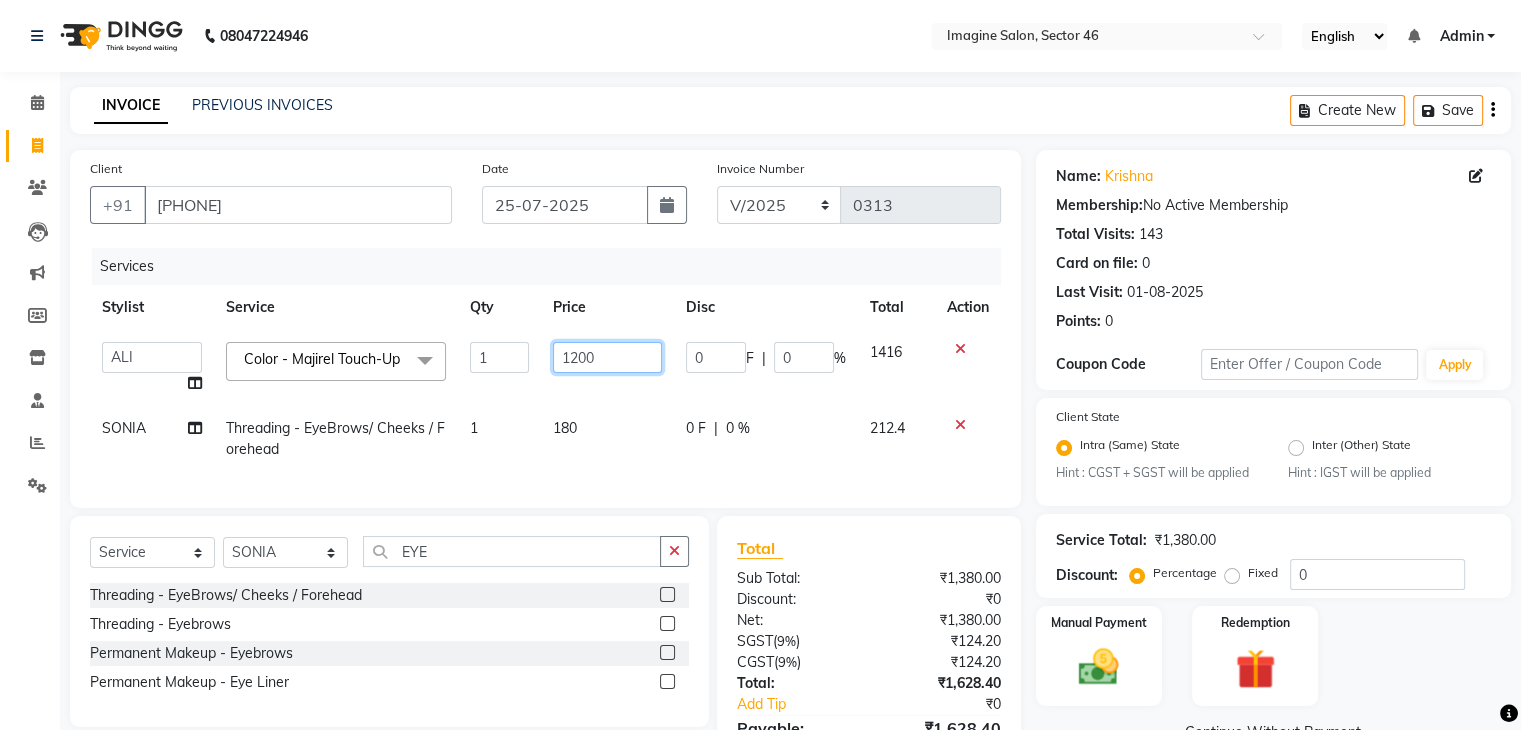 click on "1200" 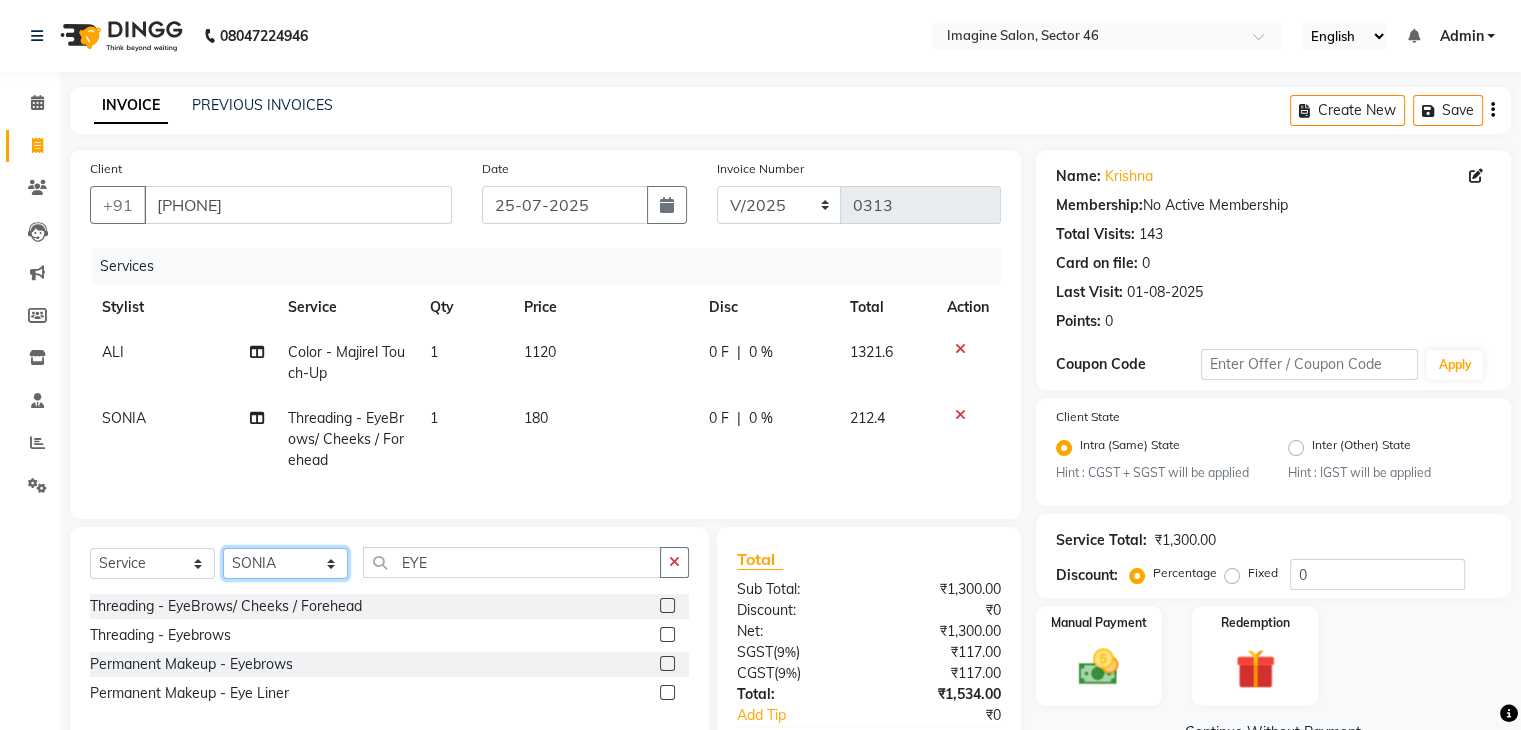 click on "Select Stylist AADIL ADIL Ajay Alam ALAM ALI ALI ANIL ANMOL ARVIND Ashif ASHISH Atif AYESHA BABLI DHEERAJ FAIZ Gaurav Geeta GULJAR HARMAN IBRAHIM Janvi JITENDER KAVI KHUSHBOO KHUSHBOO komal kusum mam  LUCKY manager manju manoj Marry Meena MEENTA MEENTA Meenu MERRY MINTA Moin ali MONIKA Naem Naresh NAZIM NEELAM Neeraj Nisha Pankaj Priya PRIYANKA RAGNI Ram RAM RIYA SAHIL SAMEER sangeeta  SAPAN Seema SEEMA SHAAN SHAHRUKH SHIKHA SHILPA SONIA sonu SONU SUNIL Sunita SUNITA UPASANA UPASANA Vanshika Varun VINITA Zafar" 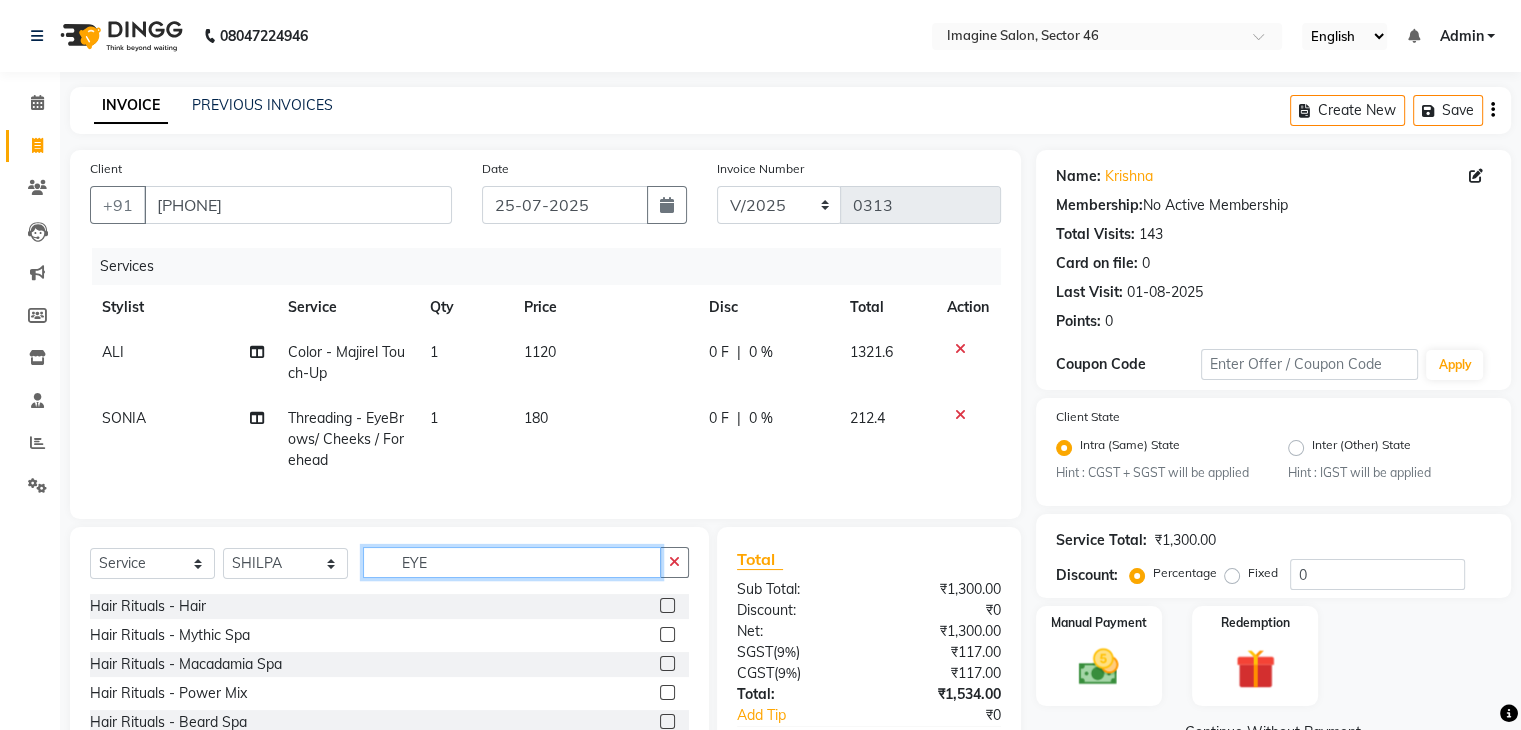 click on "EYE" 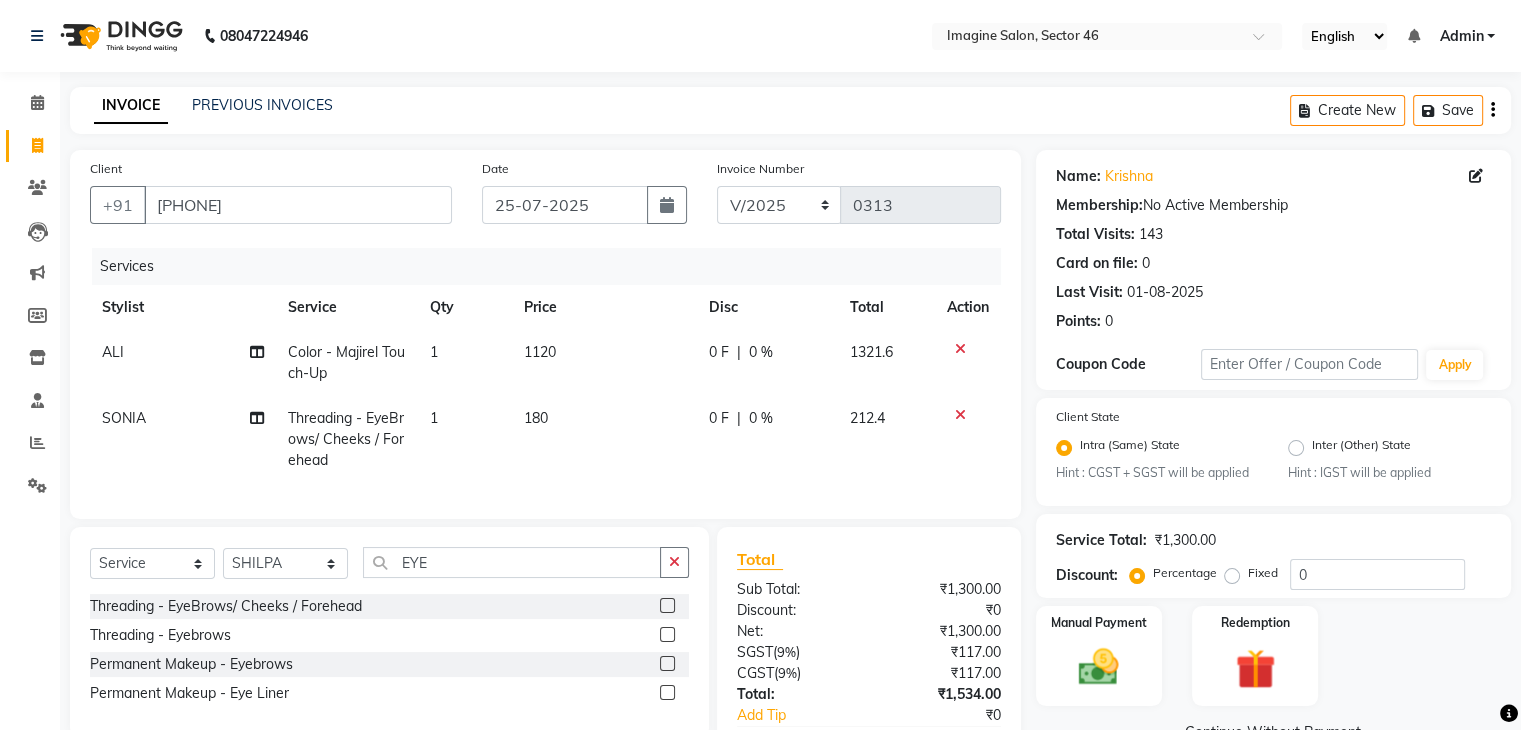 click 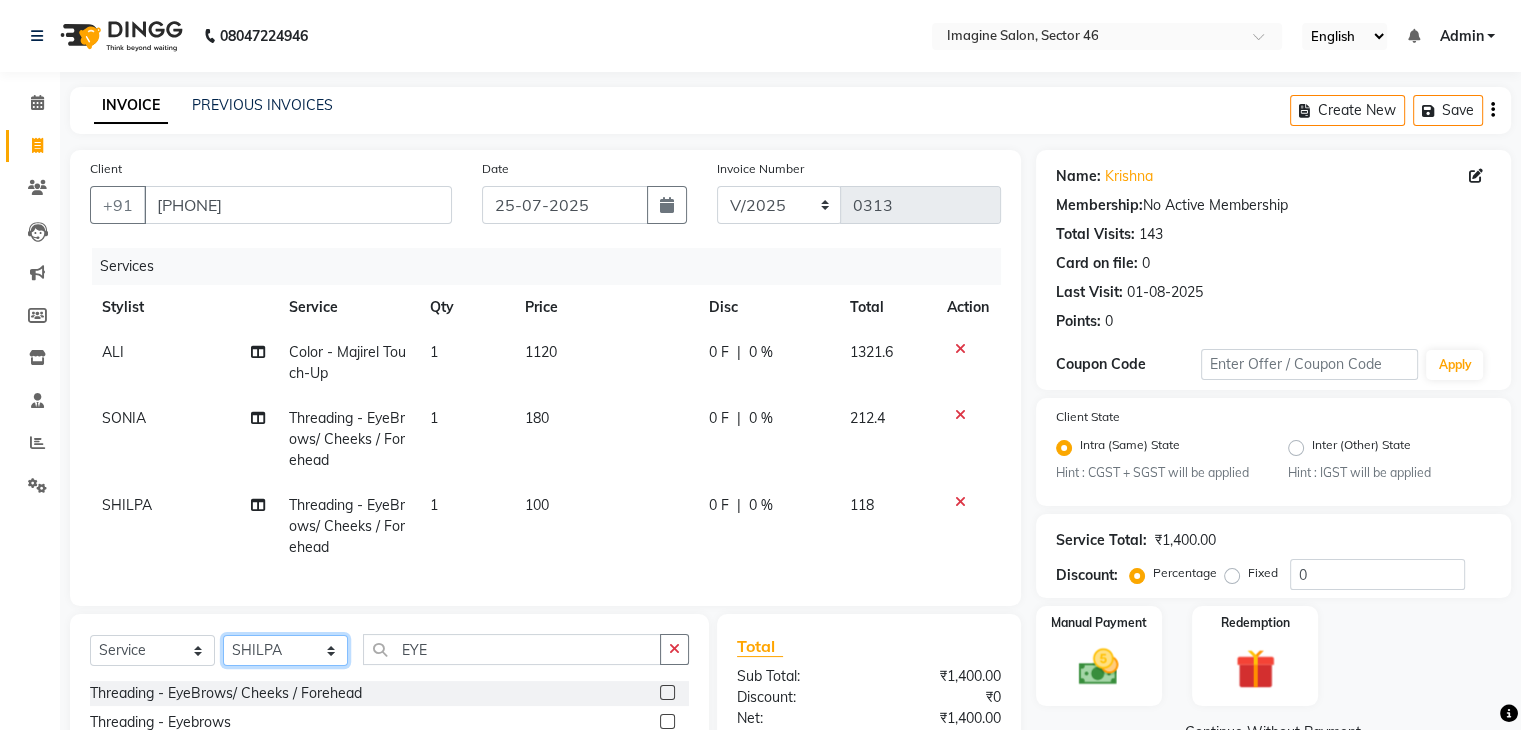 click on "Select Stylist AADIL ADIL Ajay Alam ALAM ALI ALI ANIL ANMOL ARVIND Ashif ASHISH Atif AYESHA BABLI DHEERAJ FAIZ Gaurav Geeta GULJAR HARMAN IBRAHIM Janvi JITENDER KAVI KHUSHBOO KHUSHBOO komal kusum mam  LUCKY manager manju manoj Marry Meena MEENTA MEENTA Meenu MERRY MINTA Moin ali MONIKA Naem Naresh NAZIM NEELAM Neeraj Nisha Pankaj Priya PRIYANKA RAGNI Ram RAM RIYA SAHIL SAMEER sangeeta  SAPAN Seema SEEMA SHAAN SHAHRUKH SHIKHA SHILPA SONIA sonu SONU SUNIL Sunita SUNITA UPASANA UPASANA Vanshika Varun VINITA Zafar" 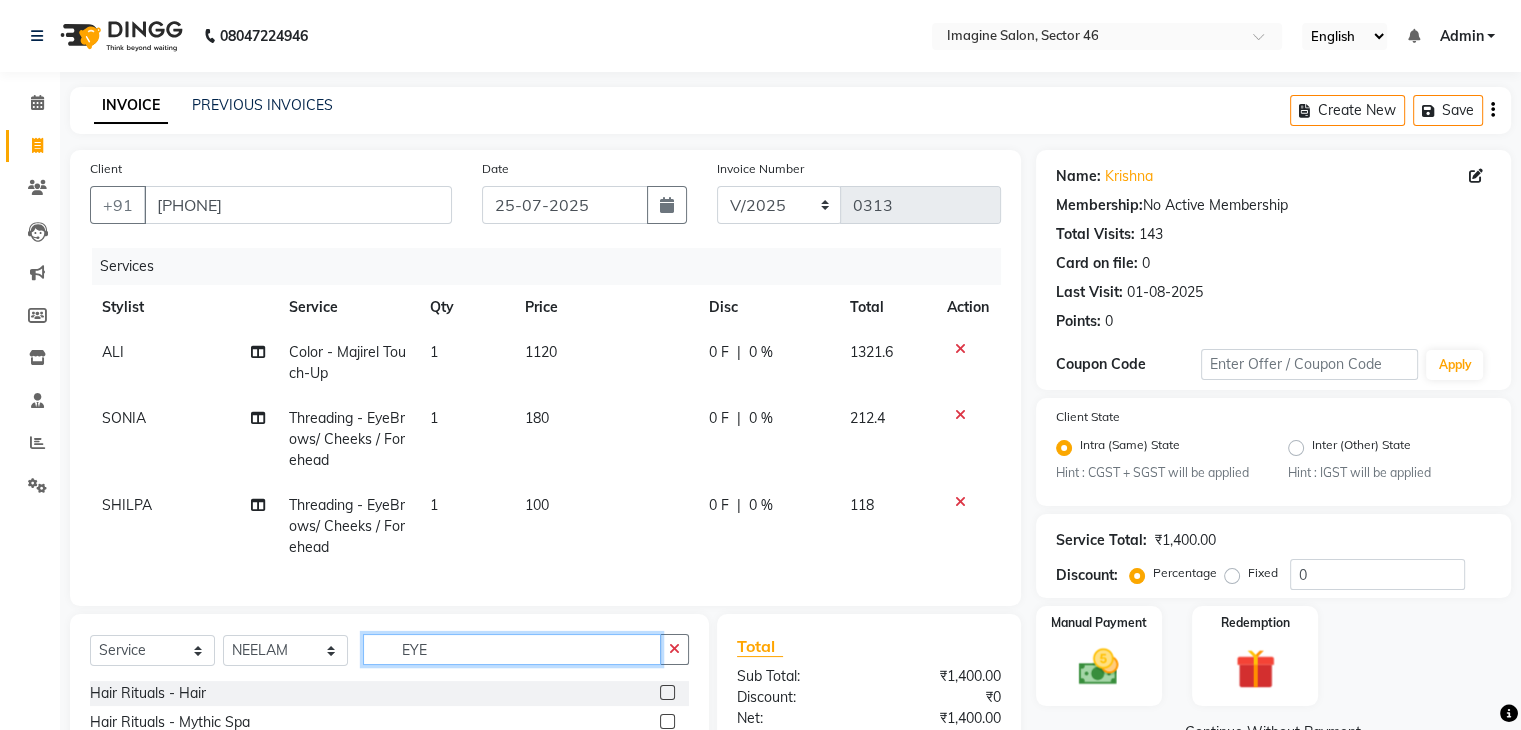 click on "EYE" 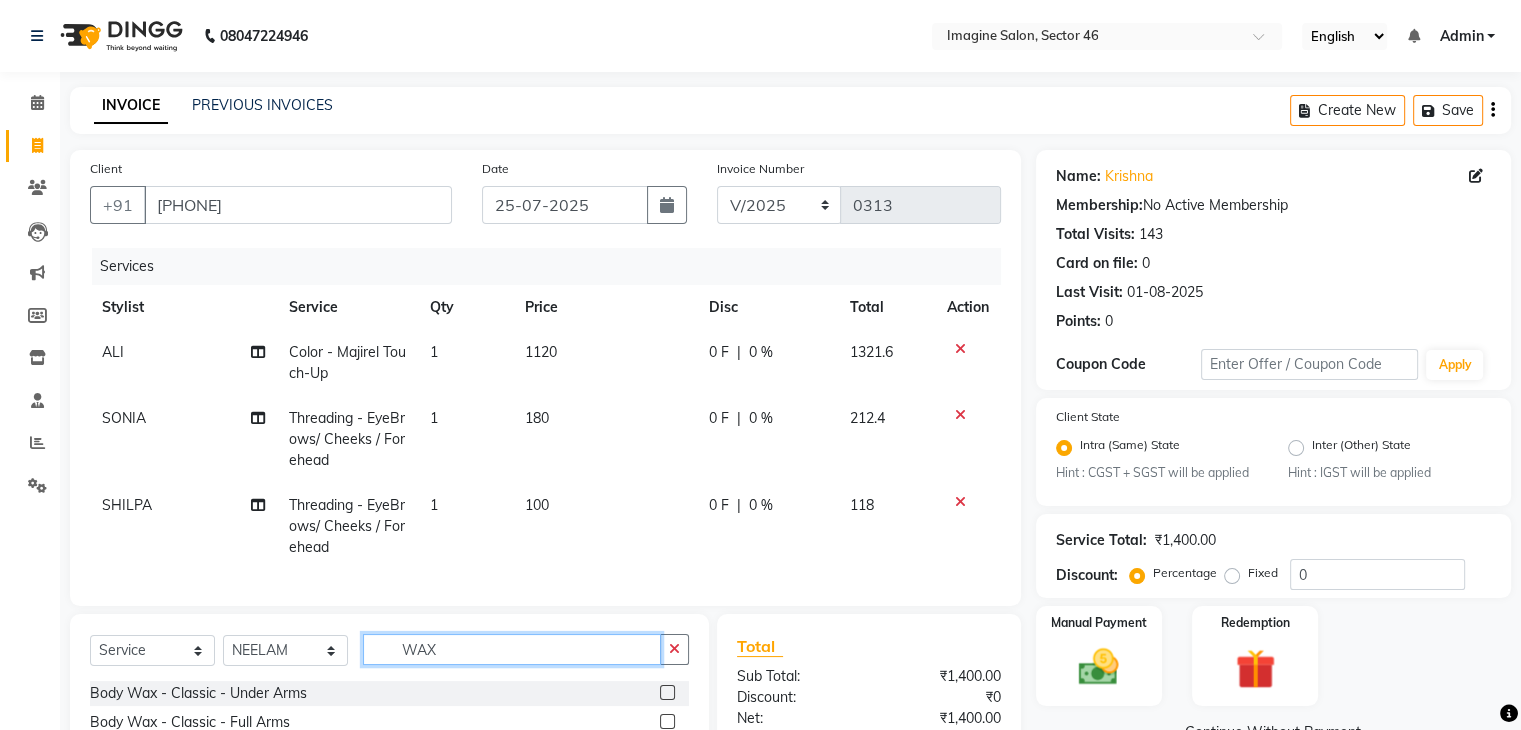 scroll, scrollTop: 225, scrollLeft: 0, axis: vertical 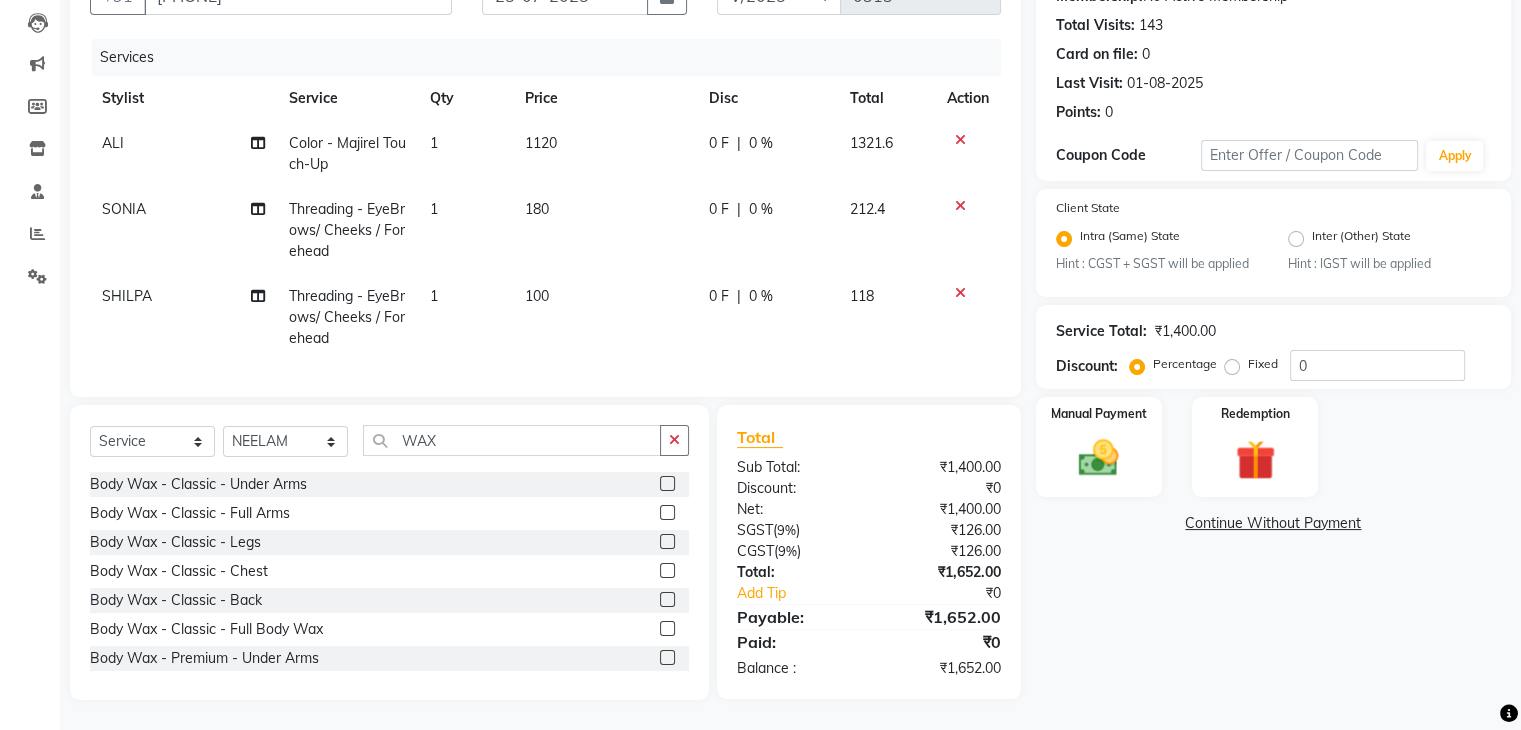 click 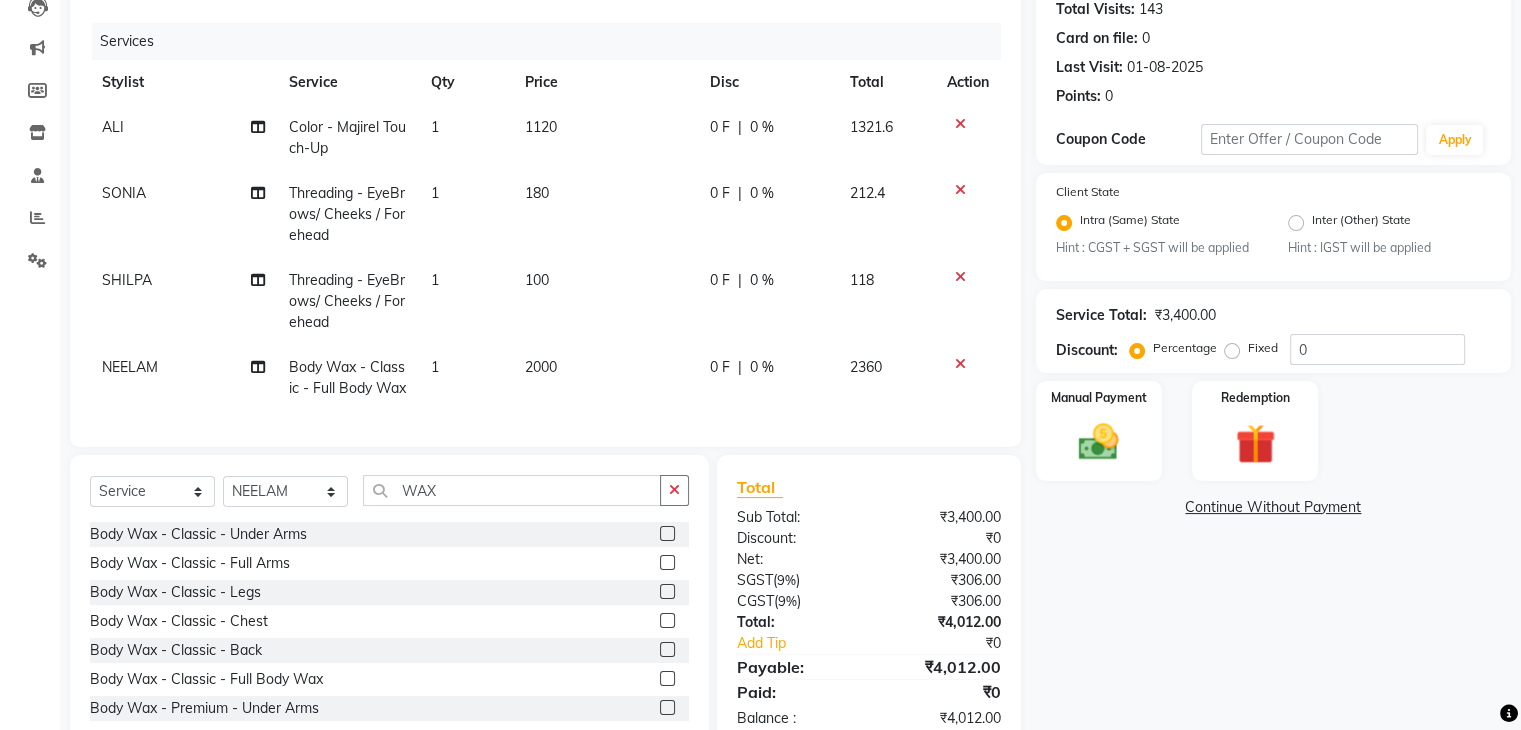 click on "2000" 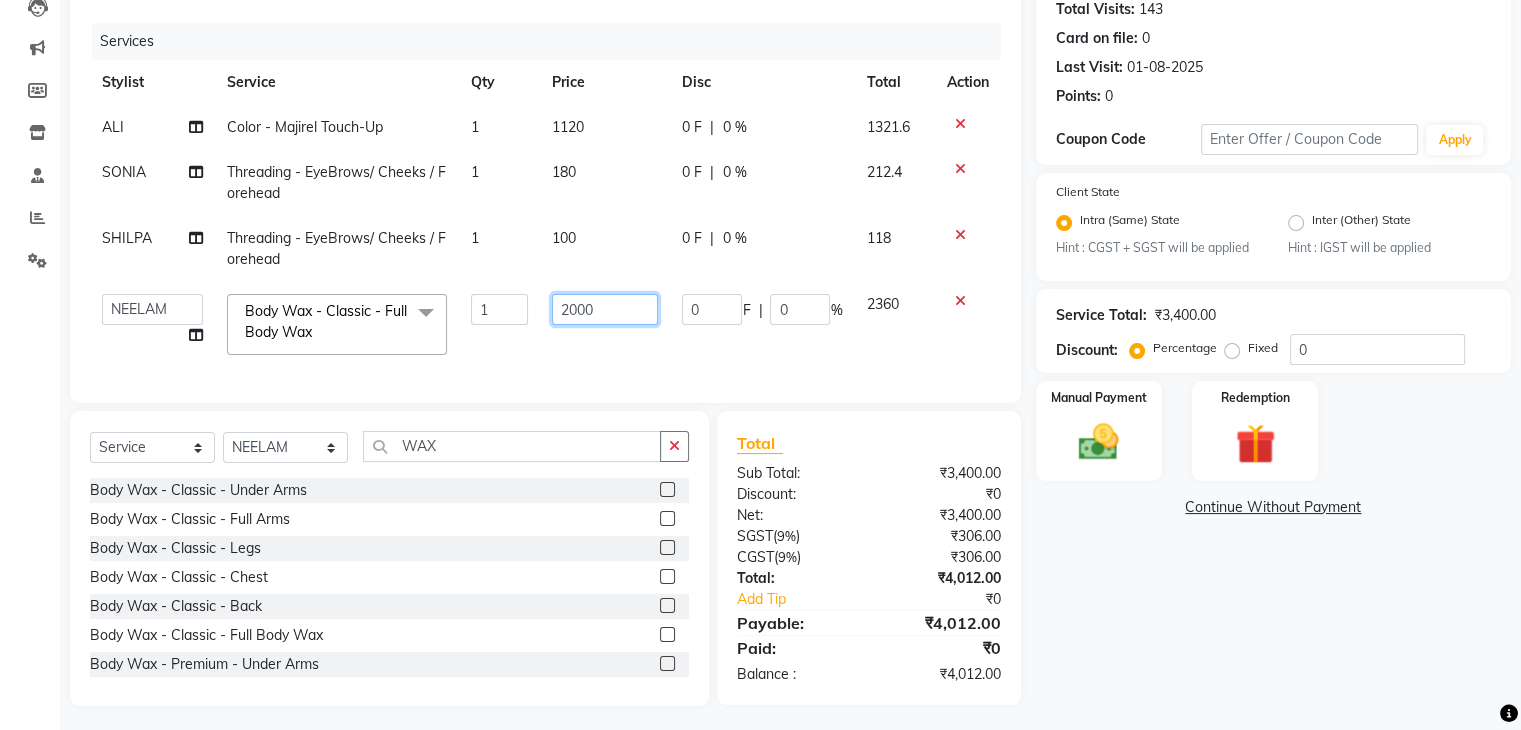 click on "2000" 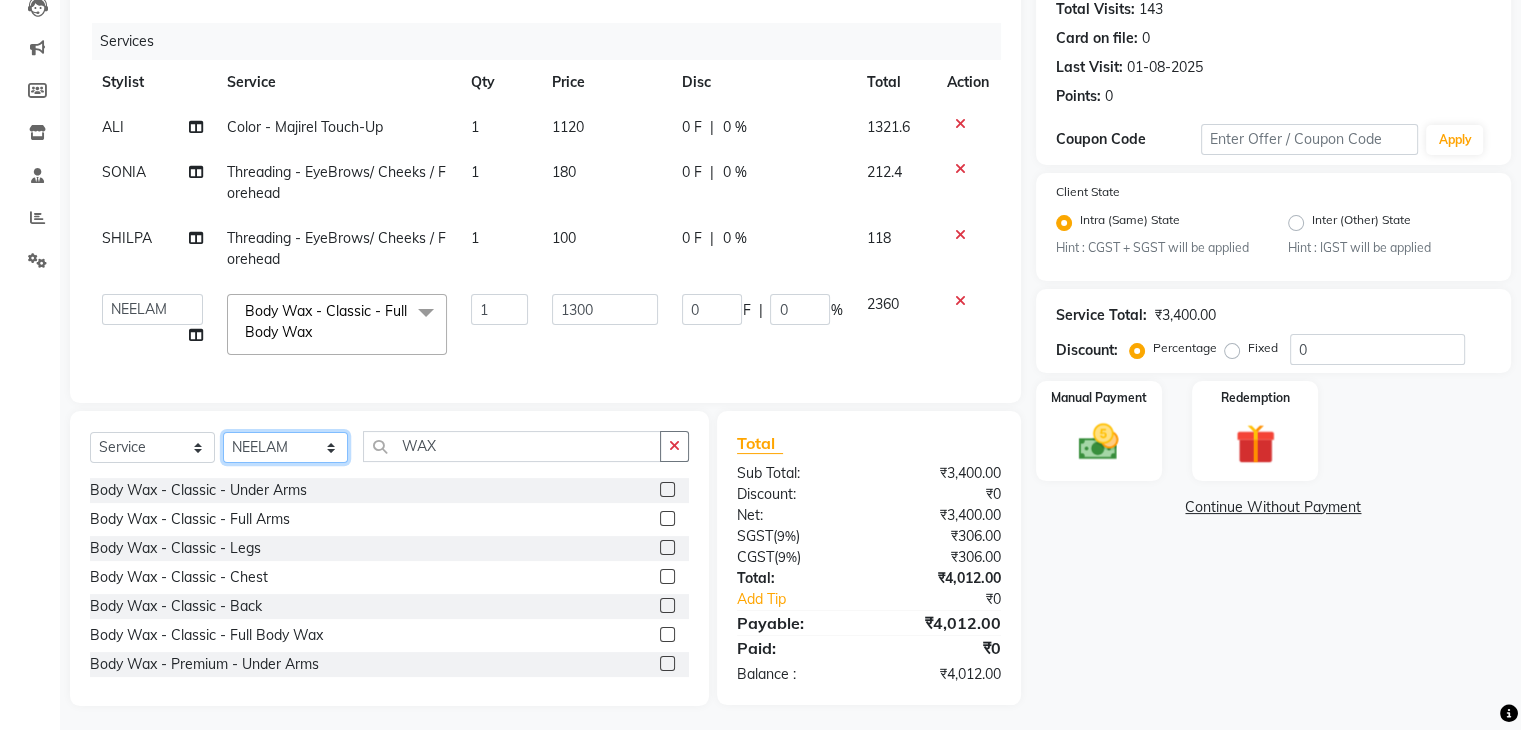 click on "Client +[PHONE] Date [DATE] Invoice Number V/2025 V/2025-26 0313 Services Stylist Service Qty Price Disc Total Action ALI Color - Majirel Touch-Up 1 1120 0 F | 0 % 1321.6 SONIA Threading  - EyeBrows/ Cheeks / Forehead 1 180 0 F | 0 % 212.4 SHILPA Threading  - EyeBrows/ Cheeks / Forehead 1 100 0 F | 0 % 118  AADIL   ADIL   Ajay   Alam   ALAM   ALI   ALI   ANIL   ANMOL   ARVIND   Ashif   ASHISH   Atif   AYESHA   BABLI   DHEERAJ   FAIZ   Gaurav   Geeta   GULJAR   HARMAN   IBRAHIM   Janvi   JITENDER   KAVI   KHUSHBOO   KHUSHBOO   komal   kusum mam    LUCKY   manager   manju   manoj   Marry   Meena   MEENTA   MEENTA   Meenu   MERRY   MINTA   Moin ali   MONIKA   Naem   Naresh   NAZIM   NEELAM   Neeraj   Nisha   Pankaj   Priya   PRIYANKA   RAGNI   Ram   RAM   RIYA   SAHIL   SAMEER   sangeeta    SAPAN   Seema   SEEMA   SHAAN   SHAHRUKH   SHIKHA   SHILPA   SONIA   sonu   SONU   SUNIL   Sunita   SUNITA   UPASANA   UPASANA   Vanshika   Varun   VINITA   Zafar  Body Wax - Classic - Full Body Wax  x Party makeup" 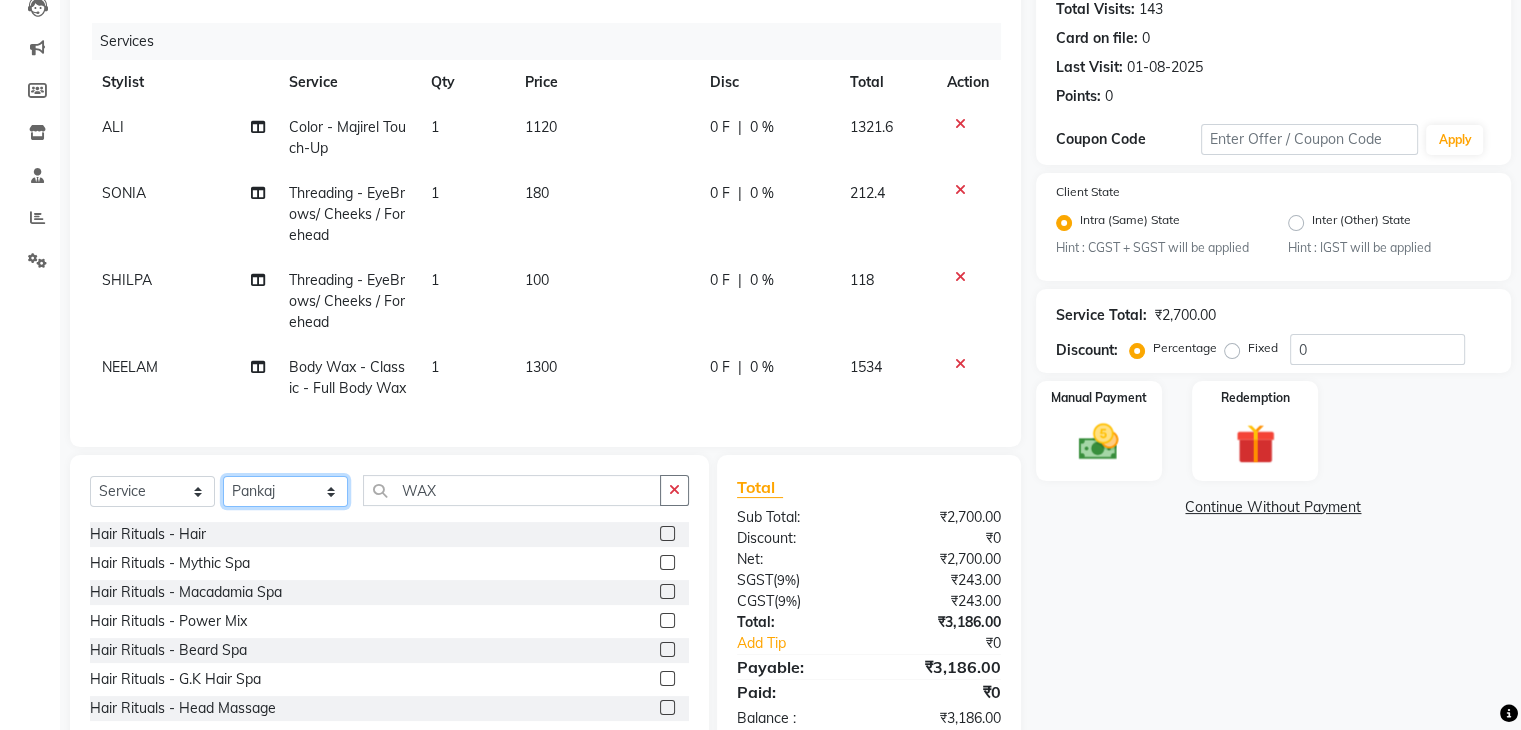 click on "Select Stylist AADIL ADIL Ajay Alam ALAM ALI ALI ANIL ANMOL ARVIND Ashif ASHISH Atif AYESHA BABLI DHEERAJ FAIZ Gaurav Geeta GULJAR HARMAN IBRAHIM Janvi JITENDER KAVI KHUSHBOO KHUSHBOO komal kusum mam  LUCKY manager manju manoj Marry Meena MEENTA MEENTA Meenu MERRY MINTA Moin ali MONIKA Naem Naresh NAZIM NEELAM Neeraj Nisha Pankaj Priya PRIYANKA RAGNI Ram RAM RIYA SAHIL SAMEER sangeeta  SAPAN Seema SEEMA SHAAN SHAHRUKH SHIKHA SHILPA SONIA sonu SONU SUNIL Sunita SUNITA UPASANA UPASANA Vanshika Varun VINITA Zafar" 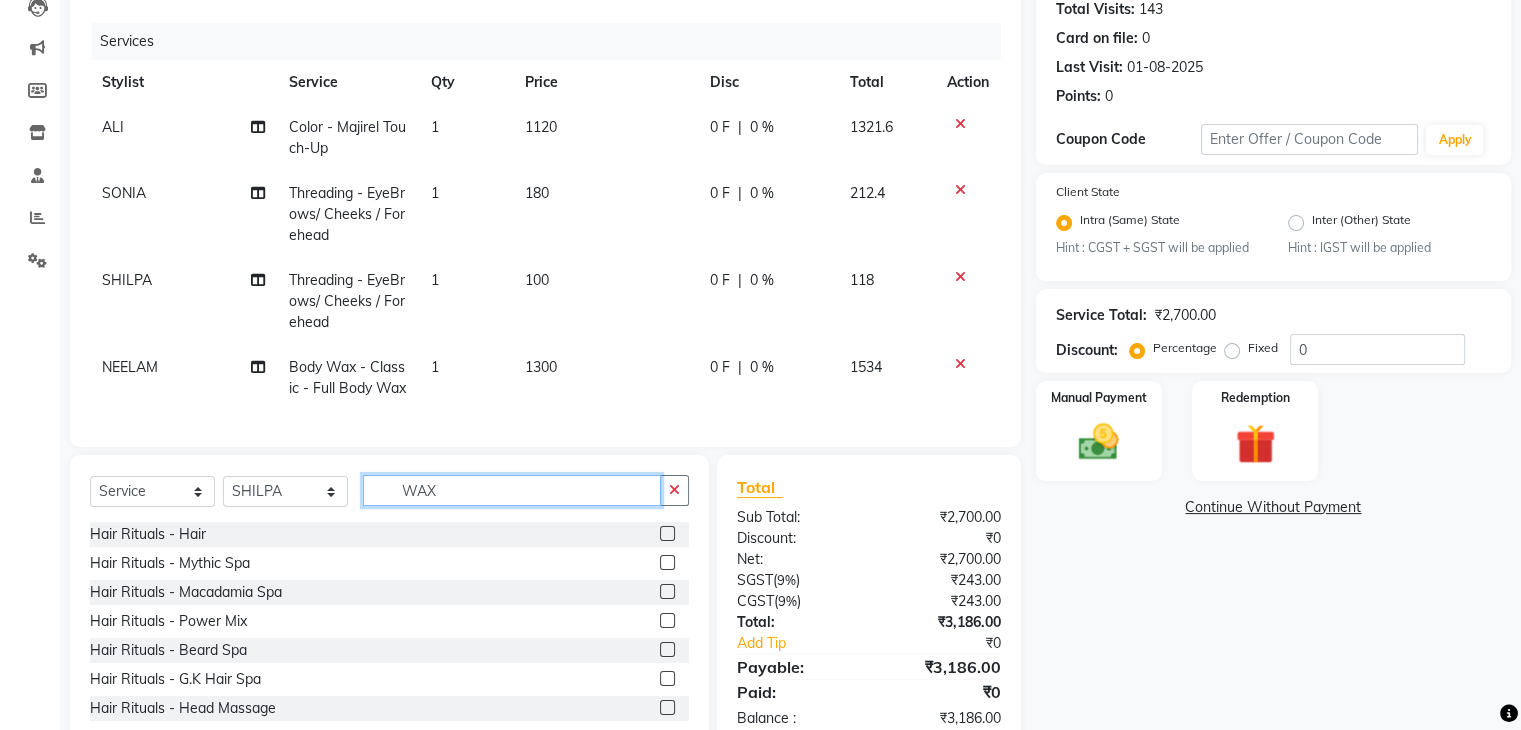 click on "WAX" 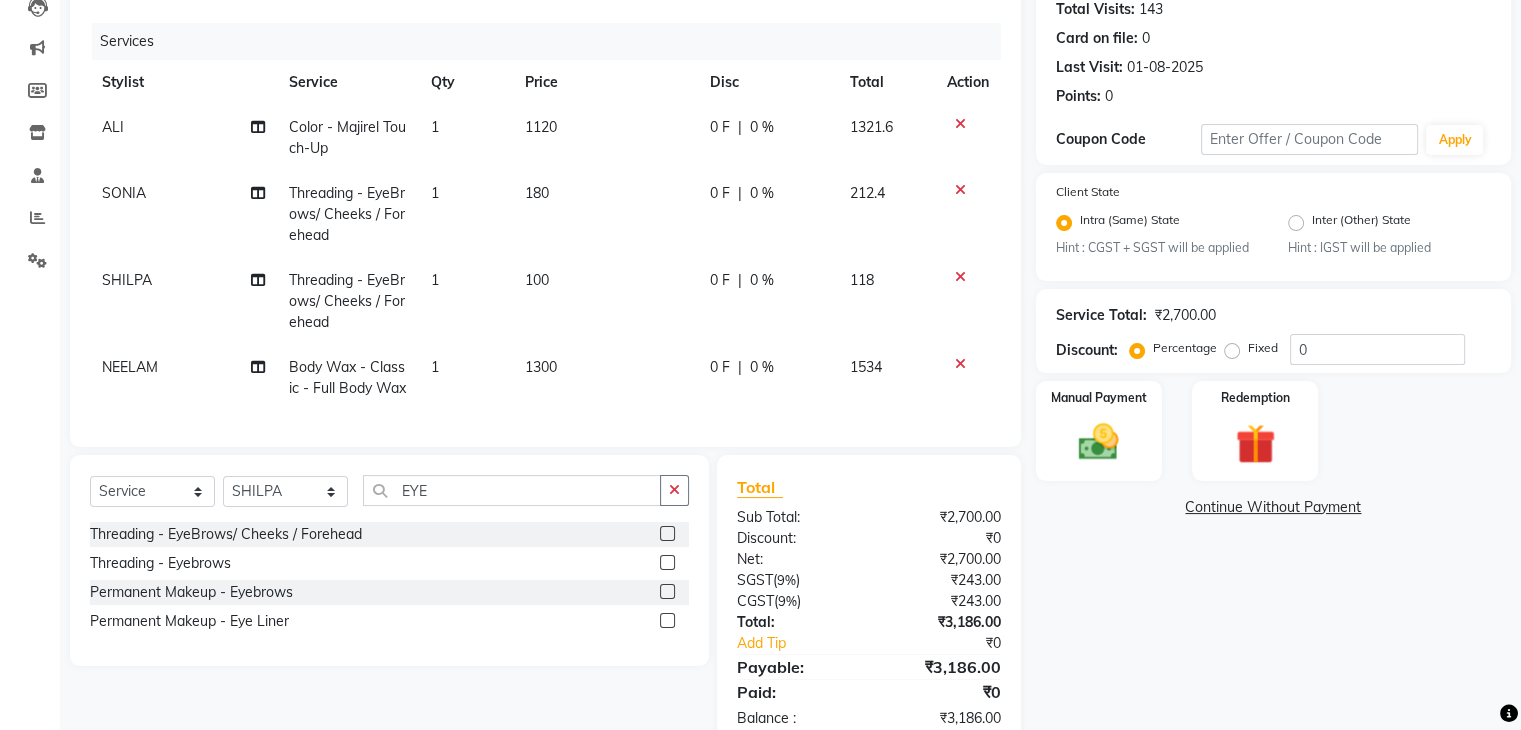 click 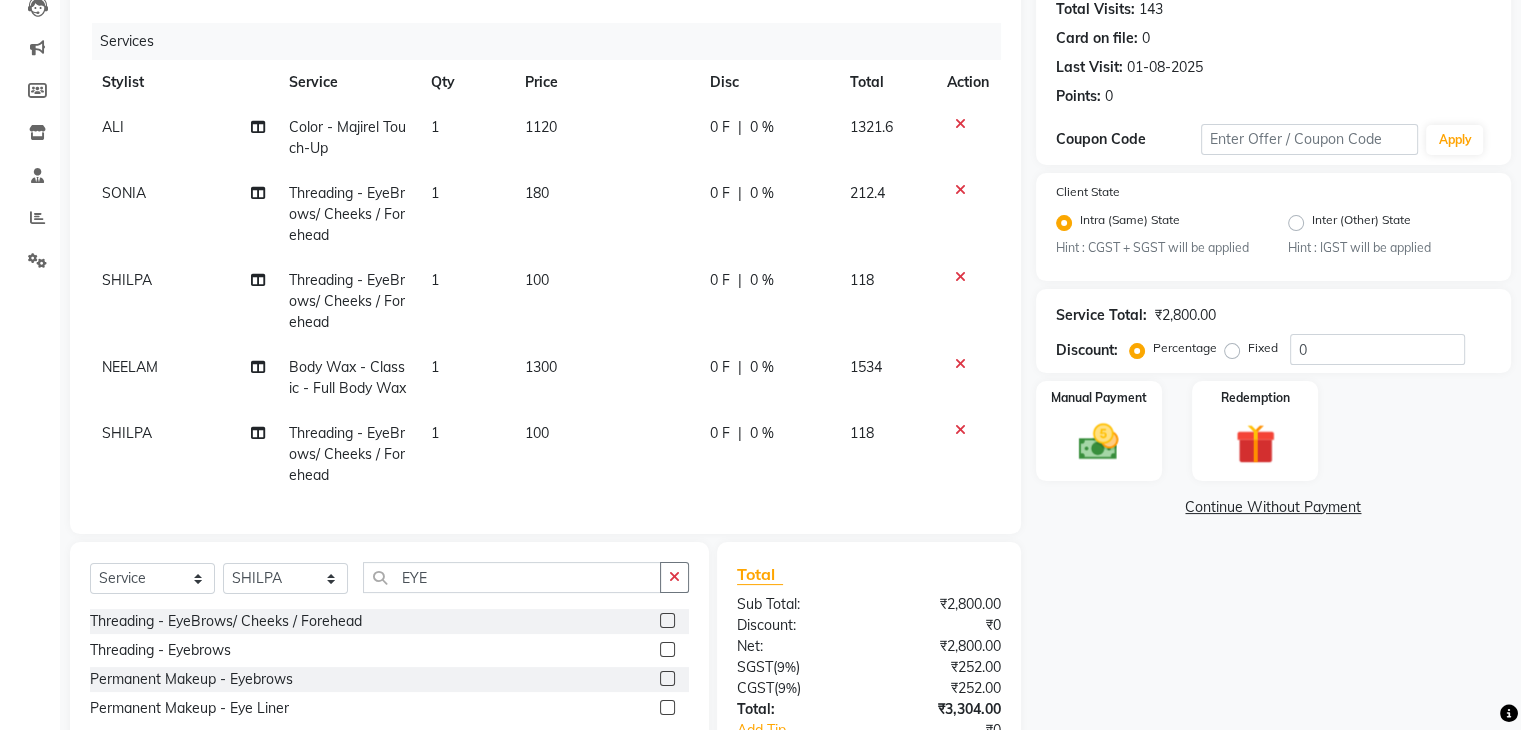click on "100" 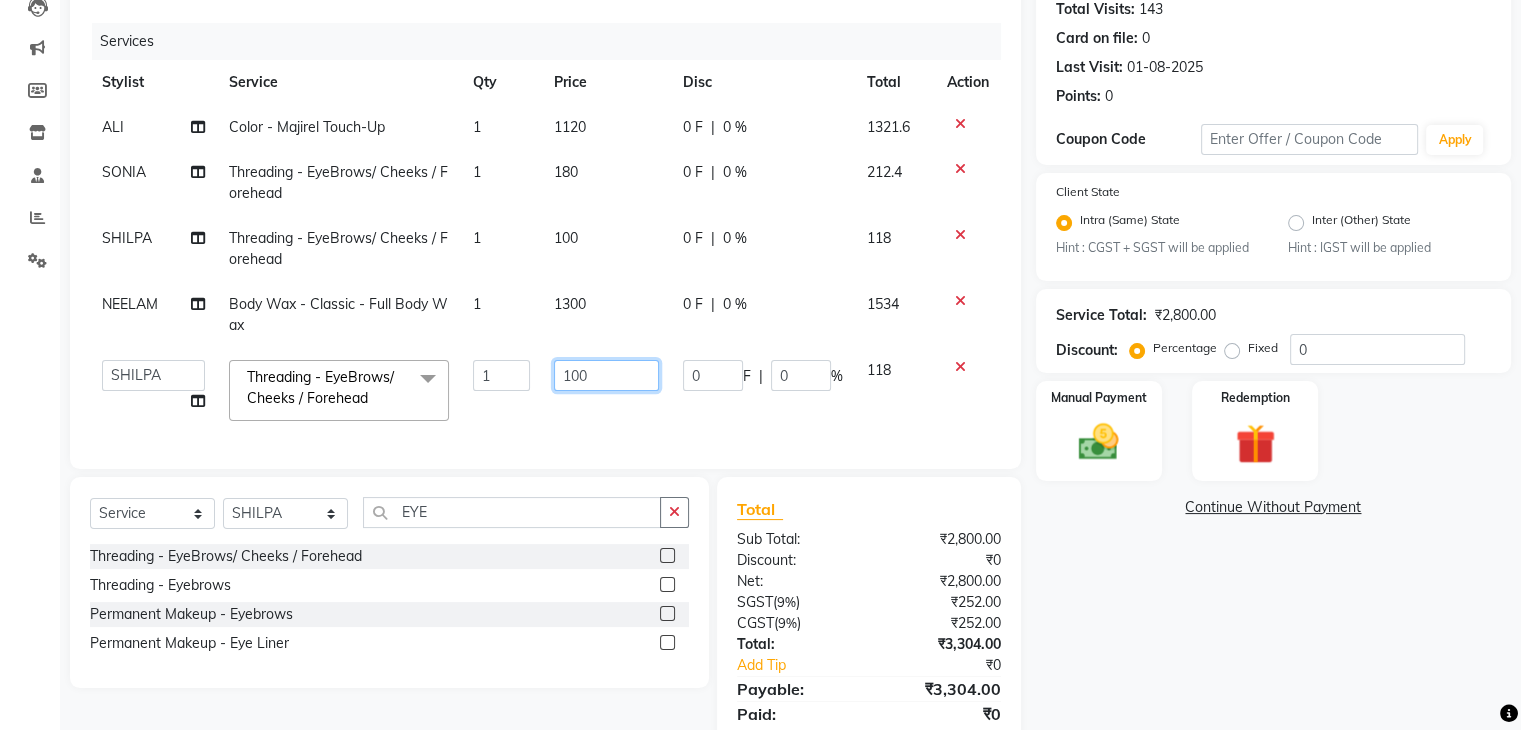 click on "100" 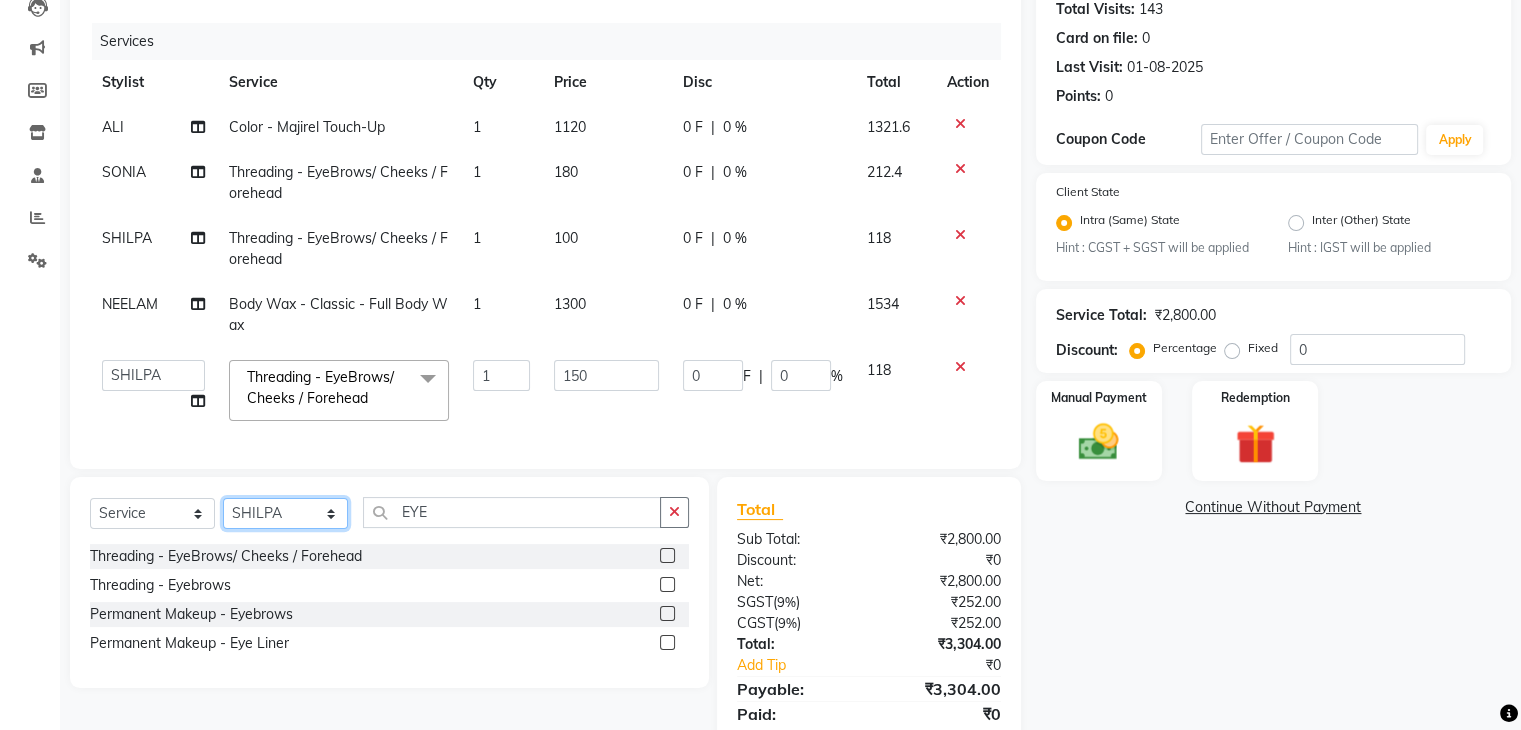 click on "Client +91 [PHONE] Date [DATE] Invoice Number V/2025 V/2025-26 0313 Services Stylist Service Qty Price Disc Total Action ALI Color - Majirel Touch-Up 1 1120 0 F | 0 % 1321.6 SONIA Threading  - EyeBrows/ Cheeks / Forehead 1 180 0 F | 0 % 212.4 SHILPA Threading  - EyeBrows/ Cheeks / Forehead 1 100 0 F | 0 % 118 NEELAM Body Wax - Classic - Full Body Wax 1 1300 0 F | 0 % 1534  AADIL   ADIL   Ajay   Alam   ALAM   ALI   ALI   ANIL   ANMOL   ARVIND   Ashif   ASHISH   Atif   AYESHA   BABLI   DHEERAJ   FAIZ   Gaurav   Geeta   GULJAR   HARMAN   IBRAHIM   Janvi   JITENDER   KAVI   KHUSHBOO   KHUSHBOO   komal   kusum mam    LUCKY   manager   manju   manoj   Marry   Meena   MEENTA   MEENTA   Meenu   MERRY   MINTA   Moin ali   MONIKA   Naem   Naresh   NAZIM   NEELAM   Neeraj   Nisha   Pankaj   Priya   PRIYANKA   RAGNI   Ram   RAM   RIYA   SAHIL   SAMEER   sangeeta    SAPAN   Seema   SEEMA   SHAAN   SHAHRUKH   SHIKHA   SHILPA   SONIA   sonu   SONU   SUNIL   Sunita   SUNITA   UPASANA   UPASANA   Vanshika   Varun  x 1" 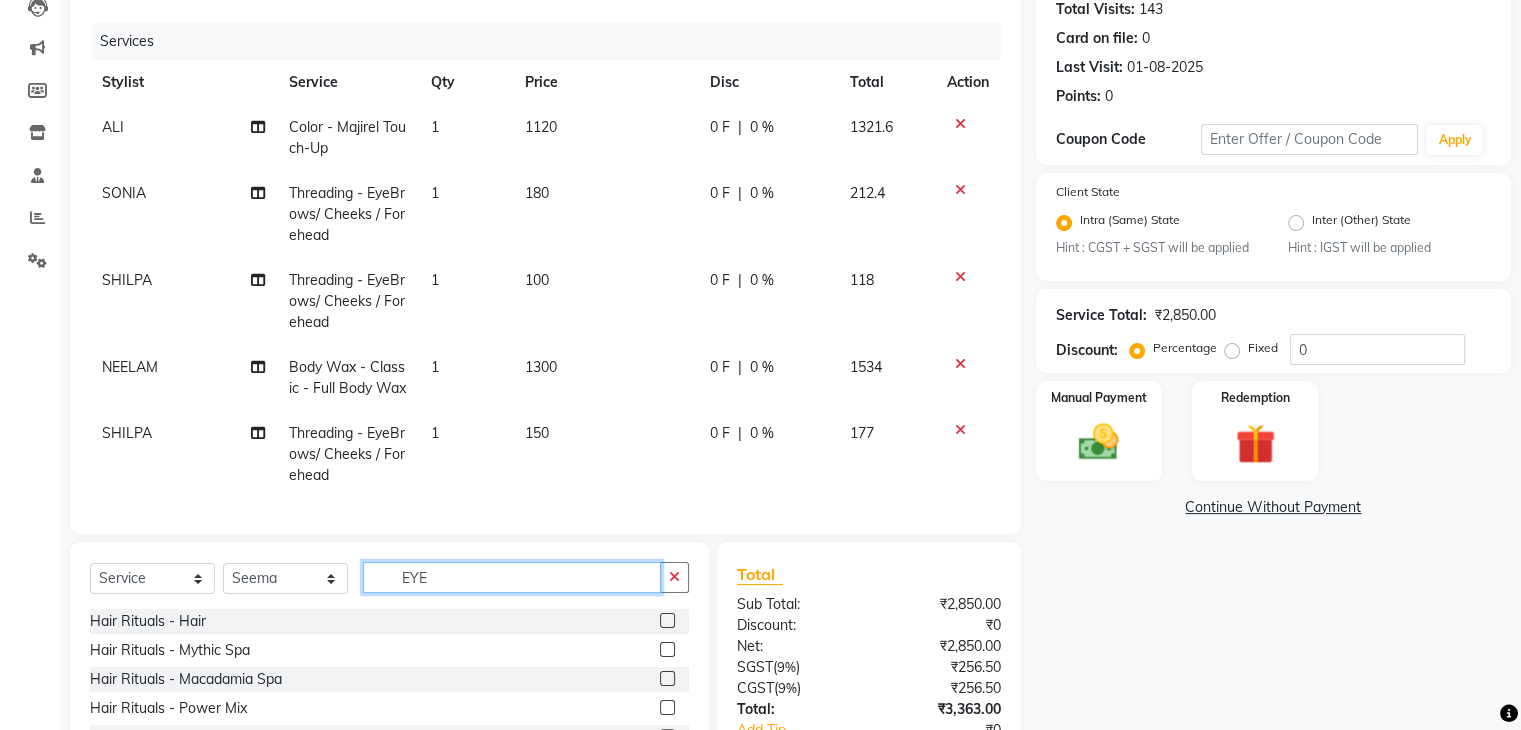click on "EYE" 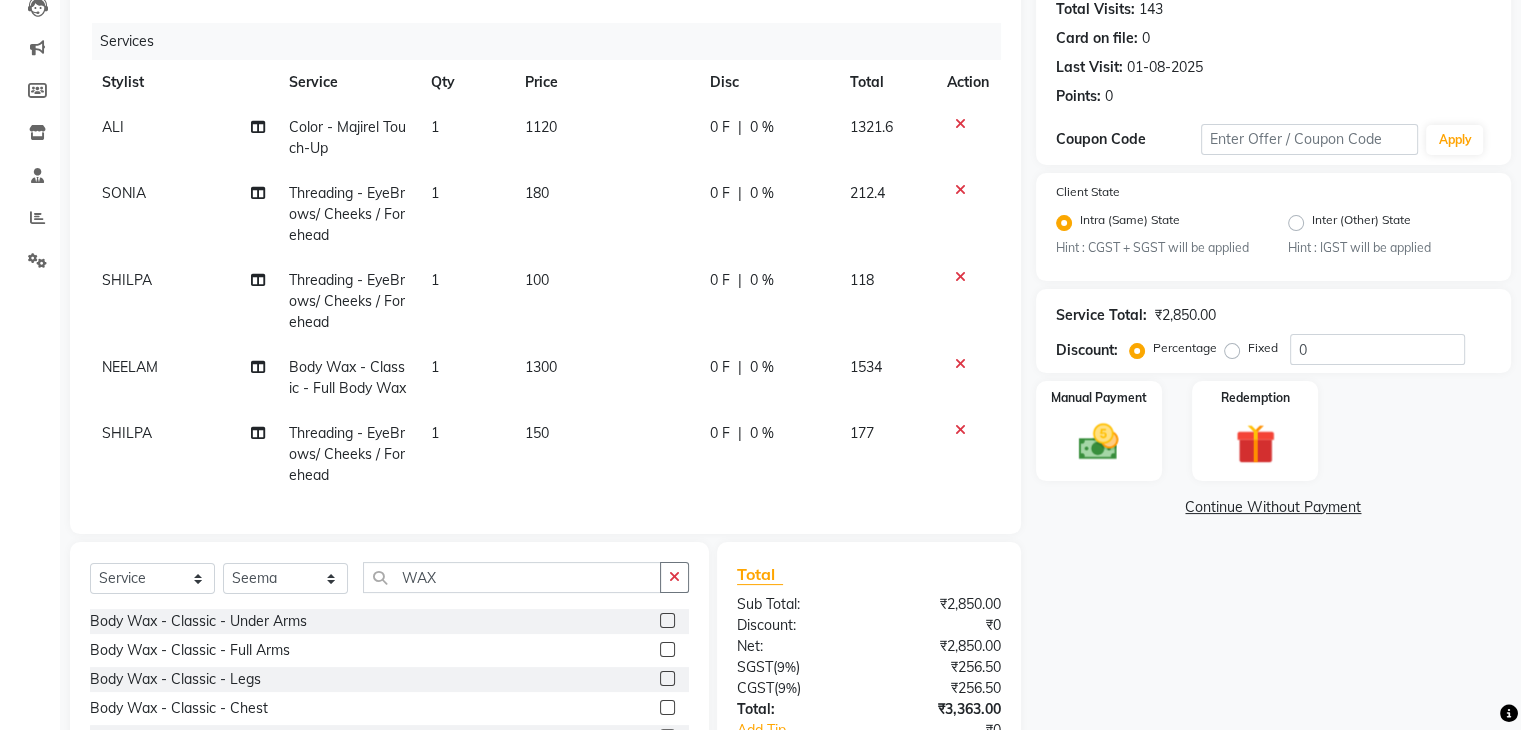 click on "Service Total:  [AMOUNT]  Discount:  Percentage   Fixed  0" 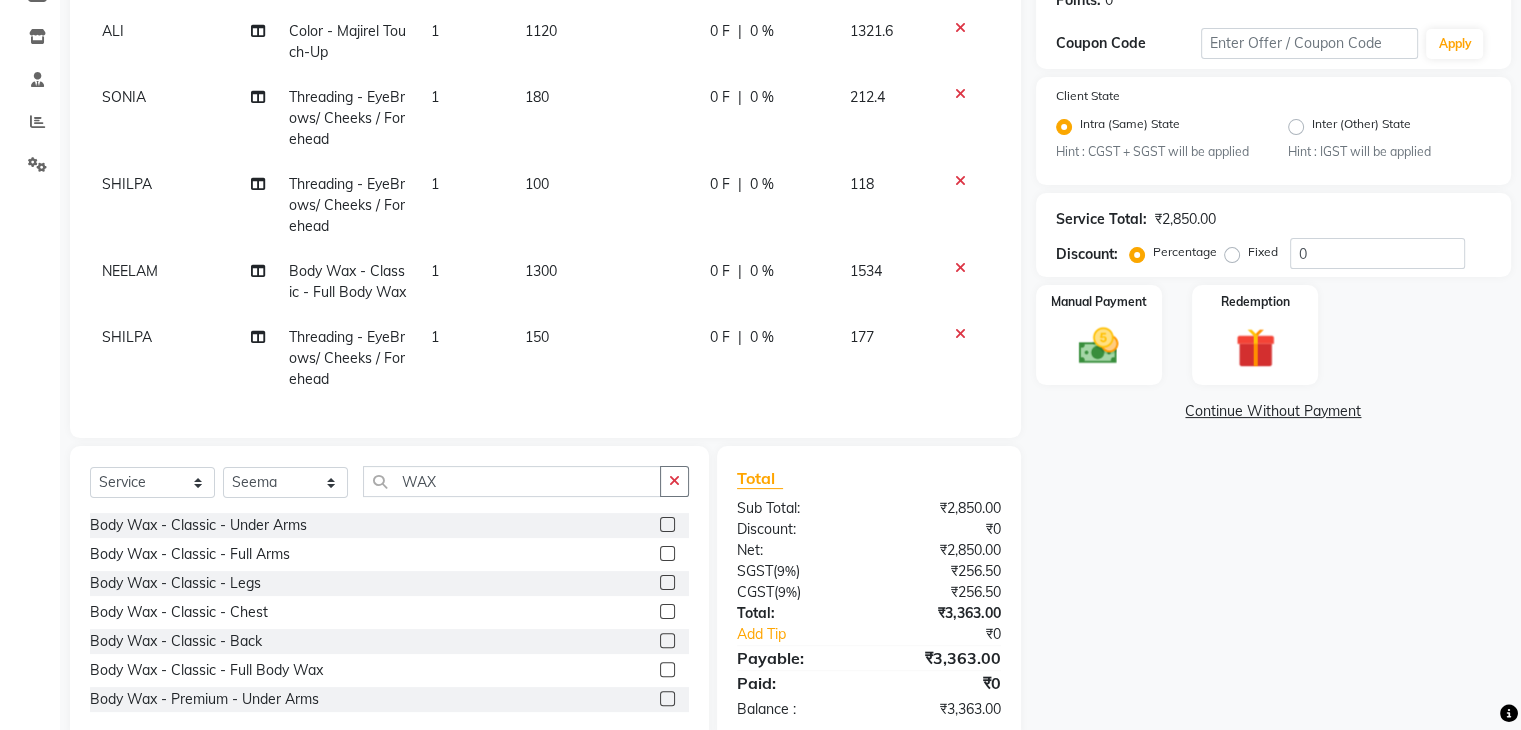 scroll, scrollTop: 345, scrollLeft: 0, axis: vertical 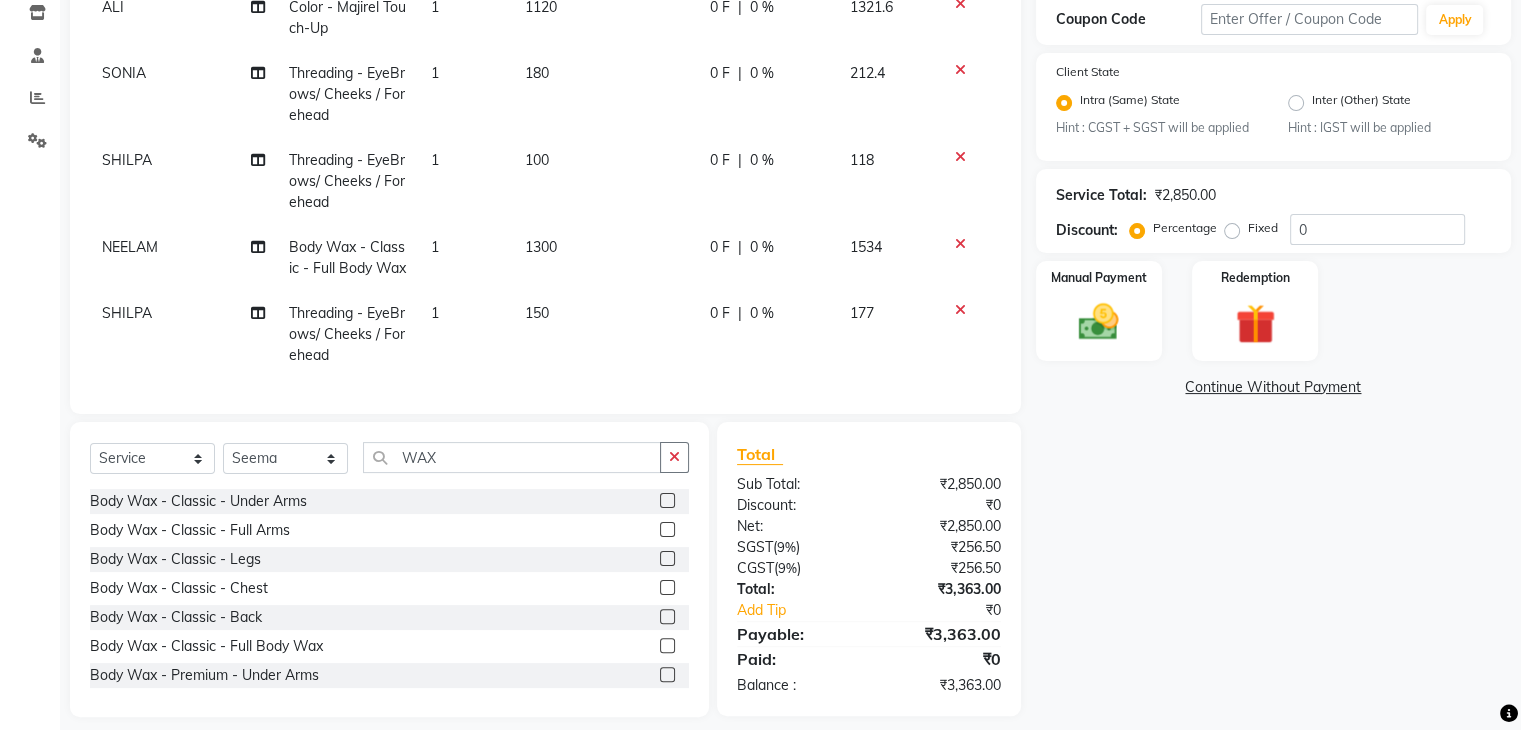 click 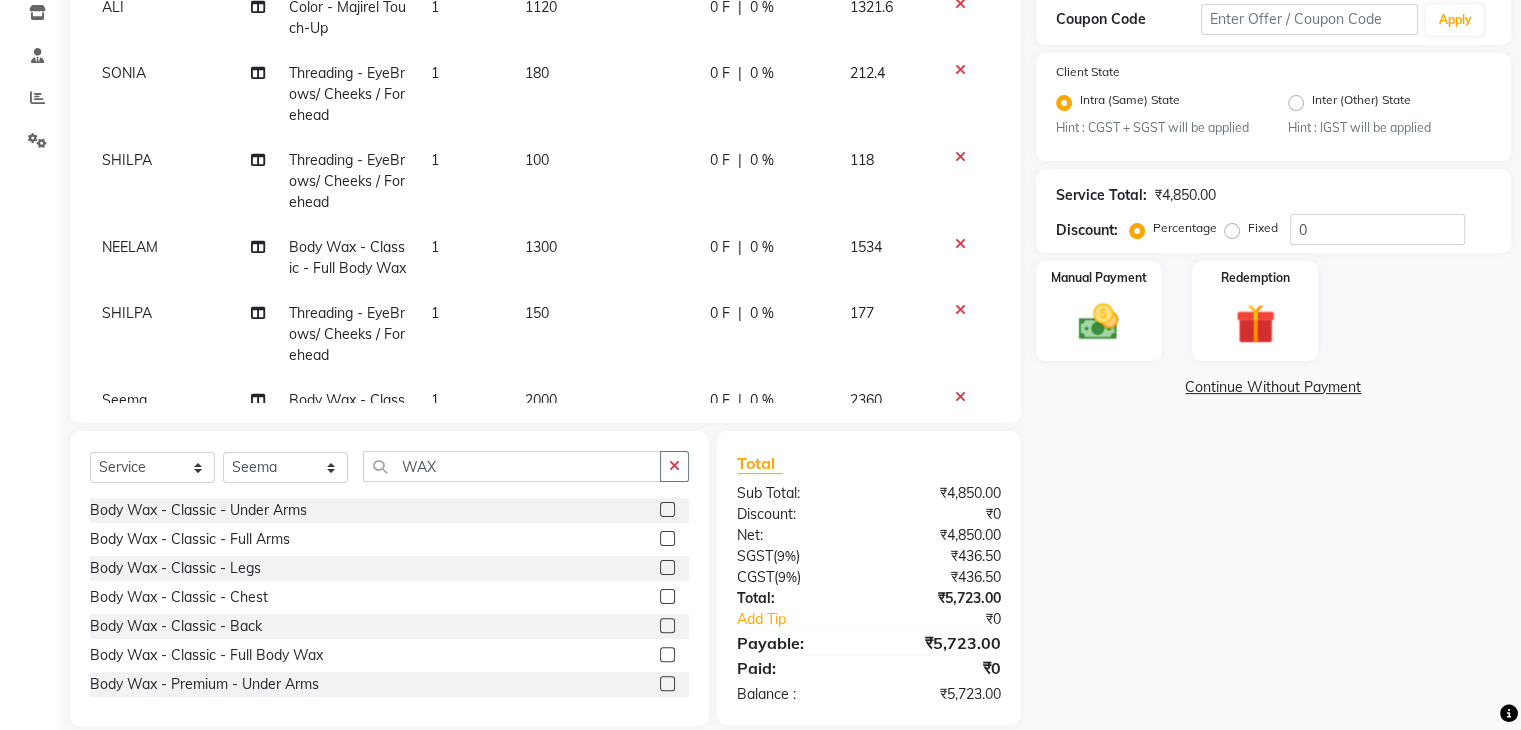click 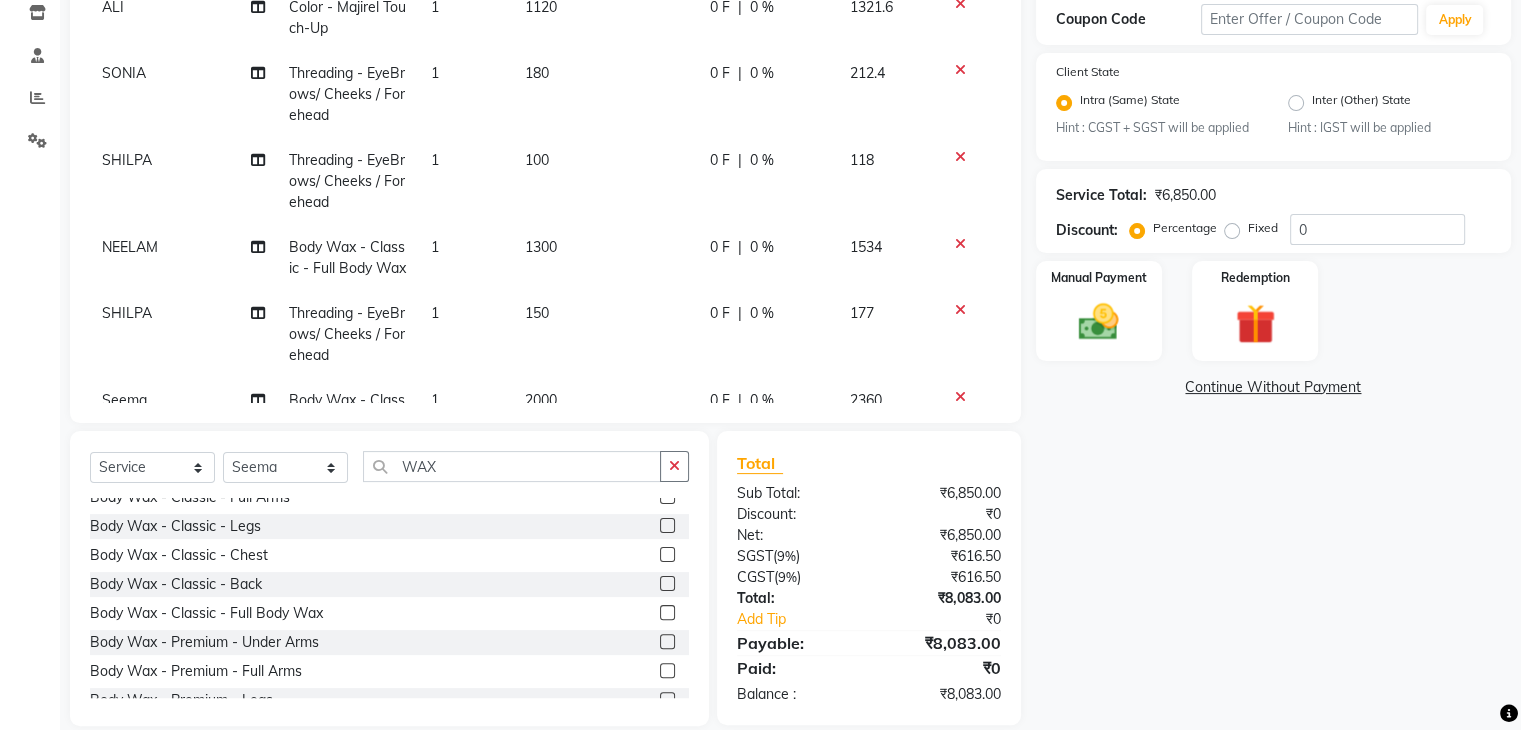 scroll, scrollTop: 80, scrollLeft: 0, axis: vertical 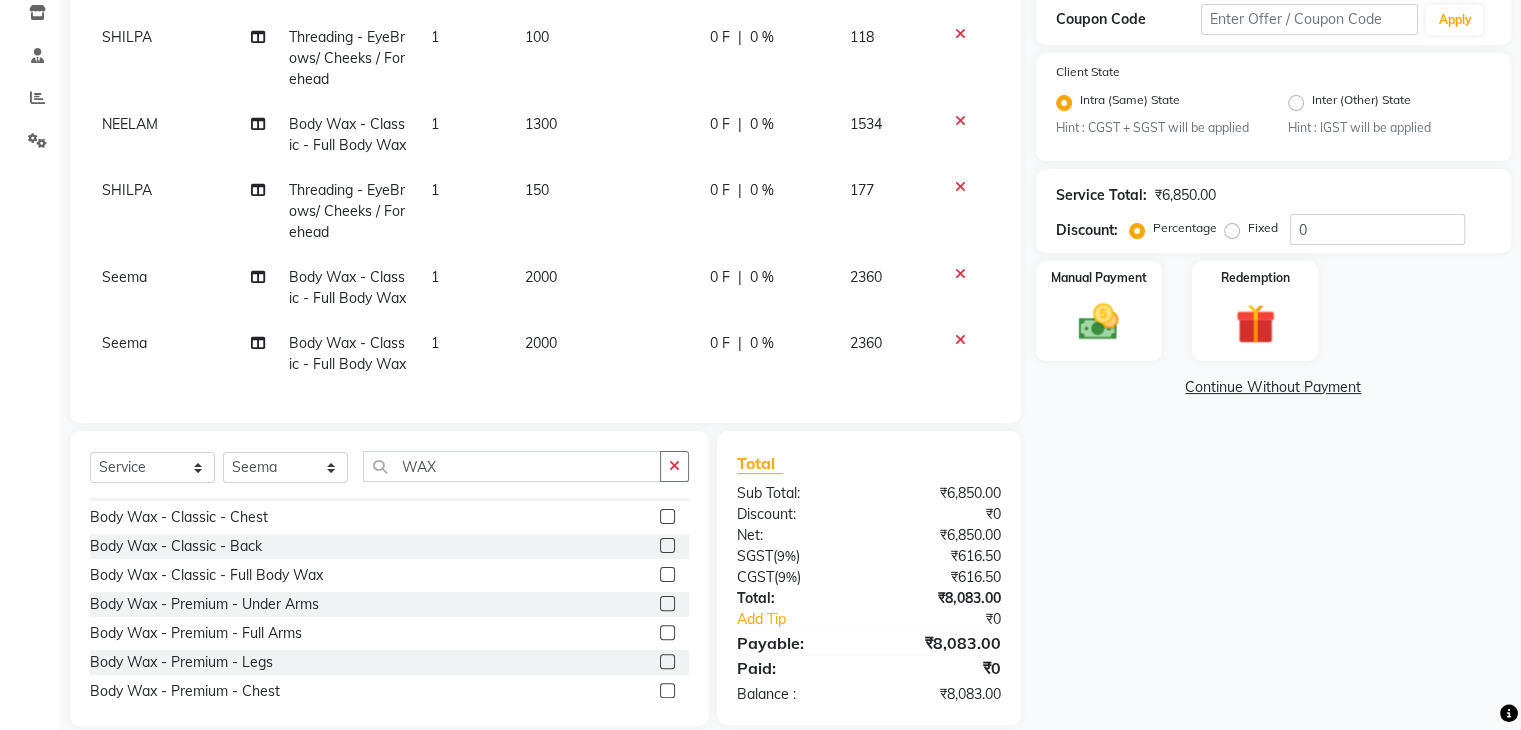 click 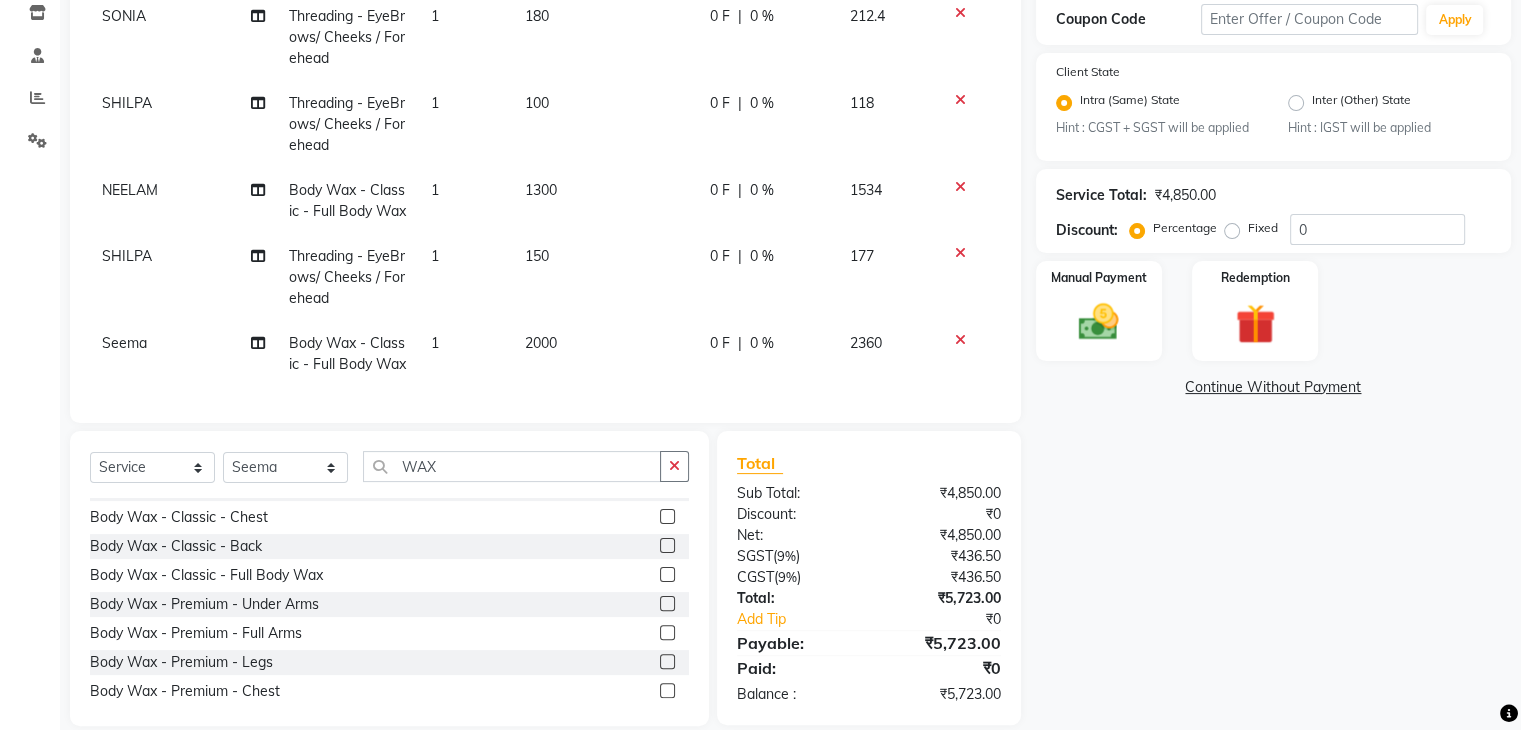 click on "2000" 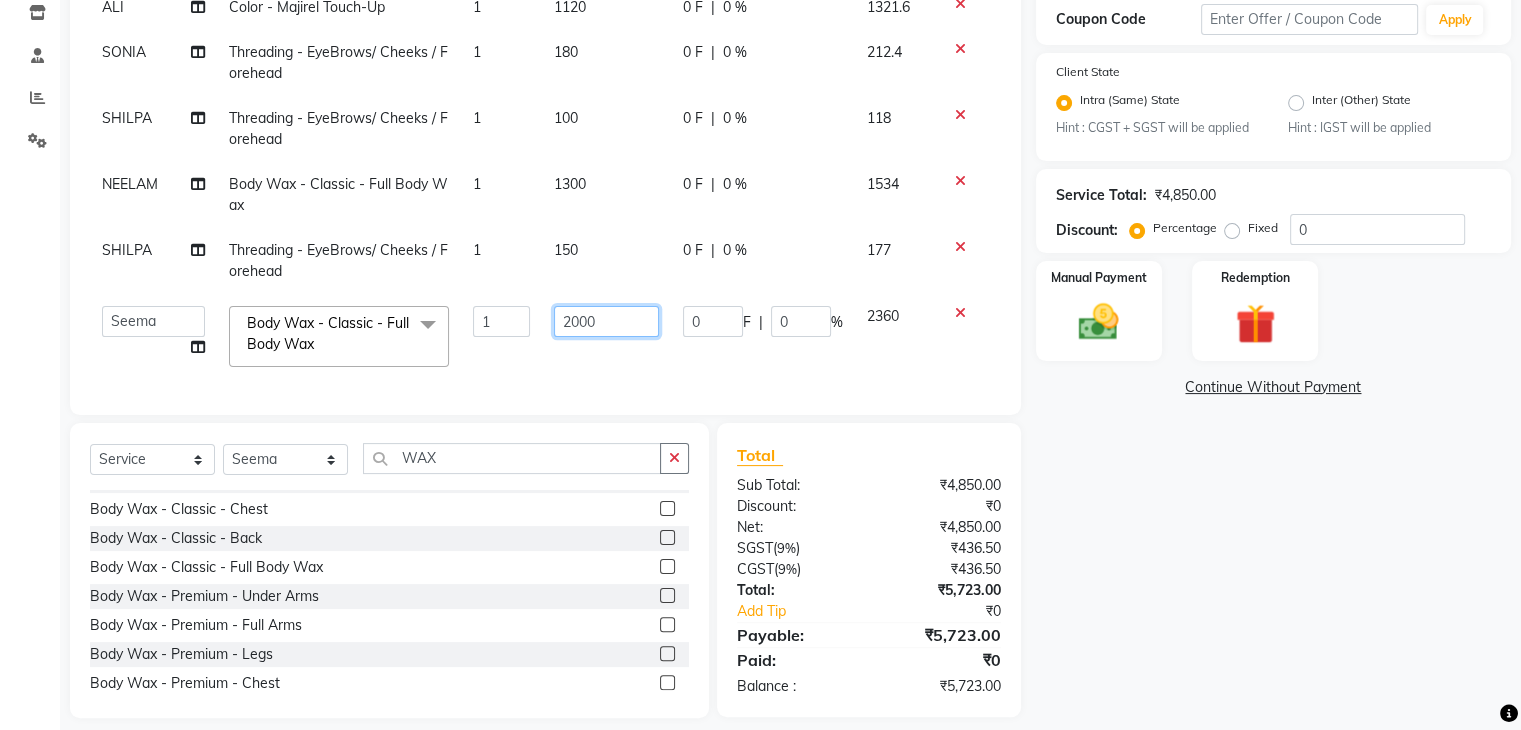 click on "2000" 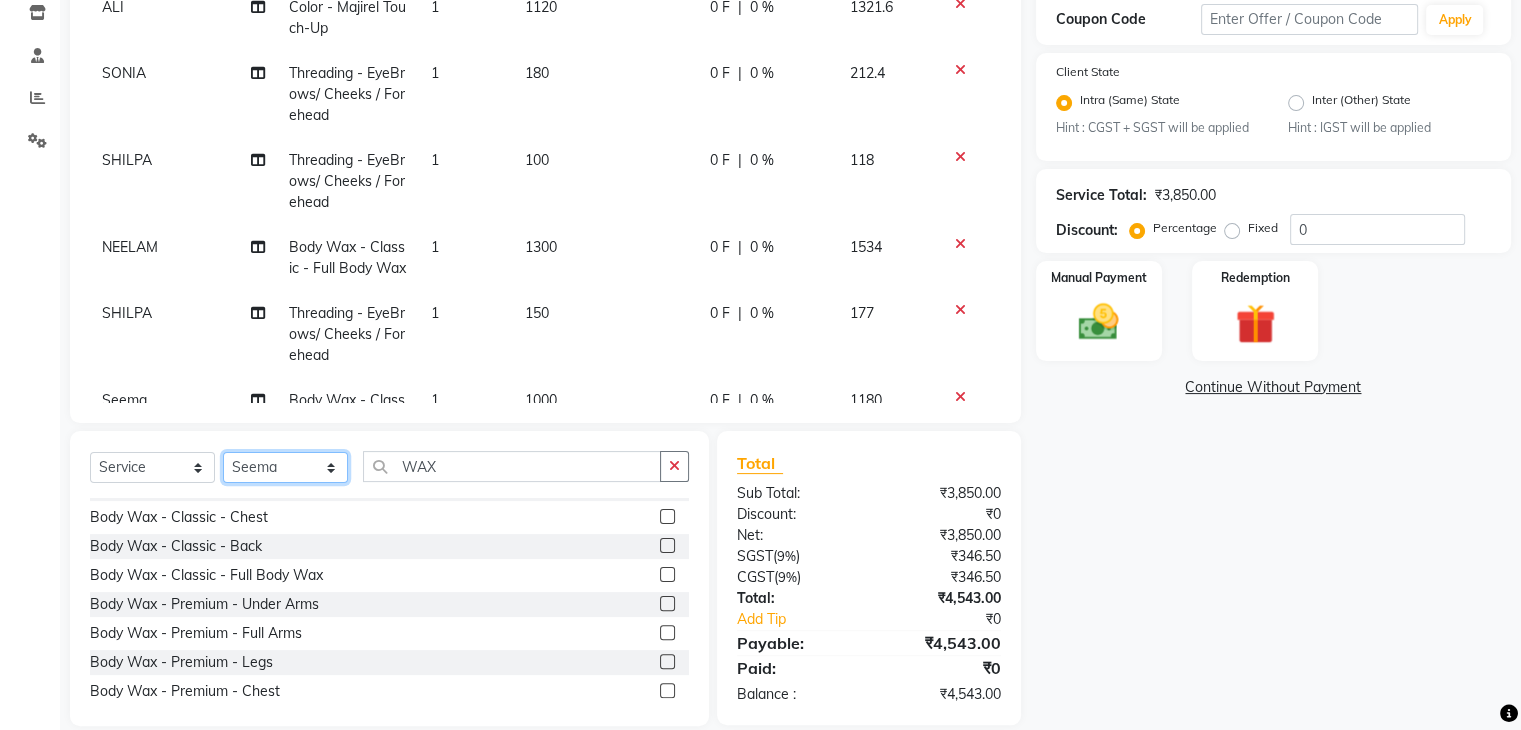 click on "Select Stylist AADIL ADIL Ajay Alam ALAM ALI ALI ANIL ANMOL ARVIND Ashif ASHISH Atif AYESHA BABLI DHEERAJ FAIZ Gaurav Geeta GULJAR HARMAN IBRAHIM Janvi JITENDER KAVI KHUSHBOO KHUSHBOO komal kusum mam  LUCKY manager manju manoj Marry Meena MEENTA MEENTA Meenu MERRY MINTA Moin ali MONIKA Naem Naresh NAZIM NEELAM Neeraj Nisha Pankaj Priya PRIYANKA RAGNI Ram RAM RIYA SAHIL SAMEER sangeeta  SAPAN Seema SEEMA SHAAN SHAHRUKH SHIKHA SHILPA SONIA sonu SONU SUNIL Sunita SUNITA UPASANA UPASANA Vanshika Varun VINITA Zafar" 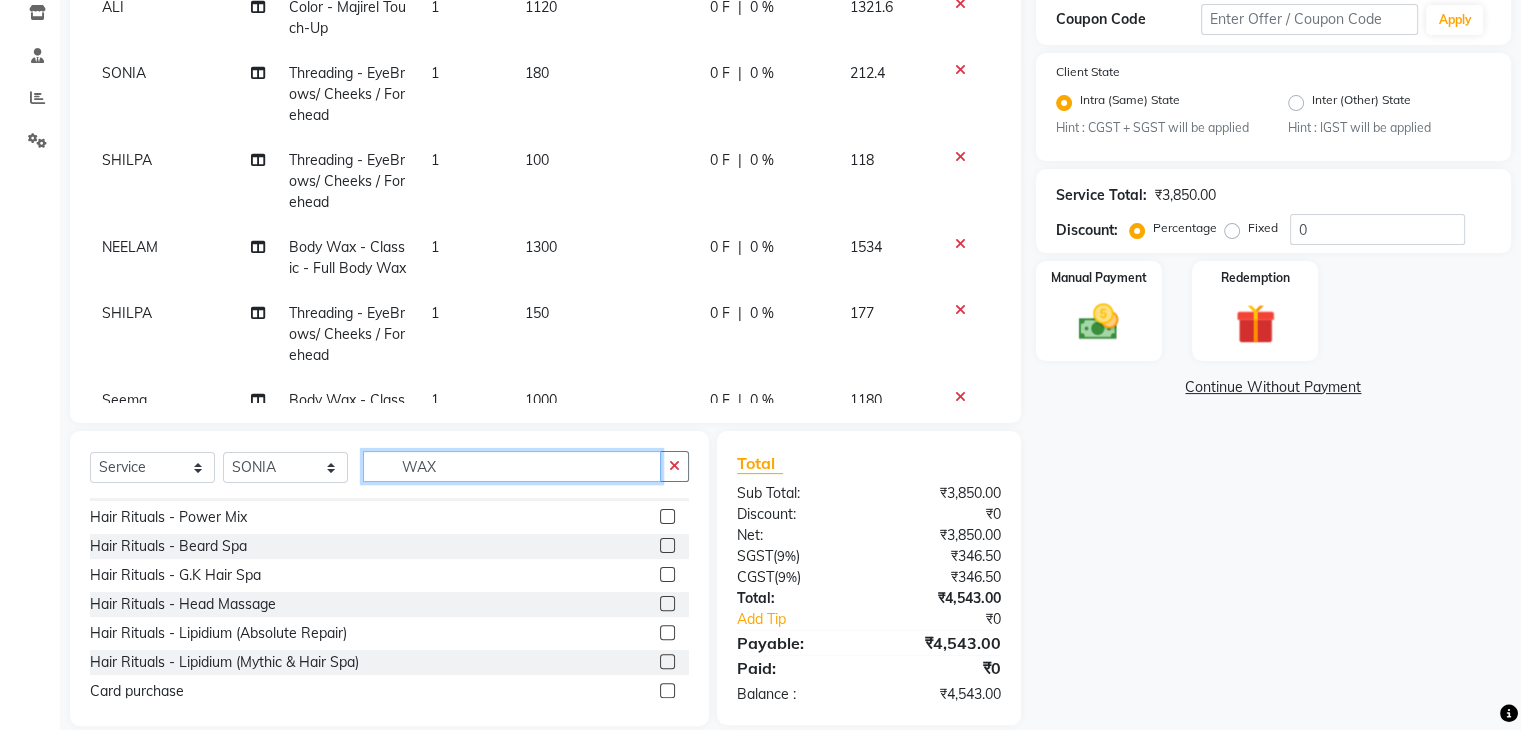 click on "WAX" 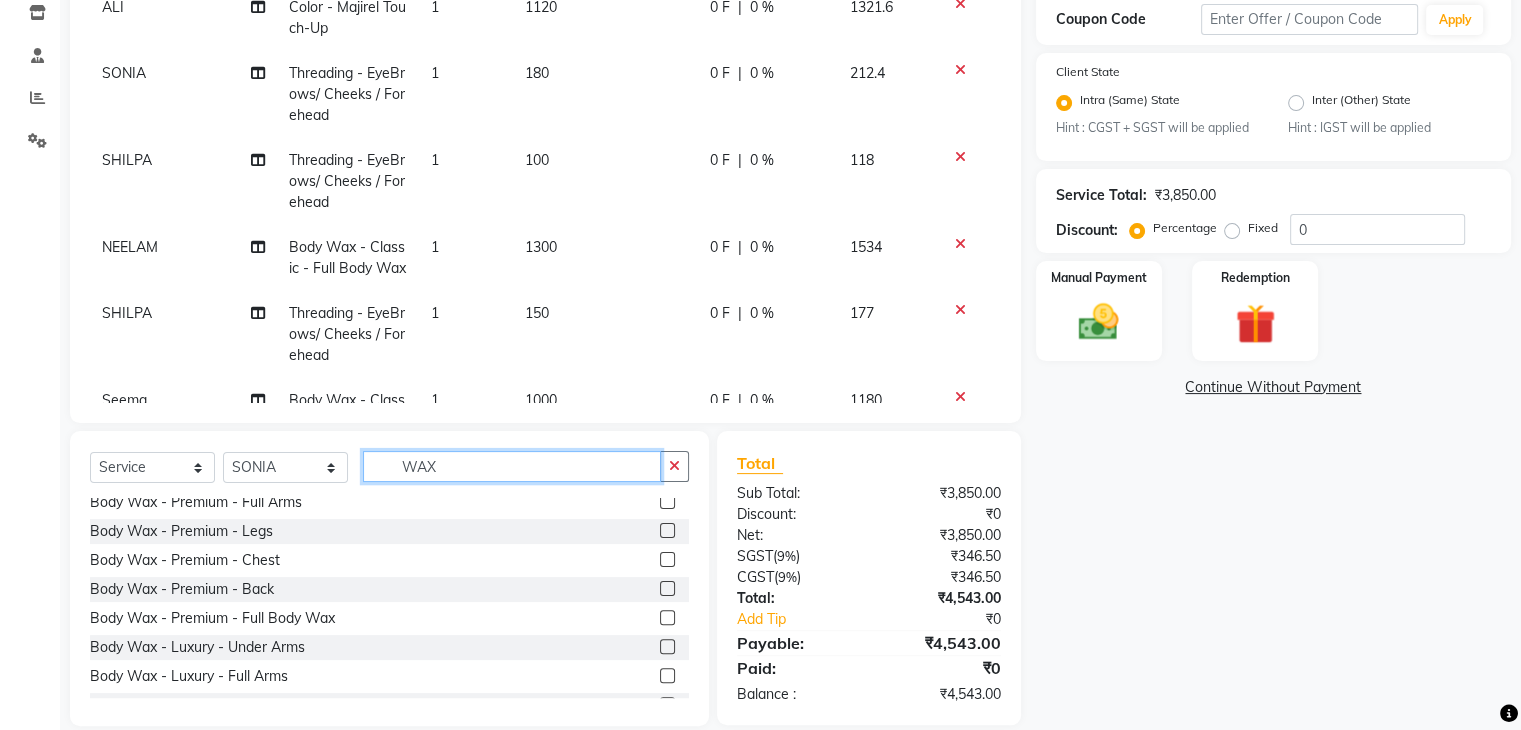 scroll, scrollTop: 240, scrollLeft: 0, axis: vertical 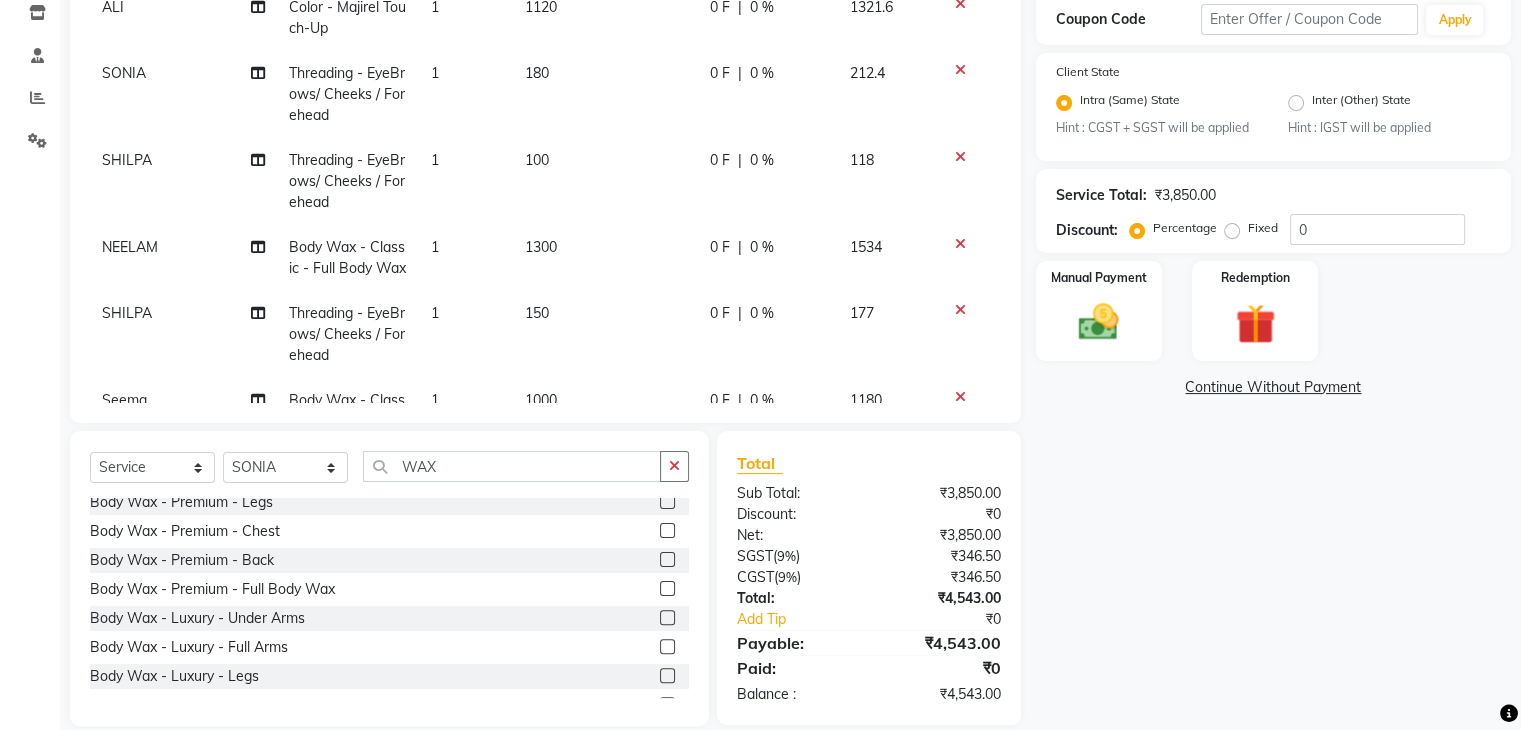click 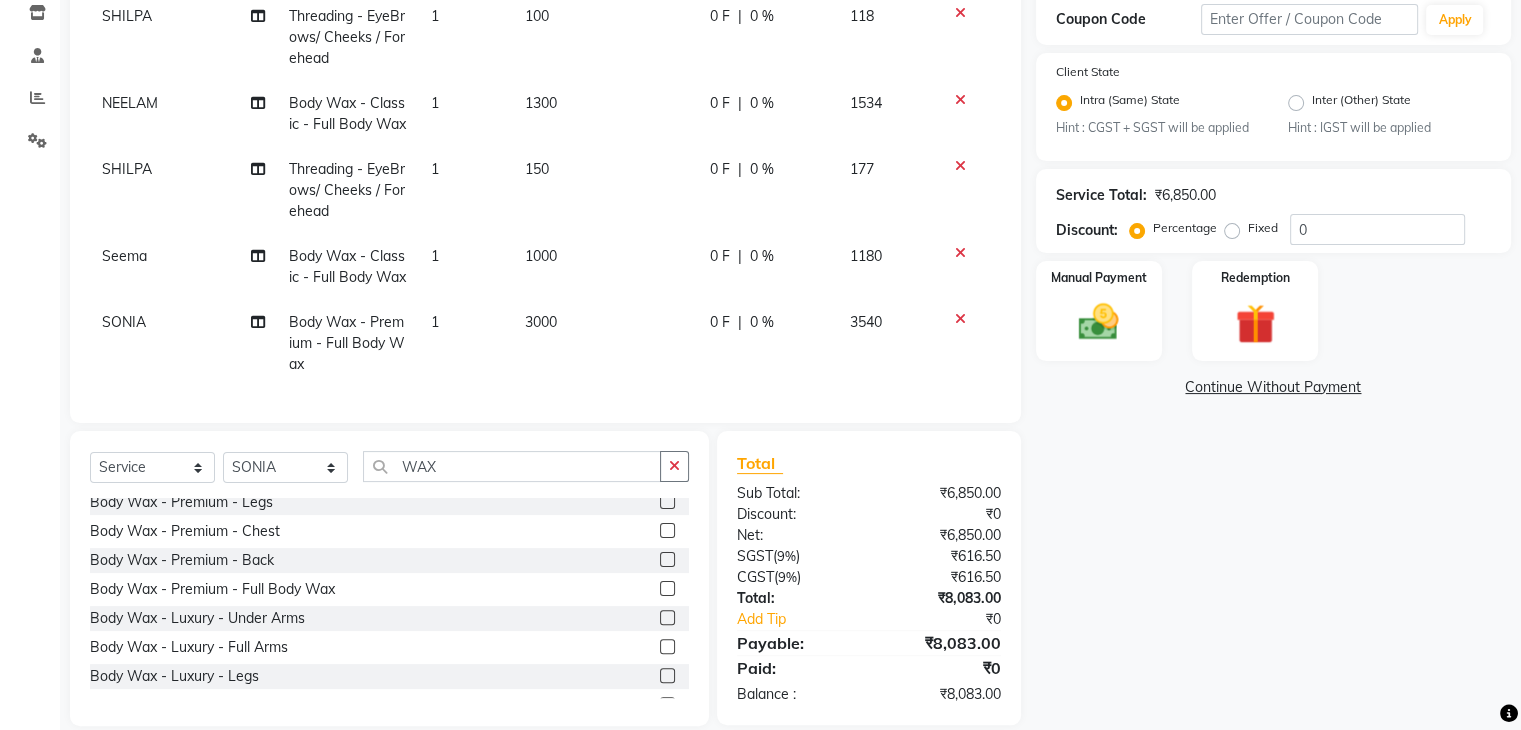 scroll, scrollTop: 201, scrollLeft: 0, axis: vertical 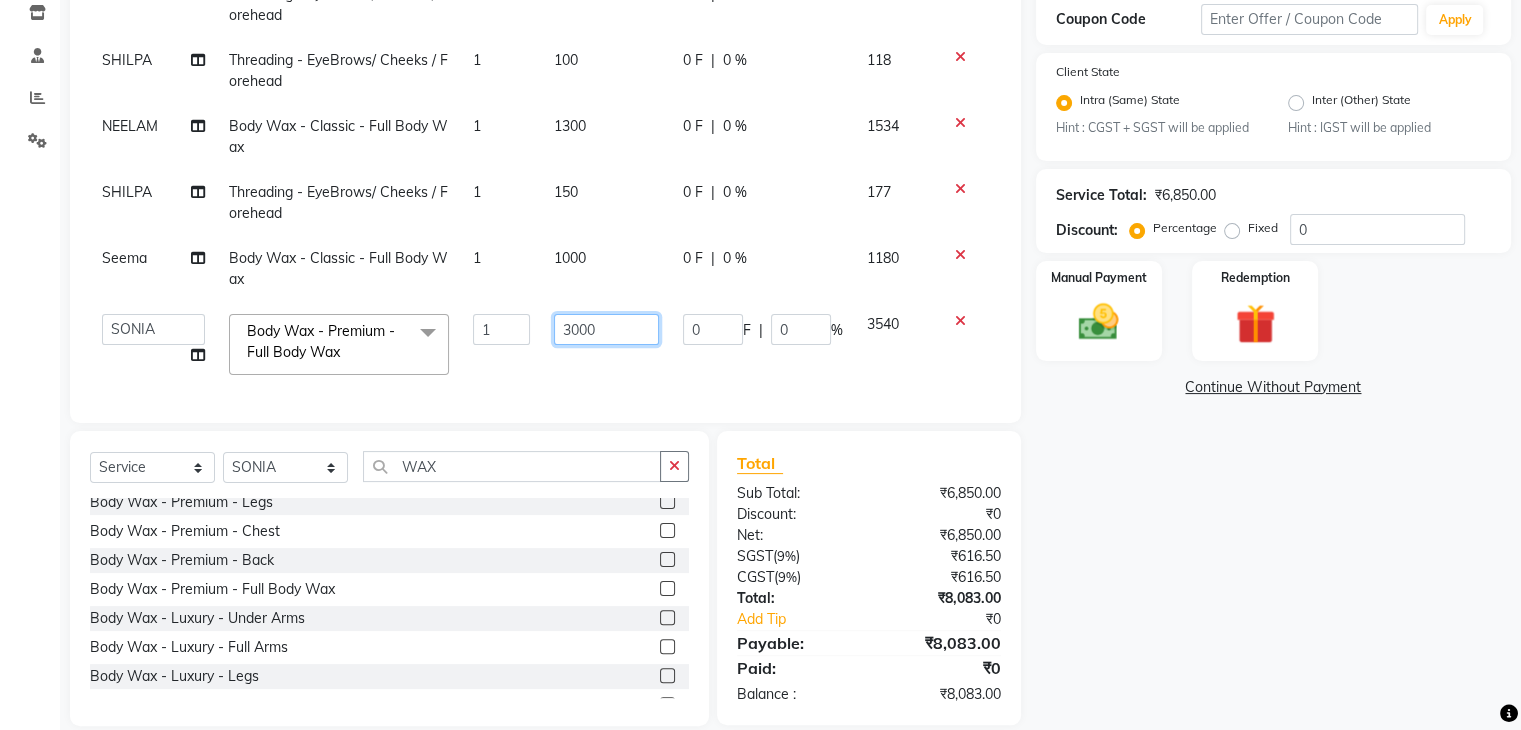 click on "3000" 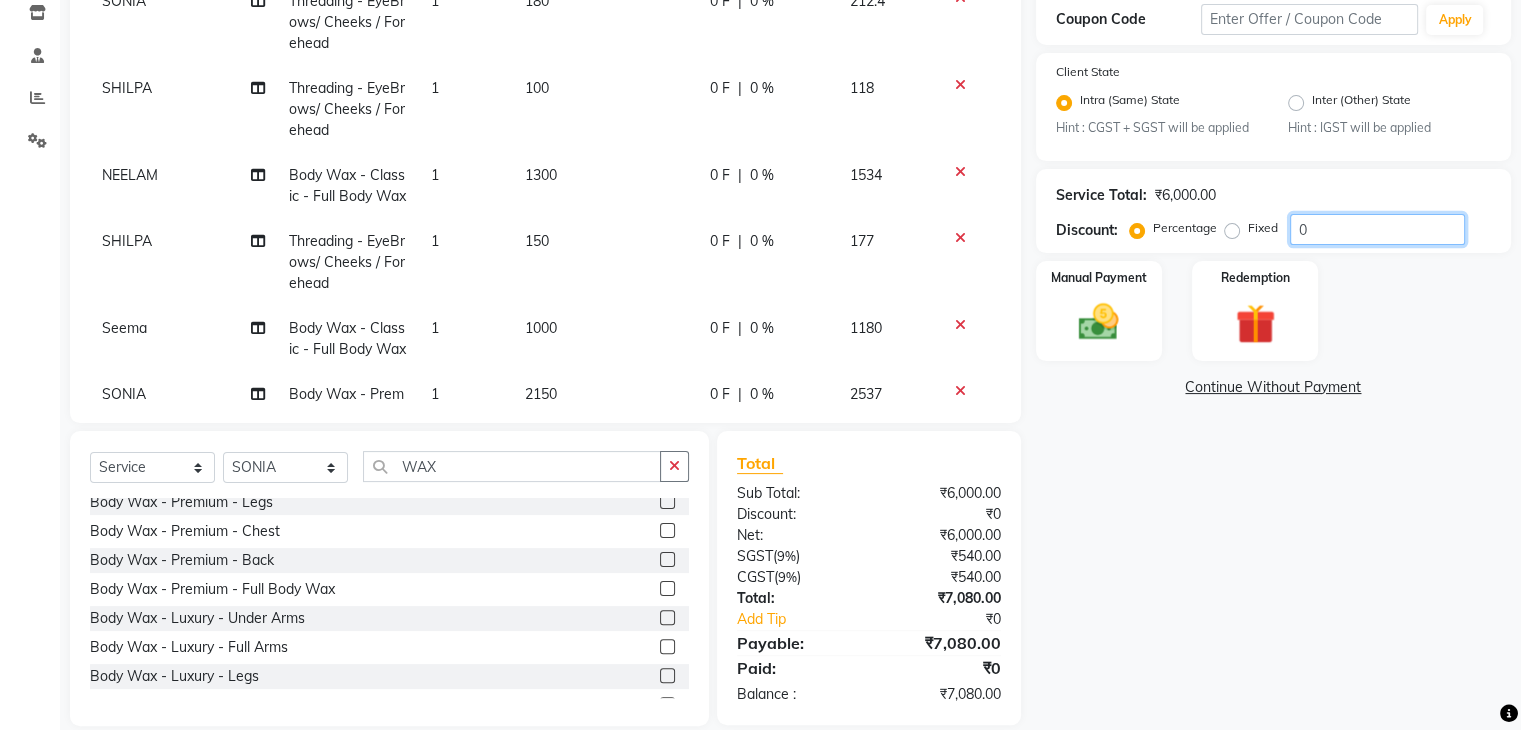 click on "0" 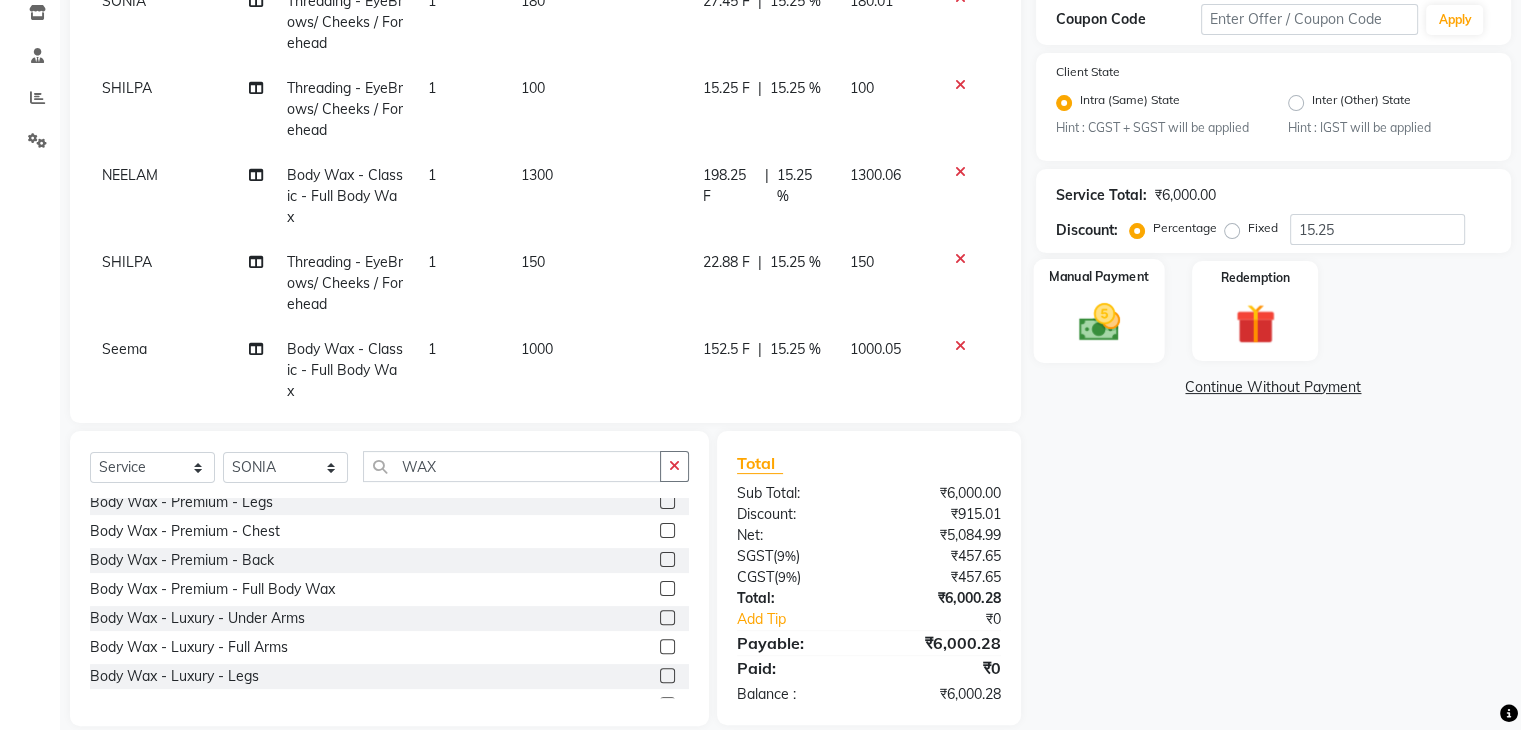 click on "Manual Payment" 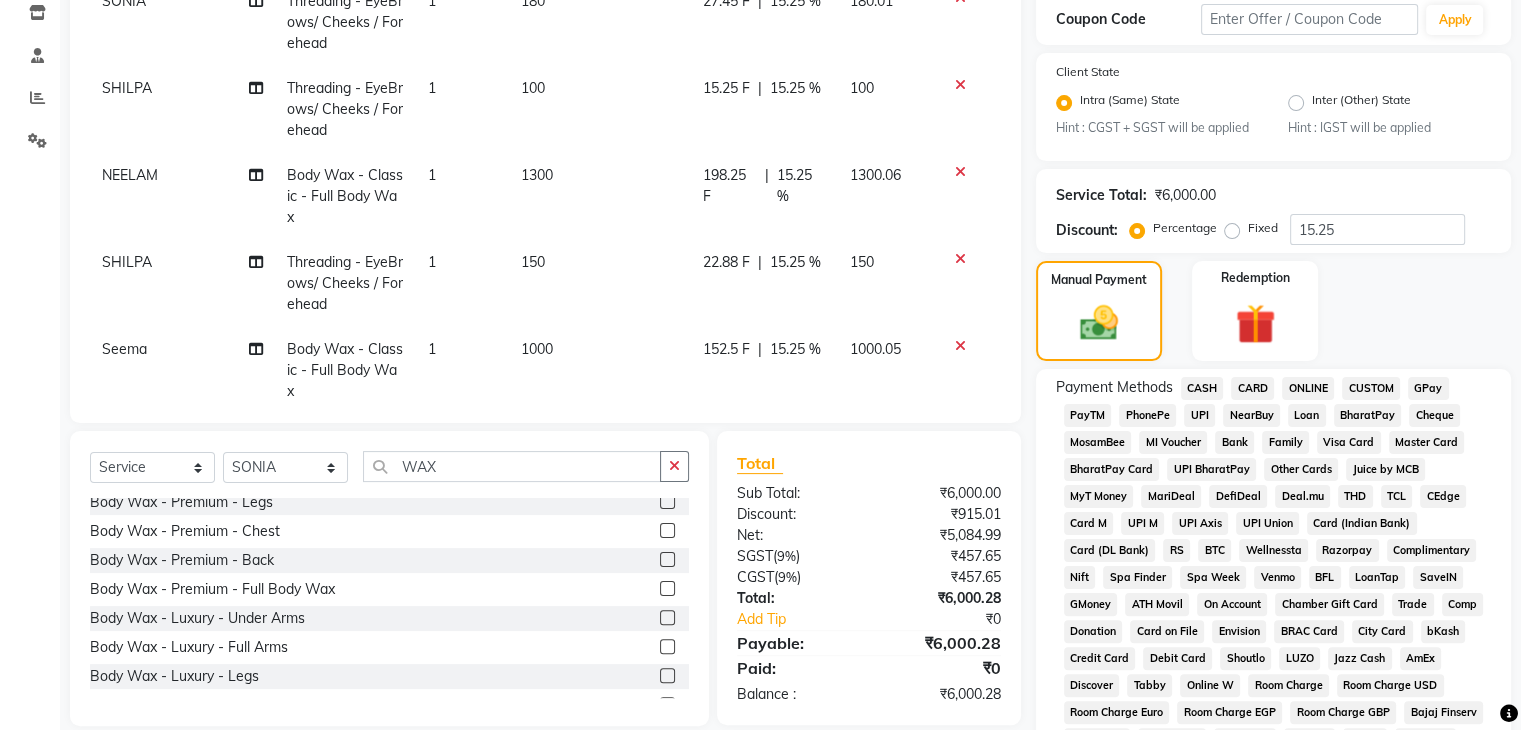 click on "ONLINE" 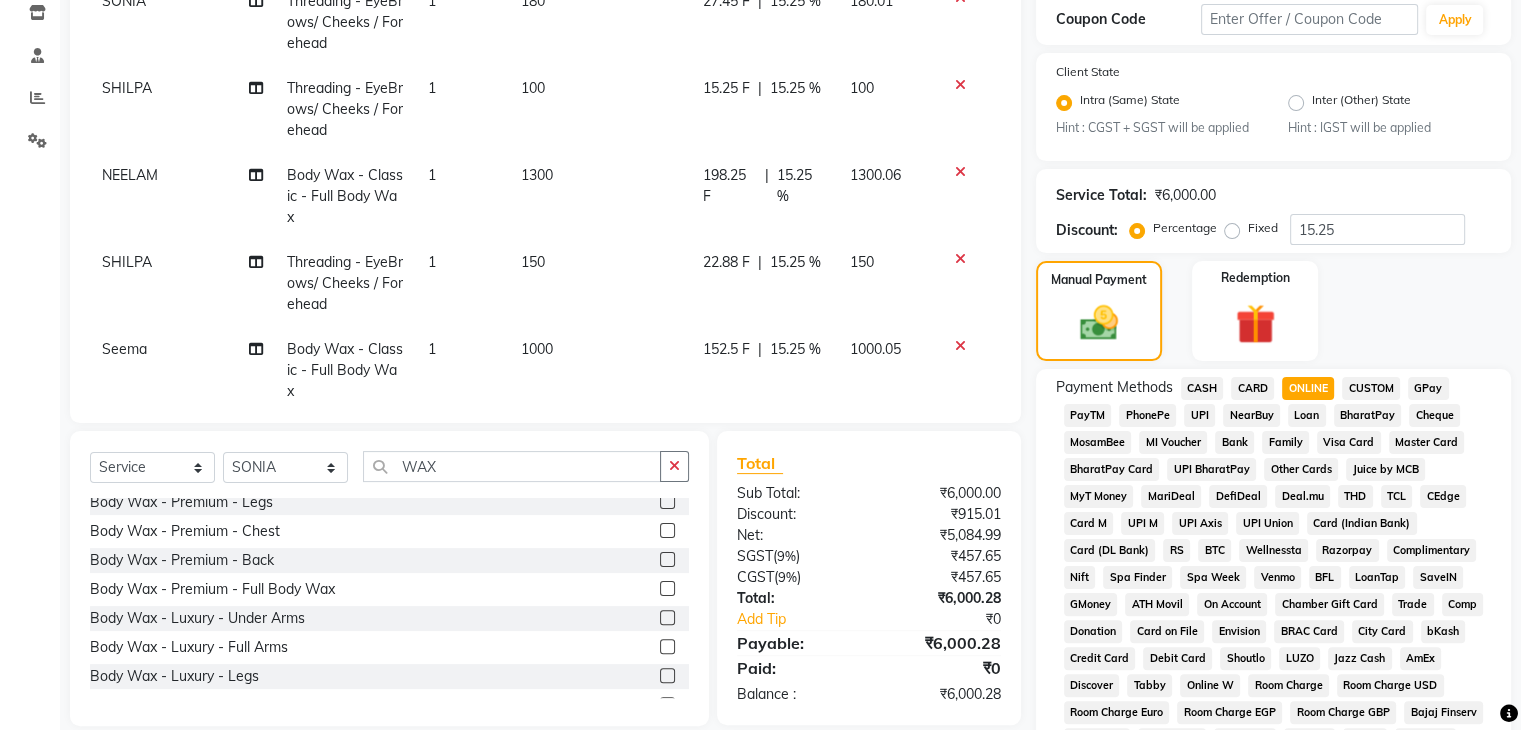 scroll, scrollTop: 812, scrollLeft: 0, axis: vertical 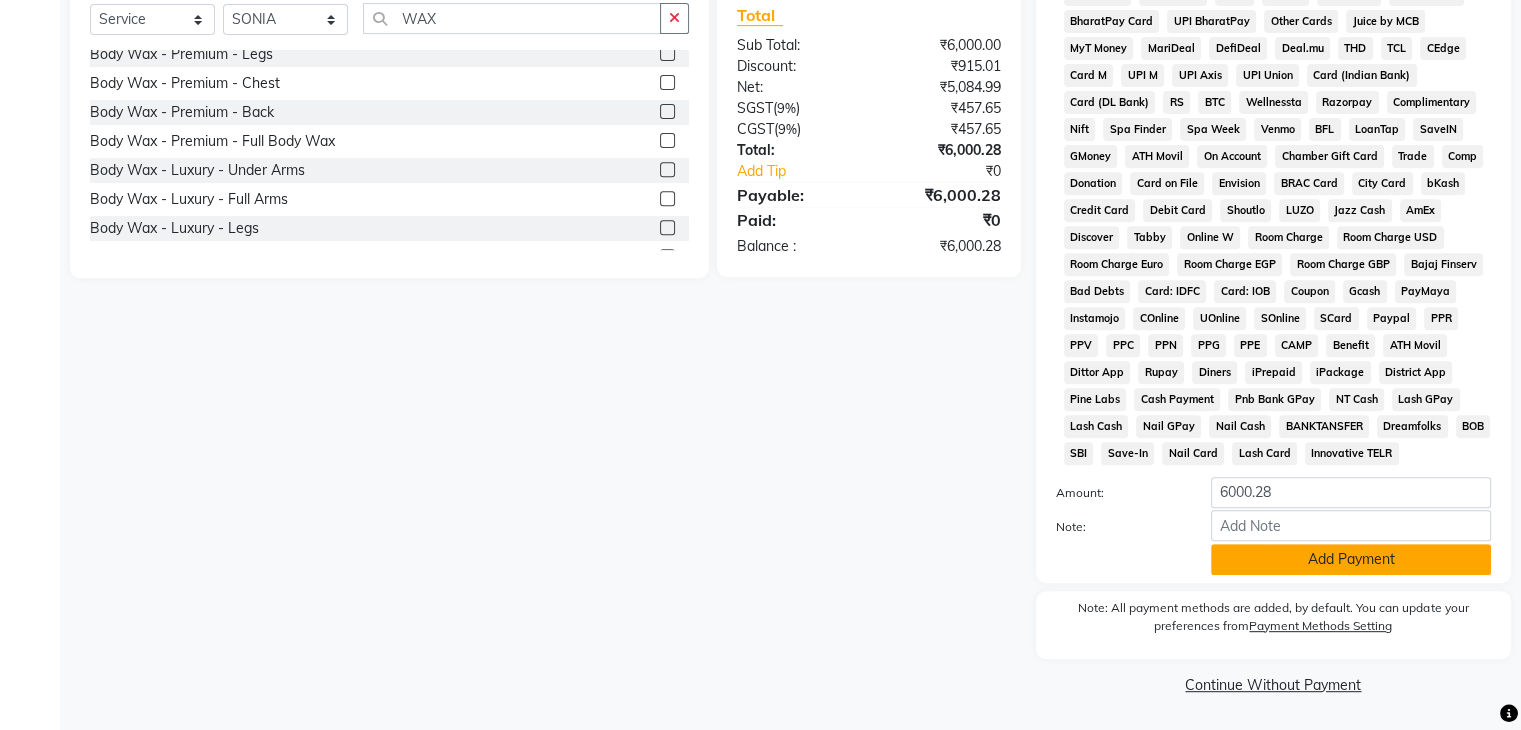 click on "Add Payment" 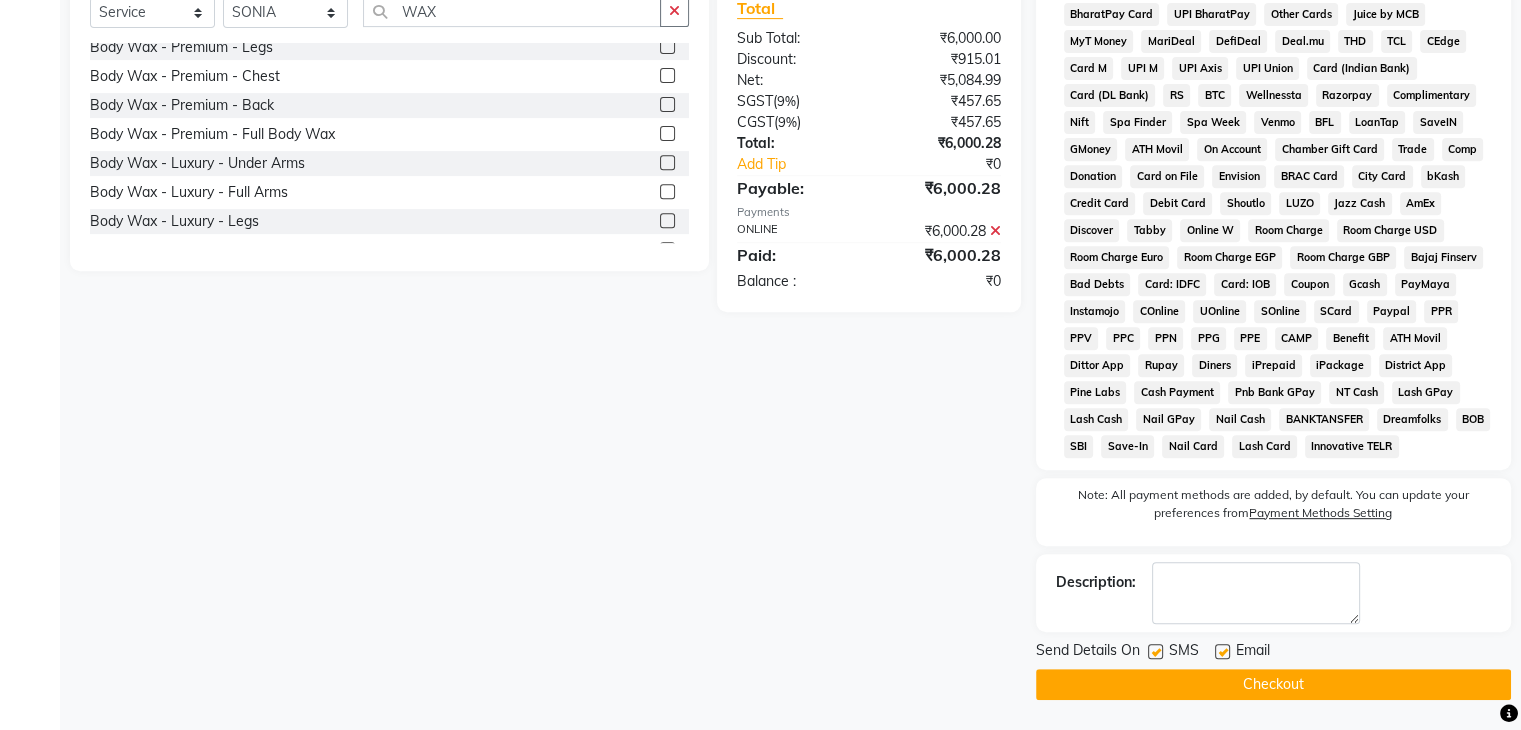 click on "Checkout" 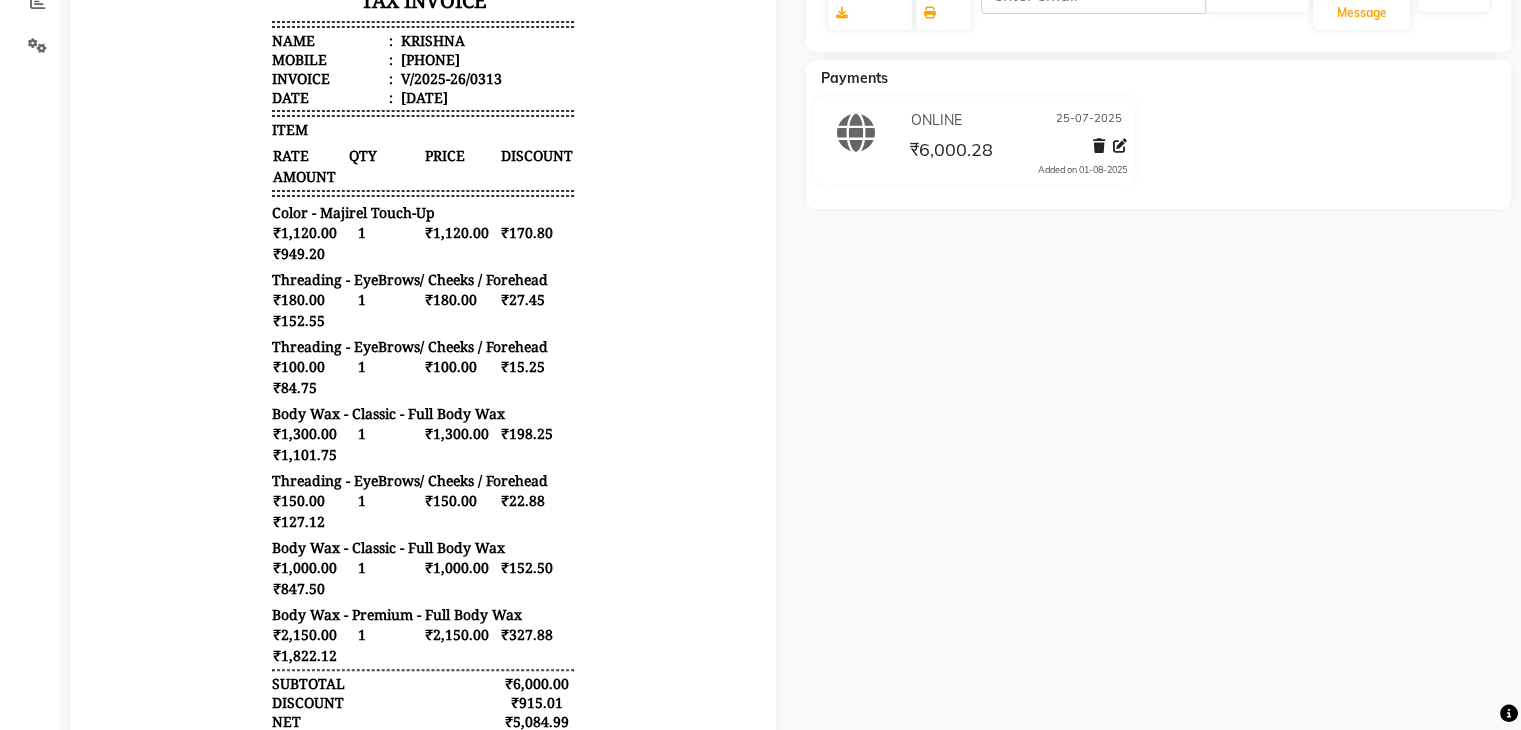 scroll, scrollTop: 0, scrollLeft: 0, axis: both 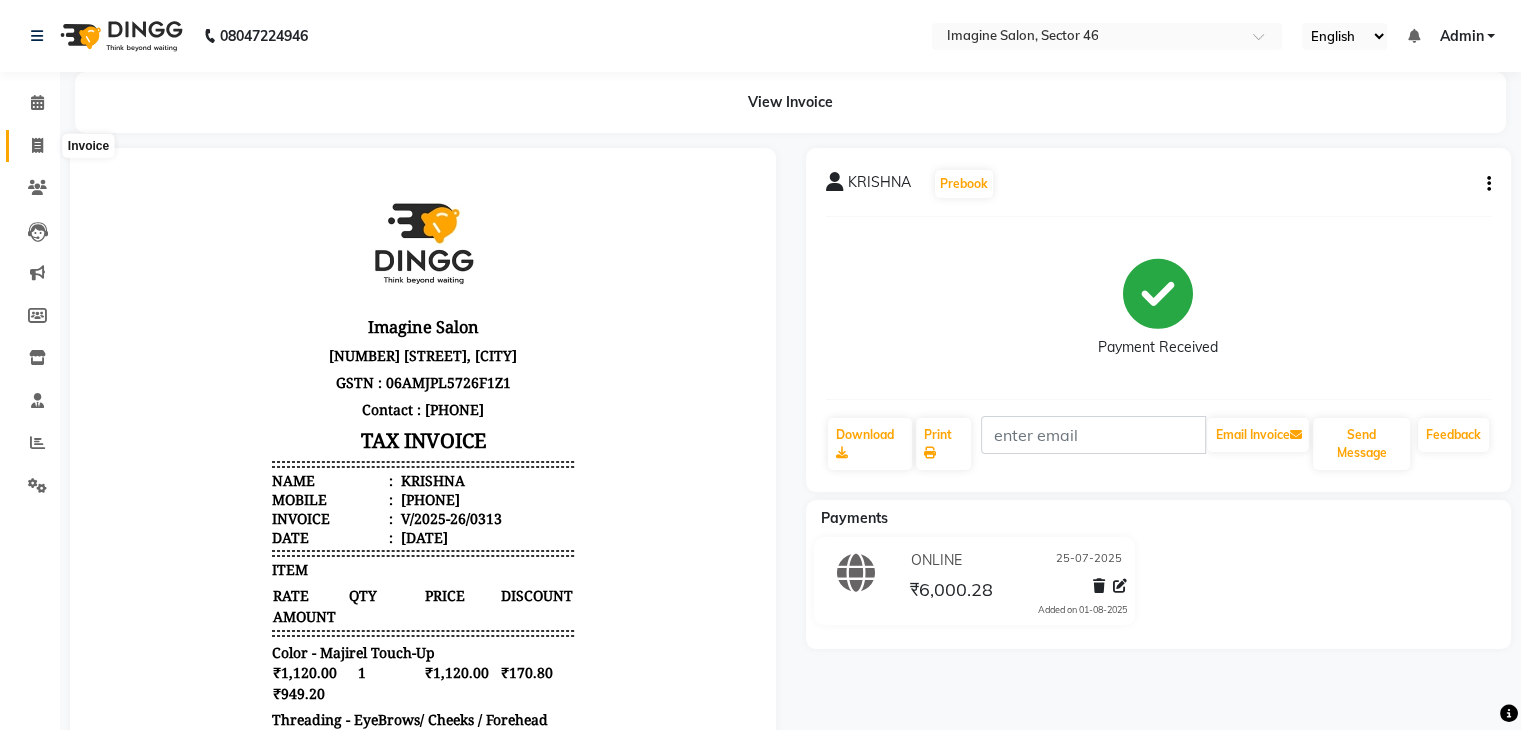 click 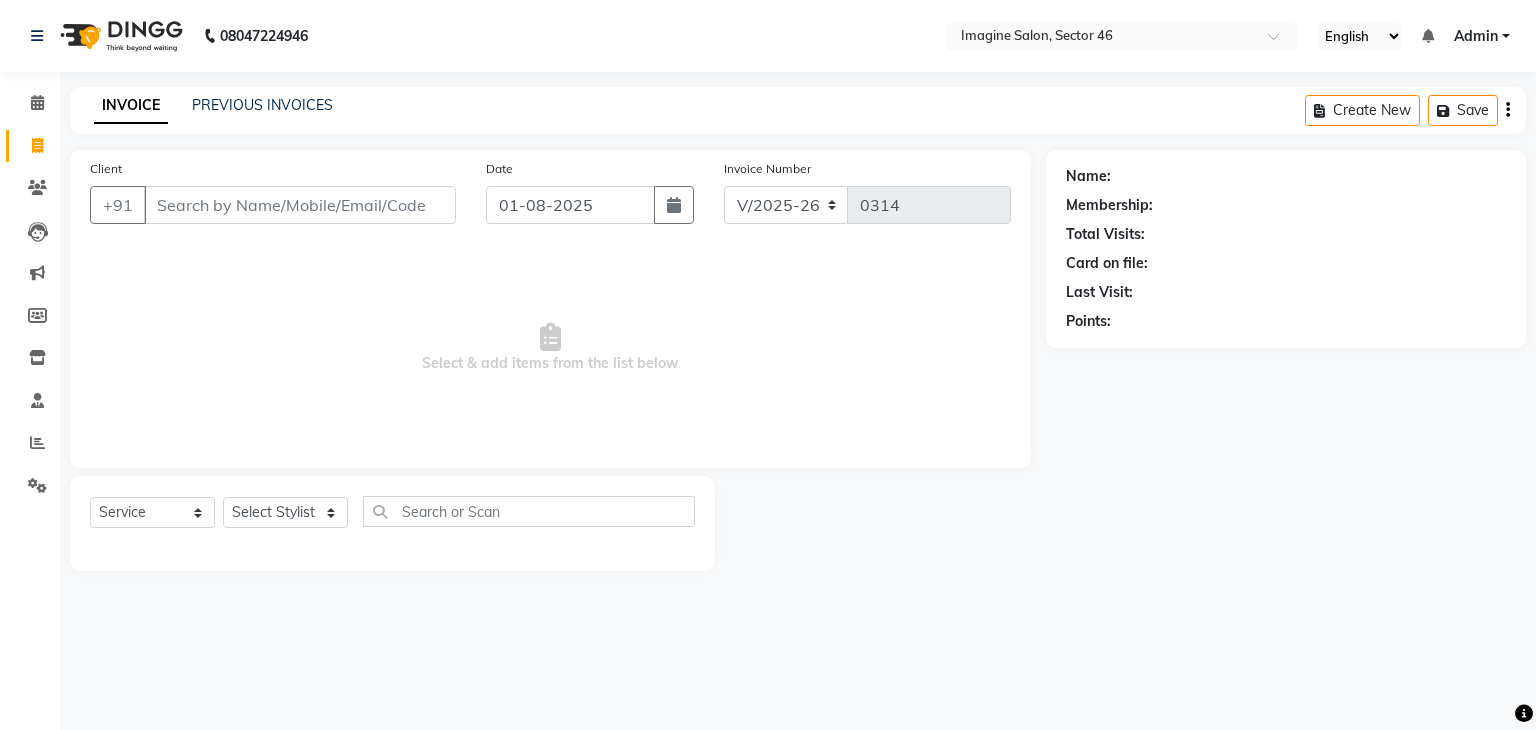 click on "Date 01-08-2025" 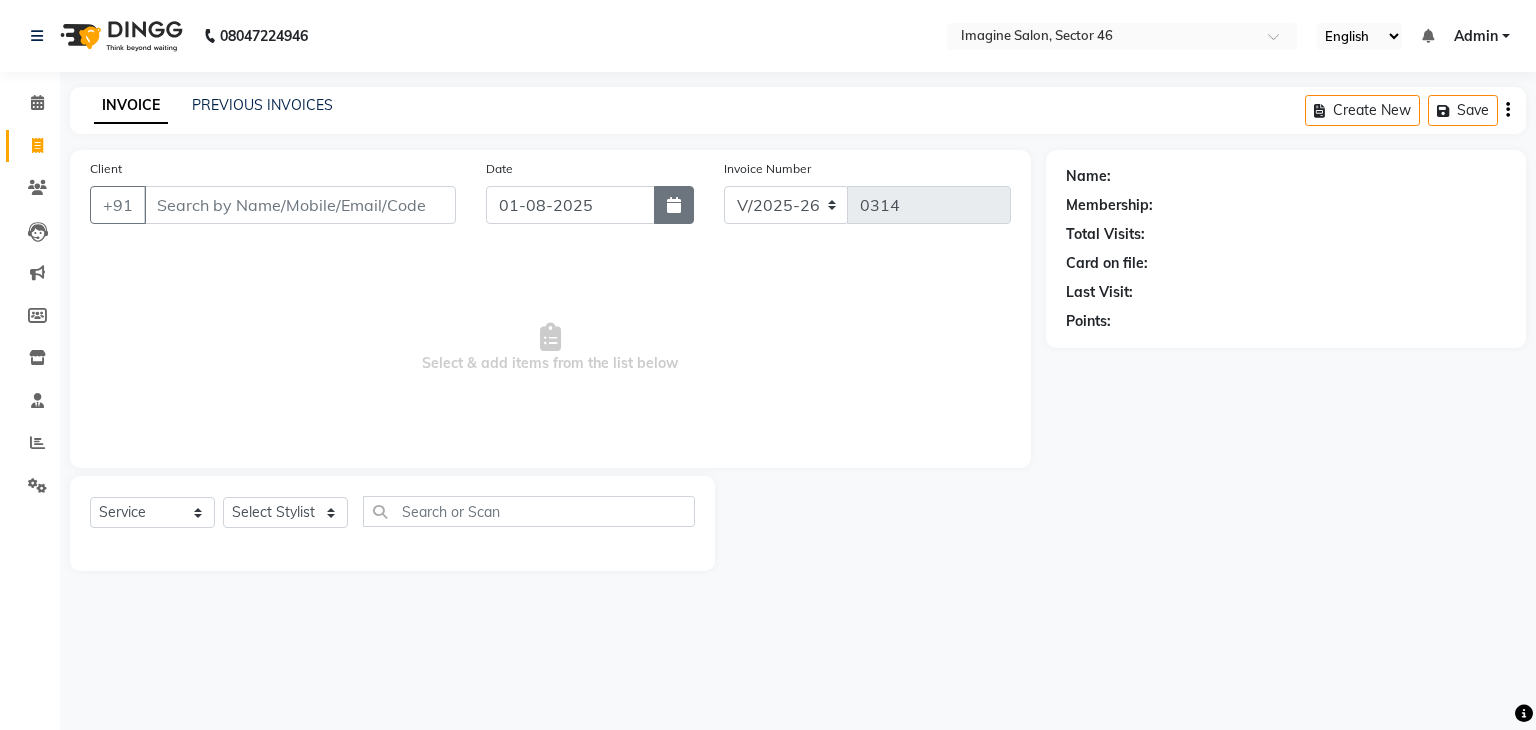 click 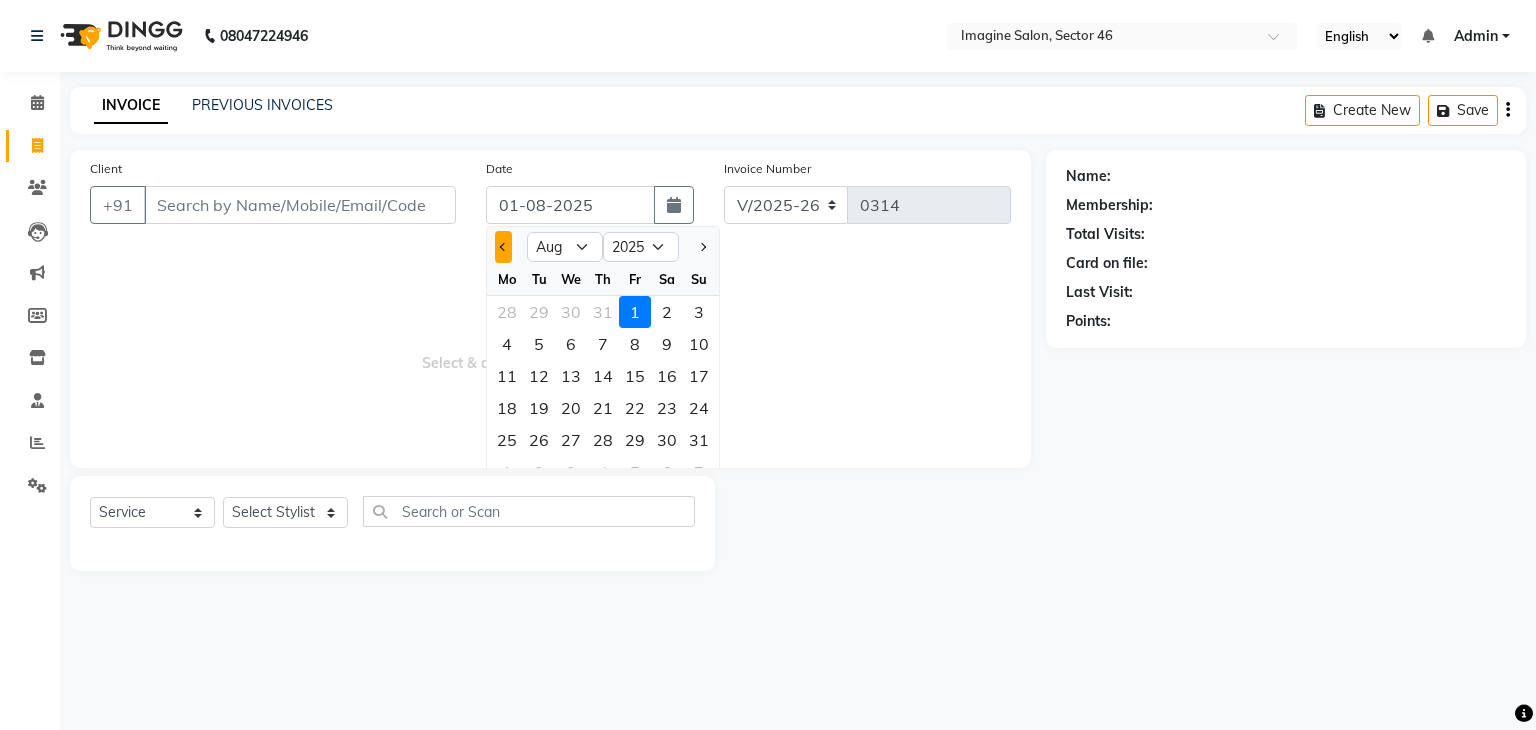 click 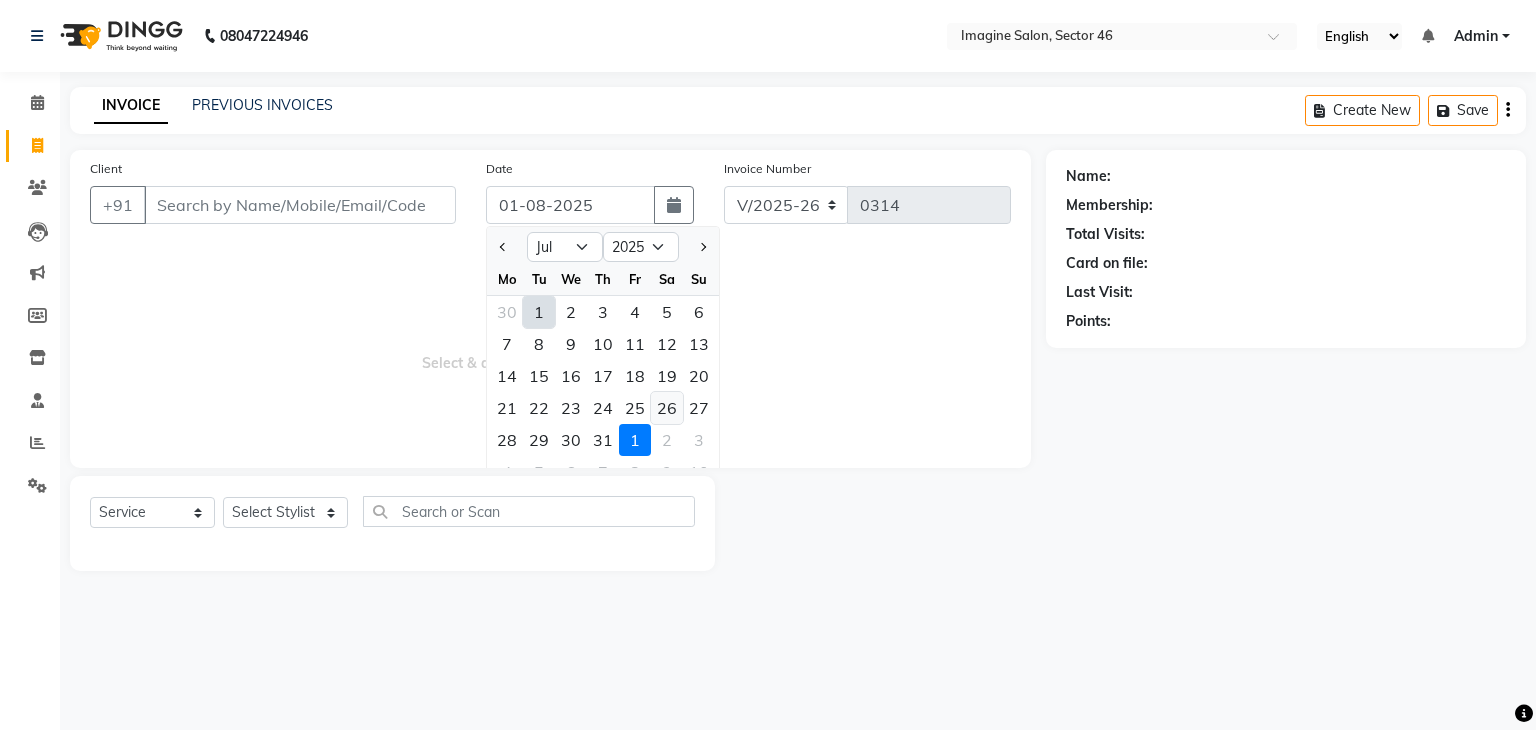 click on "26" 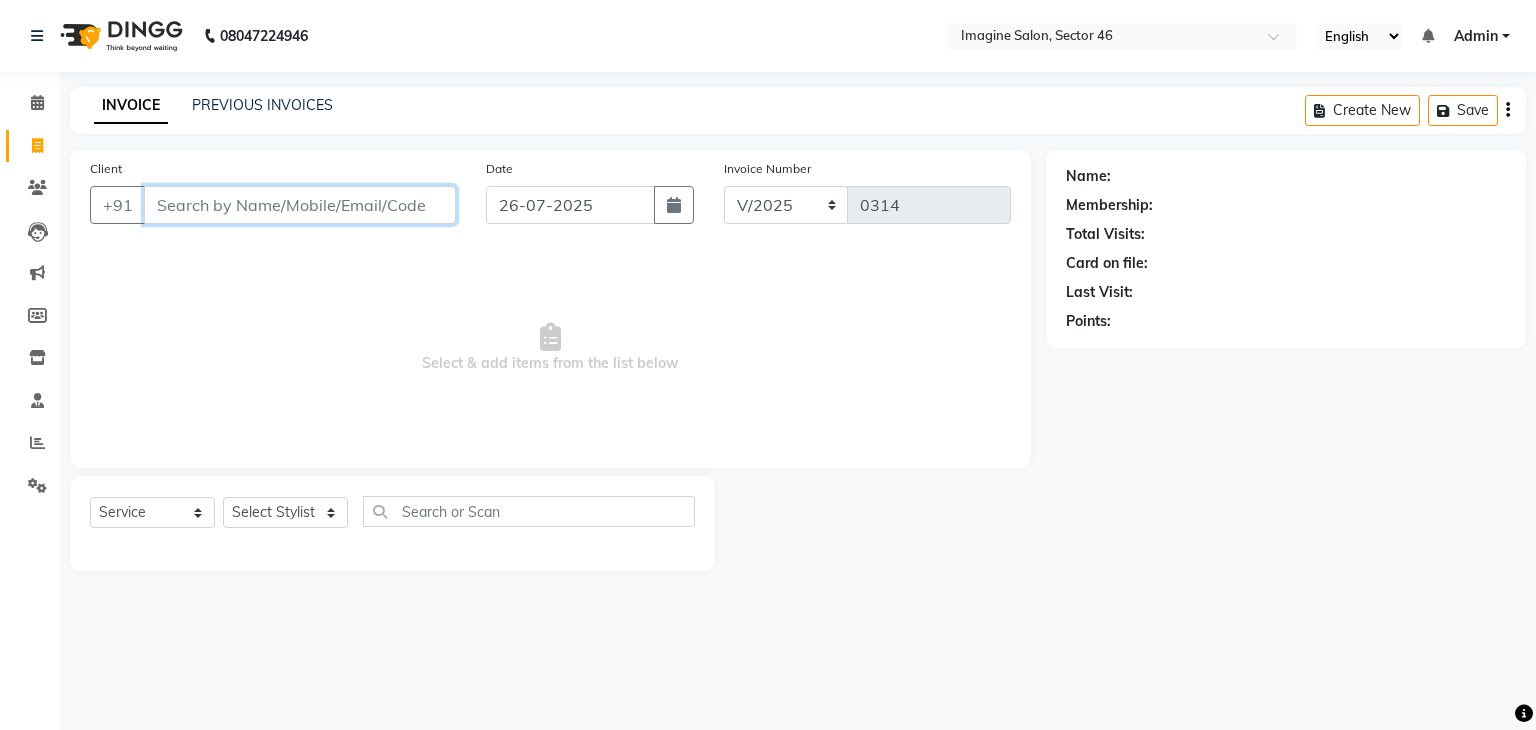click on "Client" at bounding box center [300, 205] 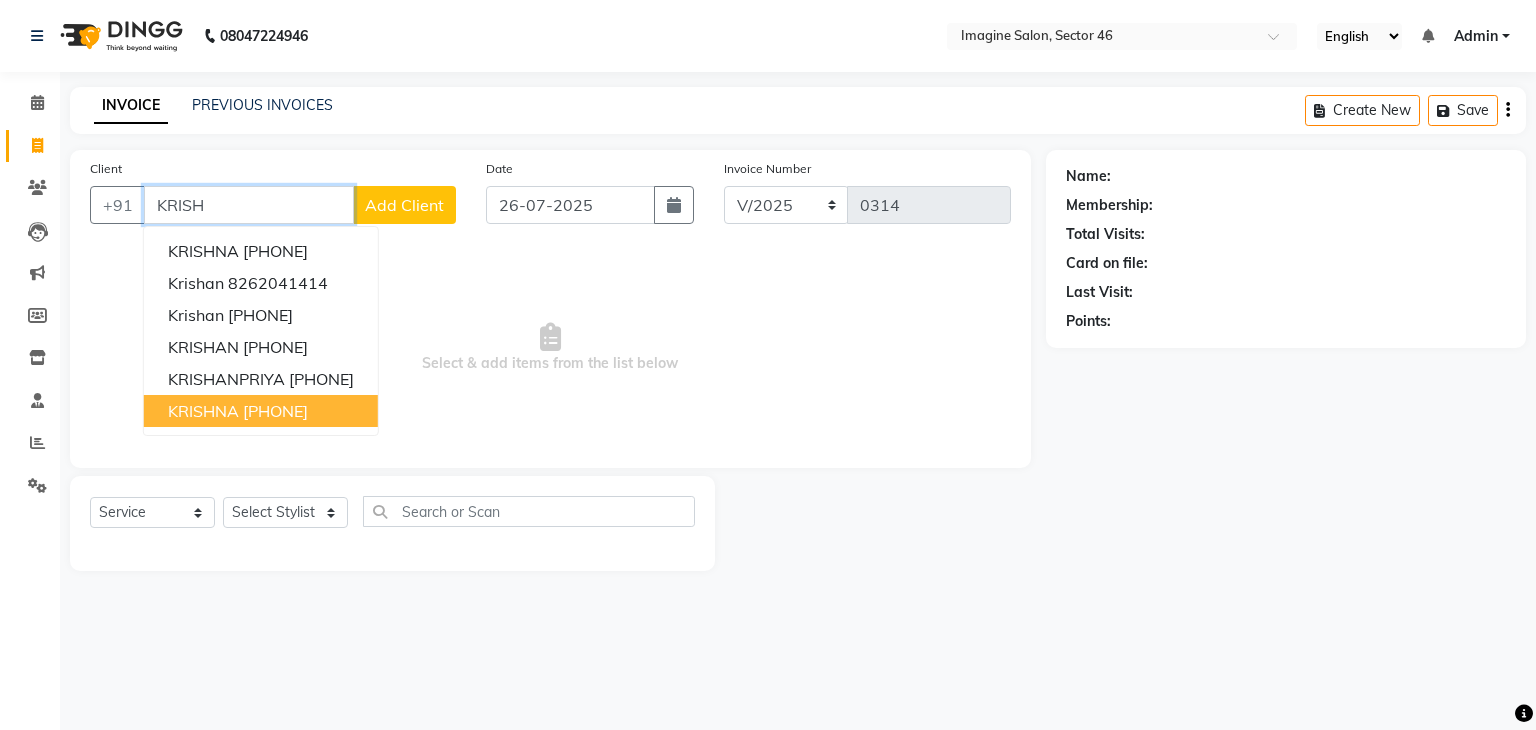 click on "[PHONE]" at bounding box center (275, 411) 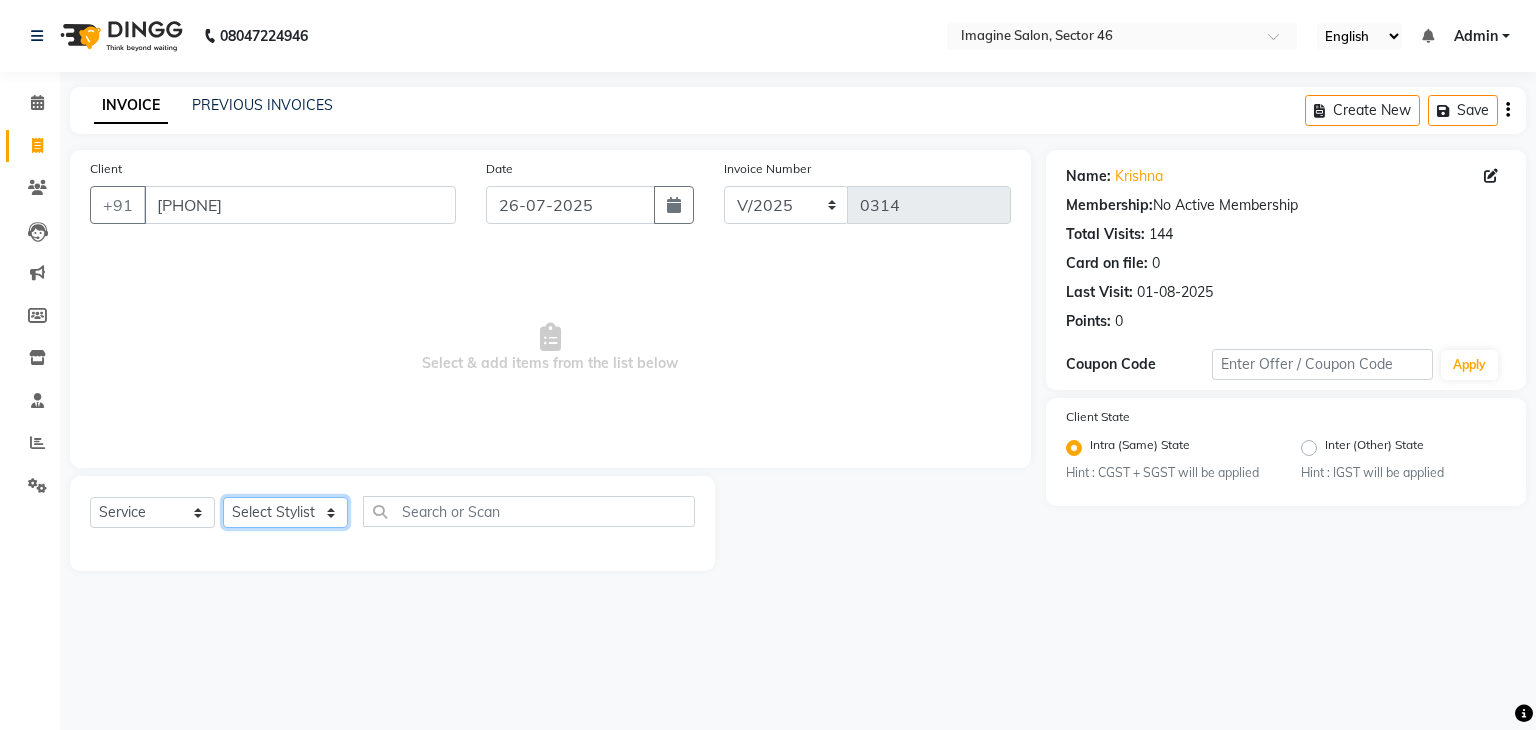 click on "Select Stylist AADIL ADIL Ajay Alam ALAM ALI ALI ANIL ANMOL ARVIND Ashif ASHISH Atif AYESHA BABLI DHEERAJ FAIZ Gaurav Geeta GULJAR HARMAN IBRAHIM Janvi JITENDER KAVI KHUSHBOO KHUSHBOO komal kusum mam  LUCKY manager manju manoj Marry Meena MEENTA MEENTA Meenu MERRY MINTA Moin ali MONIKA Naem Naresh NAZIM NEELAM Neeraj Nisha Pankaj Priya PRIYANKA RAGNI Ram RAM RIYA SAHIL SAMEER sangeeta  SAPAN Seema SEEMA SHAAN SHAHRUKH SHIKHA SHILPA SONIA sonu SONU SUNIL Sunita SUNITA UPASANA UPASANA Vanshika Varun VINITA Zafar" 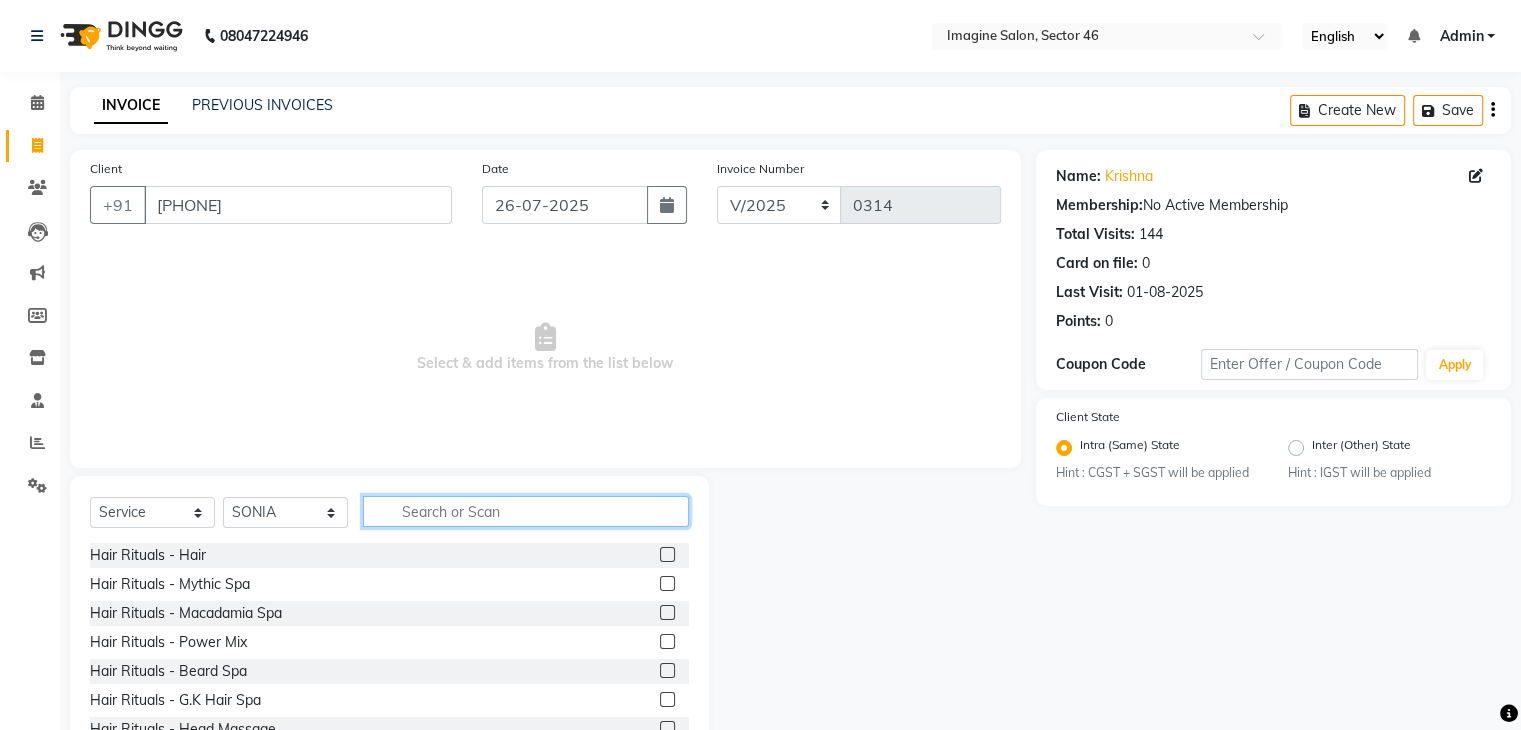 click 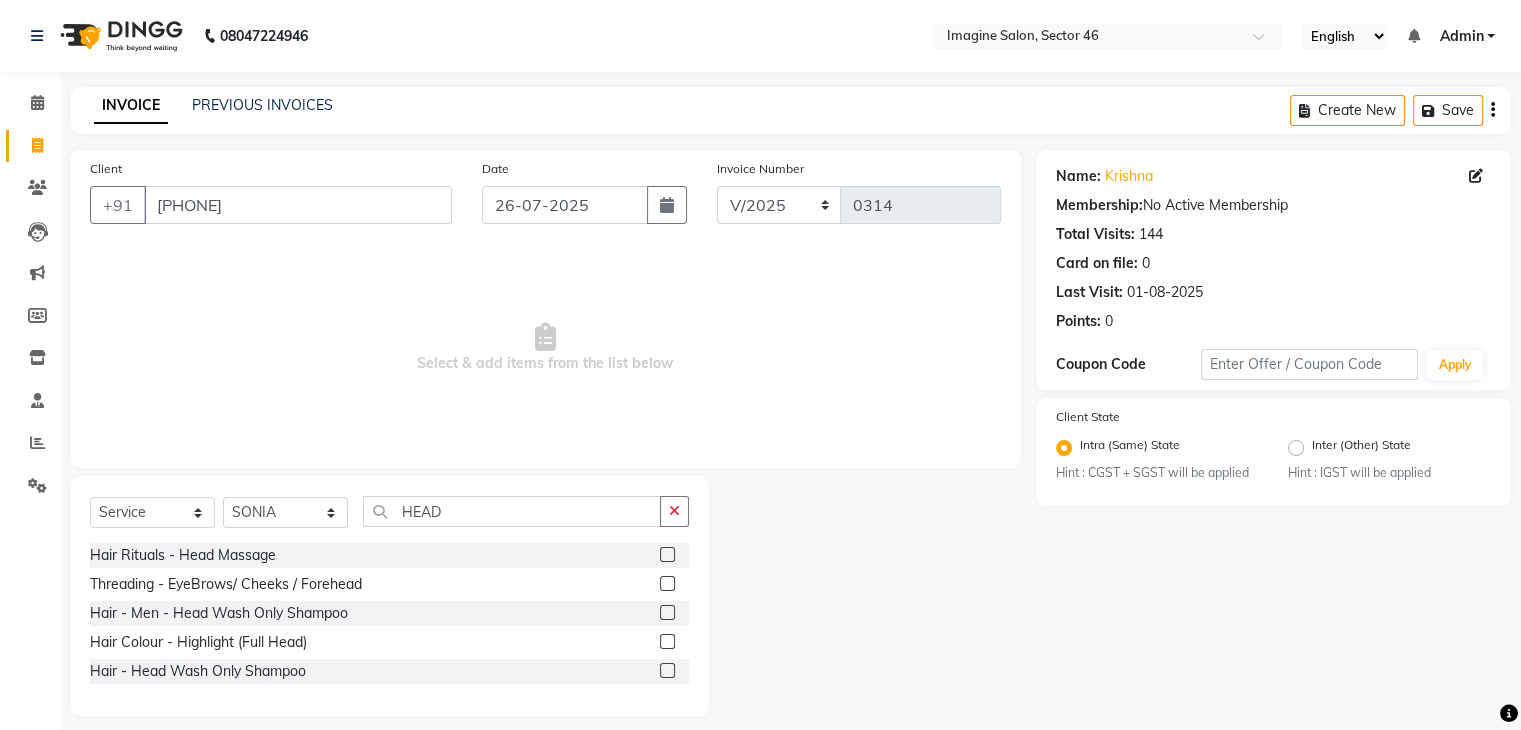 click 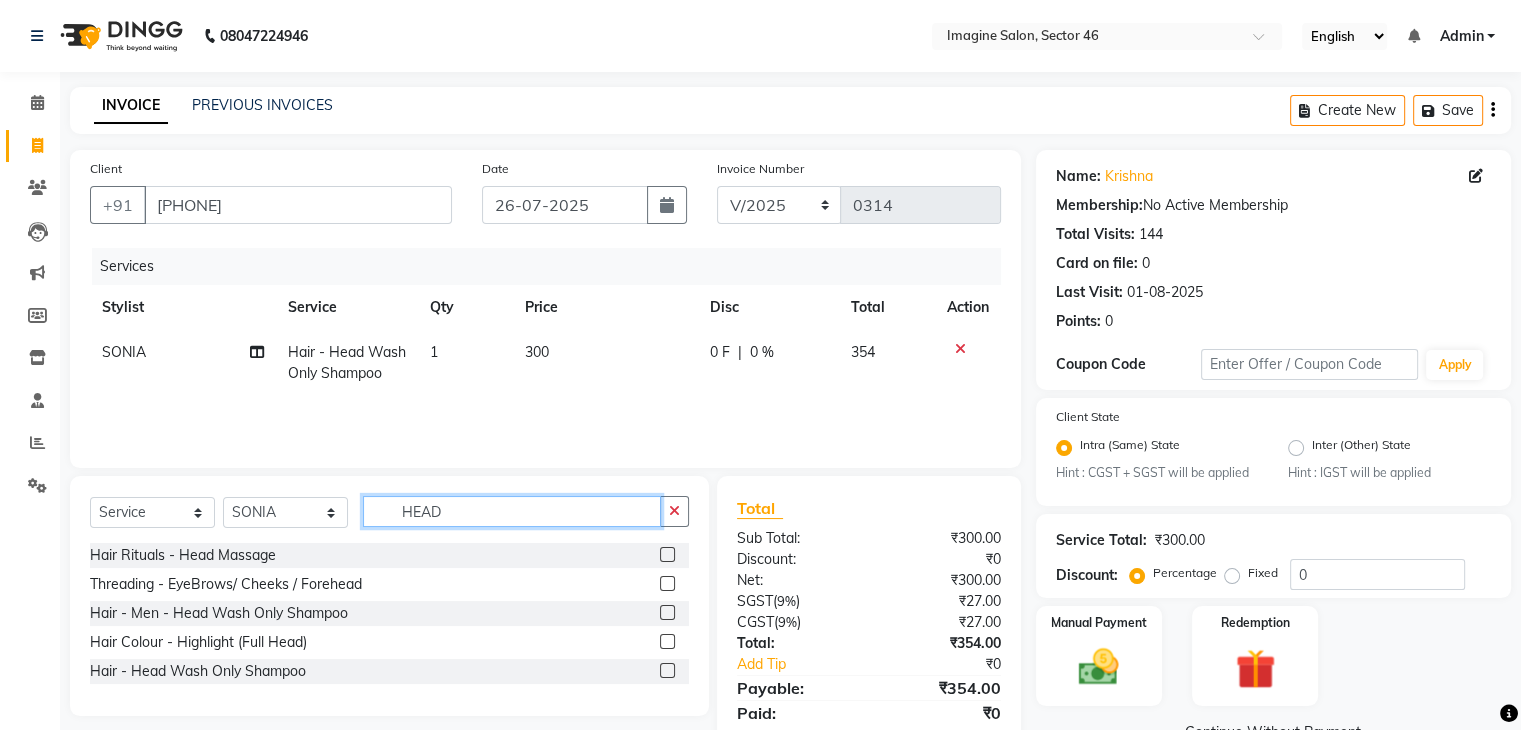 click on "HEAD" 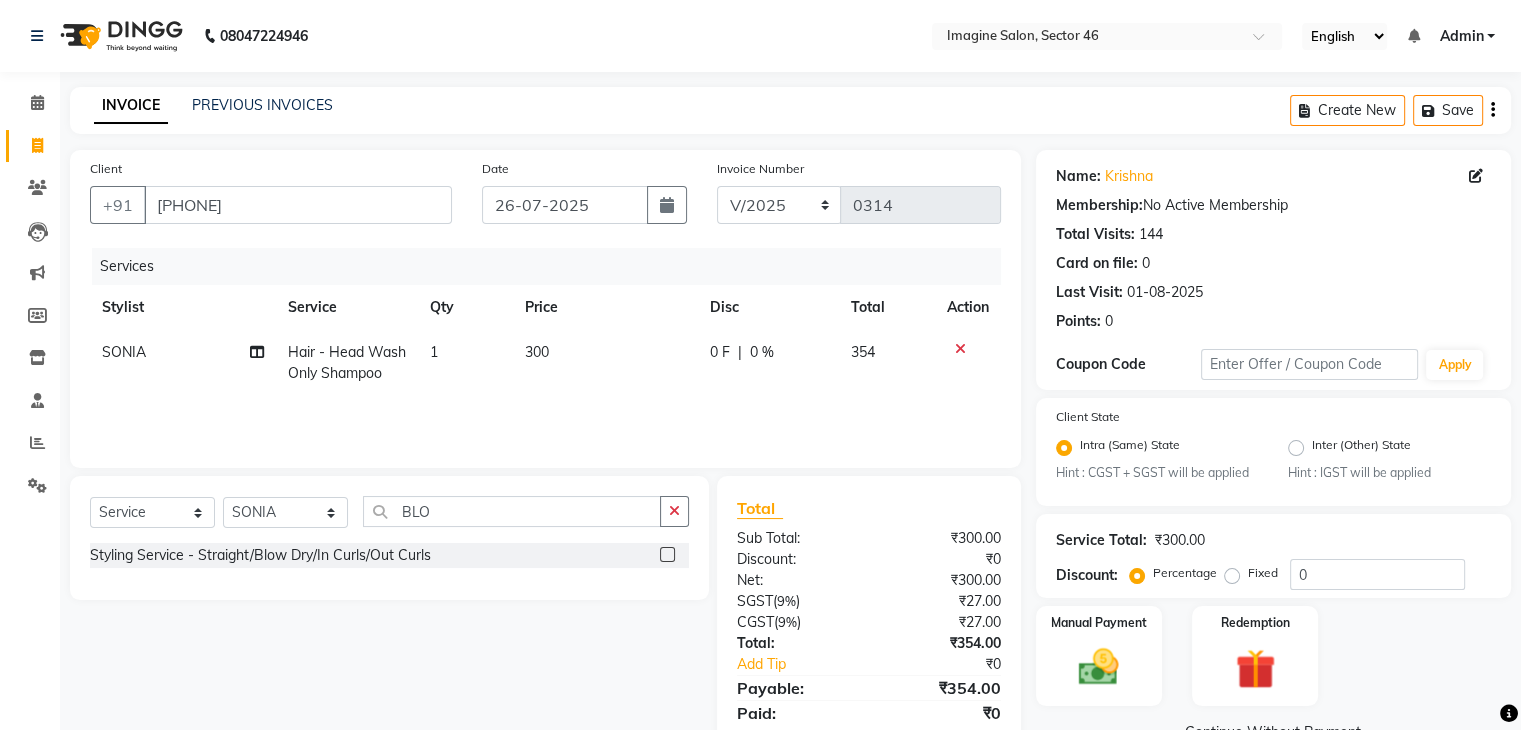 click 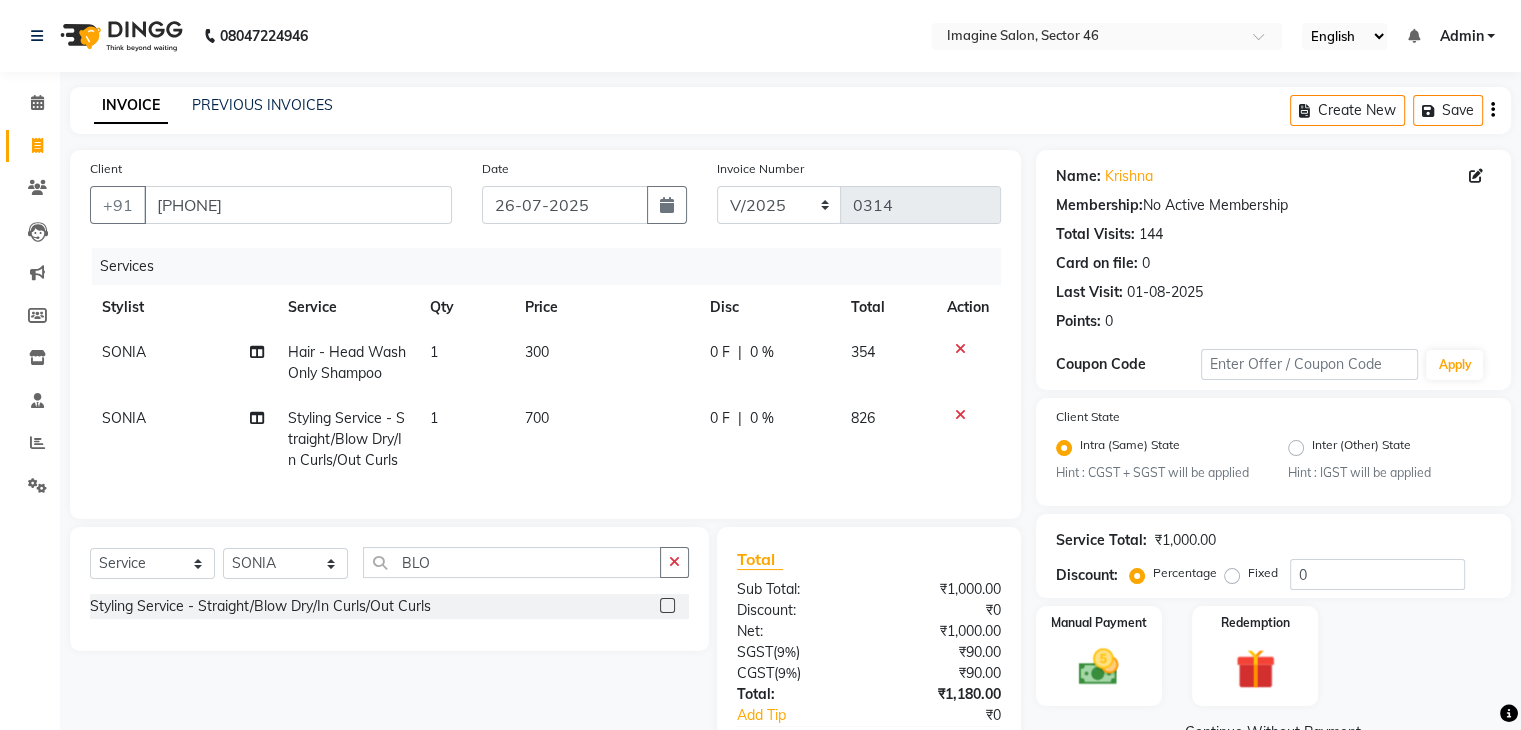 click on "700" 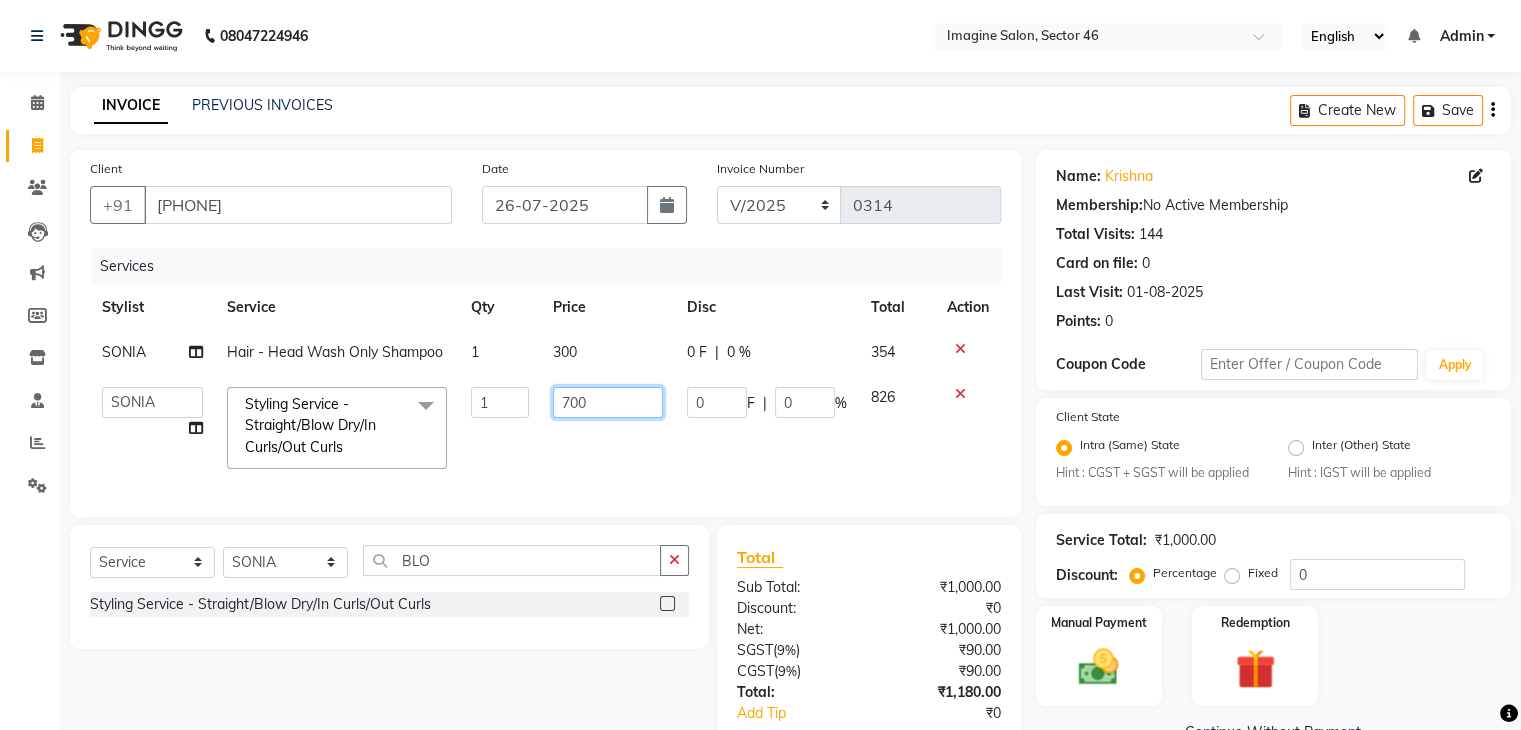 click on "700" 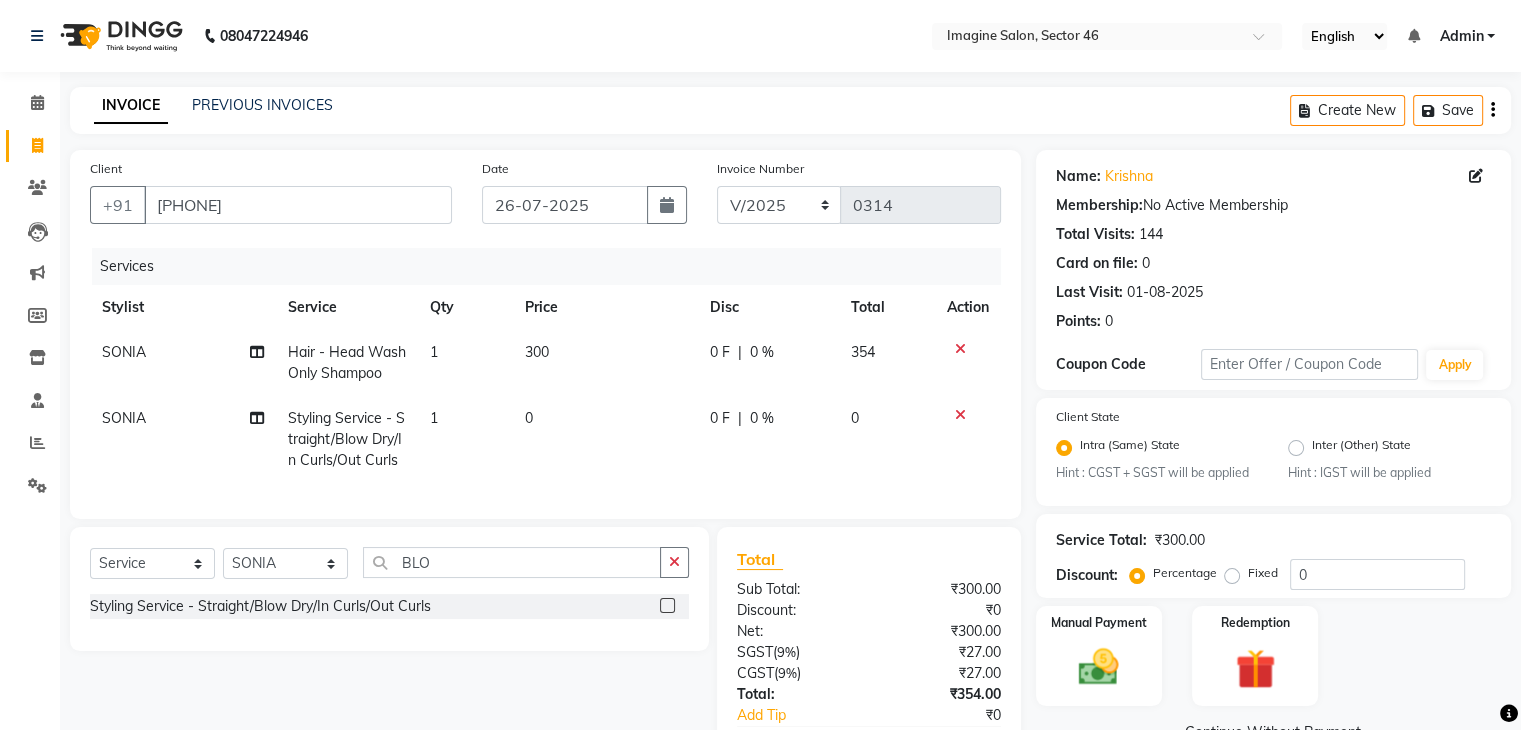 click on "SONIA" 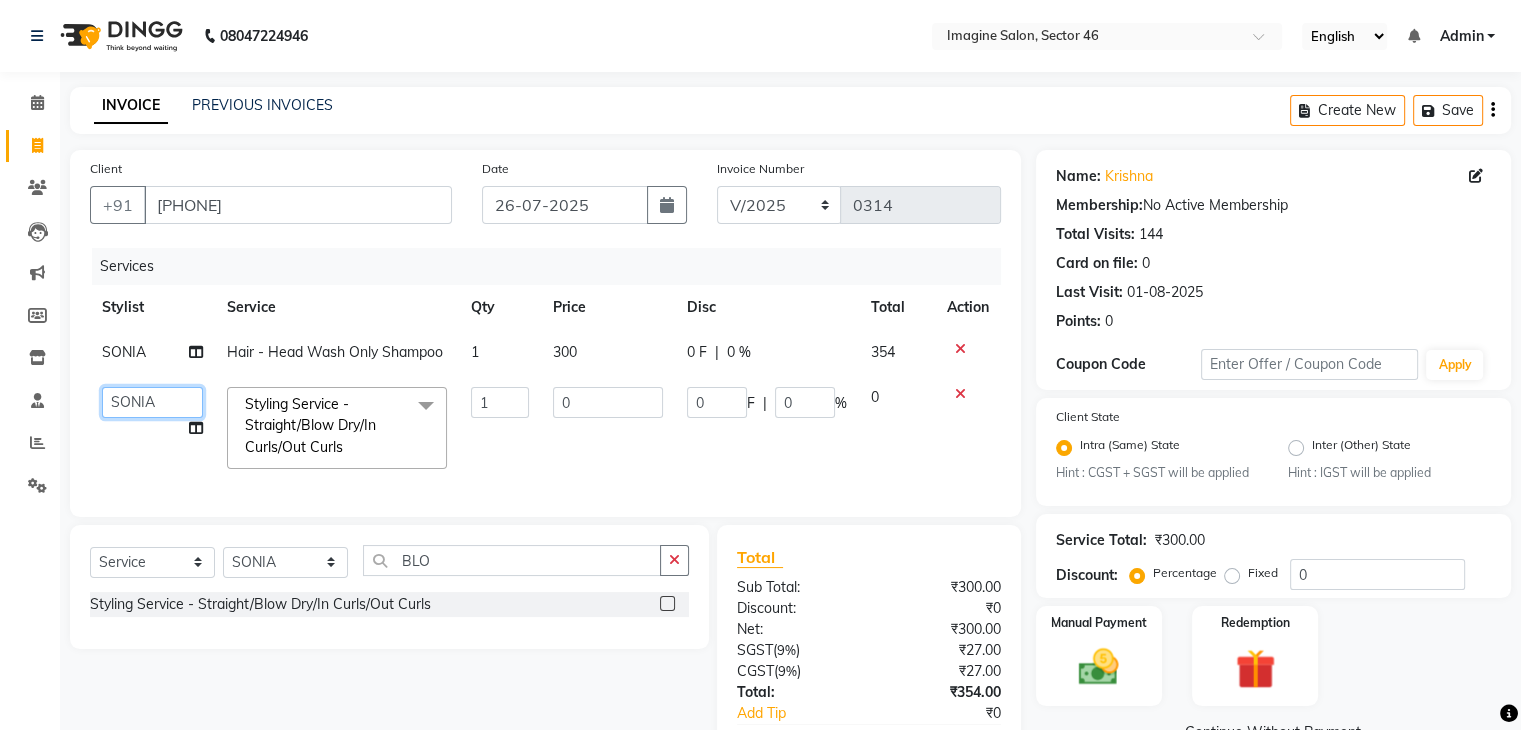 click on "AADIL   ADIL   Ajay   Alam   ALAM   ALI   ALI   ANIL   ANMOL   ARVIND   Ashif   ASHISH   Atif   AYESHA   BABLI   DHEERAJ   FAIZ   Gaurav   Geeta   GULJAR   HARMAN   IBRAHIM   Janvi   JITENDER   KAVI   KHUSHBOO   KHUSHBOO   komal   kusum mam    LUCKY   manager   manju   manoj   Marry   Meena   MEENTA   MEENTA   Meenu   MERRY   MINTA   Moin ali   MONIKA   Naem   Naresh   NAZIM   NEELAM   Neeraj   Nisha   Pankaj   Priya   PRIYANKA   RAGNI   Ram   RAM   RIYA   SAHIL   SAMEER   sangeeta    SAPAN   Seema   SEEMA   SHAAN   SHAHRUKH   SHIKHA   SHILPA   SONIA   sonu   SONU   SUNIL   Sunita   SUNITA   UPASANA   UPASANA   Vanshika   Varun   VINITA   Zafar" 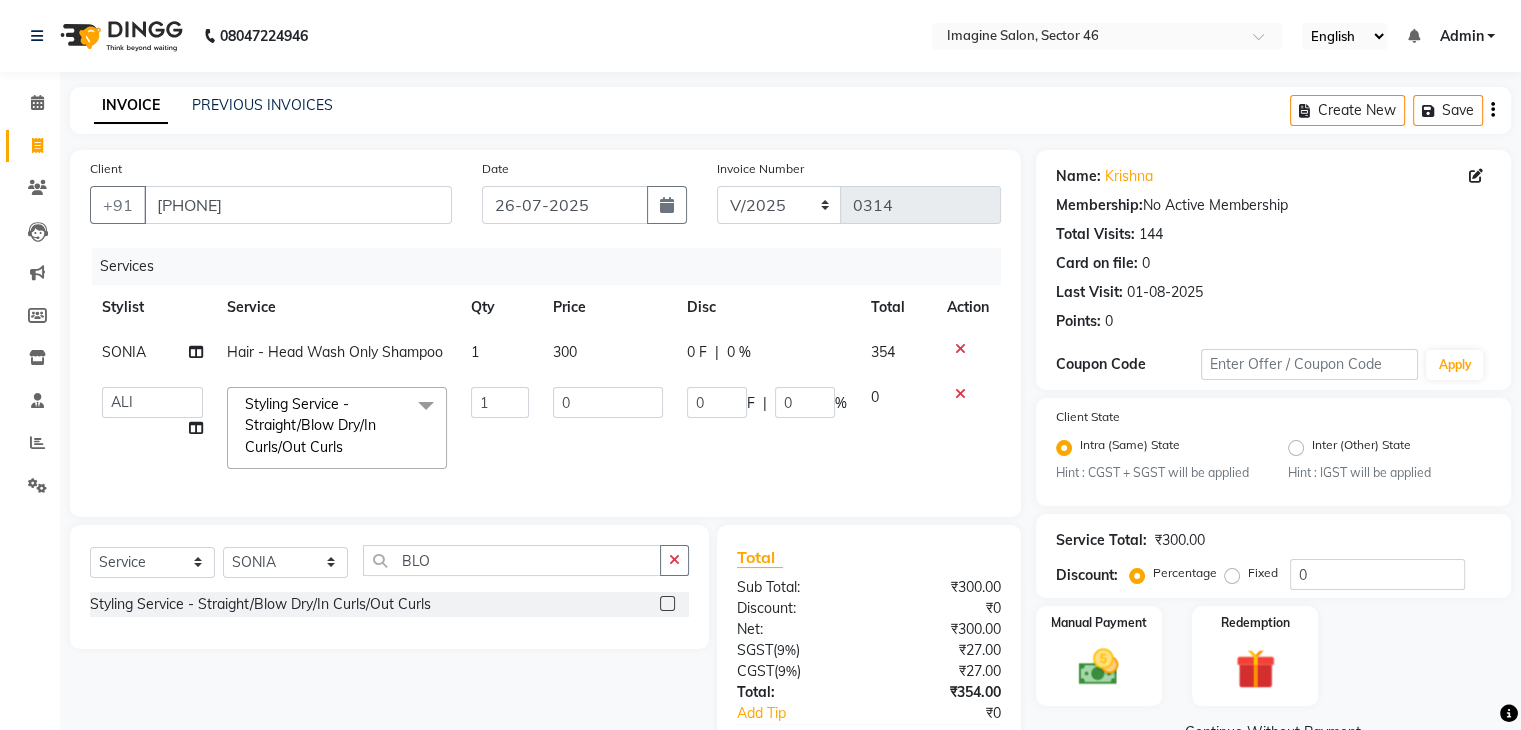 click on "0" 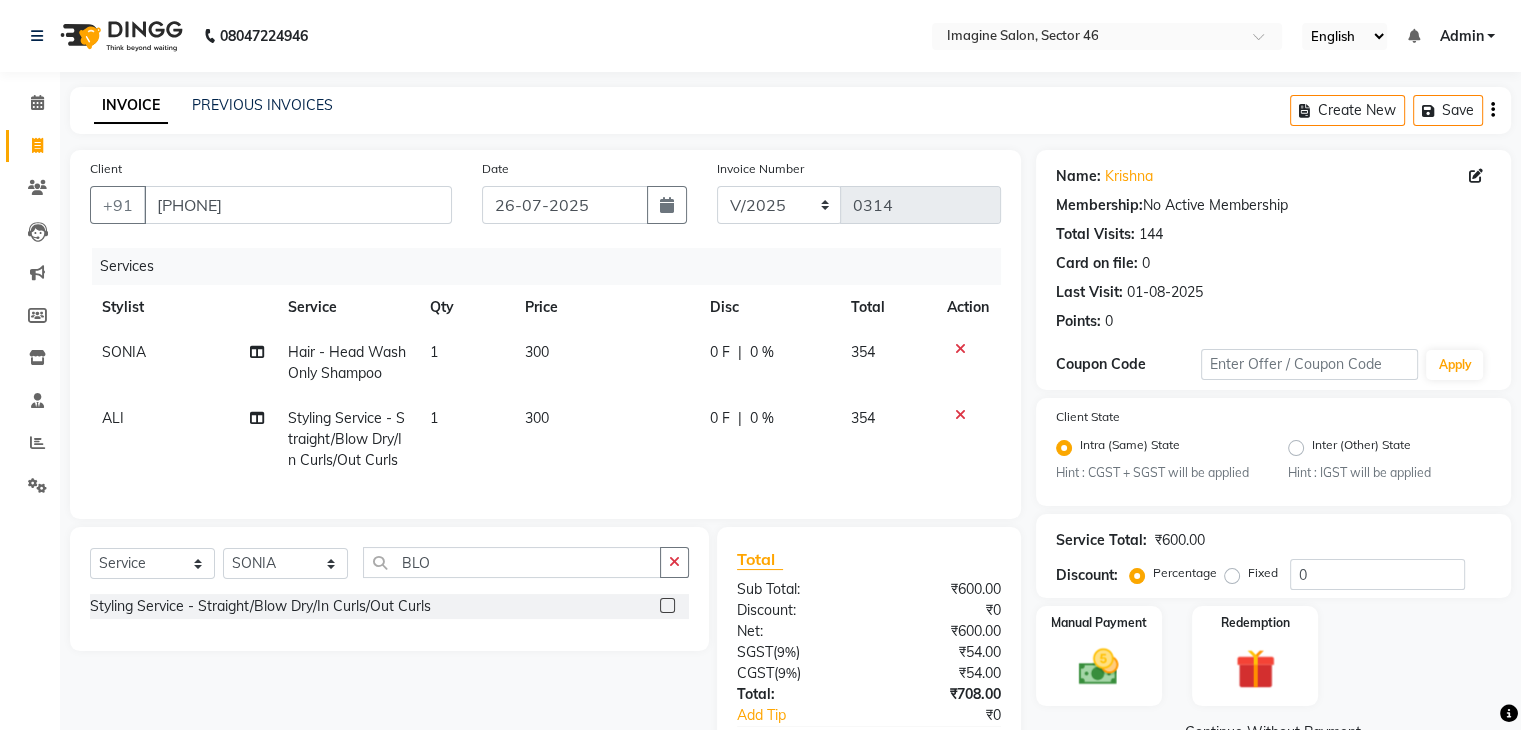 click on "300" 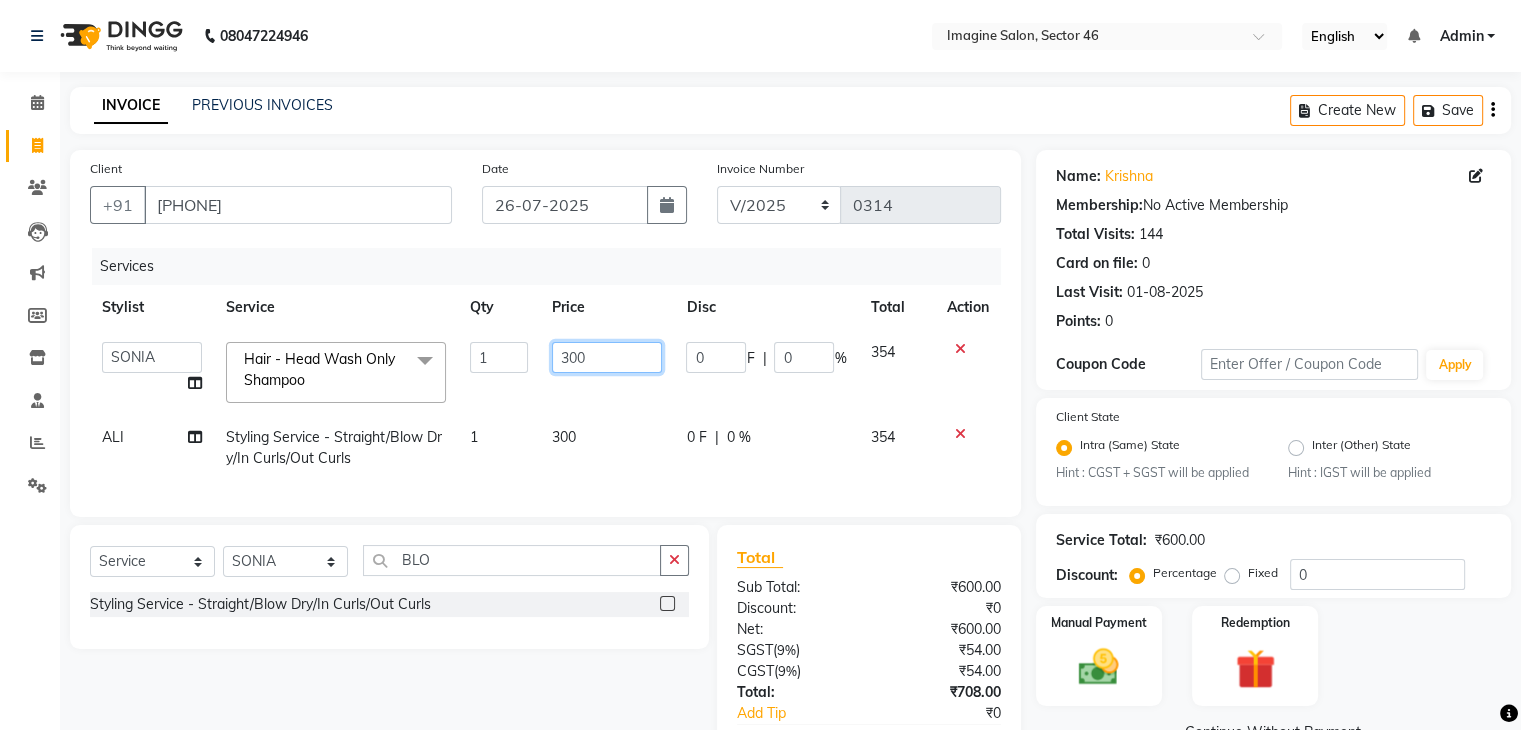 click on "300" 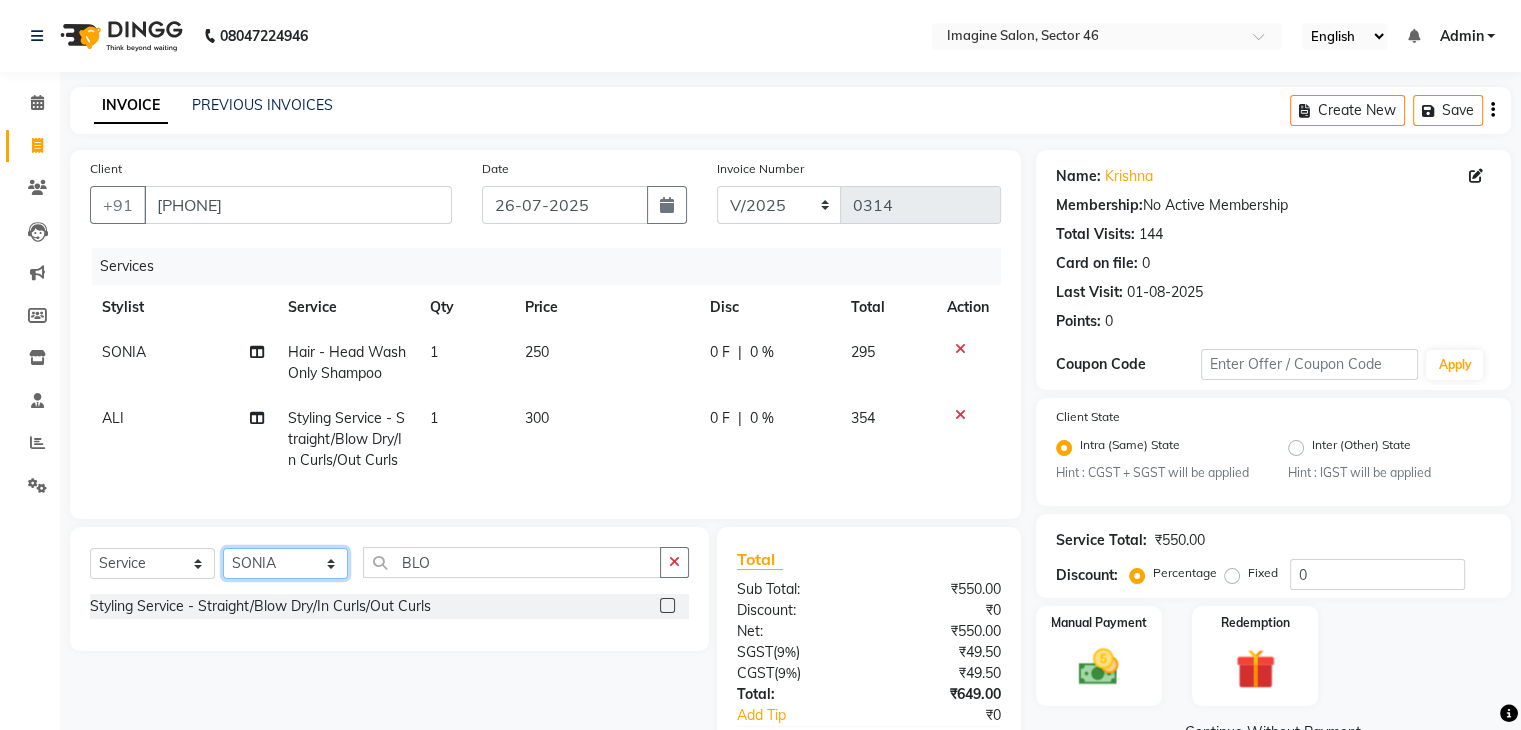 click on "Select Stylist AADIL ADIL Ajay Alam ALAM ALI ALI ANIL ANMOL ARVIND Ashif ASHISH Atif AYESHA BABLI DHEERAJ FAIZ Gaurav Geeta GULJAR HARMAN IBRAHIM Janvi JITENDER KAVI KHUSHBOO KHUSHBOO komal kusum mam  LUCKY manager manju manoj Marry Meena MEENTA MEENTA Meenu MERRY MINTA Moin ali MONIKA Naem Naresh NAZIM NEELAM Neeraj Nisha Pankaj Priya PRIYANKA RAGNI Ram RAM RIYA SAHIL SAMEER sangeeta  SAPAN Seema SEEMA SHAAN SHAHRUKH SHIKHA SHILPA SONIA sonu SONU SUNIL Sunita SUNITA UPASANA UPASANA Vanshika Varun VINITA Zafar" 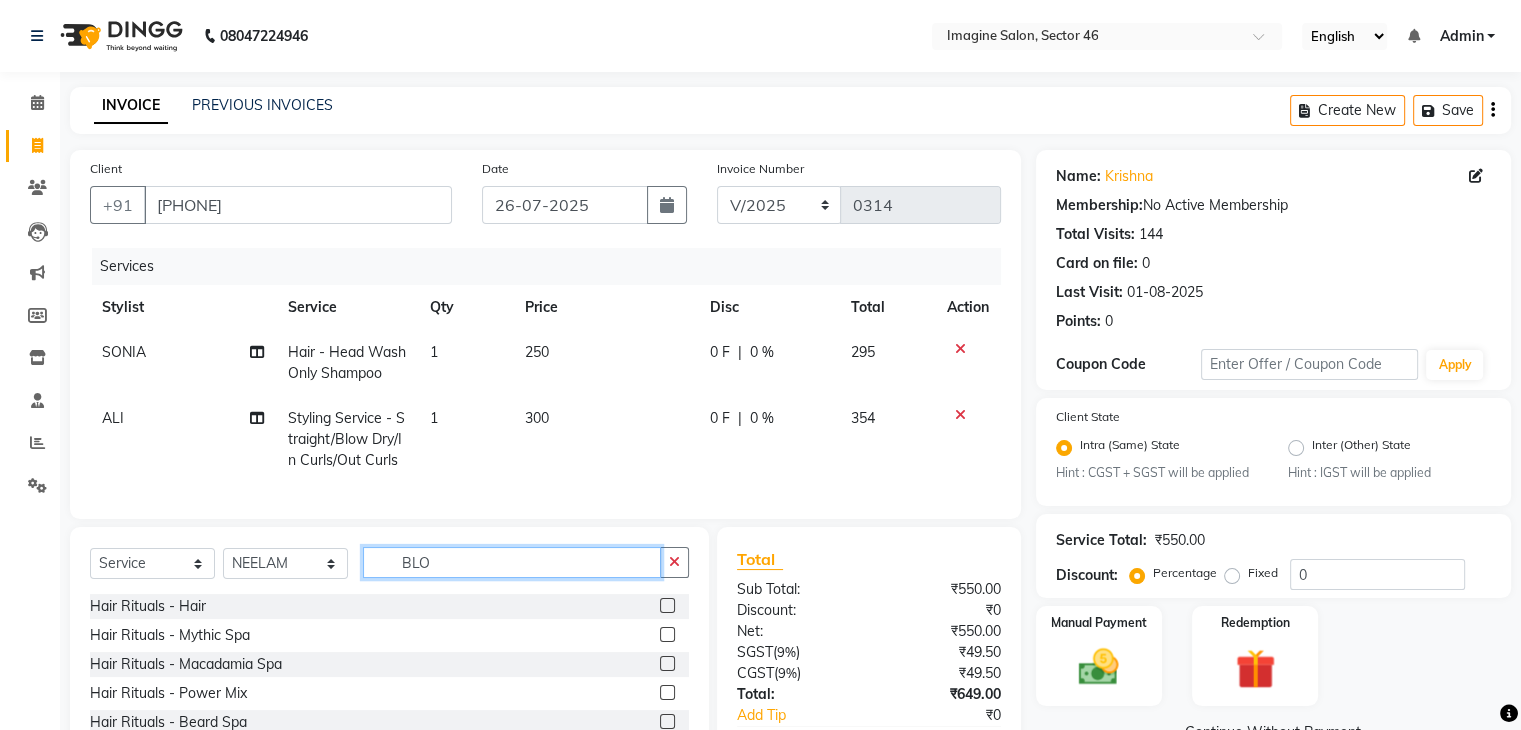 click on "BLO" 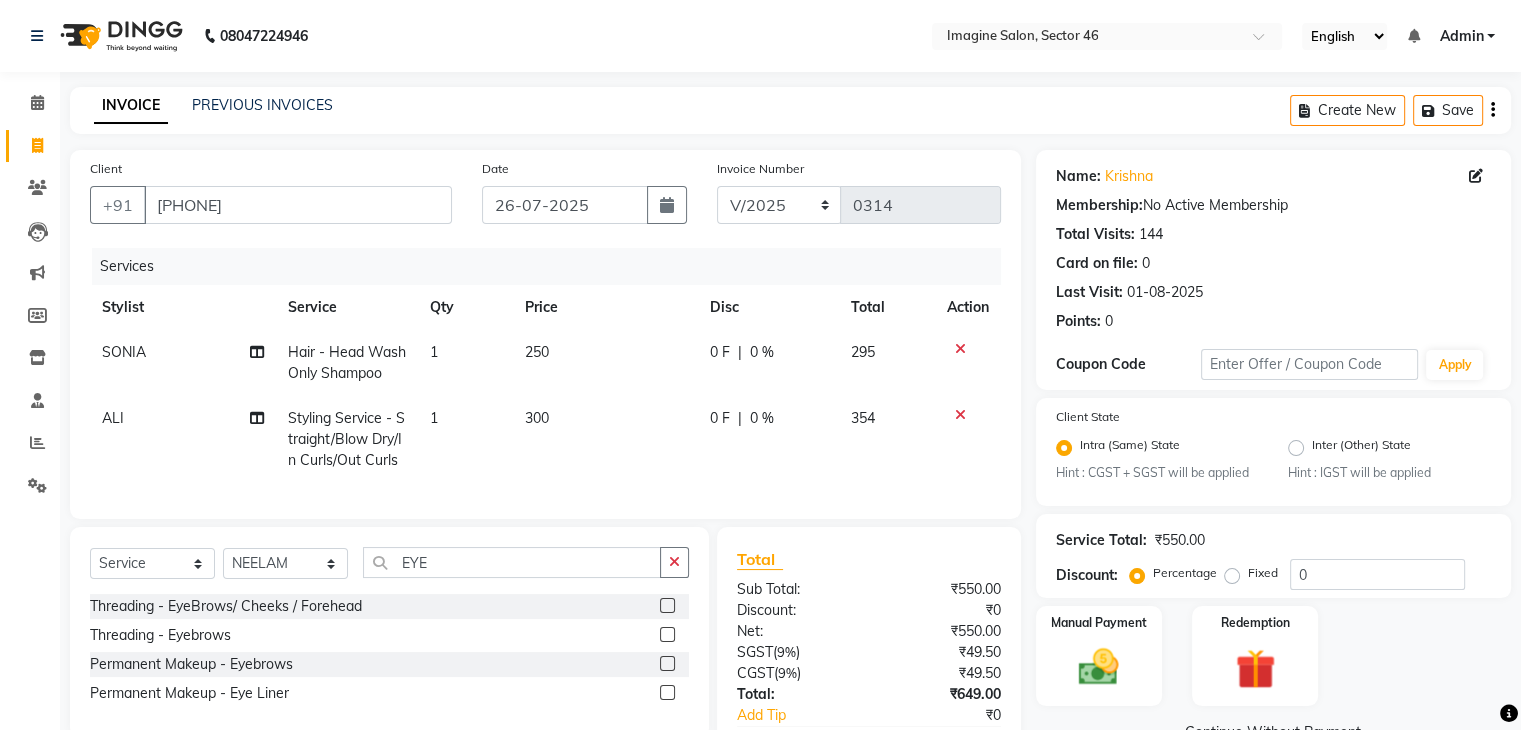 click 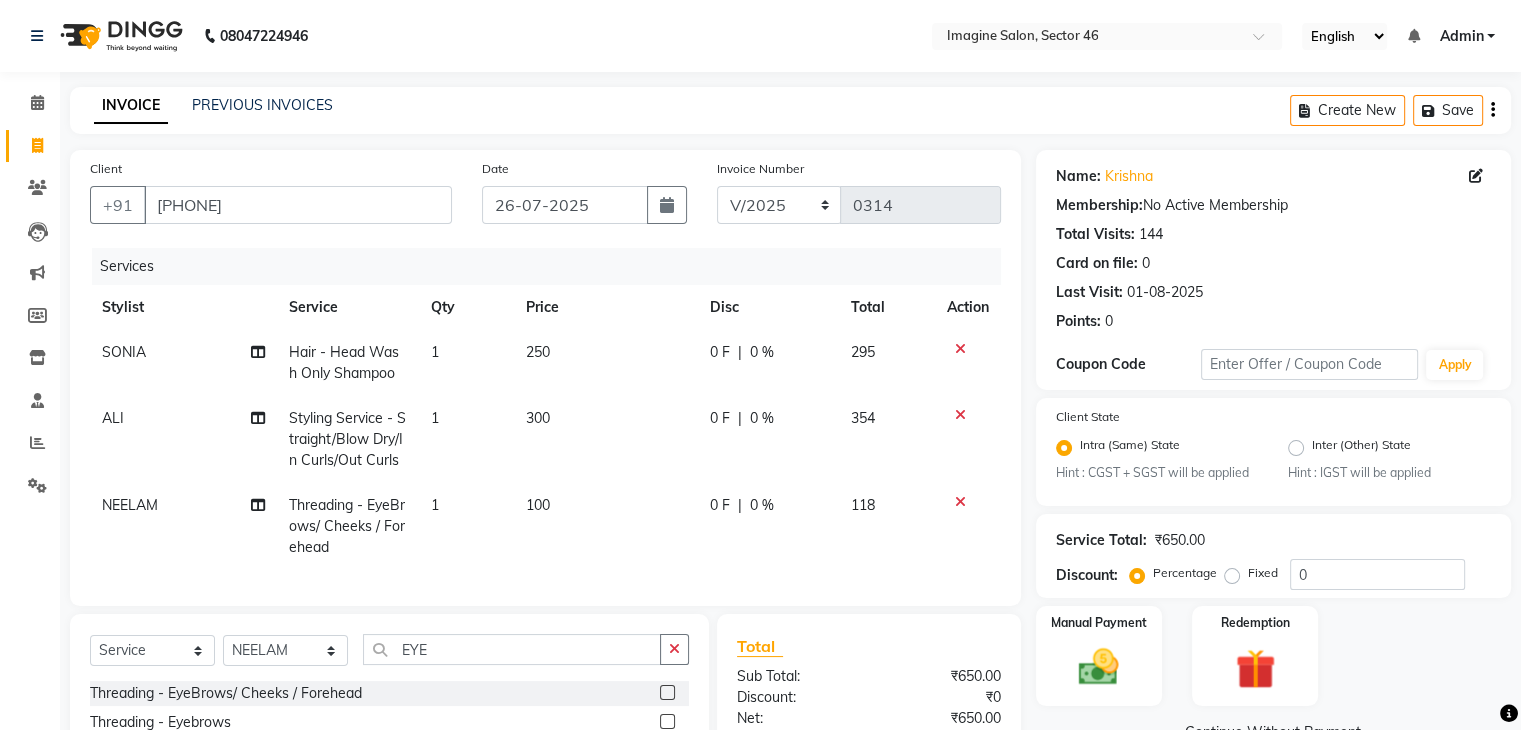 click on "100" 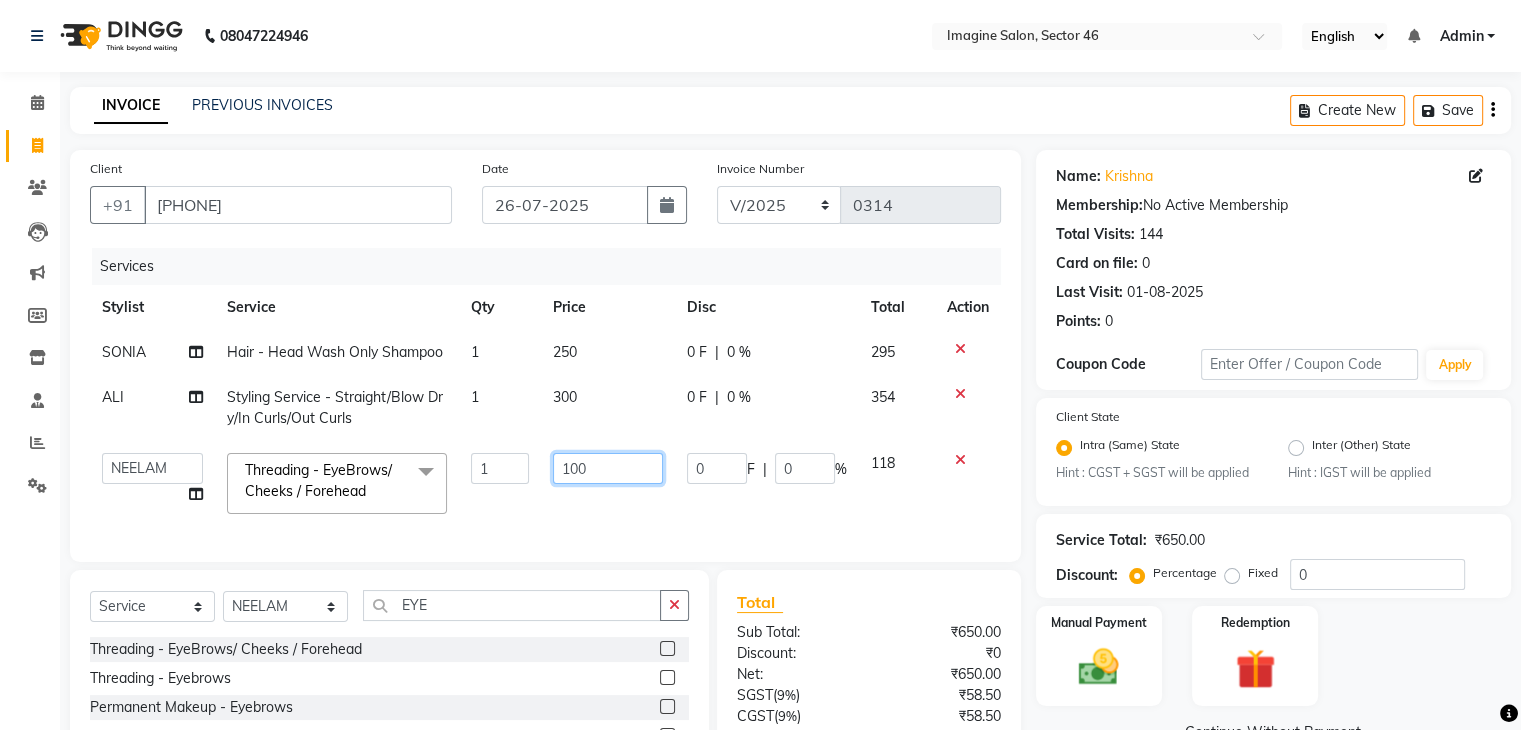 click on "100" 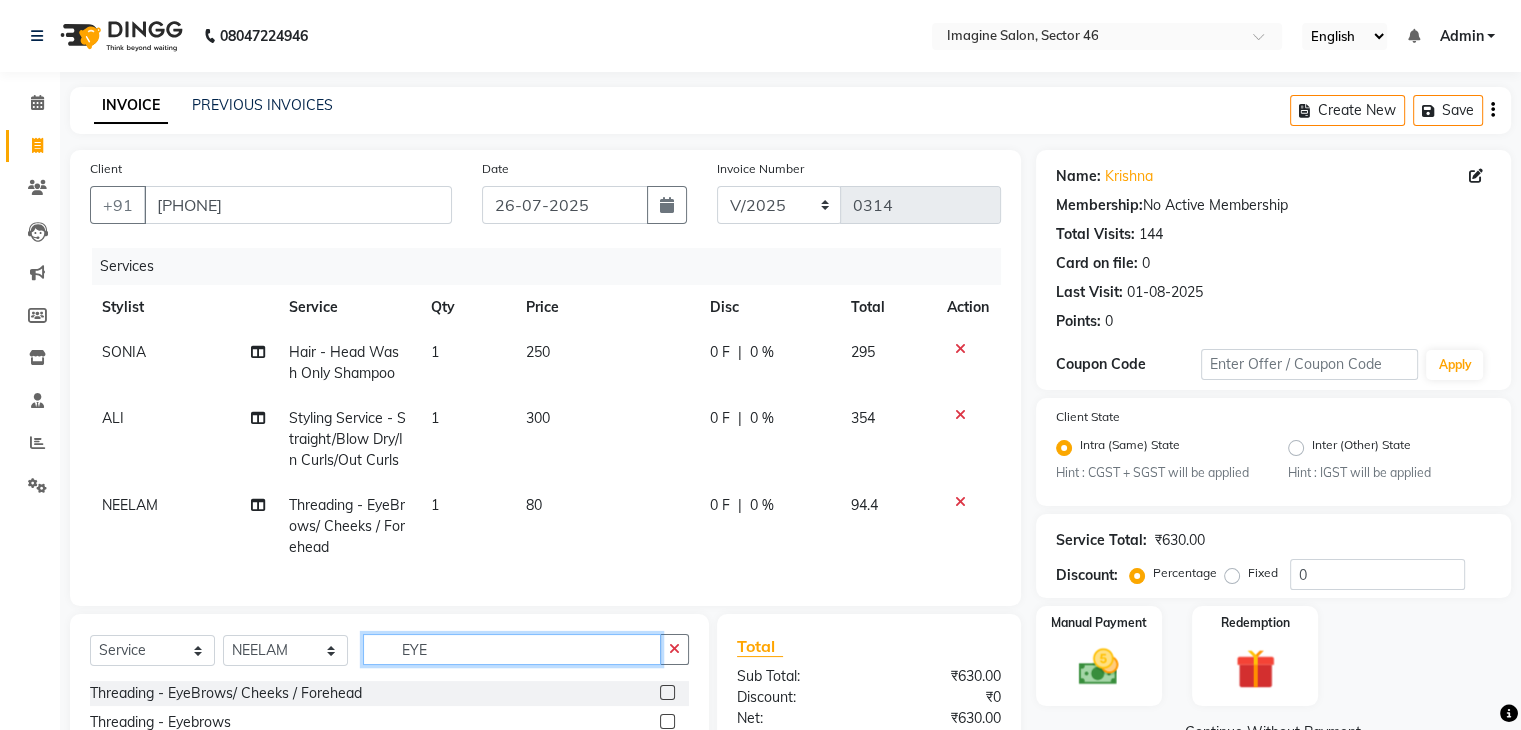 click on "Client +[PHONE] Date [DATE] Invoice Number V/2025 V/2025-26 0314 Services Stylist Service Qty Price Disc Total Action SONIA Hair  - Head Wash Only Shampoo 1 250 0 F | 0 % 295 ALI Styling Service  - Straight/Blow Dry/In Curls/Out Curls 1 300 0 F | 0 % 354 NEELAM Threading  - EyeBrows/ Cheeks / Forehead 1 80 0 F | 0 % 94.4 Select  Service  Product  Membership  Package Voucher Prepaid Gift Card  Select Stylist AADIL ADIL Ajay Alam ALAM ALI ALI ANIL ANMOL ARVIND Ashif ASHISH Atif AYESHA BABLI DHEERAJ FAIZ Gaurav Geeta GULJAR HARMAN IBRAHIM Janvi JITENDER KAVI KHUSHBOO KHUSHBOO komal kusum mam  LUCKY manager manju manoj Marry Meena MEENTA MEENTA Meenu MERRY MINTA Moin ali MONIKA Naem Naresh NAZIM NEELAM Neeraj Nisha Pankaj Priya PRIYANKA RAGNI Ram RAM RIYA SAHIL SAMEER sangeeta  SAPAN Seema SEEMA SHAAN SHAHRUKH SHIKHA SHILPA SONIA sonu SONU SUNIL Sunita SUNITA UPASANA UPASANA Vanshika Varun VINITA Zafar EYE Threading  - EyeBrows/ Cheeks / Forehead  Threading  - Eyebrows  Permanent Makeup - Eyebrows  ₹0" 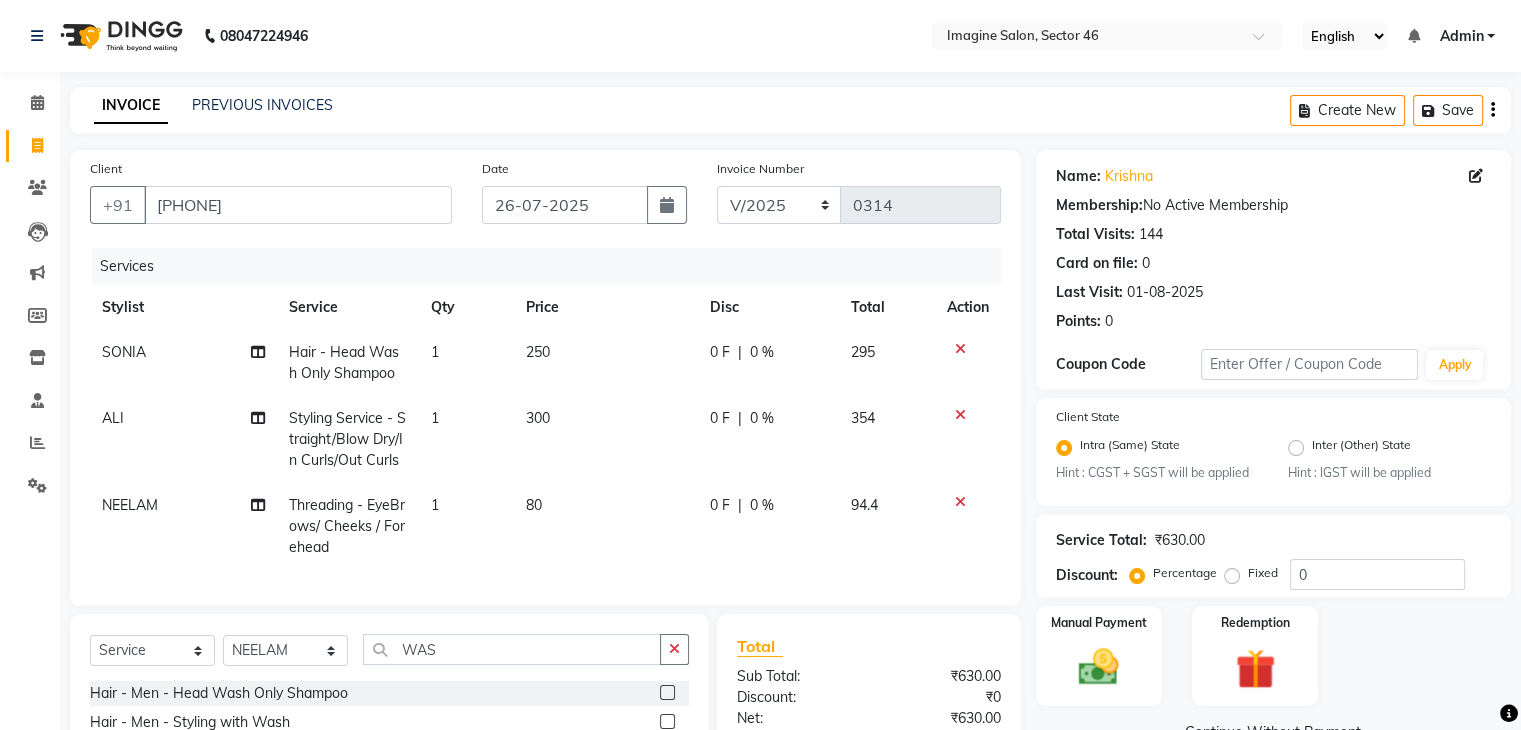 click 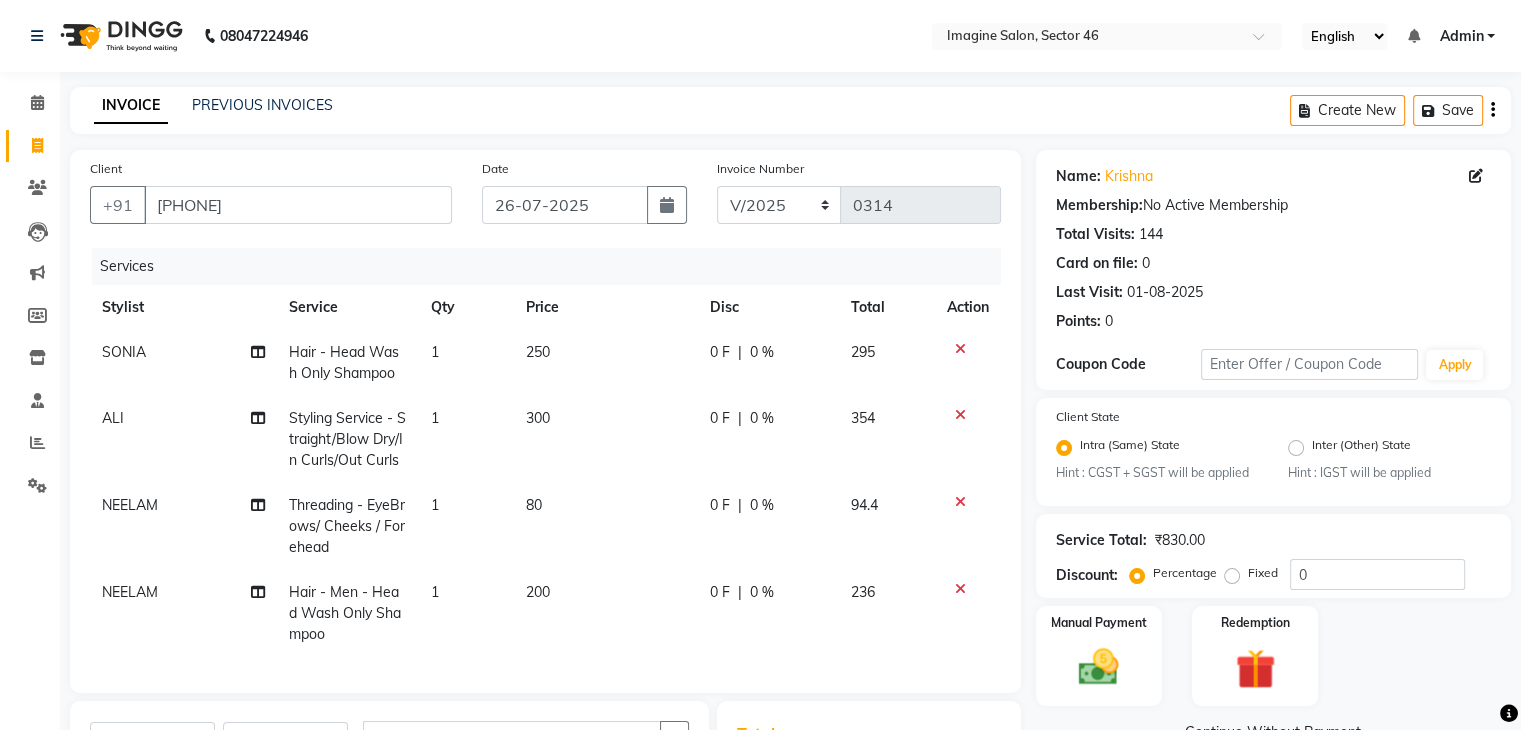 click on "200" 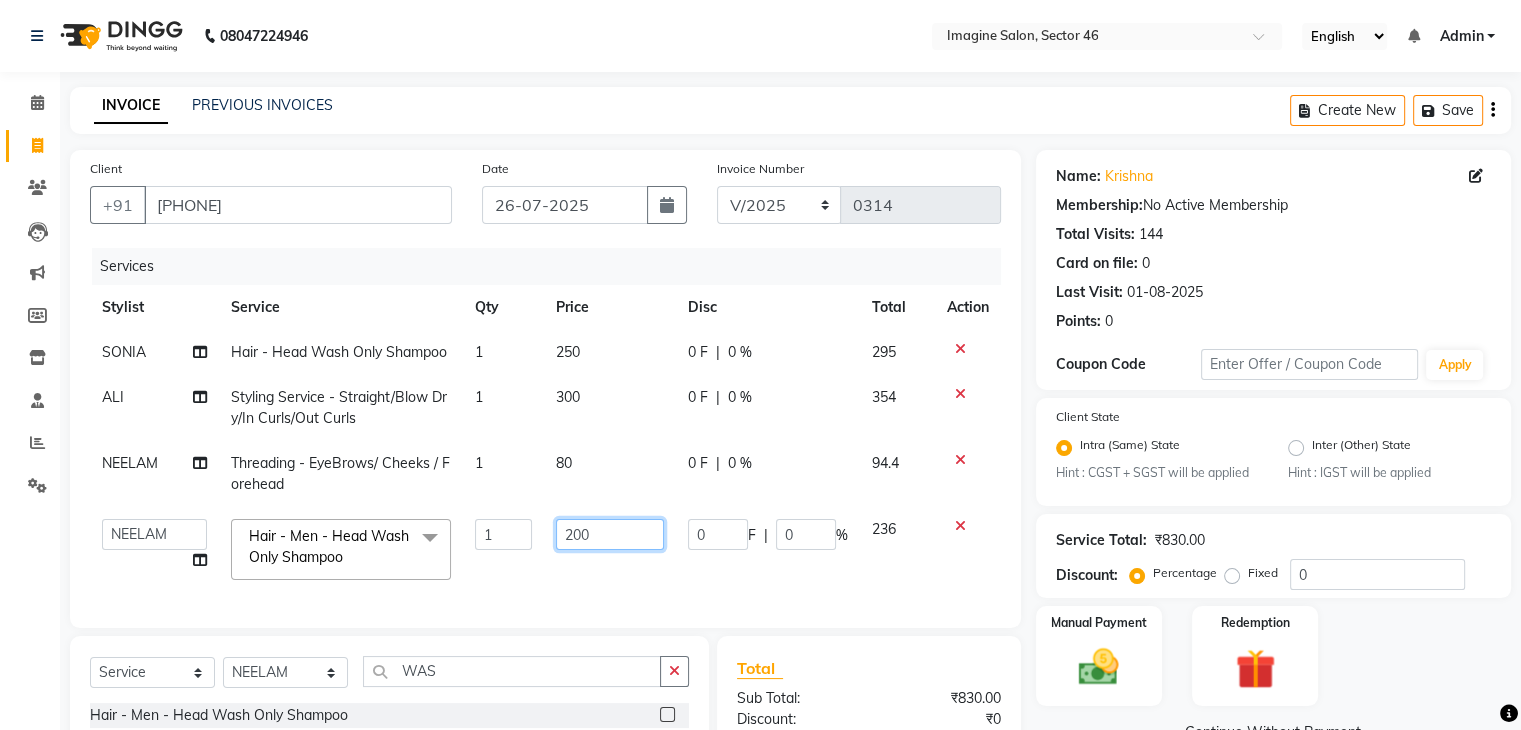 click on "200" 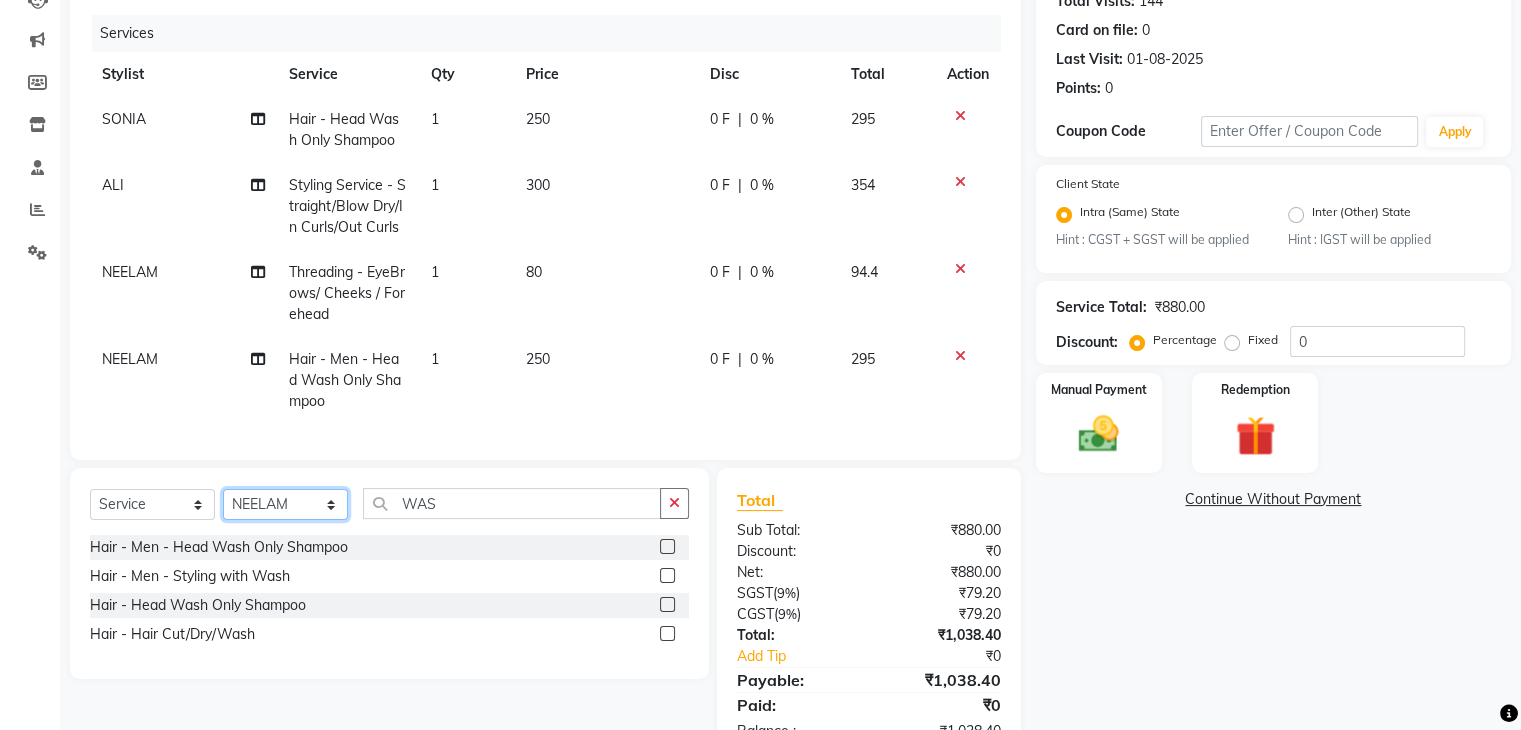 click on "Select  Service  Product  Membership  Package Voucher Prepaid Gift Card  Select Stylist AADIL ADIL Ajay Alam ALAM ALI ALI ANIL ANMOL ARVIND Ashif ASHISH Atif AYESHA BABLI DHEERAJ FAIZ Gaurav Geeta GULJAR HARMAN IBRAHIM Janvi JITENDER KAVI KHUSHBOO KHUSHBOO komal kusum mam  LUCKY manager manju manoj Marry Meena MEENTA MEENTA Meenu MERRY MINTA Moin ali MONIKA Naem Naresh NAZIM NEELAM Neeraj Nisha Pankaj Priya PRIYANKA RAGNI Ram RAM RIYA SAHIL SAMEER sangeeta  SAPAN Seema SEEMA SHAAN SHAHRUKH SHIKHA SHILPA SONIA sonu SONU SUNIL Sunita SUNITA UPASANA UPASANA Vanshika Varun VINITA Zafar WAS Hair - Men  - Head Wash Only Shampoo  Hair - Men  - Styling with Wash  Hair  - Head Wash Only Shampoo  Hair  - Hair Cut/Dry/Wash" 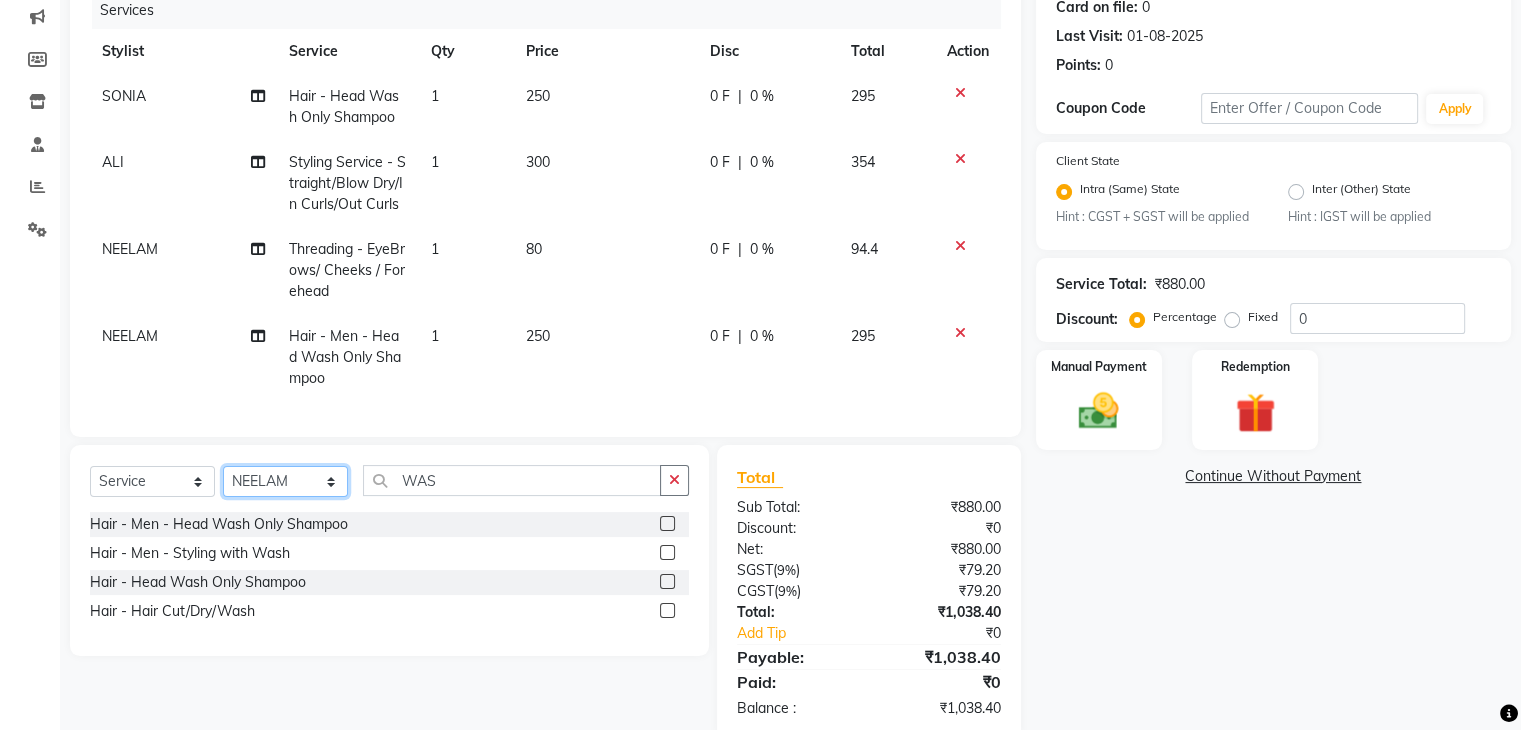 scroll, scrollTop: 311, scrollLeft: 0, axis: vertical 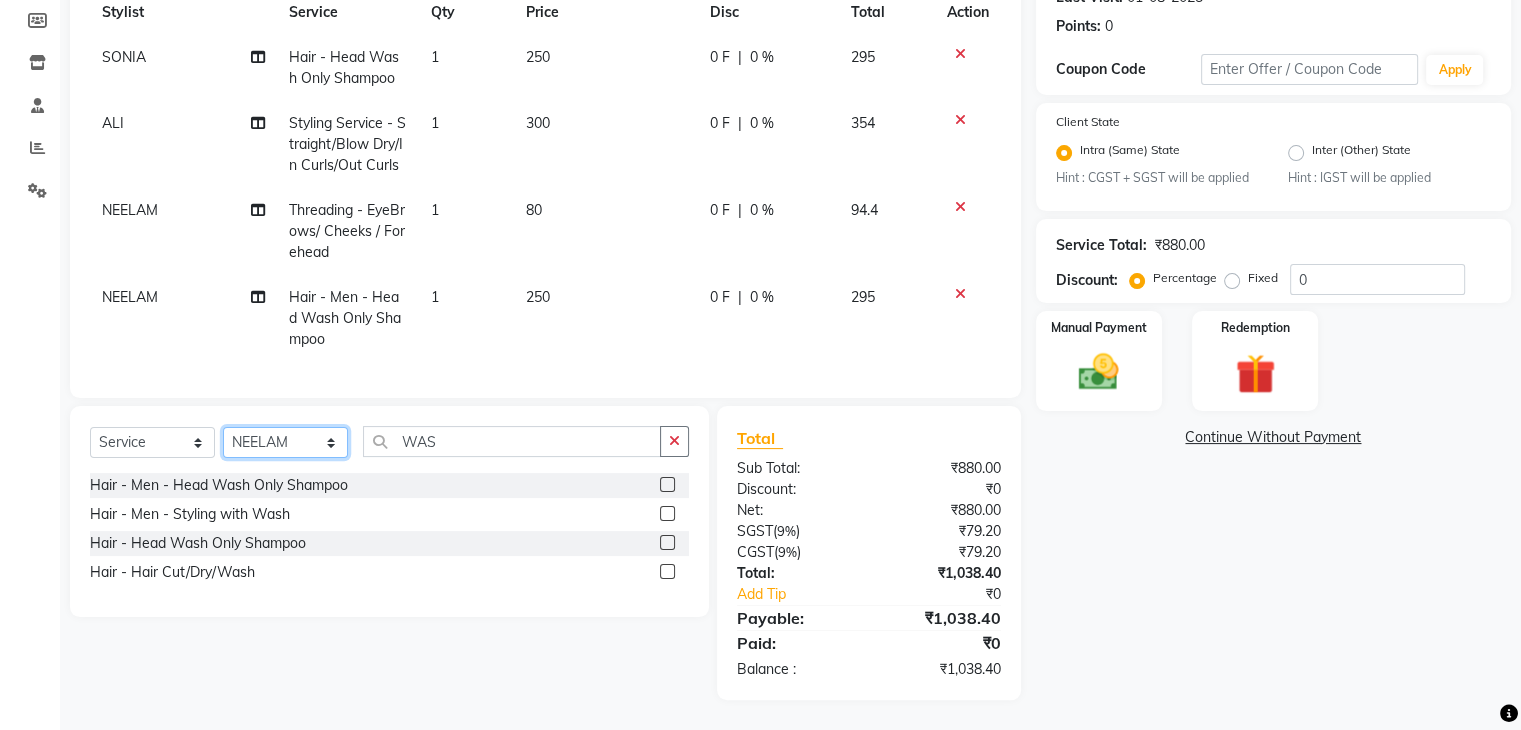 click on "Select Stylist AADIL ADIL Ajay Alam ALAM ALI ALI ANIL ANMOL ARVIND Ashif ASHISH Atif AYESHA BABLI DHEERAJ FAIZ Gaurav Geeta GULJAR HARMAN IBRAHIM Janvi JITENDER KAVI KHUSHBOO KHUSHBOO komal kusum mam  LUCKY manager manju manoj Marry Meena MEENTA MEENTA Meenu MERRY MINTA Moin ali MONIKA Naem Naresh NAZIM NEELAM Neeraj Nisha Pankaj Priya PRIYANKA RAGNI Ram RAM RIYA SAHIL SAMEER sangeeta  SAPAN Seema SEEMA SHAAN SHAHRUKH SHIKHA SHILPA SONIA sonu SONU SUNIL Sunita SUNITA UPASANA UPASANA Vanshika Varun VINITA Zafar" 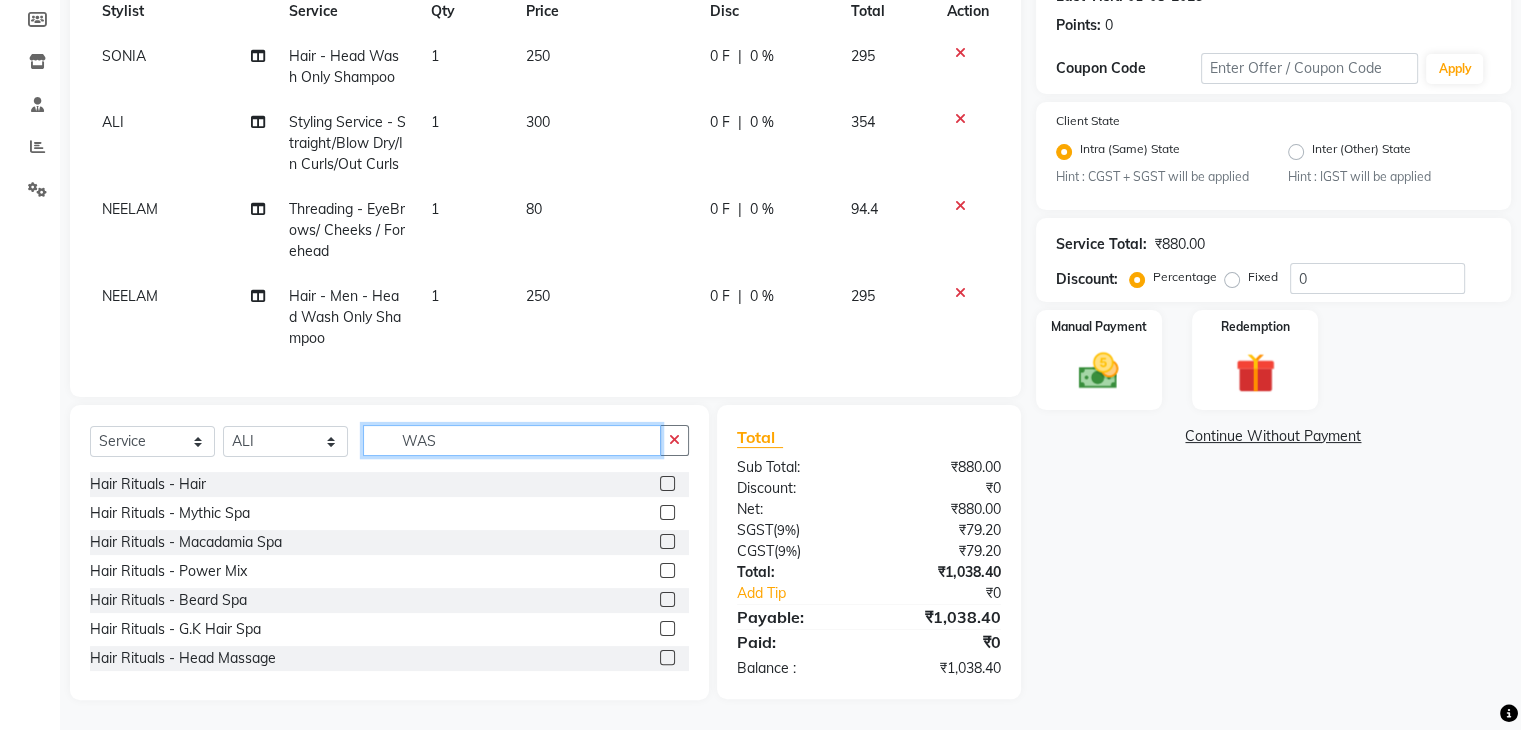 click on "WAS" 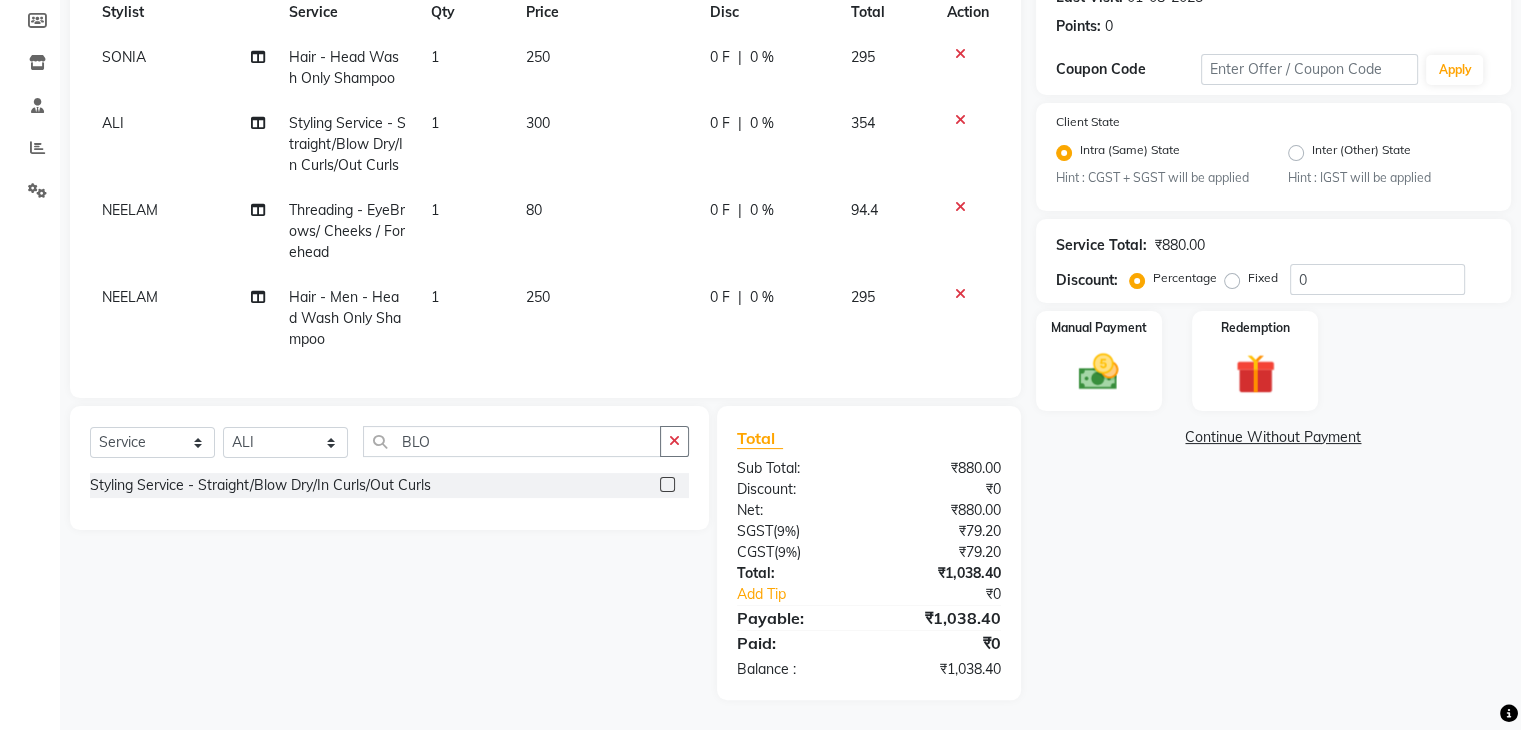 click 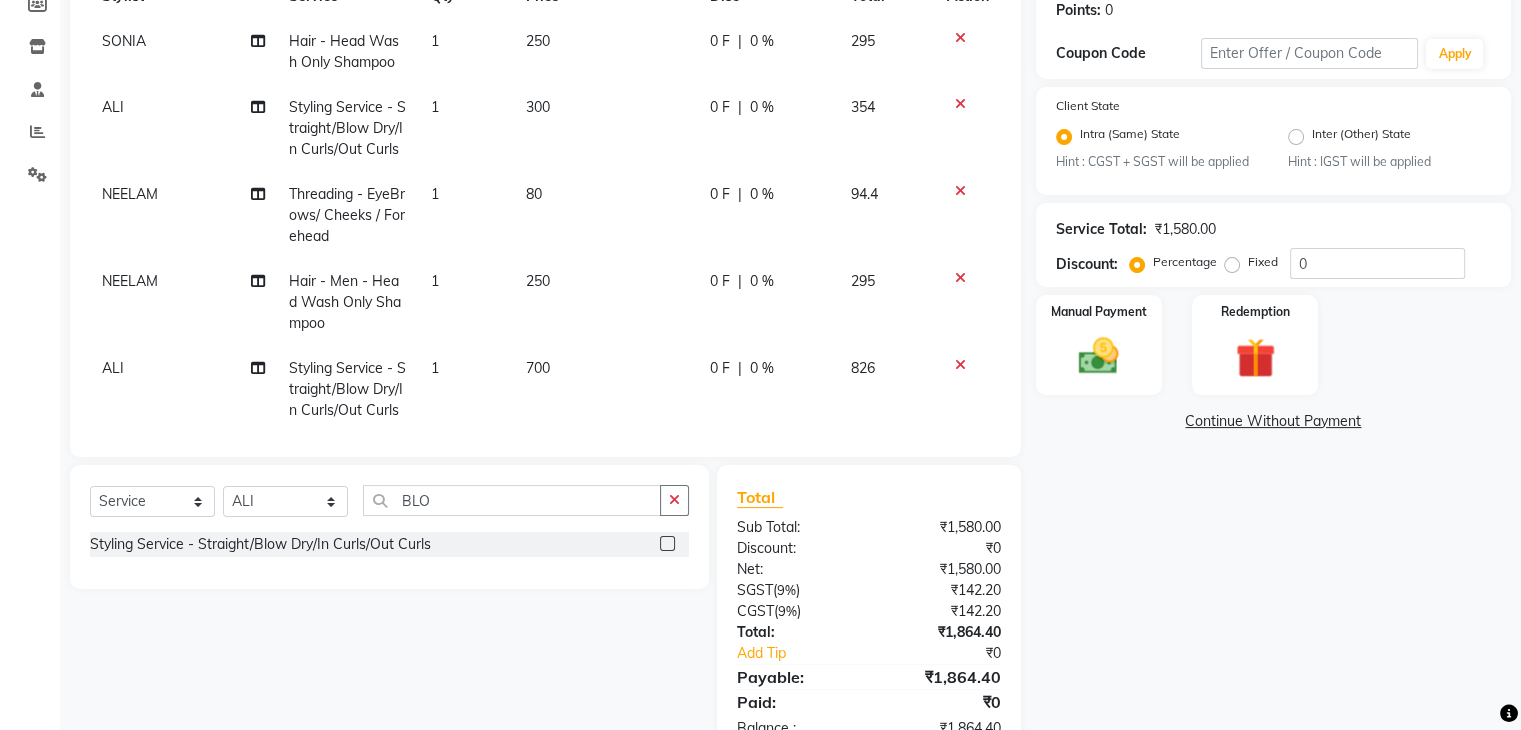 click on "700" 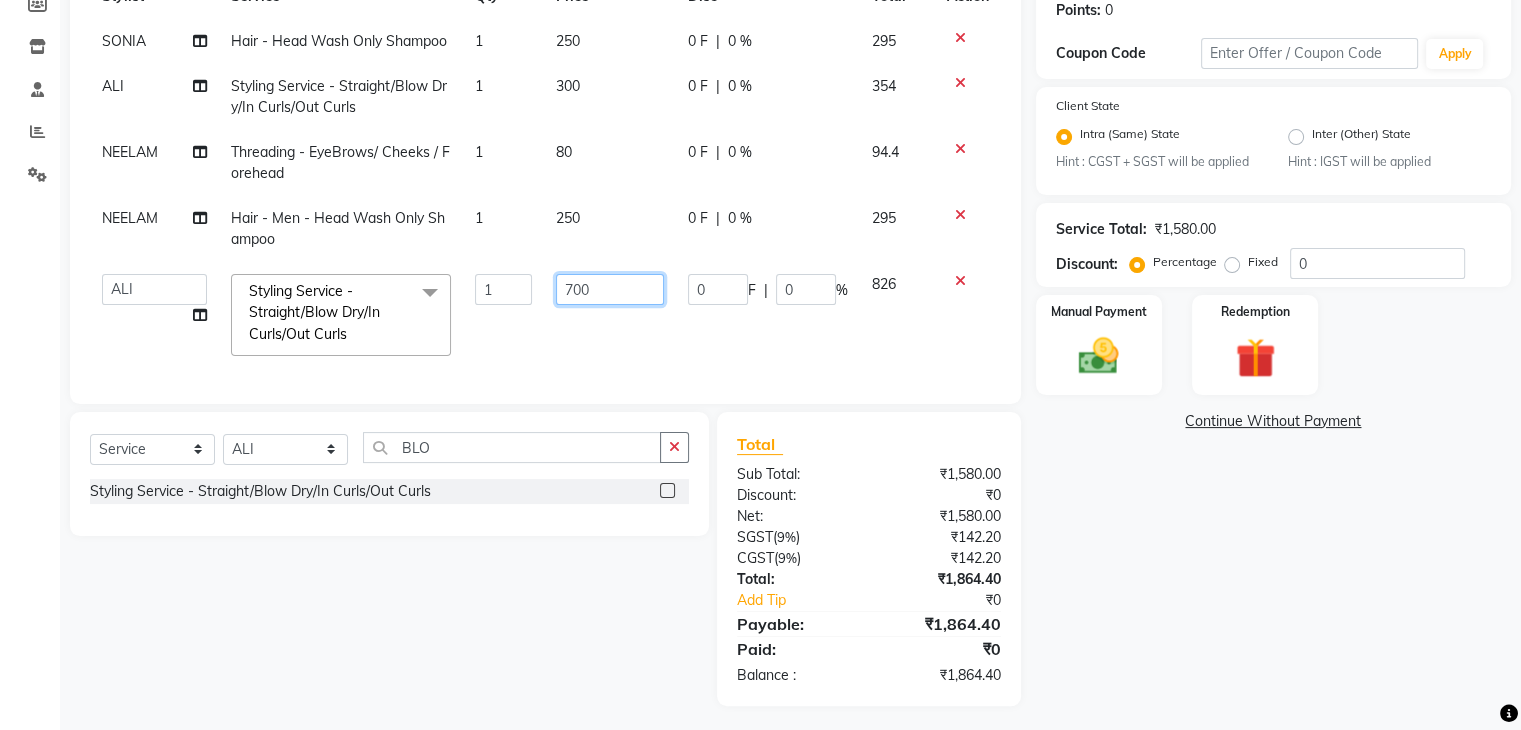 click on "700" 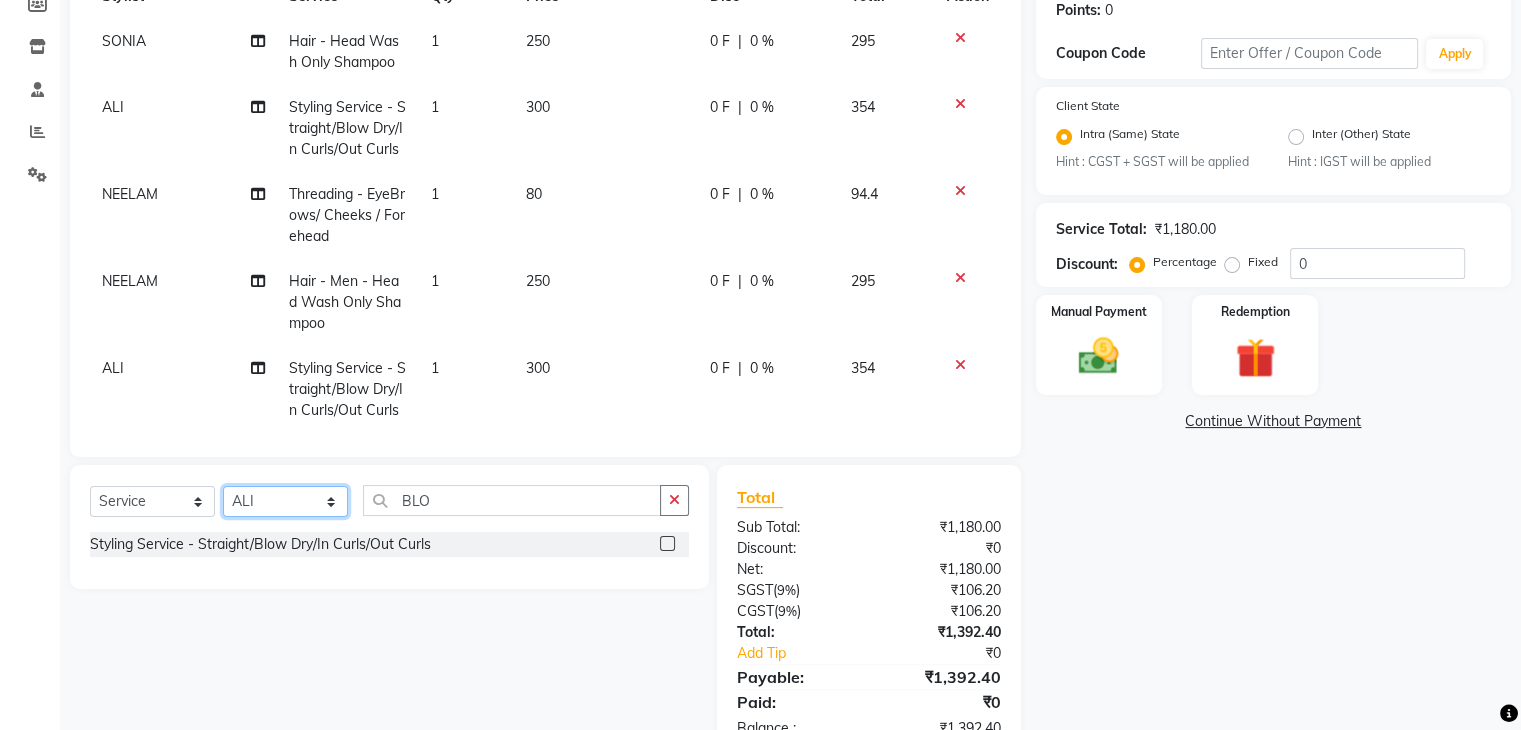 click on "Select  Service  Product  Membership  Package Voucher Prepaid Gift Card  Select Stylist AADIL ADIL Ajay Alam ALAM ALI ALI ANIL ANMOL ARVIND Ashif ASHISH Atif AYESHA BABLI DHEERAJ FAIZ Gaurav Geeta GULJAR HARMAN IBRAHIM Janvi JITENDER KAVI KHUSHBOO KHUSHBOO komal kusum mam  LUCKY manager manju manoj Marry Meena MEENTA MEENTA Meenu MERRY MINTA Moin ali MONIKA Naem Naresh NAZIM NEELAM Neeraj Nisha Pankaj Priya PRIYANKA RAGNI Ram RAM RIYA SAHIL SAMEER sangeeta  SAPAN Seema SEEMA SHAAN SHAHRUKH SHIKHA SHILPA SONIA sonu SONU SUNIL Sunita SUNITA UPASANA UPASANA Vanshika Varun VINITA Zafar BLO Styling Service  - Straight/Blow Dry/In Curls/Out Curls" 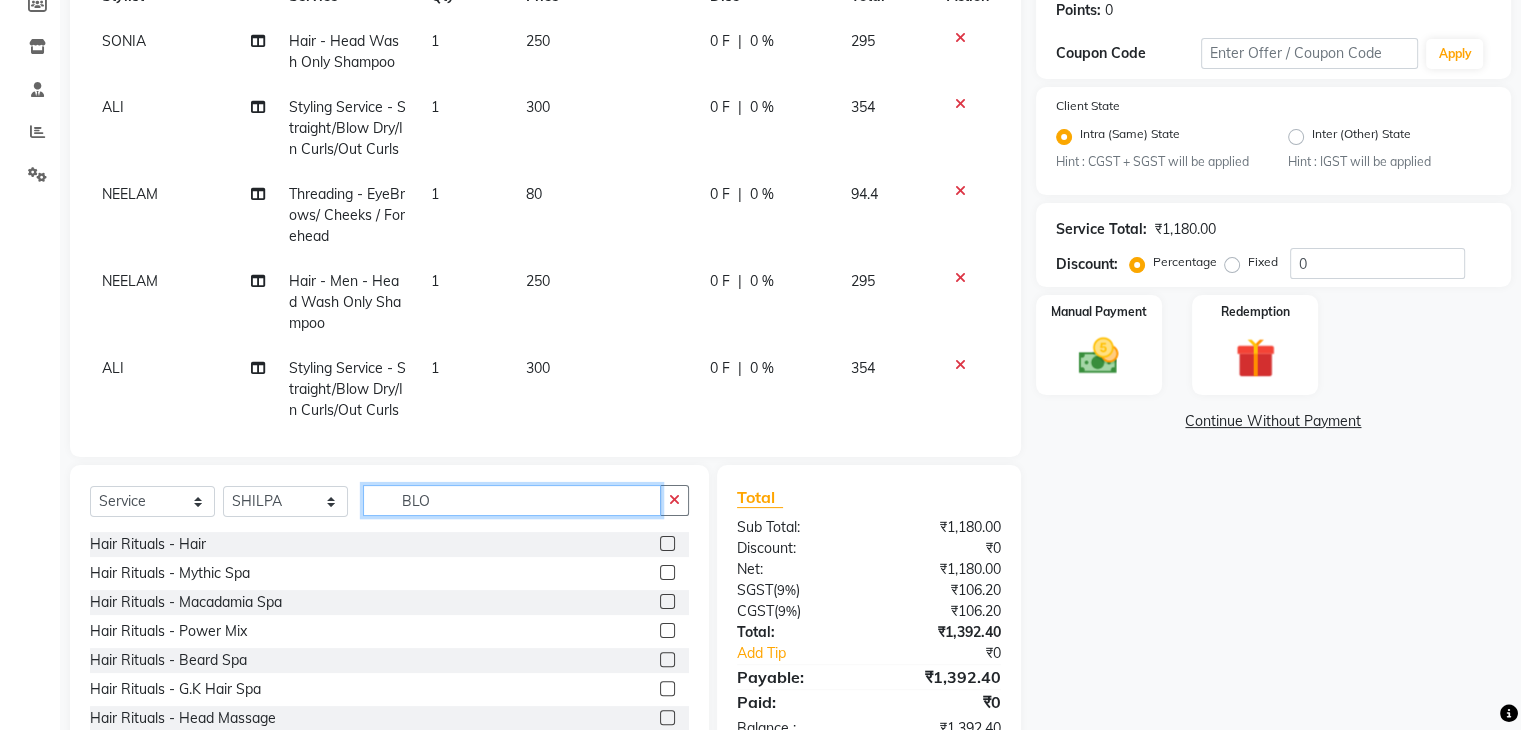 click on "BLO" 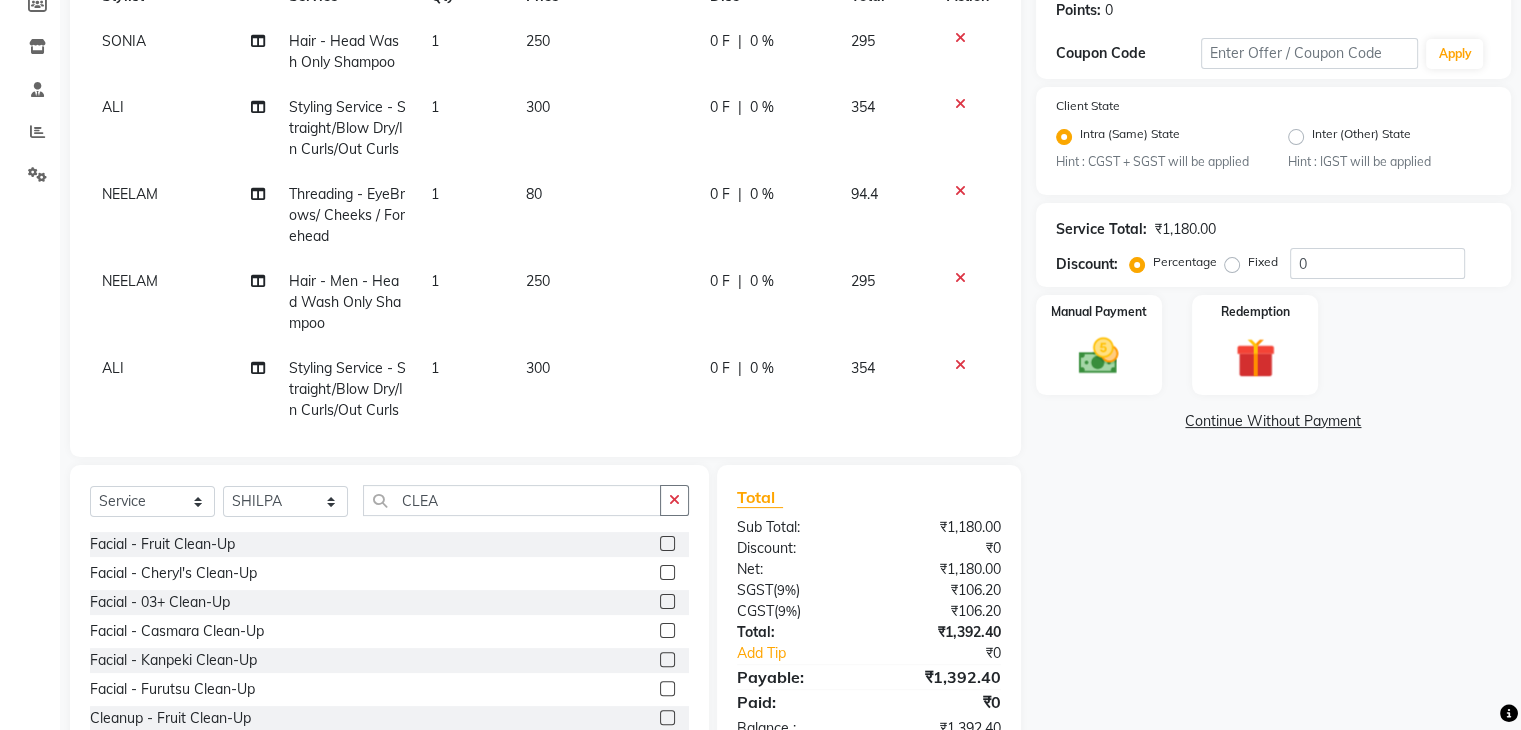 click 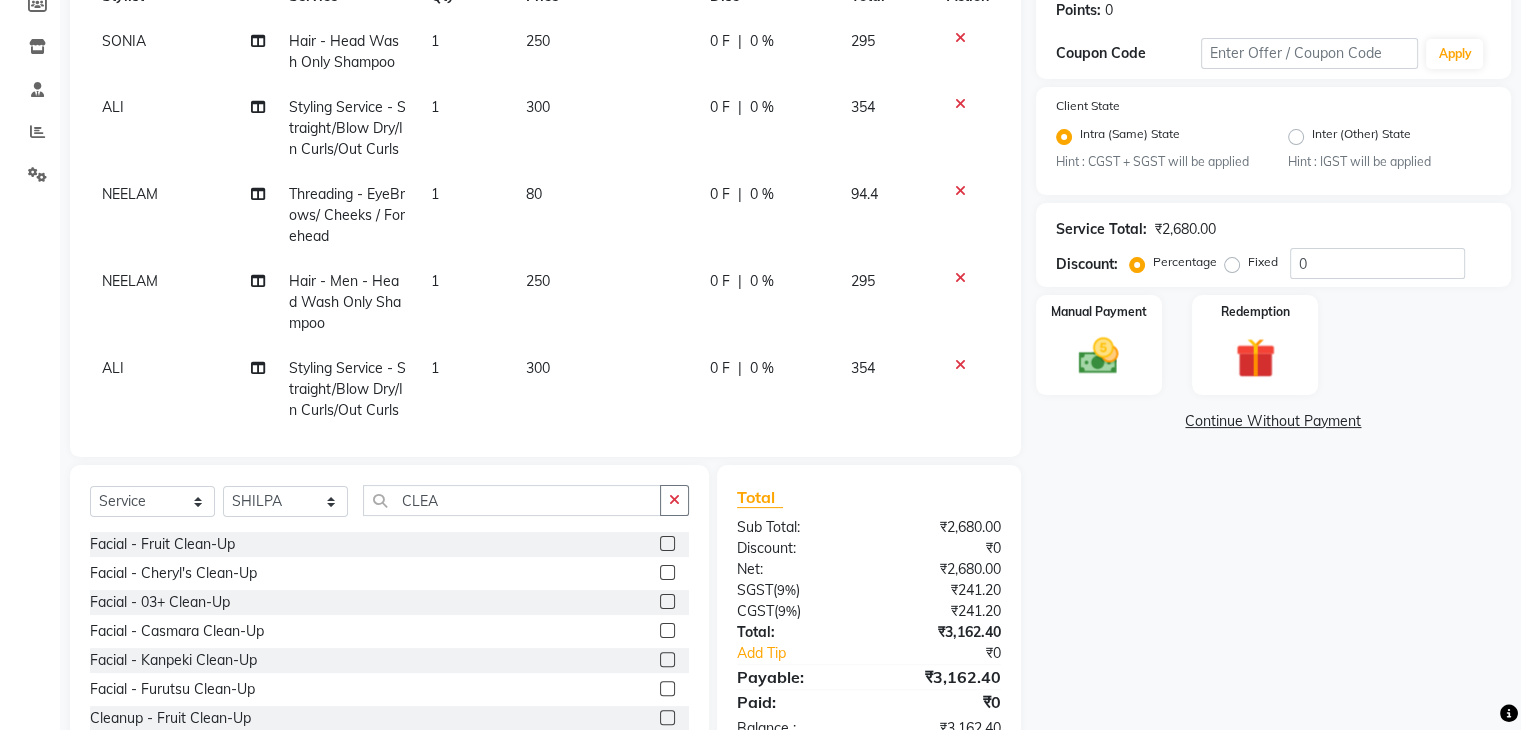 click 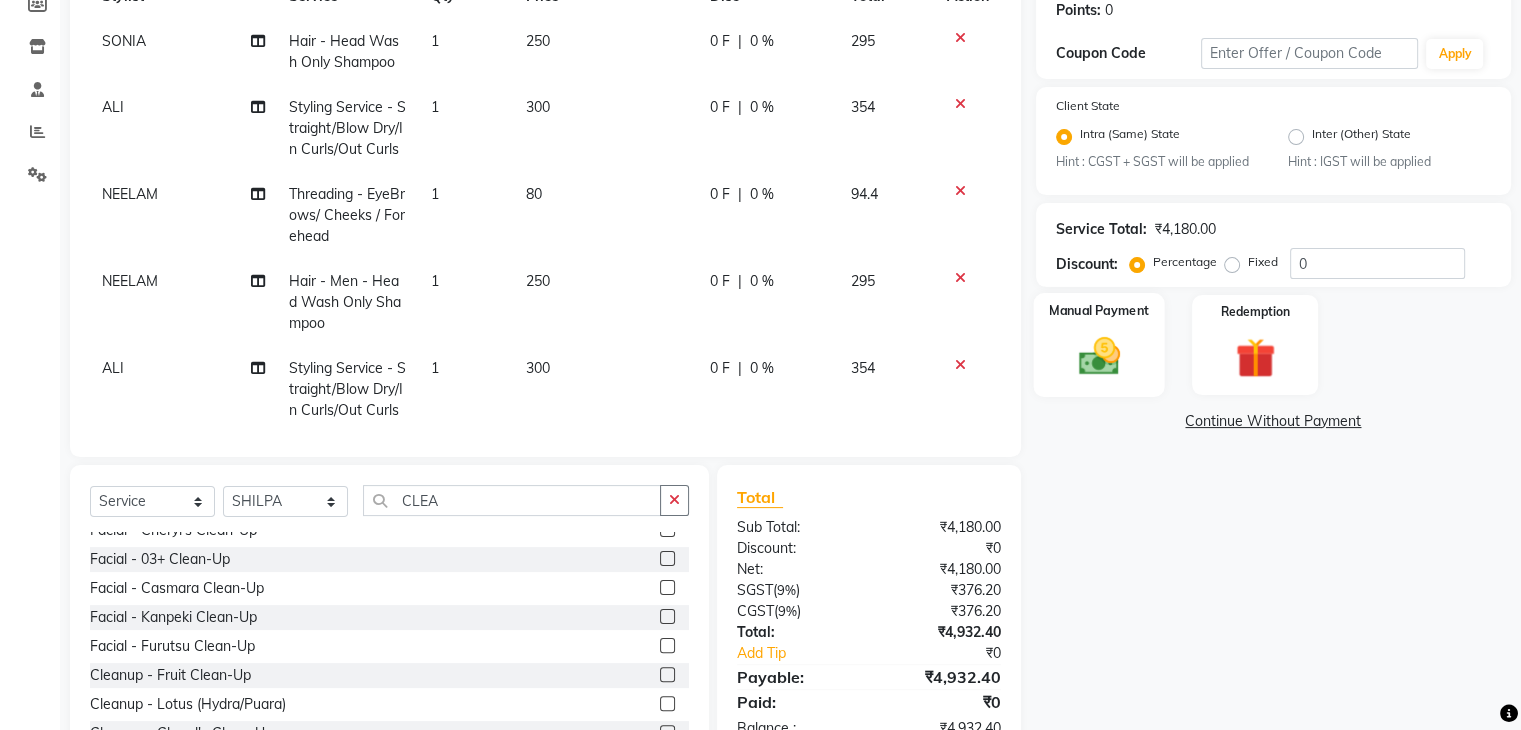 scroll, scrollTop: 80, scrollLeft: 0, axis: vertical 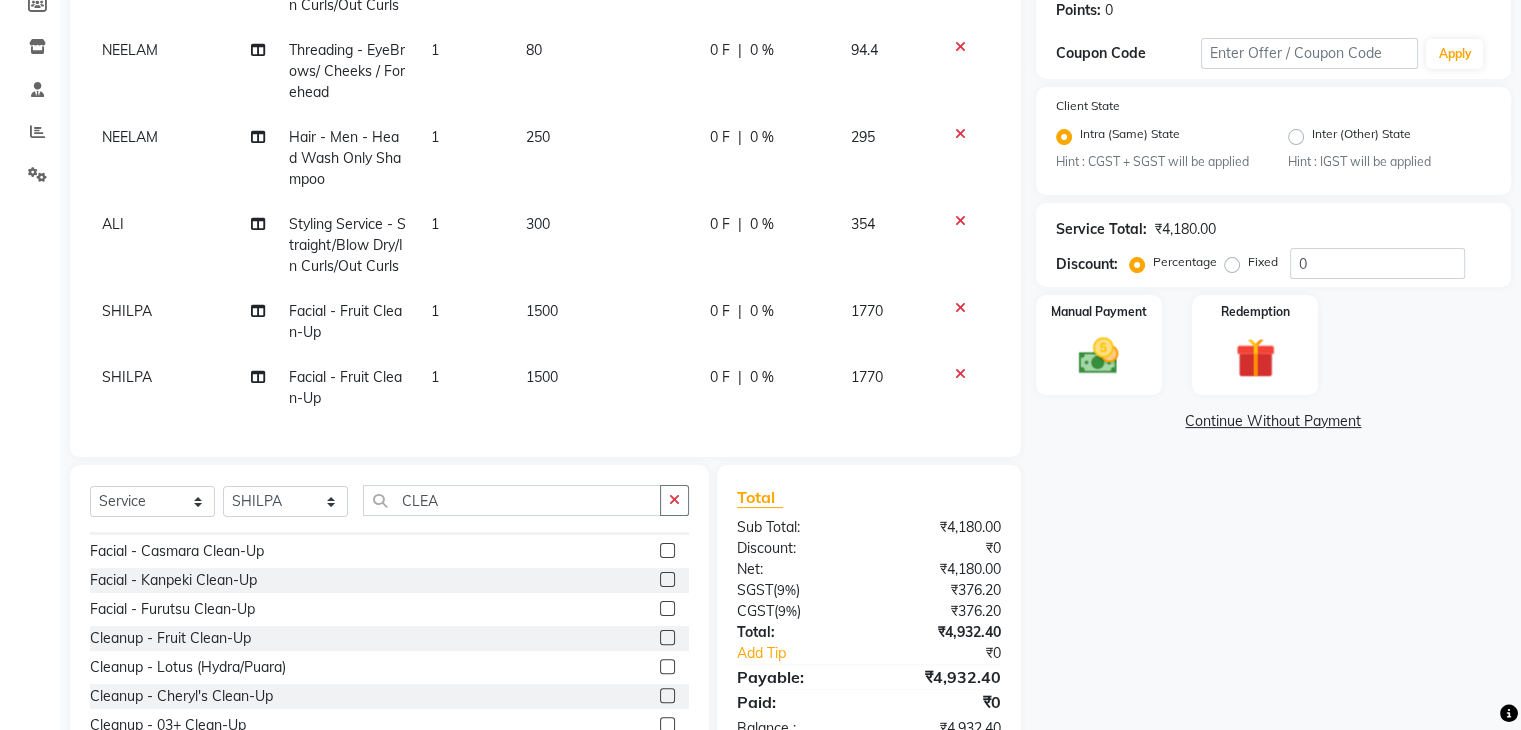 click 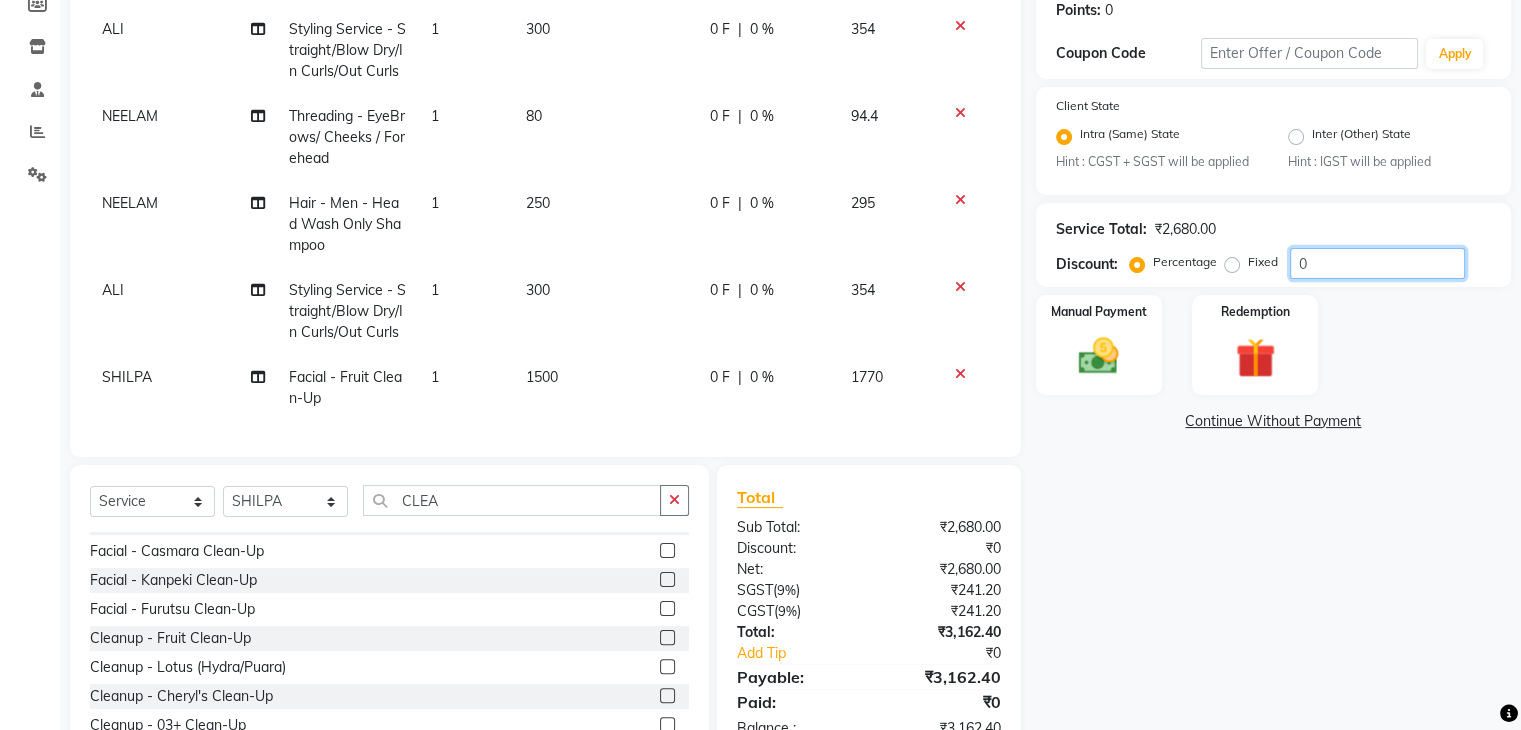 click on "0" 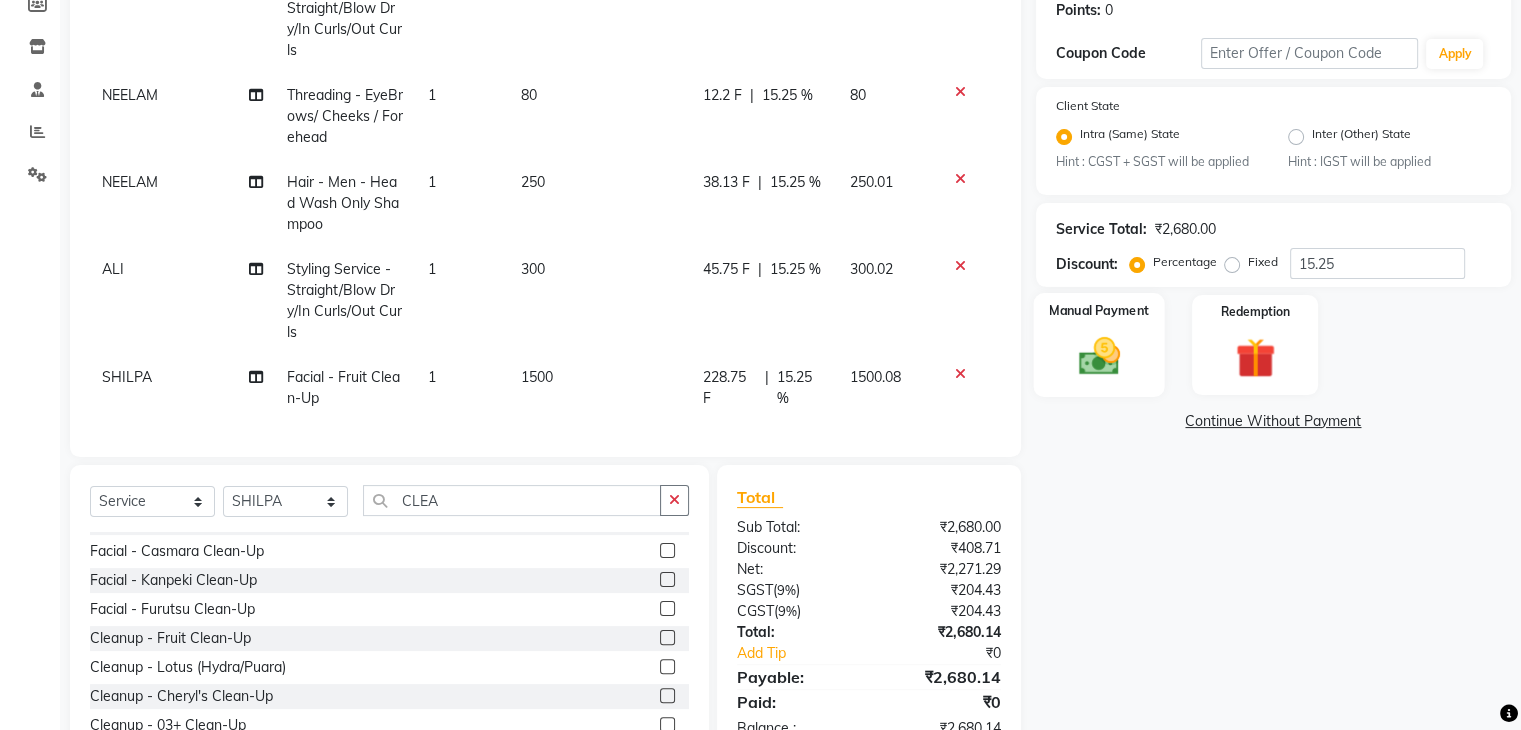 click on "Manual Payment" 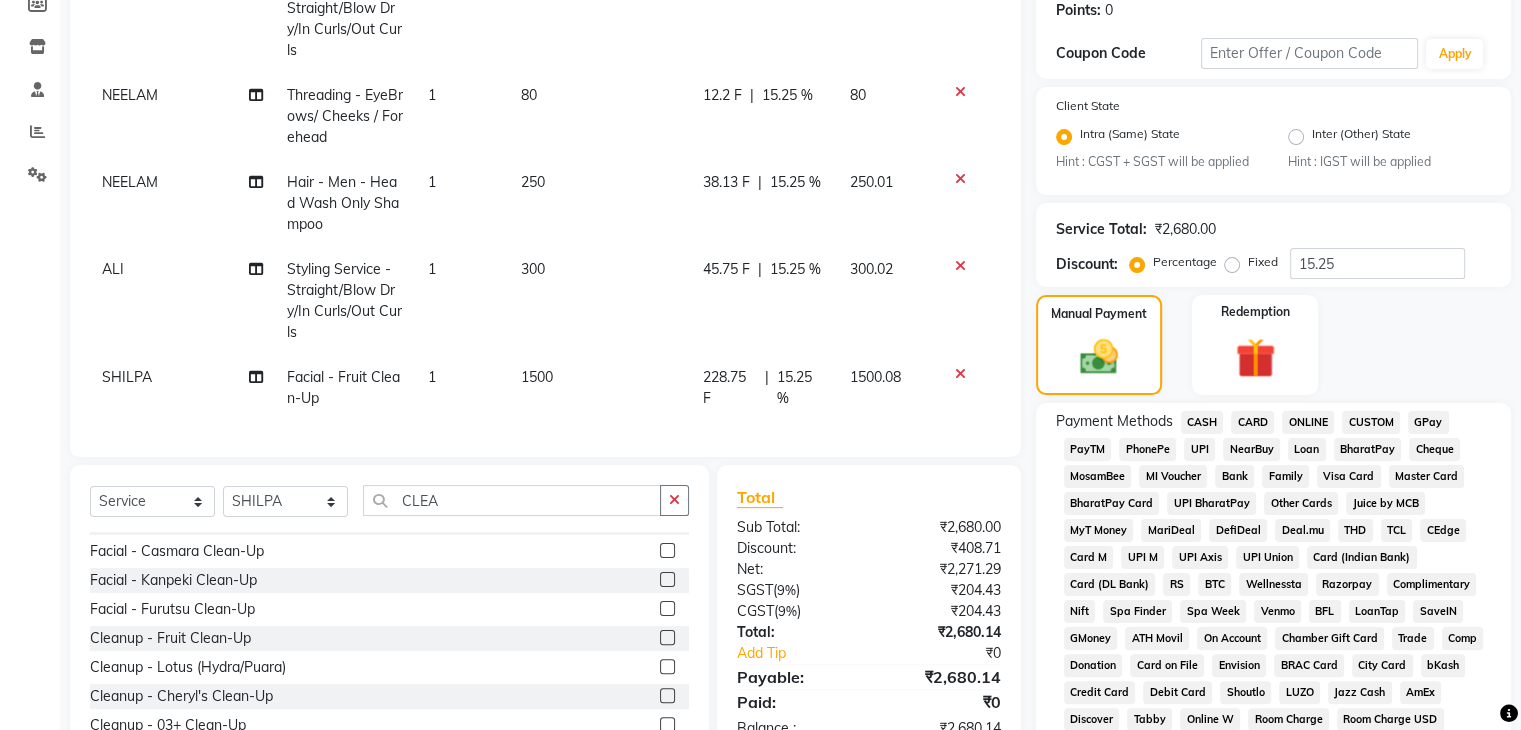 click on "ONLINE" 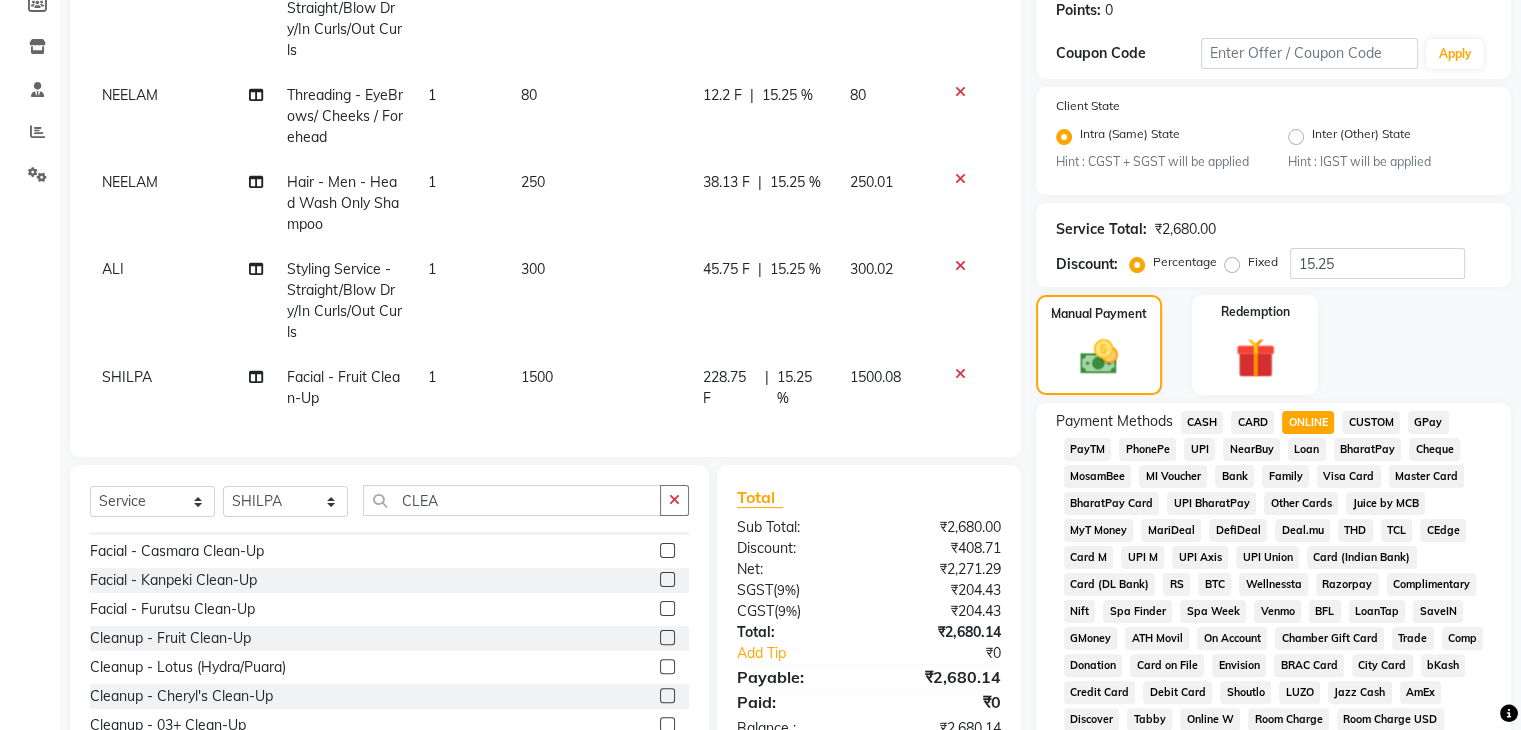 scroll, scrollTop: 812, scrollLeft: 0, axis: vertical 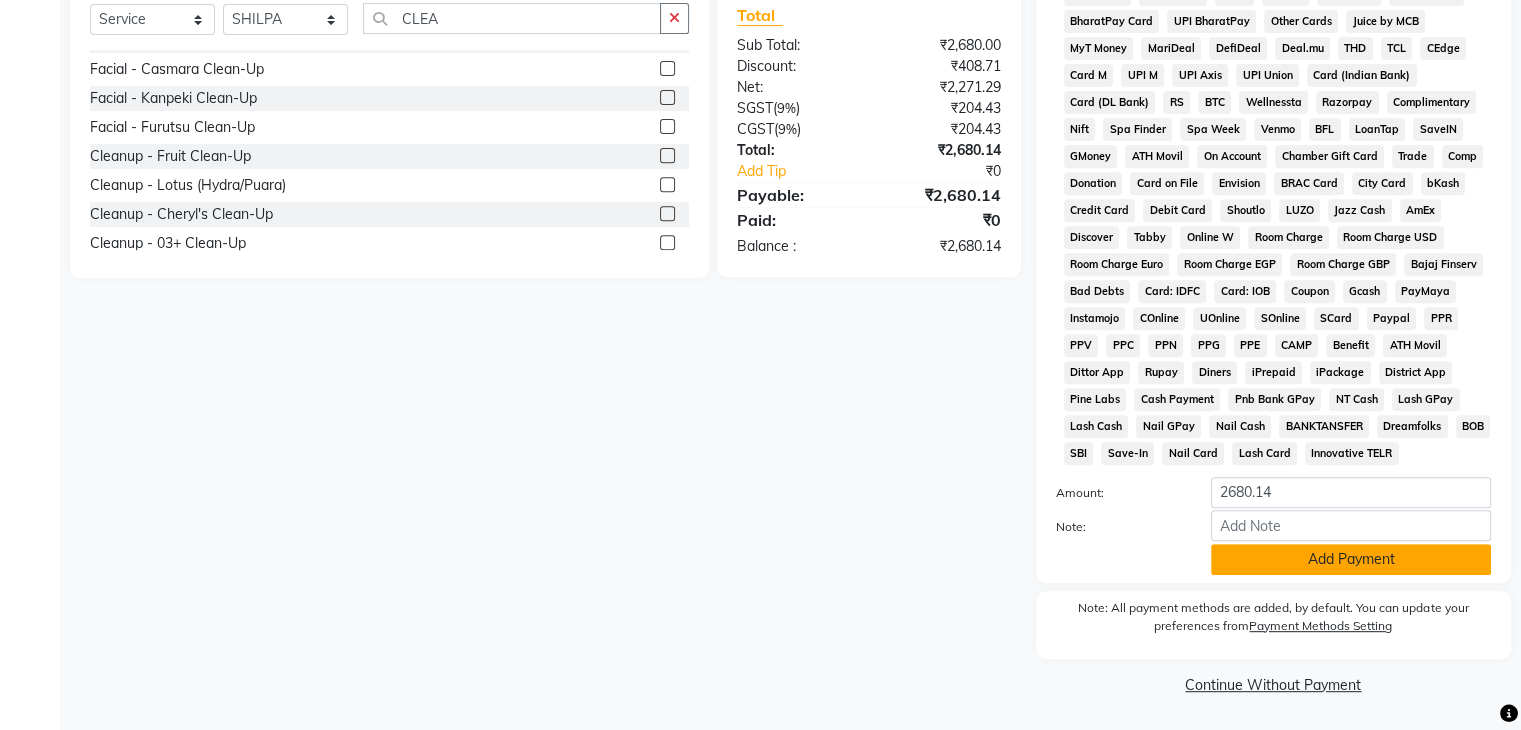 click on "Add Payment" 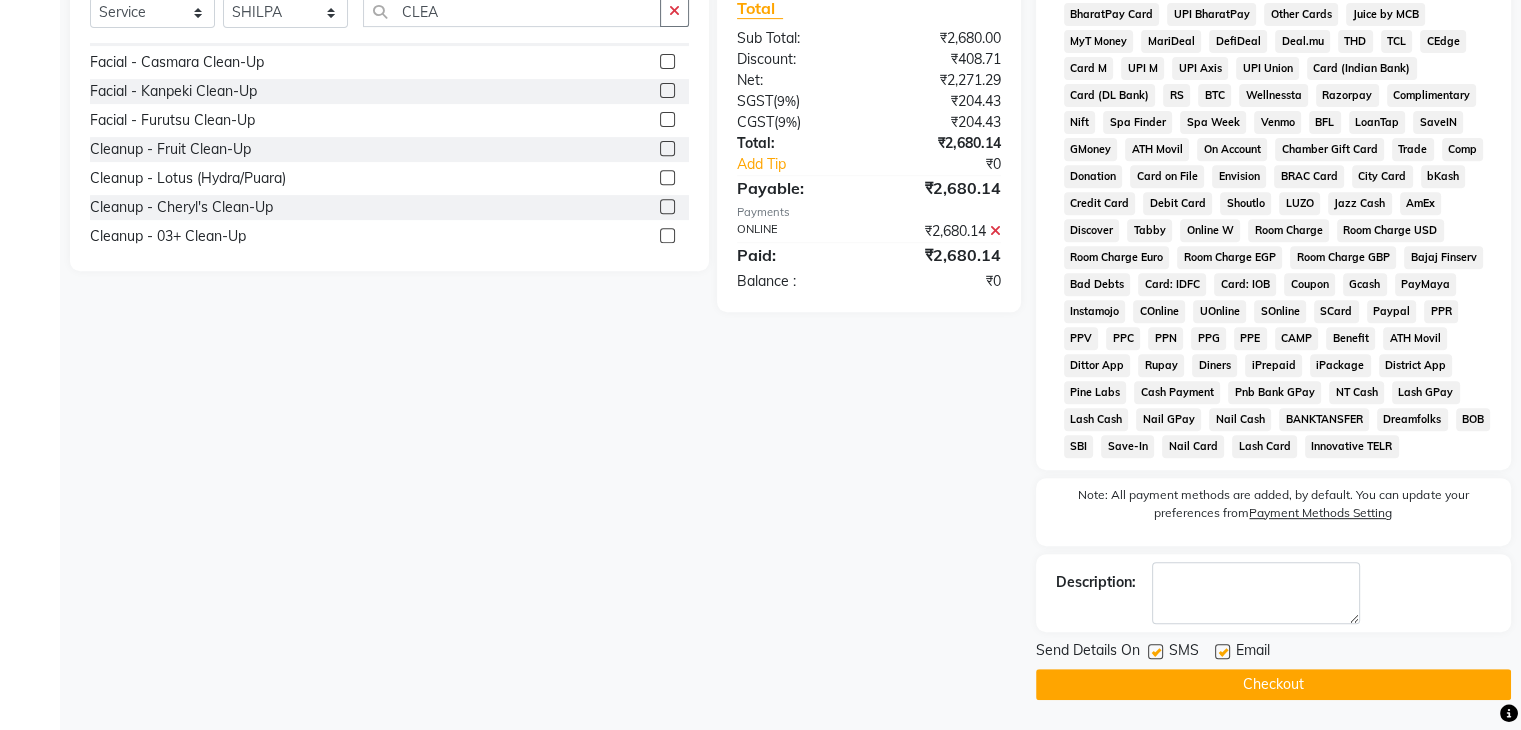 click on "Checkout" 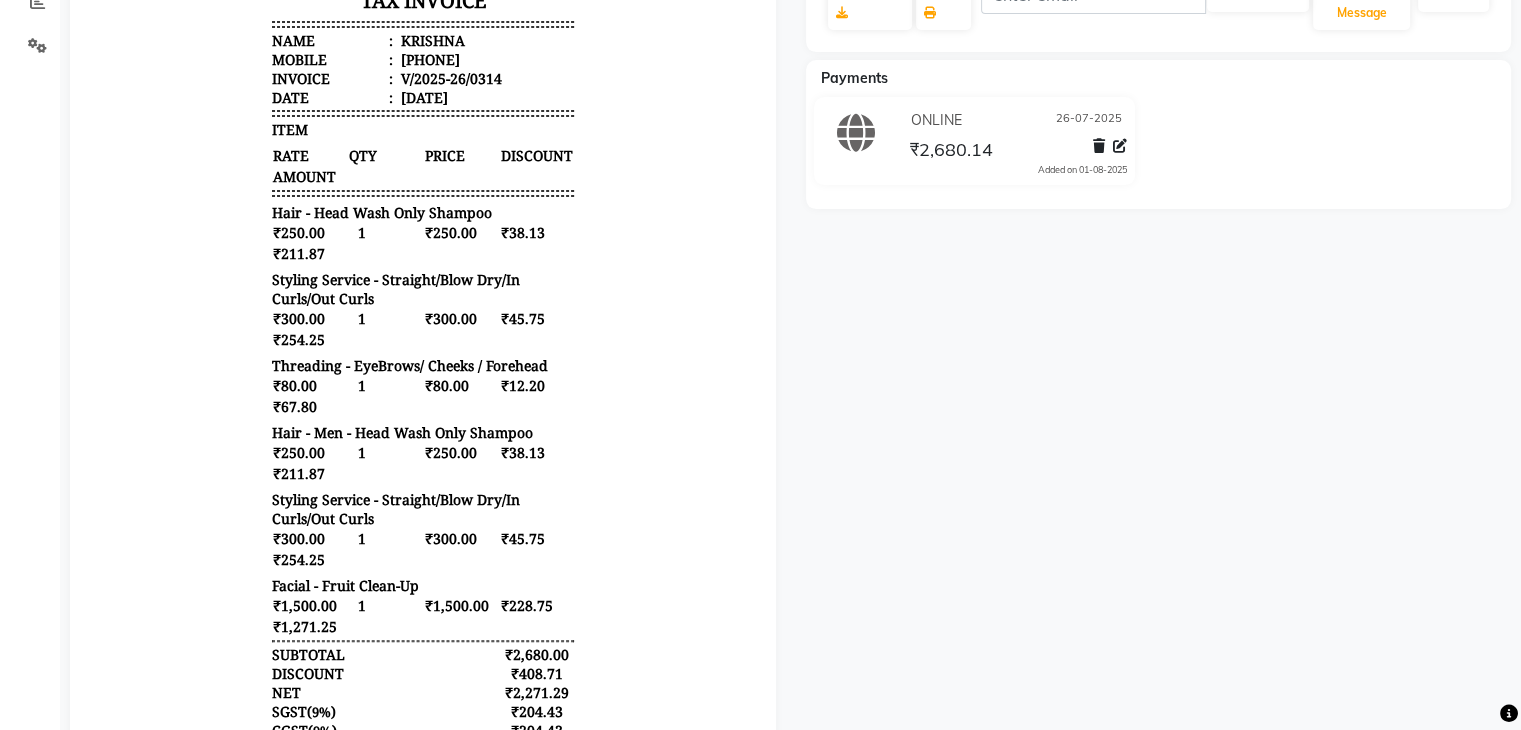 scroll, scrollTop: 0, scrollLeft: 0, axis: both 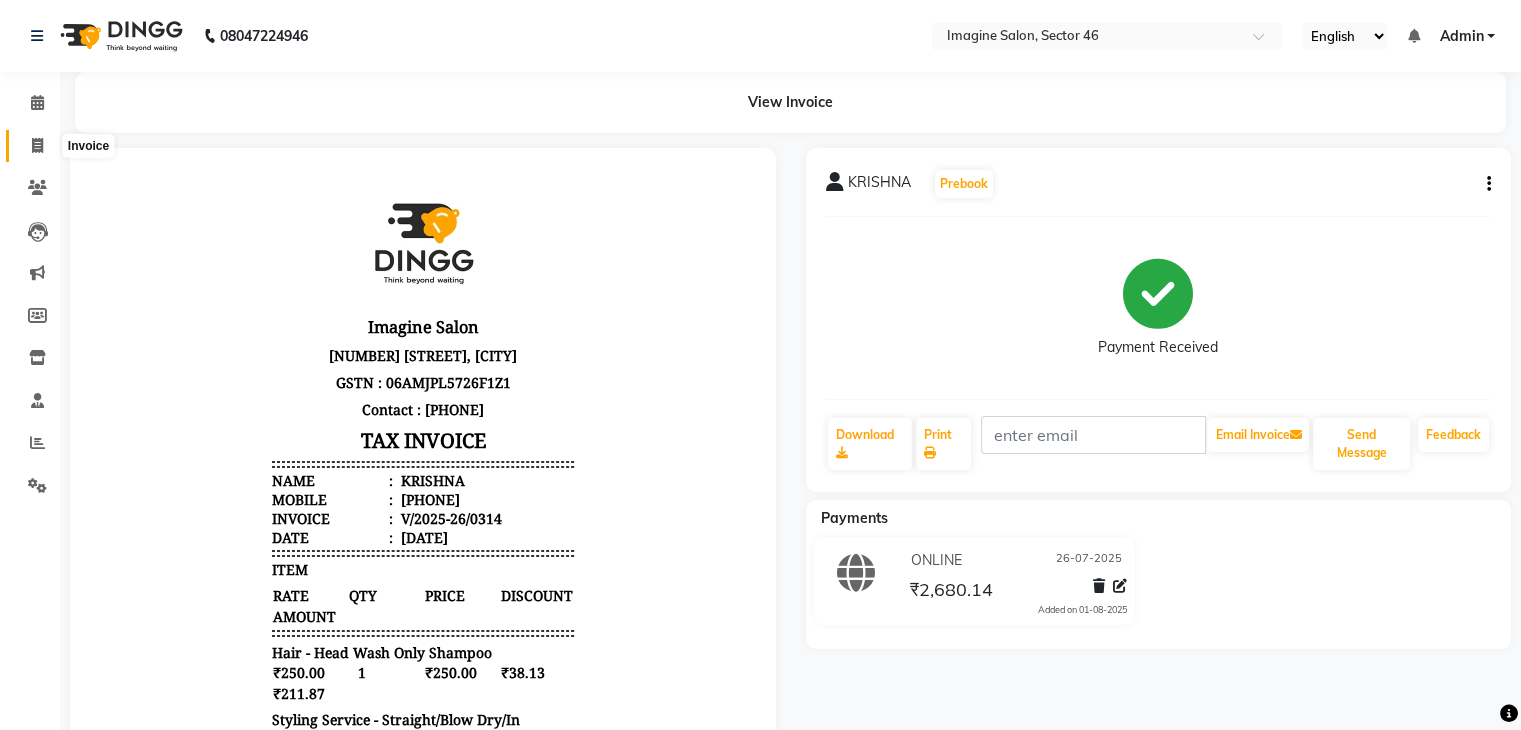 click 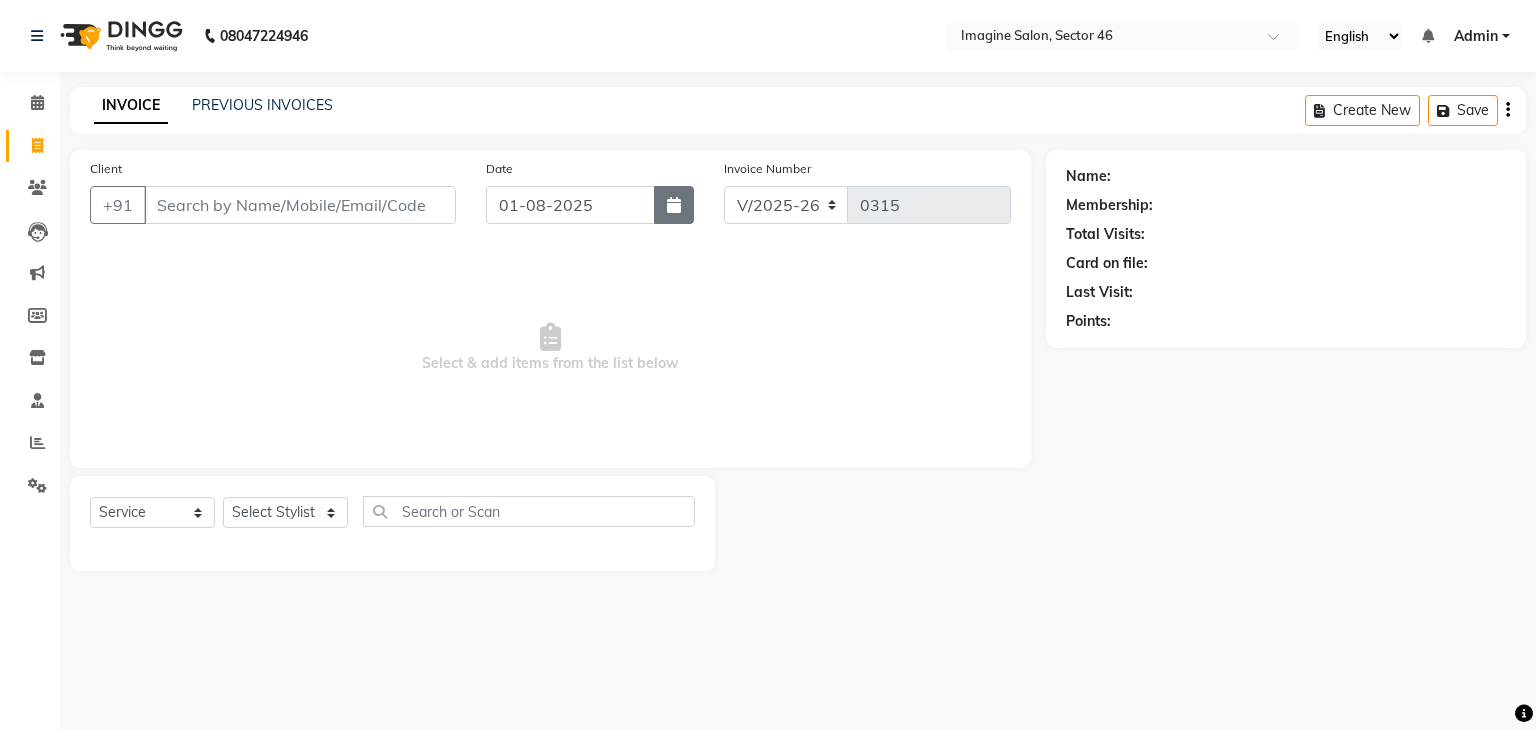click 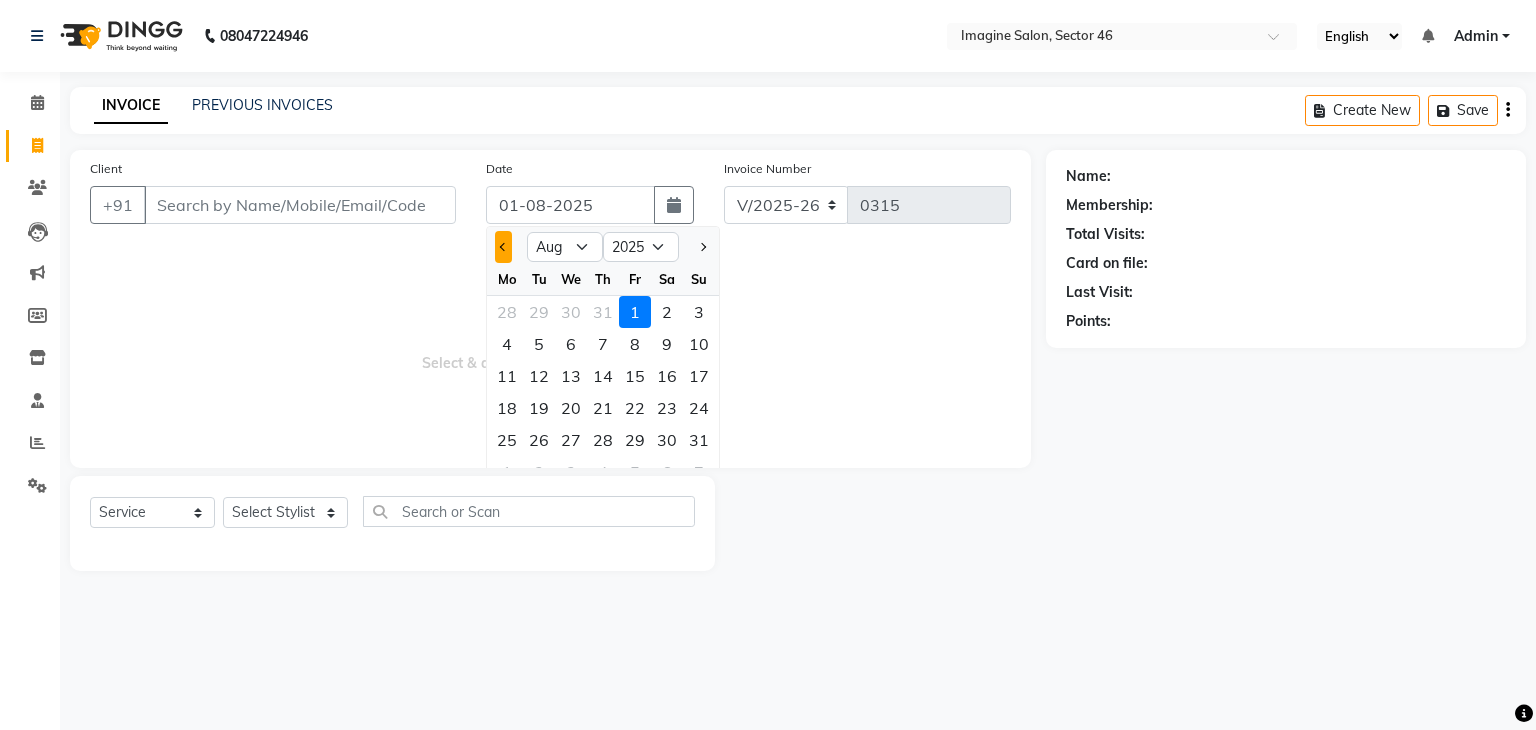 drag, startPoint x: 681, startPoint y: 210, endPoint x: 504, endPoint y: 250, distance: 181.4635 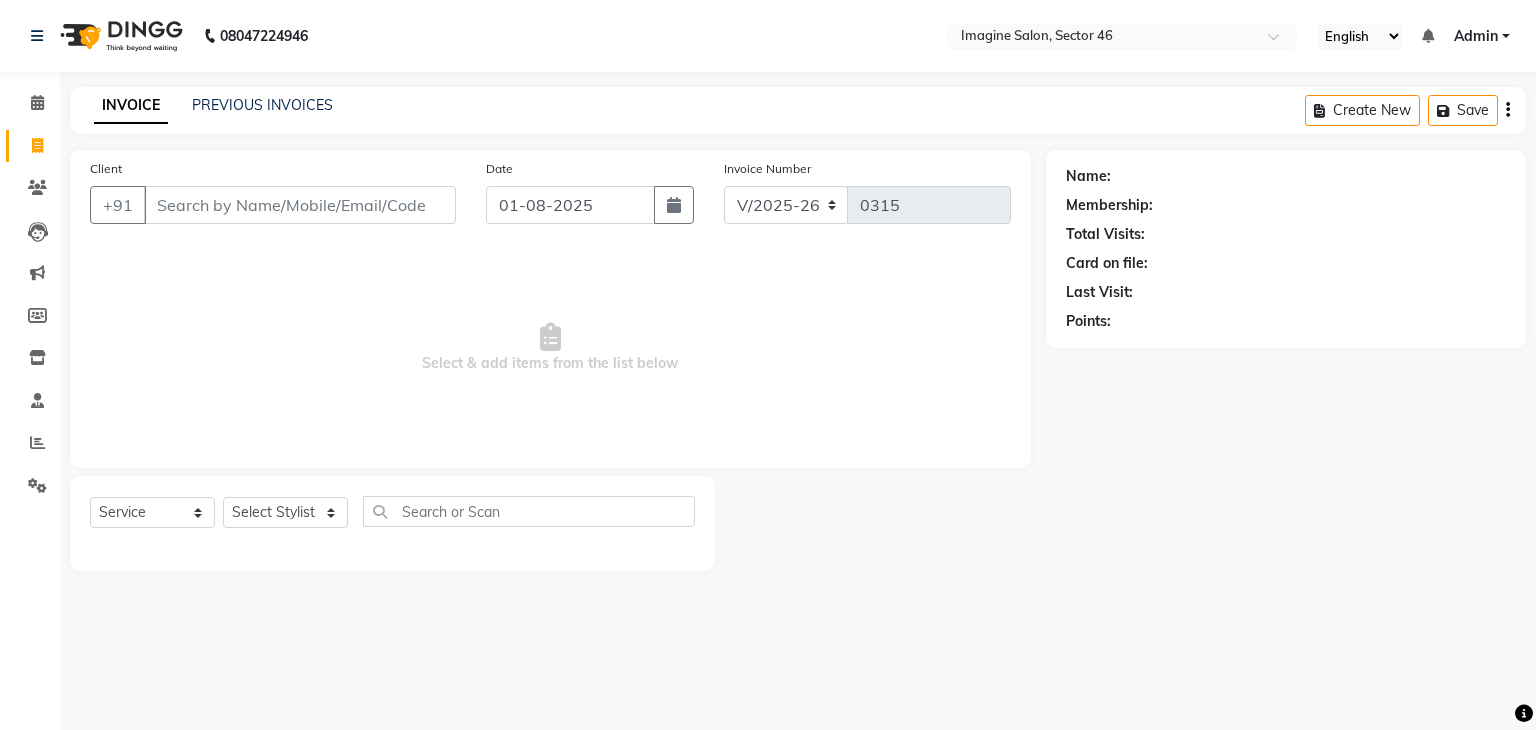 click on "Select & add items from the list below" at bounding box center (550, 348) 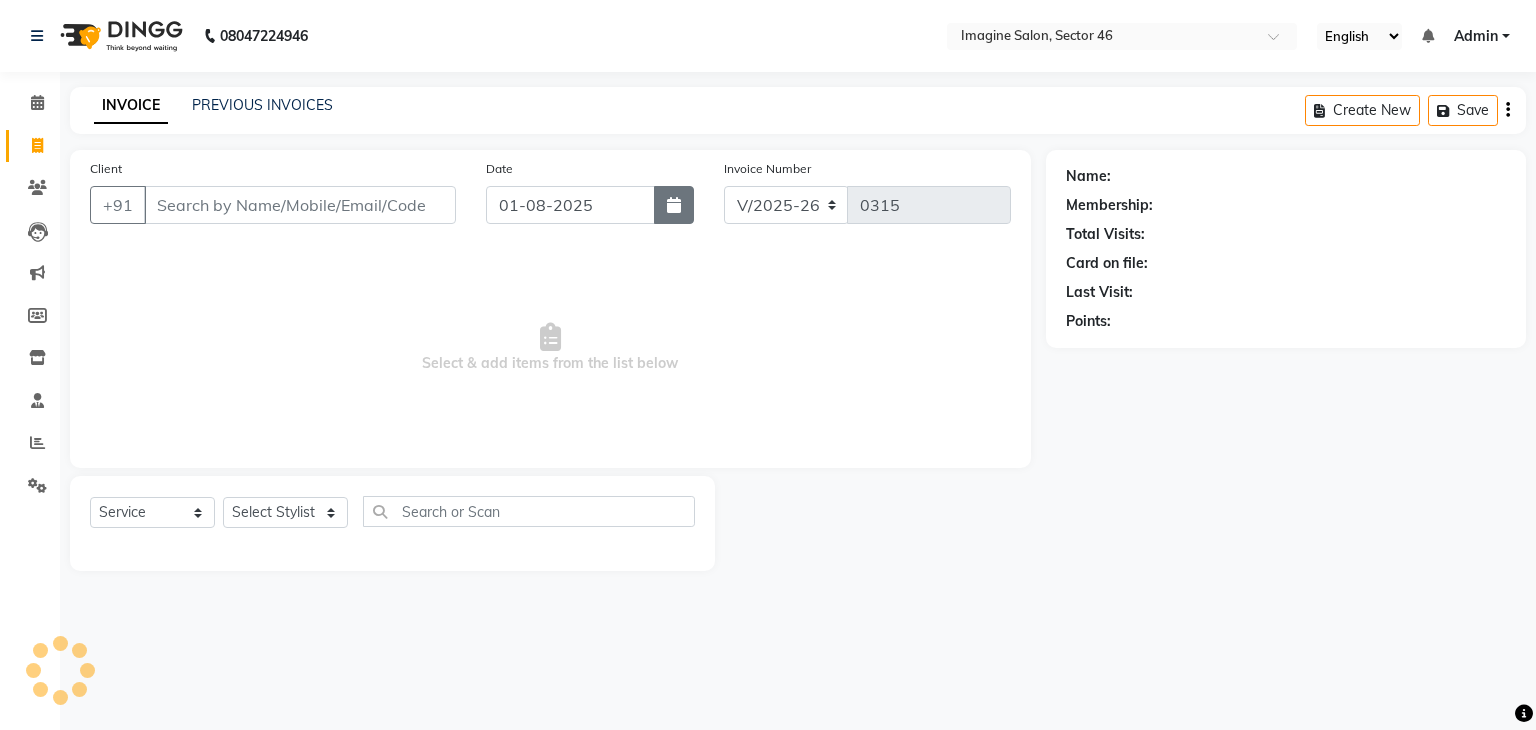 click 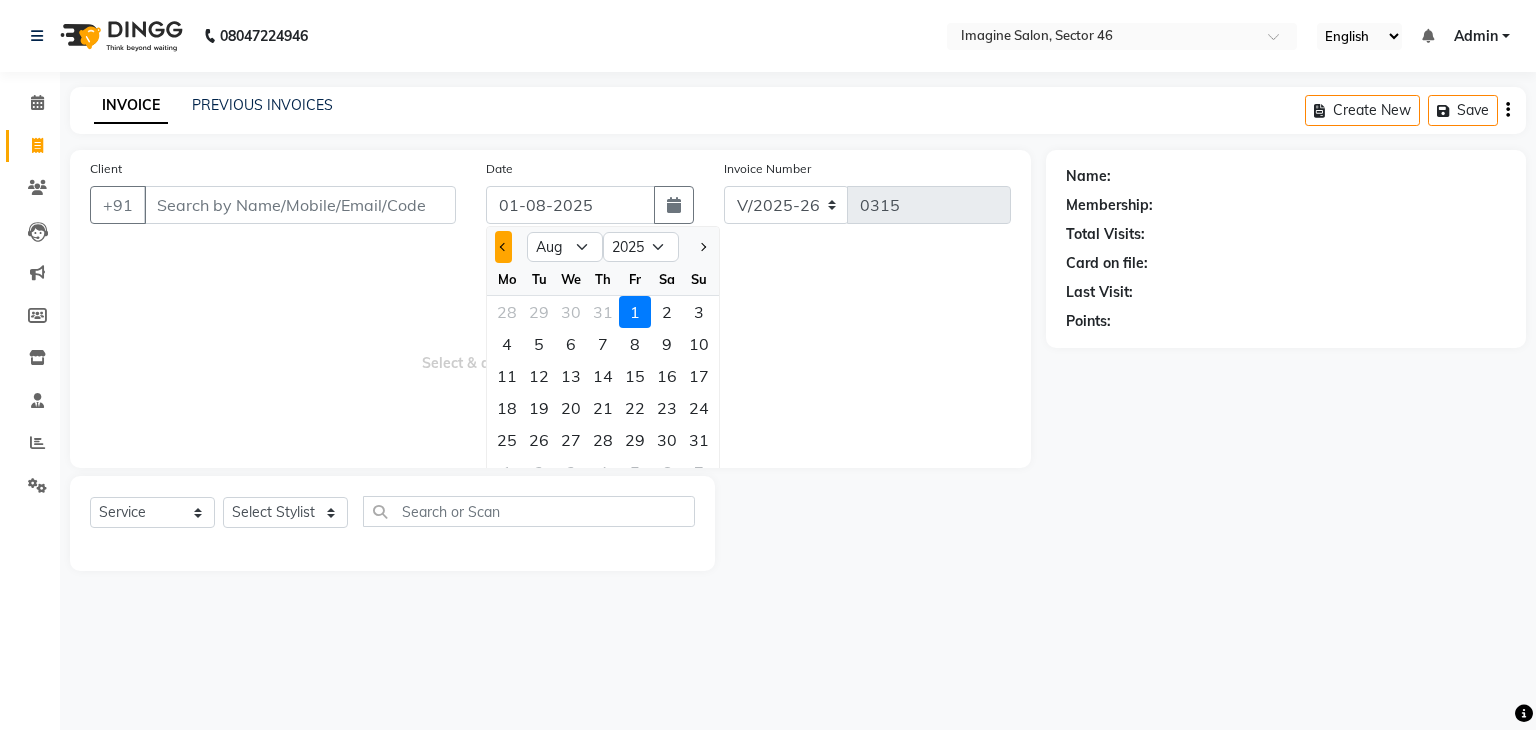 click 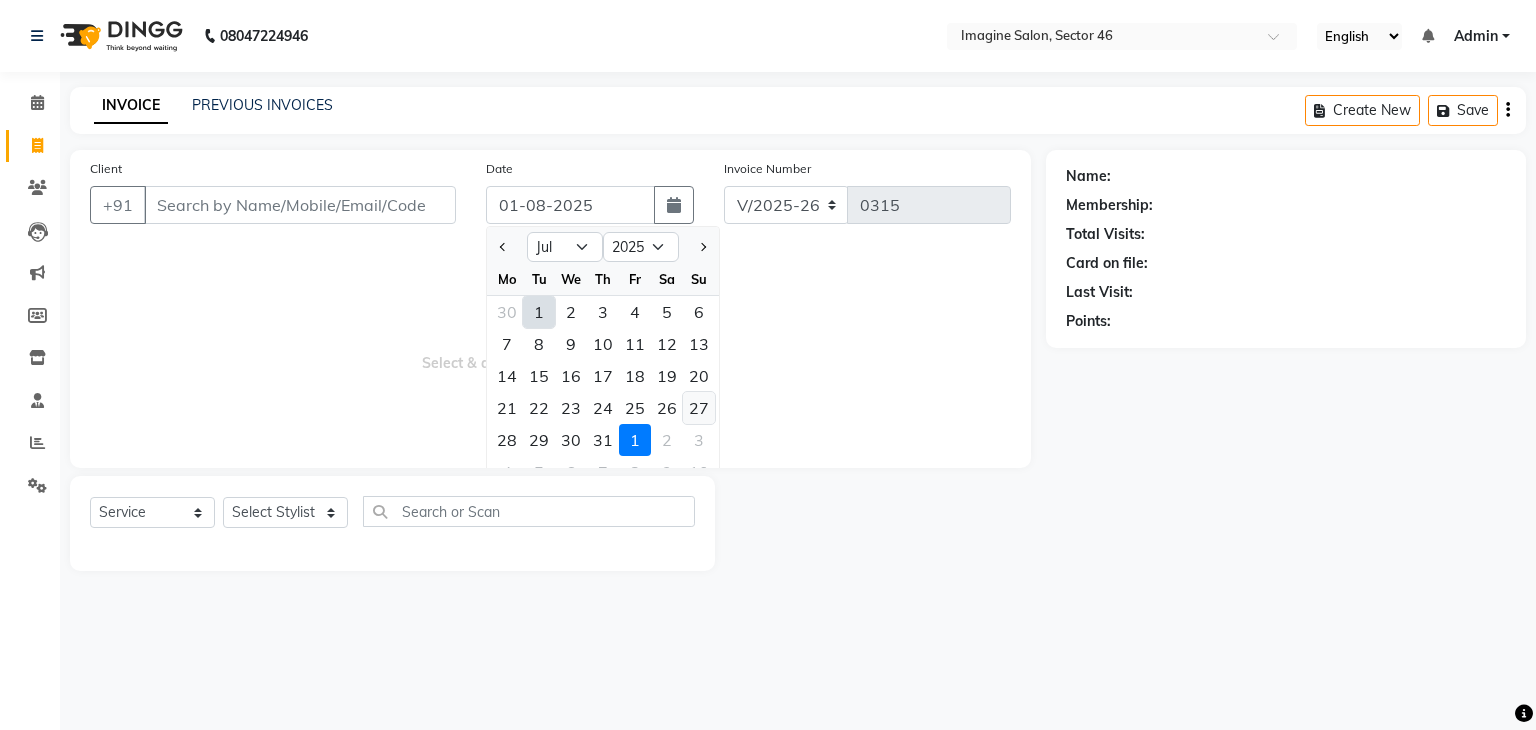 click on "27" 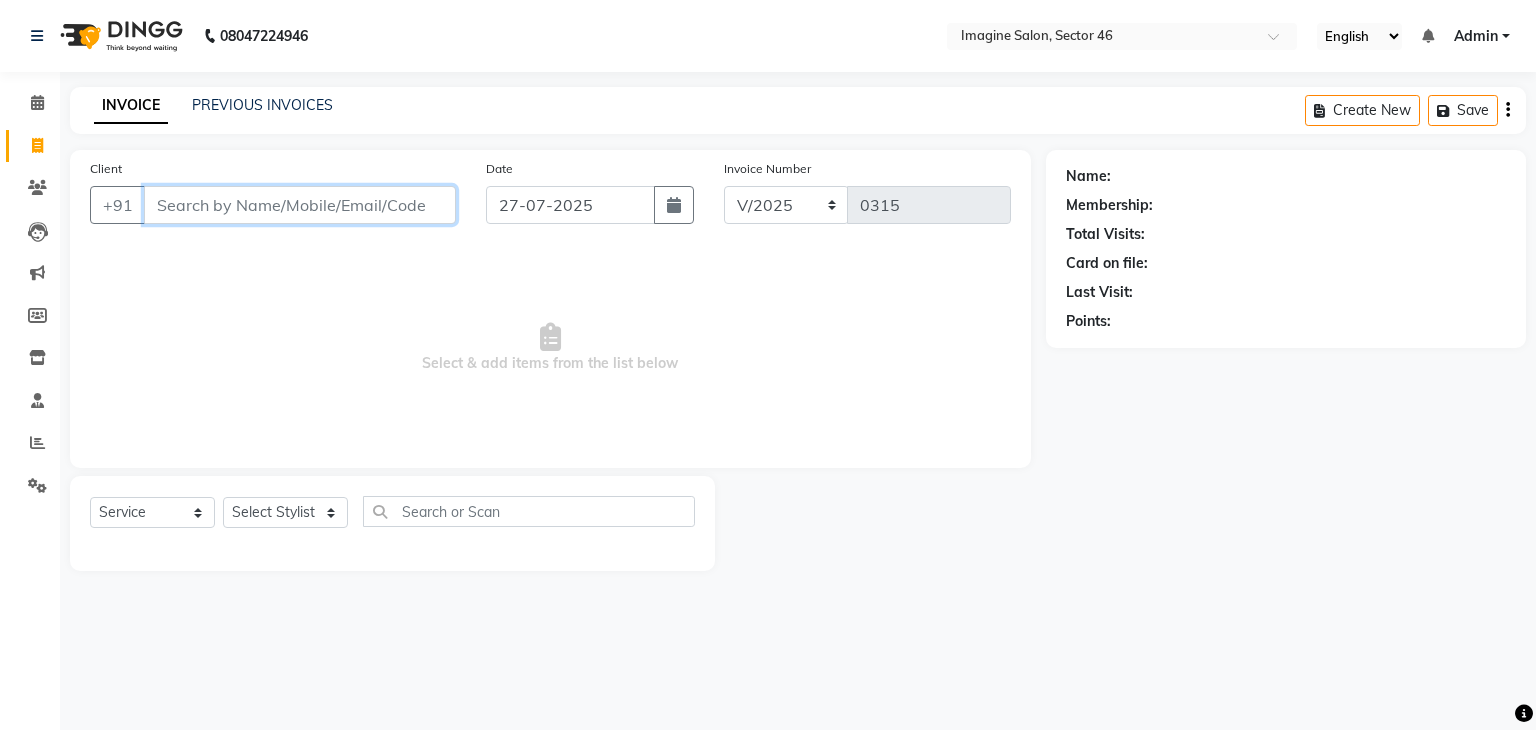 click on "Client" at bounding box center (300, 205) 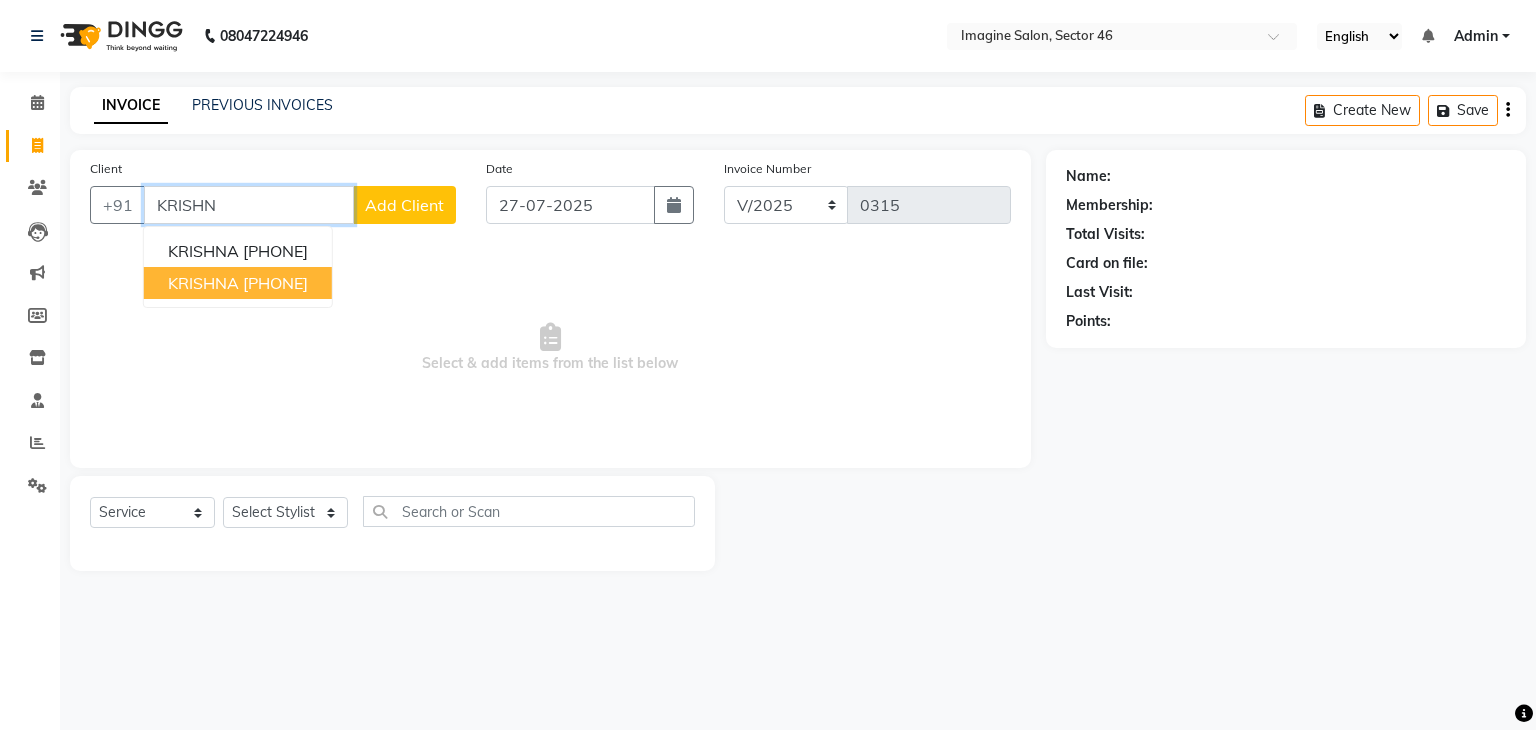 click on "[PHONE]" at bounding box center [275, 283] 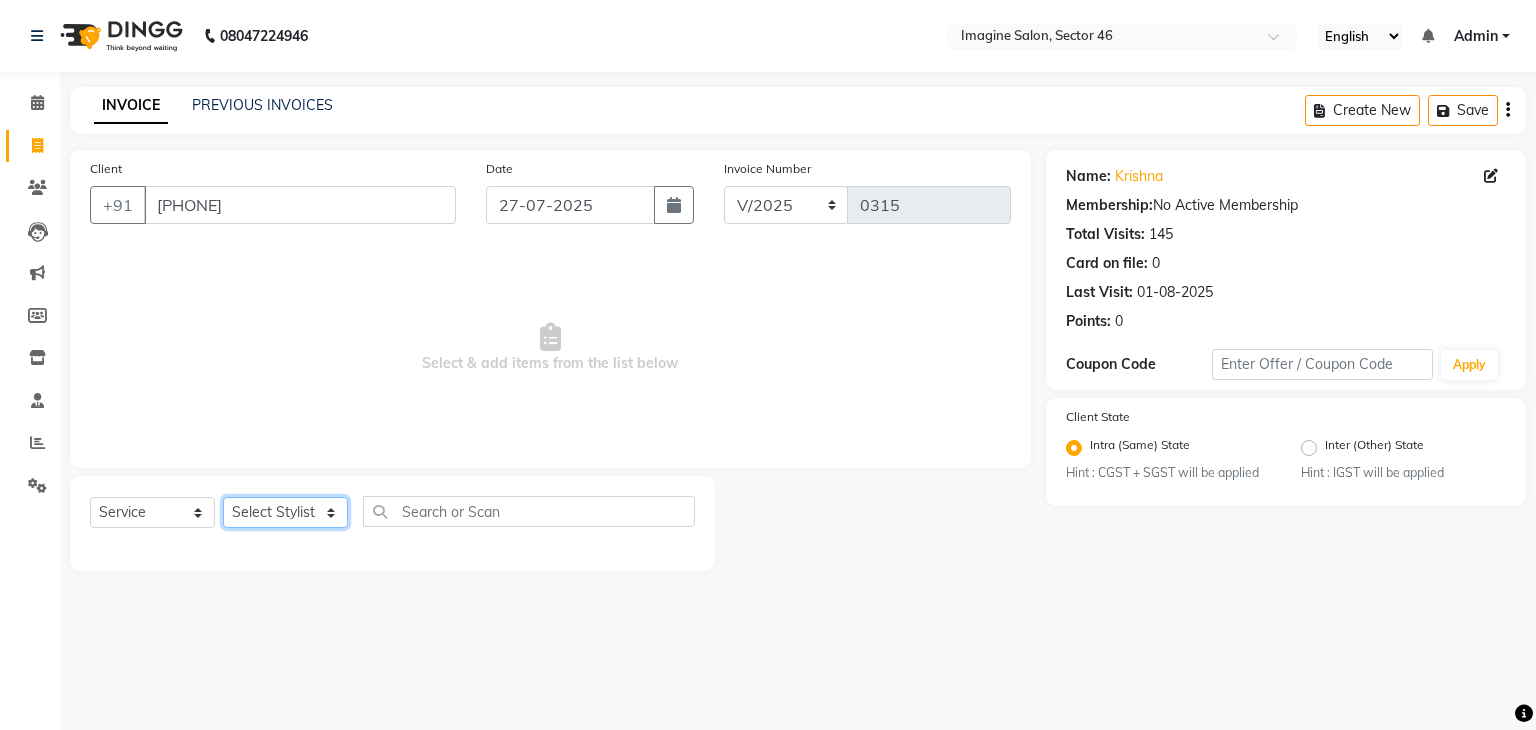 click on "Select Stylist AADIL ADIL Ajay Alam ALAM ALI ALI ANIL ANMOL ARVIND Ashif ASHISH Atif AYESHA BABLI DHEERAJ FAIZ Gaurav Geeta GULJAR HARMAN IBRAHIM Janvi JITENDER KAVI KHUSHBOO KHUSHBOO komal kusum mam  LUCKY manager manju manoj Marry Meena MEENTA MEENTA Meenu MERRY MINTA Moin ali MONIKA Naem Naresh NAZIM NEELAM Neeraj Nisha Pankaj Priya PRIYANKA RAGNI Ram RAM RIYA SAHIL SAMEER sangeeta  SAPAN Seema SEEMA SHAAN SHAHRUKH SHIKHA SHILPA SONIA sonu SONU SUNIL Sunita SUNITA UPASANA UPASANA Vanshika Varun VINITA Zafar" 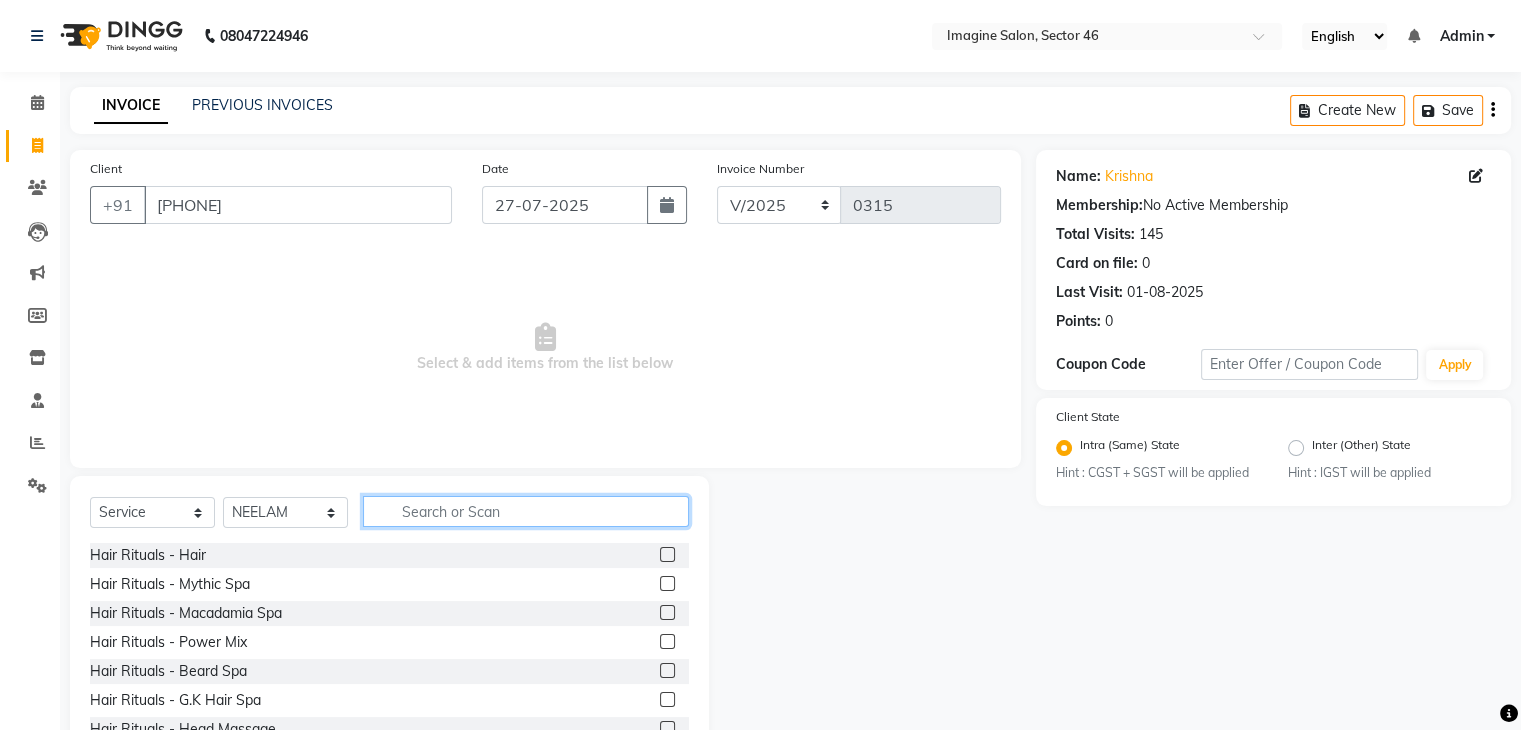 click 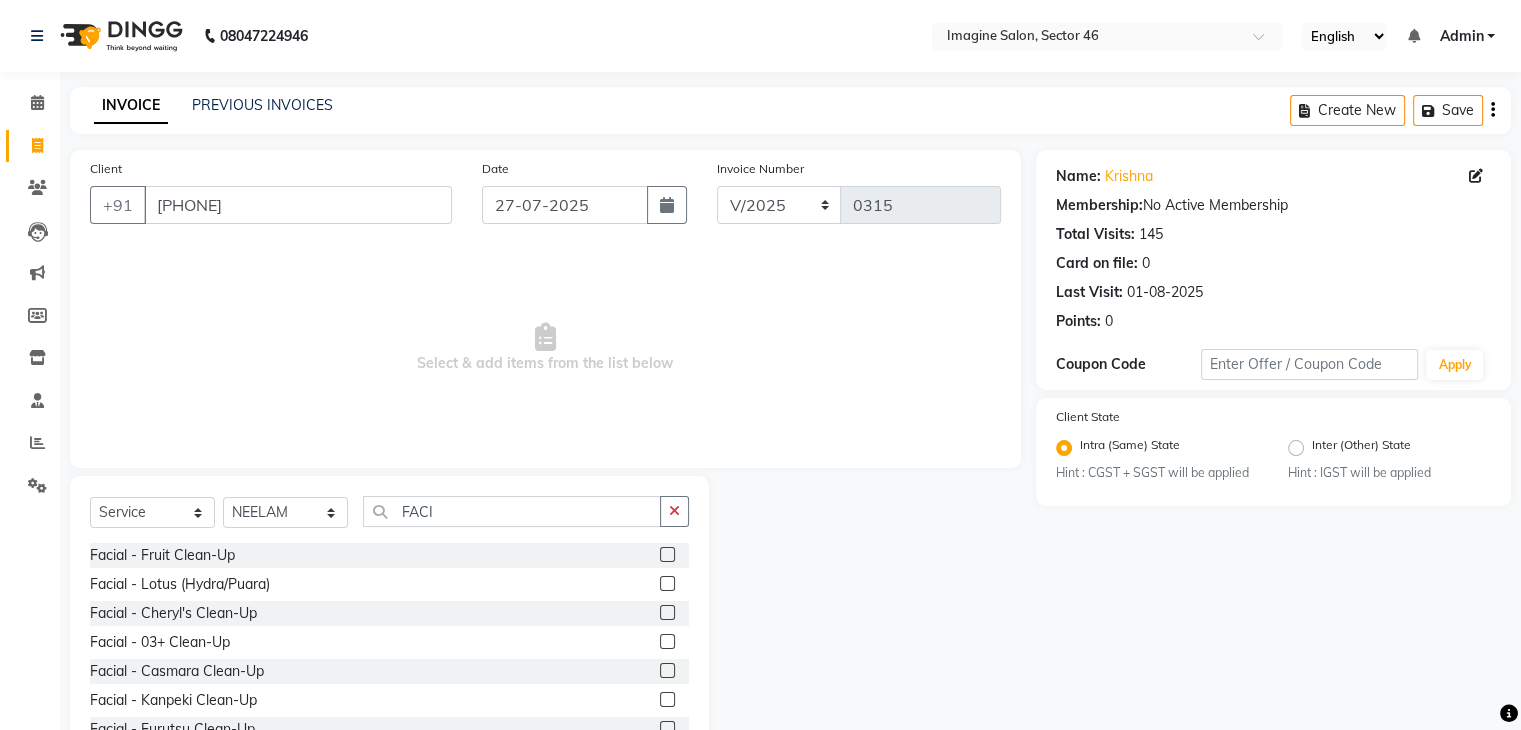 click 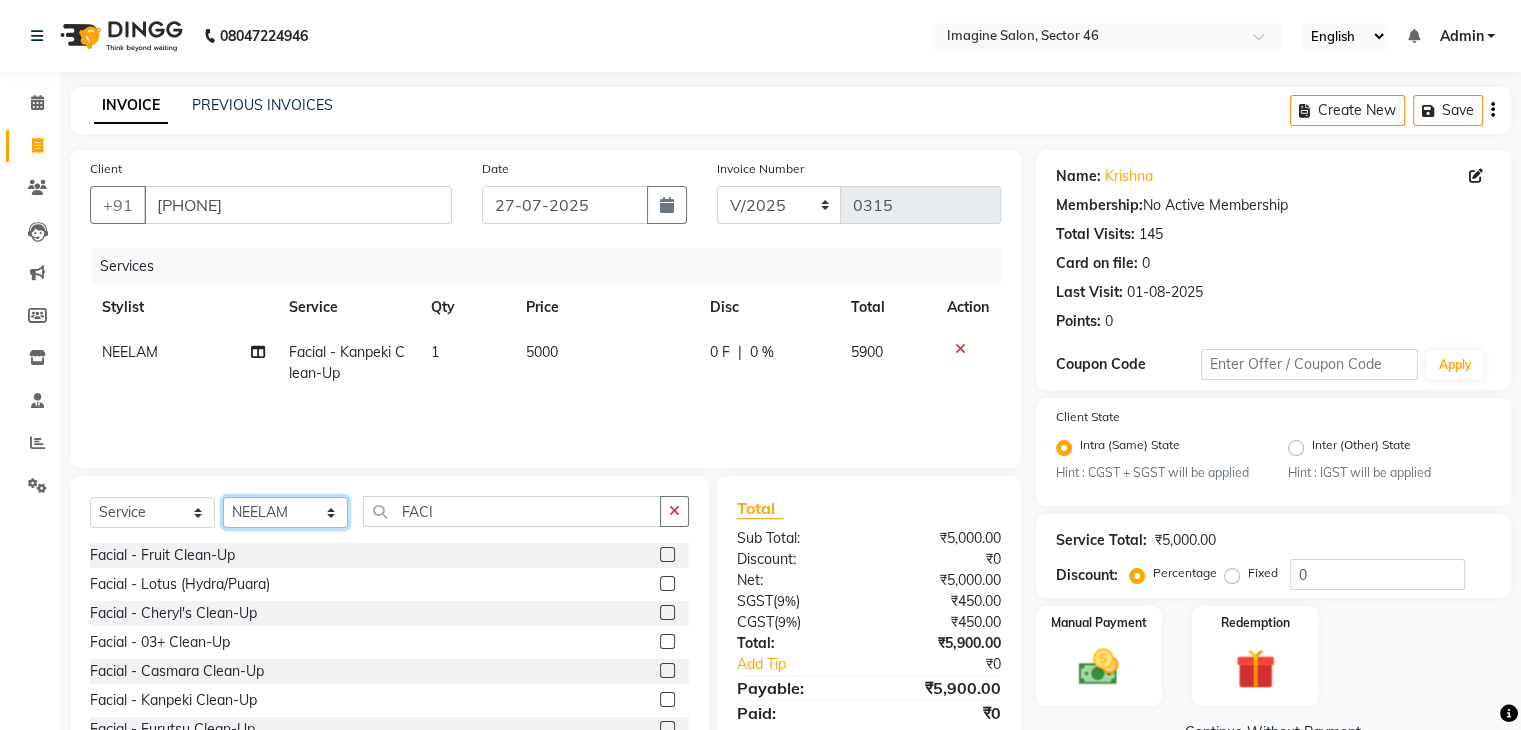 click on "Select Stylist AADIL ADIL Ajay Alam ALAM ALI ALI ANIL ANMOL ARVIND Ashif ASHISH Atif AYESHA BABLI DHEERAJ FAIZ Gaurav Geeta GULJAR HARMAN IBRAHIM Janvi JITENDER KAVI KHUSHBOO KHUSHBOO komal kusum mam  LUCKY manager manju manoj Marry Meena MEENTA MEENTA Meenu MERRY MINTA Moin ali MONIKA Naem Naresh NAZIM NEELAM Neeraj Nisha Pankaj Priya PRIYANKA RAGNI Ram RAM RIYA SAHIL SAMEER sangeeta  SAPAN Seema SEEMA SHAAN SHAHRUKH SHIKHA SHILPA SONIA sonu SONU SUNIL Sunita SUNITA UPASANA UPASANA Vanshika Varun VINITA Zafar" 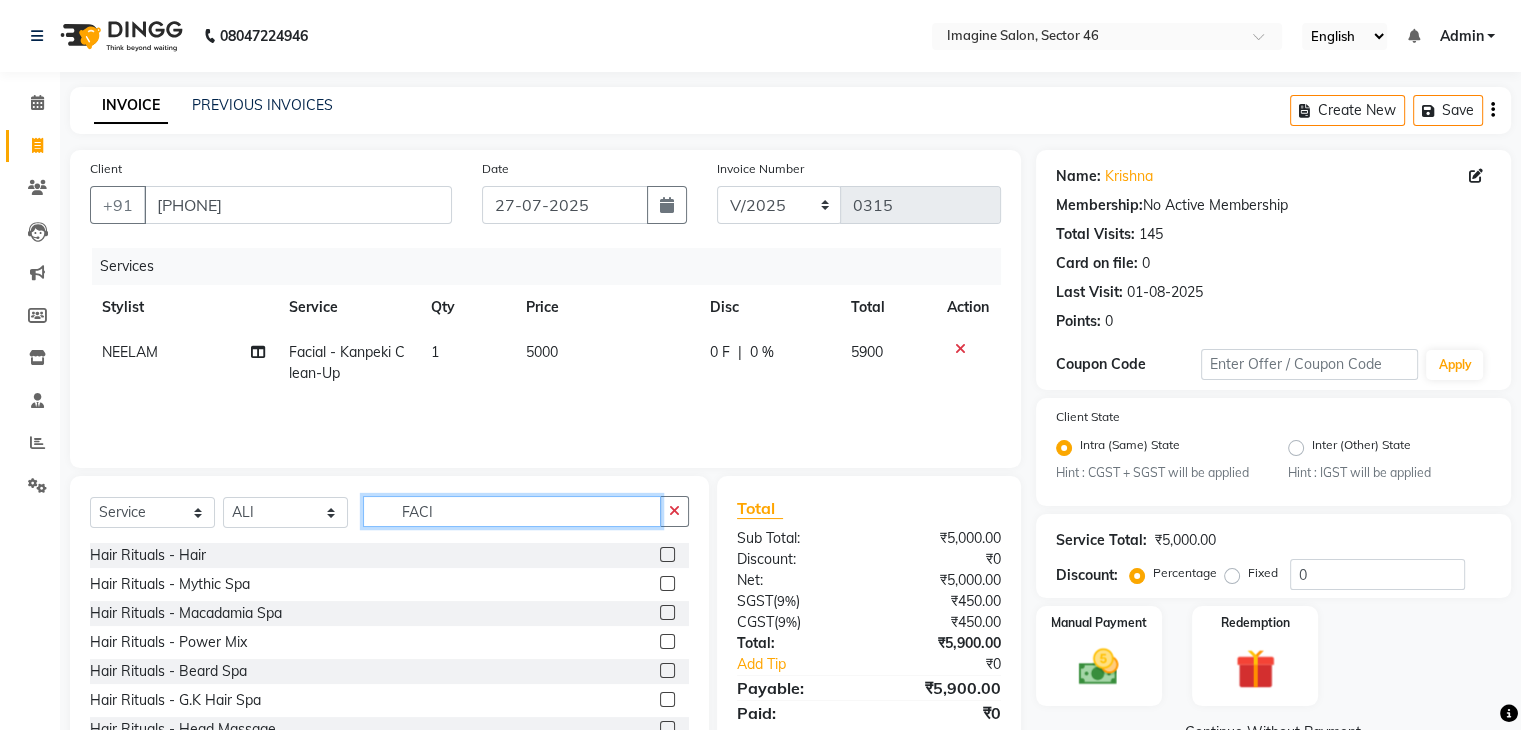 click on "FACI" 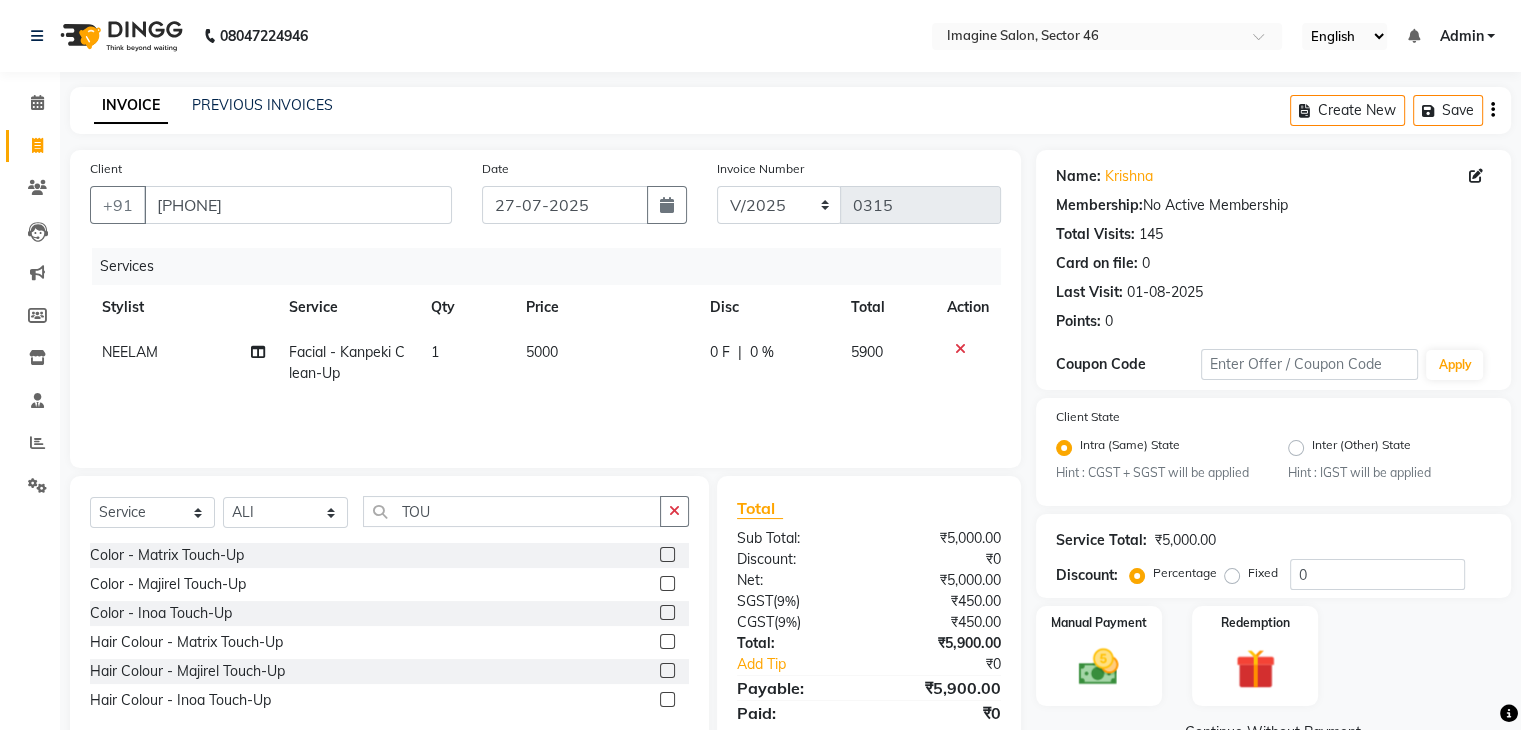 click 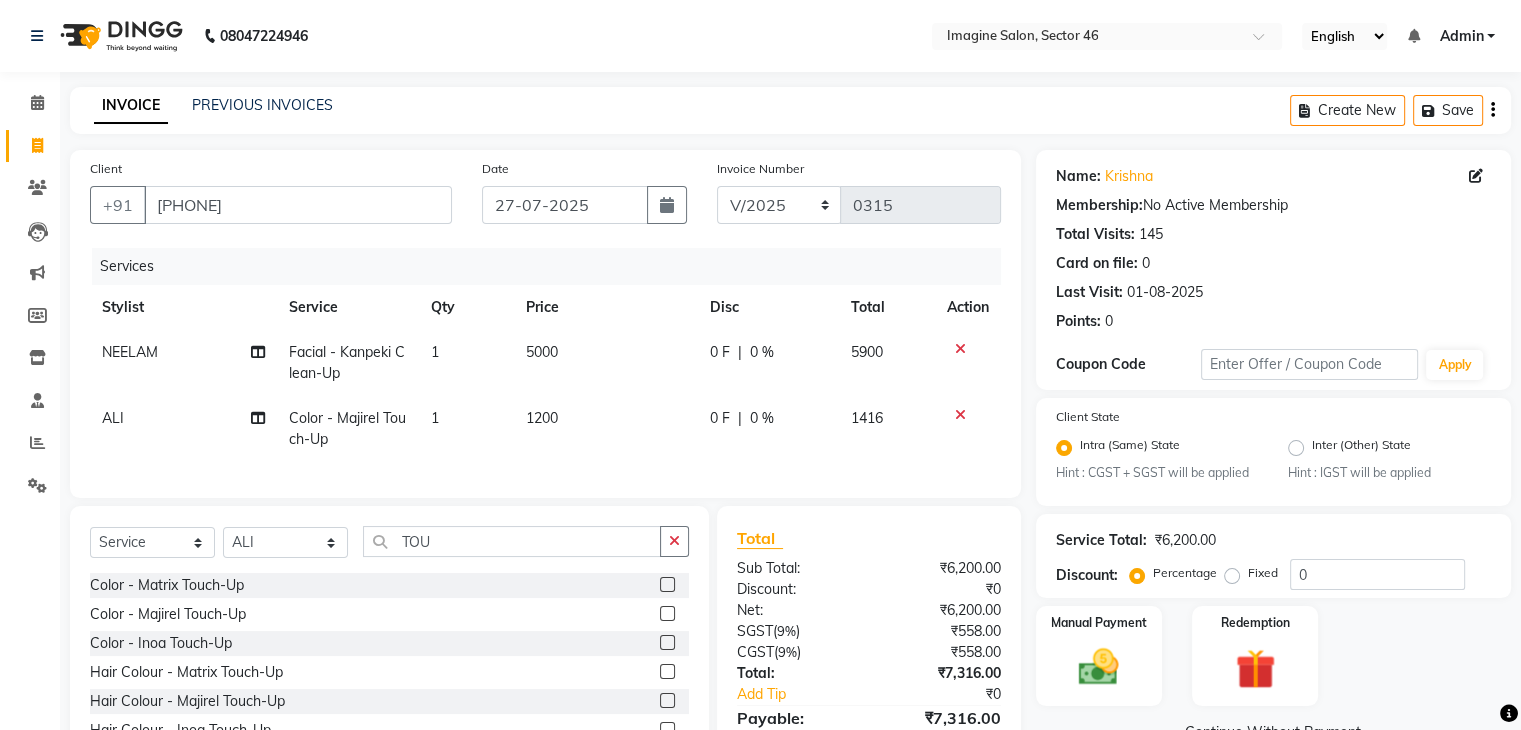click on "1200" 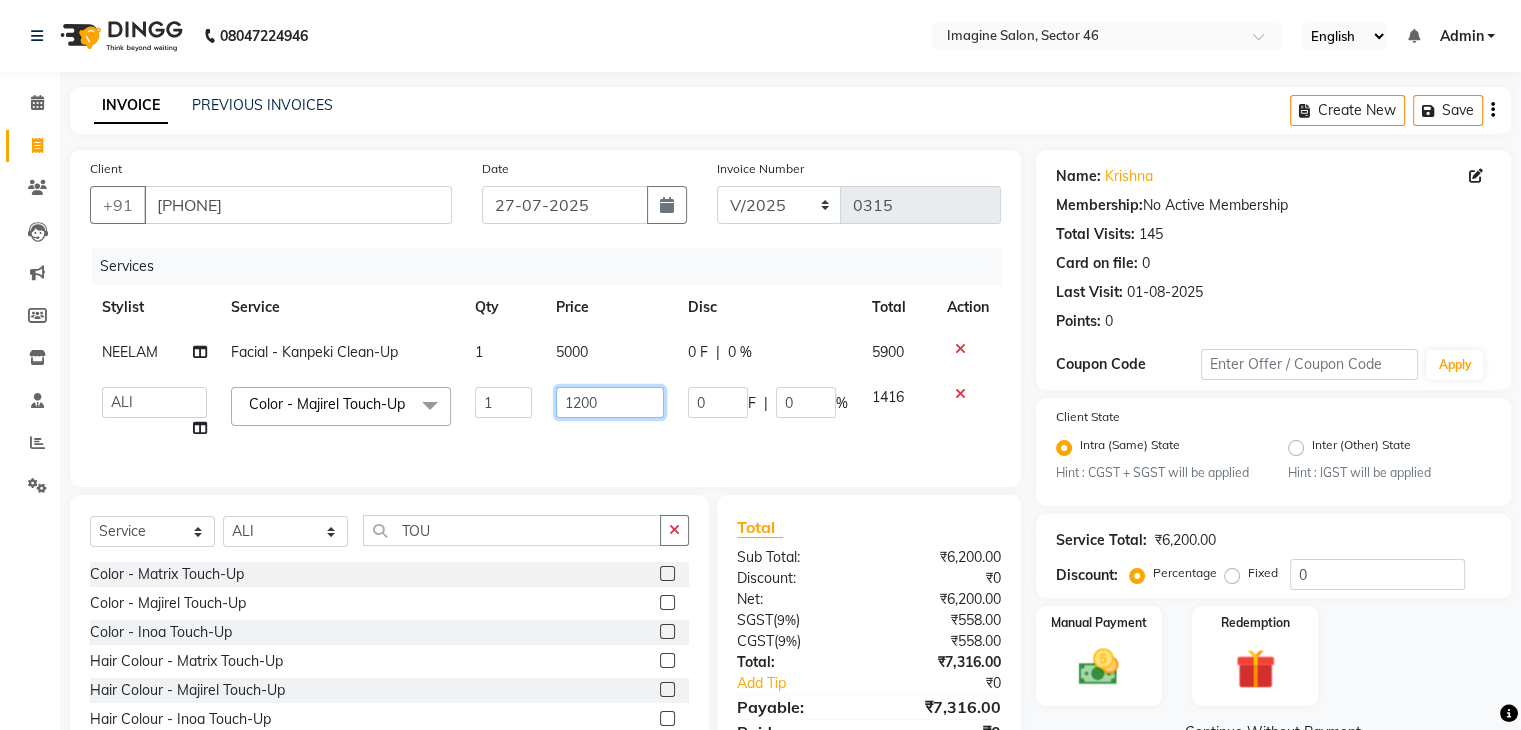 click on "1200" 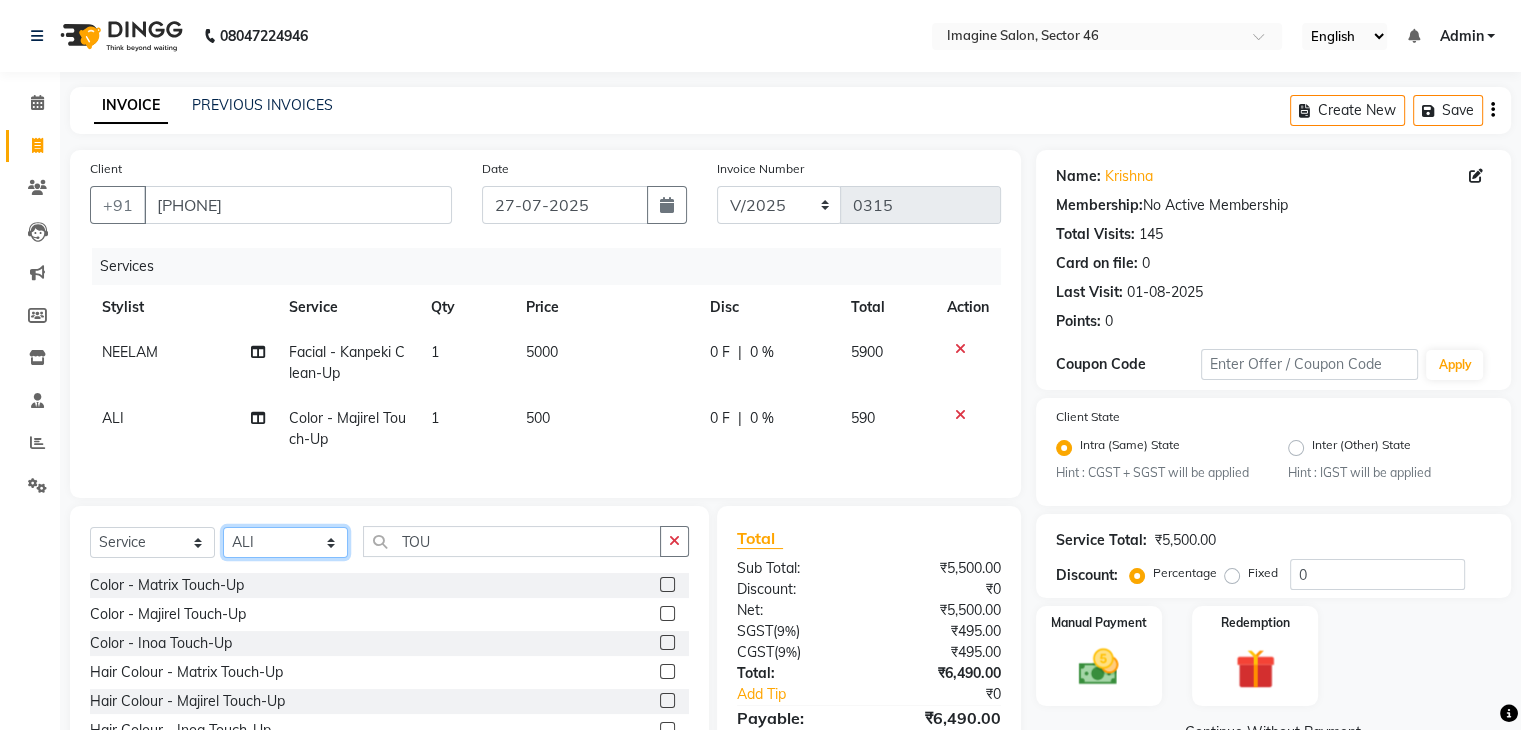 click on "Select Stylist AADIL ADIL Ajay Alam ALAM ALI ALI ANIL ANMOL ARVIND Ashif ASHISH Atif AYESHA BABLI DHEERAJ FAIZ Gaurav Geeta GULJAR HARMAN IBRAHIM Janvi JITENDER KAVI KHUSHBOO KHUSHBOO komal kusum mam  LUCKY manager manju manoj Marry Meena MEENTA MEENTA Meenu MERRY MINTA Moin ali MONIKA Naem Naresh NAZIM NEELAM Neeraj Nisha Pankaj Priya PRIYANKA RAGNI Ram RAM RIYA SAHIL SAMEER sangeeta  SAPAN Seema SEEMA SHAAN SHAHRUKH SHIKHA SHILPA SONIA sonu SONU SUNIL Sunita SUNITA UPASANA UPASANA Vanshika Varun VINITA Zafar" 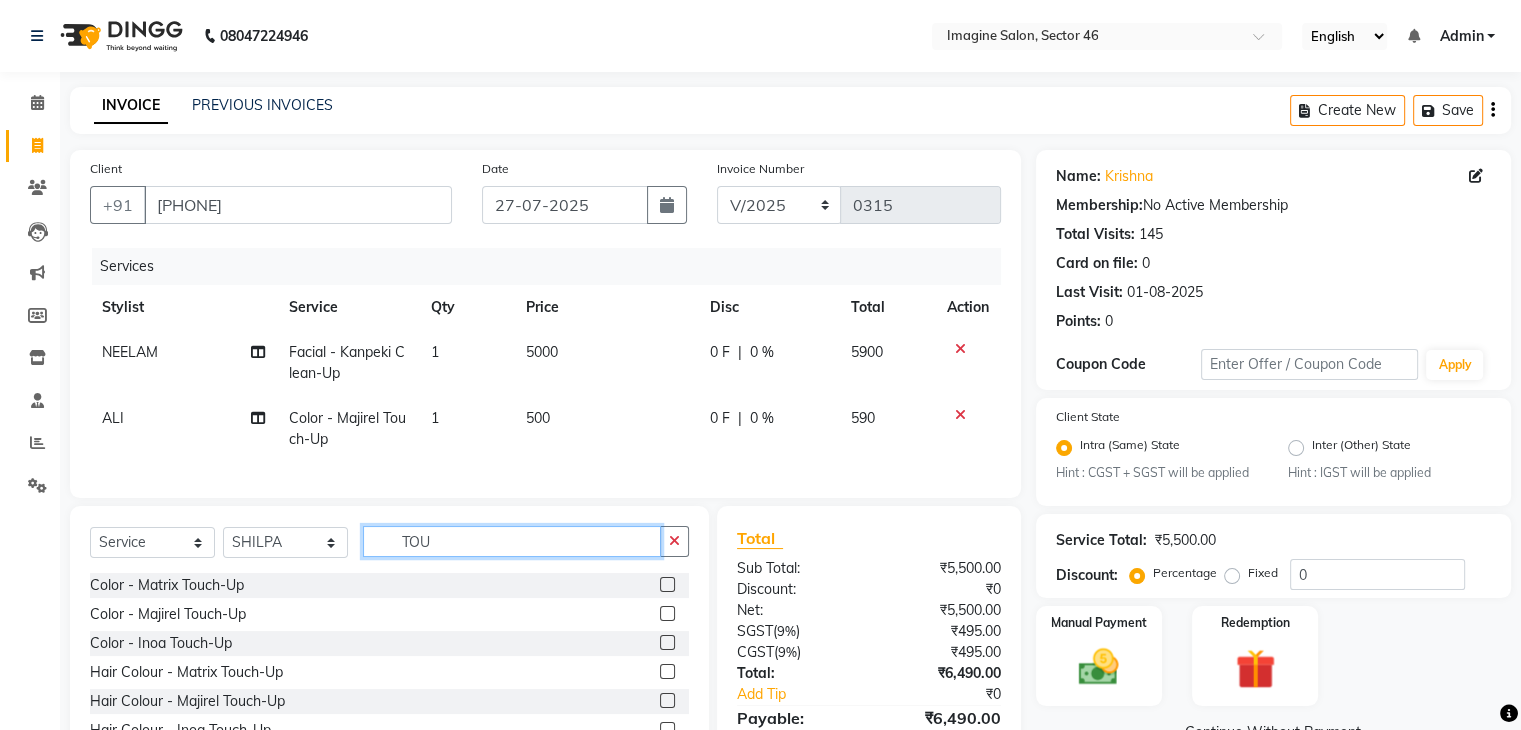 click on "TOU" 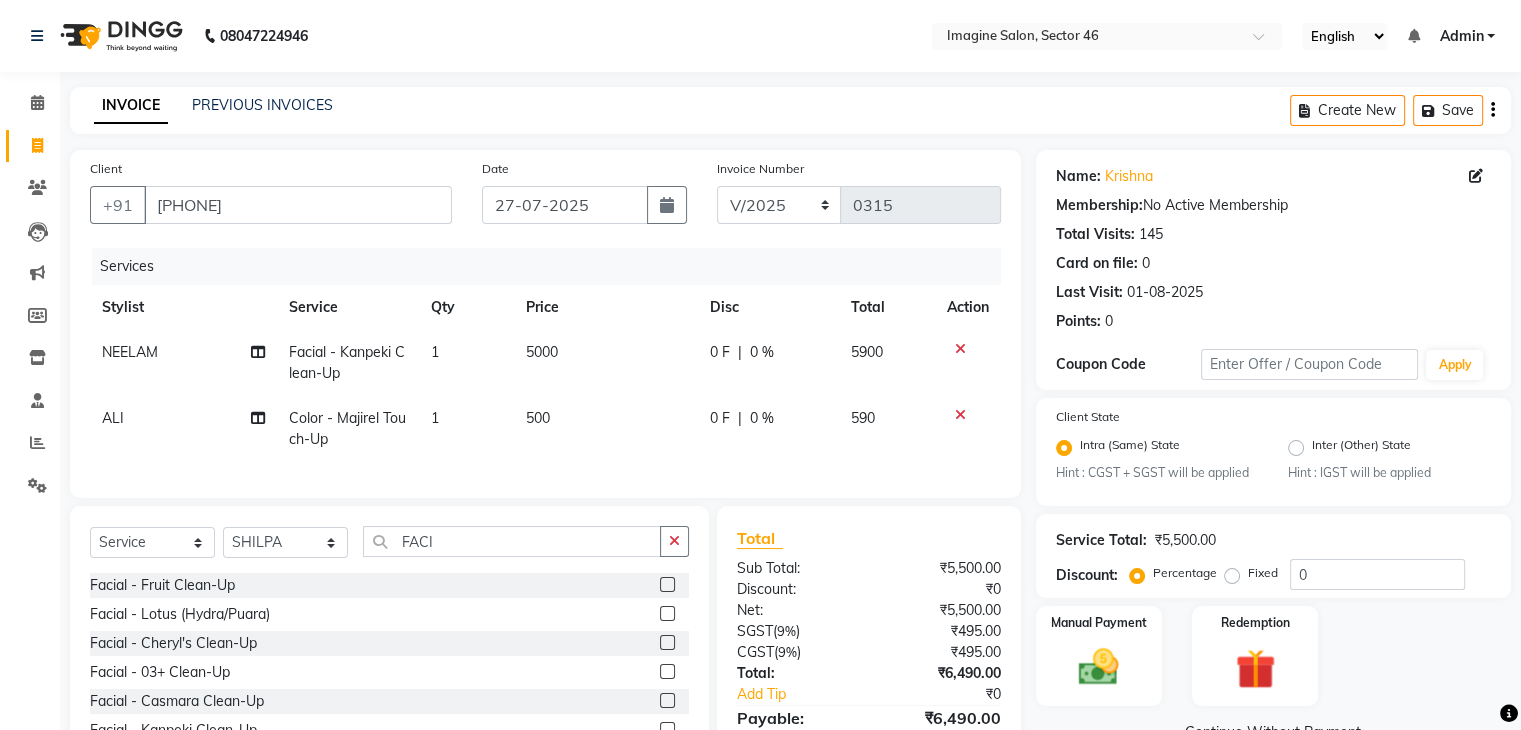 click 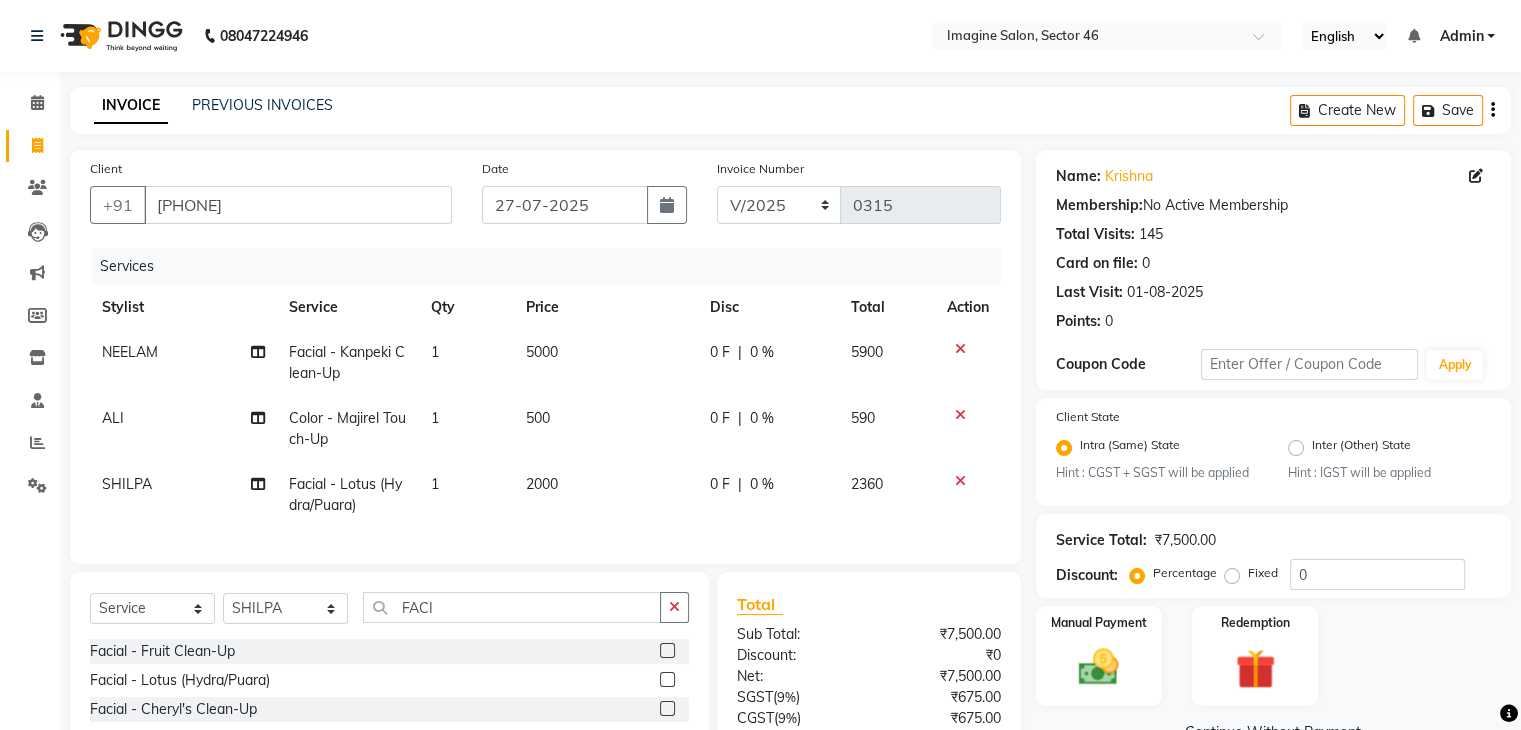 click on "2000" 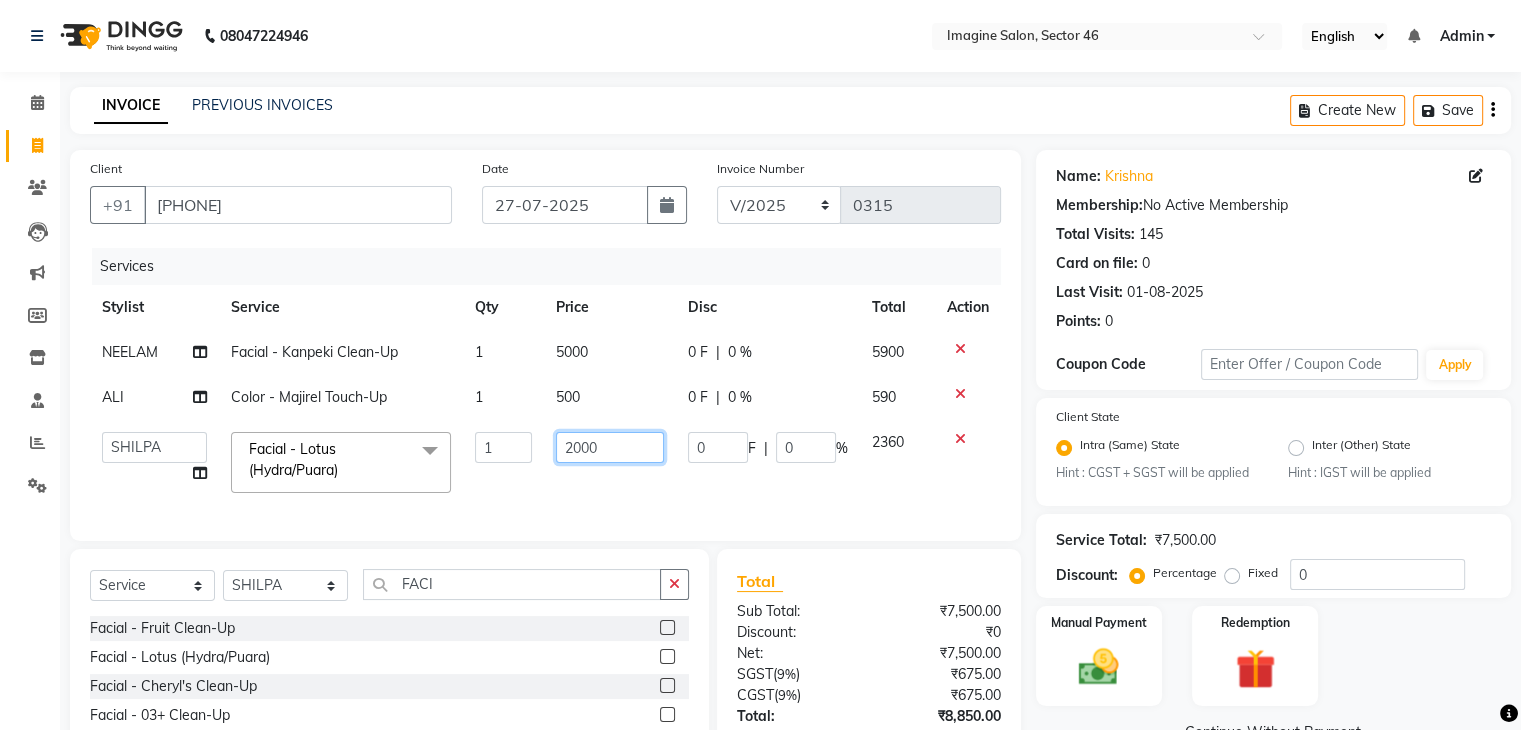 click on "2000" 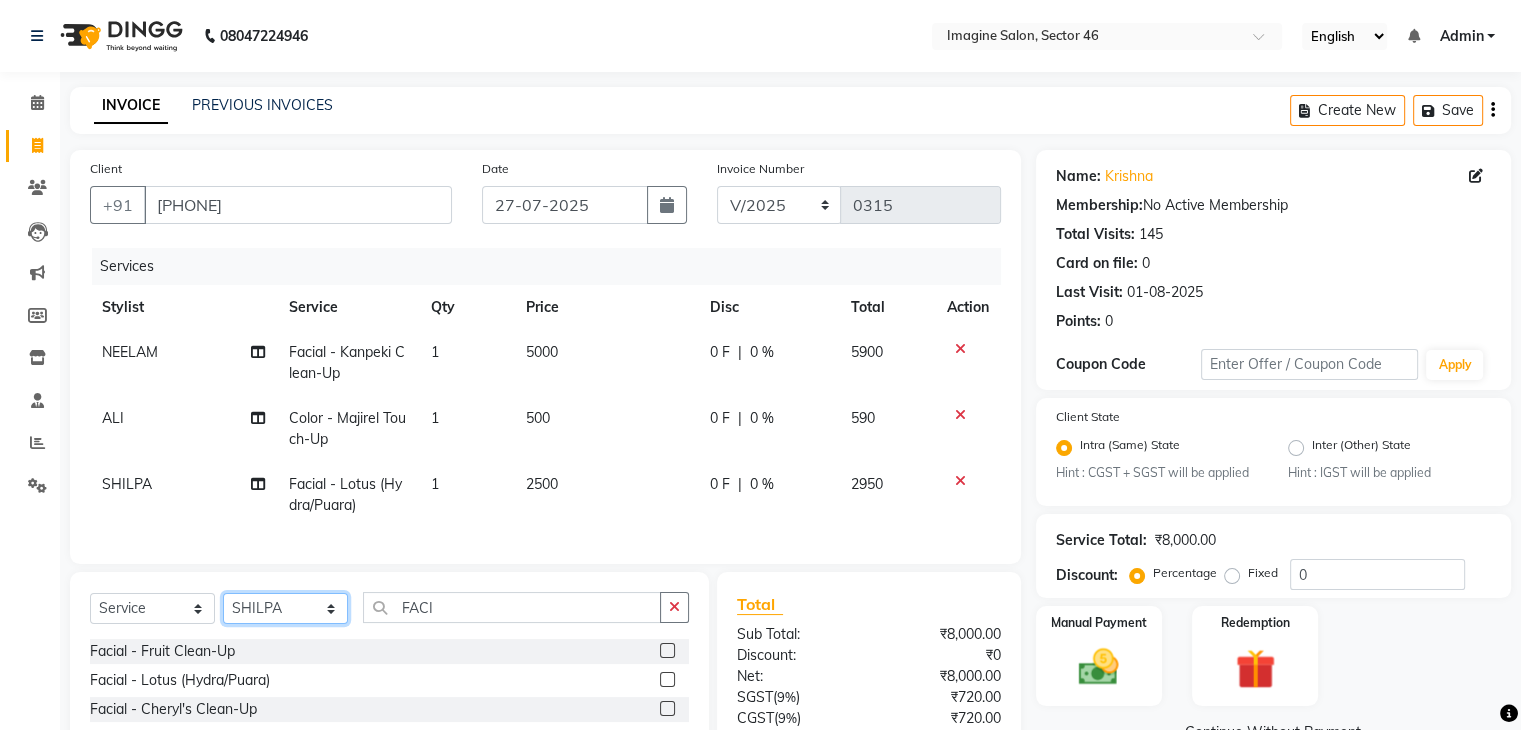 click on "Select  Service  Product  Membership  Package Voucher Prepaid Gift Card  Select Stylist AADIL ADIL Ajay Alam ALAM ALI ALI ANIL ANMOL ARVIND Ashif ASHISH Atif AYESHA BABLI DHEERAJ FAIZ Gaurav Geeta GULJAR HARMAN IBRAHIM Janvi JITENDER KAVI KHUSHBOO KHUSHBOO komal kusum mam  LUCKY manager manju manoj Marry Meena MEENTA MEENTA Meenu MERRY MINTA Moin ali MONIKA Naem Naresh NAZIM NEELAM Neeraj Nisha Pankaj Priya PRIYANKA RAGNI Ram RAM RIYA SAHIL SAMEER sangeeta  SAPAN Seema SEEMA SHAAN SHAHRUKH SHIKHA SHILPA SONIA sonu SONU SUNIL Sunita SUNITA UPASANA UPASANA Vanshika Varun VINITA Zafar FACI Facial  - Fruit Clean-Up  Facial  - Lotus (Hydra/Puara)  Facial  - Cheryl's Clean-Up  Facial  - 03+ Clean-Up  Facial  - Casmara Clean-Up  Facial  - Kanpeki Clean-Up  Facial  - Furutsu Clean-Up  Facial - Women  - Fruit Clean-Up  Facial - Women  - Lotus (Hydra / Puara)  Facial - Women  - Cheryl'S Clean-Up  Facial - Women  - 03+ Clean-Up  Facial - Women  - Casmara Clean-Up  Facial - Women  - Kanpeki Clean-Up" 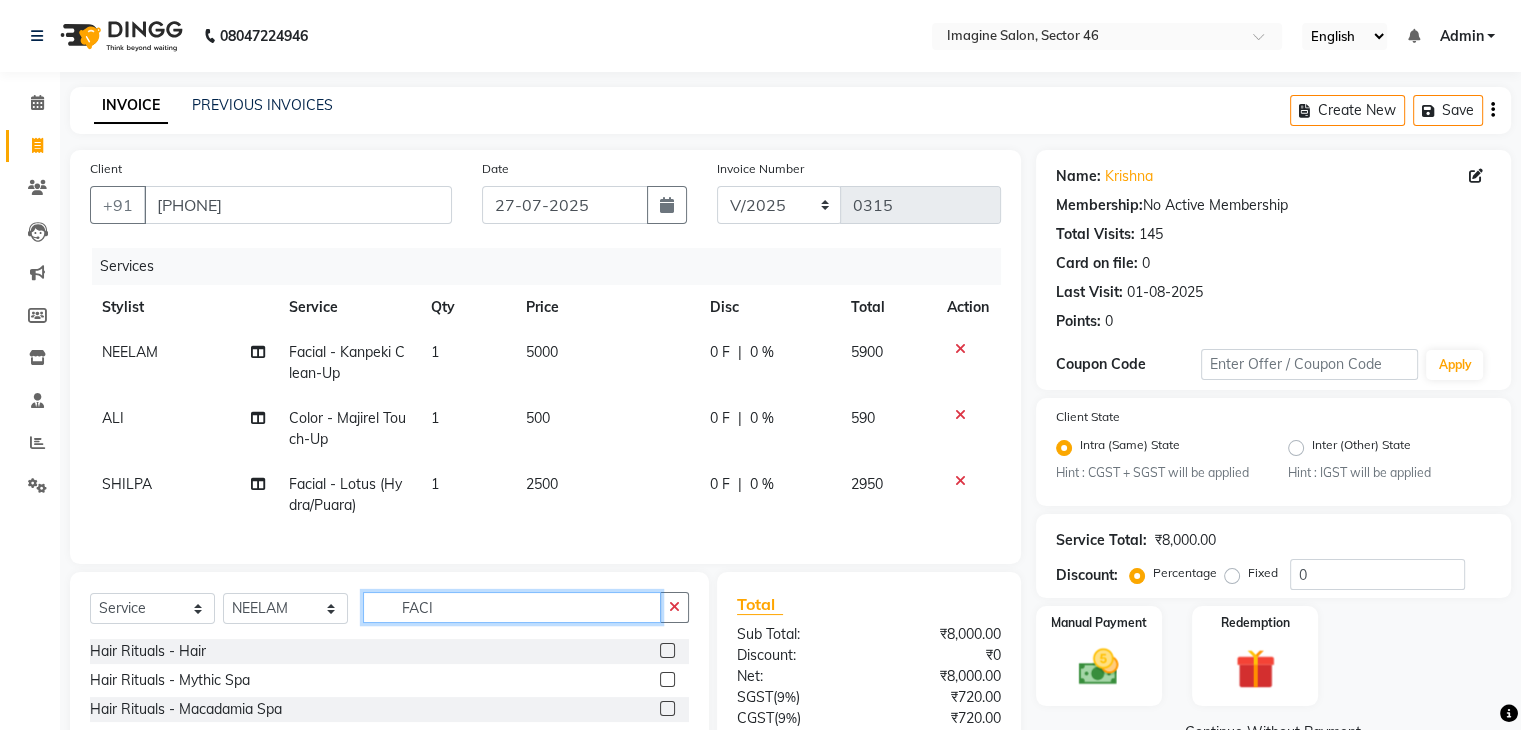 click on "FACI" 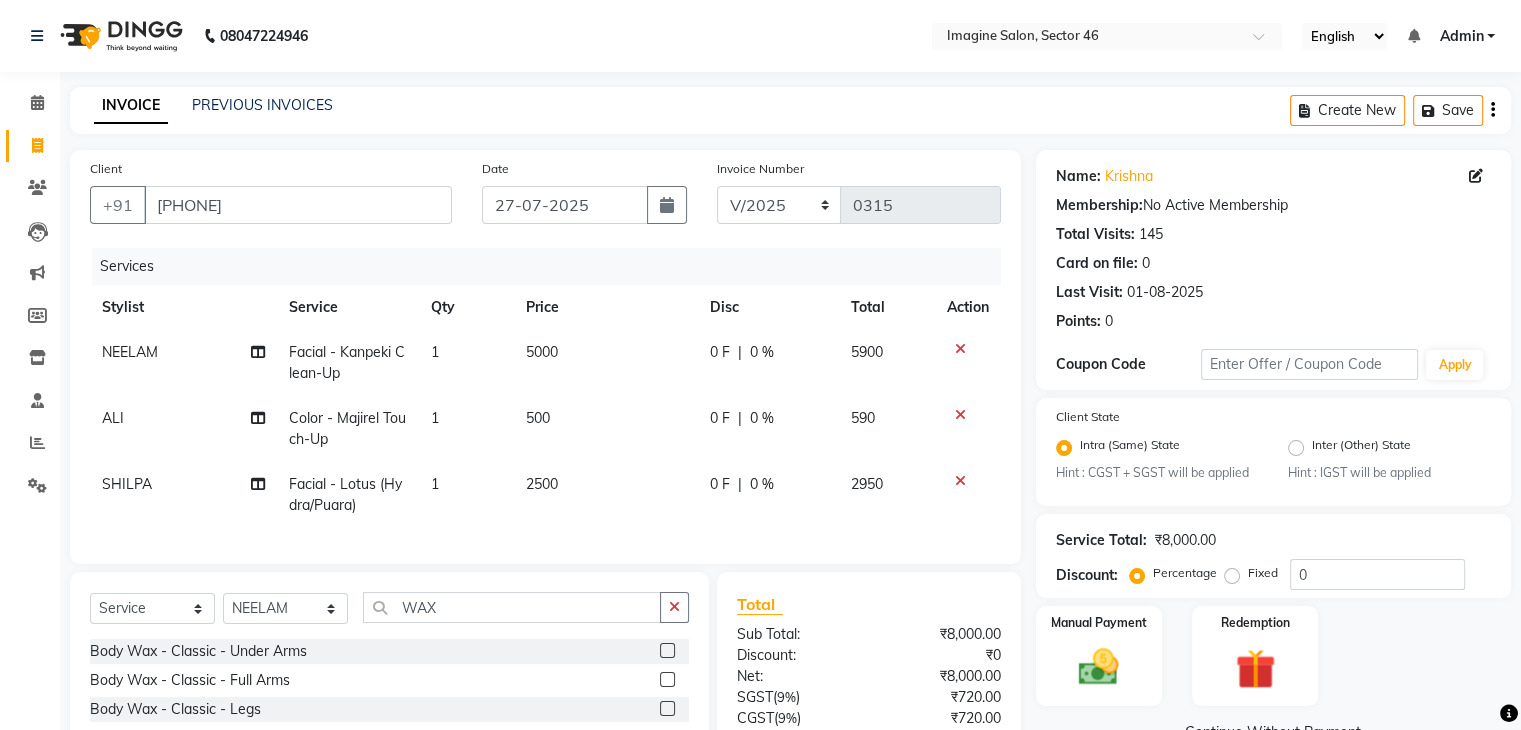 click on "Body Wax - Classic - Under Arms" 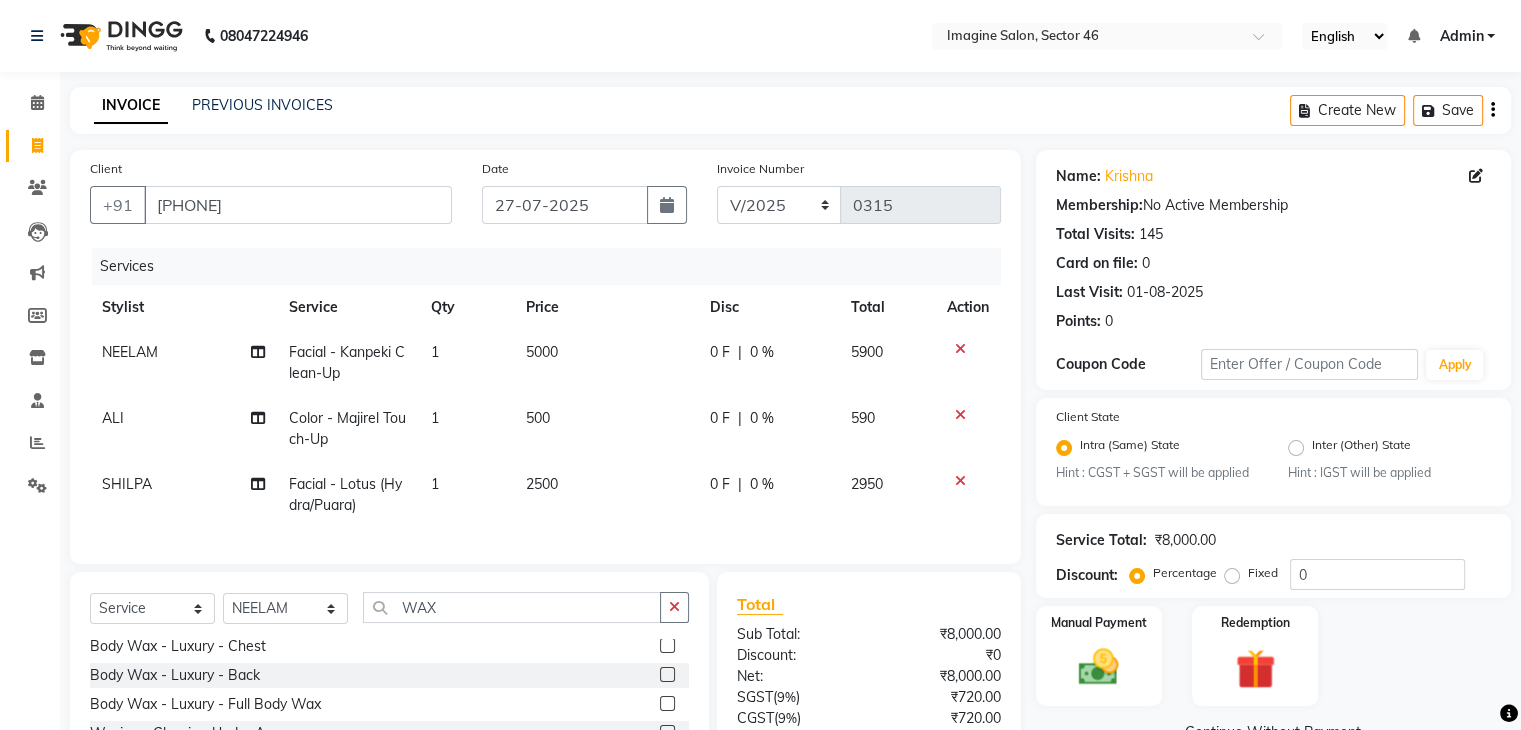 scroll, scrollTop: 480, scrollLeft: 0, axis: vertical 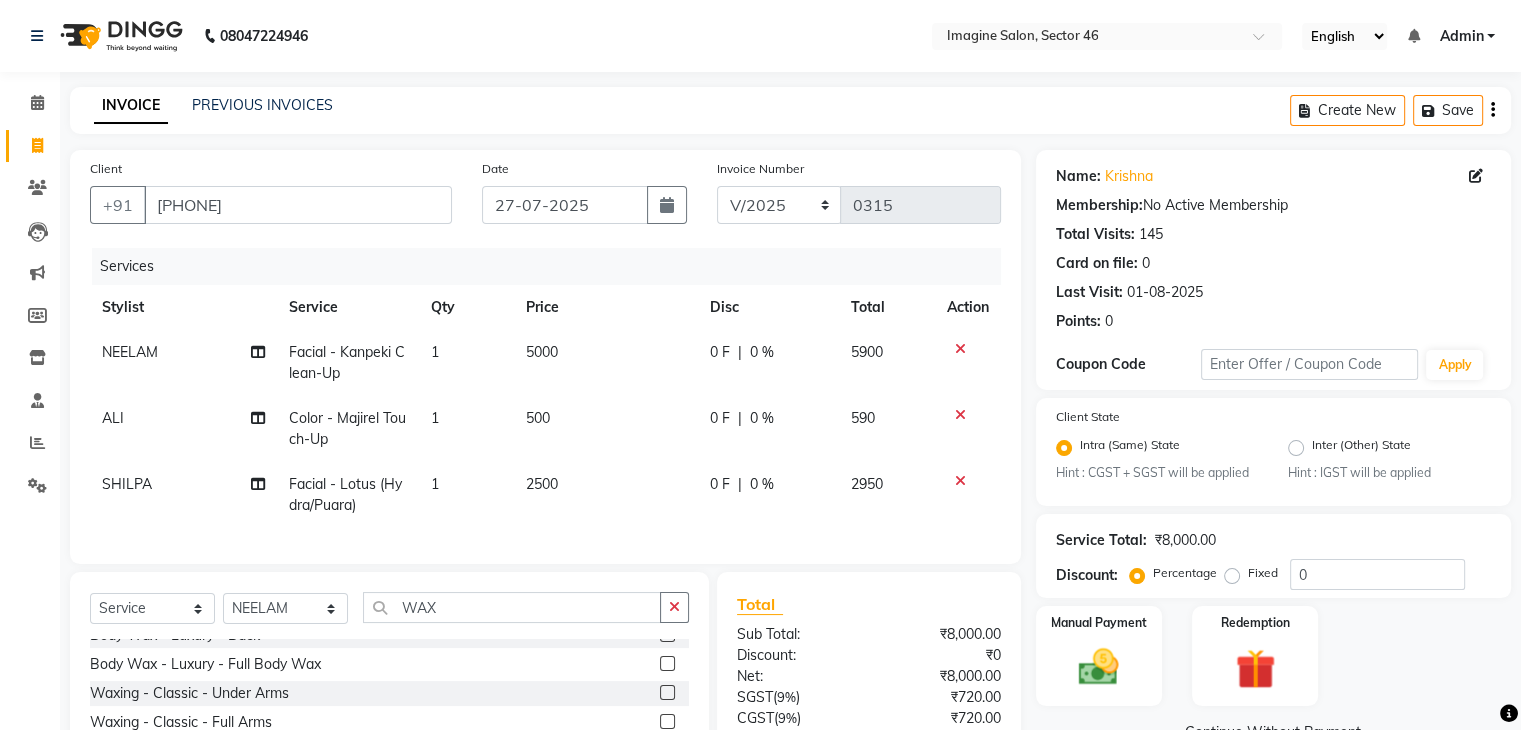 click 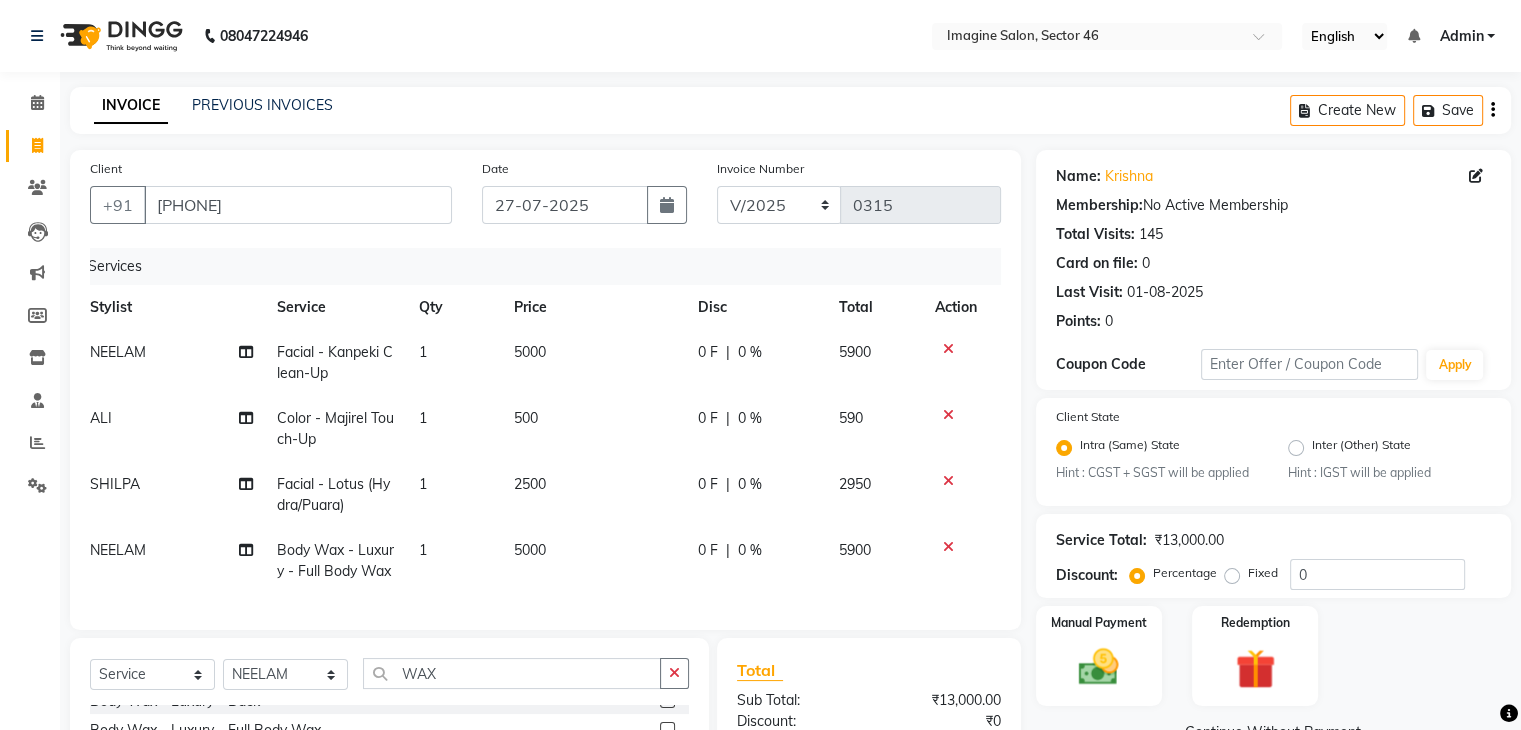 scroll, scrollTop: 0, scrollLeft: 14, axis: horizontal 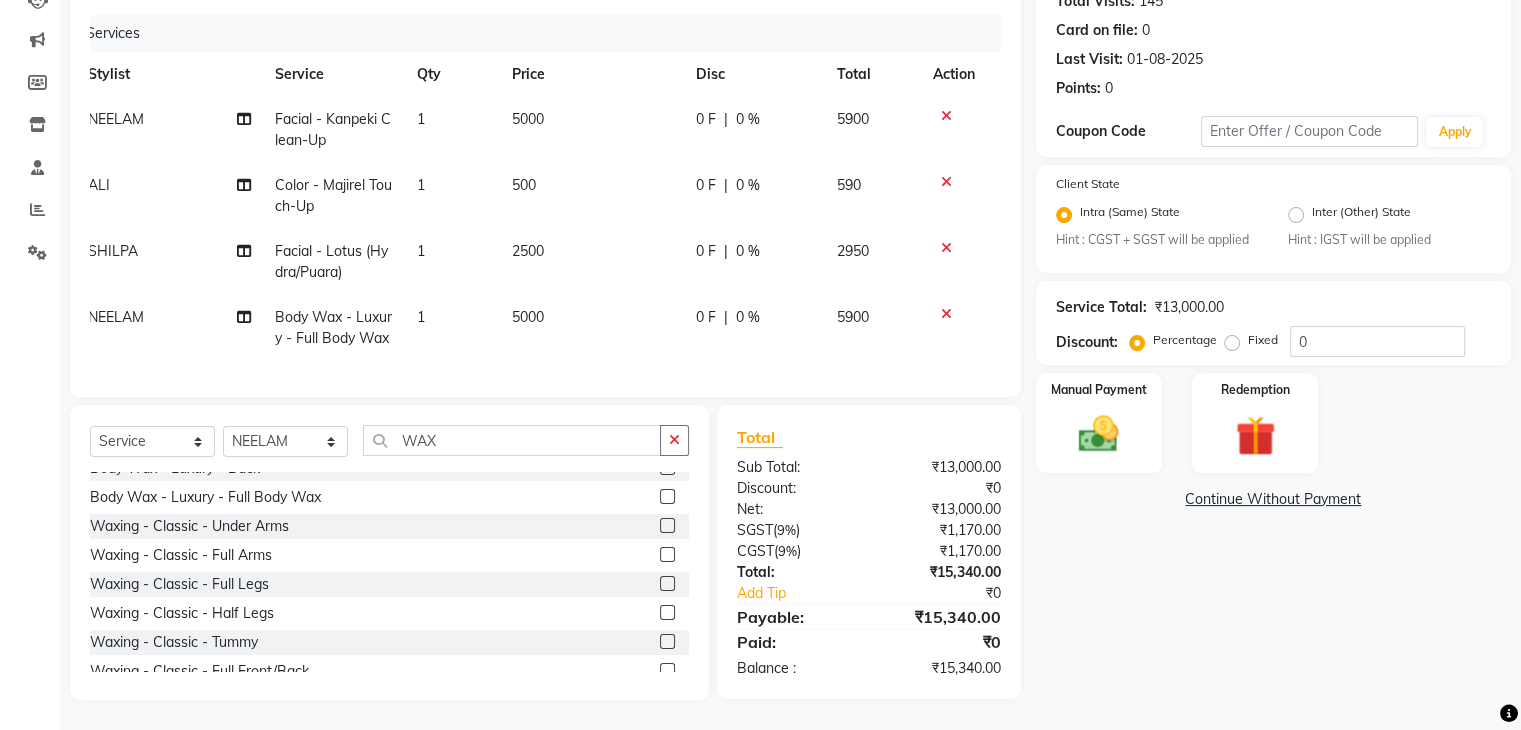 click on "5000" 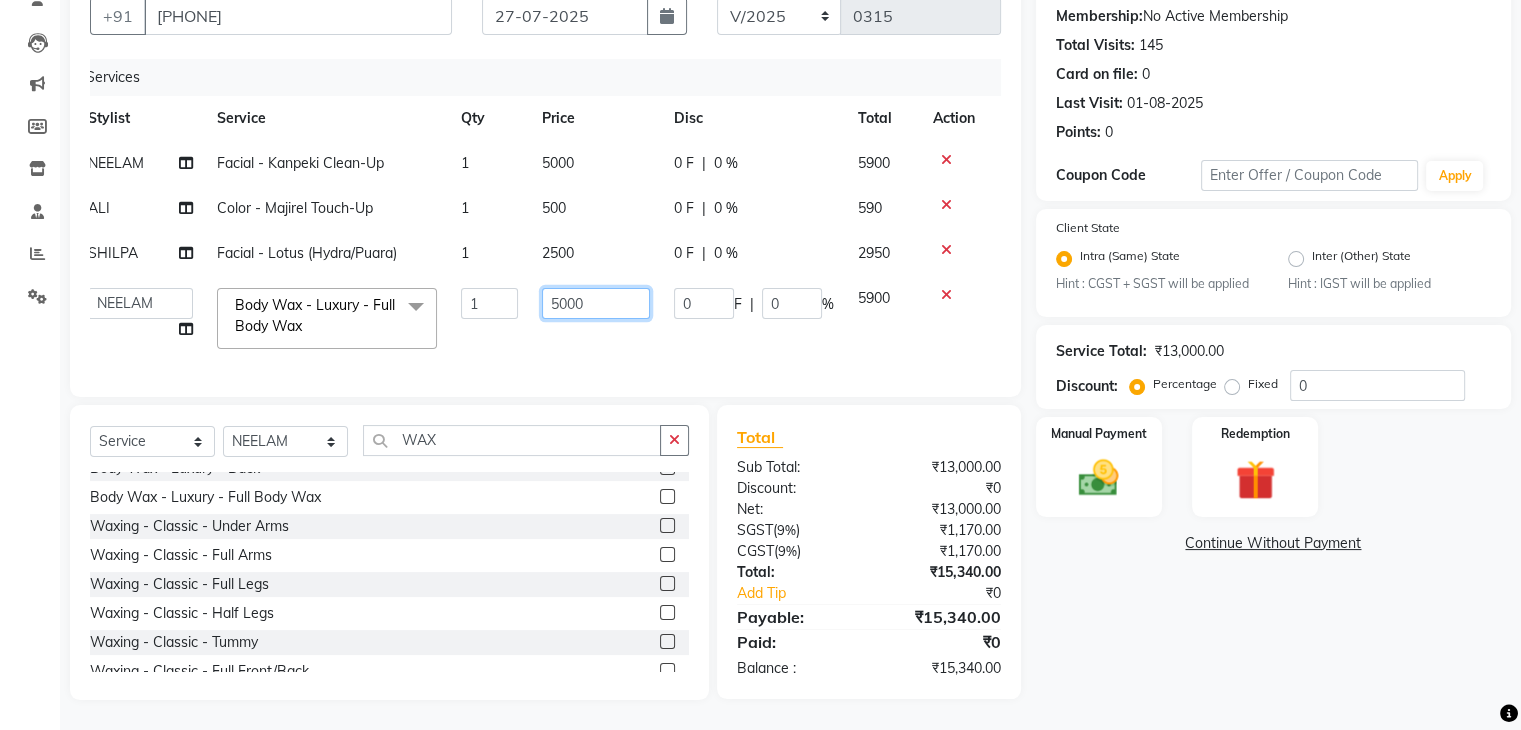 click on "5000" 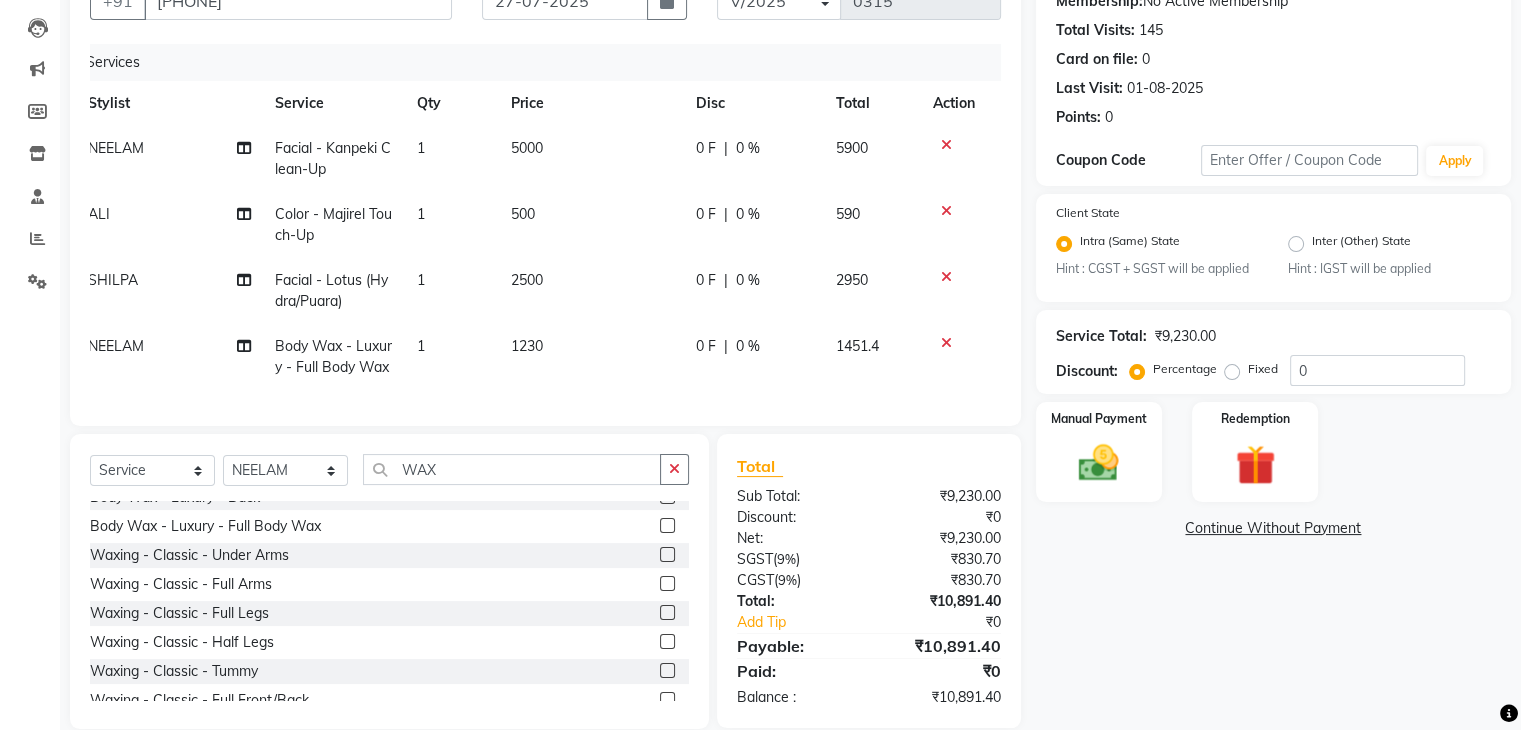 click on "Select  Service  Product  Membership  Package Voucher Prepaid Gift Card  Select Stylist AADIL ADIL Ajay Alam ALAM ALI ALI ANIL ANMOL ARVIND Ashif ASHISH Atif AYESHA BABLI DHEERAJ FAIZ Gaurav Geeta GULJAR HARMAN IBRAHIM Janvi JITENDER KAVI KHUSHBOO KHUSHBOO komal kusum mam  LUCKY manager manju manoj Marry Meena MEENTA MEENTA Meenu MERRY MINTA Moin ali MONIKA Naem Naresh NAZIM NEELAM Neeraj Nisha Pankaj Priya PRIYANKA RAGNI Ram RAM RIYA SAHIL SAMEER sangeeta  SAPAN Seema SEEMA SHAAN SHAHRUKH SHIKHA SHILPA SONIA sonu SONU SUNIL Sunita SUNITA UPASANA UPASANA Vanshika Varun VINITA Zafar WAX Body Wax - Classic - Under Arms  Body Wax - Classic - Full Arms  Body Wax - Classic - Legs  Body Wax - Classic - Chest  Body Wax - Classic - Back  Body Wax - Classic - Full Body Wax  Body Wax - Premium  - Under Arms  Body Wax - Premium  - Full Arms  Body Wax - Premium  - Legs  Body Wax - Premium  - Chest  Body Wax - Premium  - Back  Body Wax - Premium  - Full Body Wax  Body Wax - Luxury  - Under Arms  Body Wax - Luxury  - Legs" 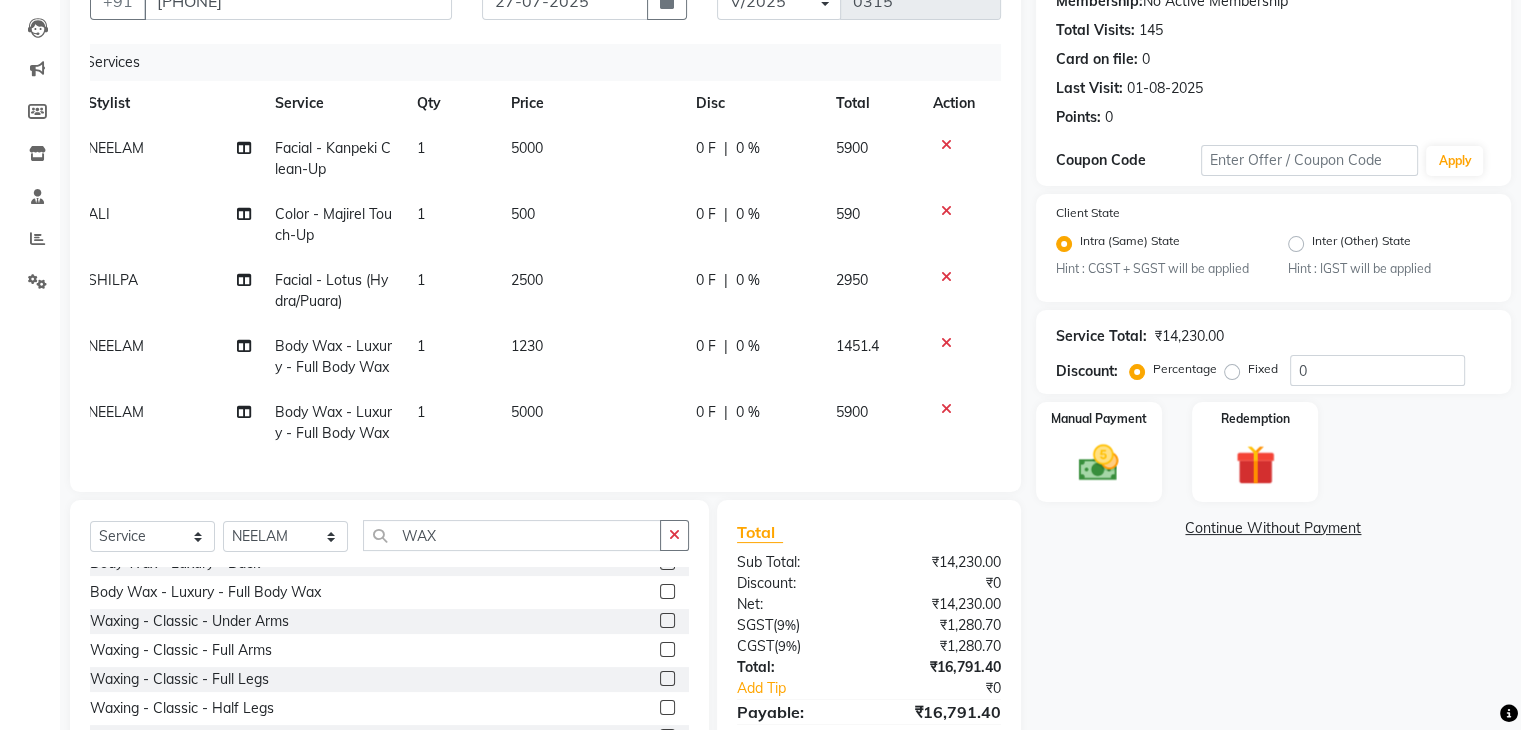 click on "5000" 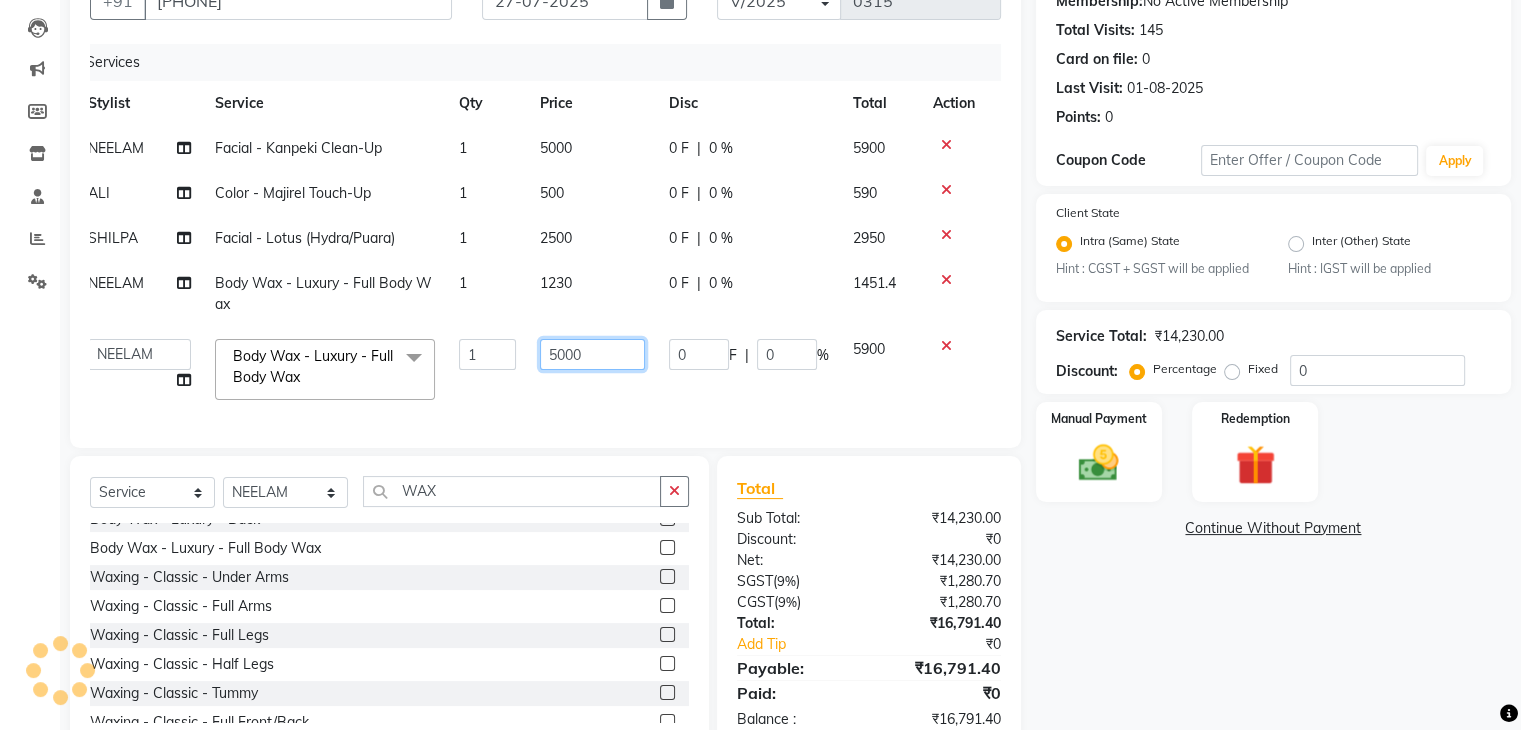click on "5000" 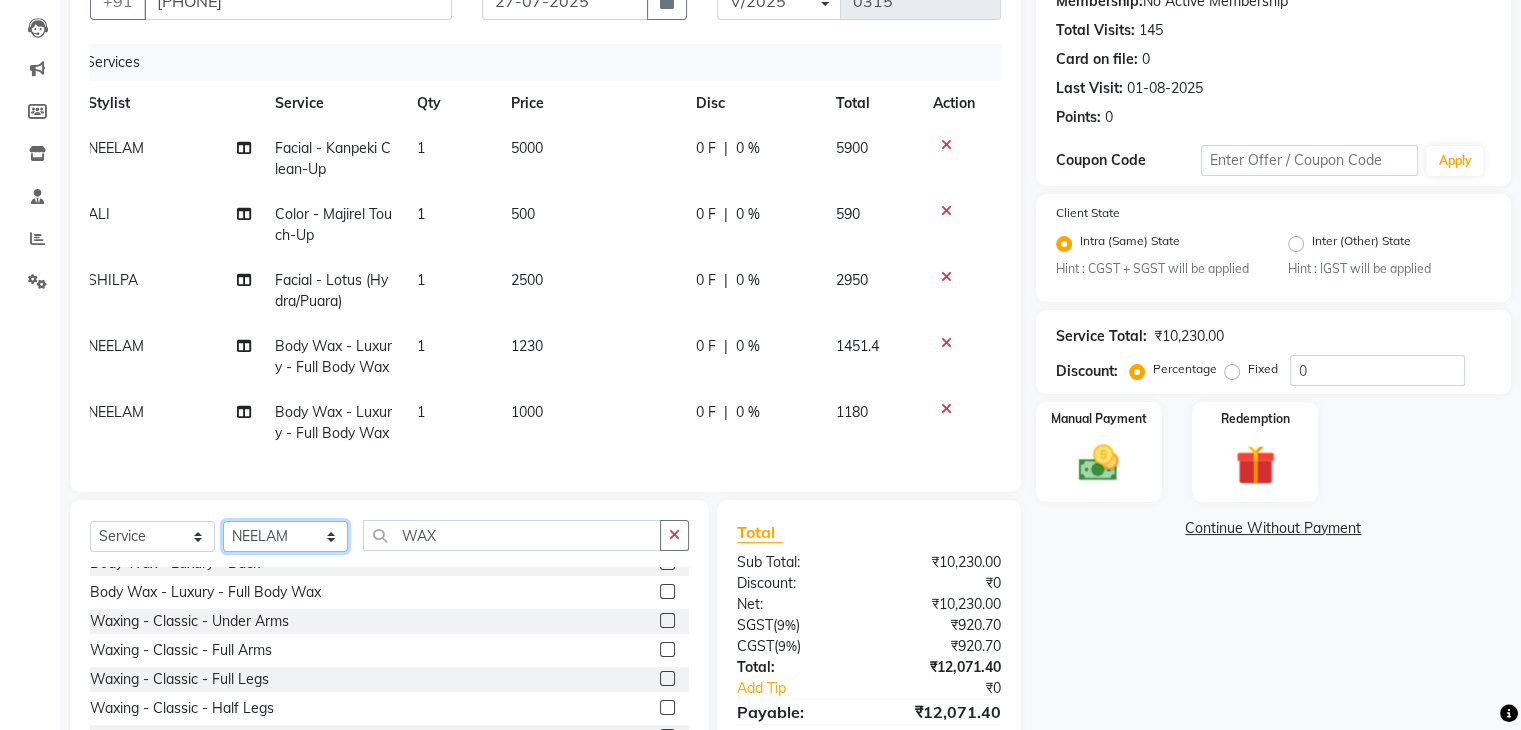 click on "Client +[PHONE] Date [DATE] Invoice Number V/2025 V/2025-26 0315 Services Stylist Service Qty Price Disc Total Action NEELAM Facial  - Kanpeki Clean-Up 1 5000 0 F | 0 % 5900 ALI Color - Majirel Touch-Up 1 500 0 F | 0 % 590 SHILPA Facial  - Lotus (Hydra/Puara) 1 2500 0 F | 0 % 2950 NEELAM Body Wax - Luxury  - Full Body Wax 1 1230 0 F | 0 % 1451.4 NEELAM Body Wax - Luxury  - Full Body Wax 1 1000 0 F | 0 % 1180 Select  Service  Product  Membership  Package Voucher Prepaid Gift Card  Select Stylist AADIL ADIL Ajay Alam ALAM ALI ALI ANIL ANMOL ARVIND Ashif ASHISH Atif AYESHA BABLI DHEERAJ FAIZ Gaurav Geeta GULJAR HARMAN IBRAHIM Janvi JITENDER KAVI KHUSHBOO KHUSHBOO komal kusum mam  LUCKY manager manju manoj Marry Meena MEENTA MEENTA Meenu MERRY MINTA Moin ali MONIKA Naem Naresh NAZIM NEELAM Neeraj Nisha Pankaj Priya PRIYANKA RAGNI Ram RAM RIYA SAHIL SAMEER sangeeta  SAPAN Seema SEEMA SHAAN SHAHRUKH SHIKHA SHILPA SONIA sonu SONU SUNIL Sunita SUNITA UPASANA UPASANA Vanshika Varun VINITA Zafar WAX Total  (" 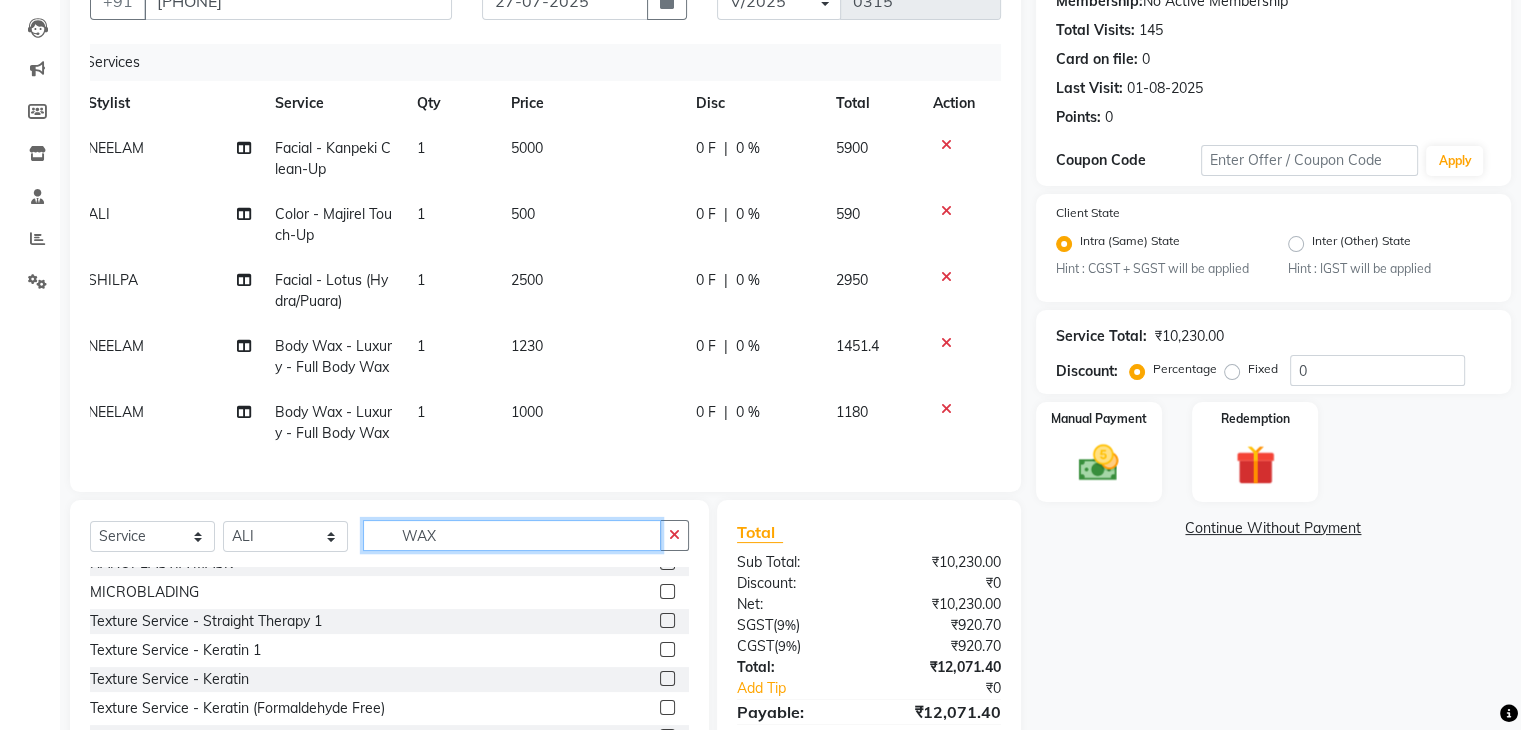 click on "WAX" 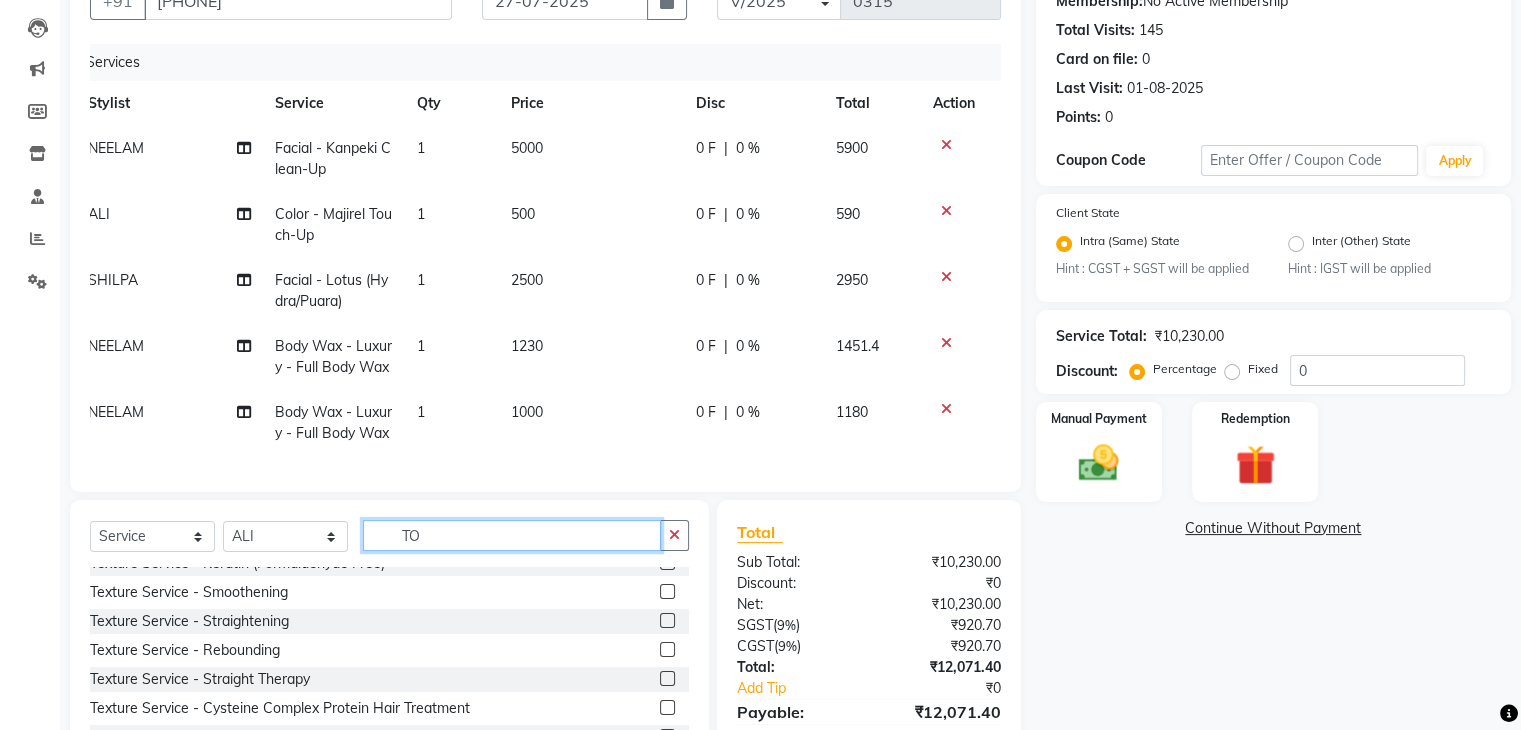 scroll, scrollTop: 0, scrollLeft: 0, axis: both 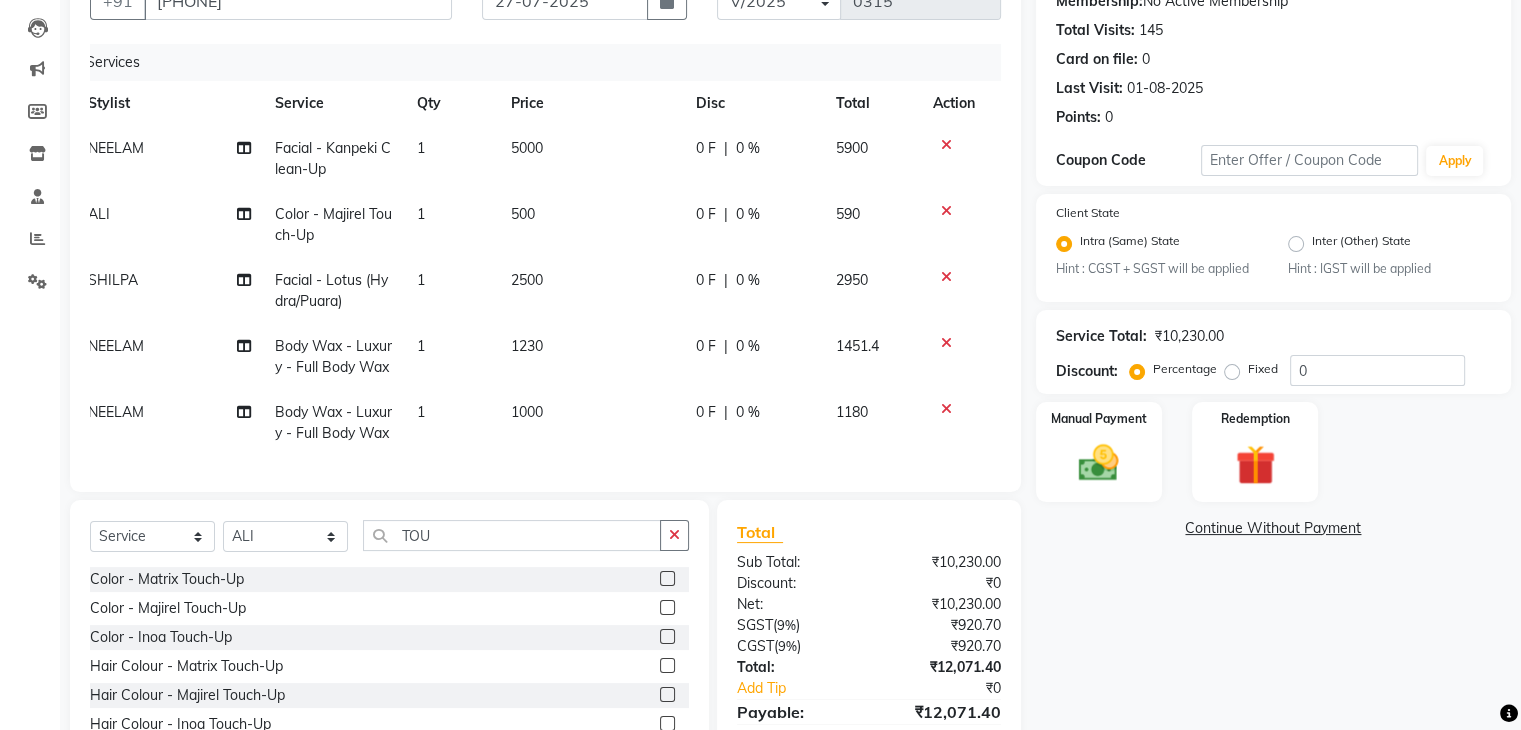 click 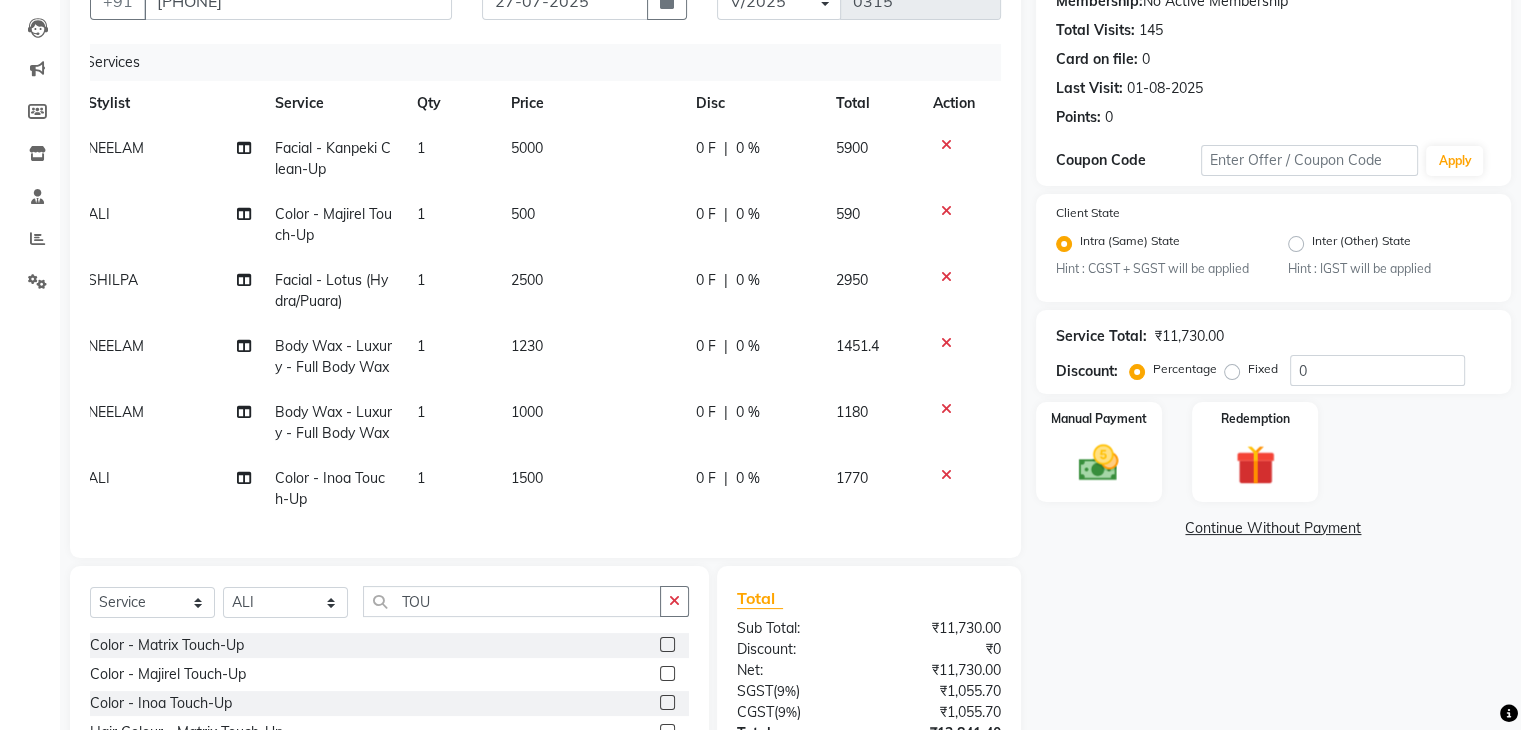 click on "1500" 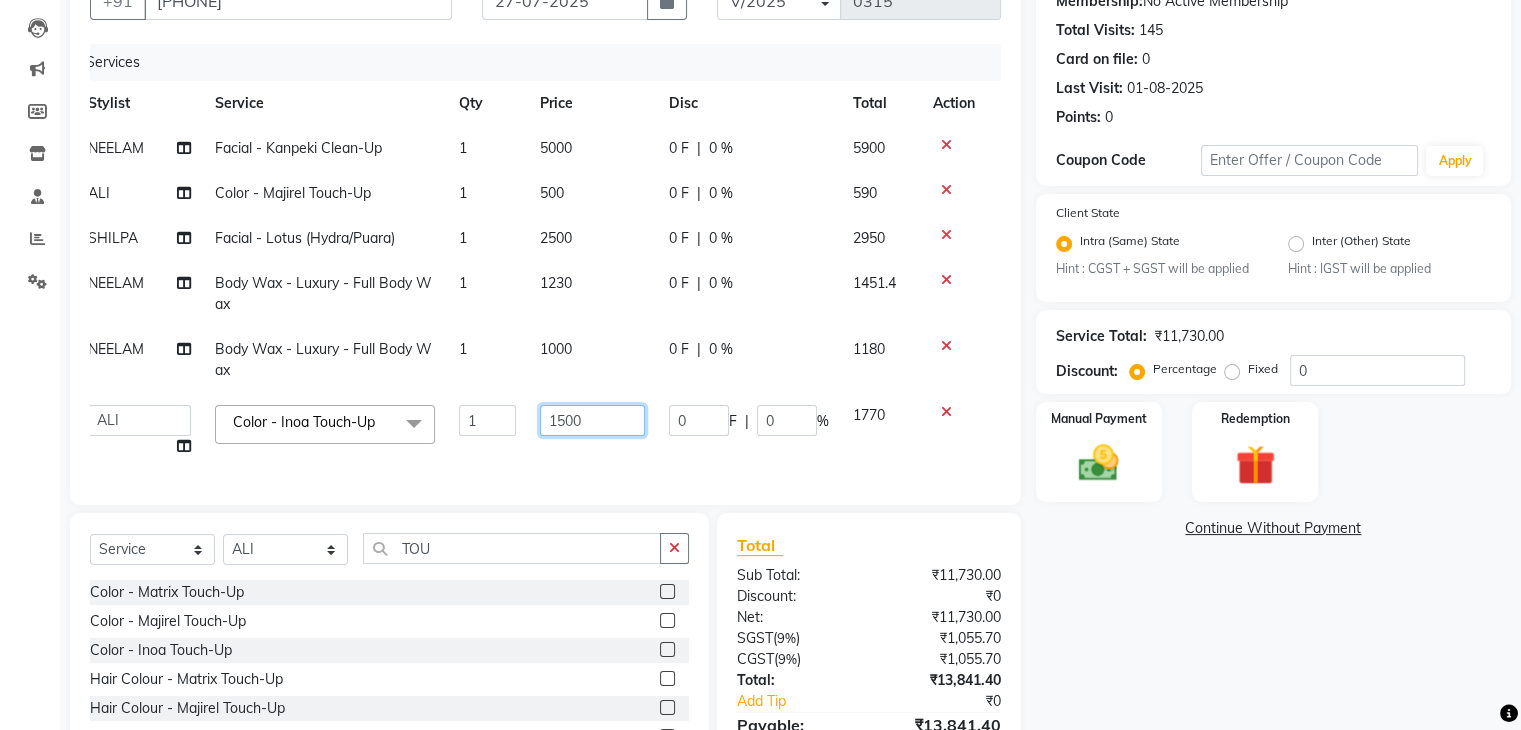 click on "1500" 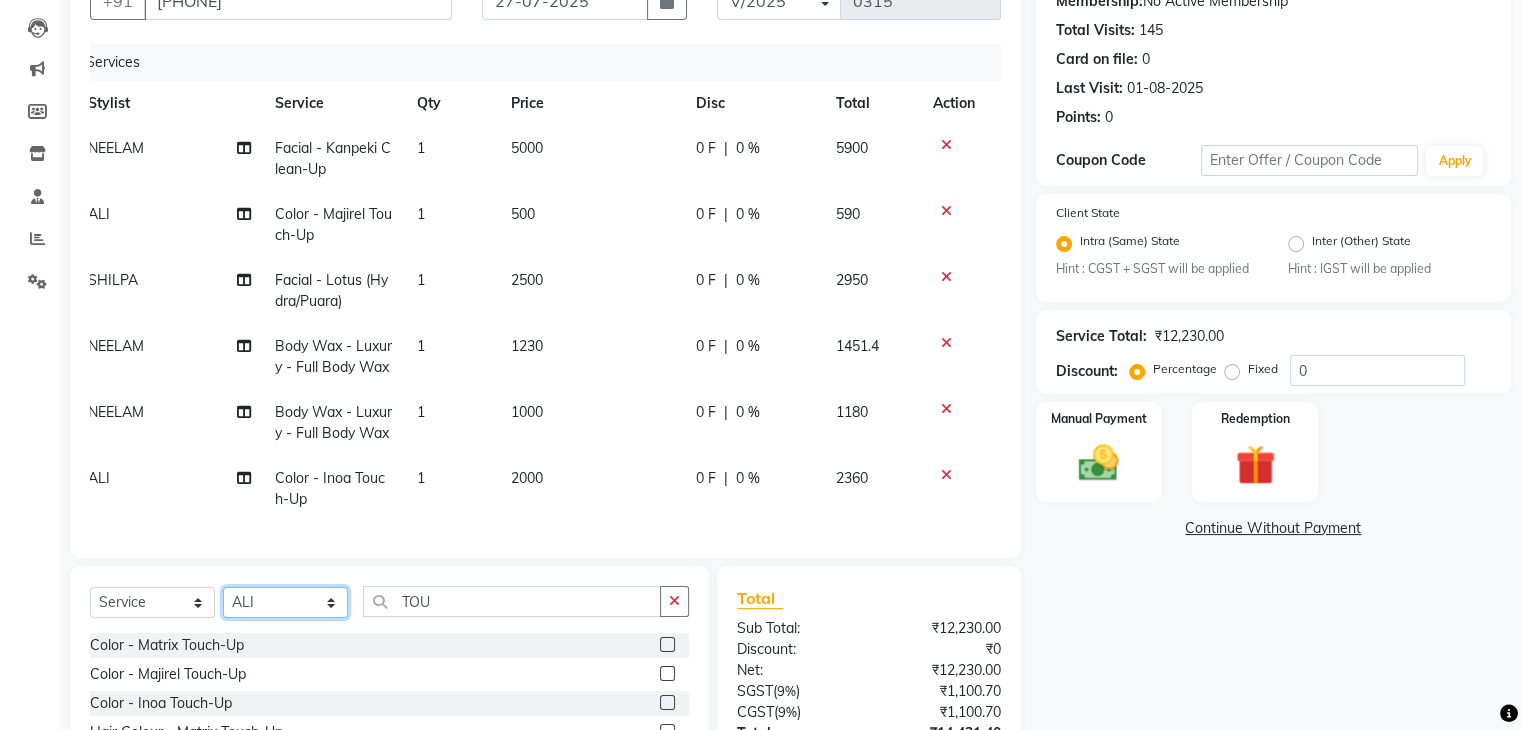 click on "Client +91 [PHONE] Date [DATE] Invoice Number V/2025 V/2025-26 0315 Services Stylist Service Qty Price Disc Total Action NEELAM Facial  - Kanpeki Clean-Up 1 5000 0 F | 0 % 5900 ALI Color - Majirel Touch-Up 1 500 0 F | 0 % 590 SHILPA Facial  - Lotus (Hydra/Puara) 1 2500 0 F | 0 % 2950 NEELAM Body Wax - Luxury  - Full Body Wax 1 1230 0 F | 0 % 1451.4 NEELAM Body Wax - Luxury  - Full Body Wax 1 1000 0 F | 0 % 1180 ALI Color - Inoa Touch-Up 1 2000 0 F | 0 % 2360 Select  Service  Product  Membership  Package Voucher Prepaid Gift Card  Select Stylist AADIL ADIL Ajay Alam ALAM ALI ALI ANIL ANMOL ARVIND Ashif ASHISH Atif AYESHA BABLI DHEERAJ FAIZ Gaurav Geeta GULJAR HARMAN IBRAHIM Janvi JITENDER KAVI KHUSHBOO KHUSHBOO komal kusum mam  LUCKY manager manju manoj Marry Meena MEENTA MEENTA Meenu MERRY MINTA Moin ali MONIKA Naem Naresh NAZIM NEELAM Neeraj Nisha Pankaj Priya PRIYANKA RAGNI Ram RAM RIYA SAHIL SAMEER sangeeta  SAPAN Seema SEEMA SHAAN SHAHRUKH SHIKHA SHILPA SONIA sonu SONU SUNIL Sunita SUNITA UPASANA UPASANA Vanshika Varun VINITA Zafar EYEB Threading  - EyeBrows/ Cheeks / Forehead  Threading  - Eyebrows  Permanent Makeup - Eyebrows" 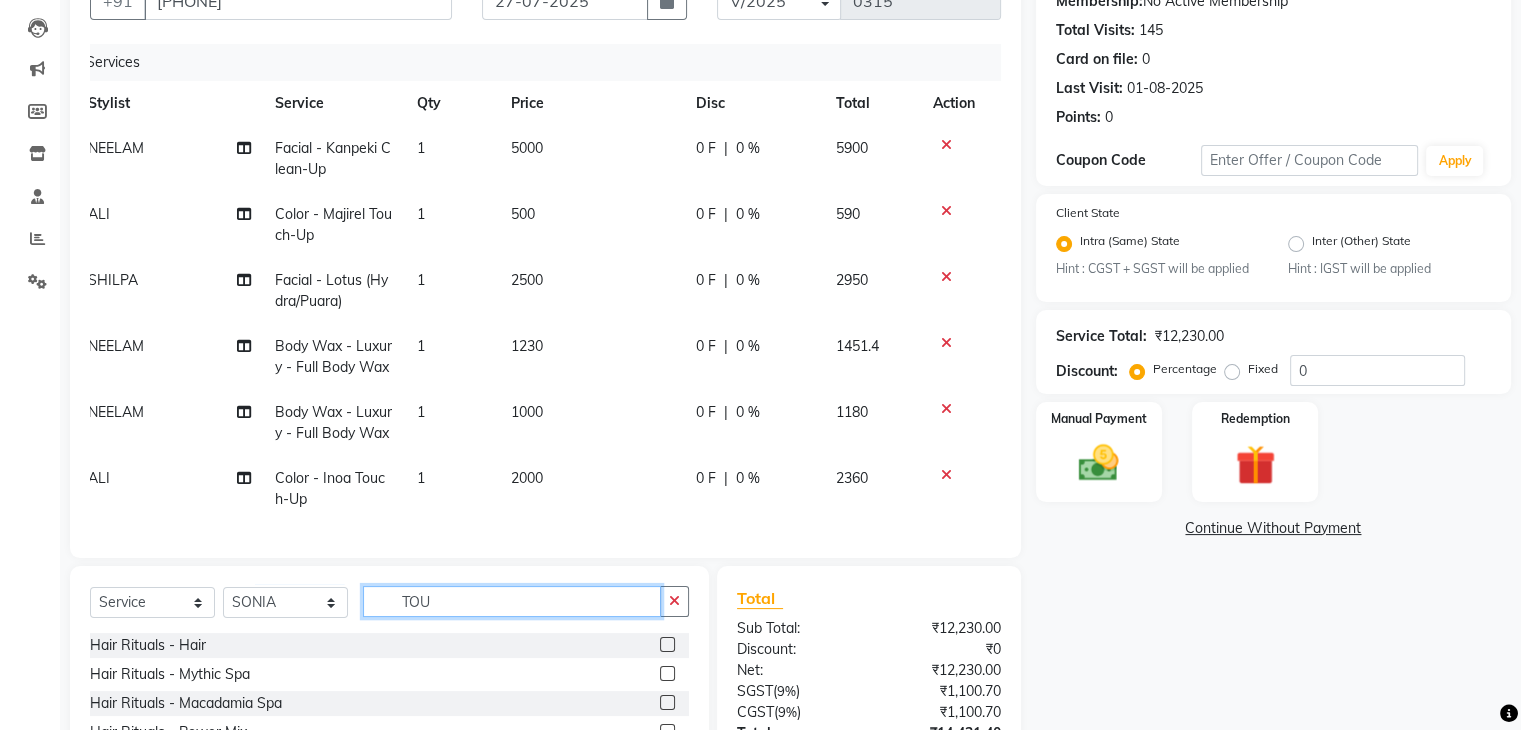 click on "TOU" 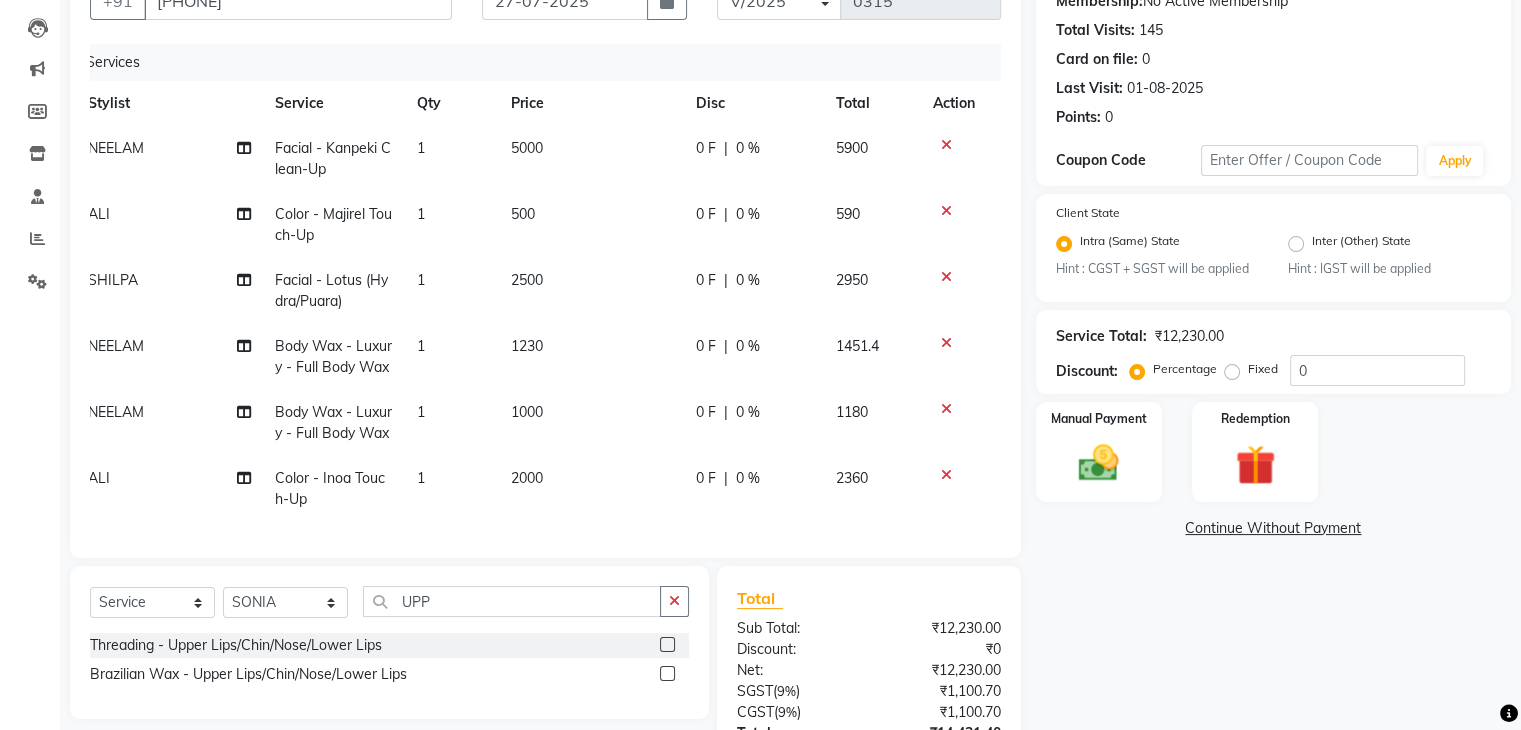 click 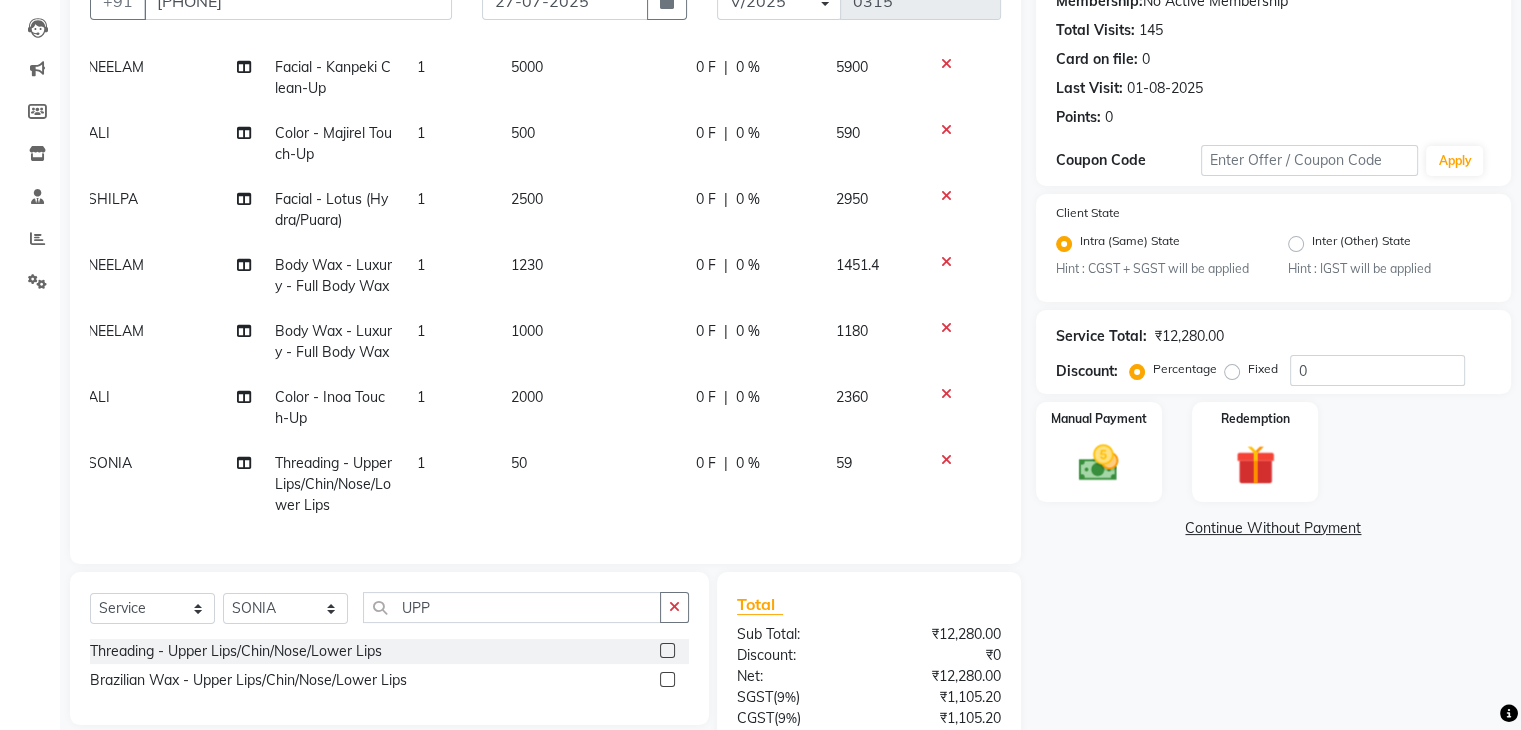 scroll, scrollTop: 138, scrollLeft: 14, axis: both 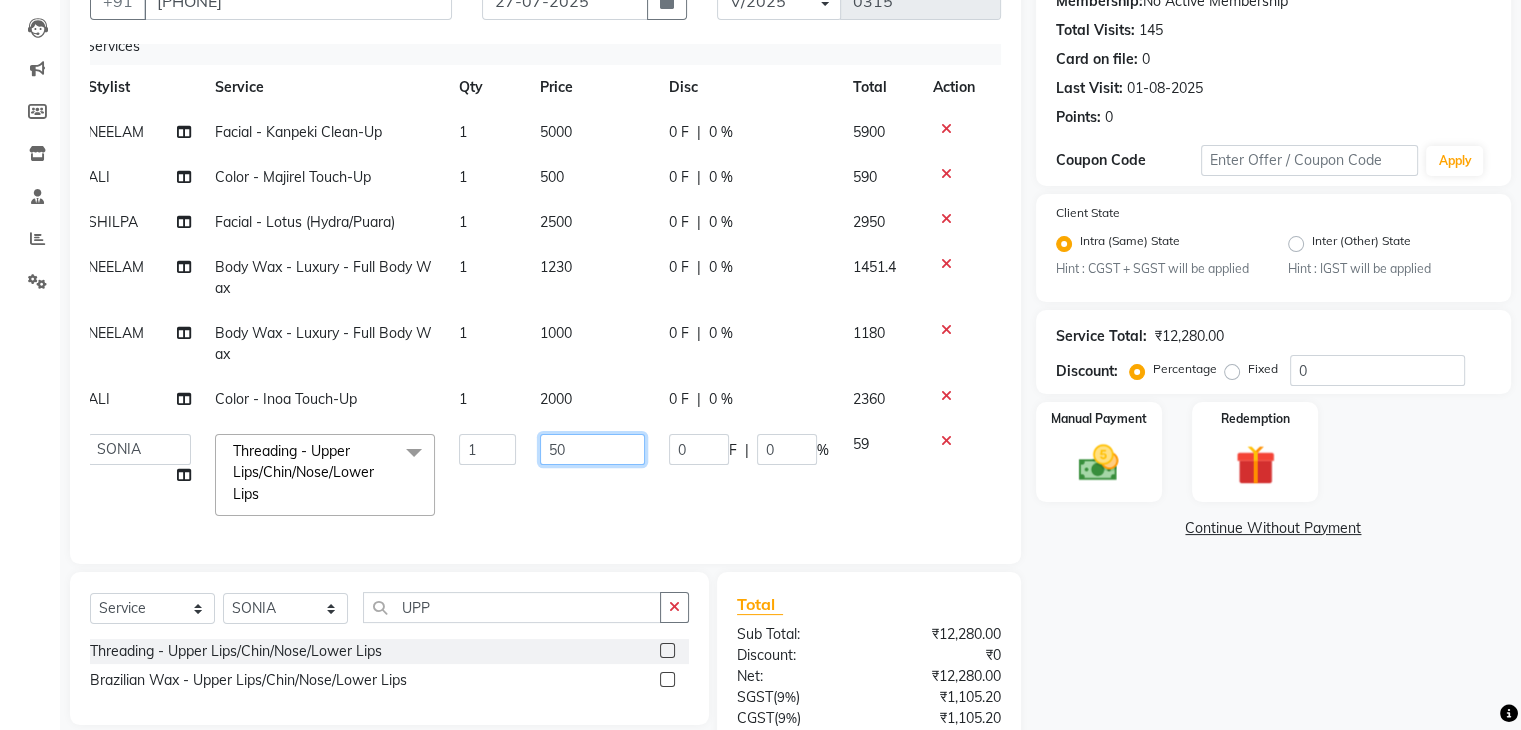 click on "50" 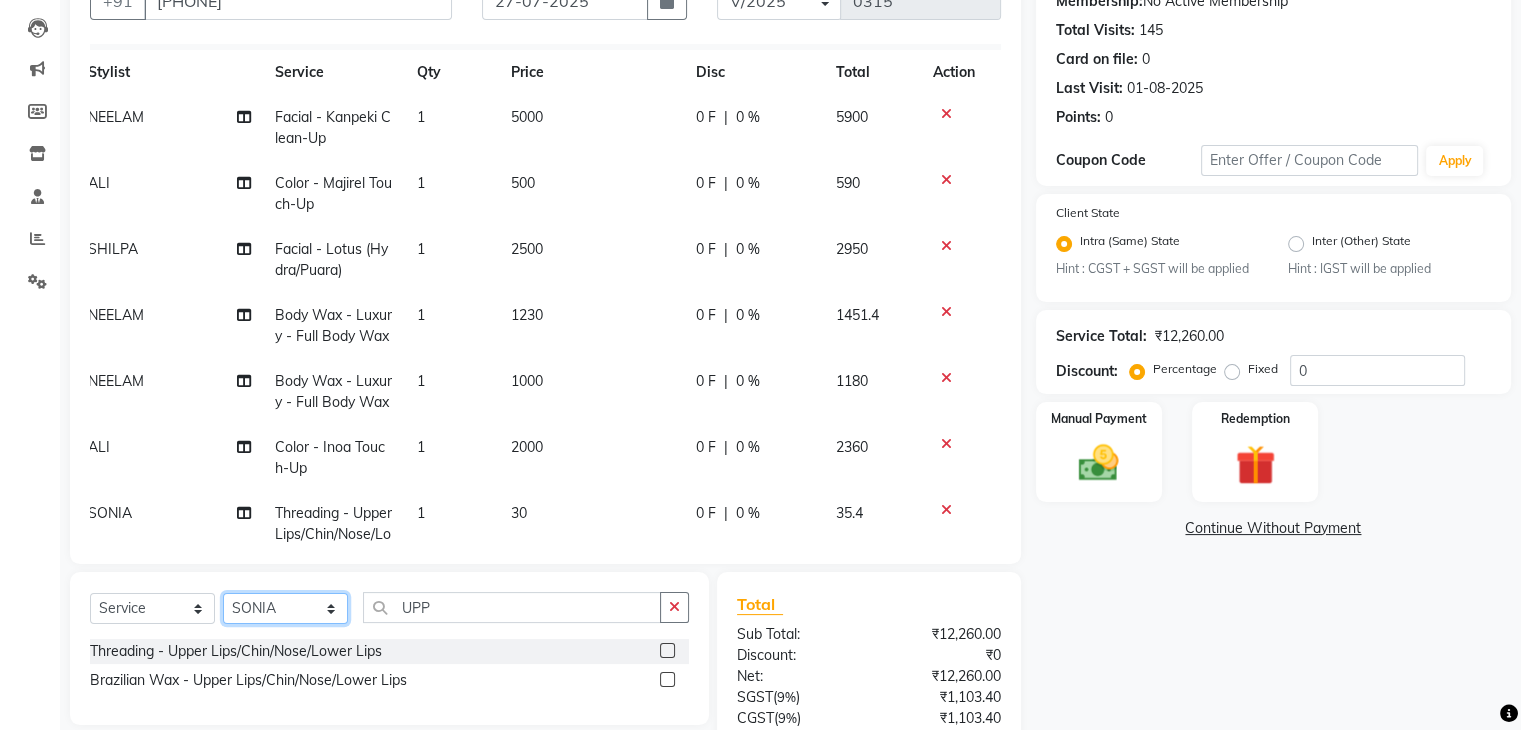 click on "Select Stylist AADIL ADIL Ajay Alam ALAM ALI ALI ANIL ANMOL ARVIND Ashif ASHISH Atif AYESHA BABLI DHEERAJ FAIZ Gaurav Geeta GULJAR HARMAN IBRAHIM Janvi JITENDER KAVI KHUSHBOO KHUSHBOO komal kusum mam  LUCKY manager manju manoj Marry Meena MEENTA MEENTA Meenu MERRY MINTA Moin ali MONIKA Naem Naresh NAZIM NEELAM Neeraj Nisha Pankaj Priya PRIYANKA RAGNI Ram RAM RIYA SAHIL SAMEER sangeeta  SAPAN Seema SEEMA SHAAN SHAHRUKH SHIKHA SHILPA SONIA sonu SONU SUNIL Sunita SUNITA UPASANA UPASANA Vanshika Varun VINITA Zafar" 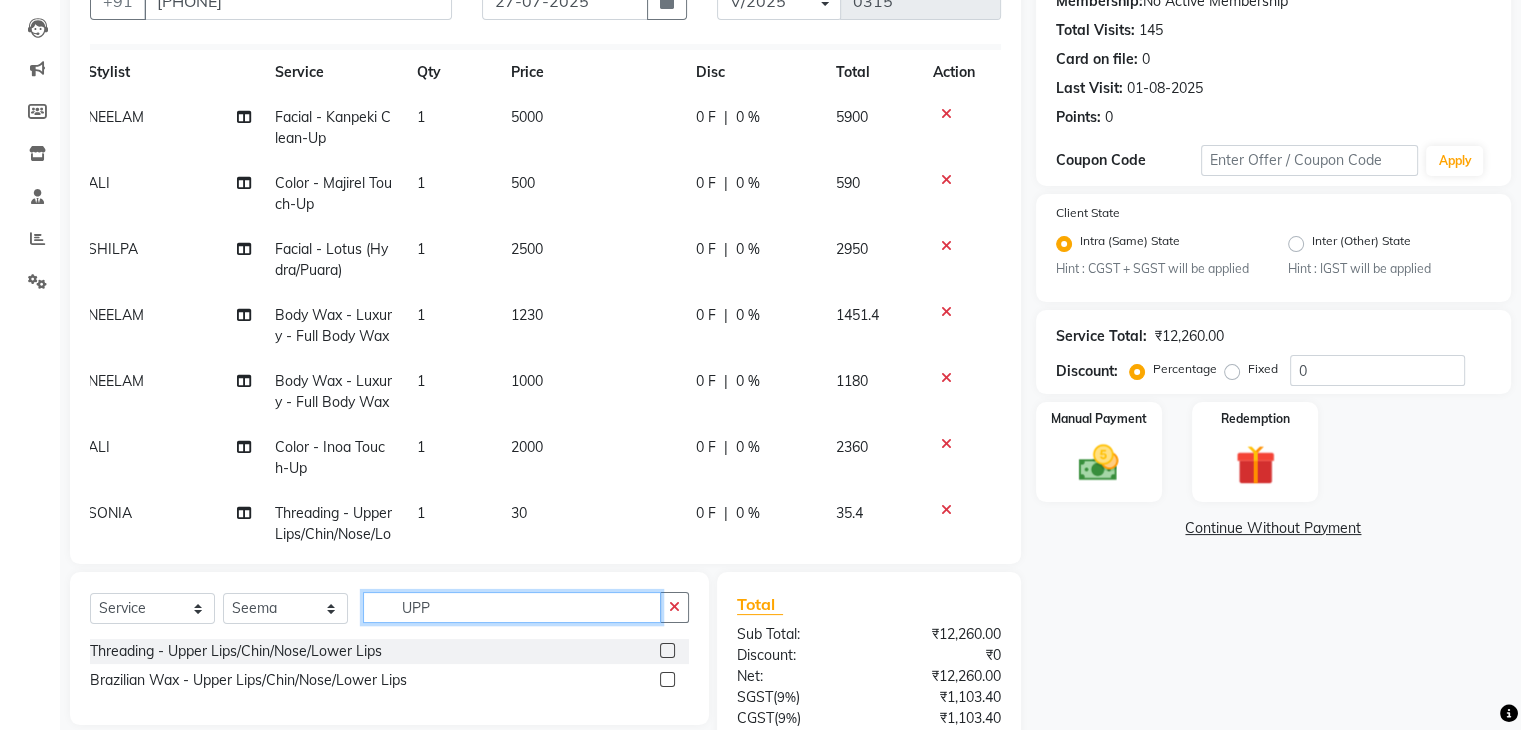 click on "UPP" 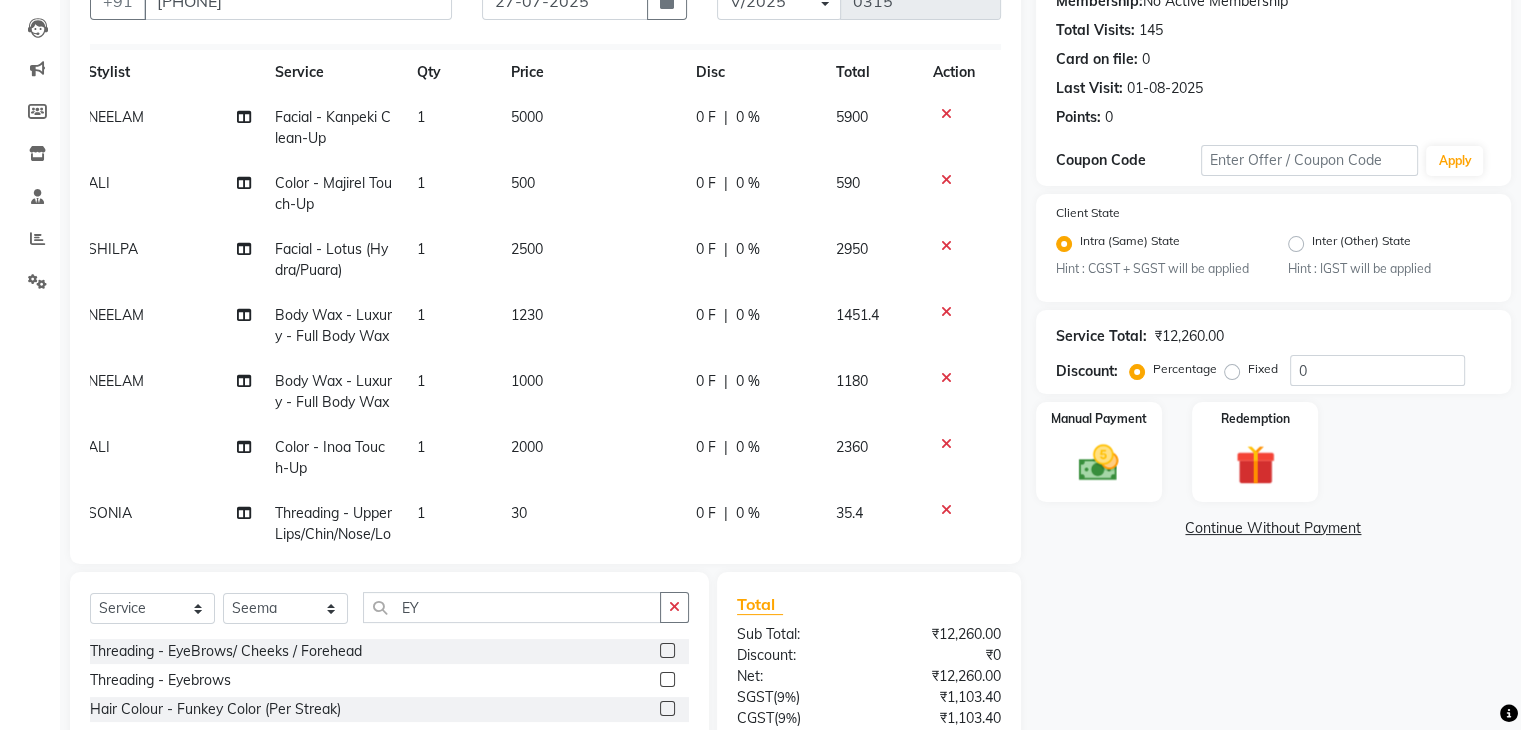 click 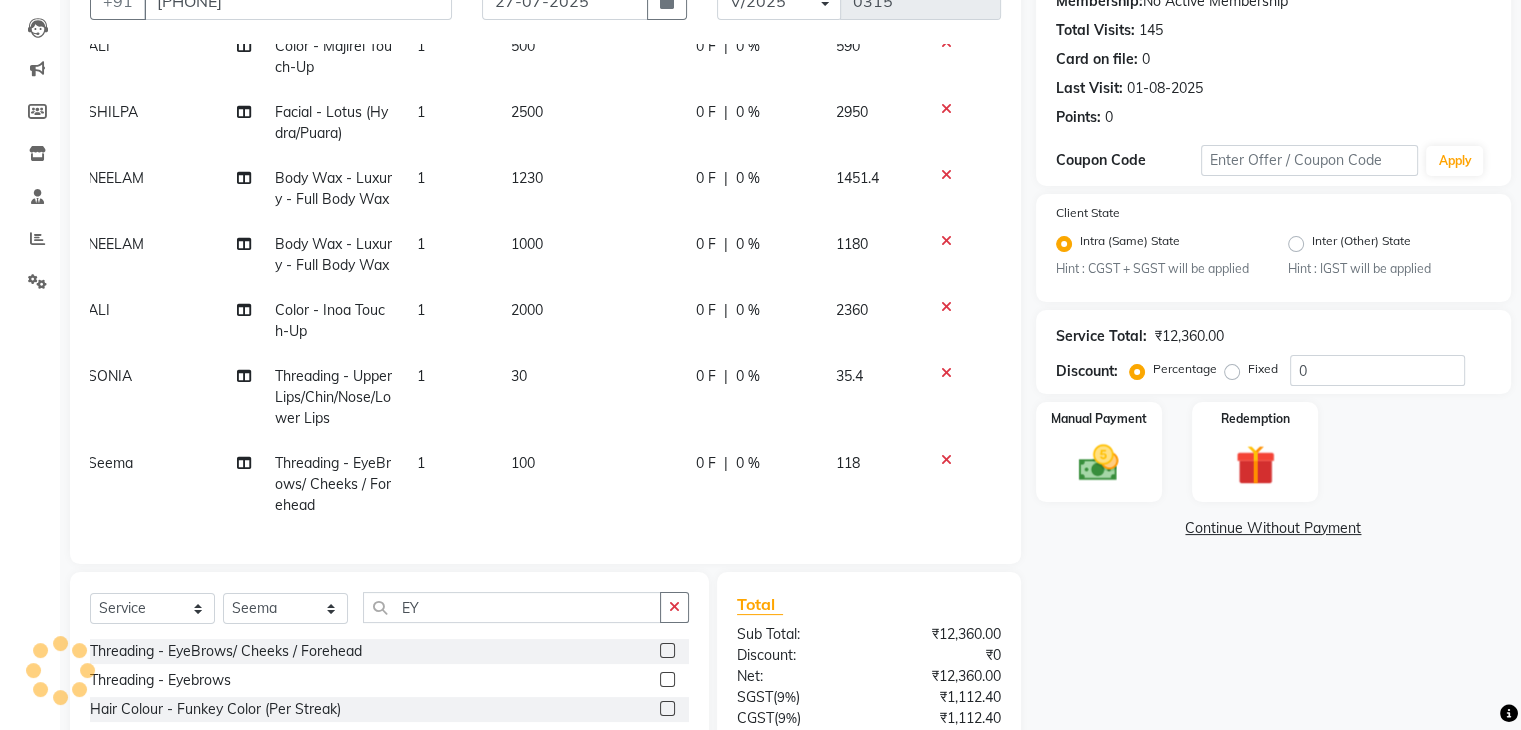 scroll, scrollTop: 225, scrollLeft: 14, axis: both 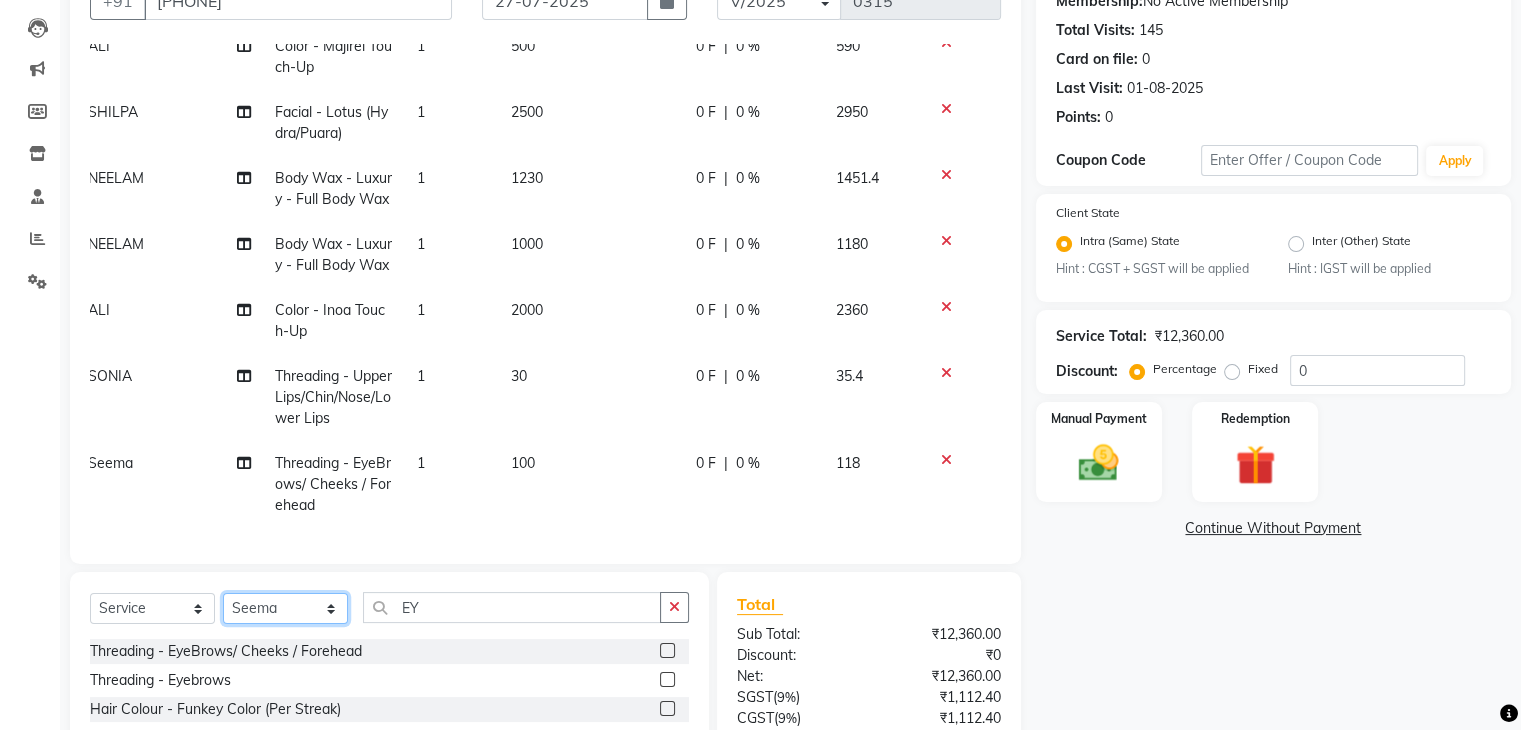 click on "Select Stylist AADIL ADIL Ajay Alam ALAM ALI ALI ANIL ANMOL ARVIND Ashif ASHISH Atif AYESHA BABLI DHEERAJ FAIZ Gaurav Geeta GULJAR HARMAN IBRAHIM Janvi JITENDER KAVI KHUSHBOO KHUSHBOO komal kusum mam  LUCKY manager manju manoj Marry Meena MEENTA MEENTA Meenu MERRY MINTA Moin ali MONIKA Naem Naresh NAZIM NEELAM Neeraj Nisha Pankaj Priya PRIYANKA RAGNI Ram RAM RIYA SAHIL SAMEER sangeeta  SAPAN Seema SEEMA SHAAN SHAHRUKH SHIKHA SHILPA SONIA sonu SONU SUNIL Sunita SUNITA UPASANA UPASANA Vanshika Varun VINITA Zafar" 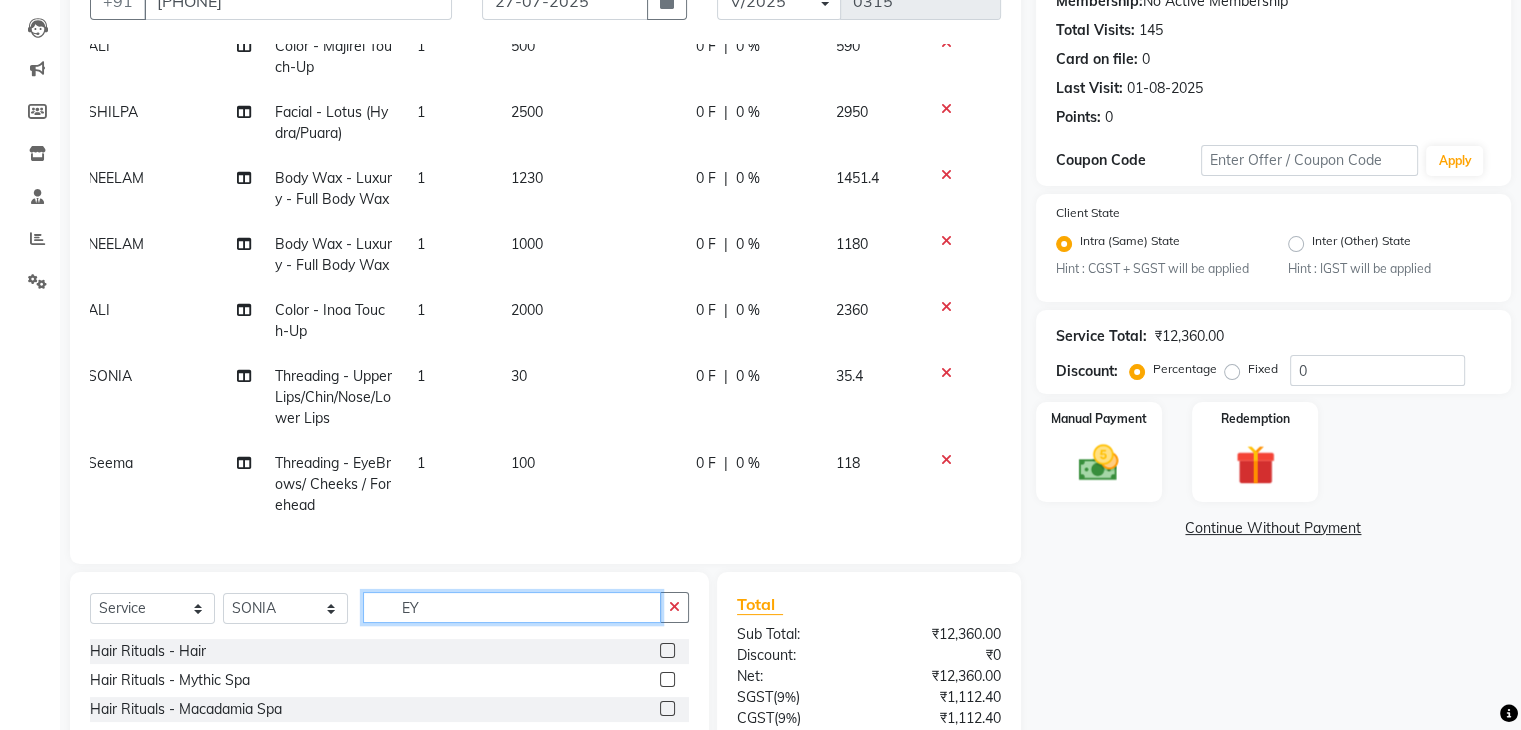 click on "EY" 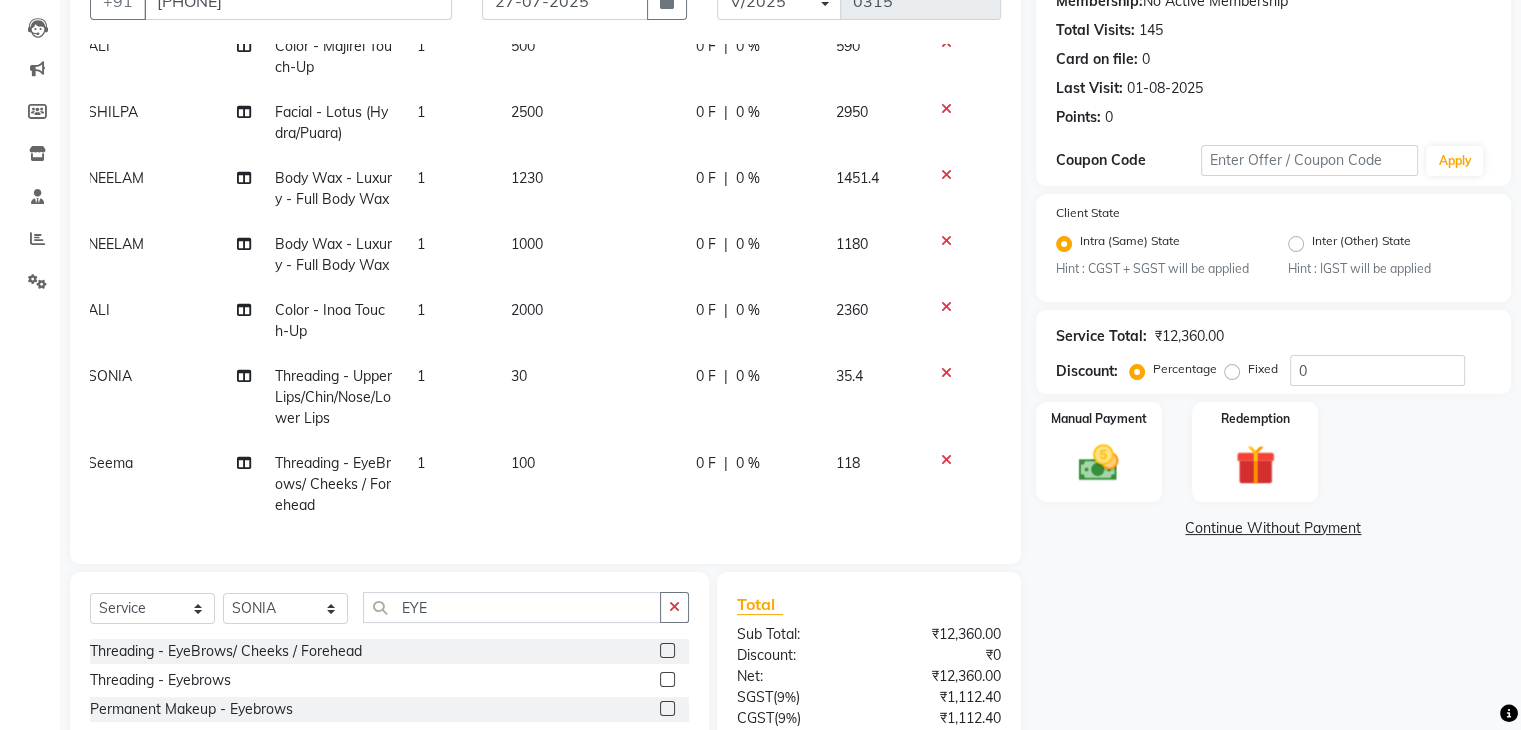 click 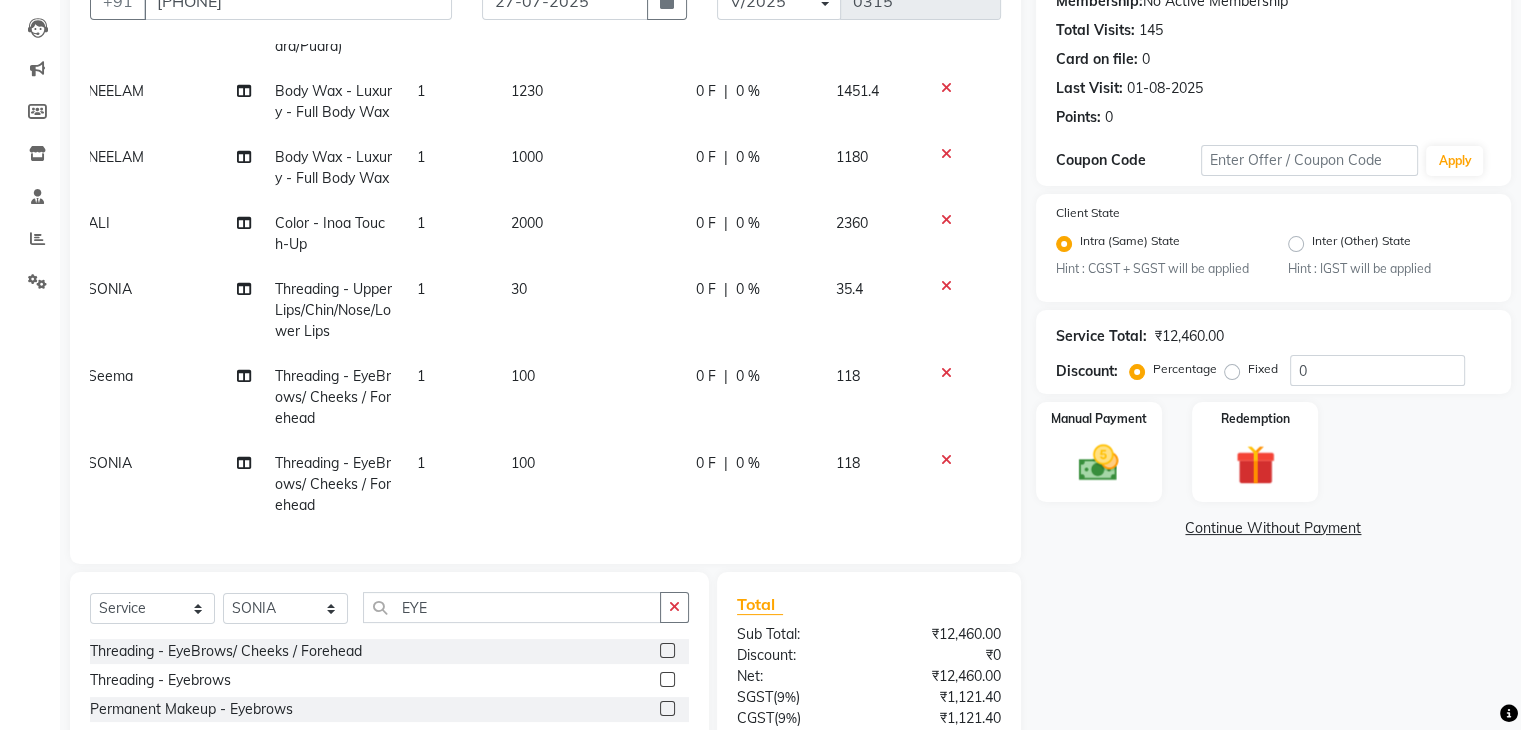 scroll, scrollTop: 312, scrollLeft: 14, axis: both 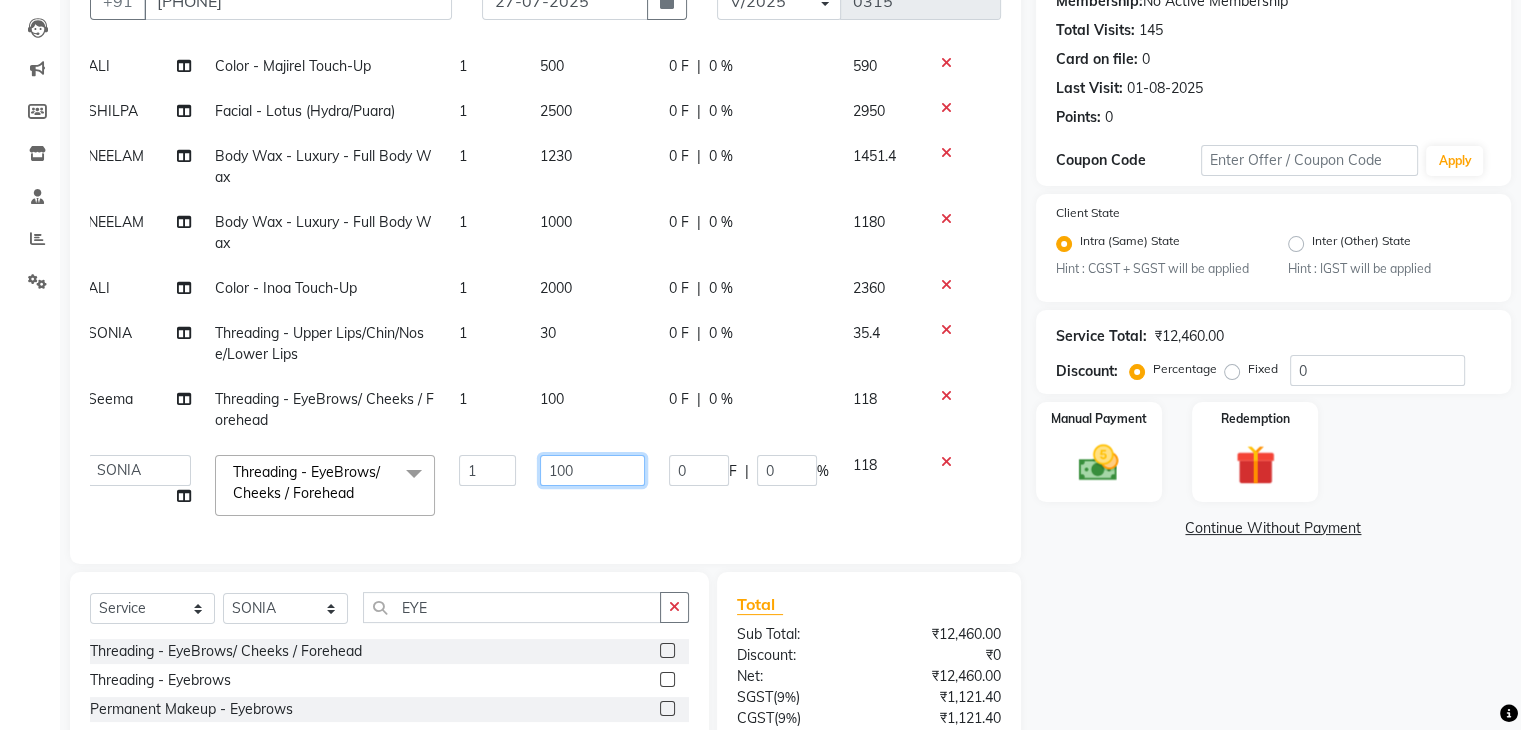 click on "100" 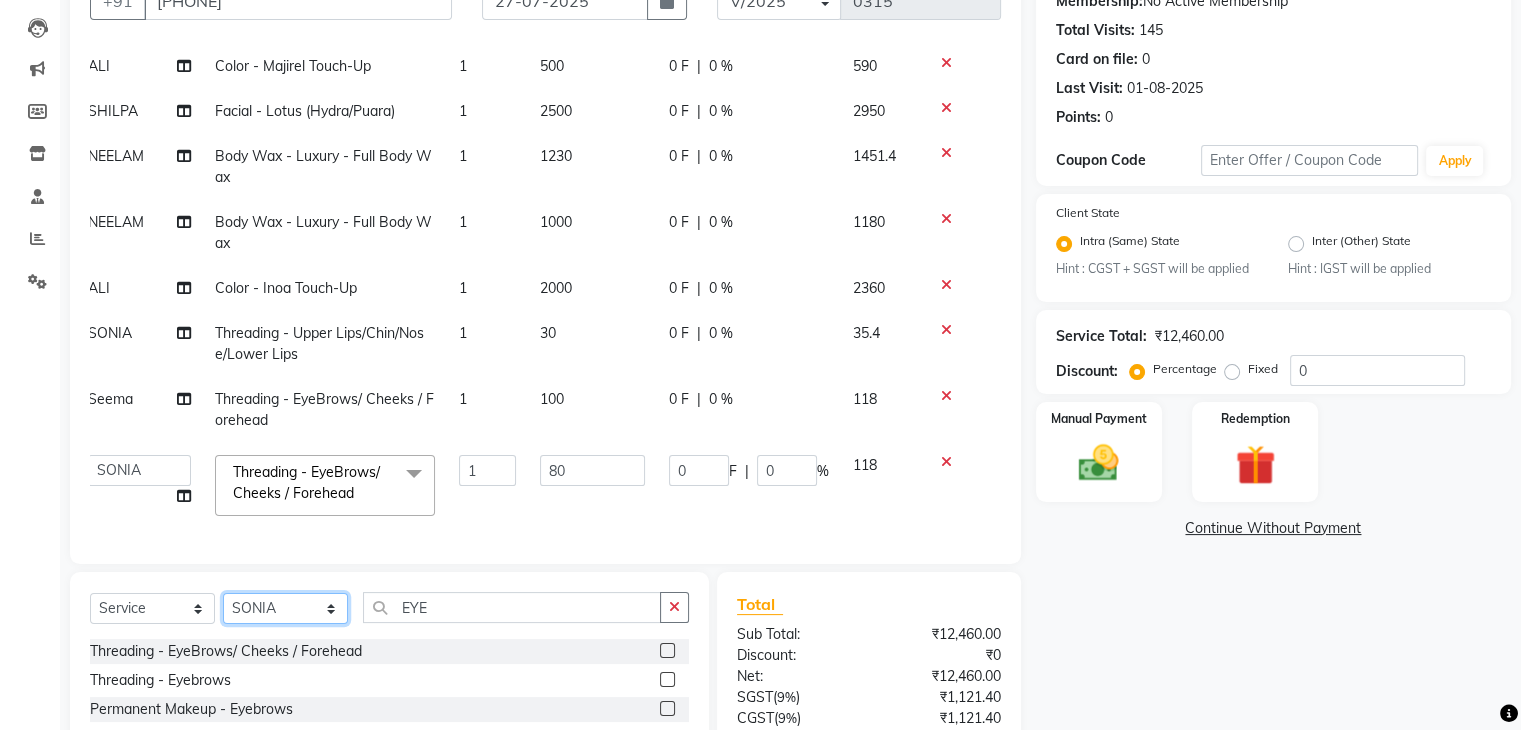scroll, scrollTop: 162, scrollLeft: 14, axis: both 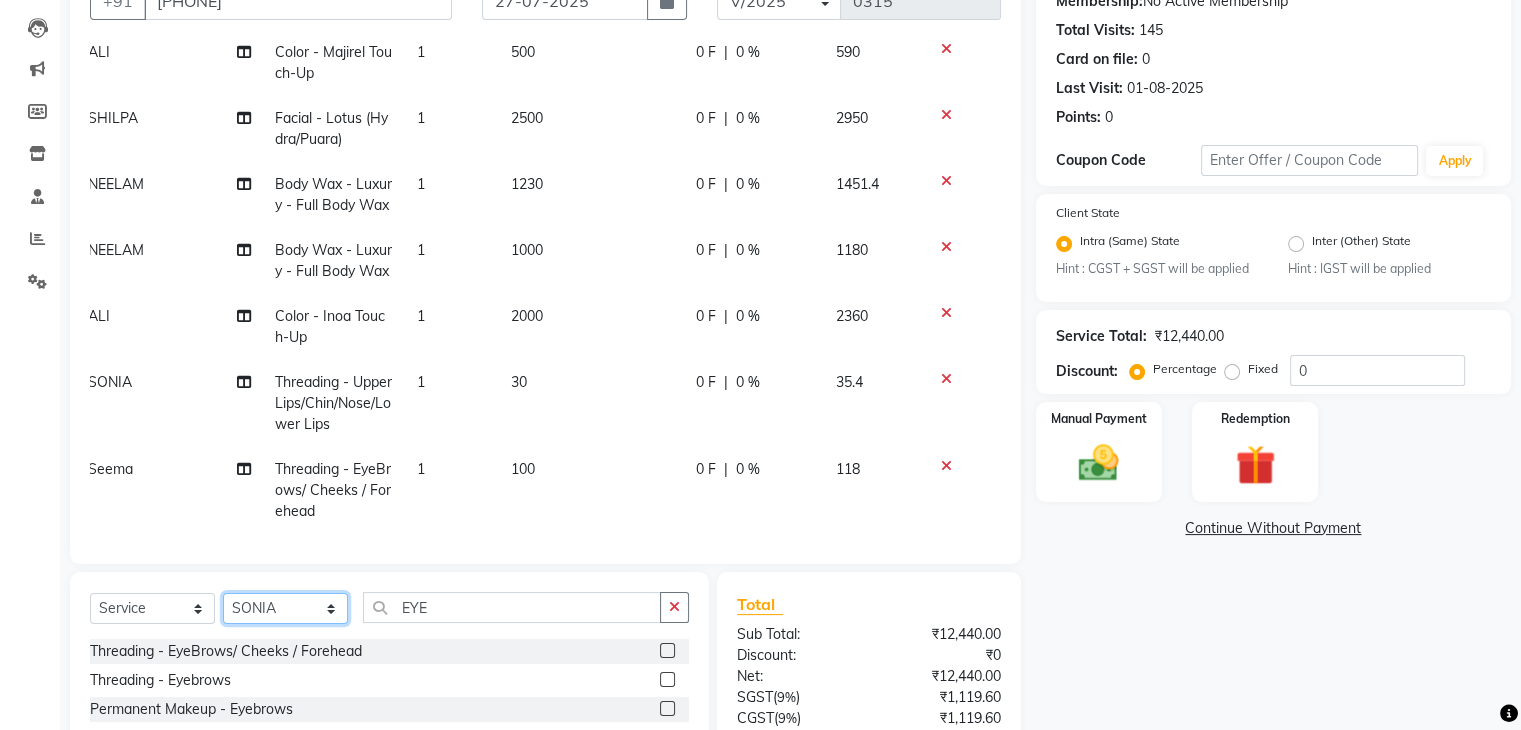 click on "Select Stylist AADIL ADIL Ajay Alam ALAM ALI ALI ANIL ANMOL ARVIND Ashif ASHISH Atif AYESHA BABLI DHEERAJ FAIZ Gaurav Geeta GULJAR HARMAN IBRAHIM Janvi JITENDER KAVI KHUSHBOO KHUSHBOO komal kusum mam  LUCKY manager manju manoj Marry Meena MEENTA MEENTA Meenu MERRY MINTA Moin ali MONIKA Naem Naresh NAZIM NEELAM Neeraj Nisha Pankaj Priya PRIYANKA RAGNI Ram RAM RIYA SAHIL SAMEER sangeeta  SAPAN Seema SEEMA SHAAN SHAHRUKH SHIKHA SHILPA SONIA sonu SONU SUNIL Sunita SUNITA UPASANA UPASANA Vanshika Varun VINITA Zafar" 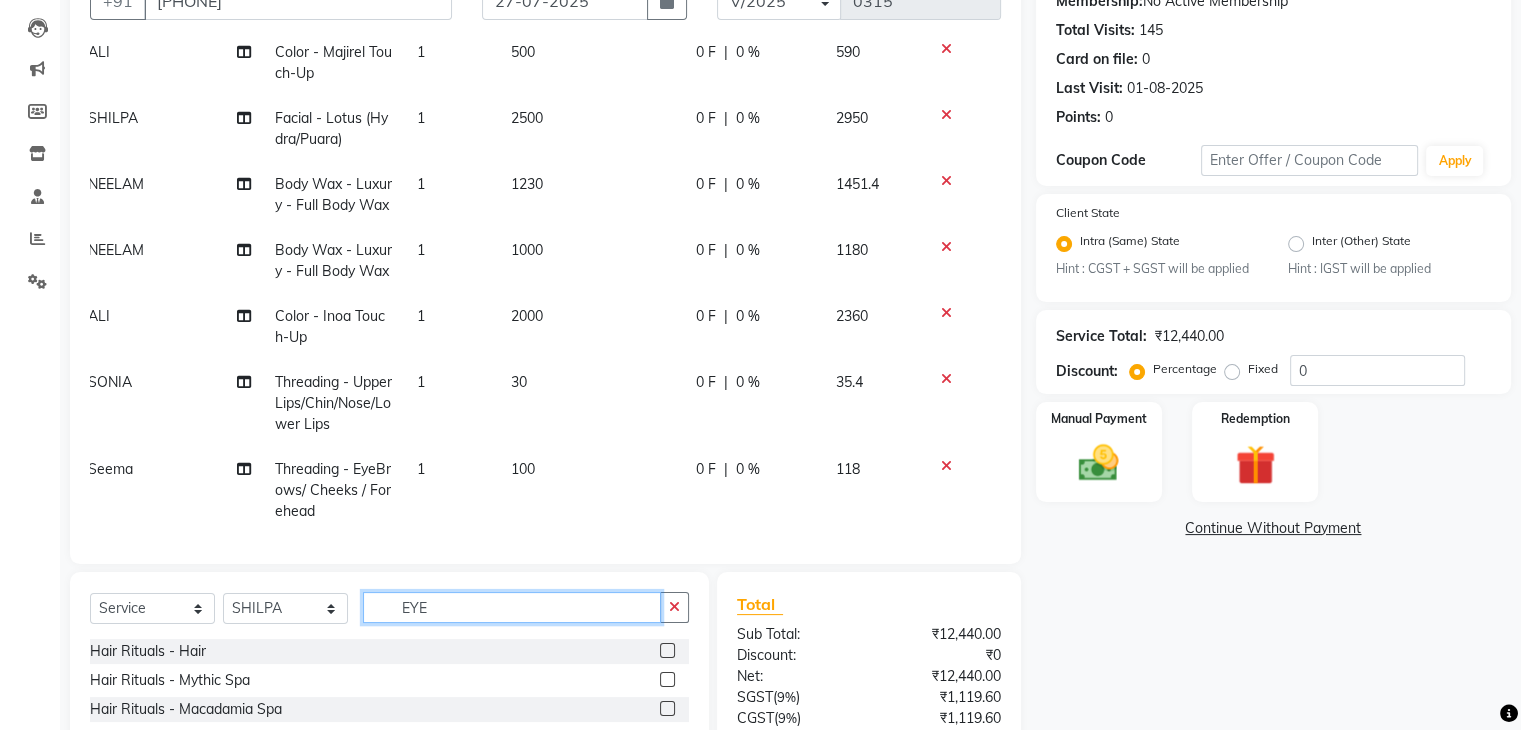 click on "EYE" 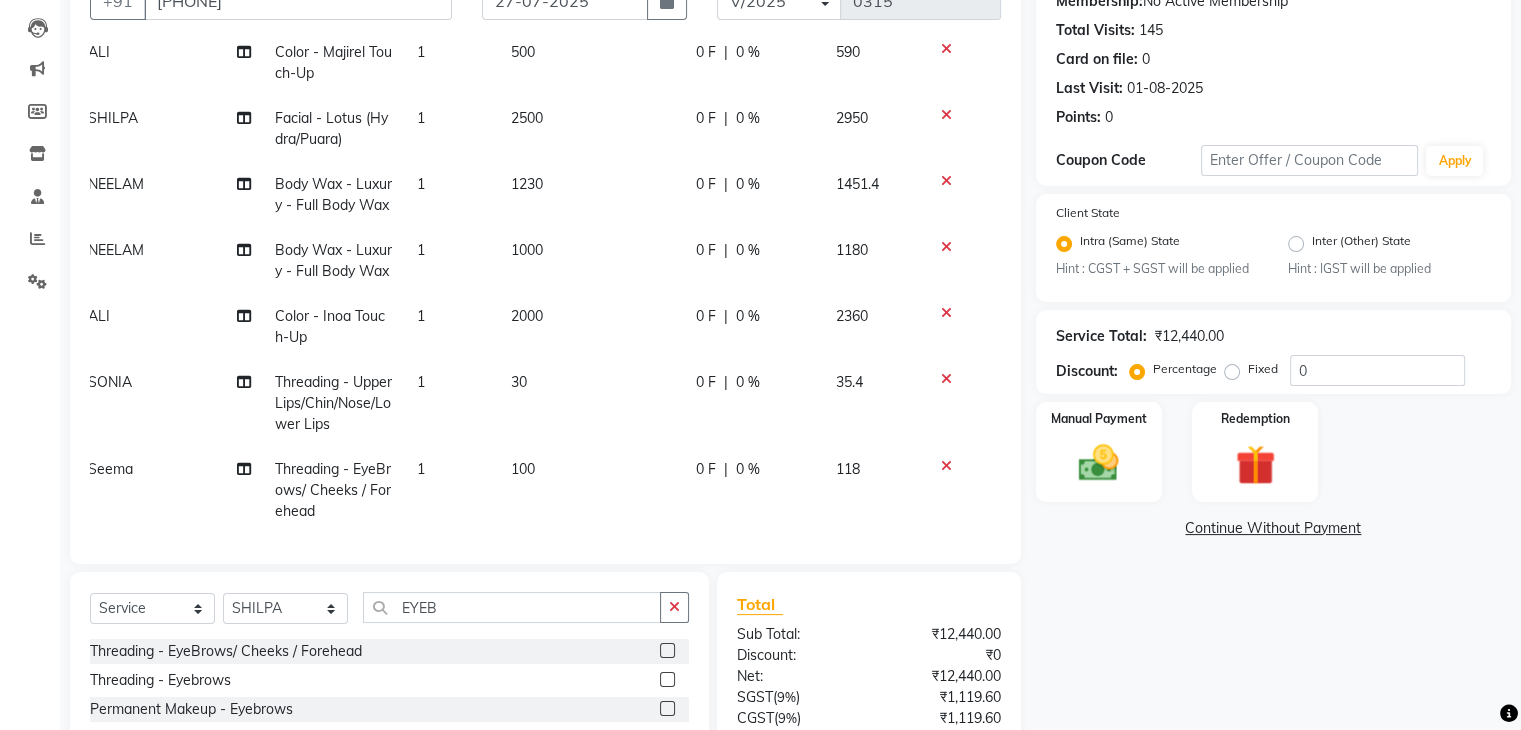 click 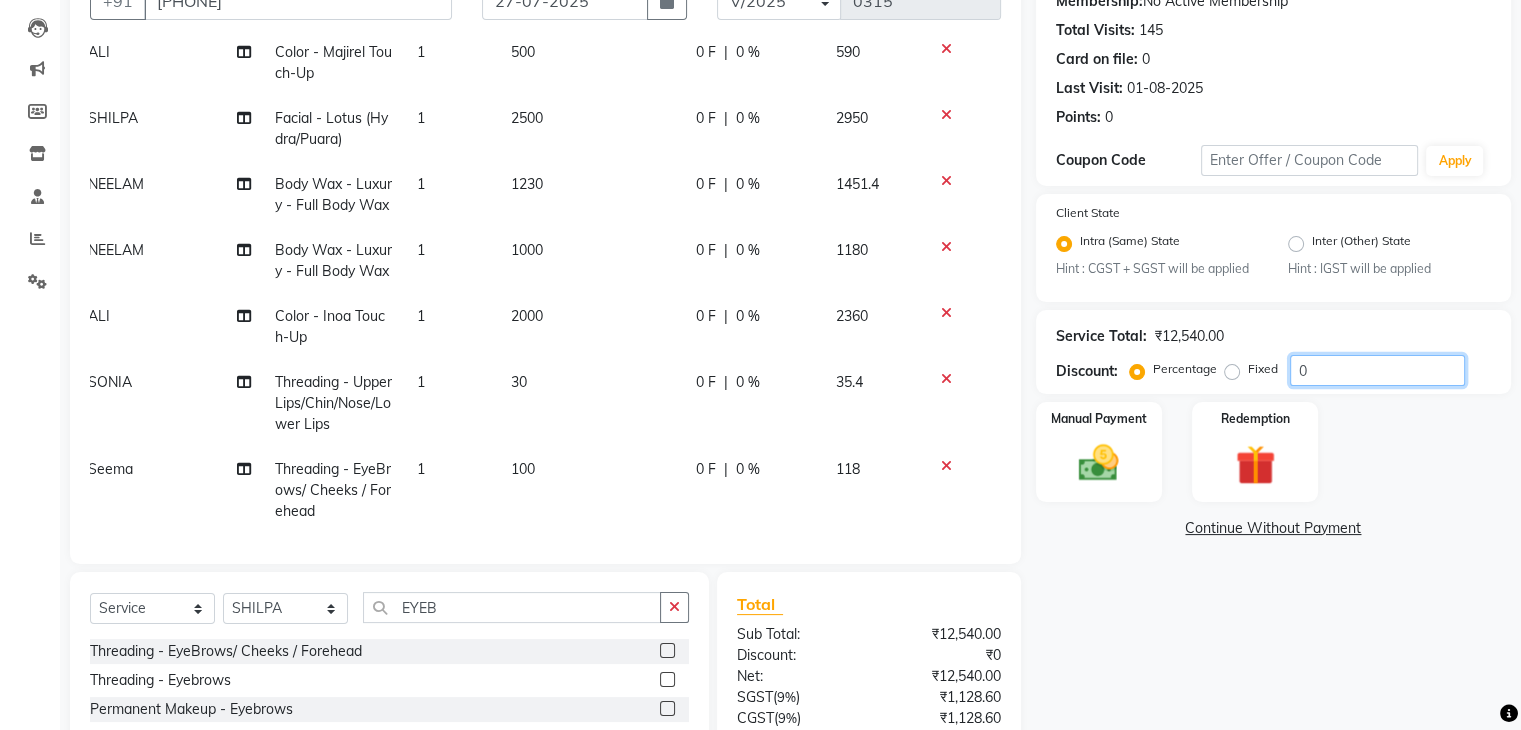 click on "0" 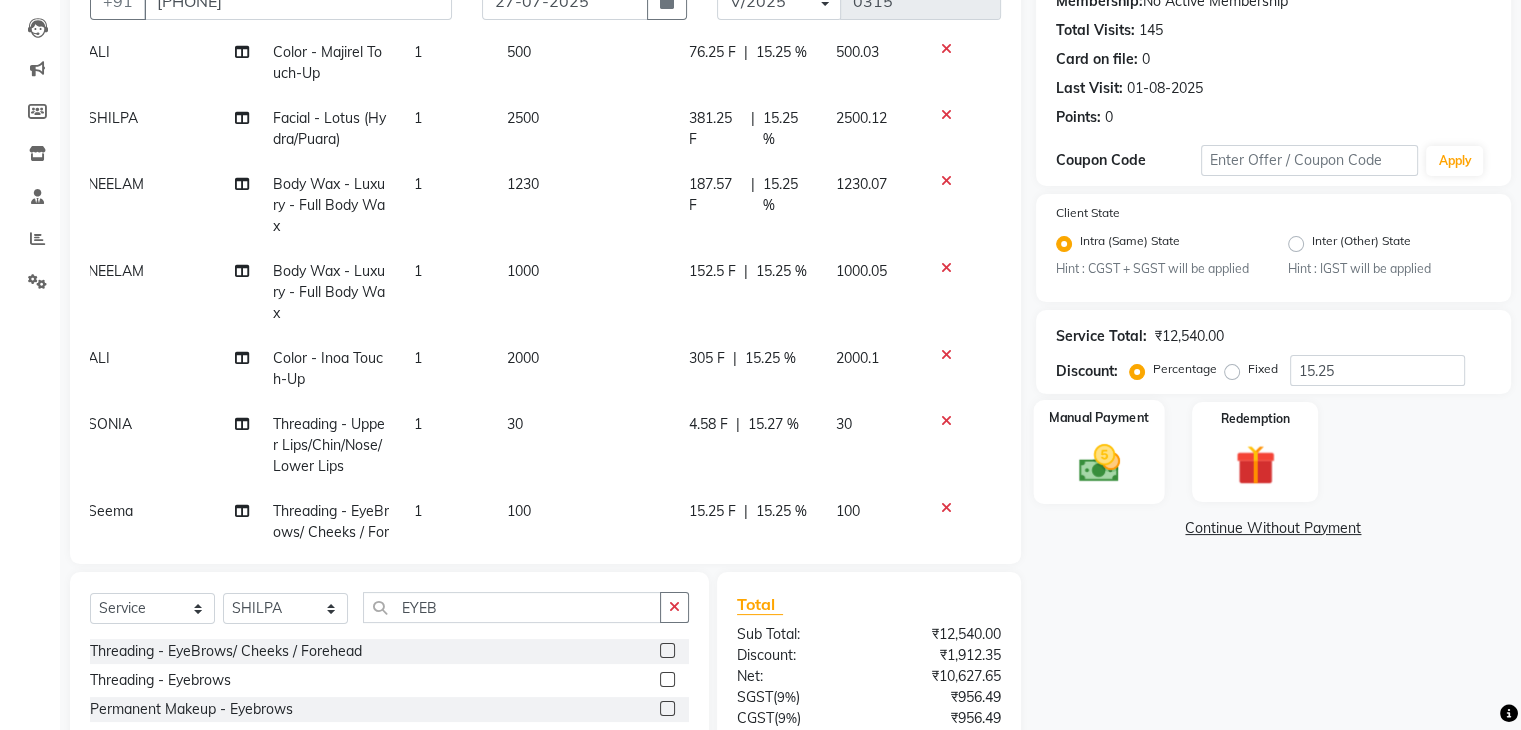 click on "Manual Payment" 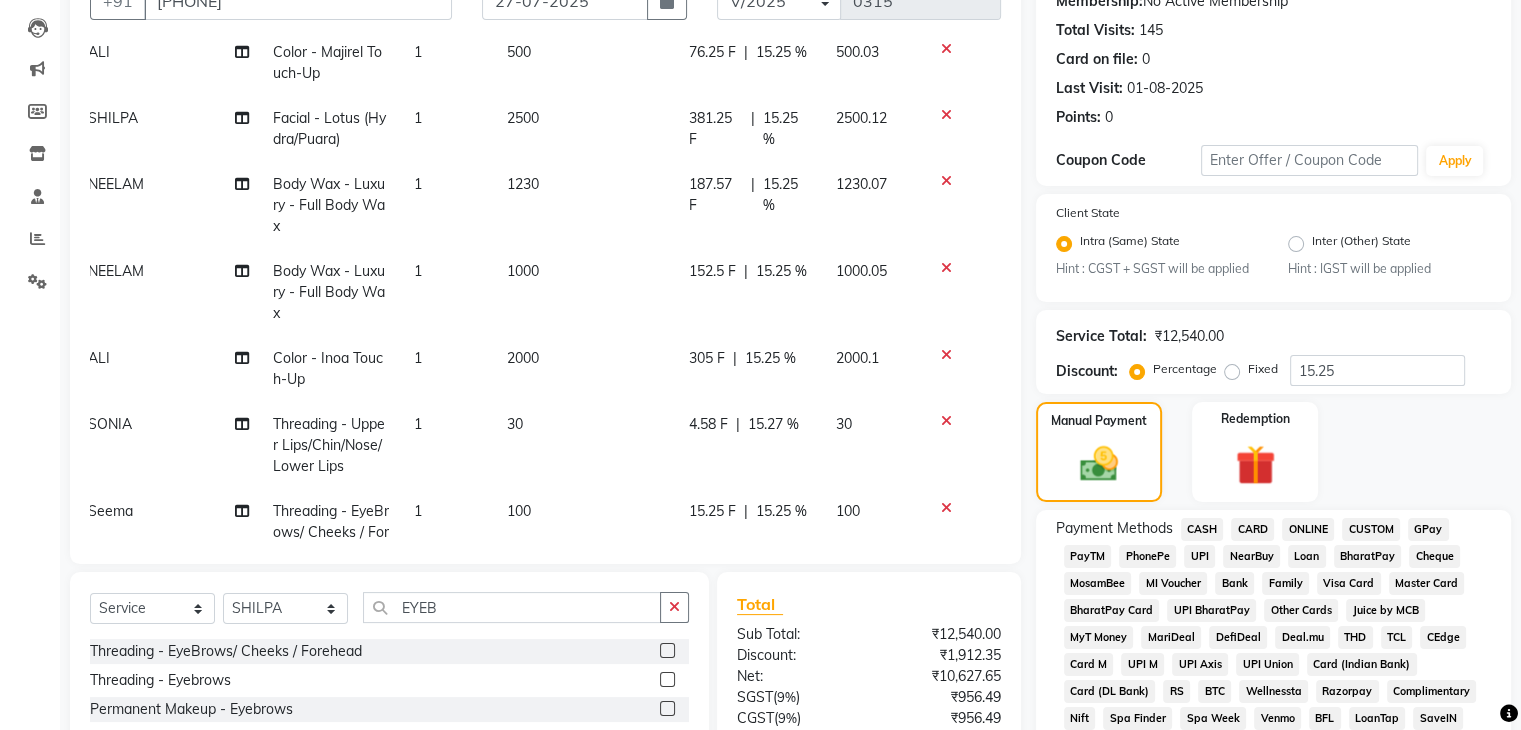 click on "ONLINE" 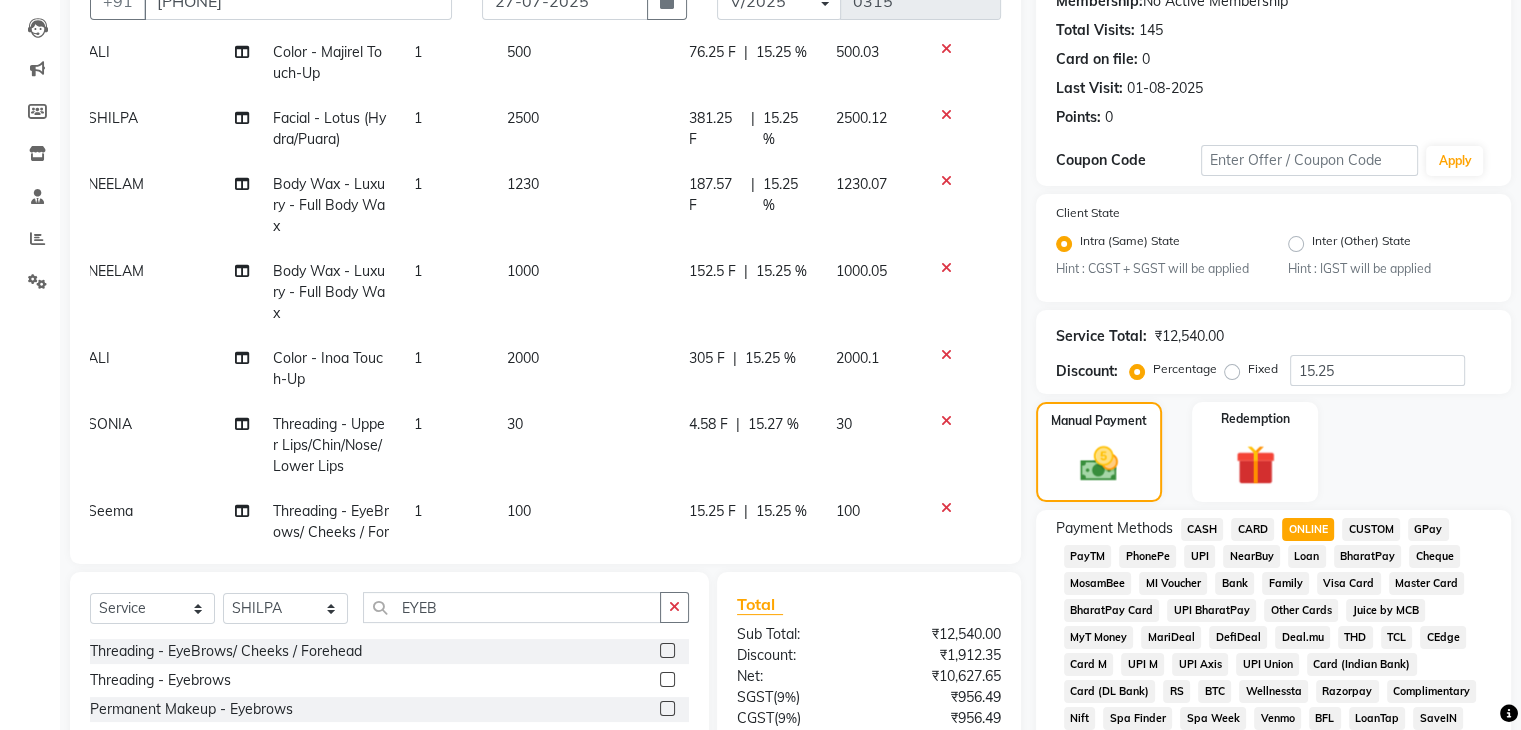 scroll, scrollTop: 812, scrollLeft: 0, axis: vertical 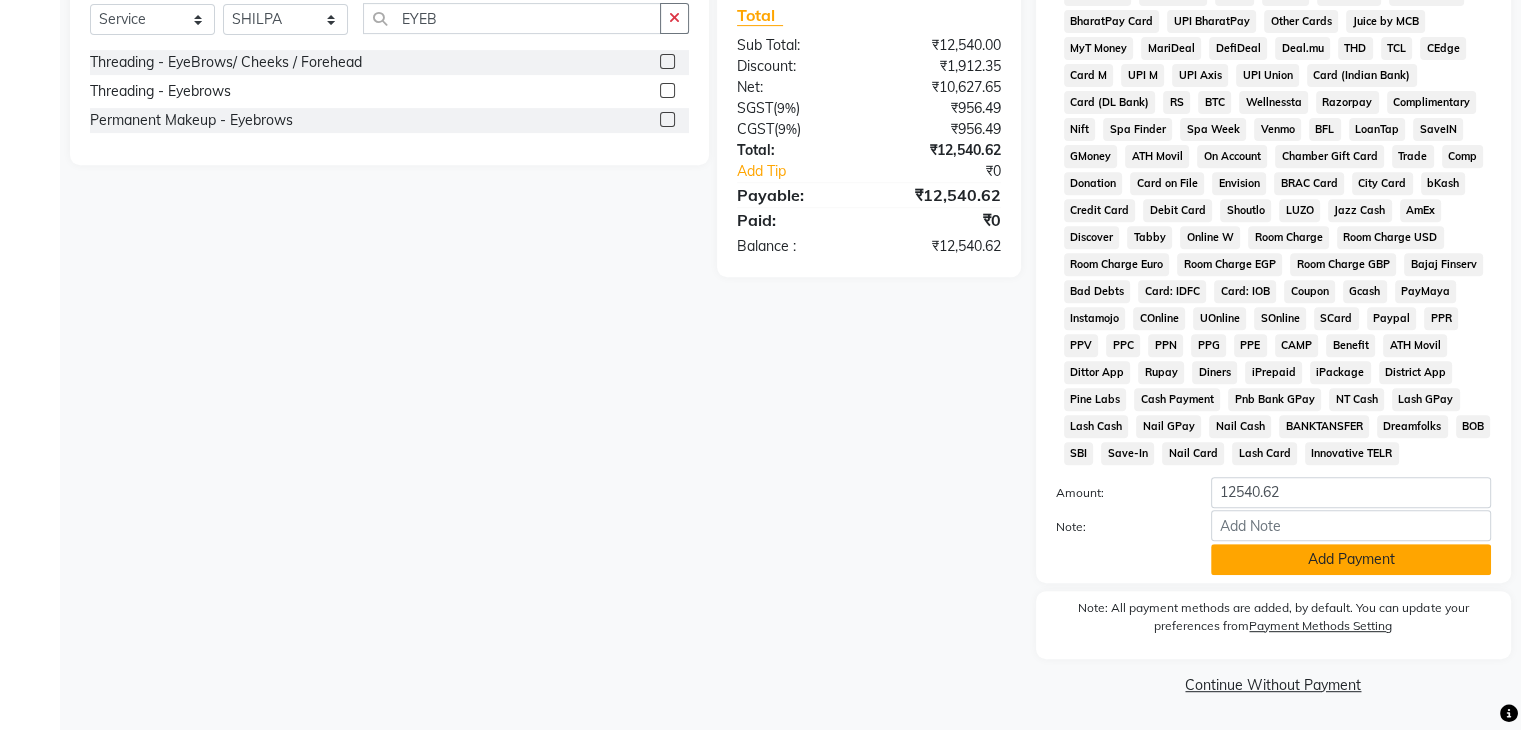click on "Add Payment" 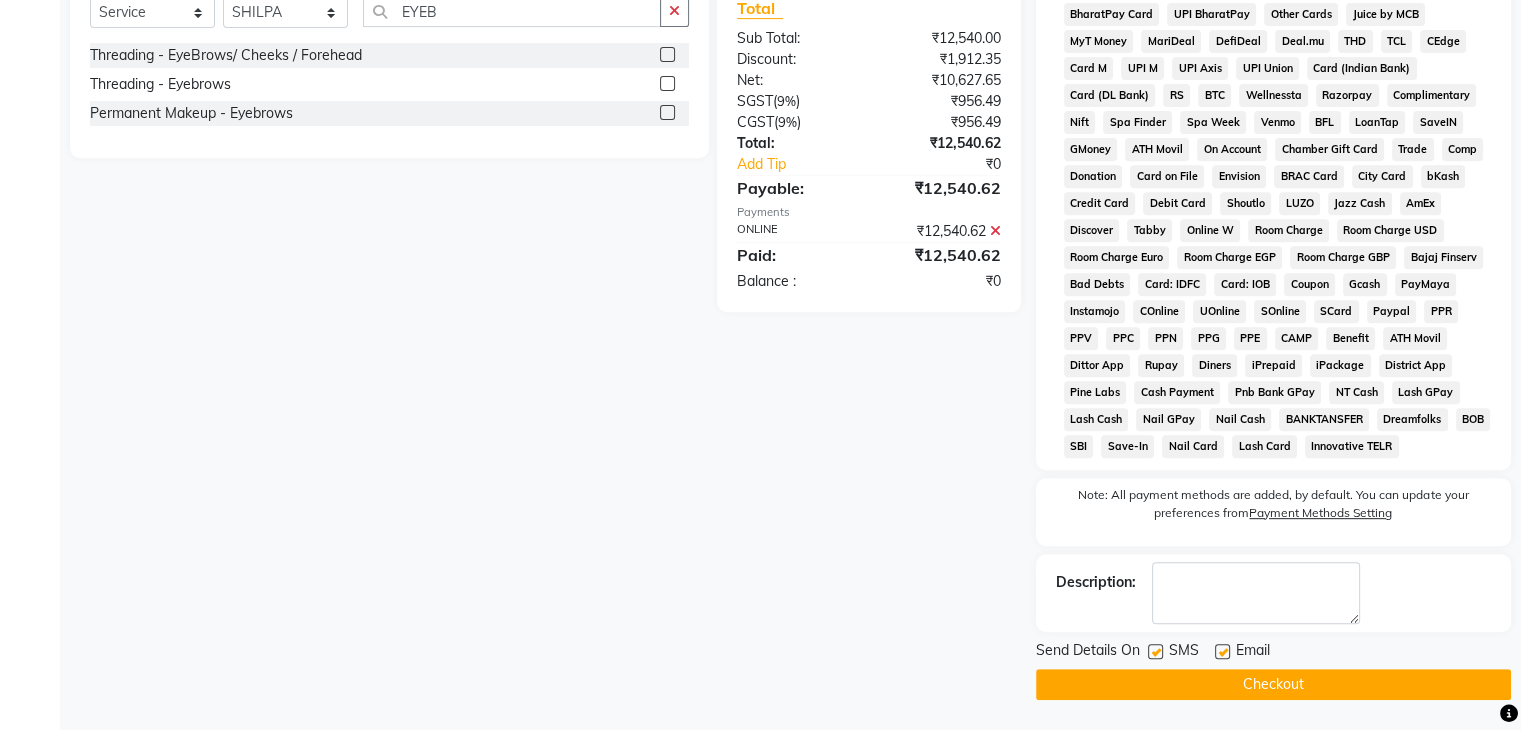 click on "Checkout" 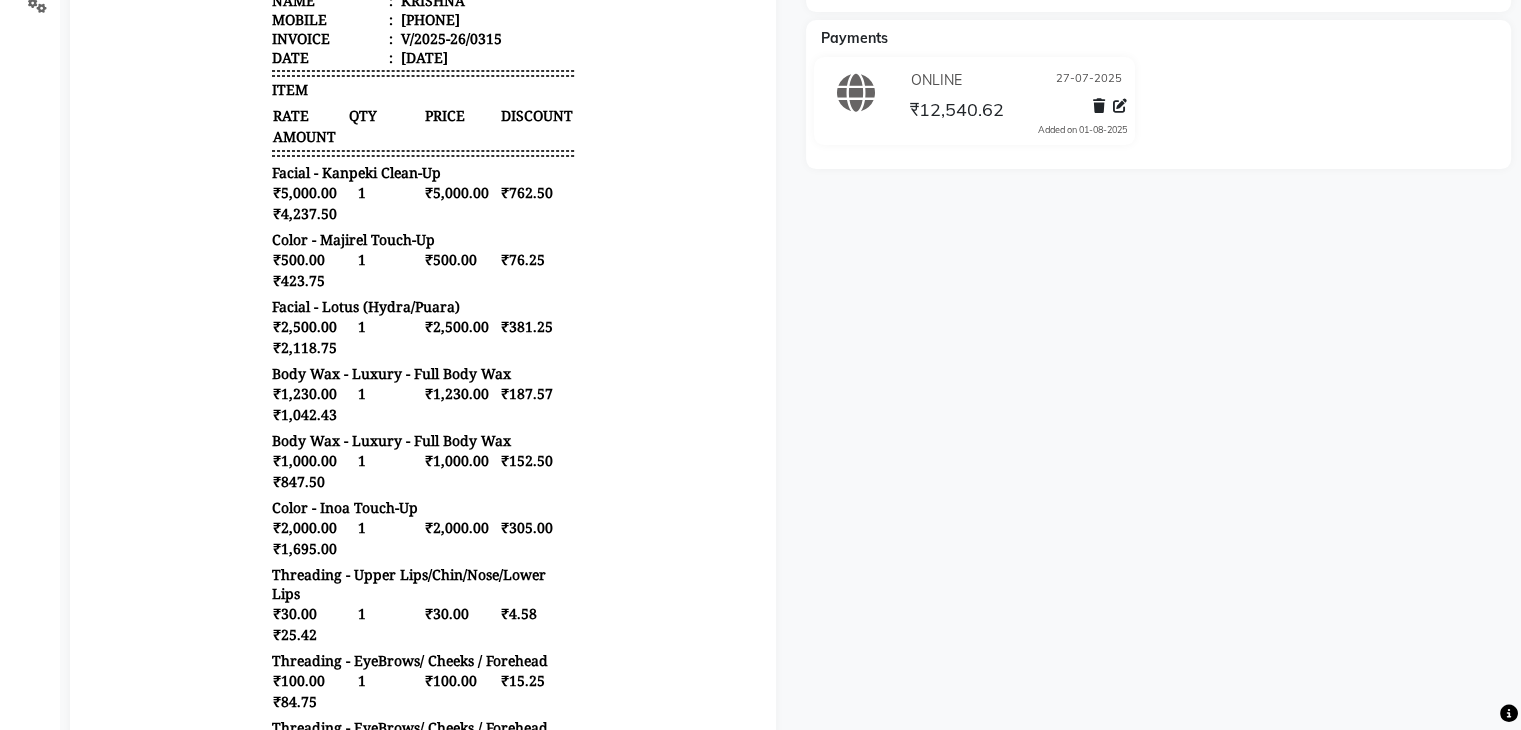 scroll, scrollTop: 0, scrollLeft: 0, axis: both 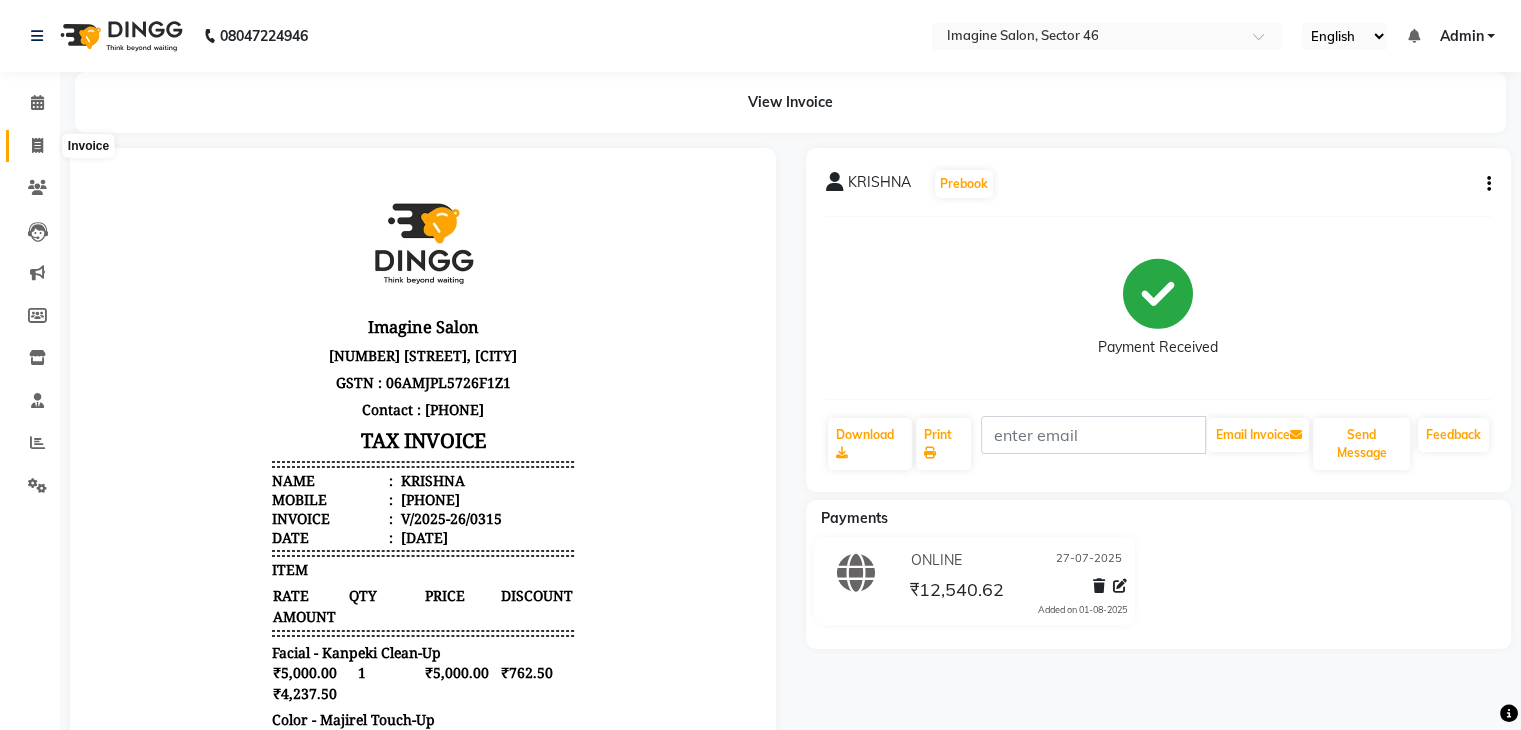 click 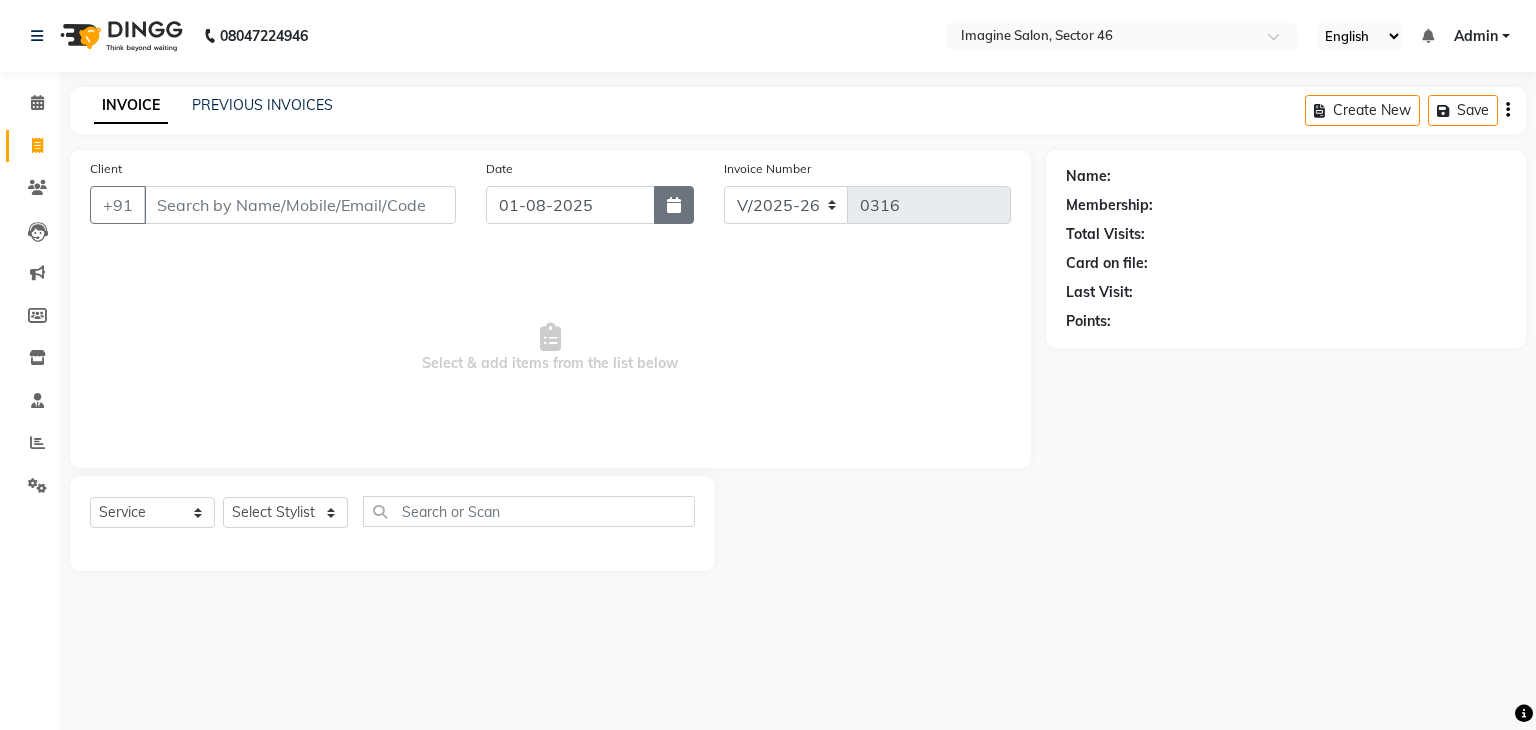 click 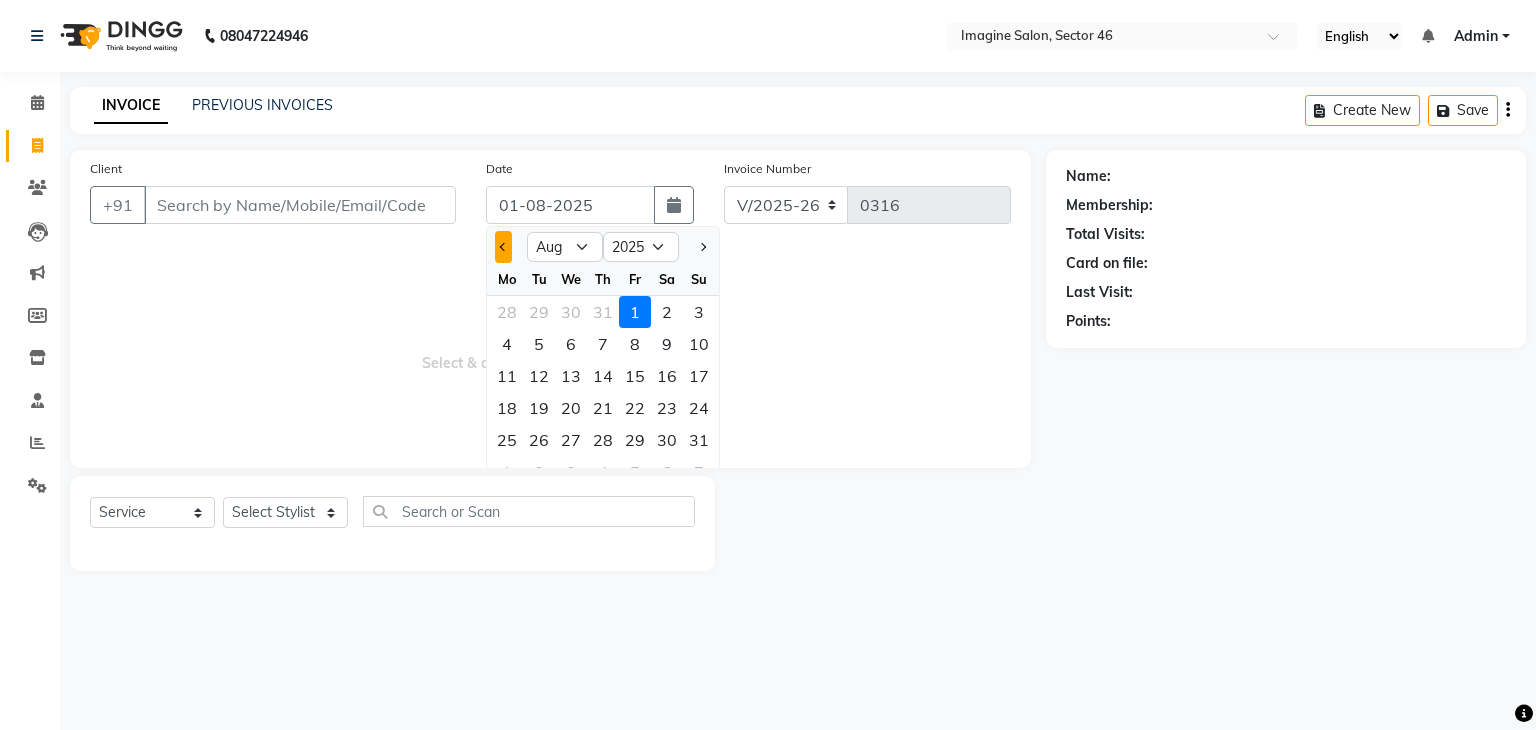 click 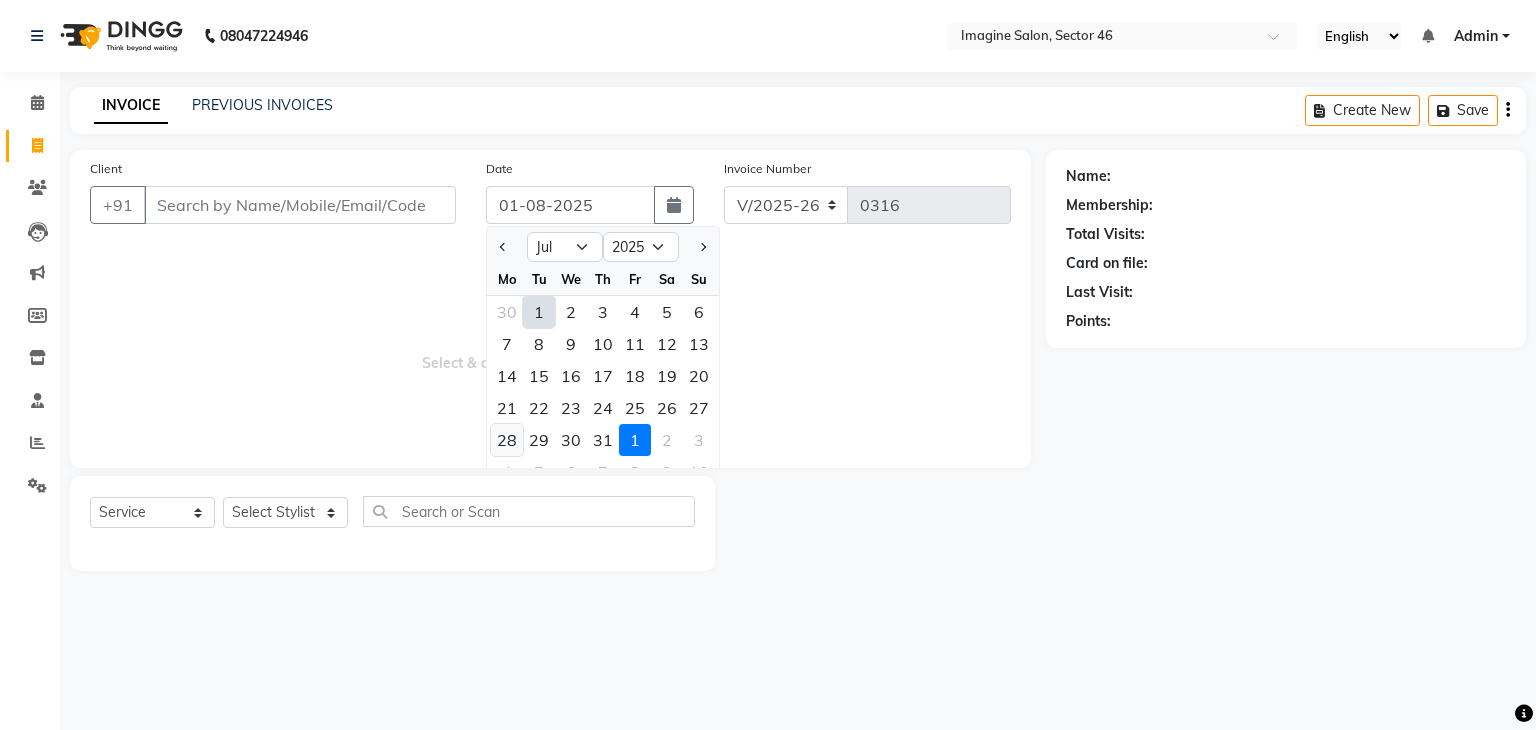 click on "28" 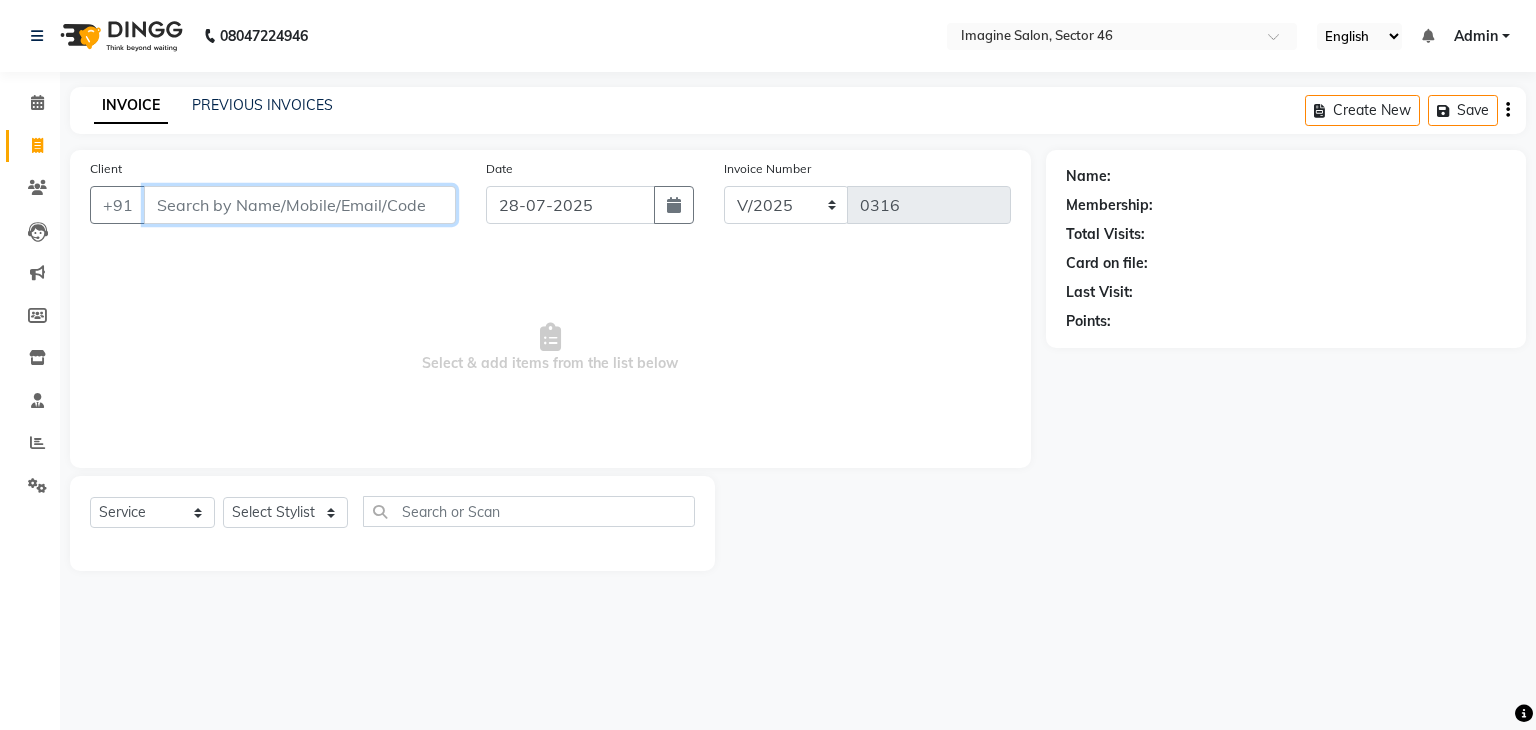 click on "Client" at bounding box center [300, 205] 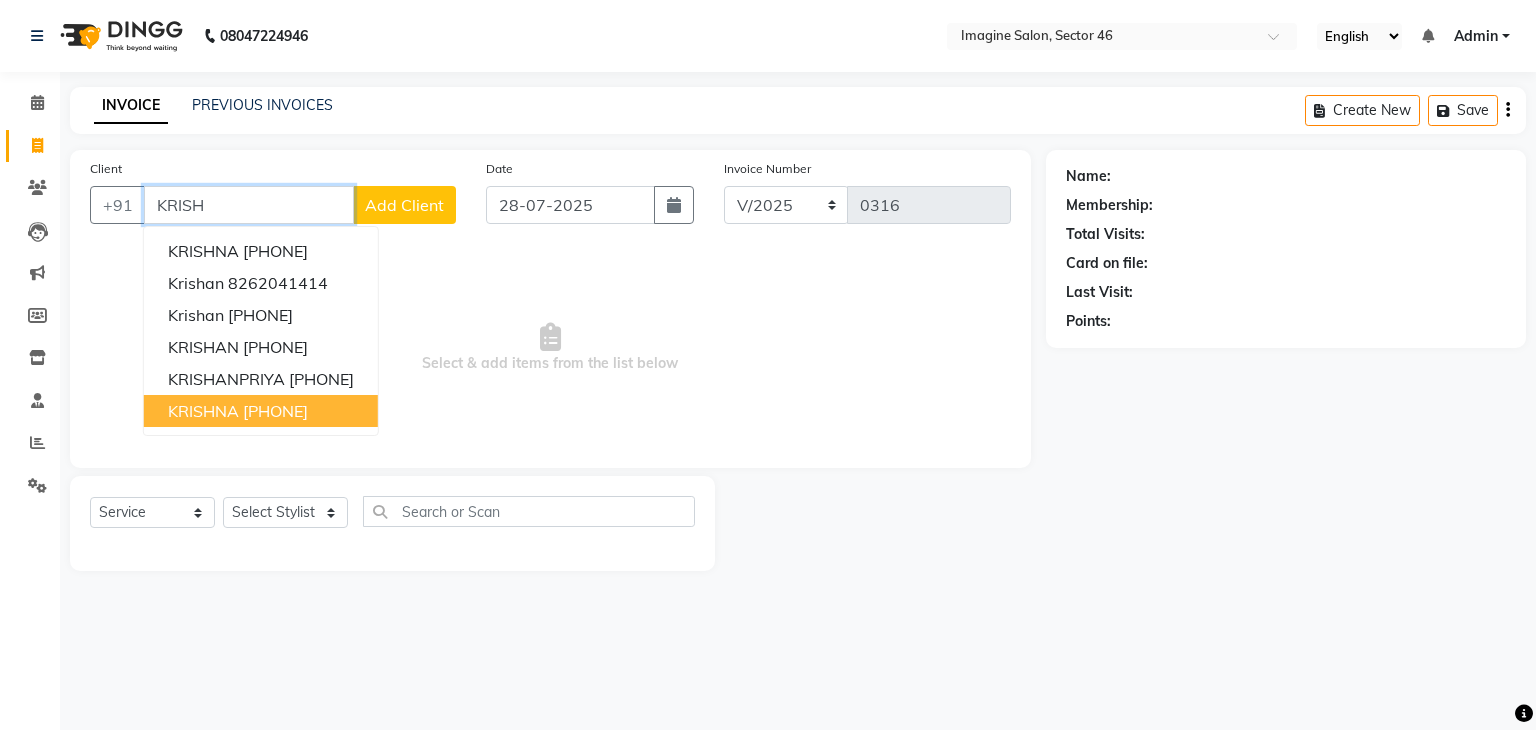 click on "KRISHNA" at bounding box center (203, 411) 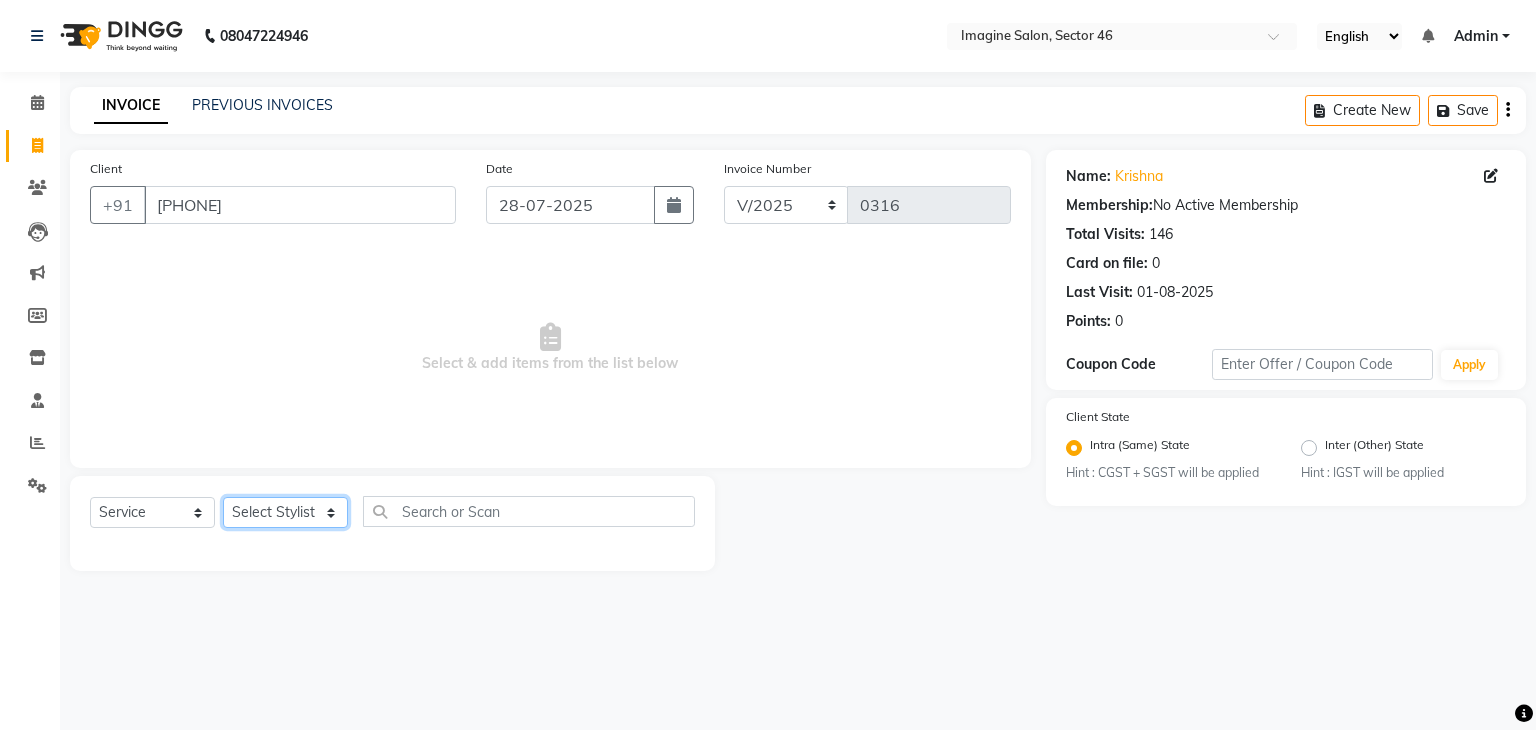 click on "Select Stylist AADIL ADIL Ajay Alam ALAM ALI ALI ANIL ANMOL ARVIND Ashif ASHISH Atif AYESHA BABLI DHEERAJ FAIZ Gaurav Geeta GULJAR HARMAN IBRAHIM Janvi JITENDER KAVI KHUSHBOO KHUSHBOO komal kusum mam  LUCKY manager manju manoj Marry Meena MEENTA MEENTA Meenu MERRY MINTA Moin ali MONIKA Naem Naresh NAZIM NEELAM Neeraj Nisha Pankaj Priya PRIYANKA RAGNI Ram RAM RIYA SAHIL SAMEER sangeeta  SAPAN Seema SEEMA SHAAN SHAHRUKH SHIKHA SHILPA SONIA sonu SONU SUNIL Sunita SUNITA UPASANA UPASANA Vanshika Varun VINITA Zafar" 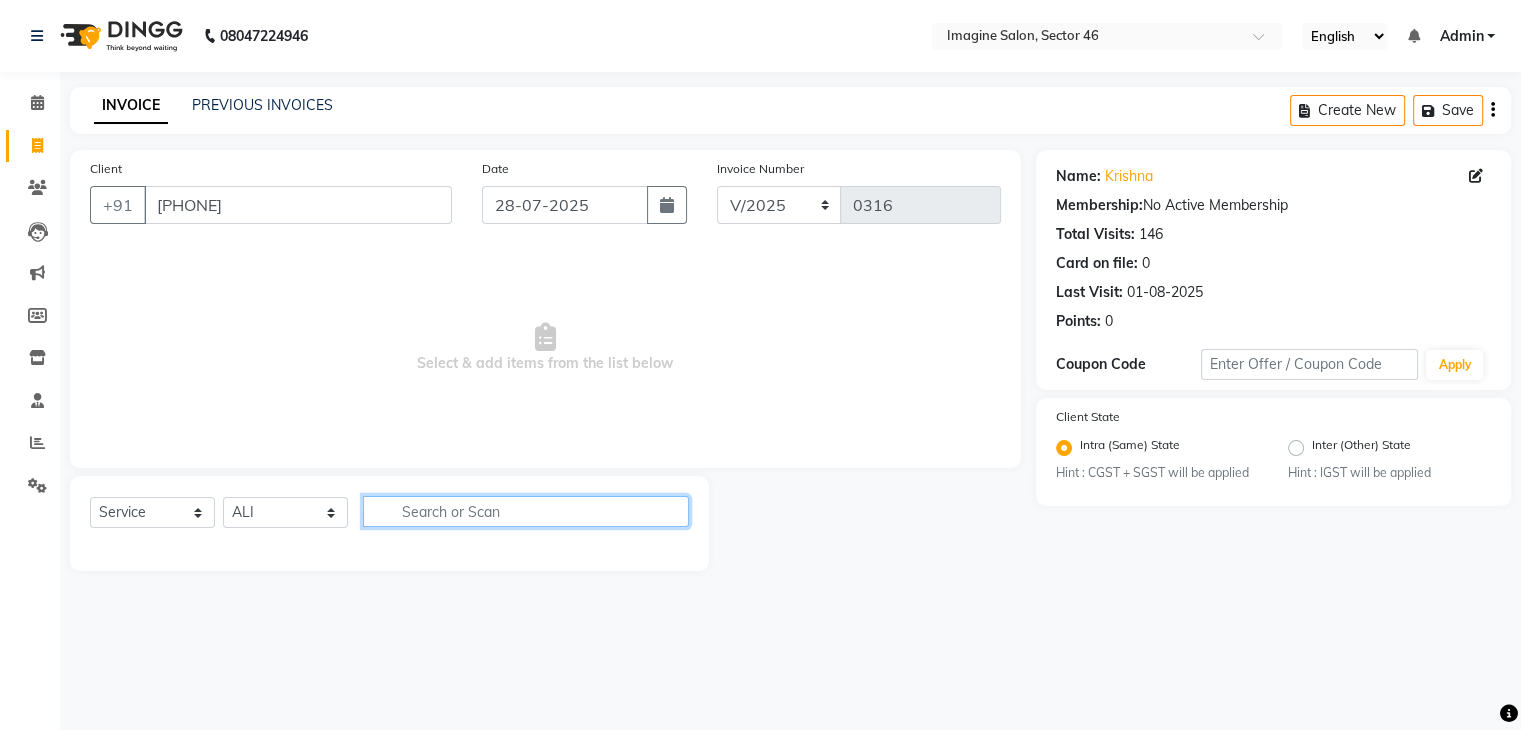 click 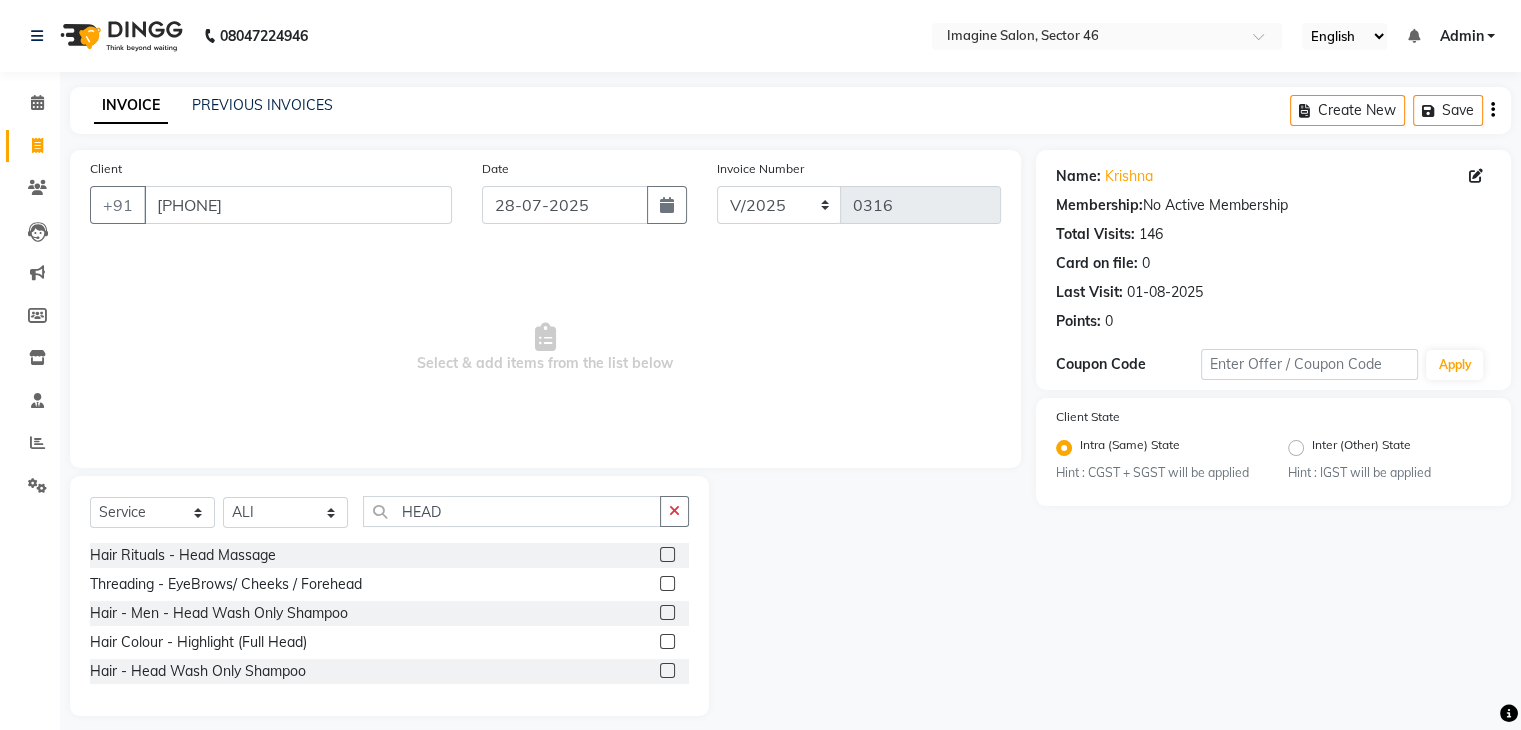 click 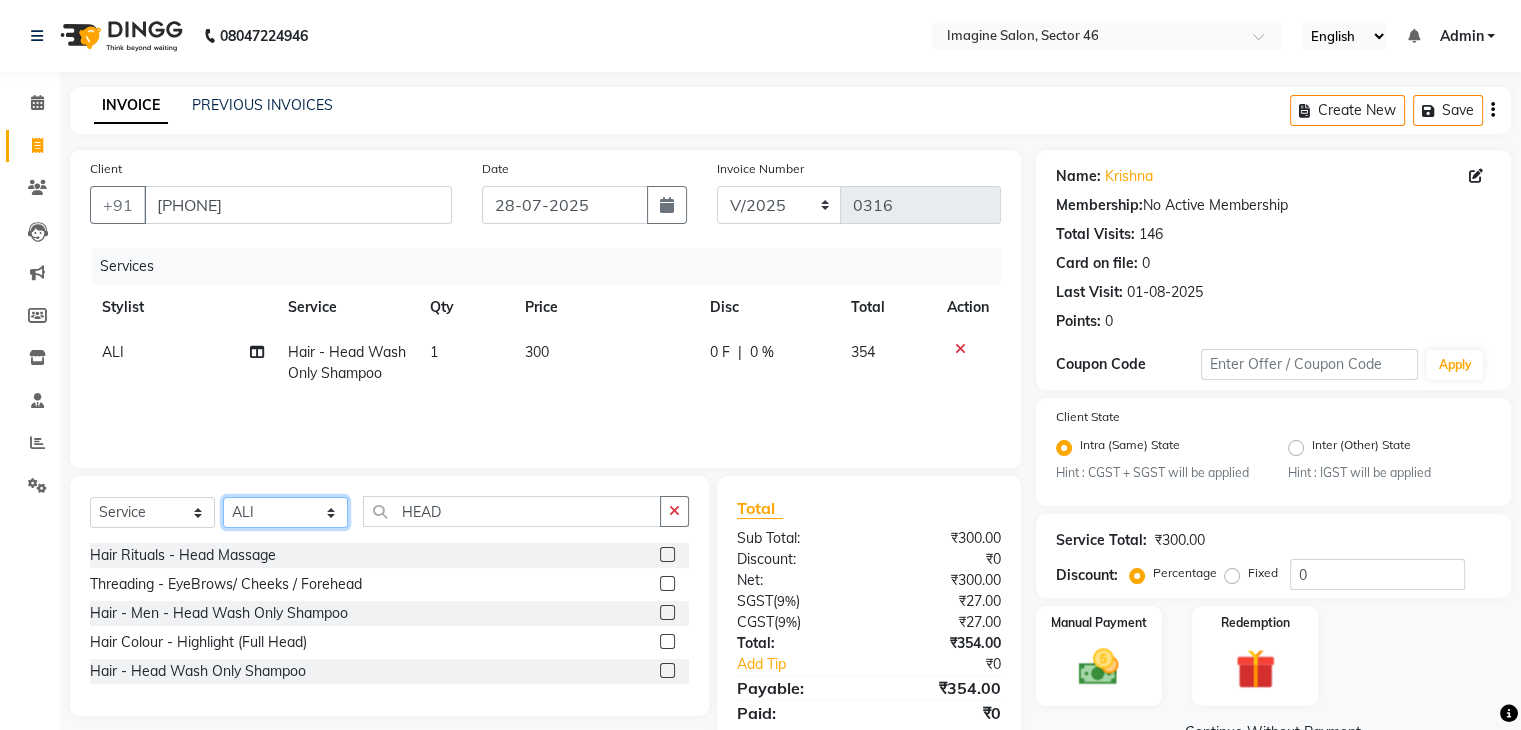 click on "Select Stylist AADIL ADIL Ajay Alam ALAM ALI ALI ANIL ANMOL ARVIND Ashif ASHISH Atif AYESHA BABLI DHEERAJ FAIZ Gaurav Geeta GULJAR HARMAN IBRAHIM Janvi JITENDER KAVI KHUSHBOO KHUSHBOO komal kusum mam  LUCKY manager manju manoj Marry Meena MEENTA MEENTA Meenu MERRY MINTA Moin ali MONIKA Naem Naresh NAZIM NEELAM Neeraj Nisha Pankaj Priya PRIYANKA RAGNI Ram RAM RIYA SAHIL SAMEER sangeeta  SAPAN Seema SEEMA SHAAN SHAHRUKH SHIKHA SHILPA SONIA sonu SONU SUNIL Sunita SUNITA UPASANA UPASANA Vanshika Varun VINITA Zafar" 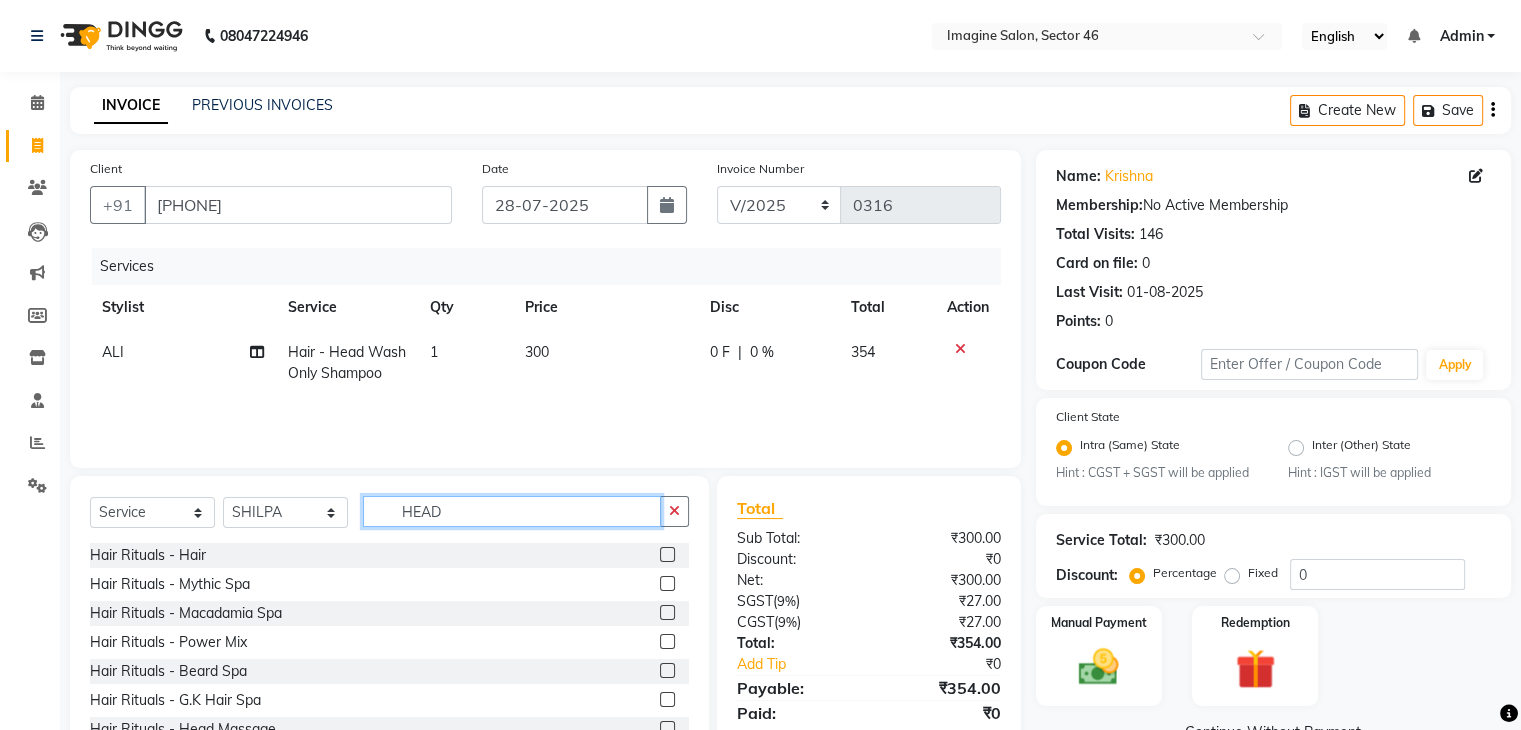 click on "HEAD" 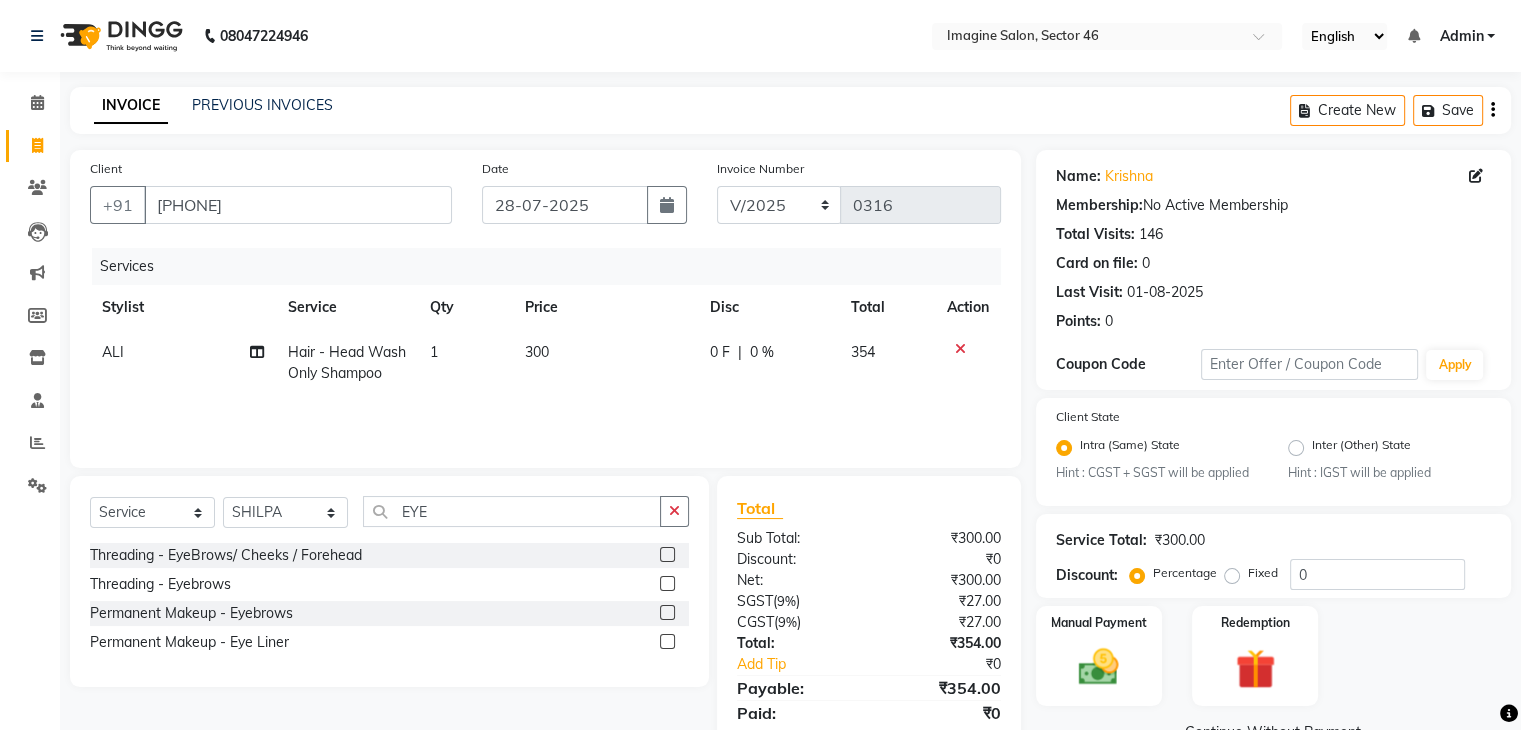 click 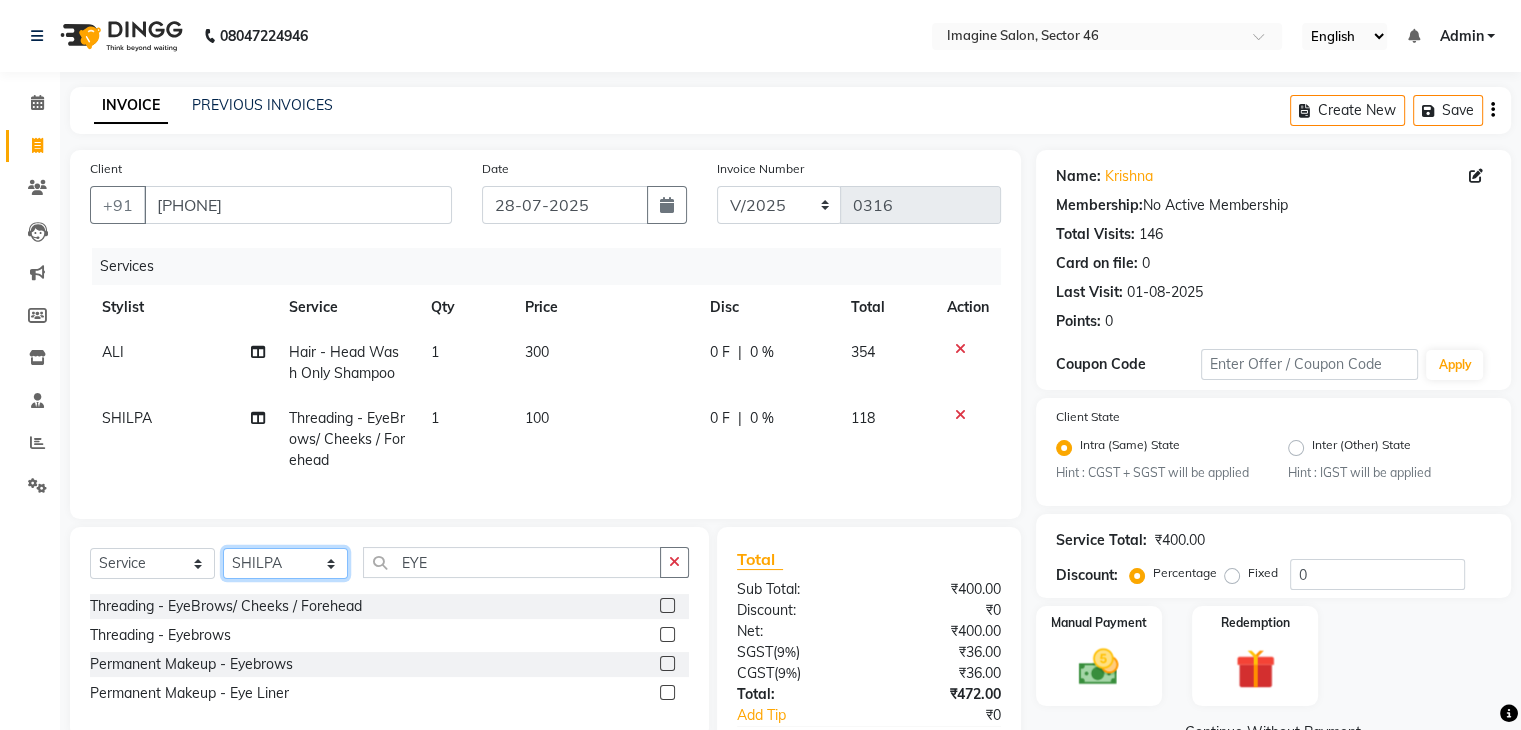 click on "Select Stylist AADIL ADIL Ajay Alam ALAM ALI ALI ANIL ANMOL ARVIND Ashif ASHISH Atif AYESHA BABLI DHEERAJ FAIZ Gaurav Geeta GULJAR HARMAN IBRAHIM Janvi JITENDER KAVI KHUSHBOO KHUSHBOO komal kusum mam  LUCKY manager manju manoj Marry Meena MEENTA MEENTA Meenu MERRY MINTA Moin ali MONIKA Naem Naresh NAZIM NEELAM Neeraj Nisha Pankaj Priya PRIYANKA RAGNI Ram RAM RIYA SAHIL SAMEER sangeeta  SAPAN Seema SEEMA SHAAN SHAHRUKH SHIKHA SHILPA SONIA sonu SONU SUNIL Sunita SUNITA UPASANA UPASANA Vanshika Varun VINITA Zafar" 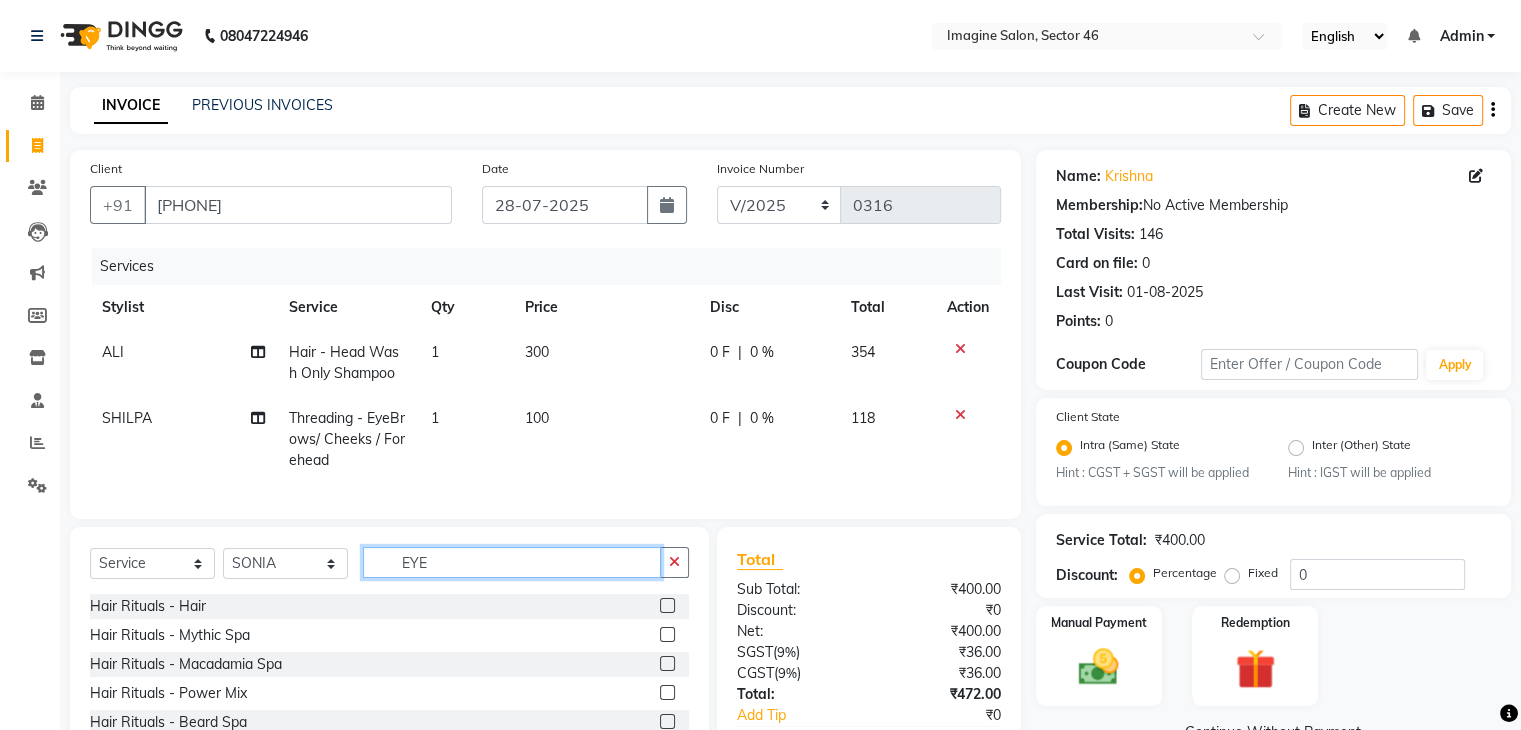 click on "EYE" 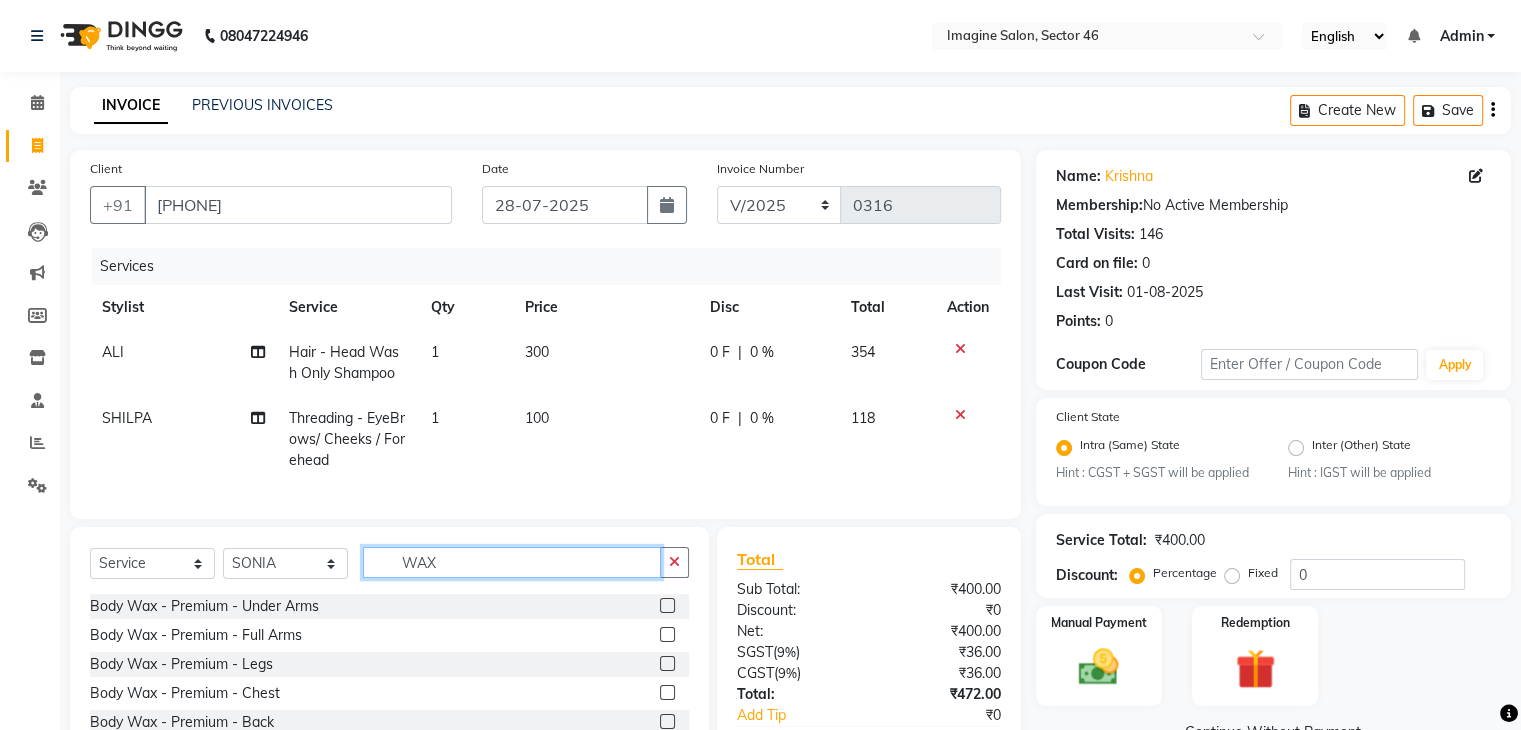 scroll, scrollTop: 232, scrollLeft: 0, axis: vertical 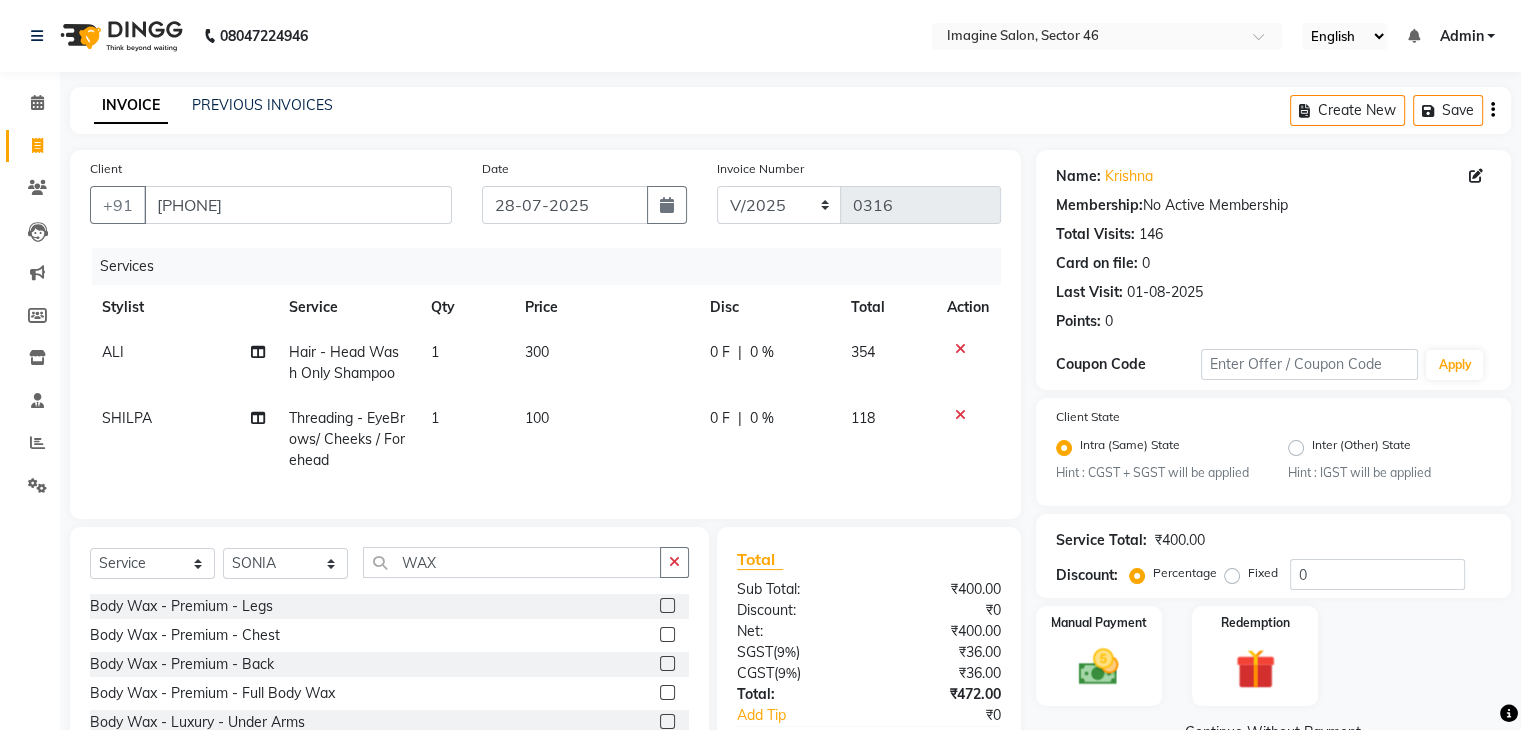 click 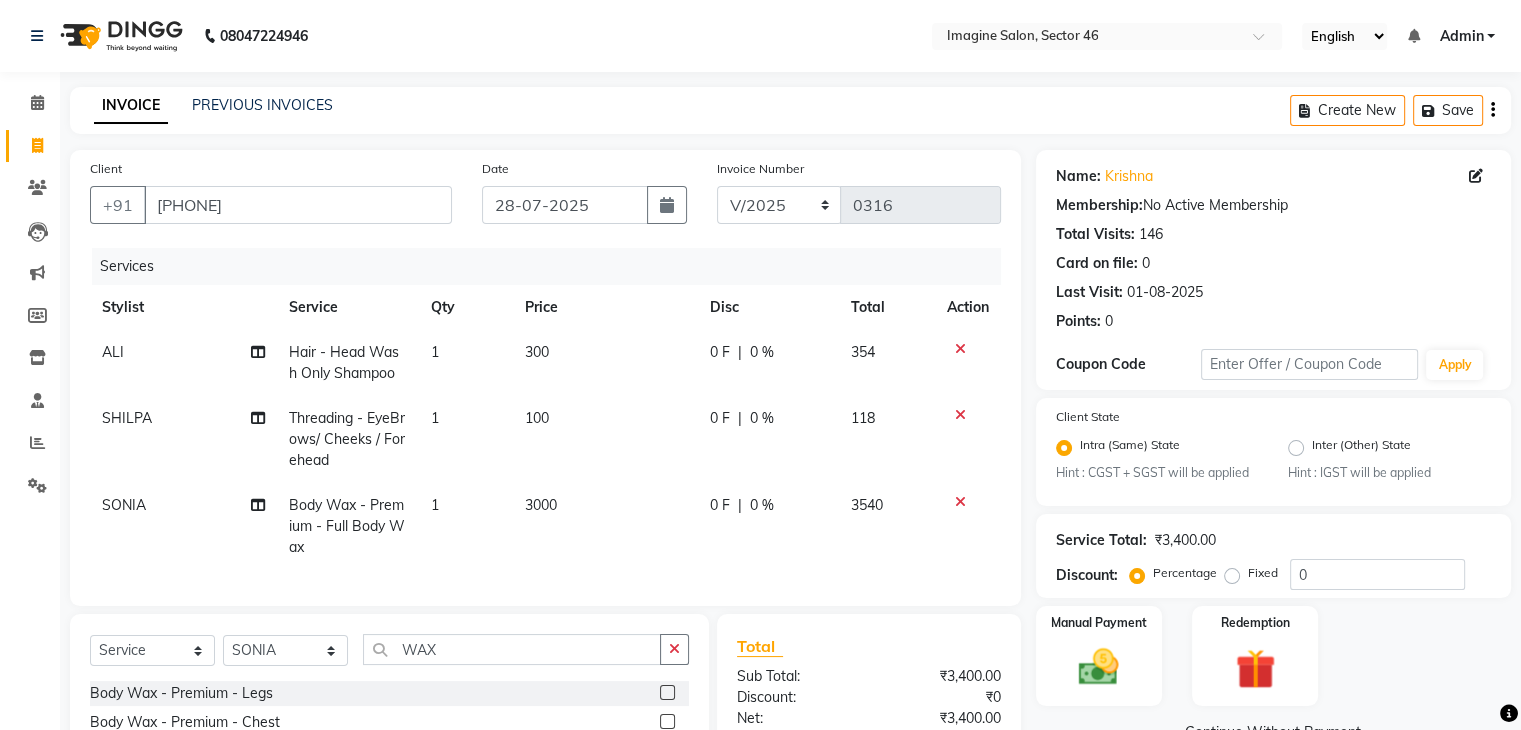 click on "3000" 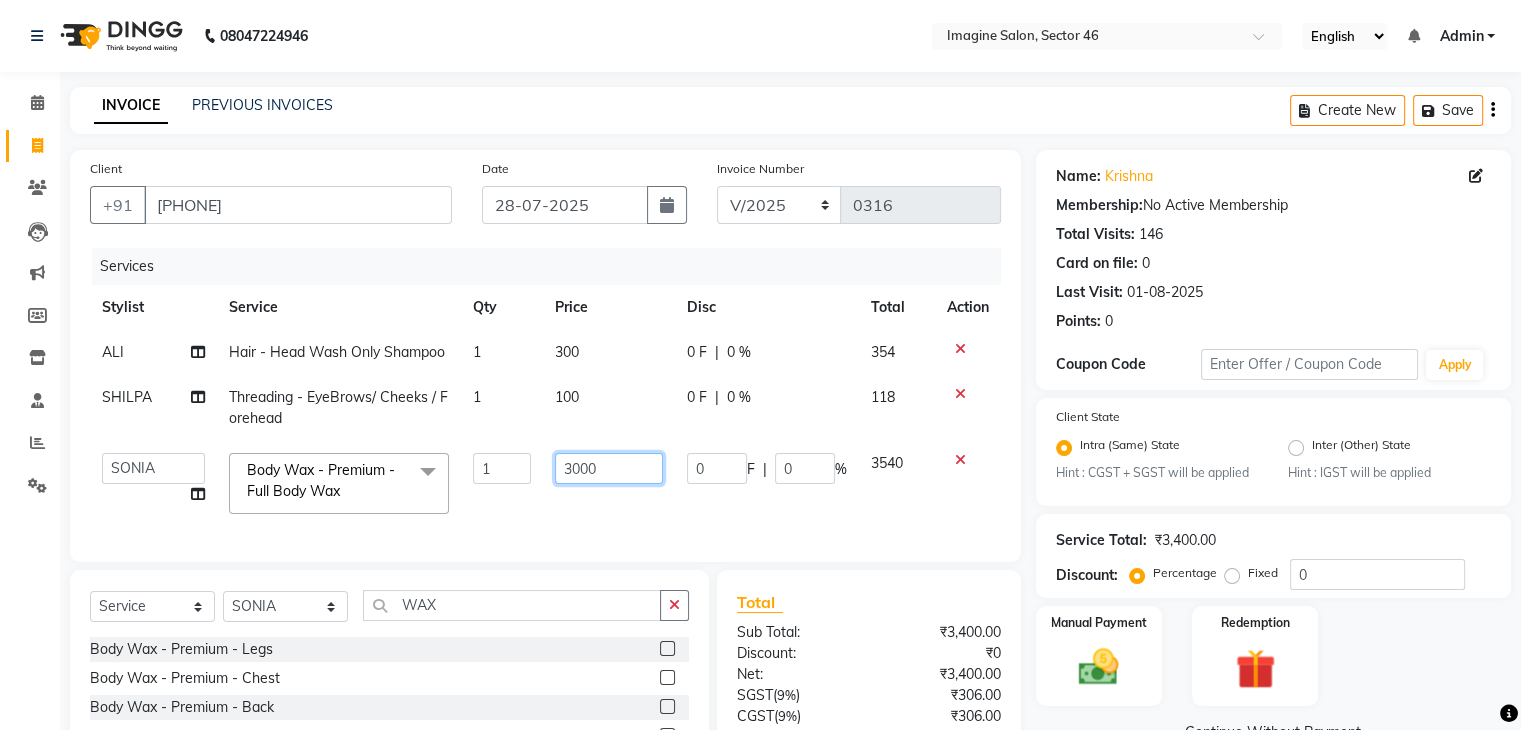 click on "3000" 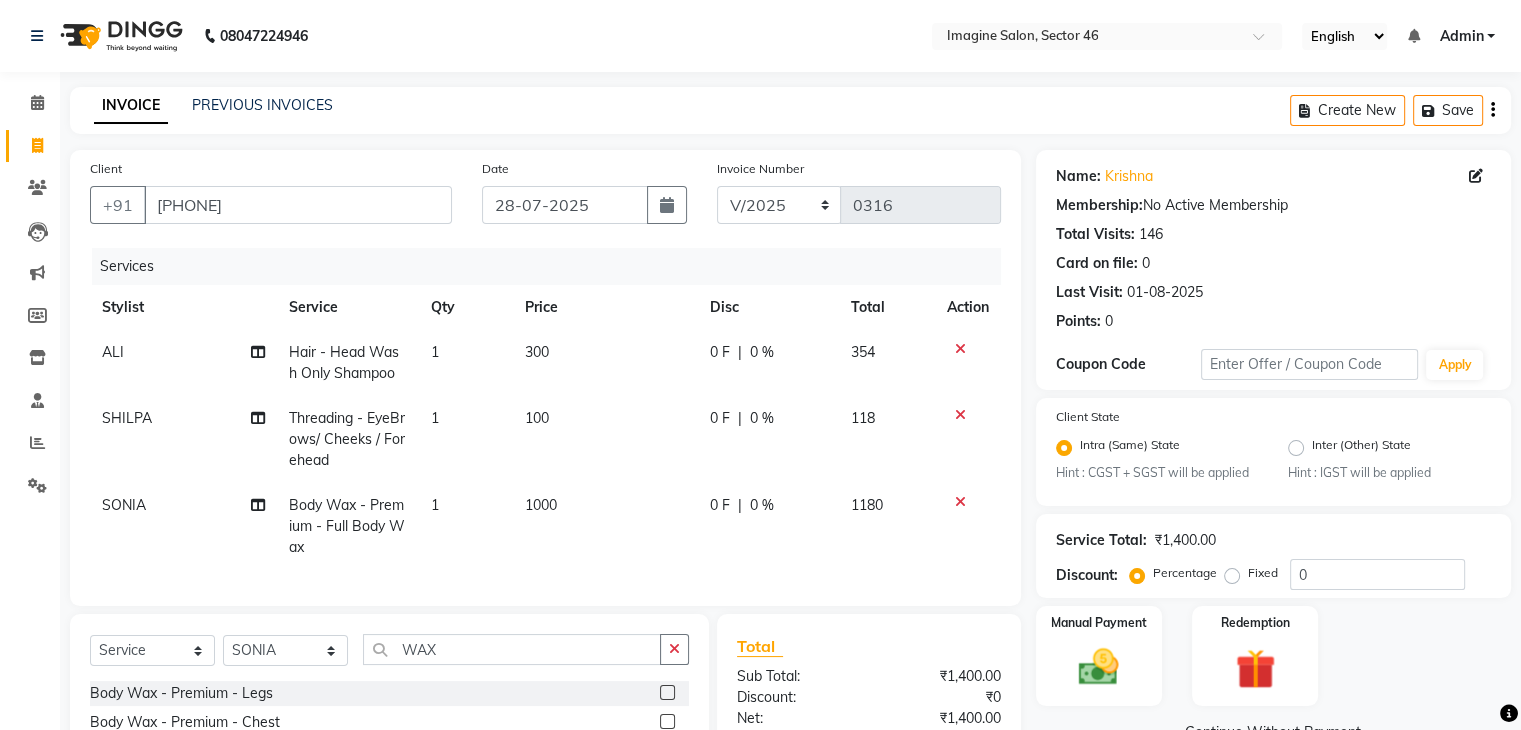 click on "100" 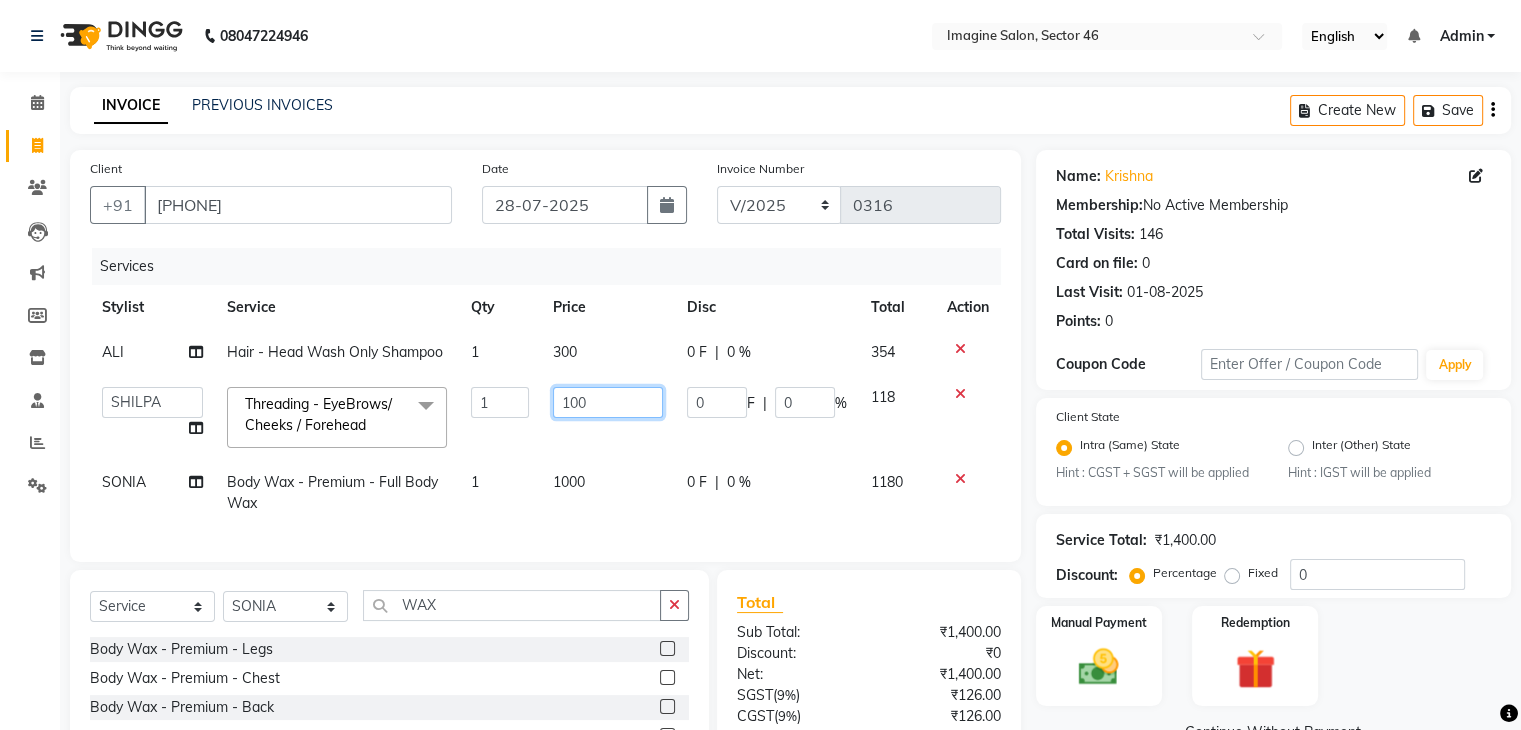 click on "100" 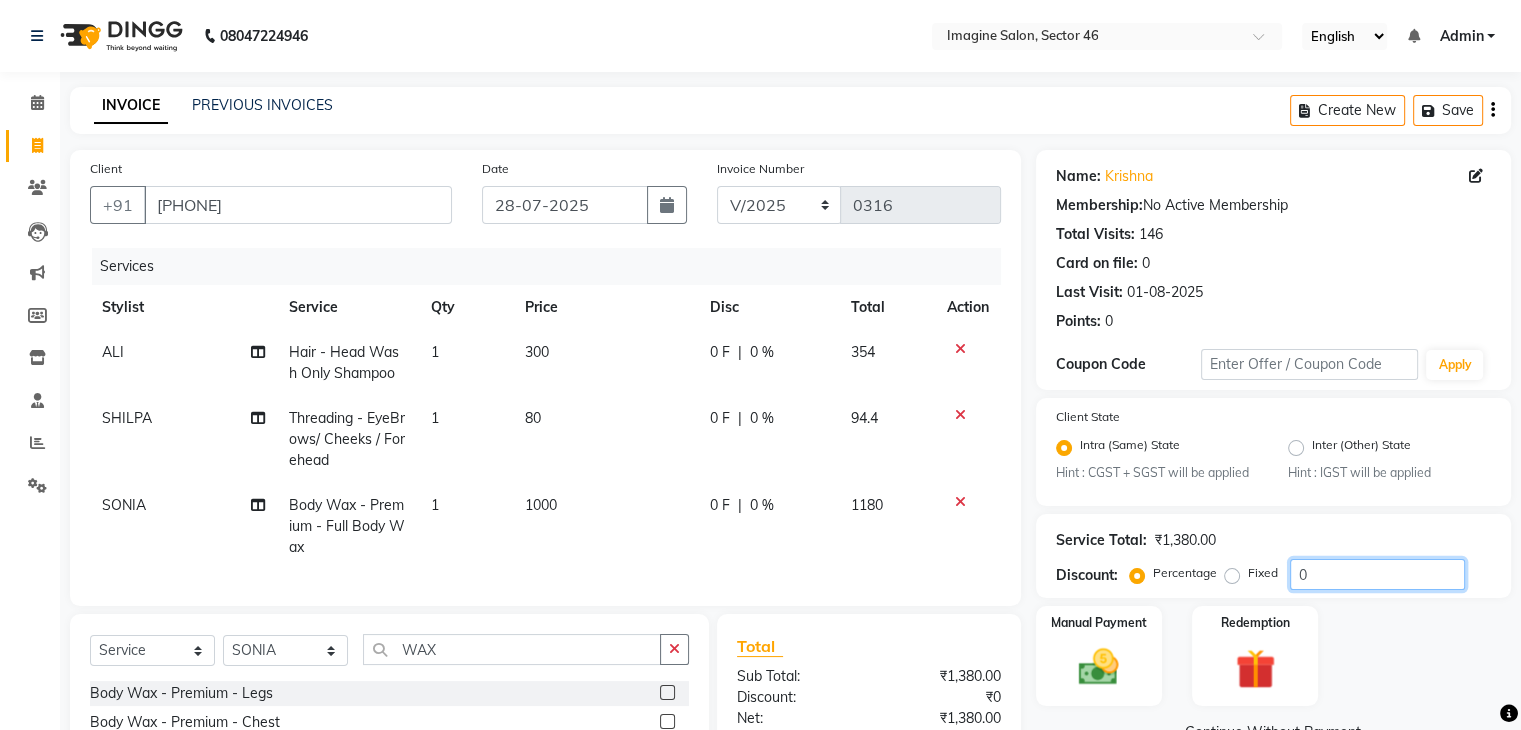 click on "0" 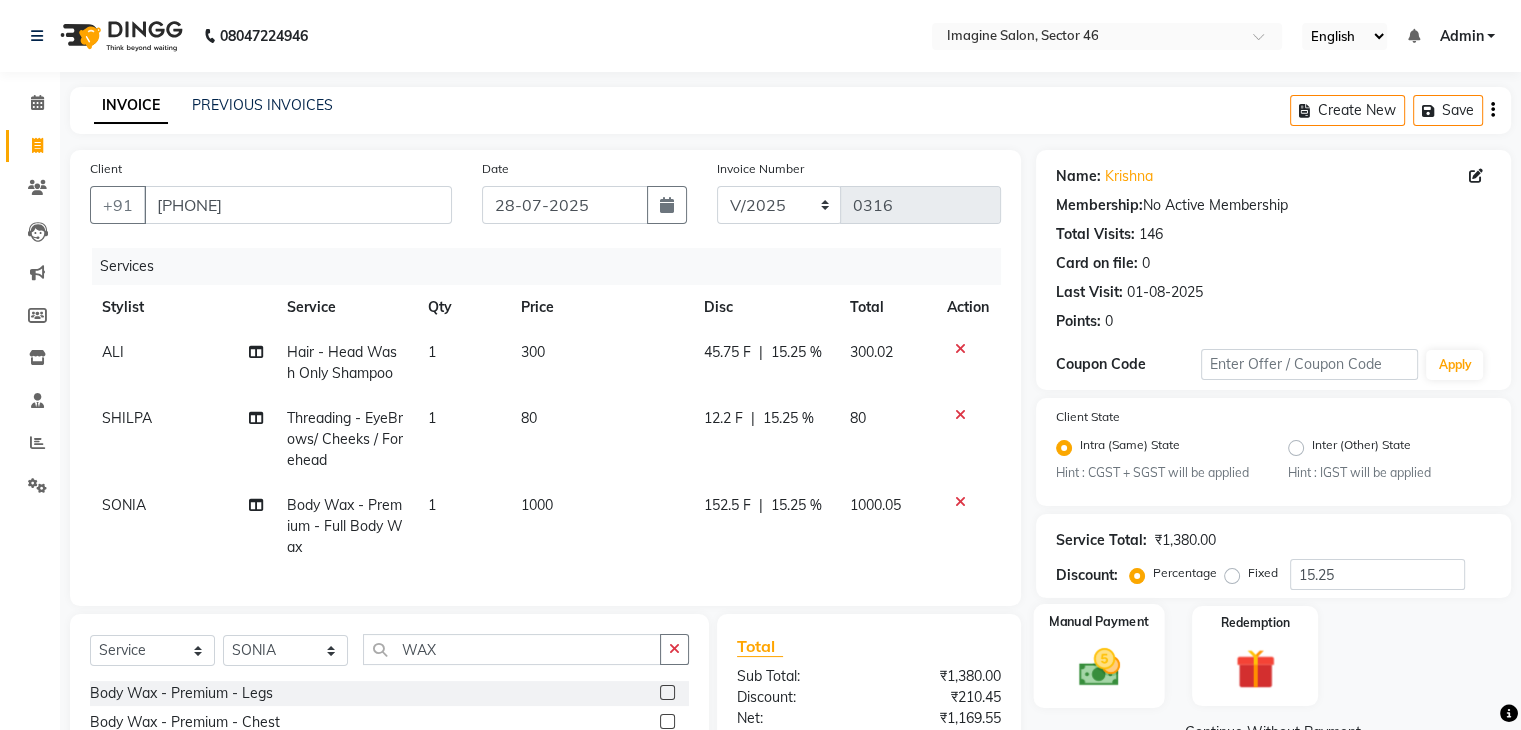 click on "Manual Payment" 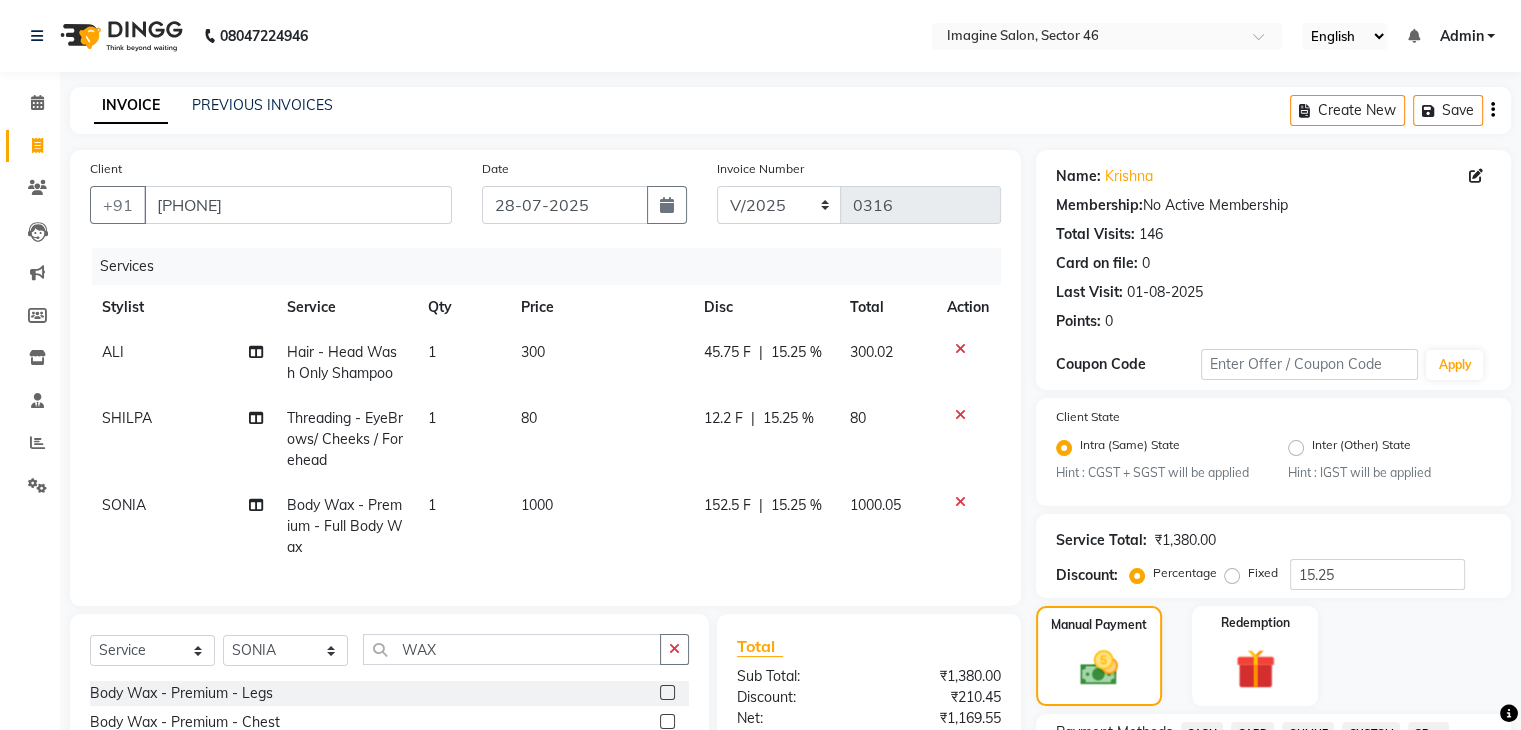 scroll, scrollTop: 638, scrollLeft: 0, axis: vertical 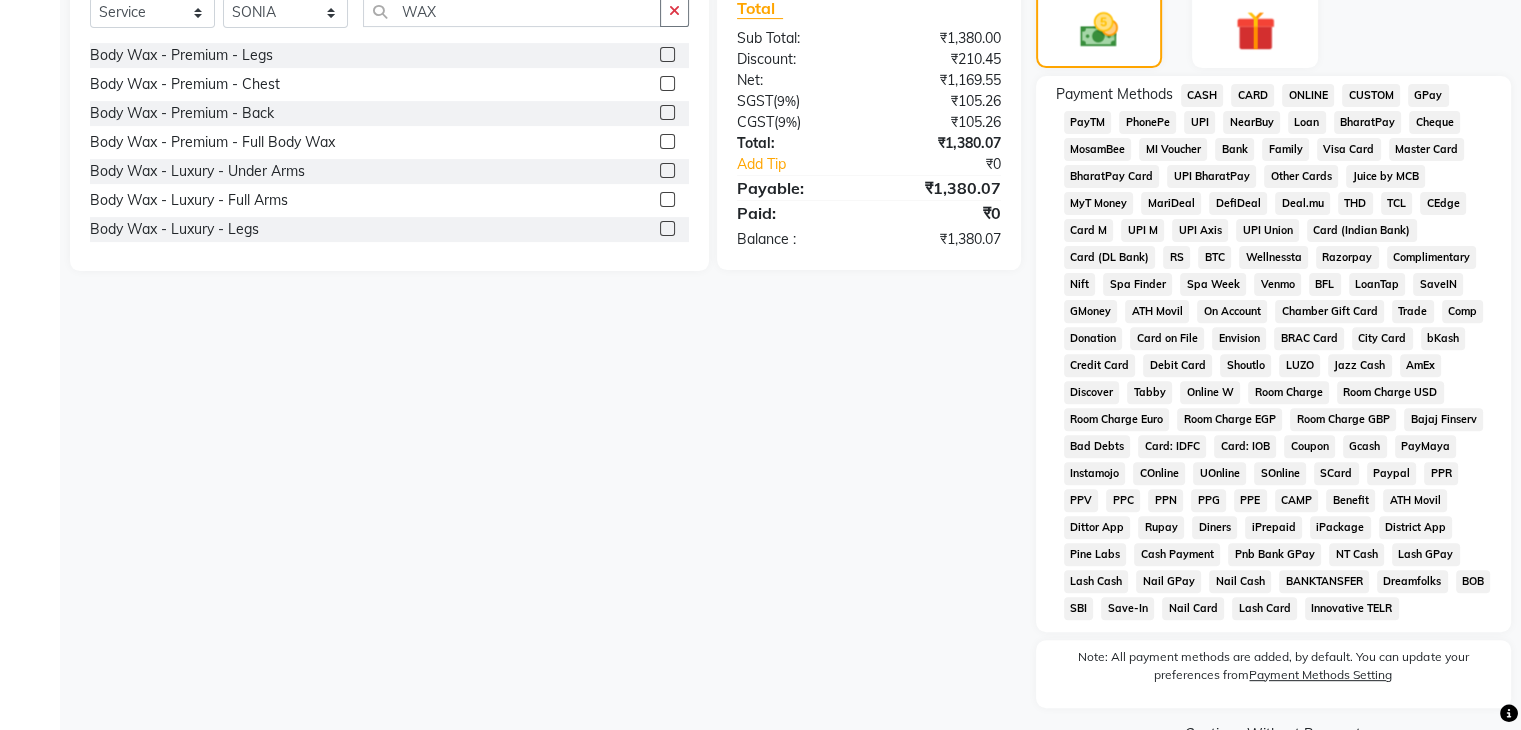 click on "ONLINE" 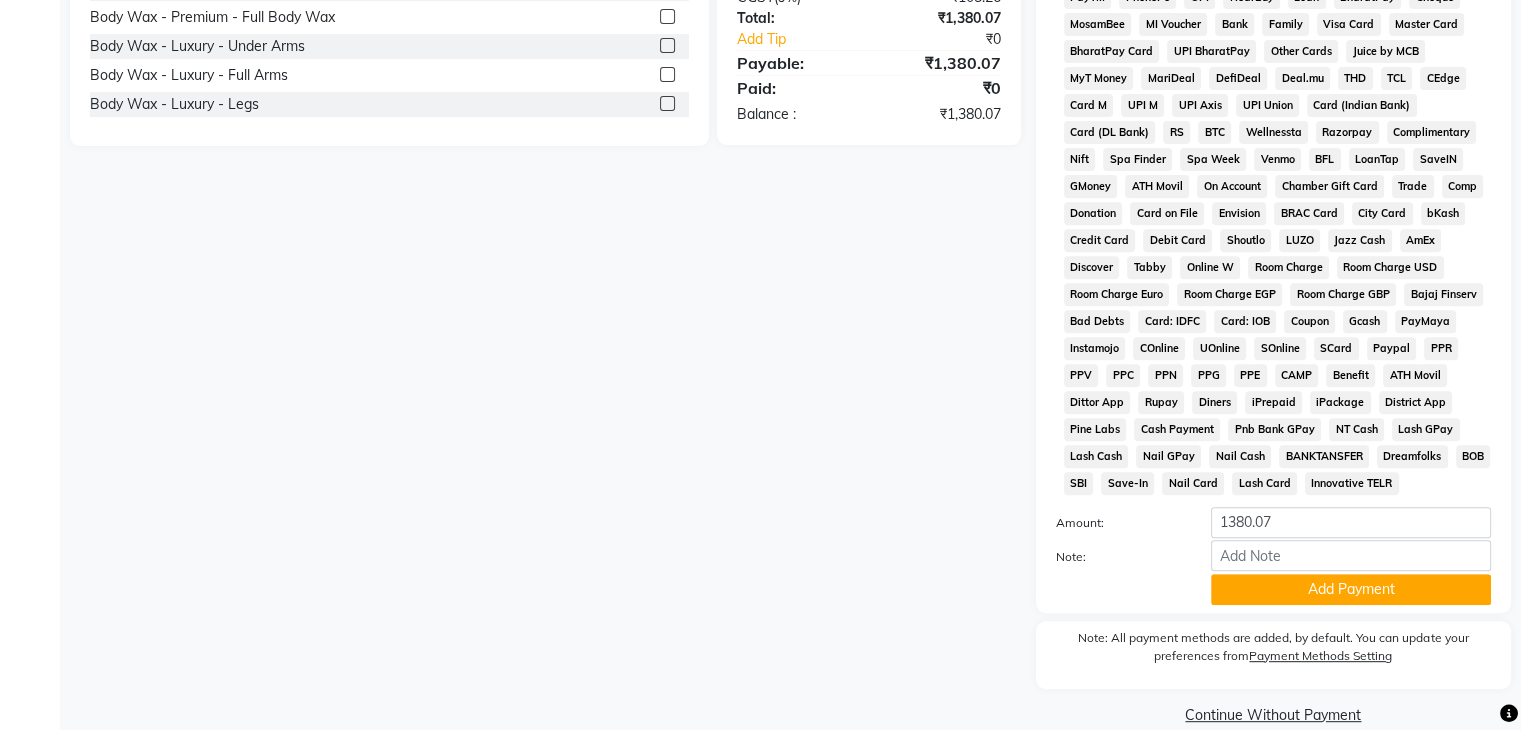 scroll, scrollTop: 812, scrollLeft: 0, axis: vertical 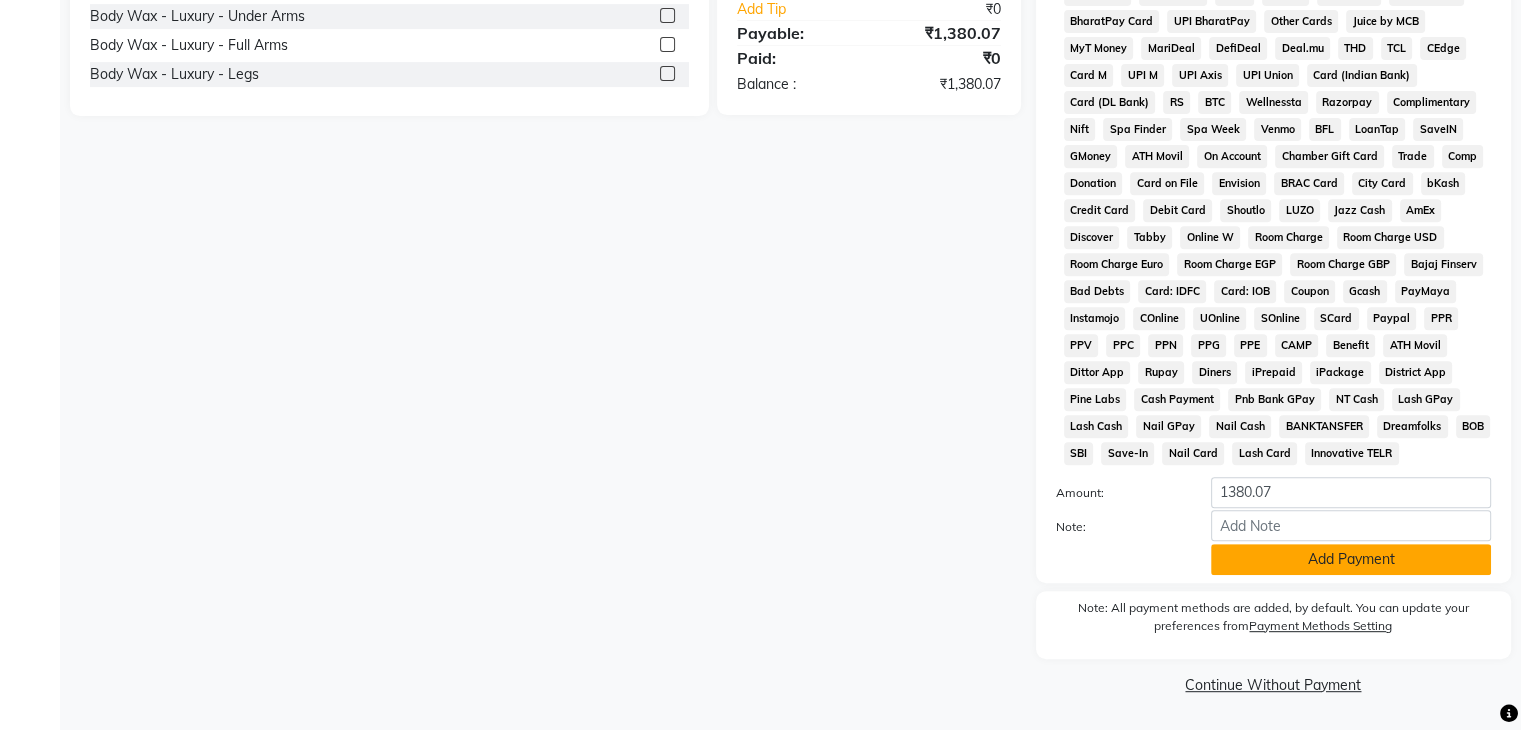 click on "Add Payment" 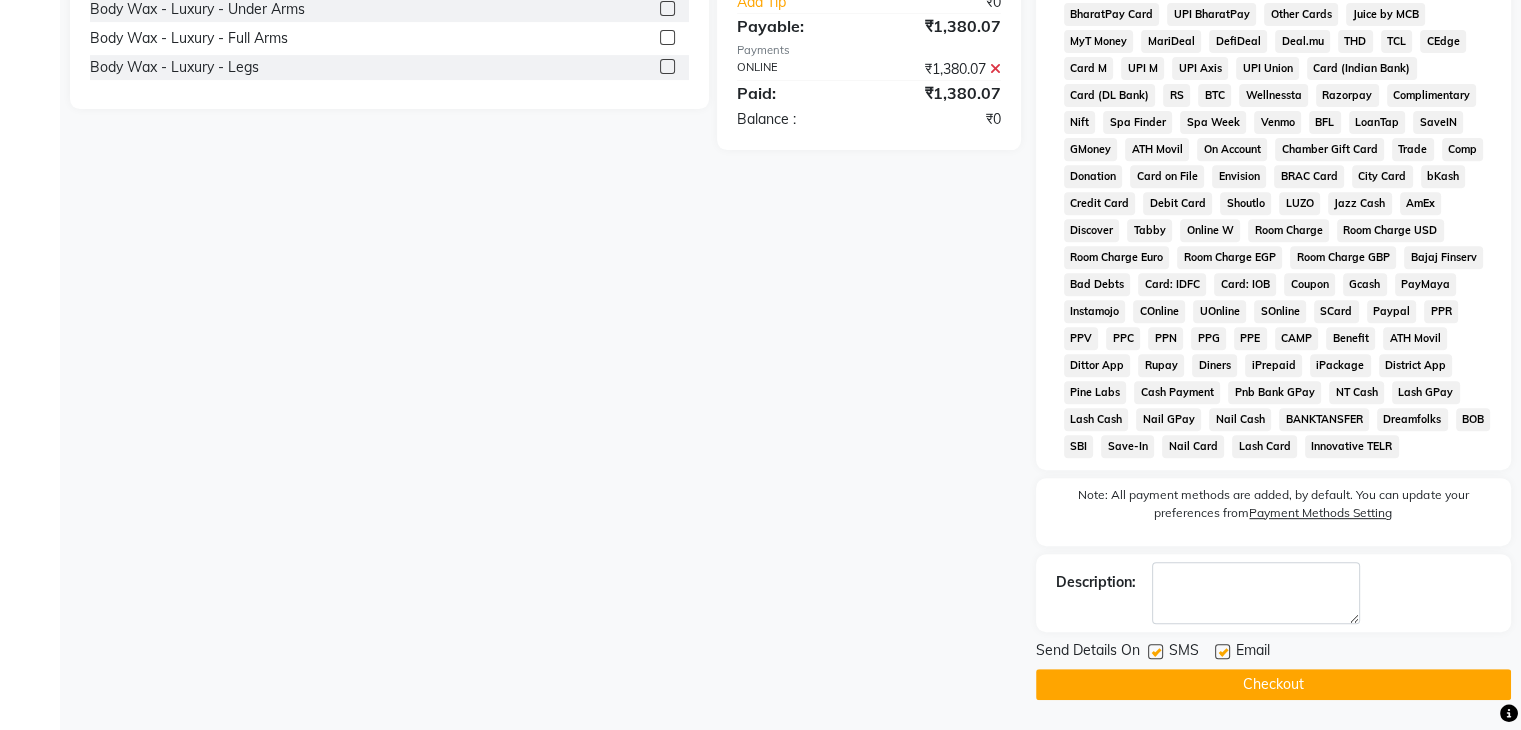 click on "Checkout" 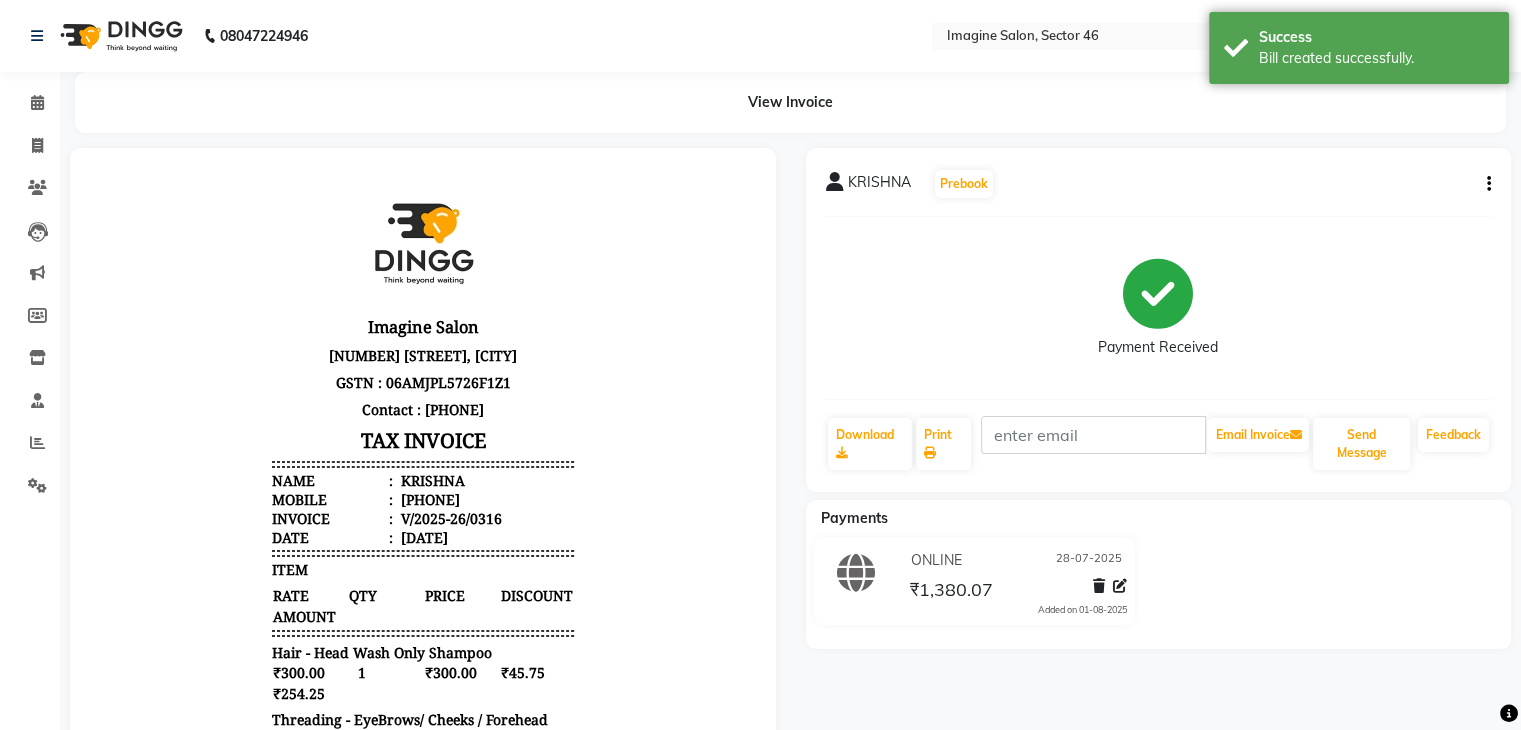 scroll, scrollTop: 409, scrollLeft: 0, axis: vertical 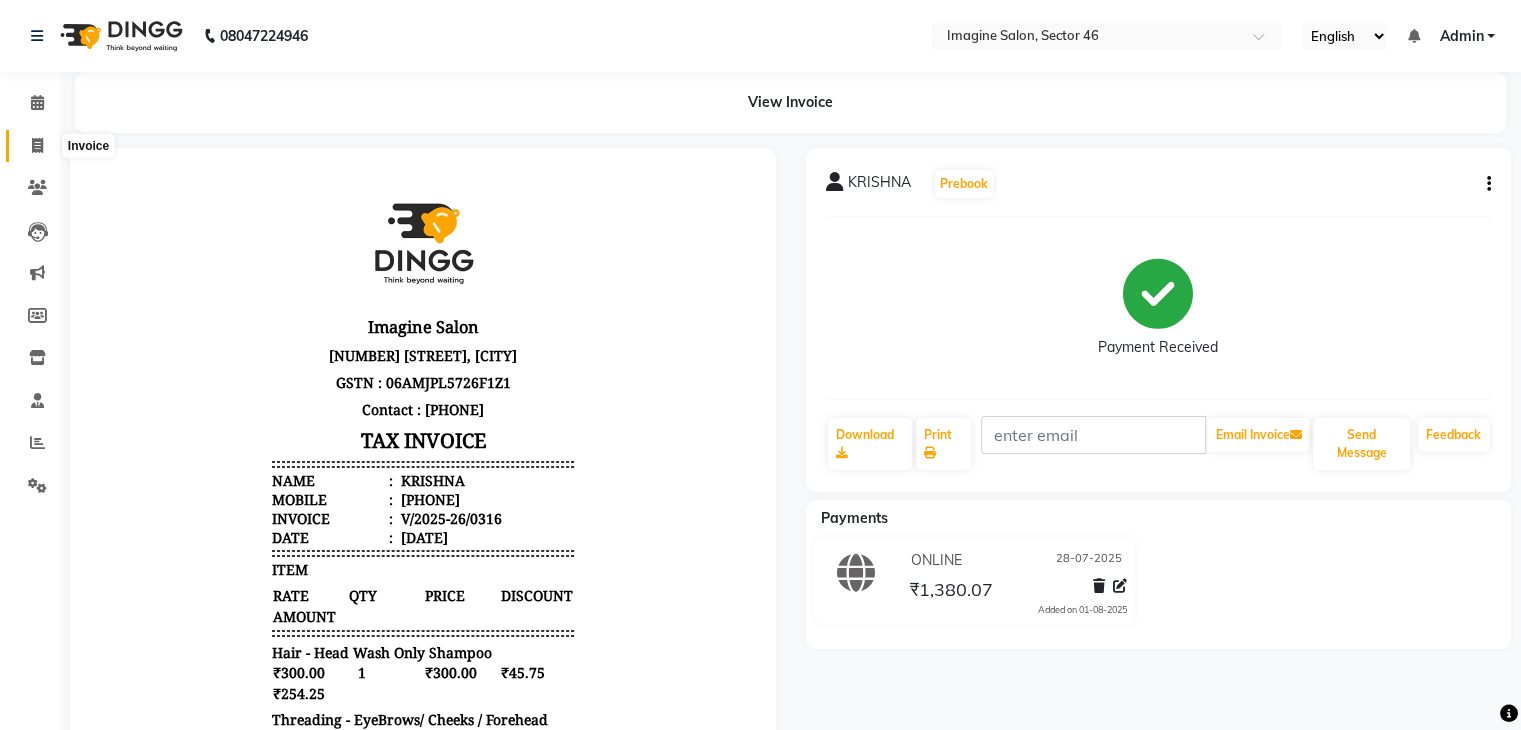 click 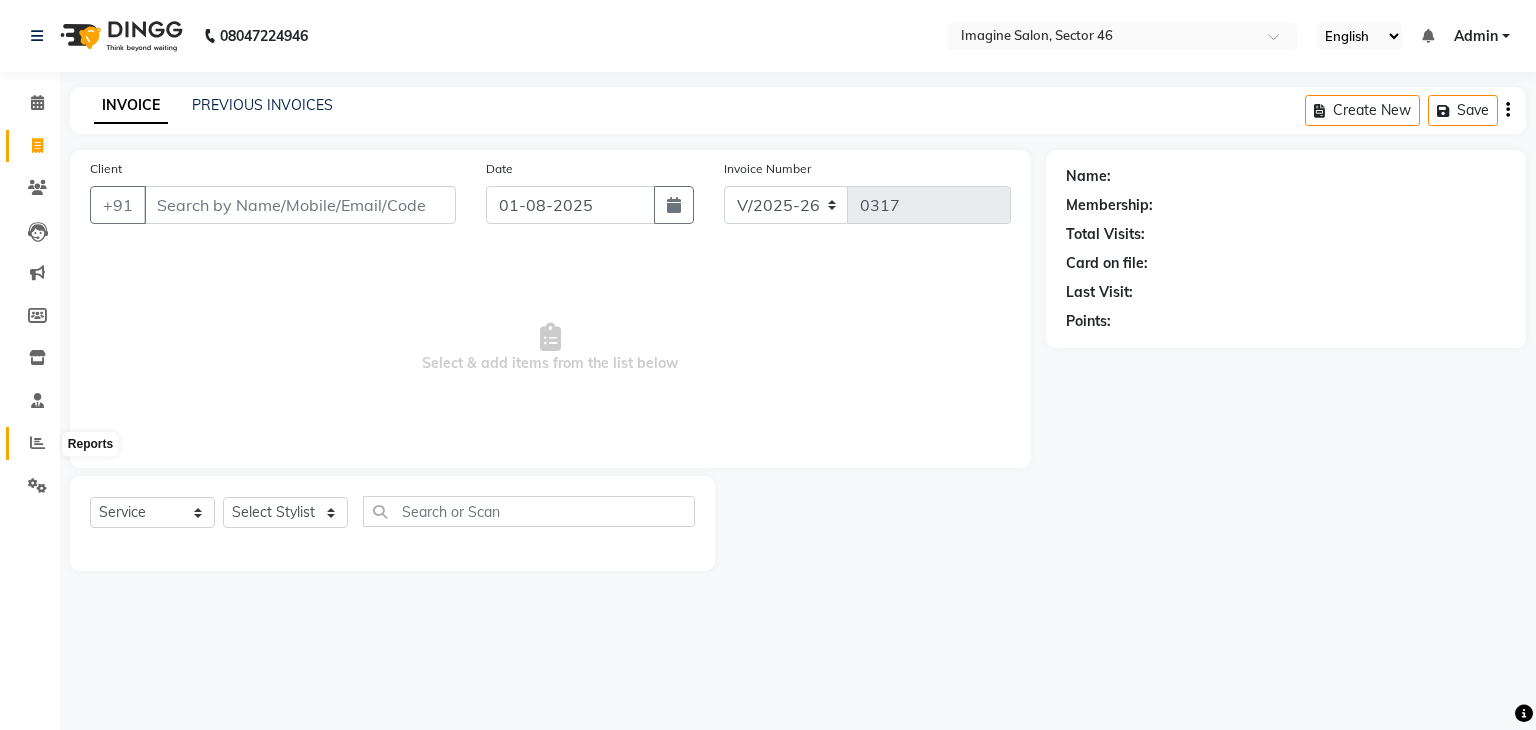 click 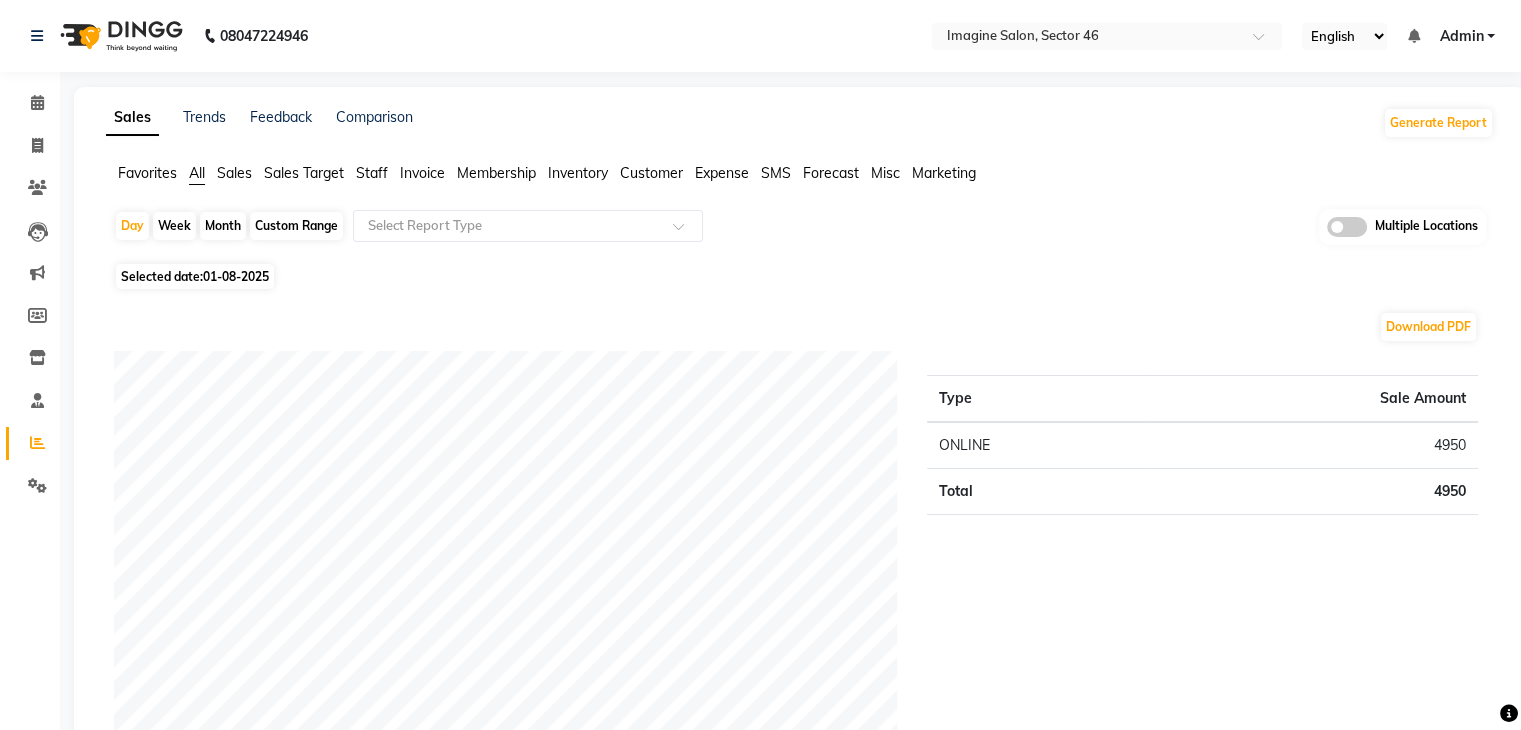 click on "Month" 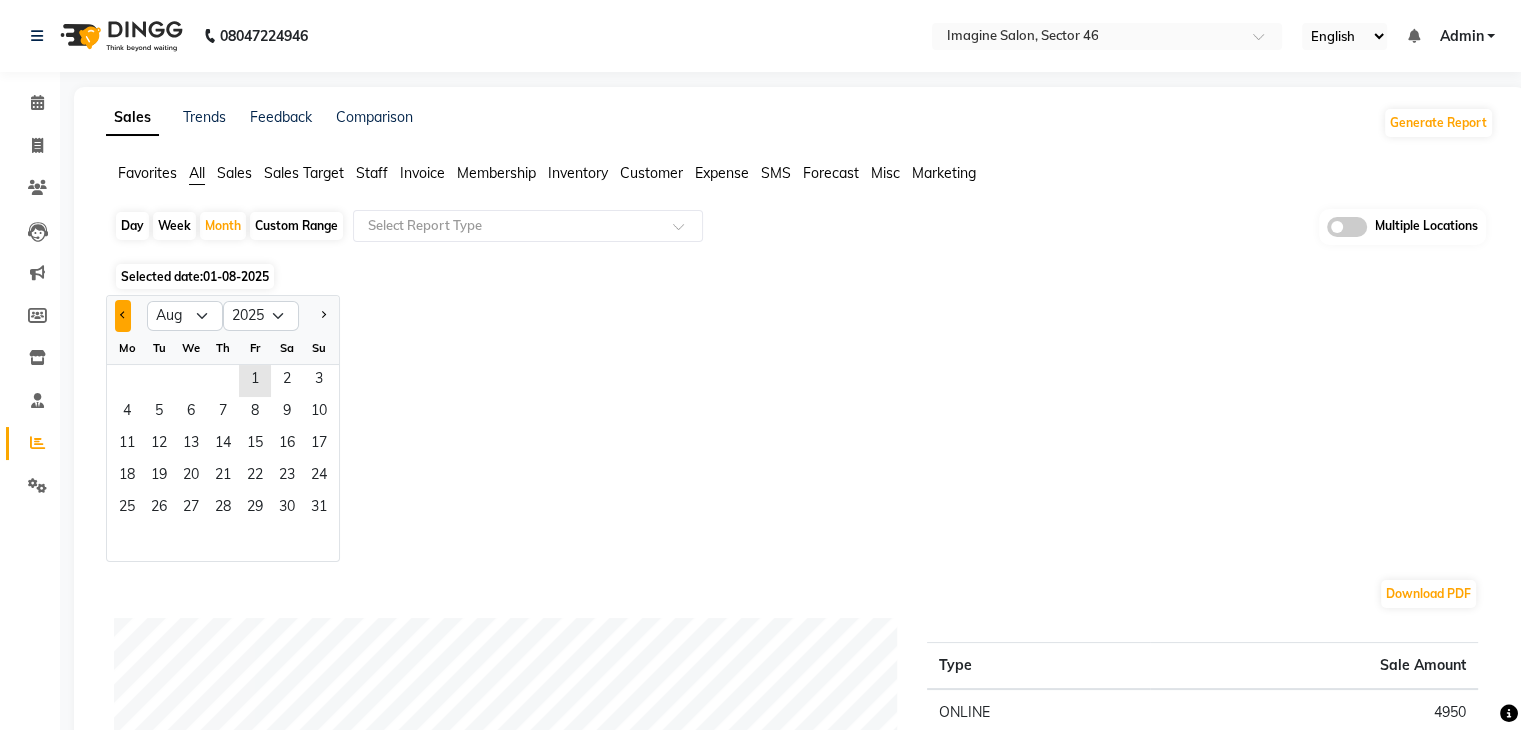 click 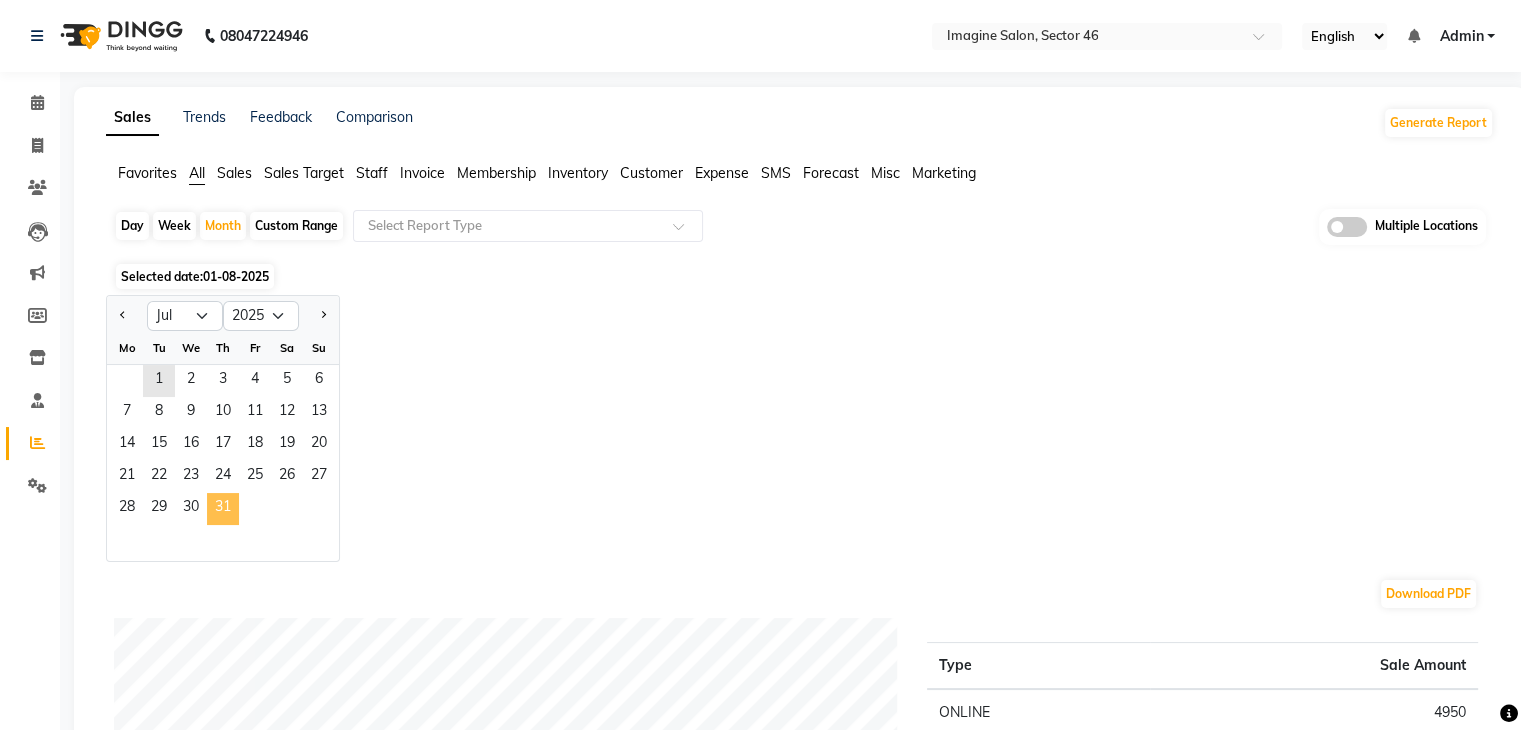 click on "31" 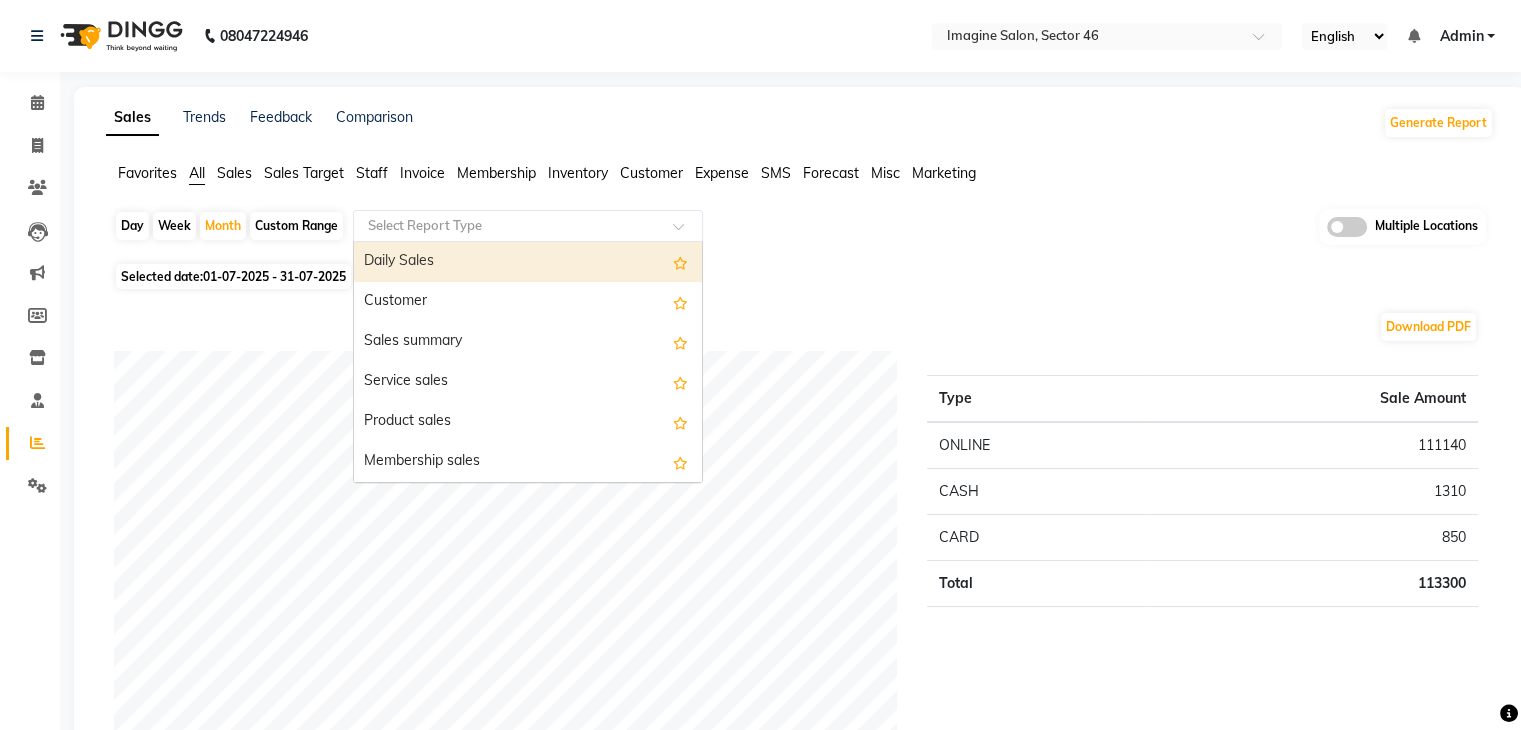 click 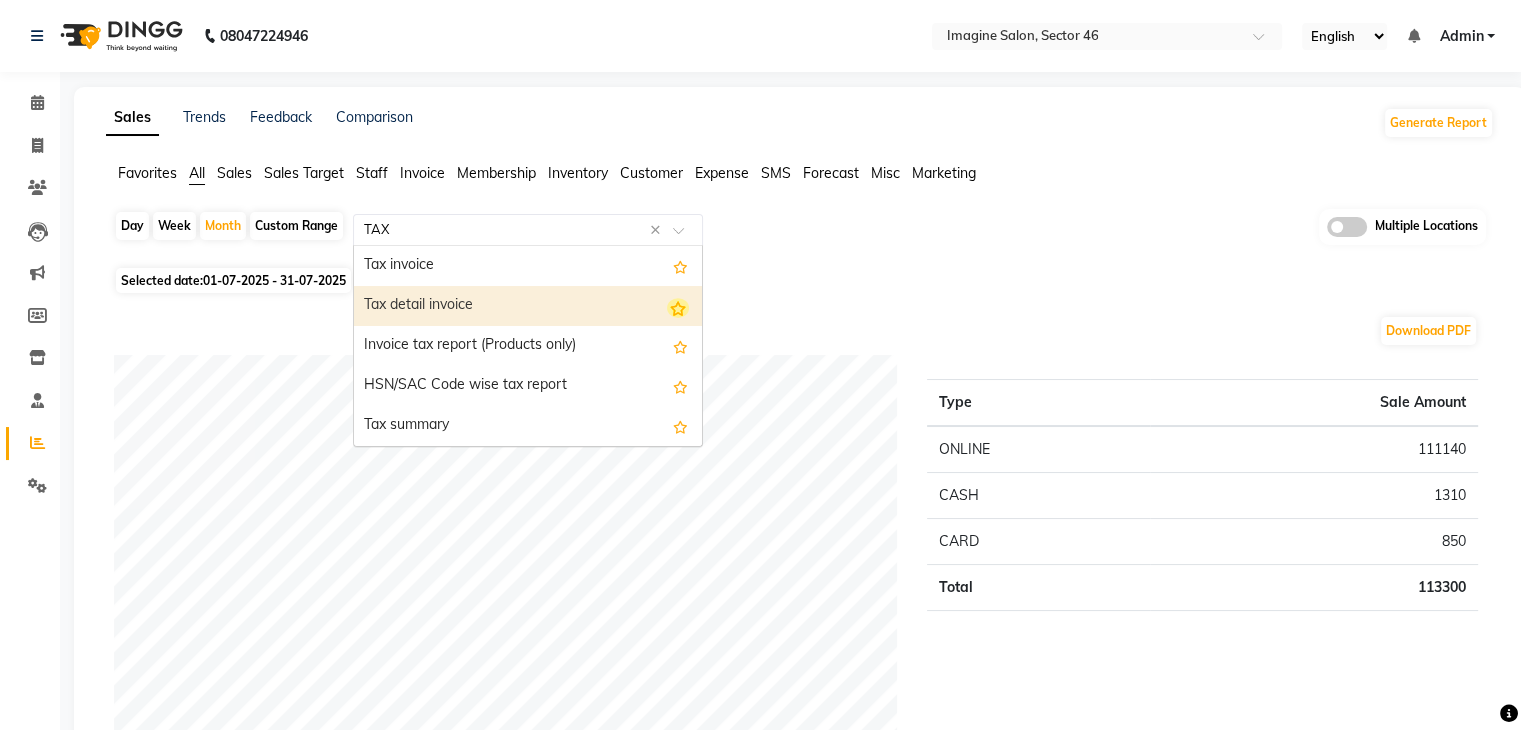 click at bounding box center (678, 308) 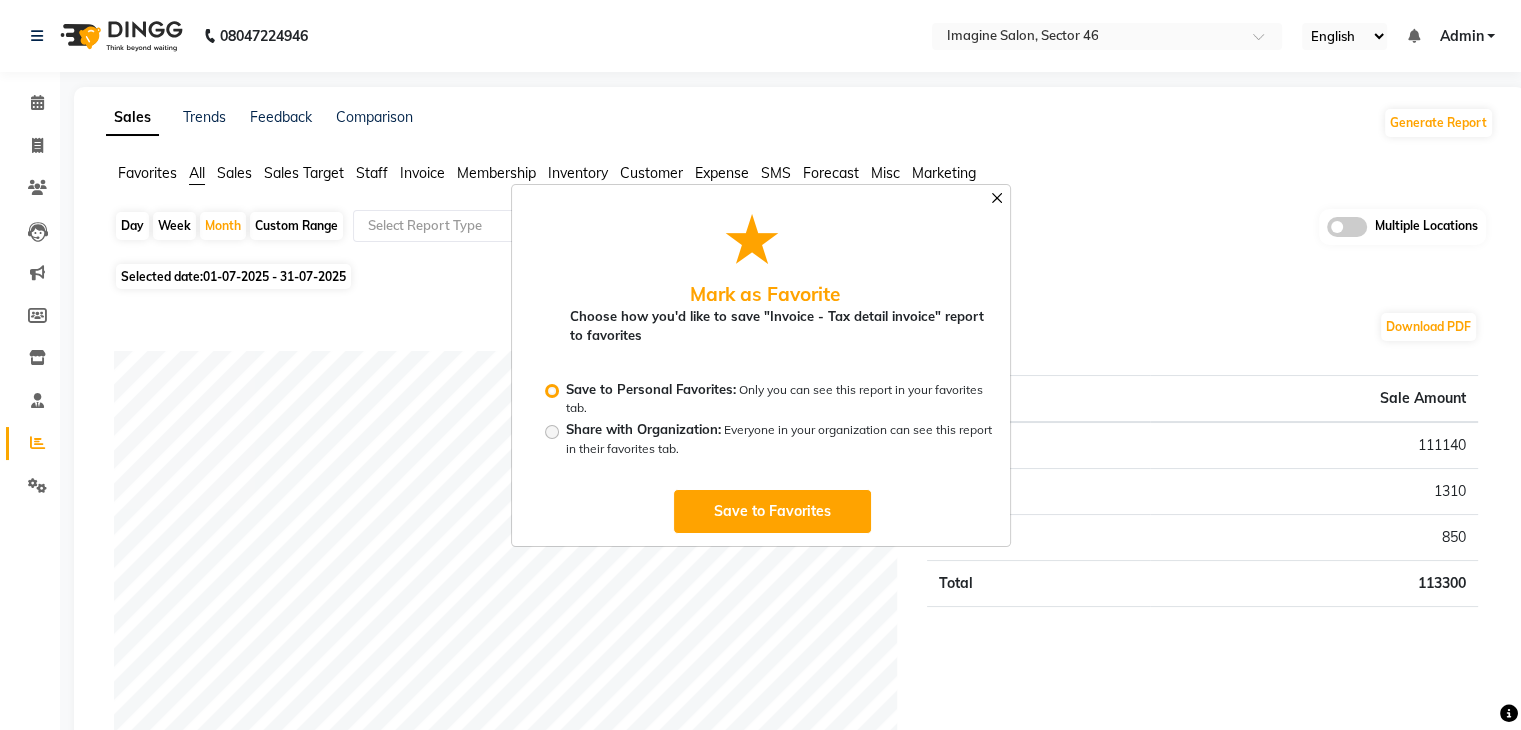 click at bounding box center [997, 198] 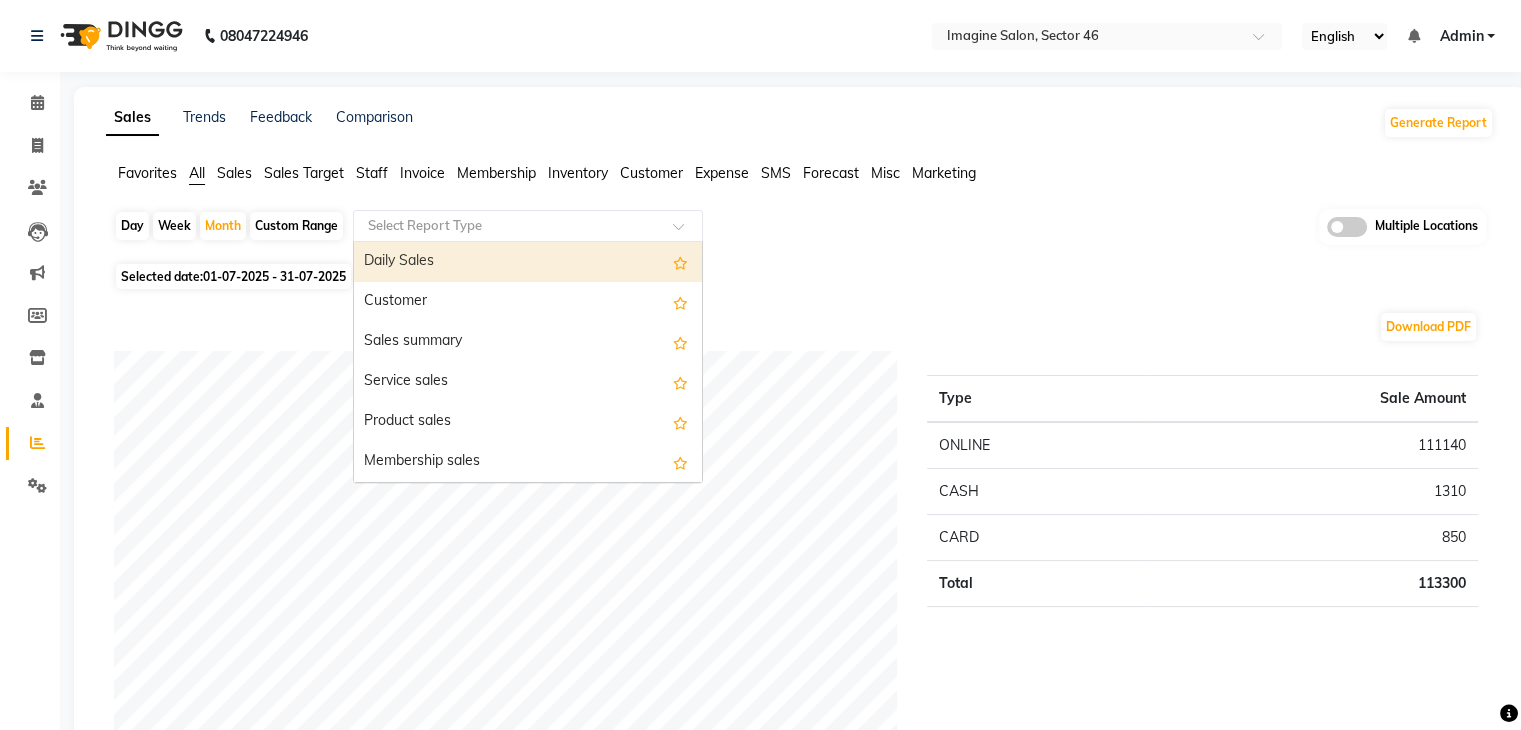 click 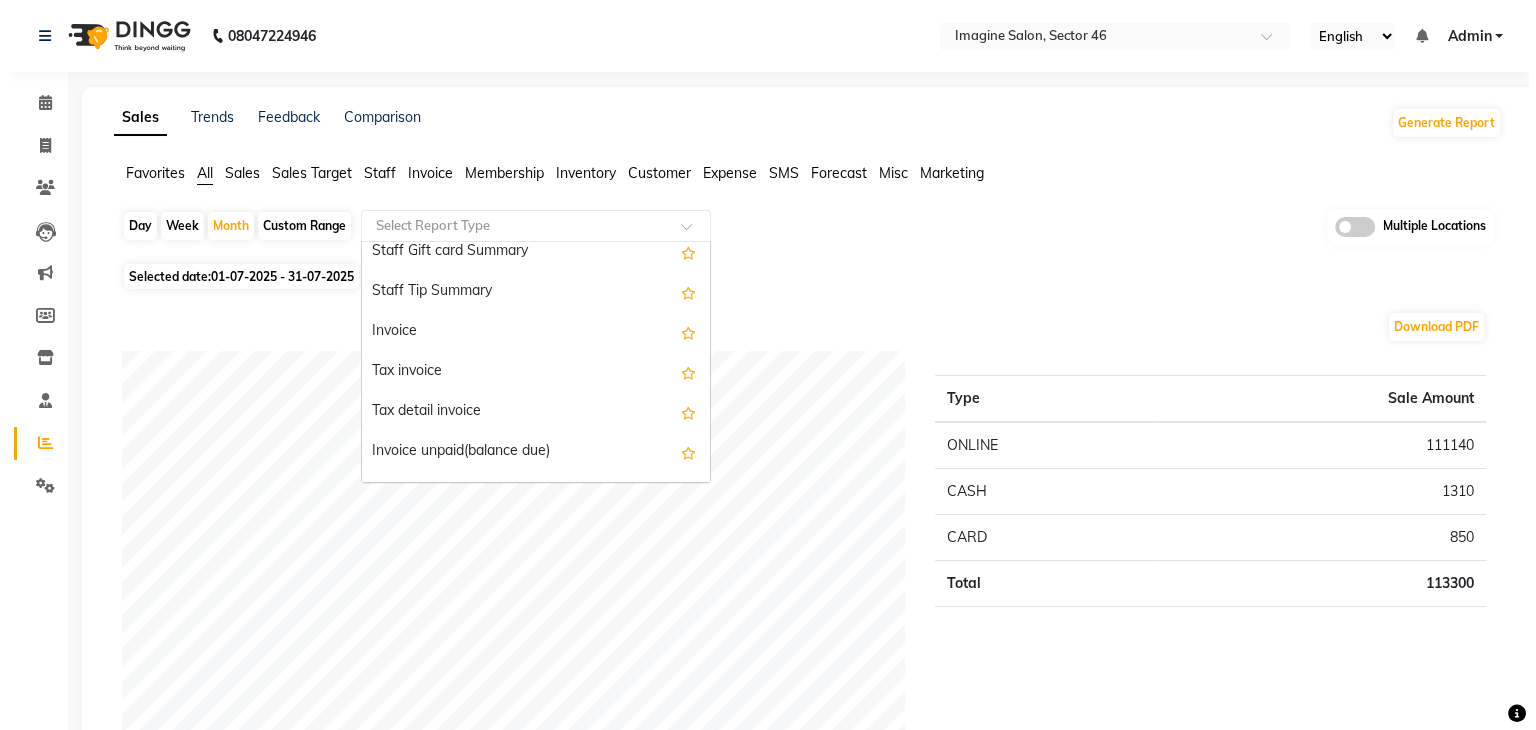 scroll, scrollTop: 1560, scrollLeft: 0, axis: vertical 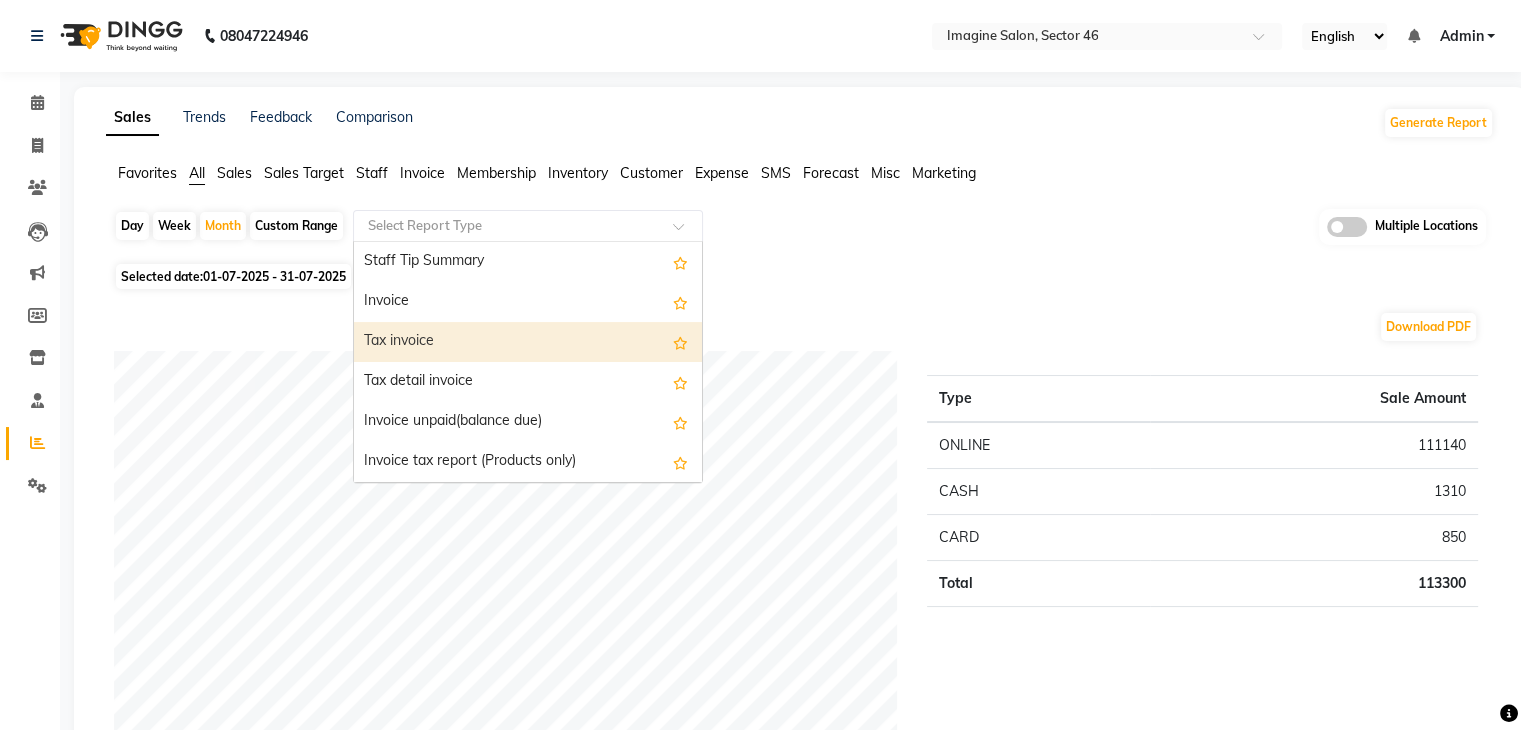 click on "Tax invoice" at bounding box center (528, 342) 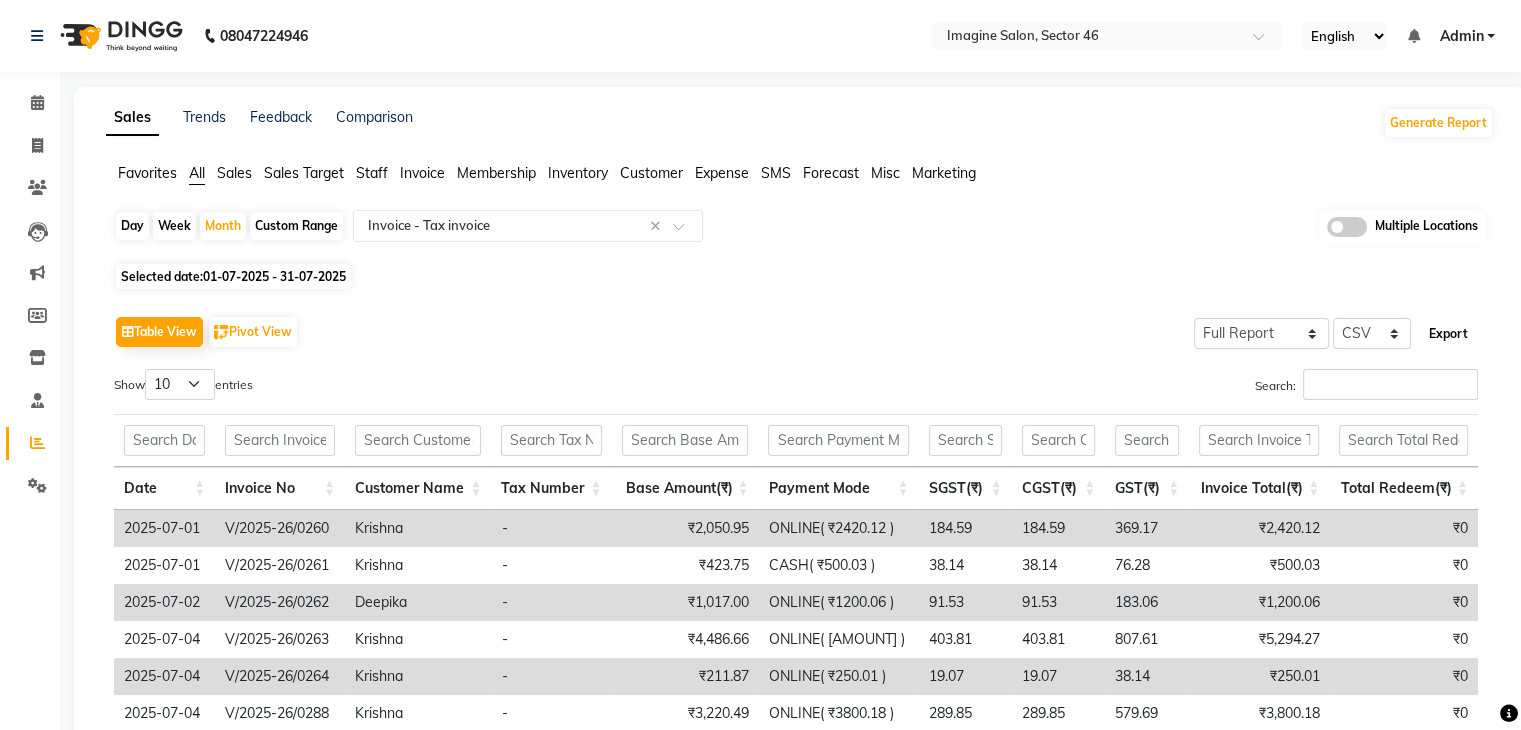 click on "Export" 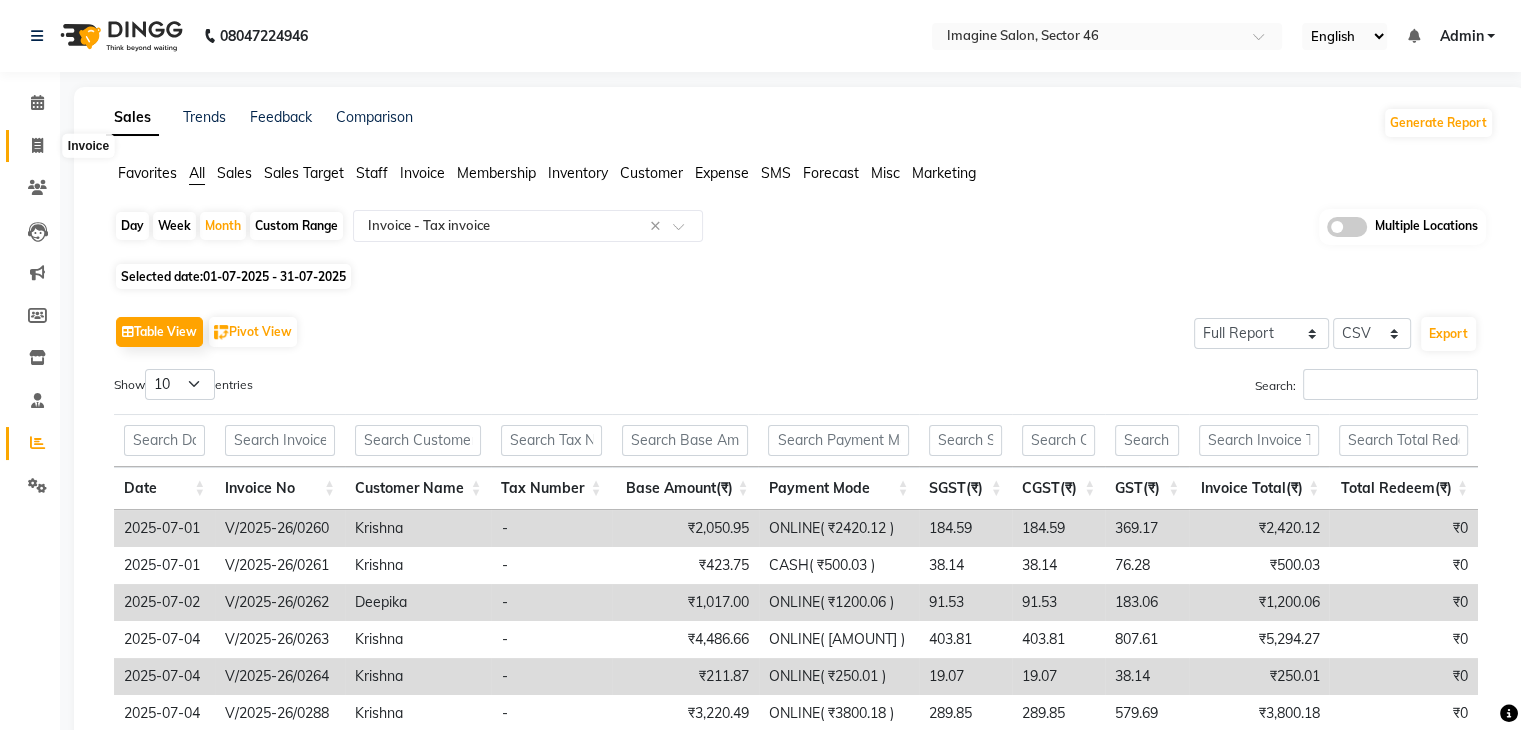 click 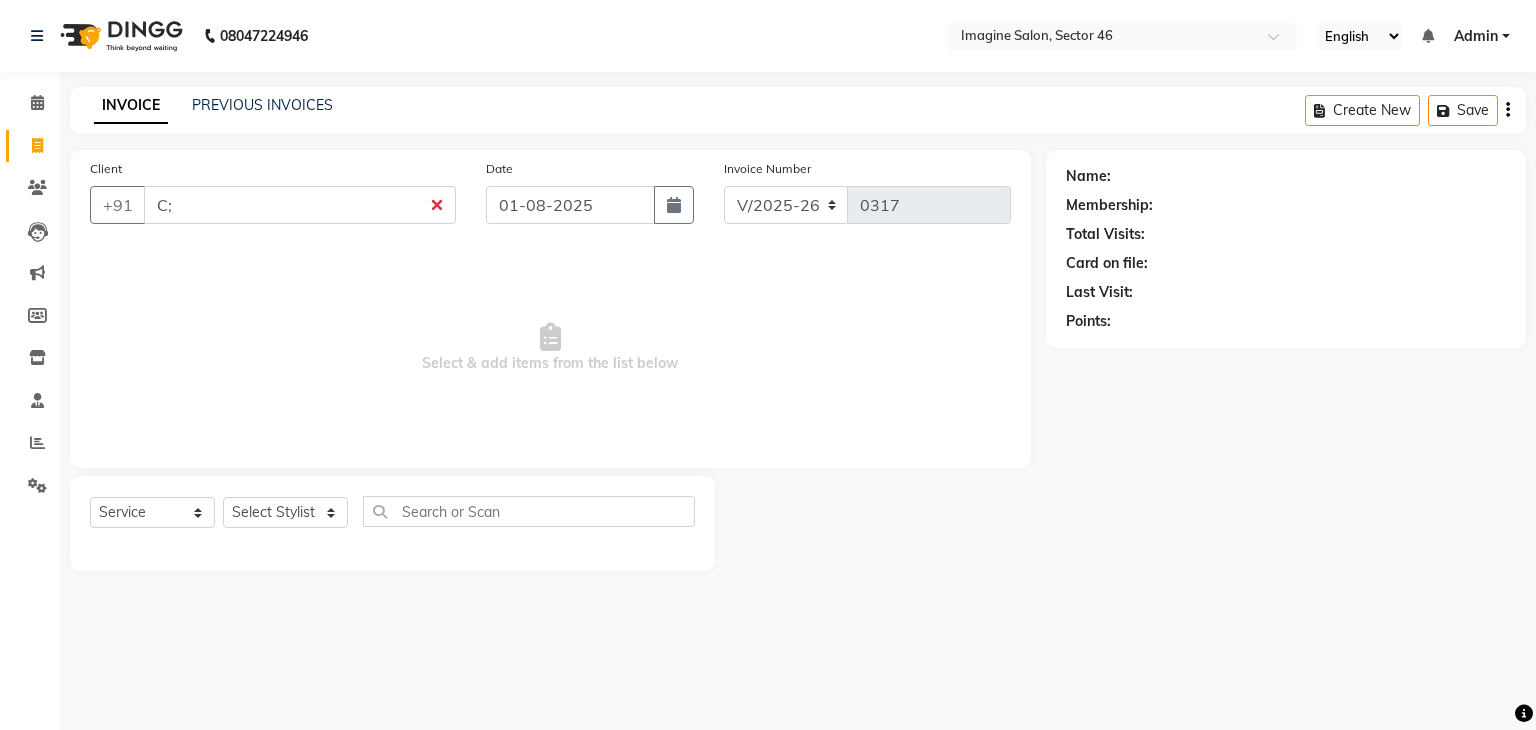 select on "3894" 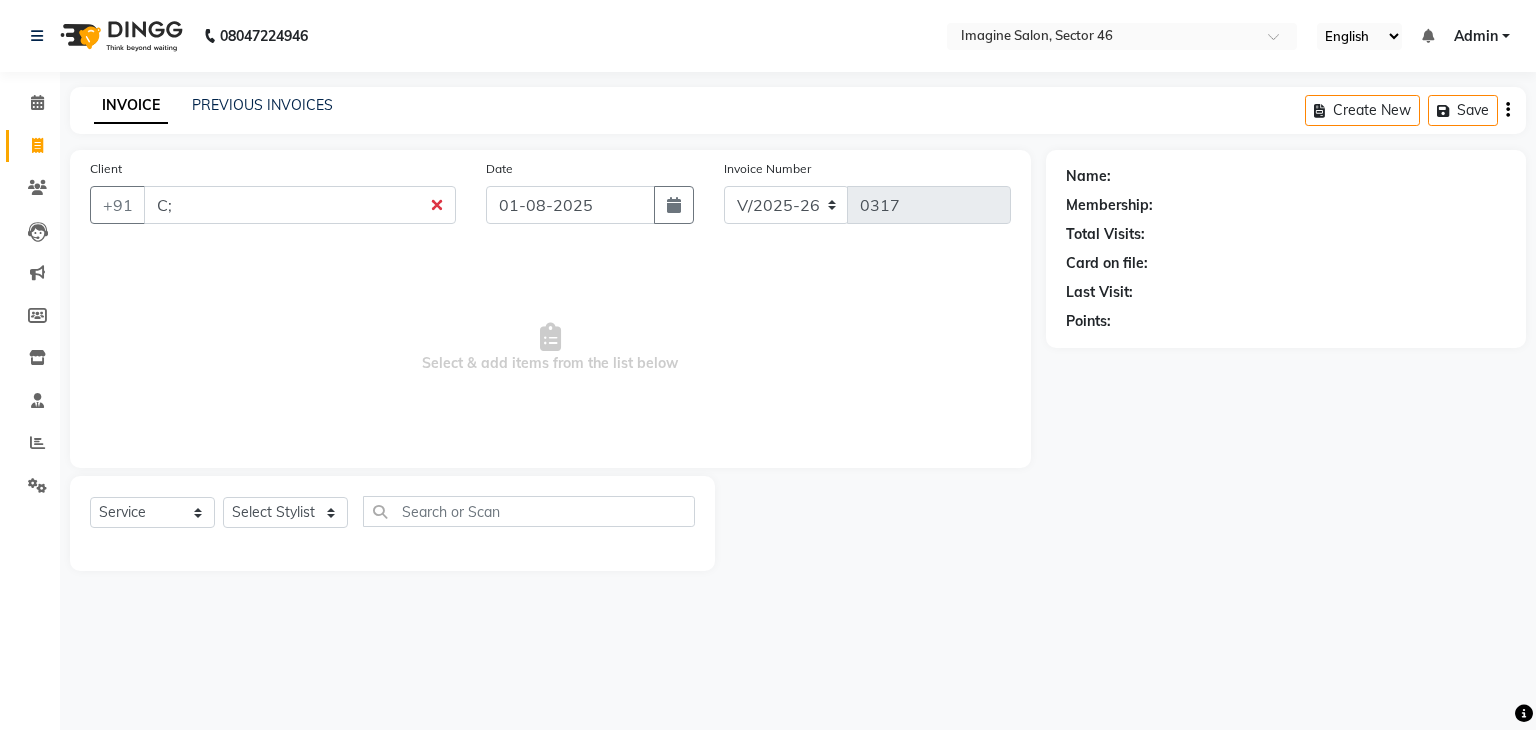 select on "service" 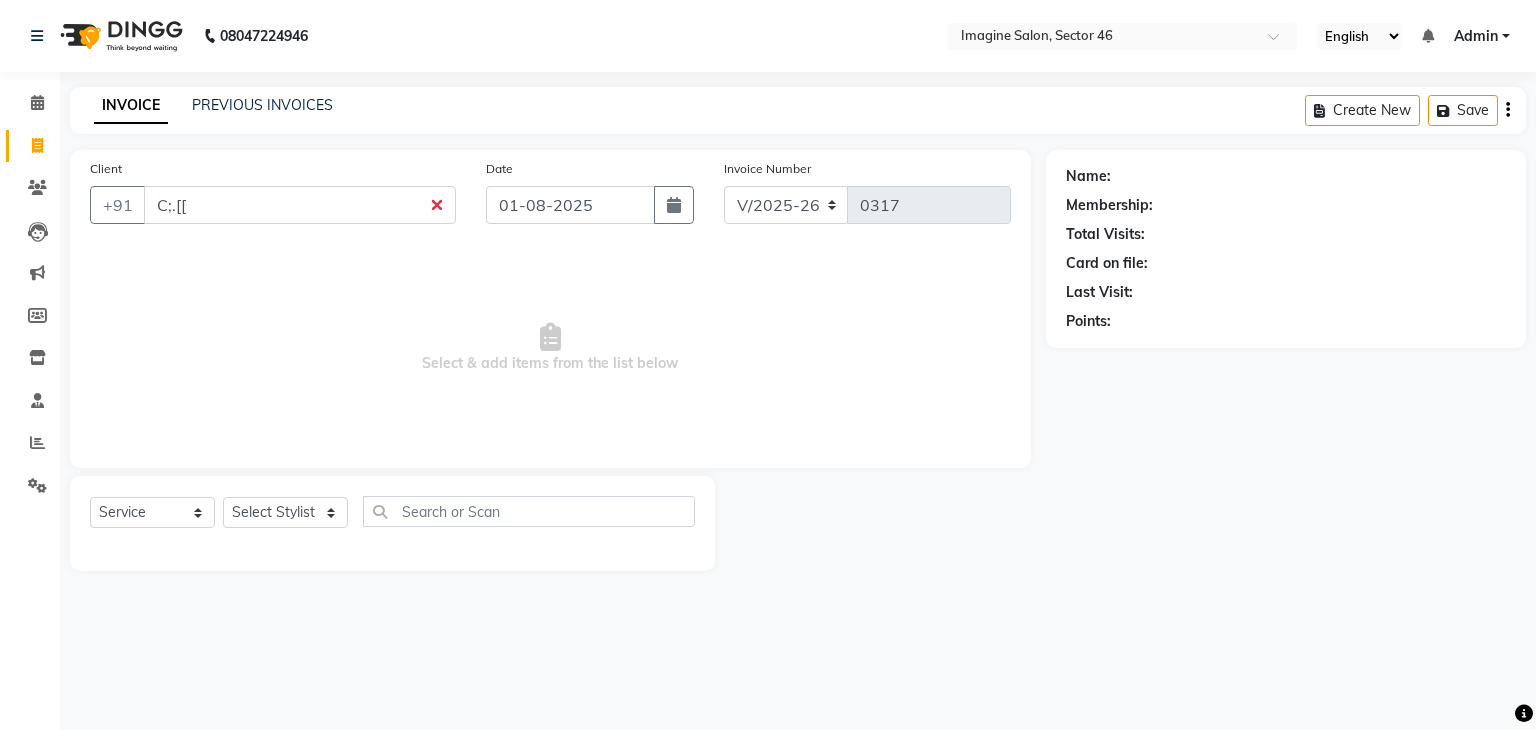 click on "Name: Membership: Total Visits: Card on file: Last Visit:  Points:" 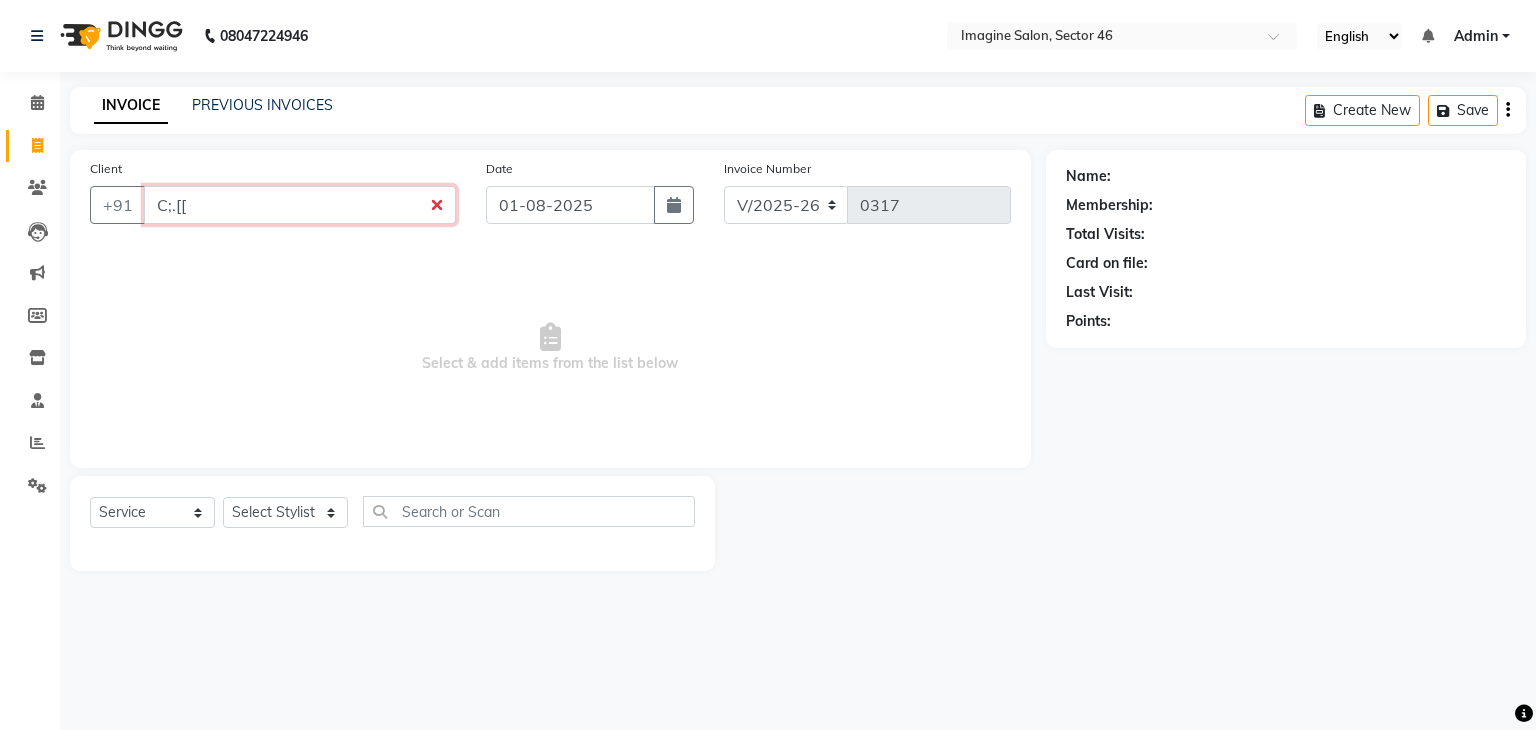 click on "C;.[[" at bounding box center [300, 205] 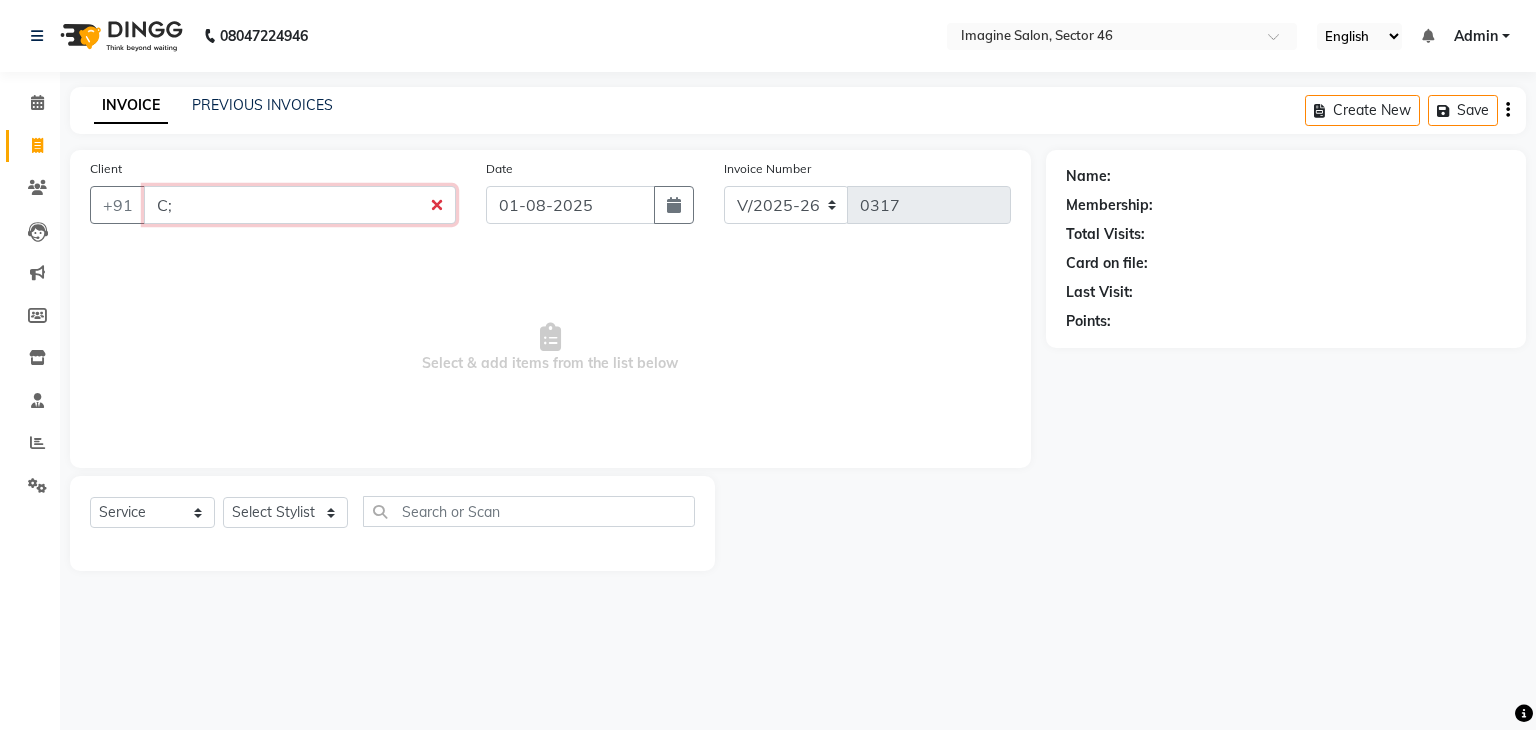 type on "C" 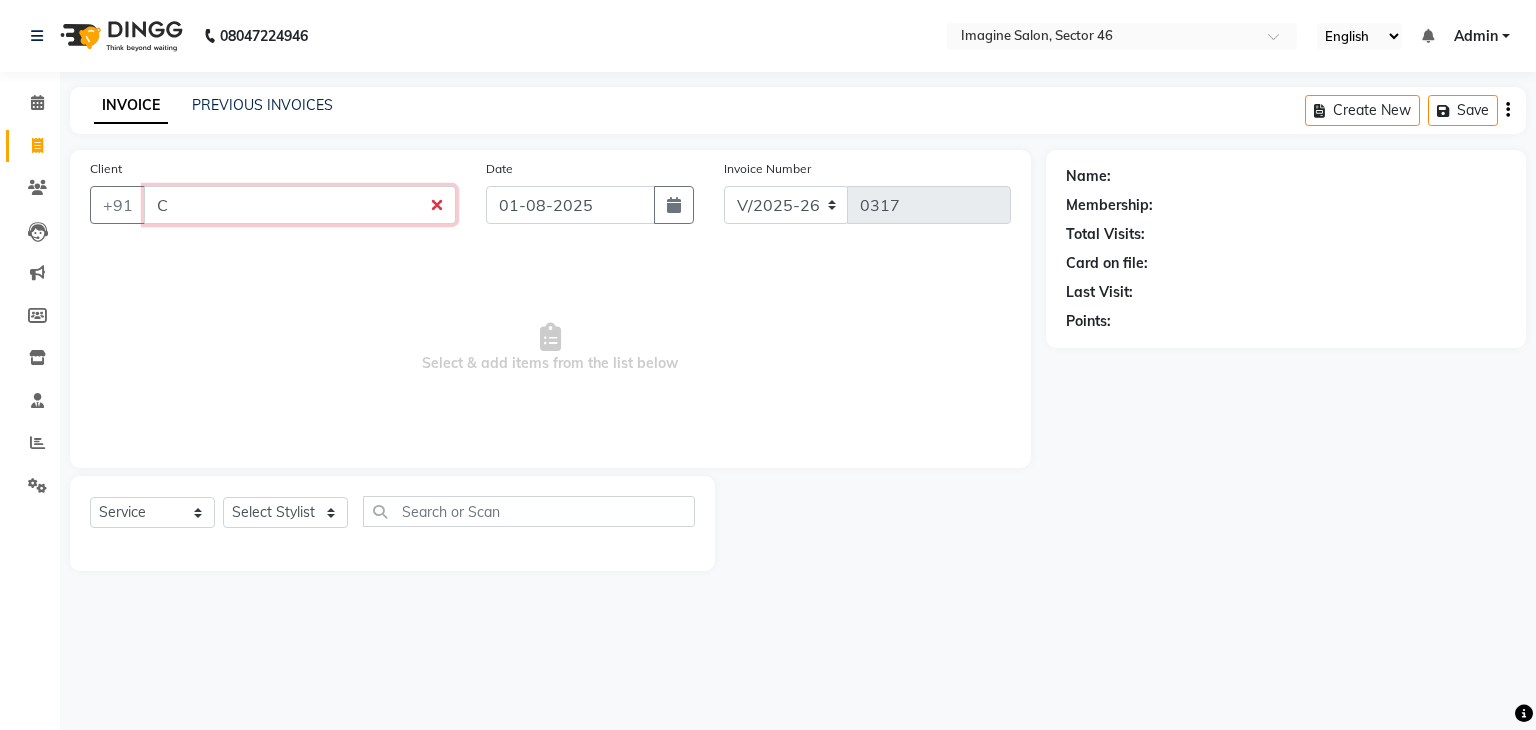 type 